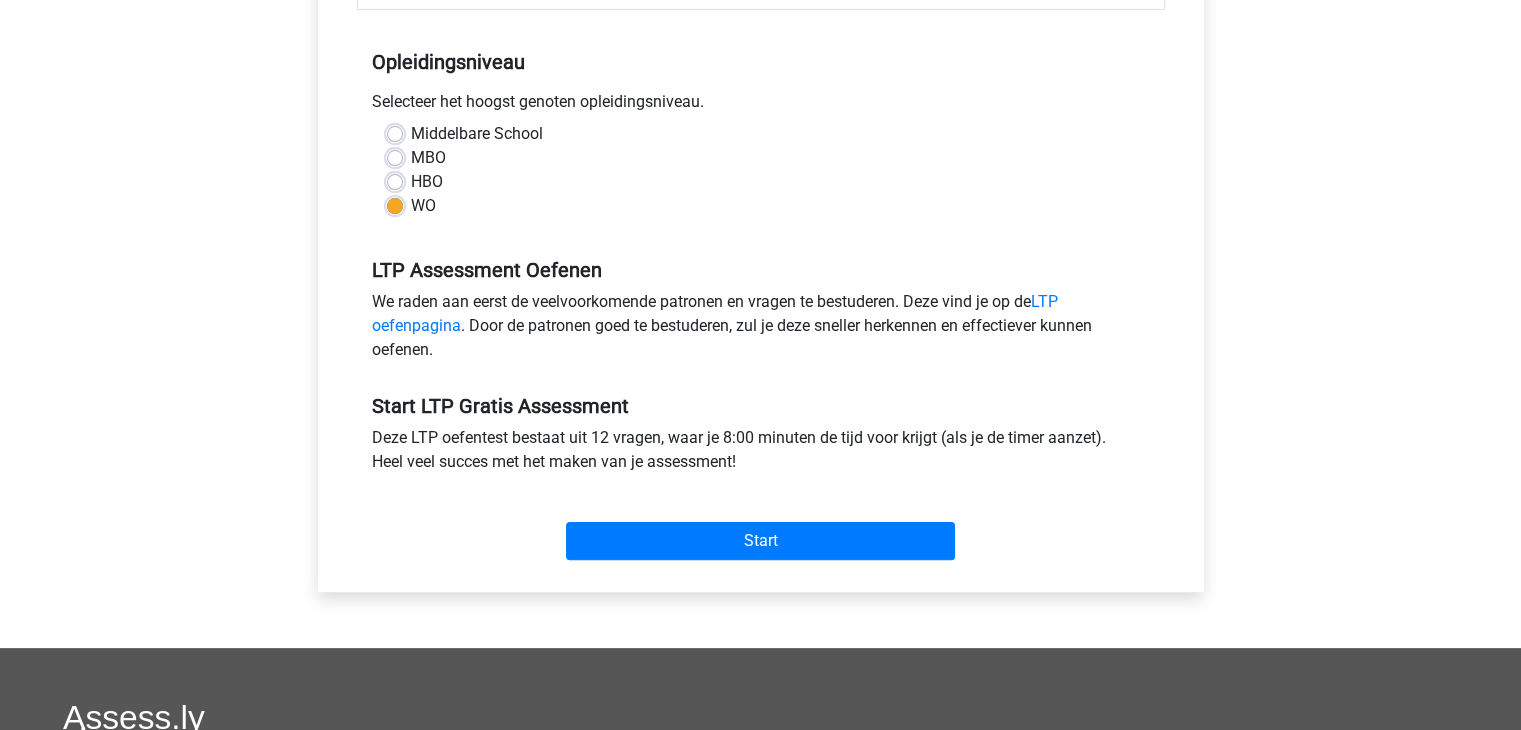 scroll, scrollTop: 400, scrollLeft: 0, axis: vertical 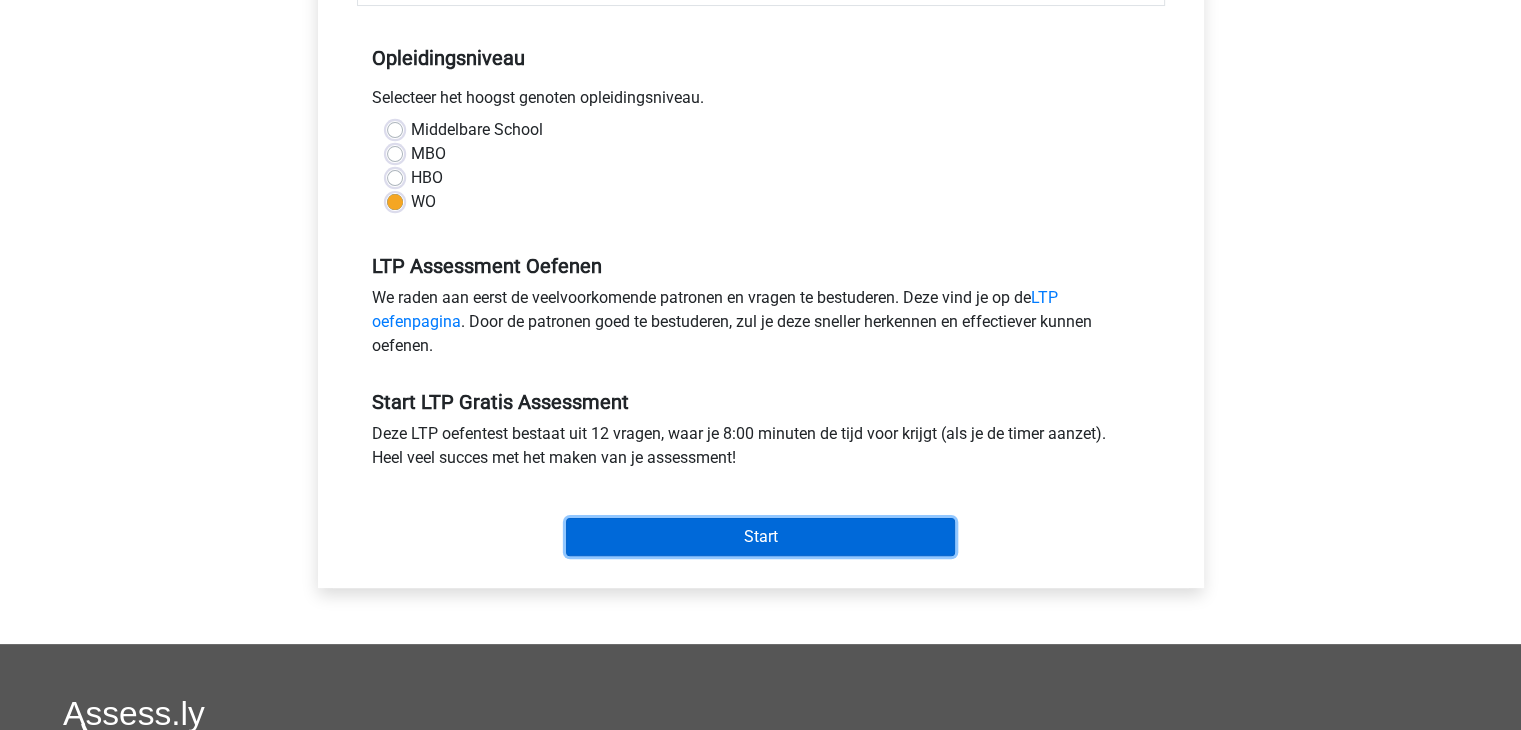 click on "Start" at bounding box center (760, 537) 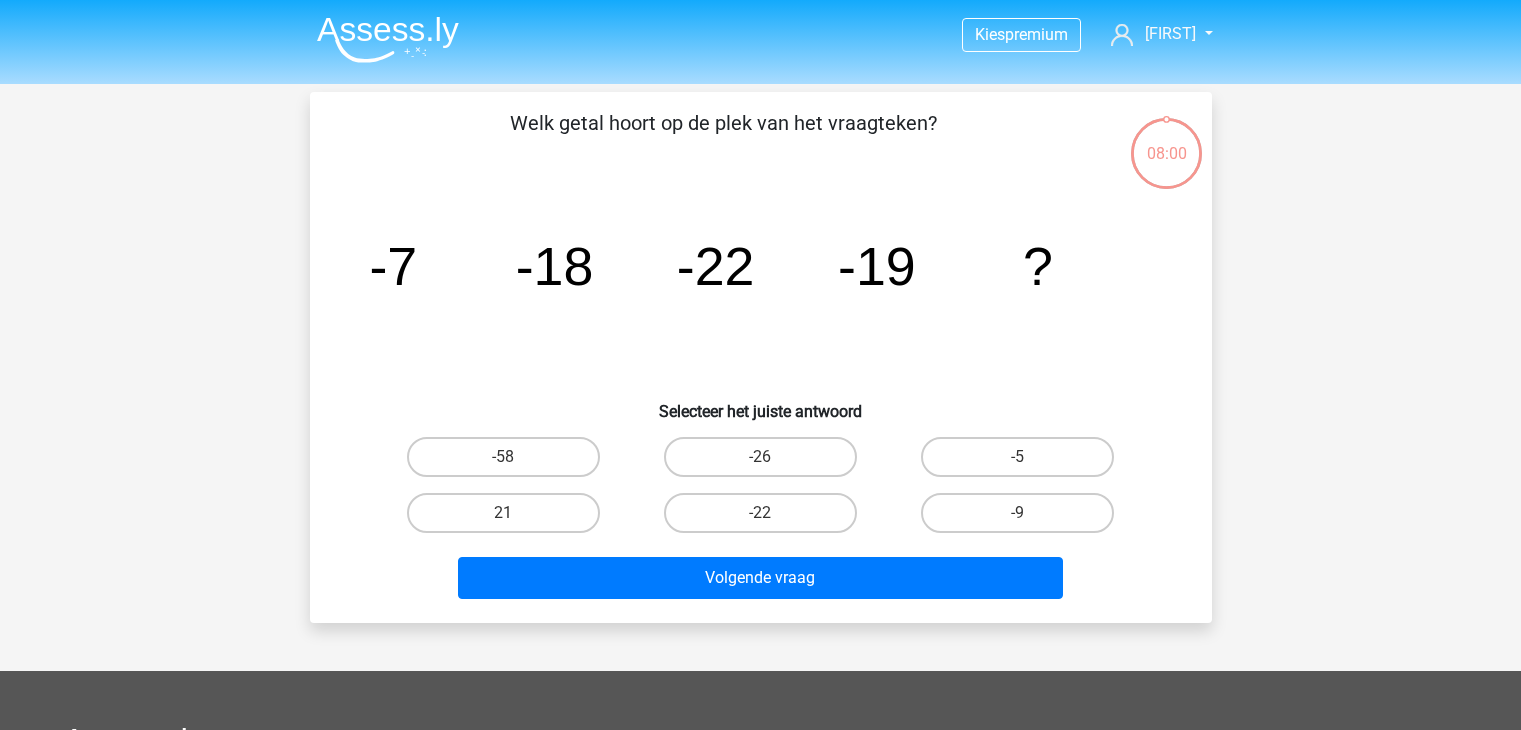 scroll, scrollTop: 0, scrollLeft: 0, axis: both 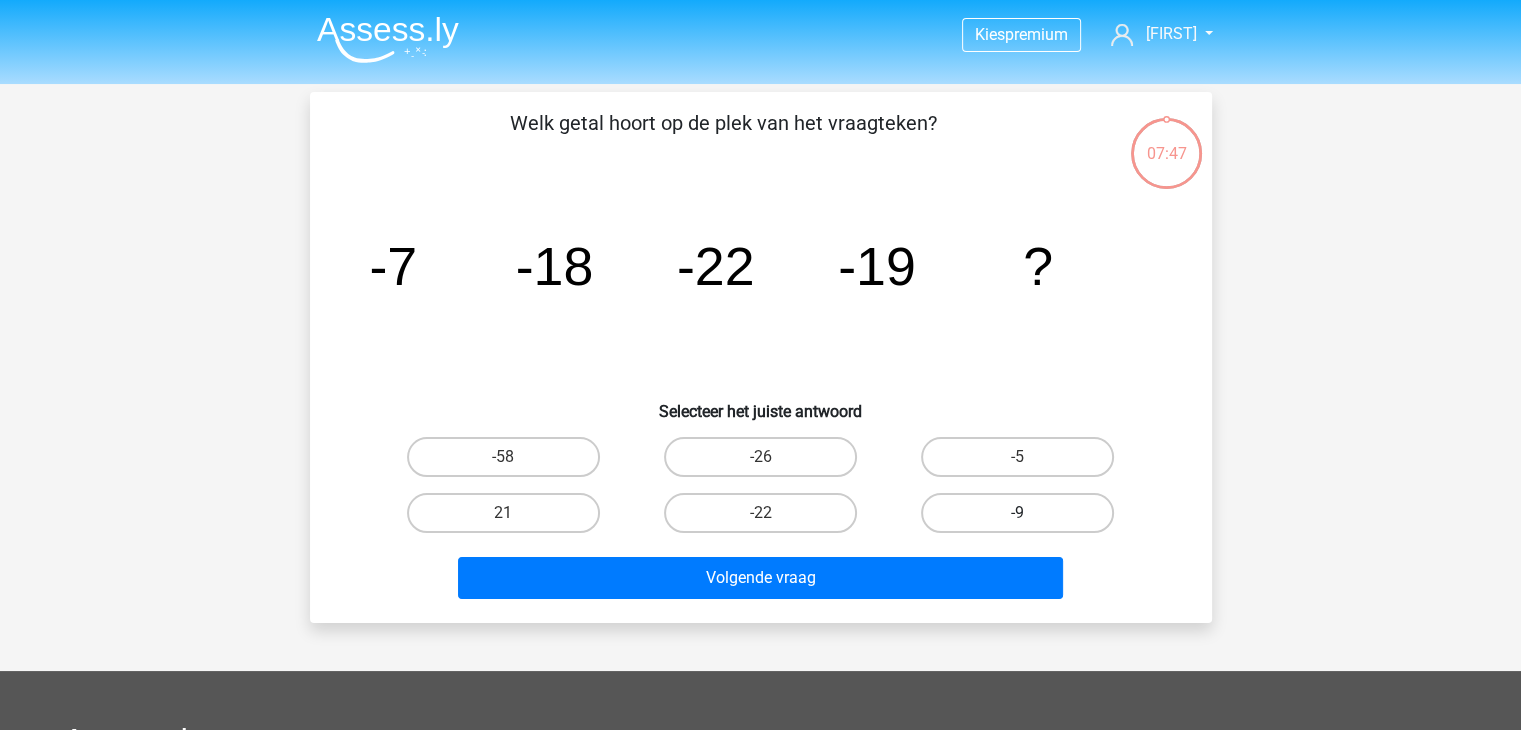 click on "-9" at bounding box center [1017, 513] 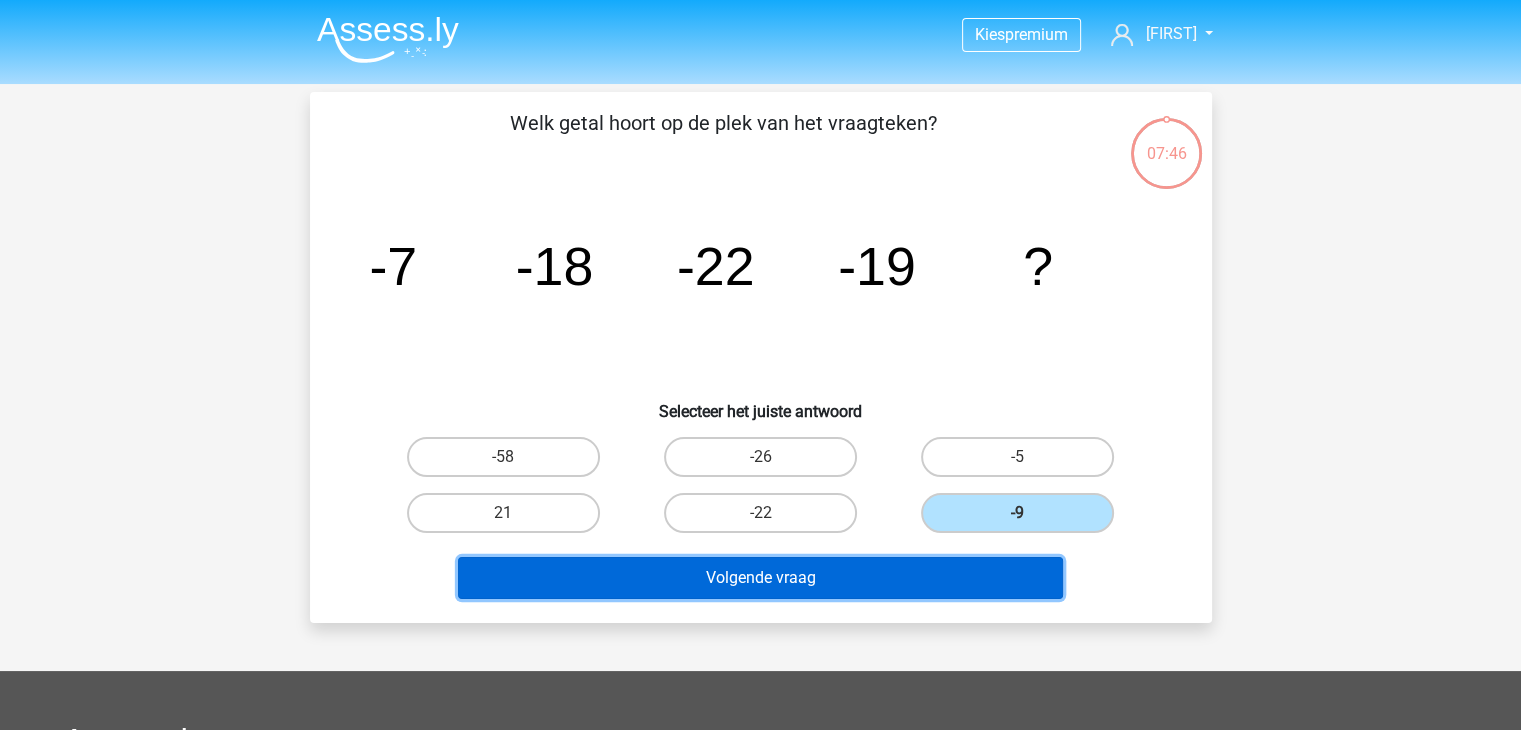 click on "Volgende vraag" at bounding box center [760, 578] 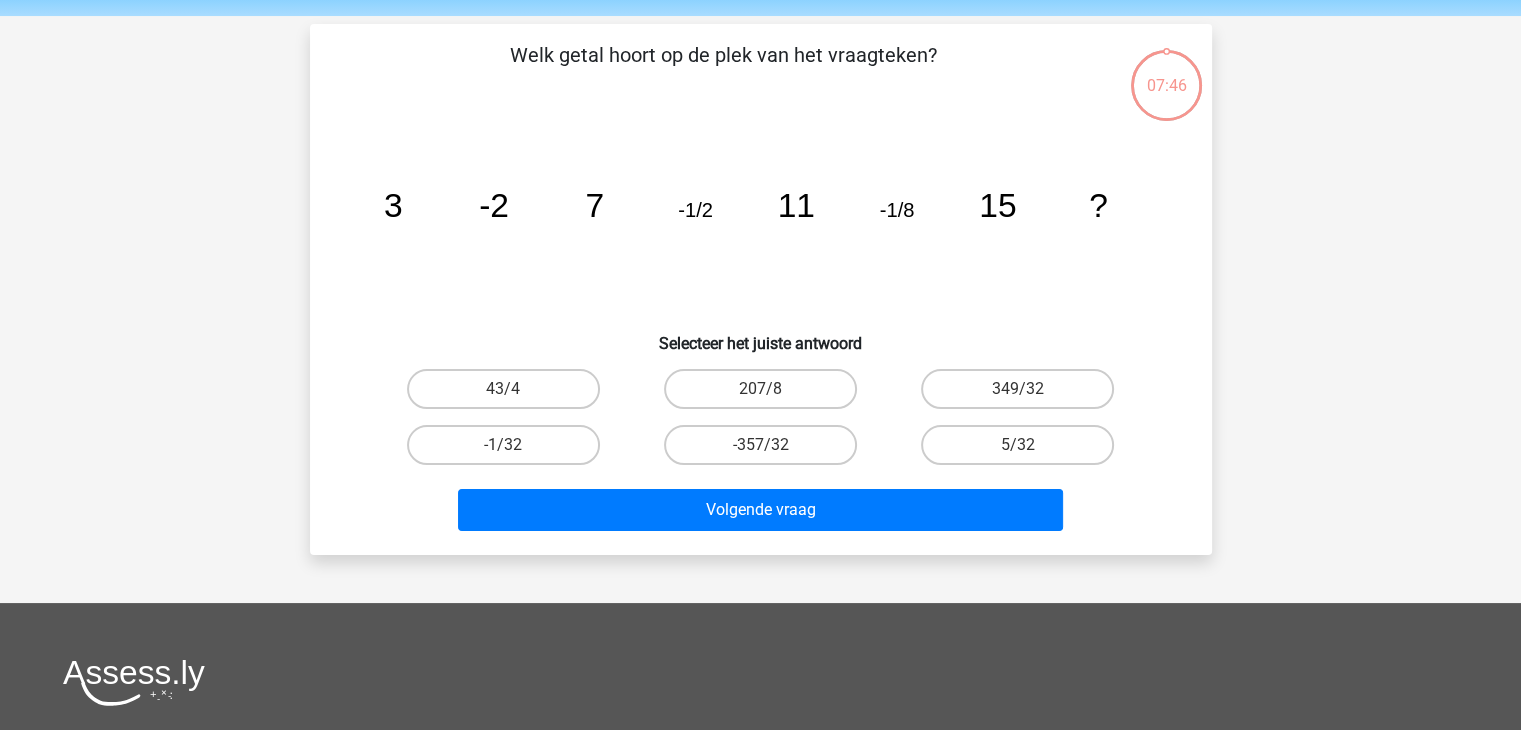 scroll, scrollTop: 92, scrollLeft: 0, axis: vertical 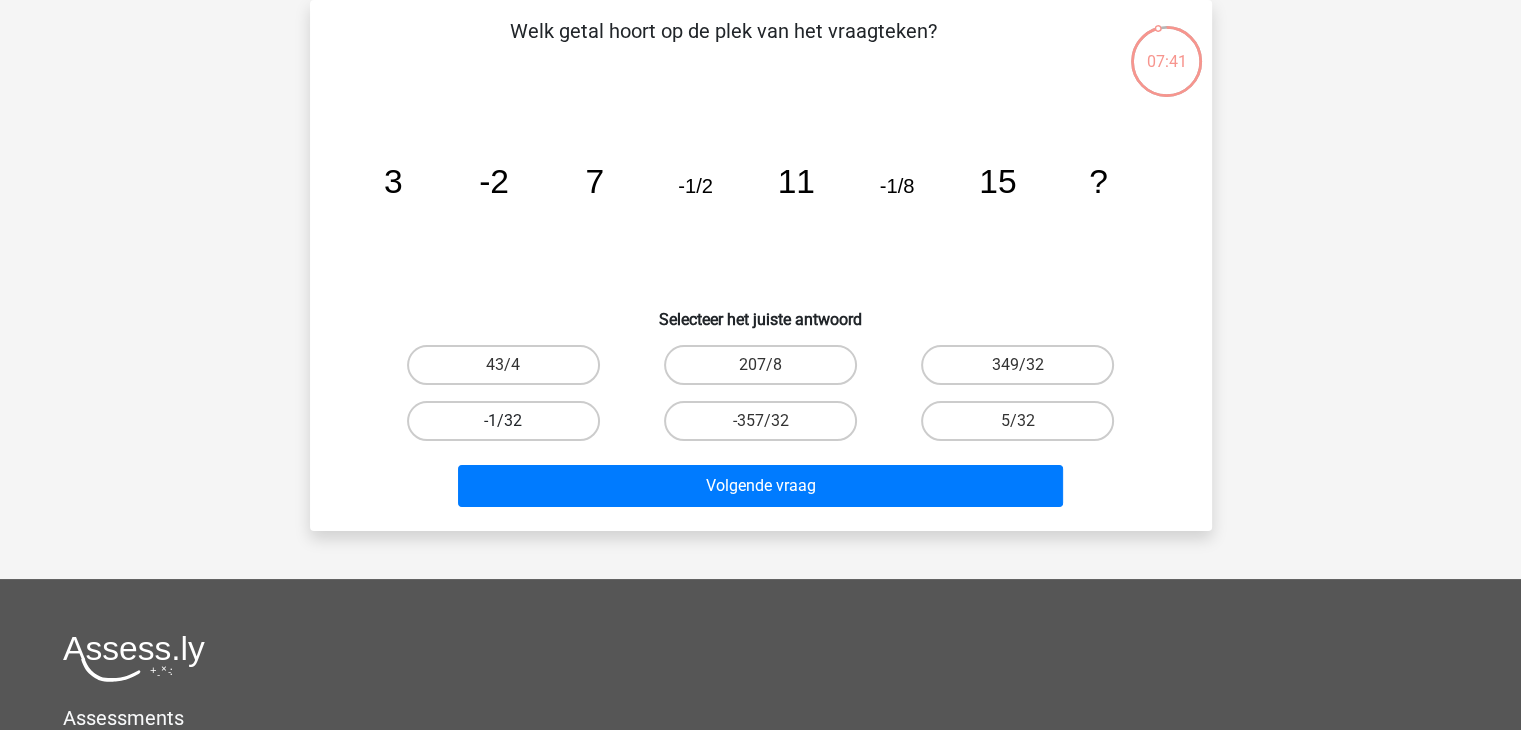 click on "-1/32" at bounding box center [503, 421] 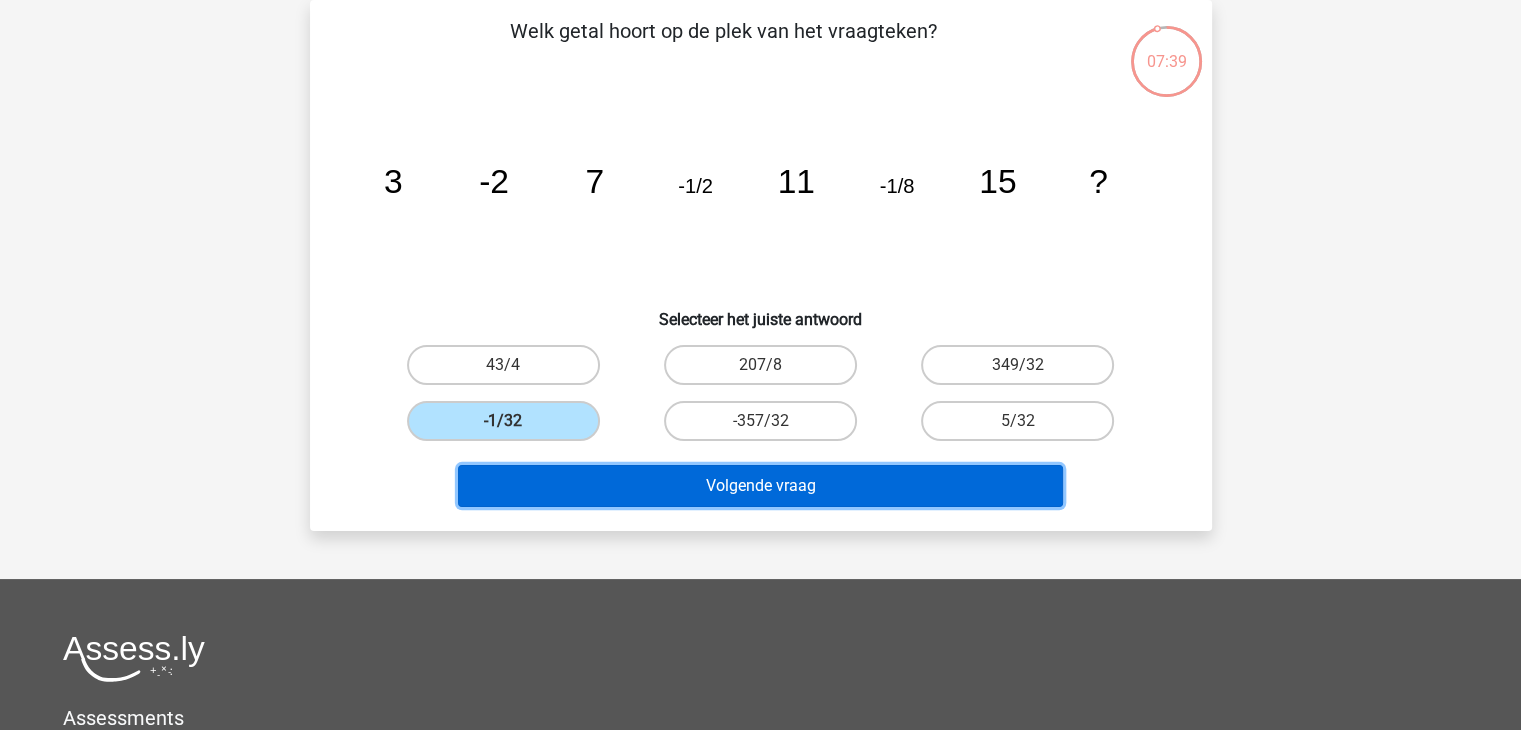 click on "Volgende vraag" at bounding box center [760, 486] 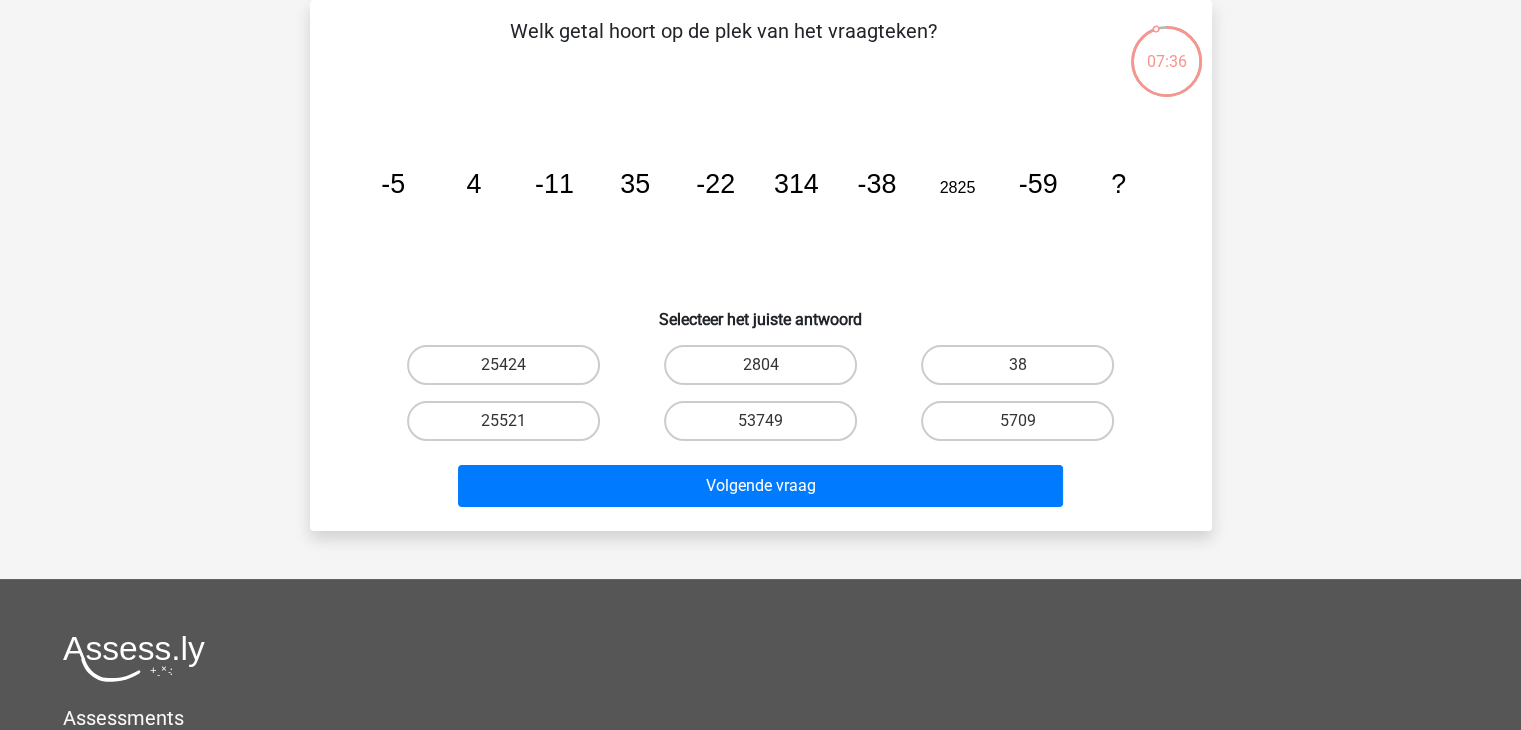 click on "25424" at bounding box center [509, 371] 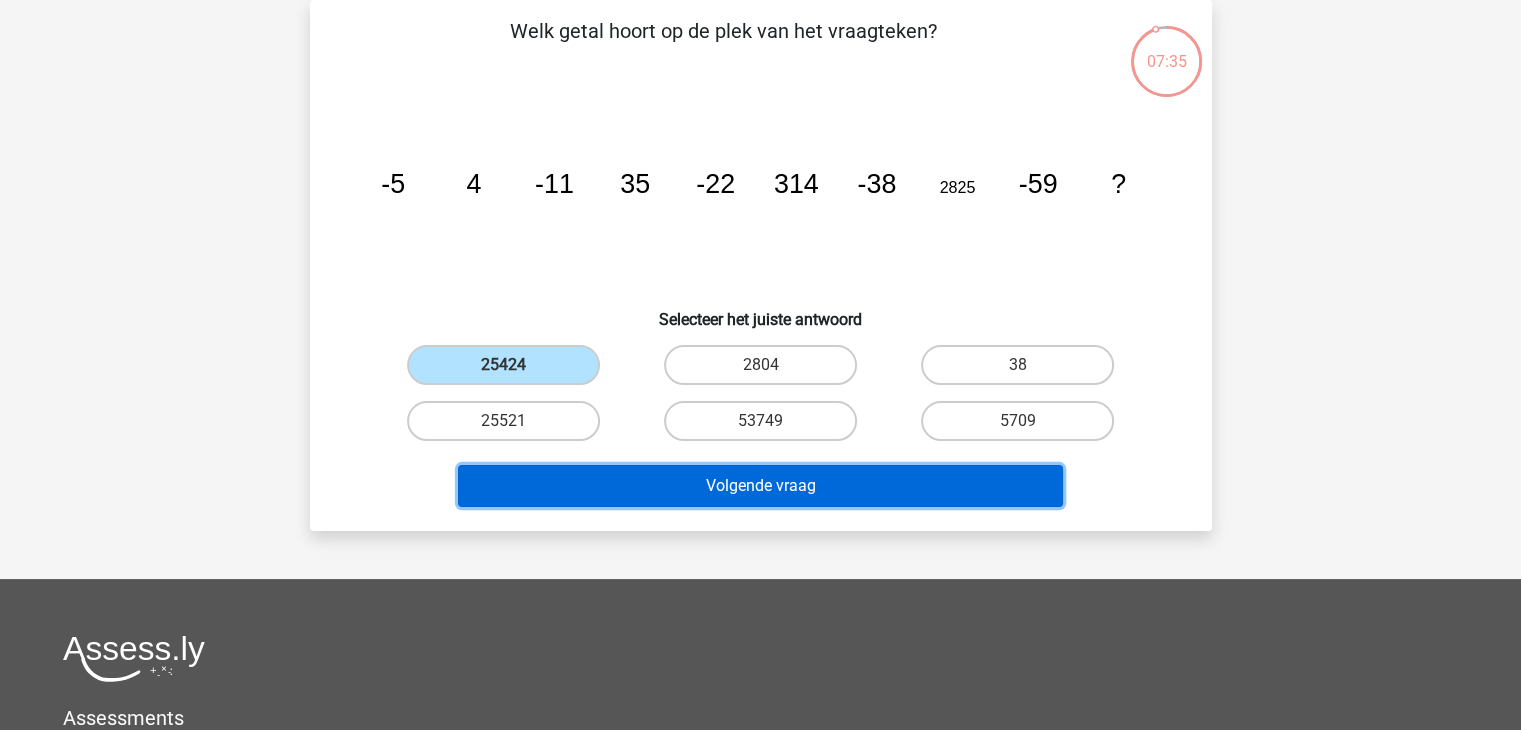 click on "Volgende vraag" at bounding box center [760, 486] 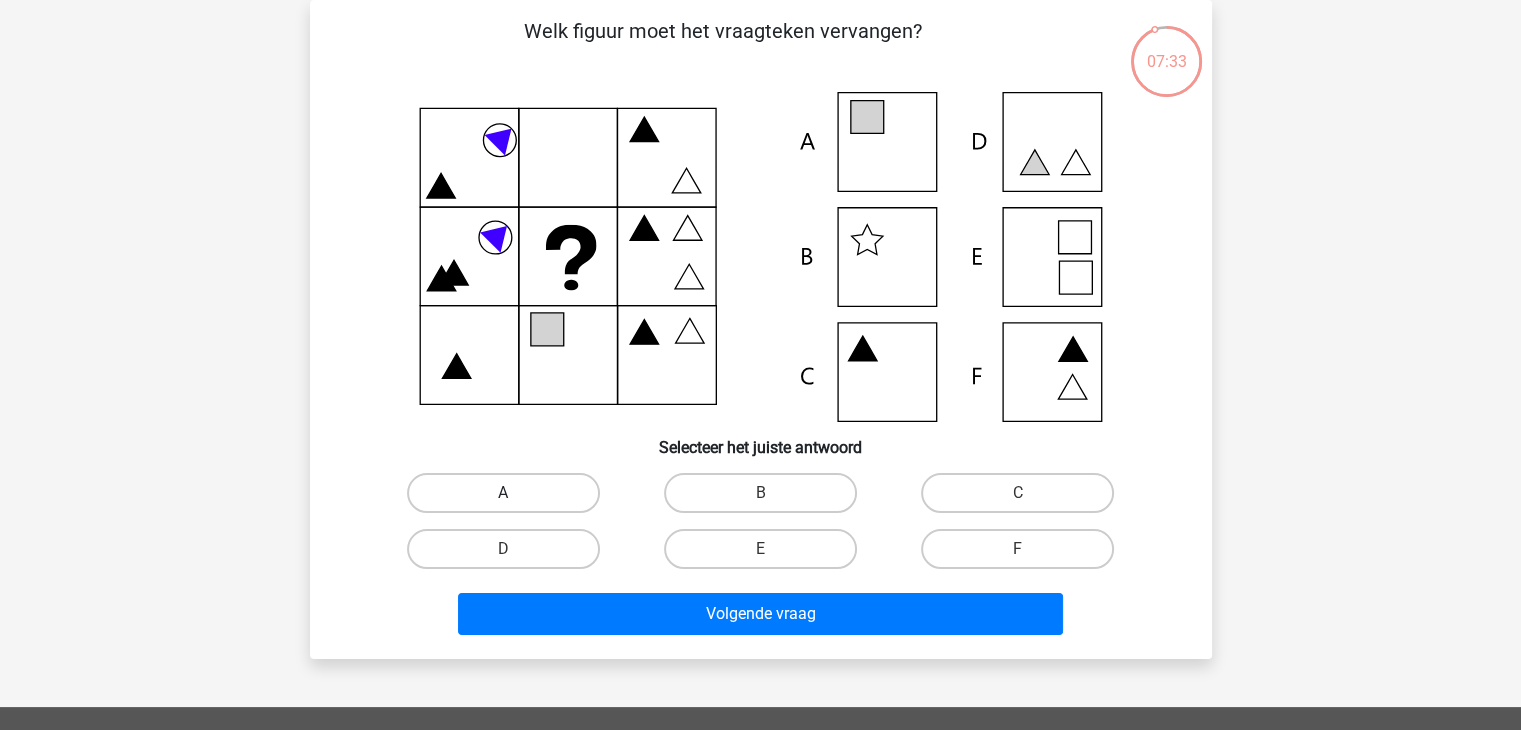click on "A" at bounding box center (503, 493) 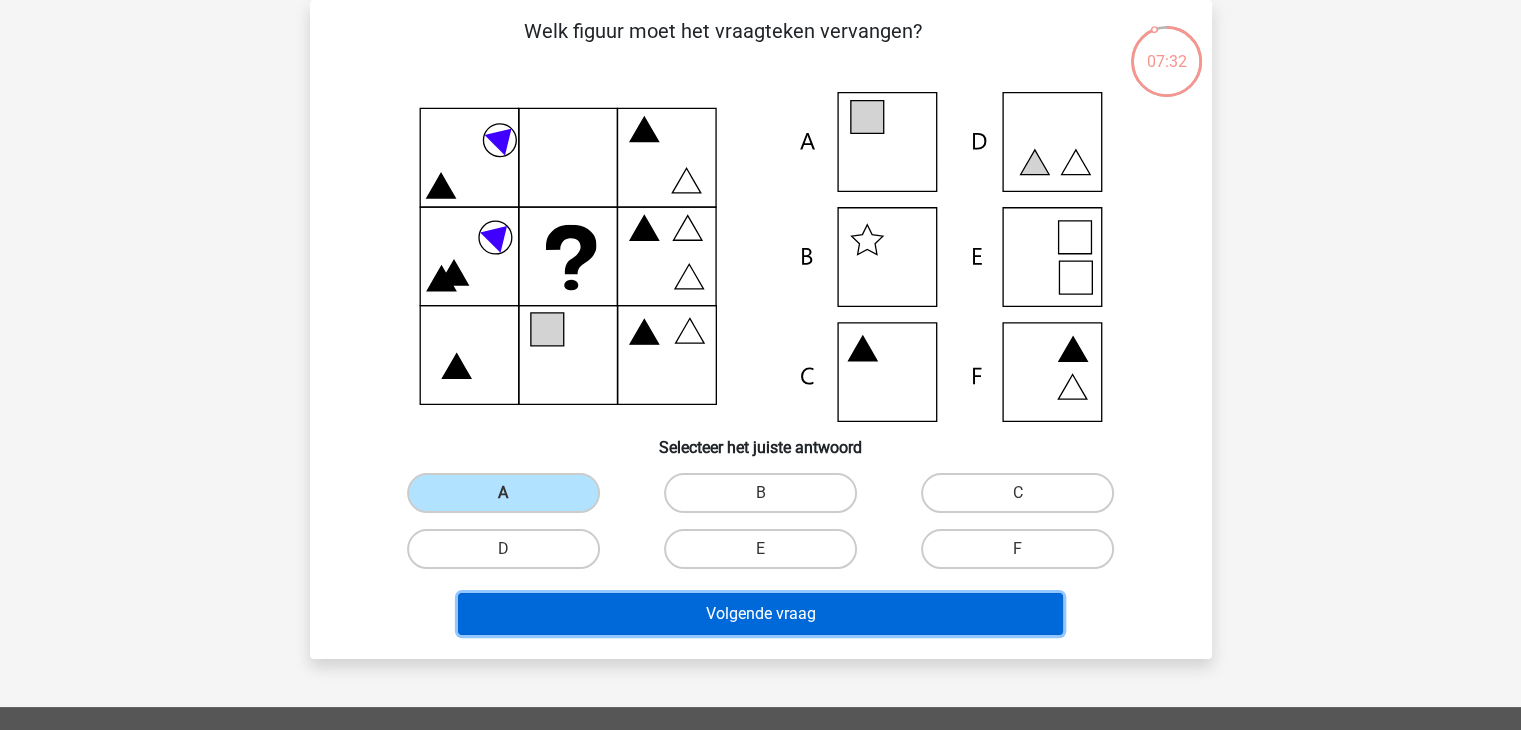 click on "Volgende vraag" at bounding box center [760, 614] 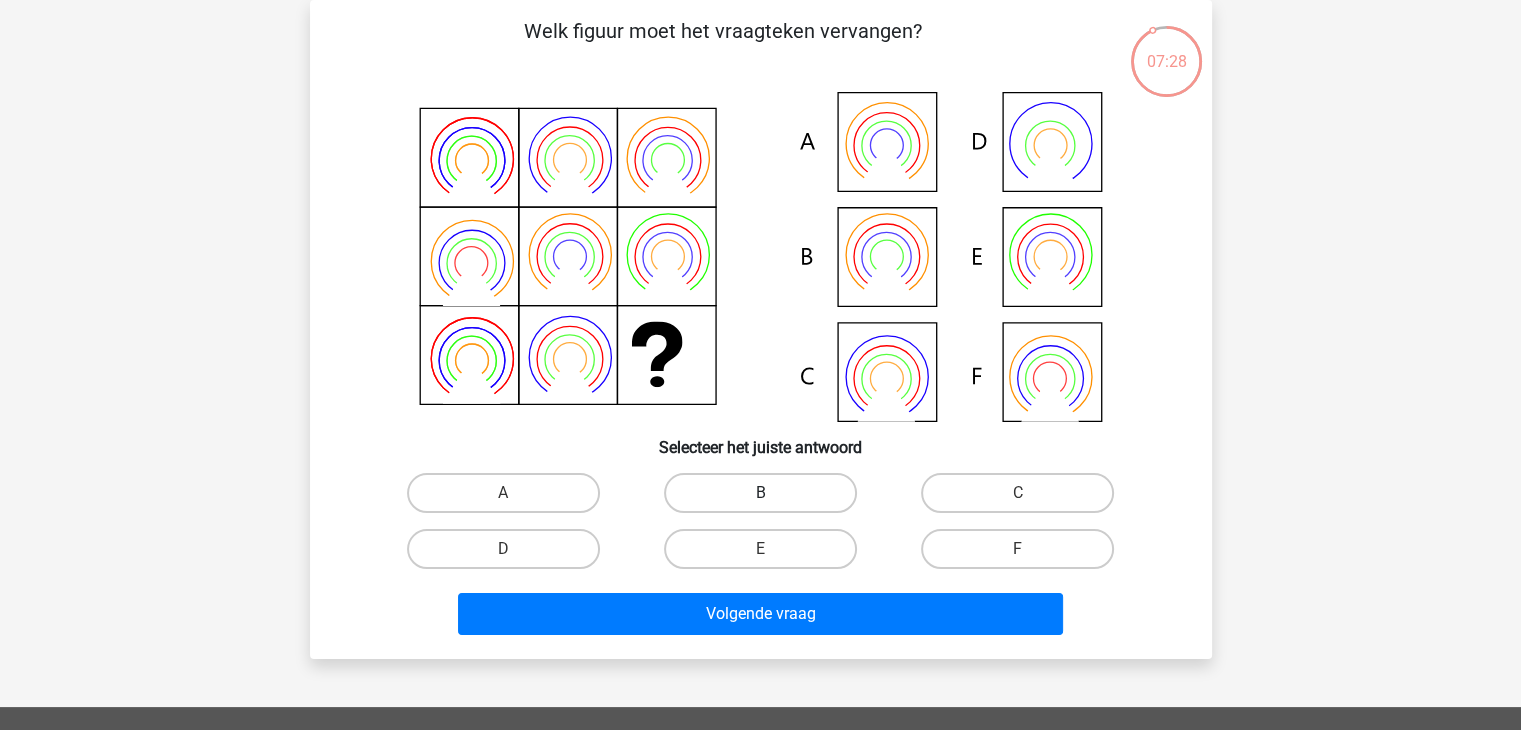 click on "B" at bounding box center [760, 493] 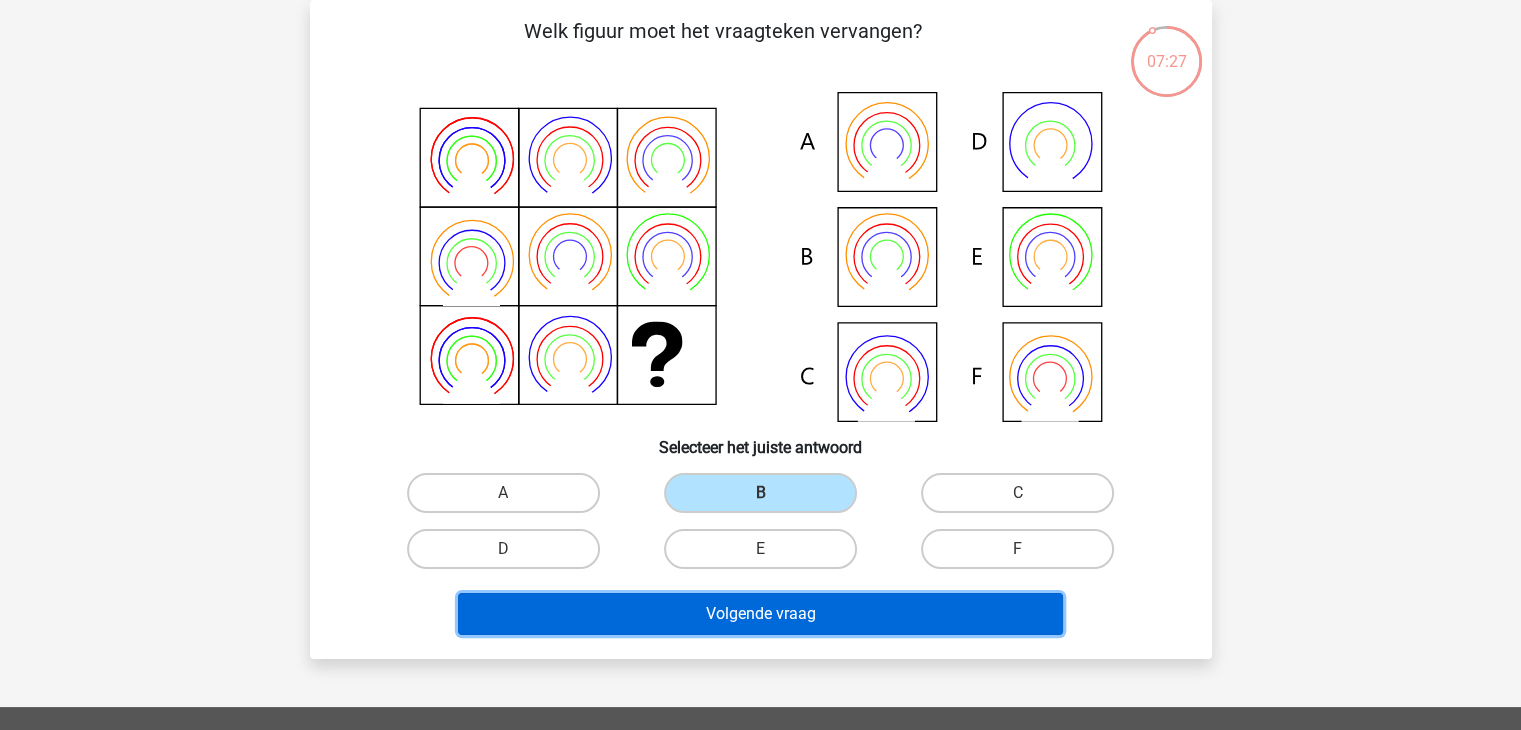 click on "Volgende vraag" at bounding box center (760, 614) 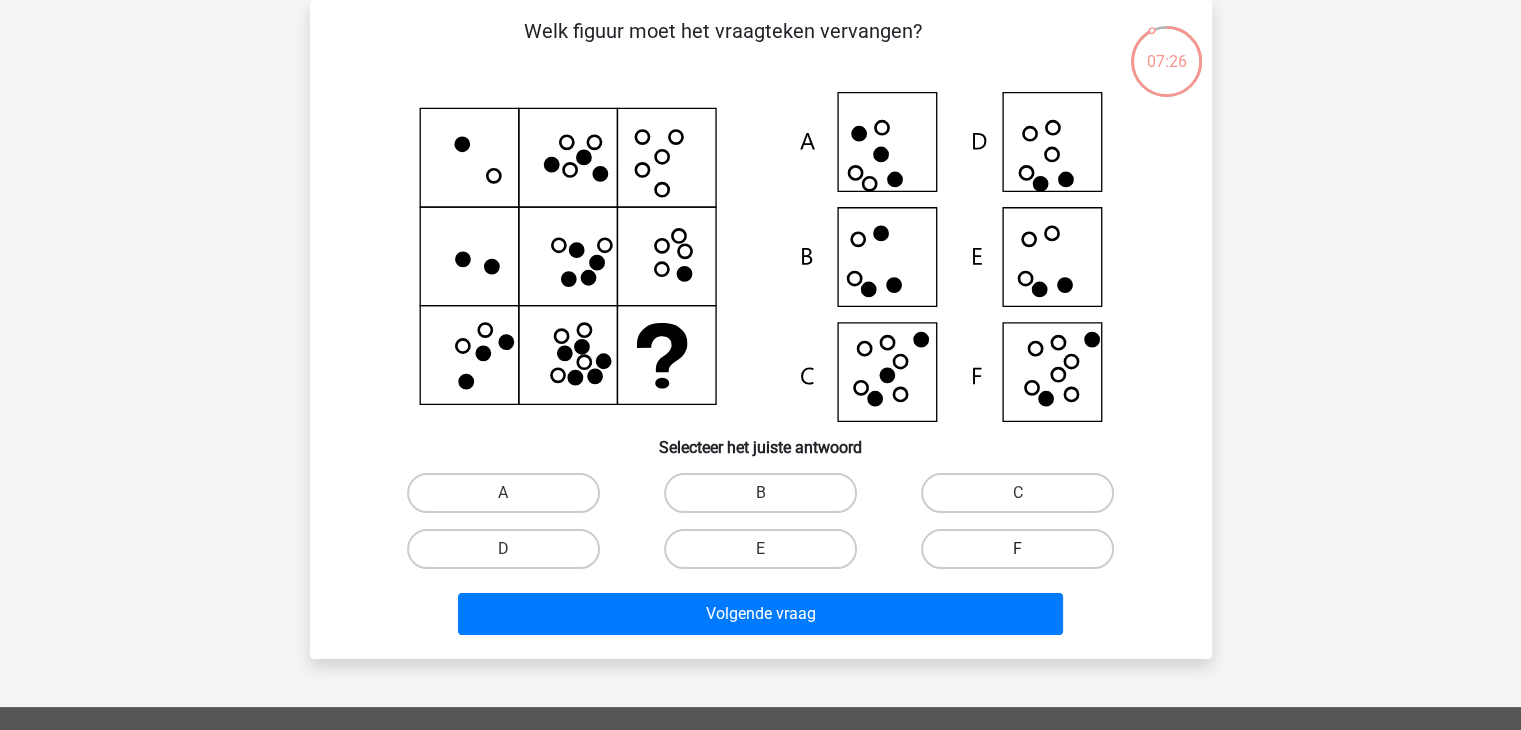 click on "F" at bounding box center (1017, 549) 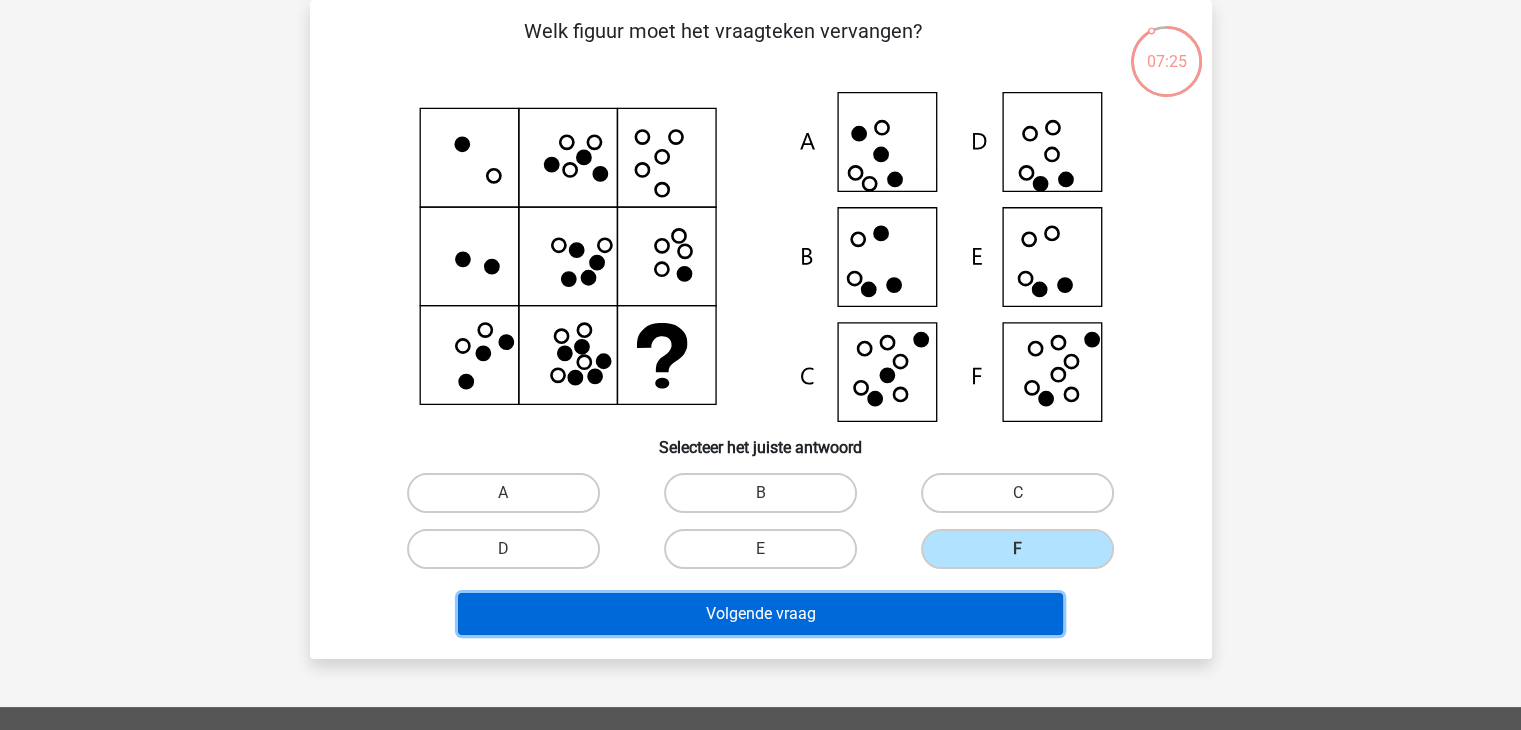 click on "Volgende vraag" at bounding box center [760, 614] 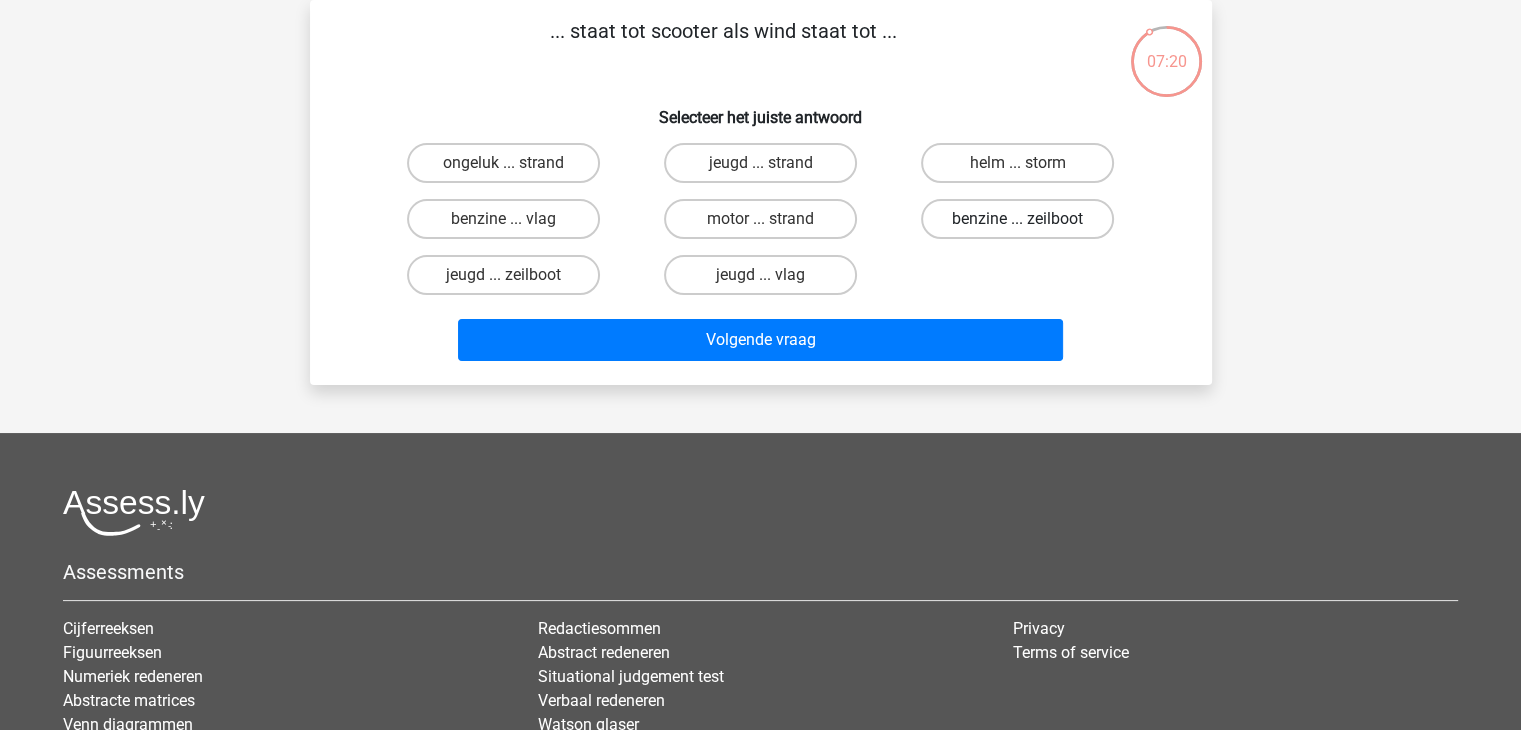 click on "benzine ... zeilboot" at bounding box center (1017, 219) 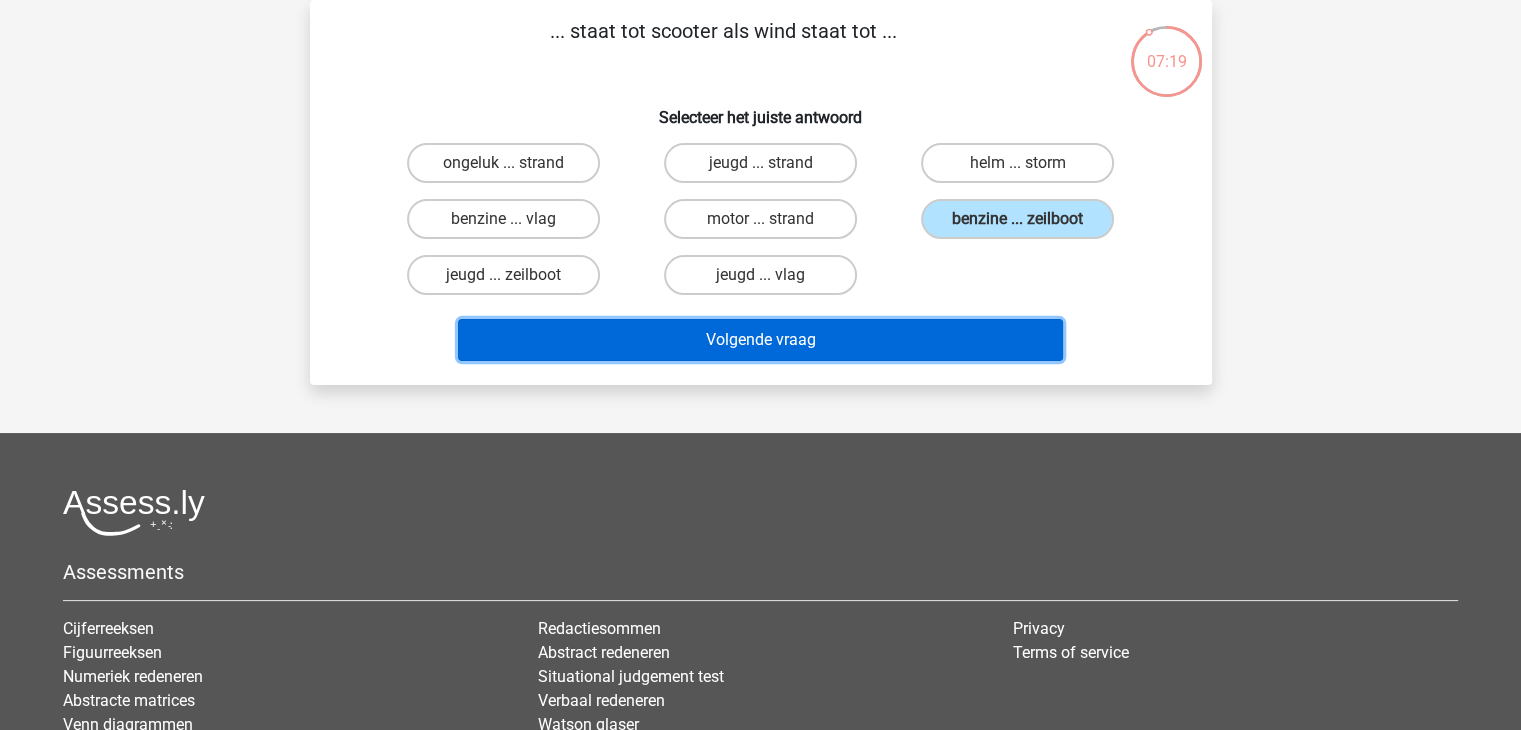 click on "Volgende vraag" at bounding box center [760, 340] 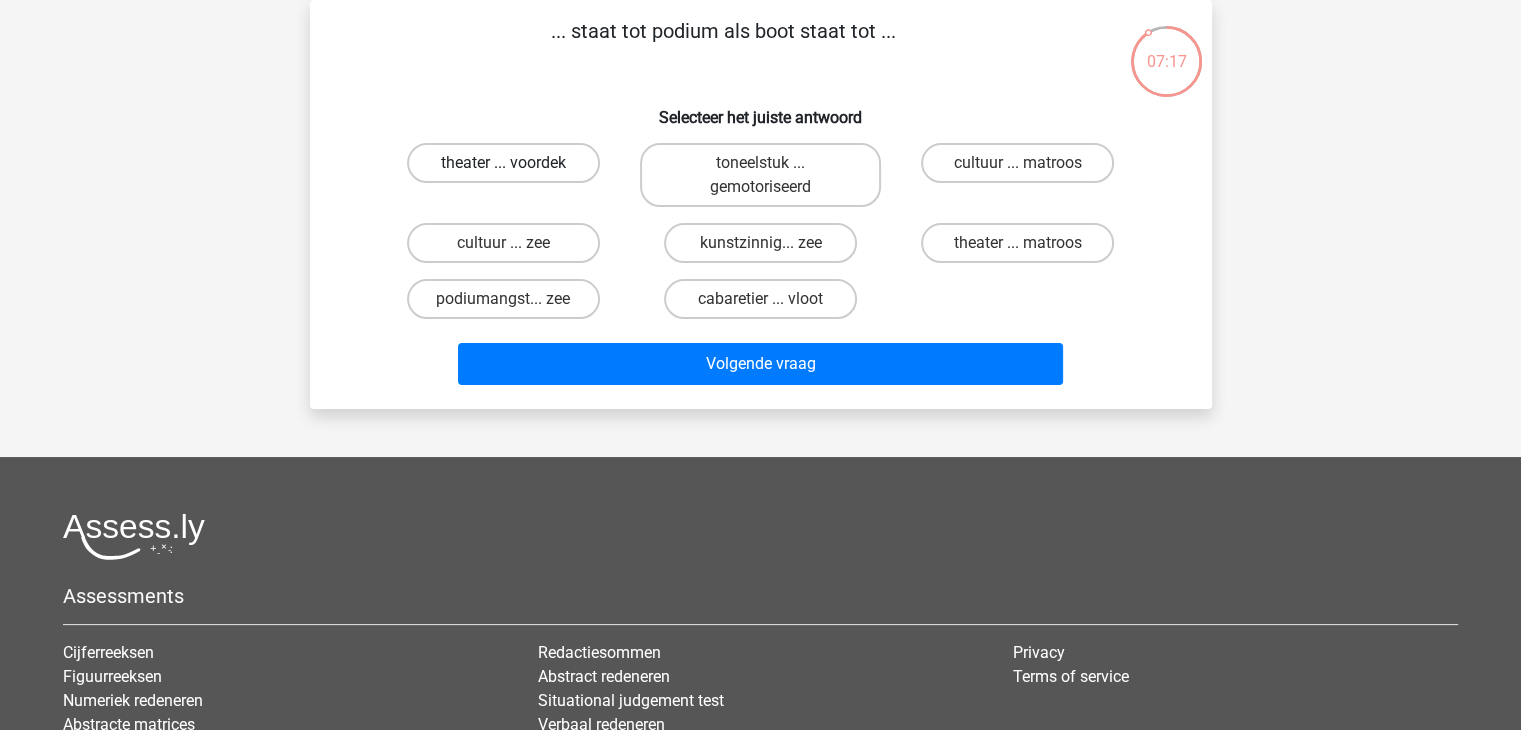 click on "theater ... voordek" at bounding box center (503, 163) 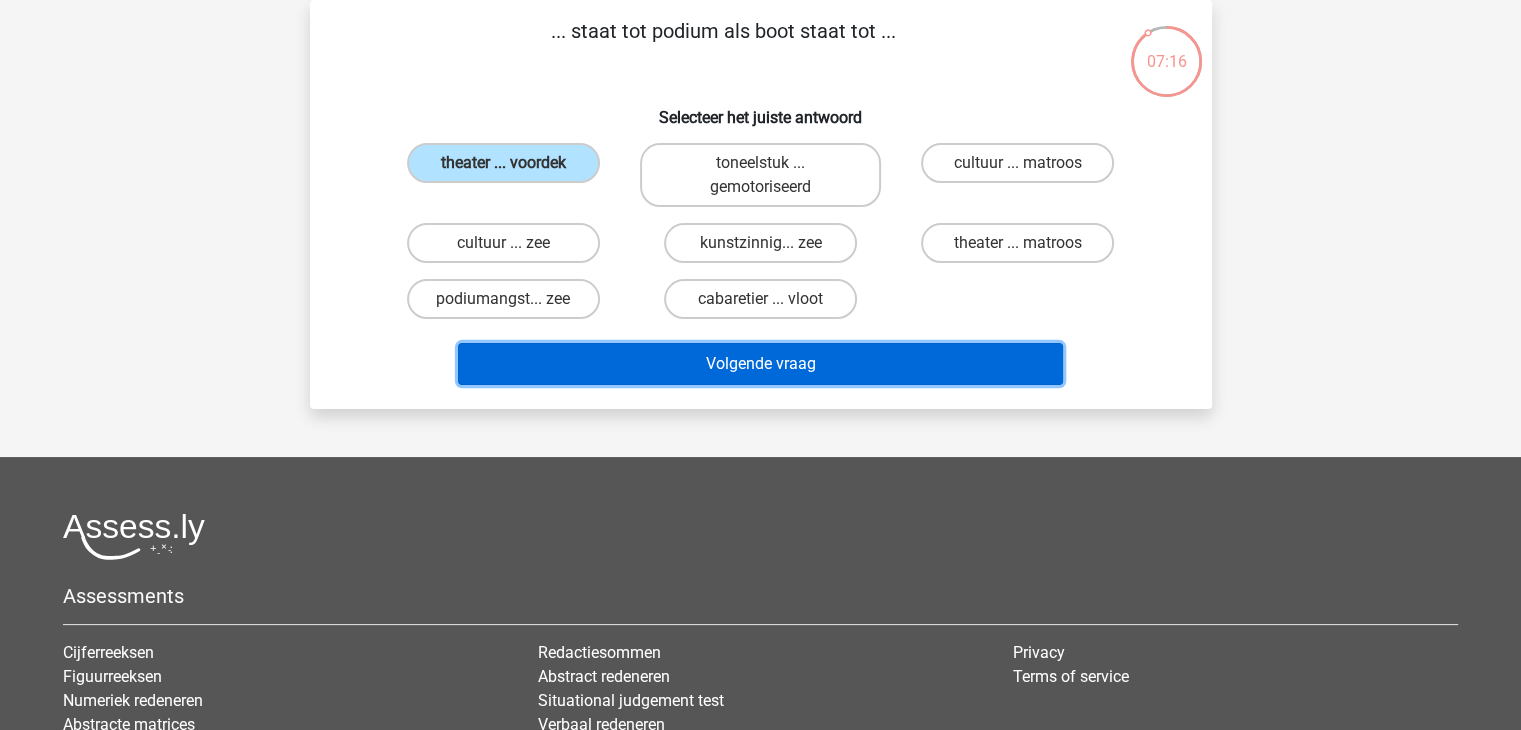 click on "Volgende vraag" at bounding box center [760, 364] 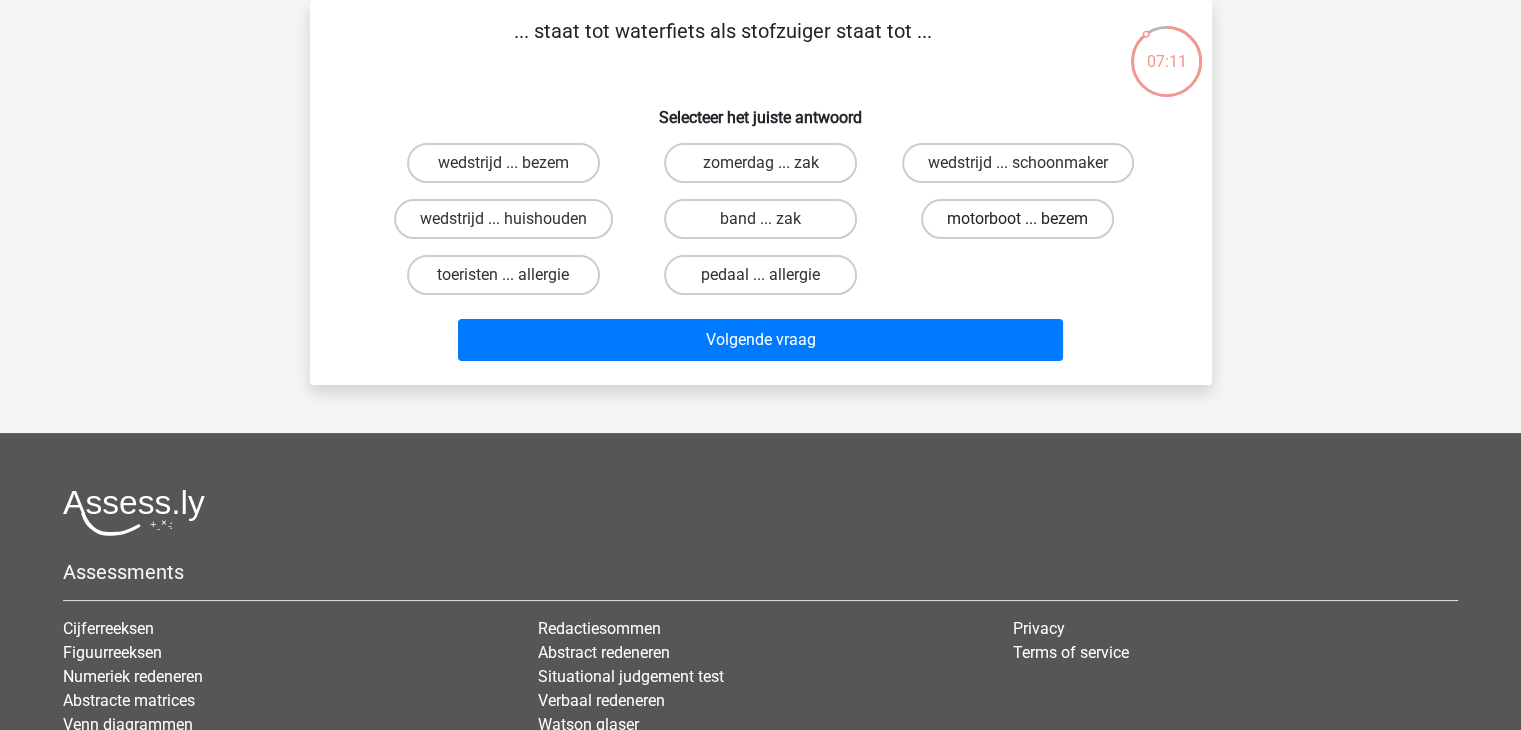 click on "motorboot ... bezem" at bounding box center [1017, 219] 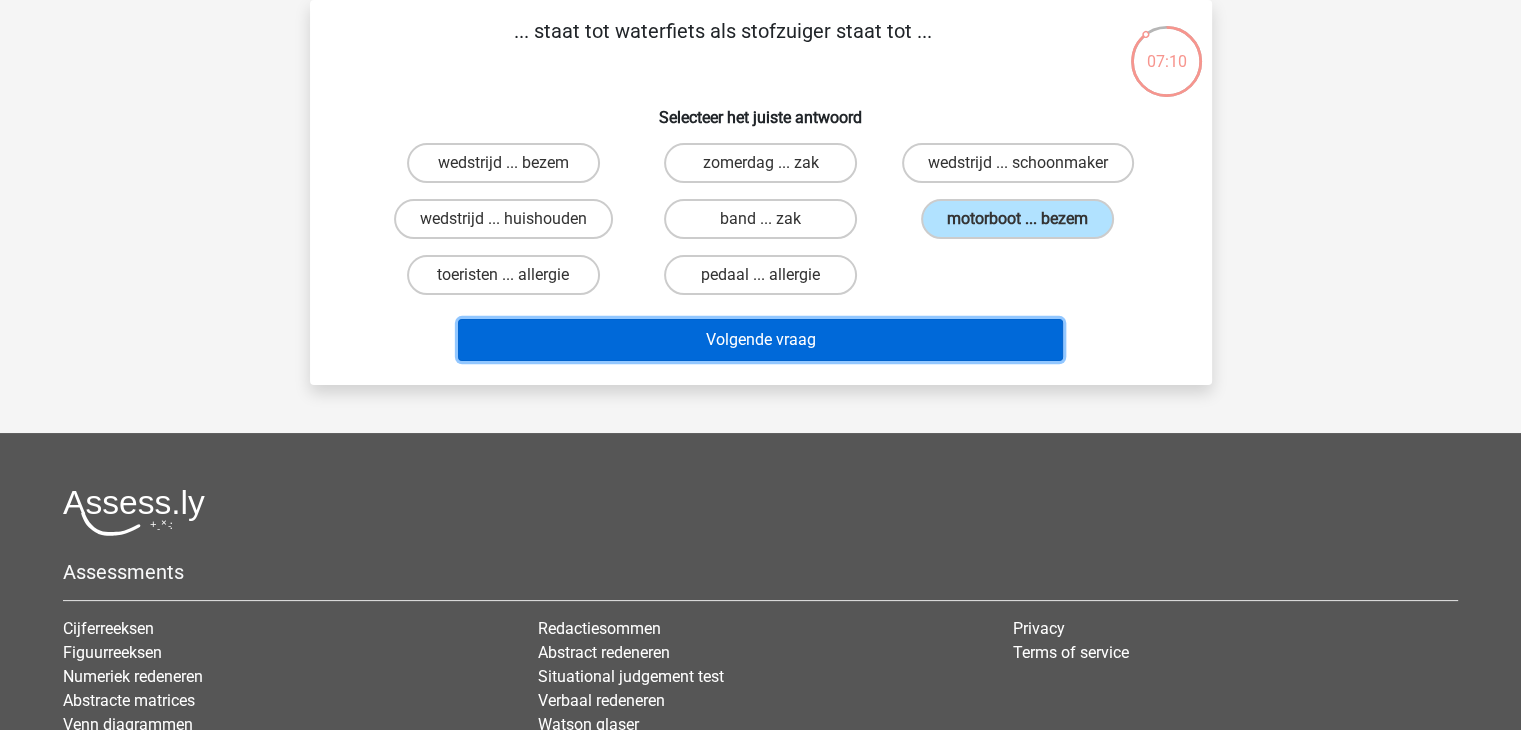 click on "Volgende vraag" at bounding box center [760, 340] 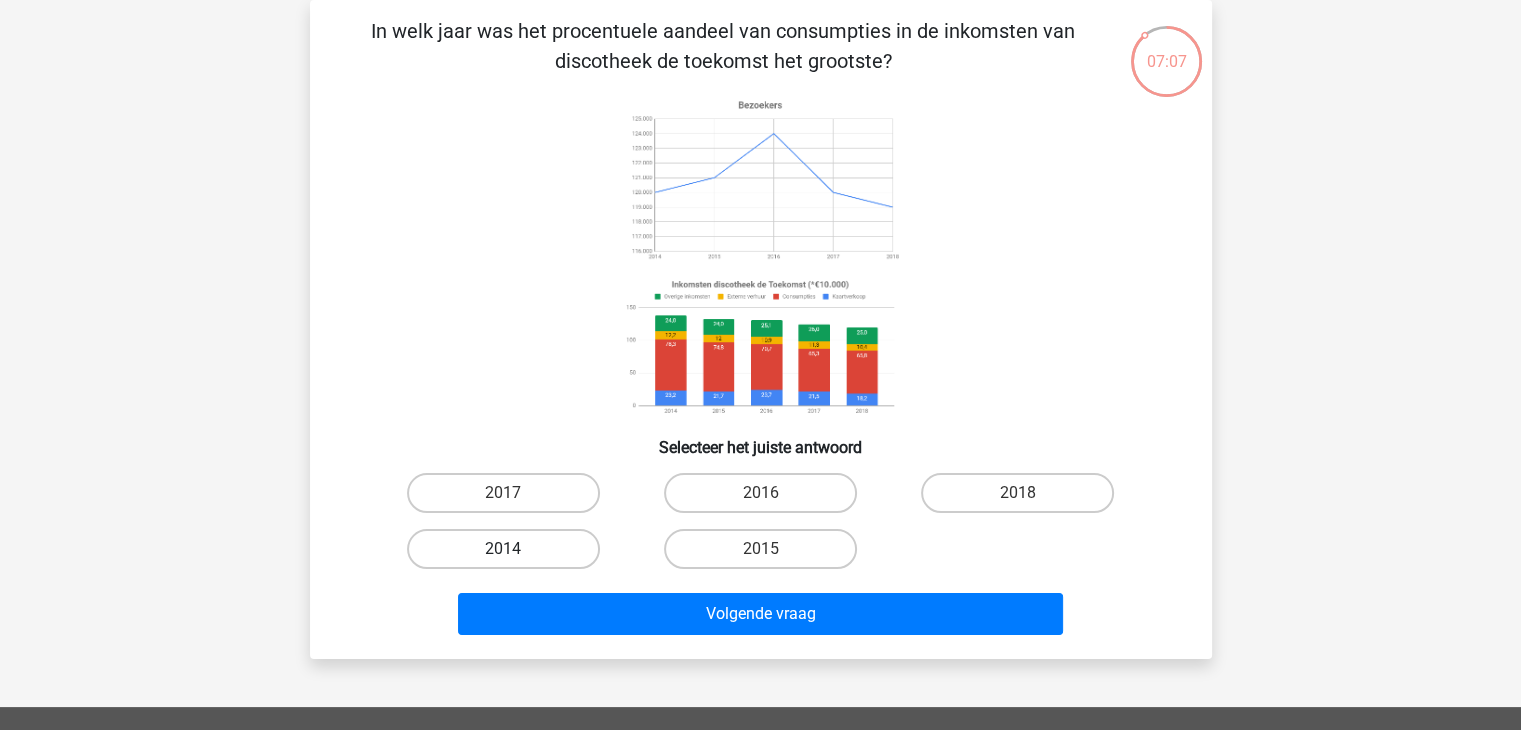 click on "2014" at bounding box center [503, 549] 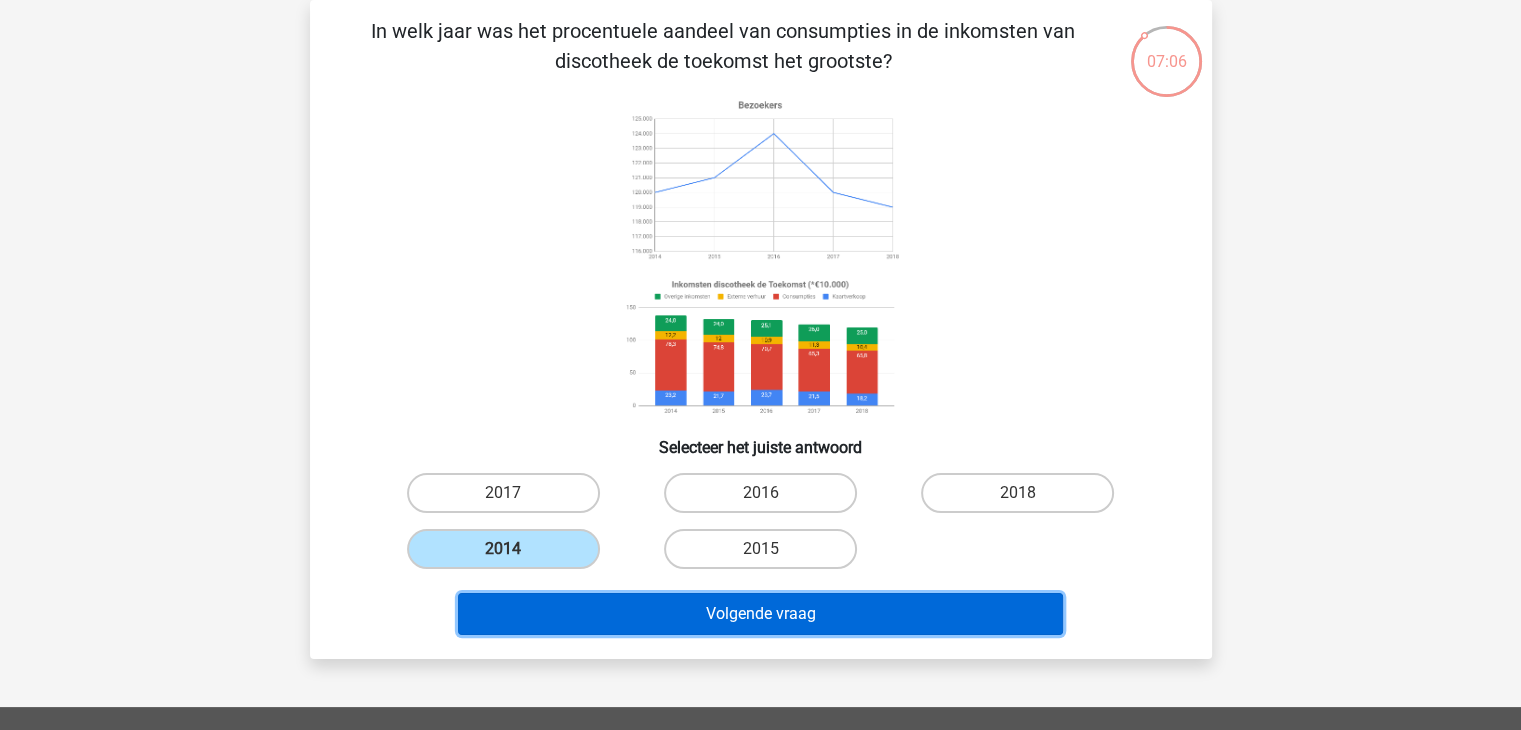 click on "Volgende vraag" at bounding box center (760, 614) 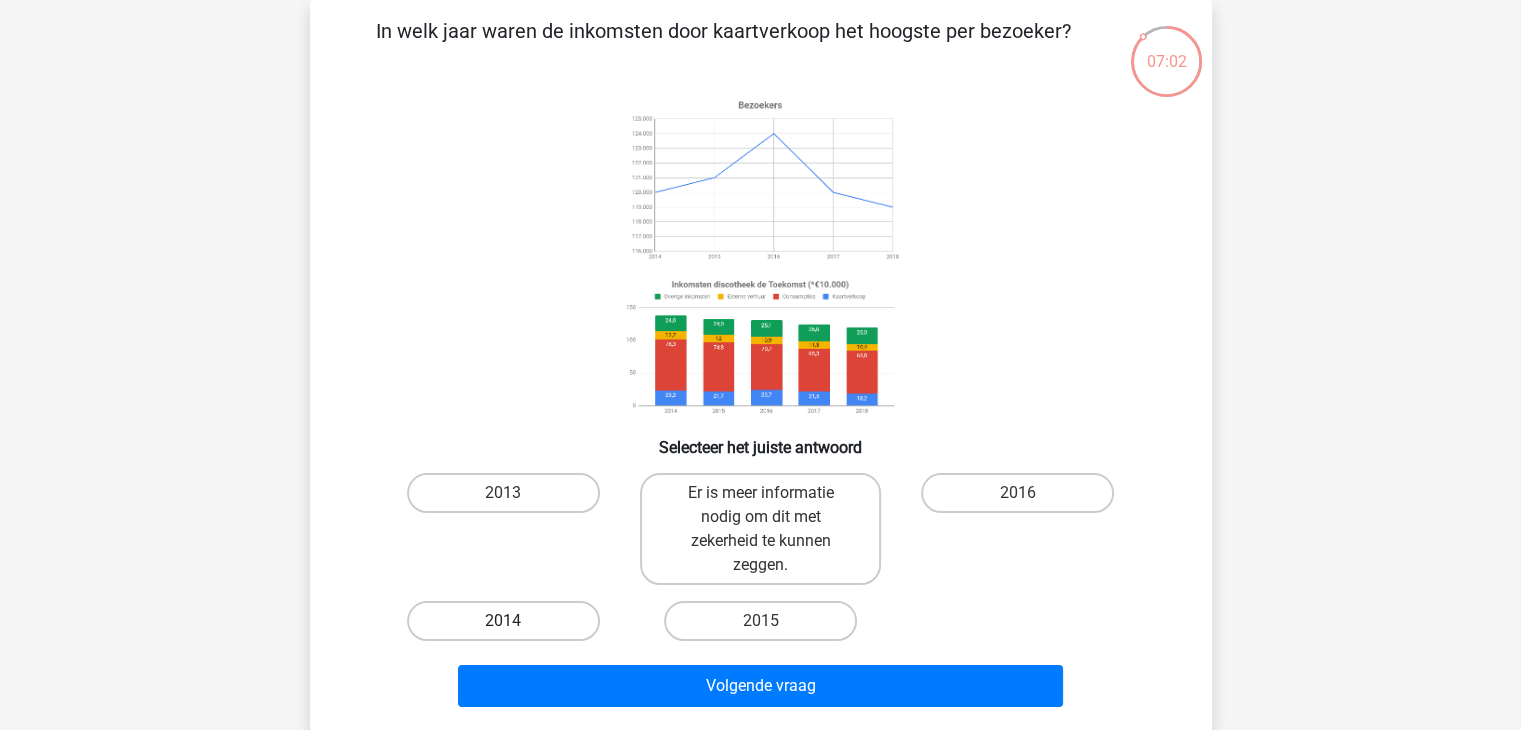 click on "2014" at bounding box center (503, 621) 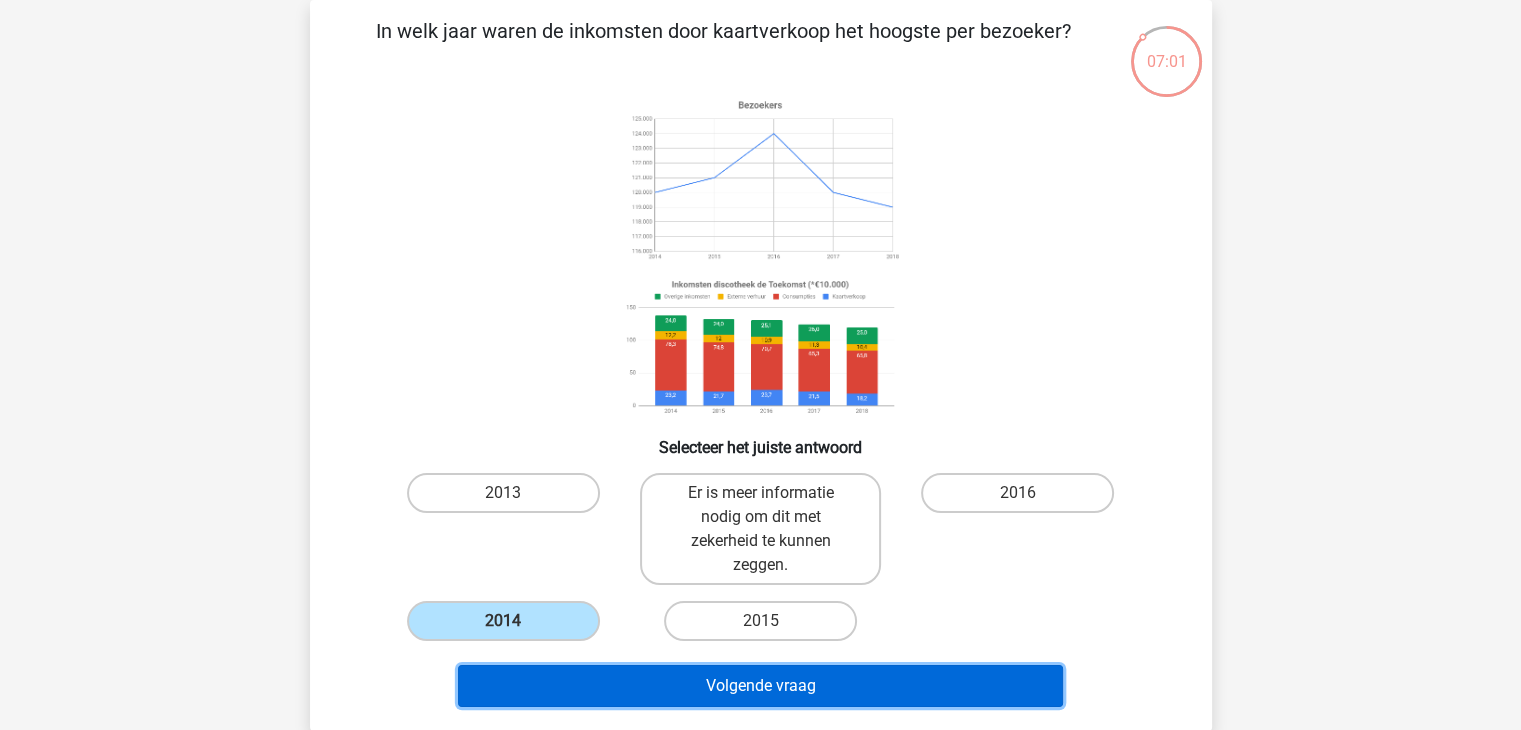 click on "Volgende vraag" at bounding box center (760, 686) 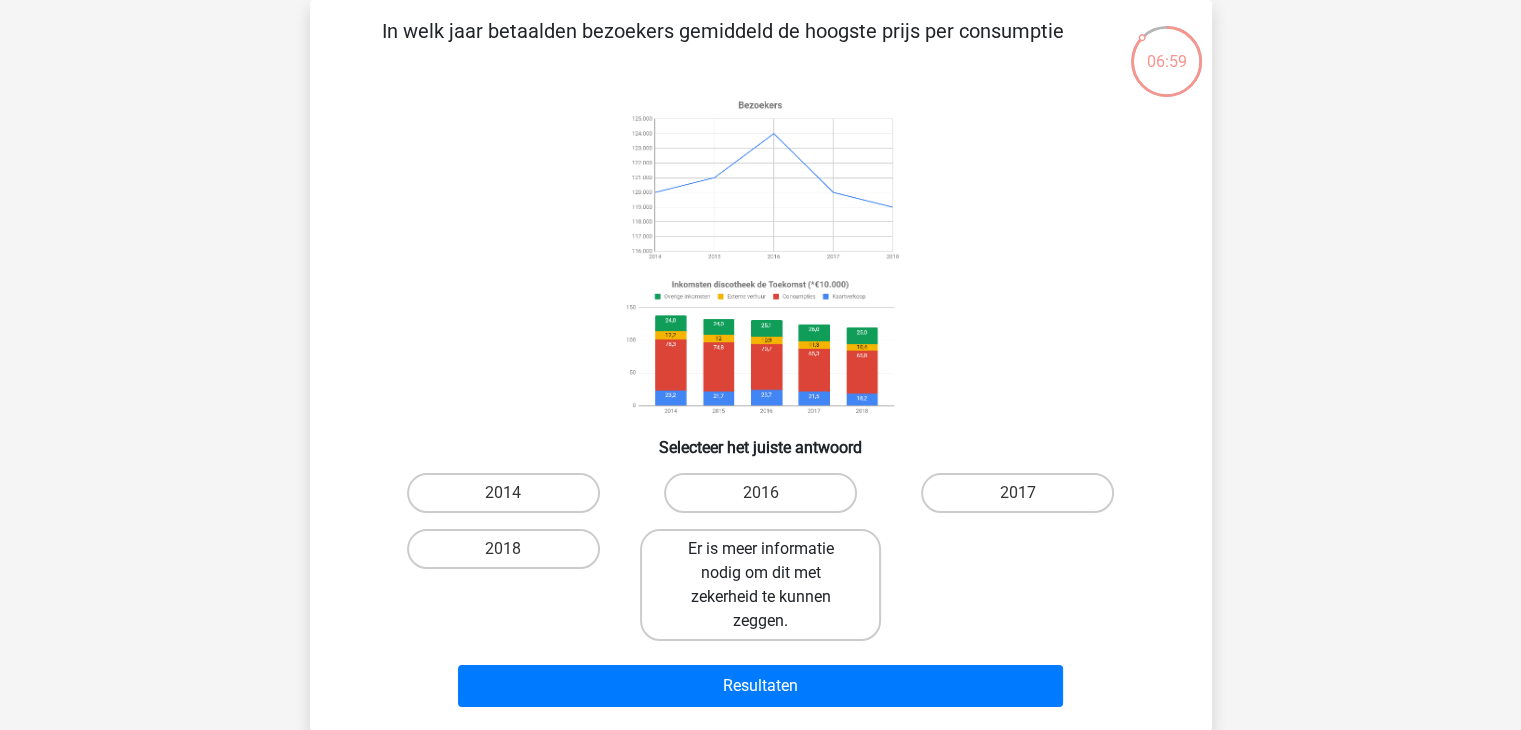 click on "Er is meer informatie nodig om dit met zekerheid te kunnen zeggen." at bounding box center (760, 585) 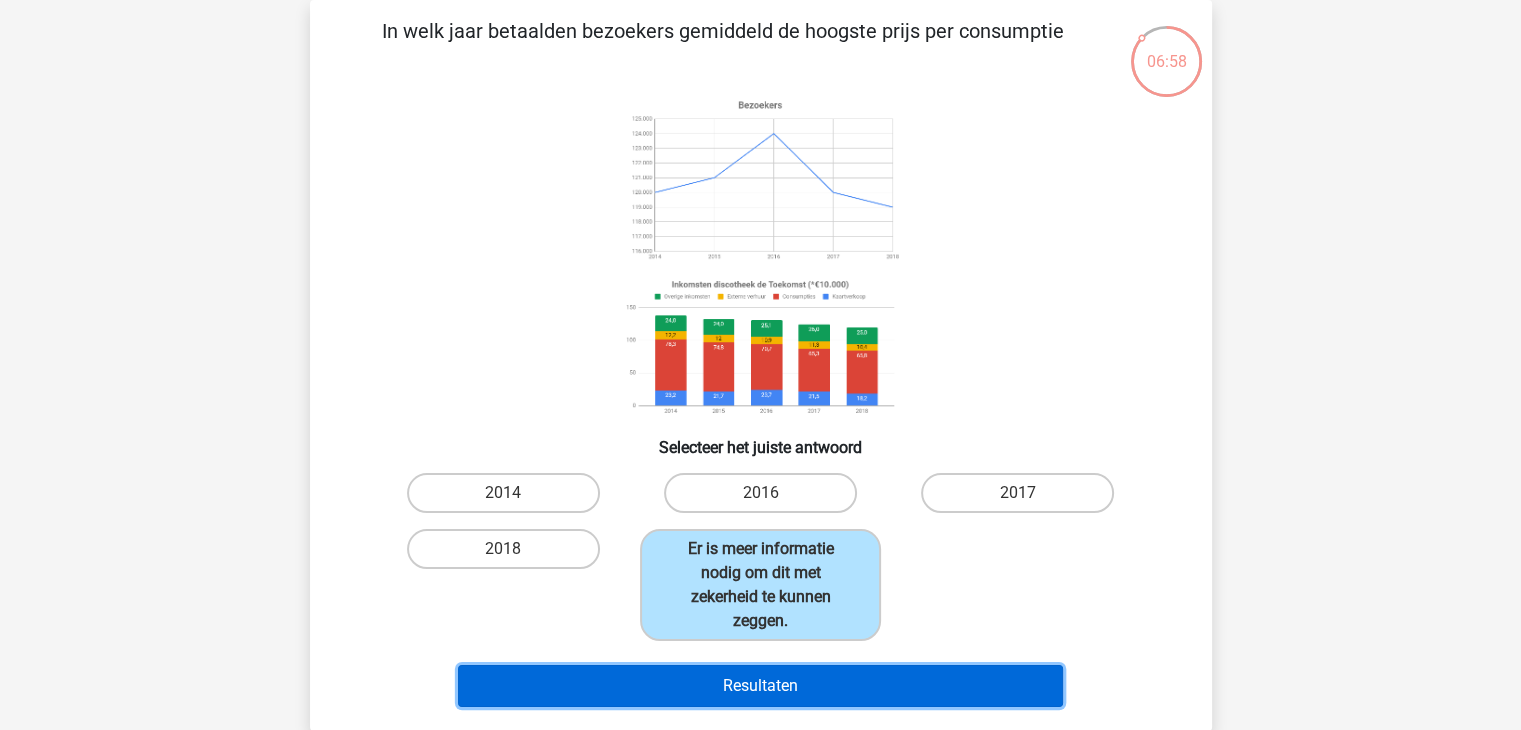 click on "Resultaten" at bounding box center (760, 686) 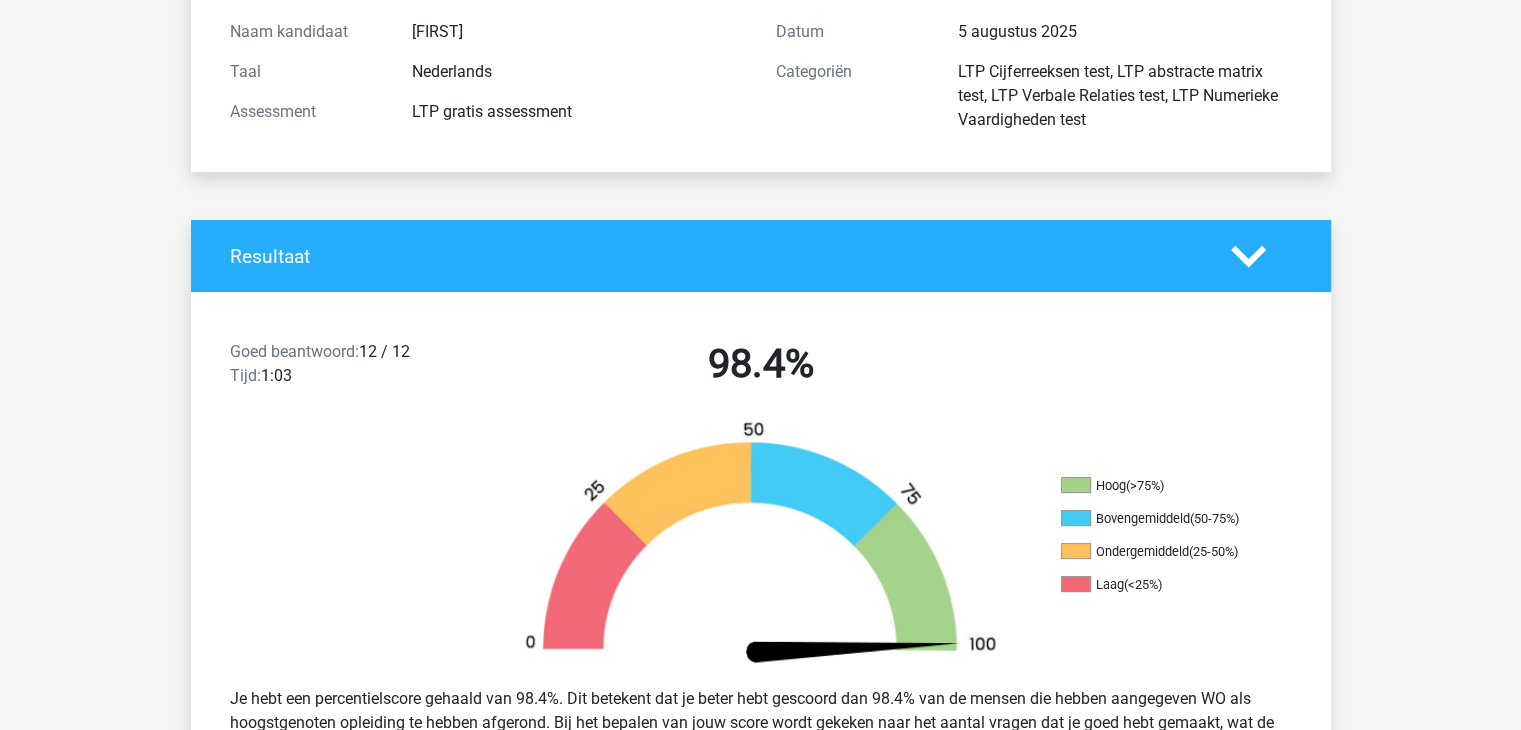 scroll, scrollTop: 0, scrollLeft: 0, axis: both 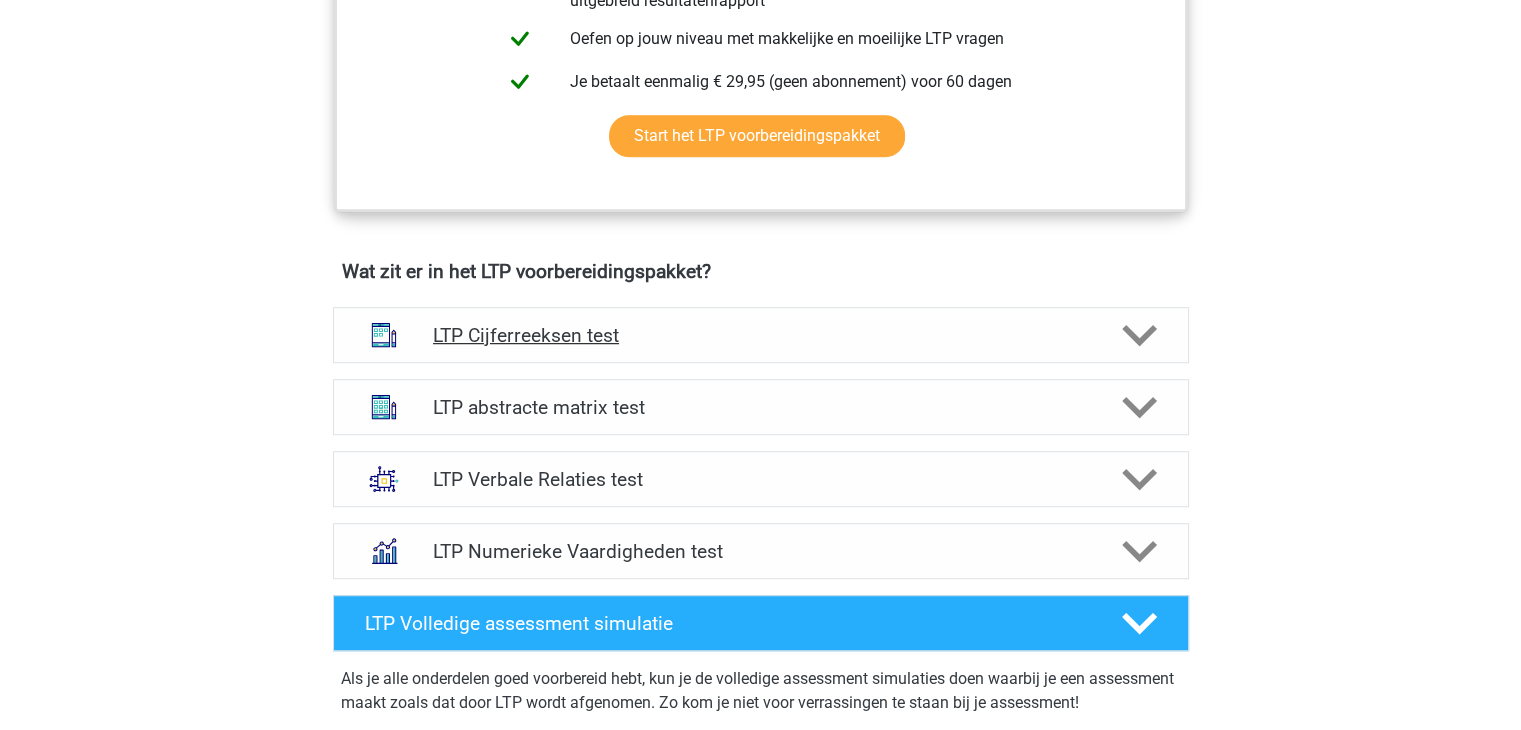 click 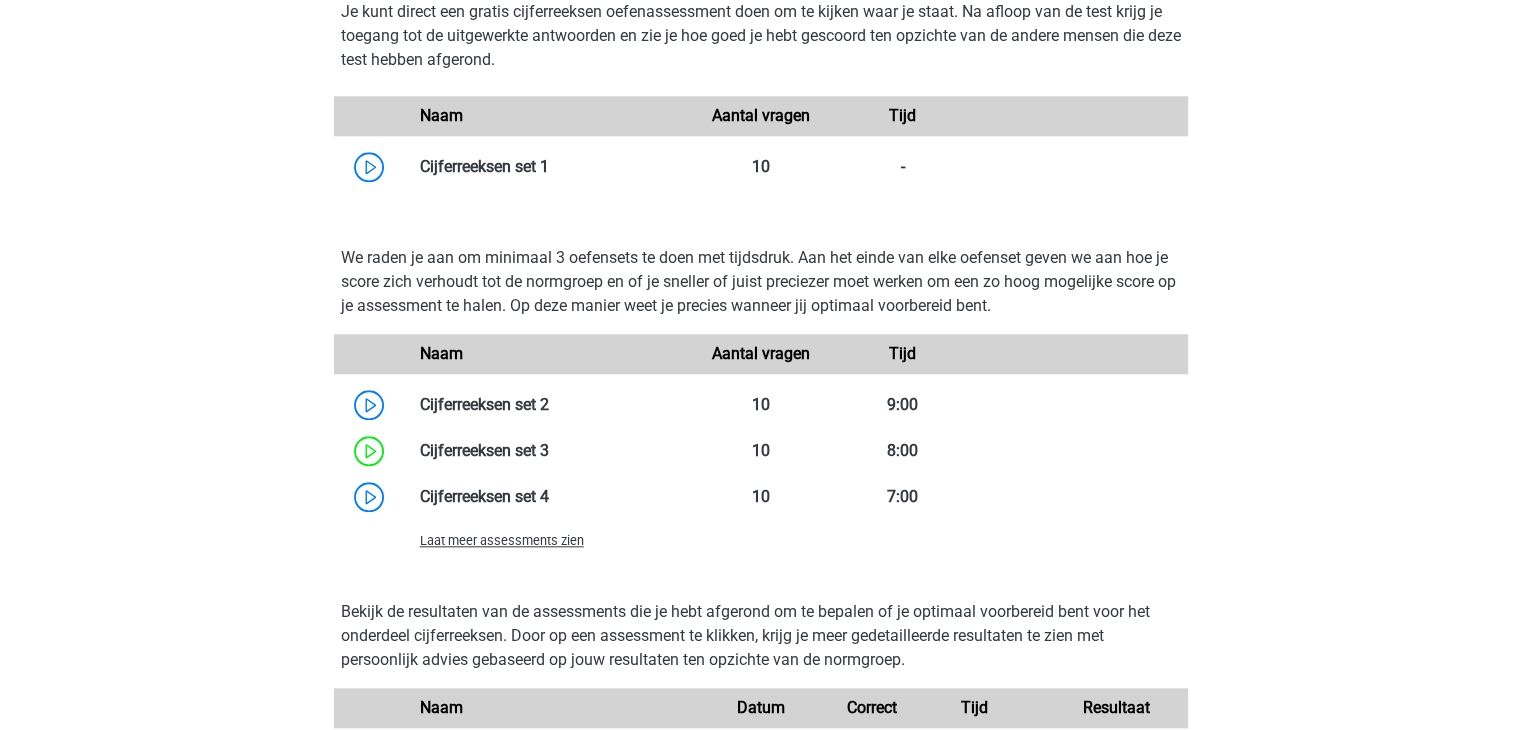 scroll, scrollTop: 2000, scrollLeft: 0, axis: vertical 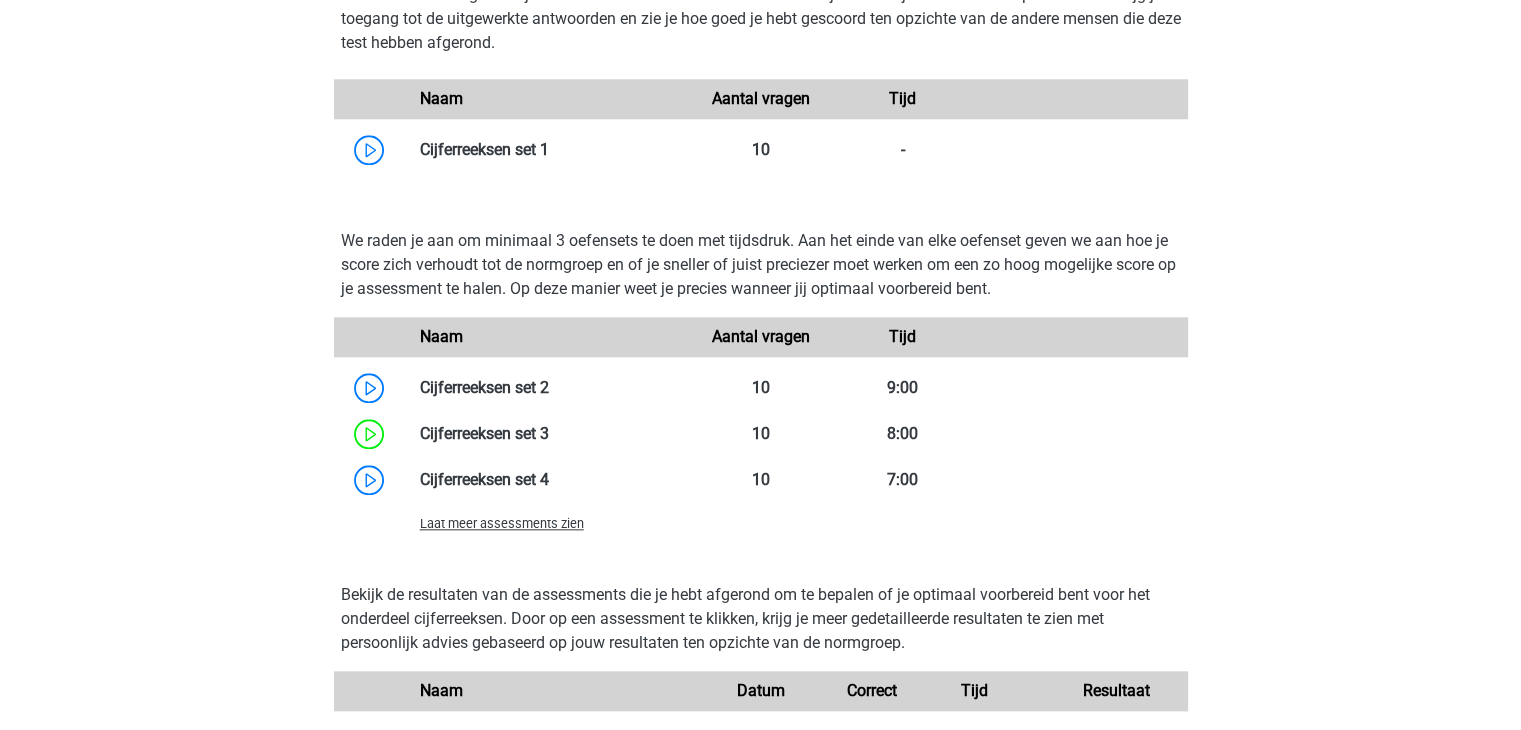 click on "Laat meer assessments zien" at bounding box center (502, 523) 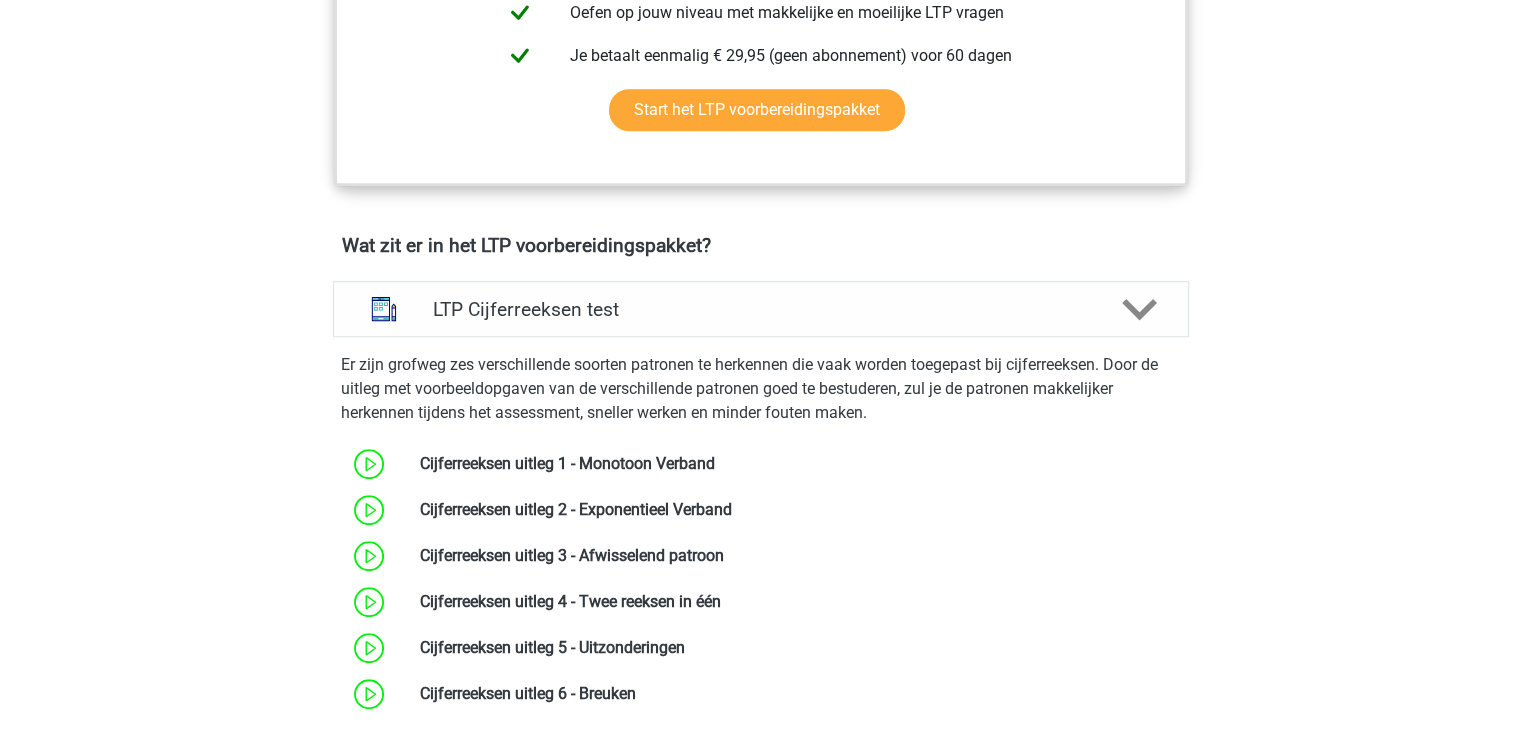 scroll, scrollTop: 1200, scrollLeft: 0, axis: vertical 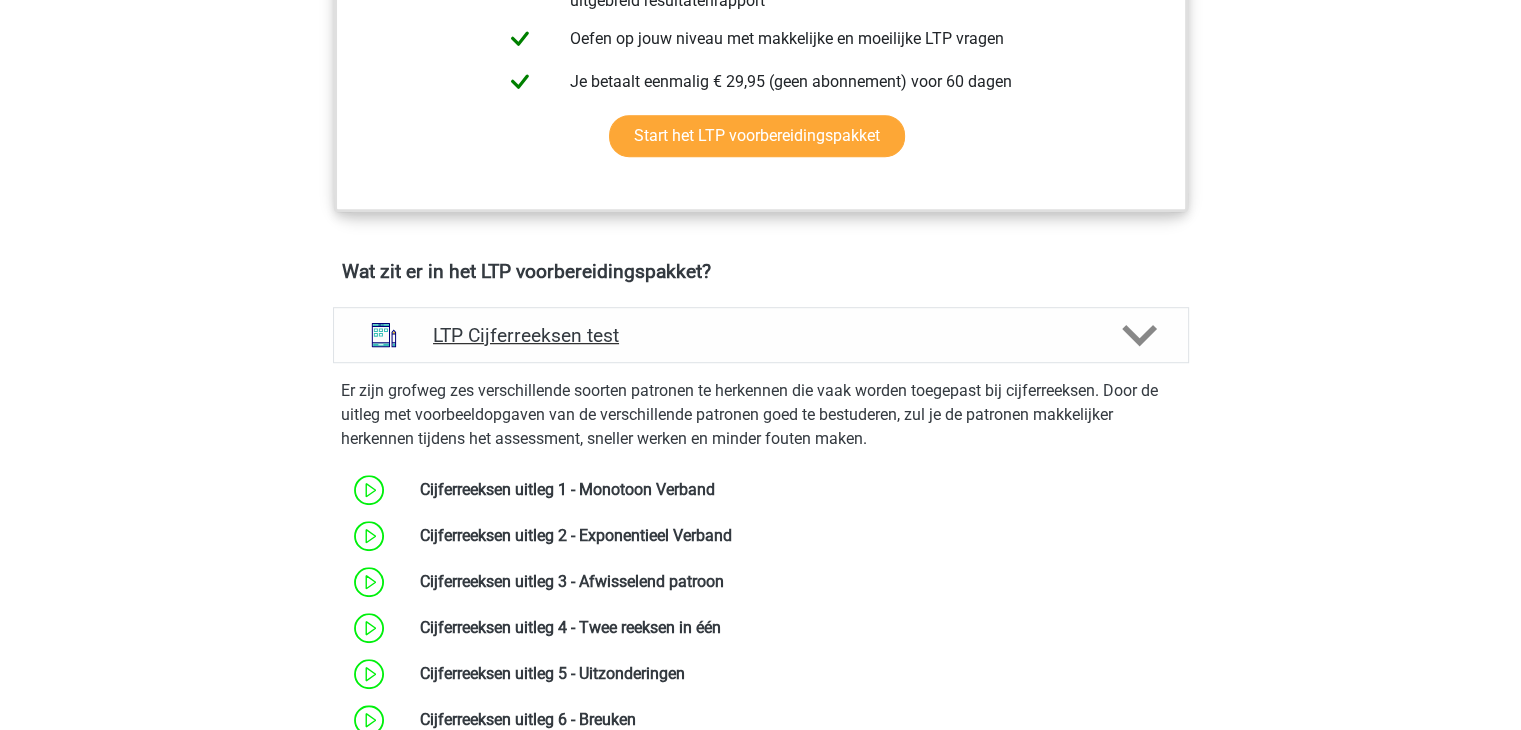 click 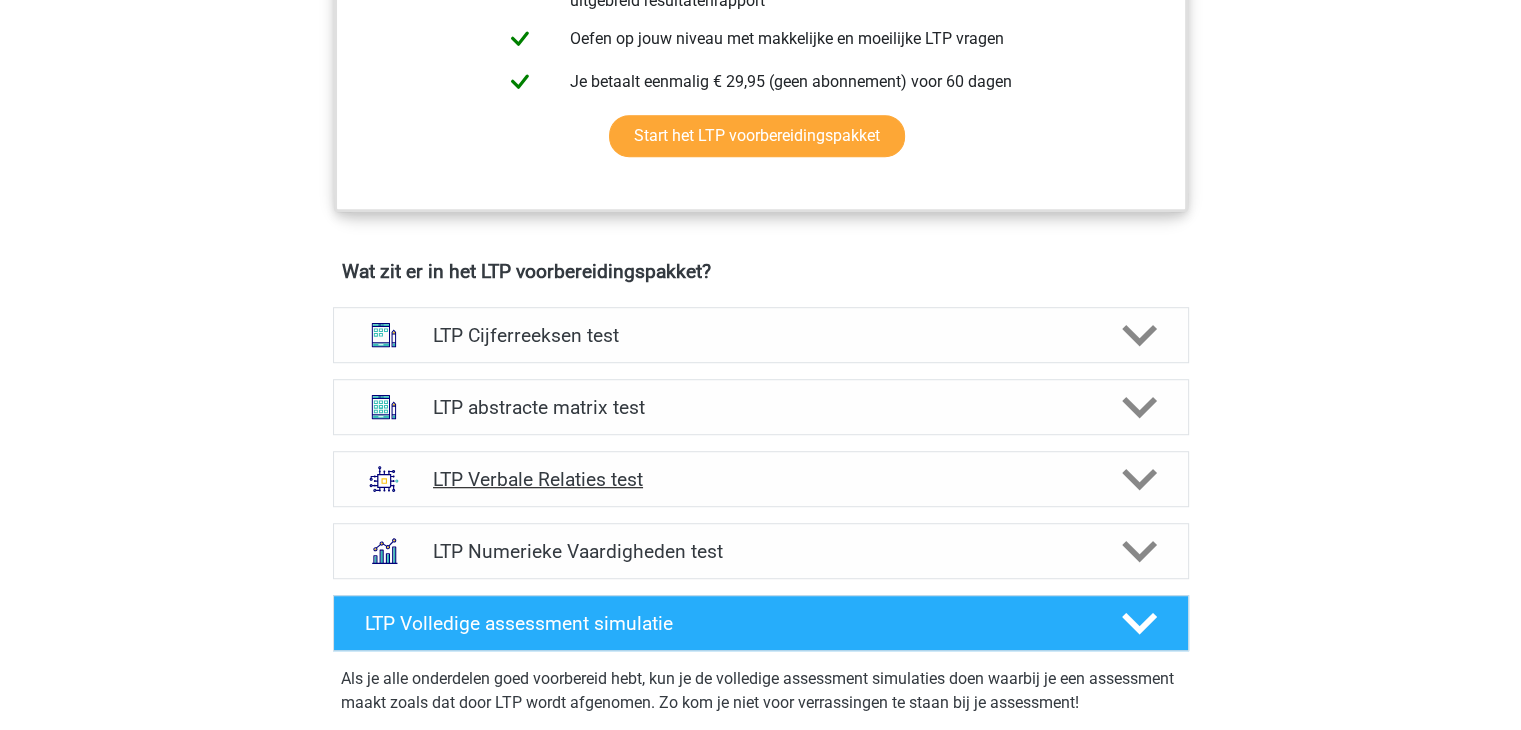 click 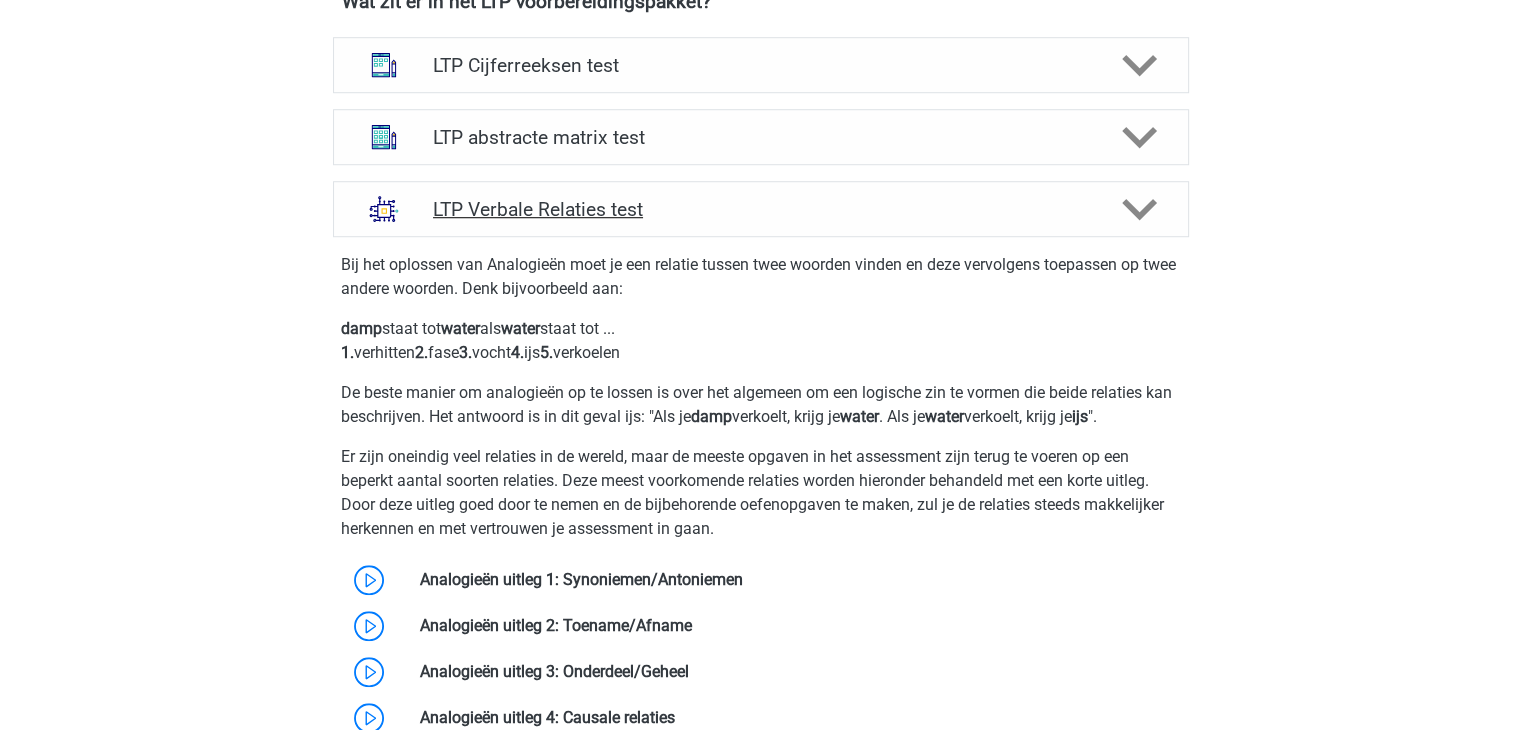 scroll, scrollTop: 1500, scrollLeft: 0, axis: vertical 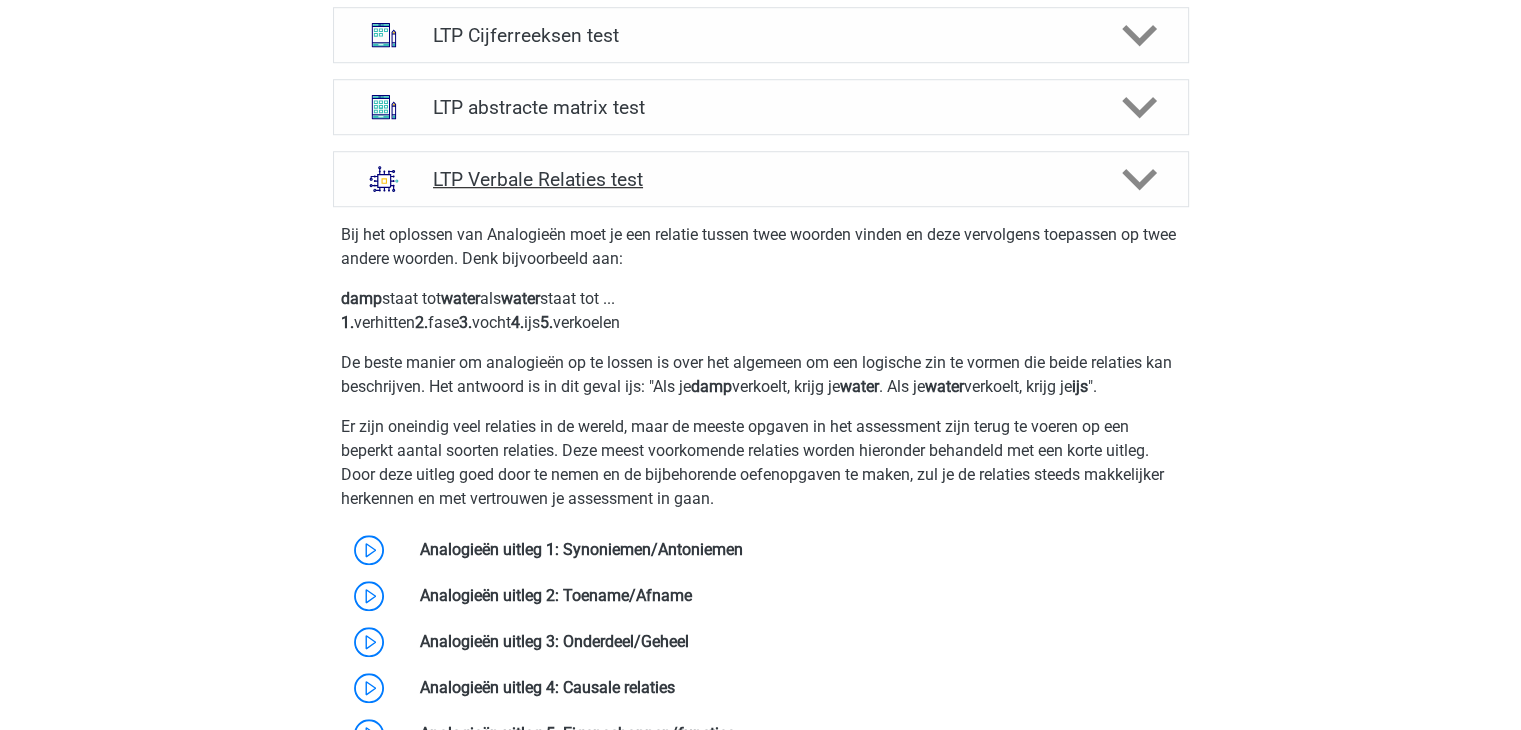 click 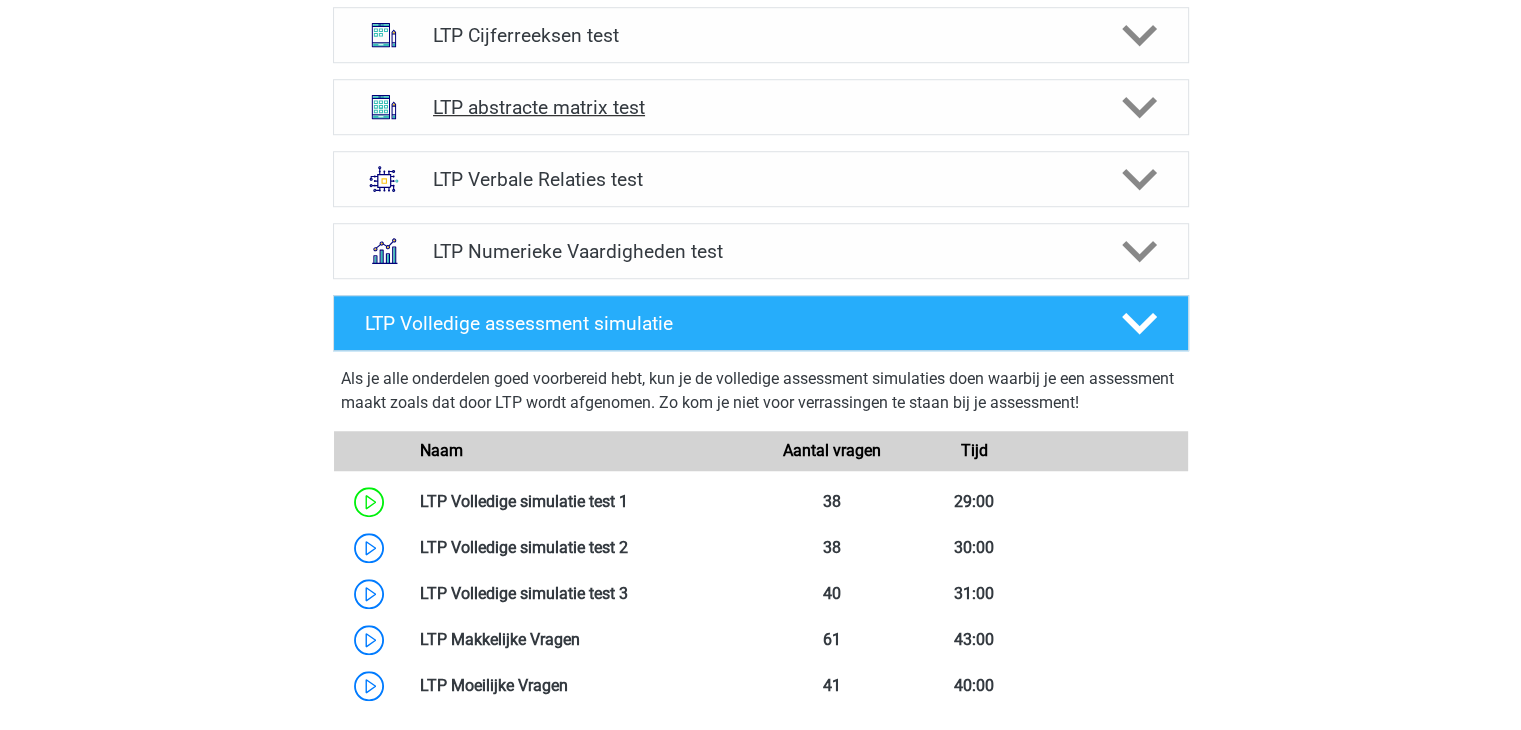 click 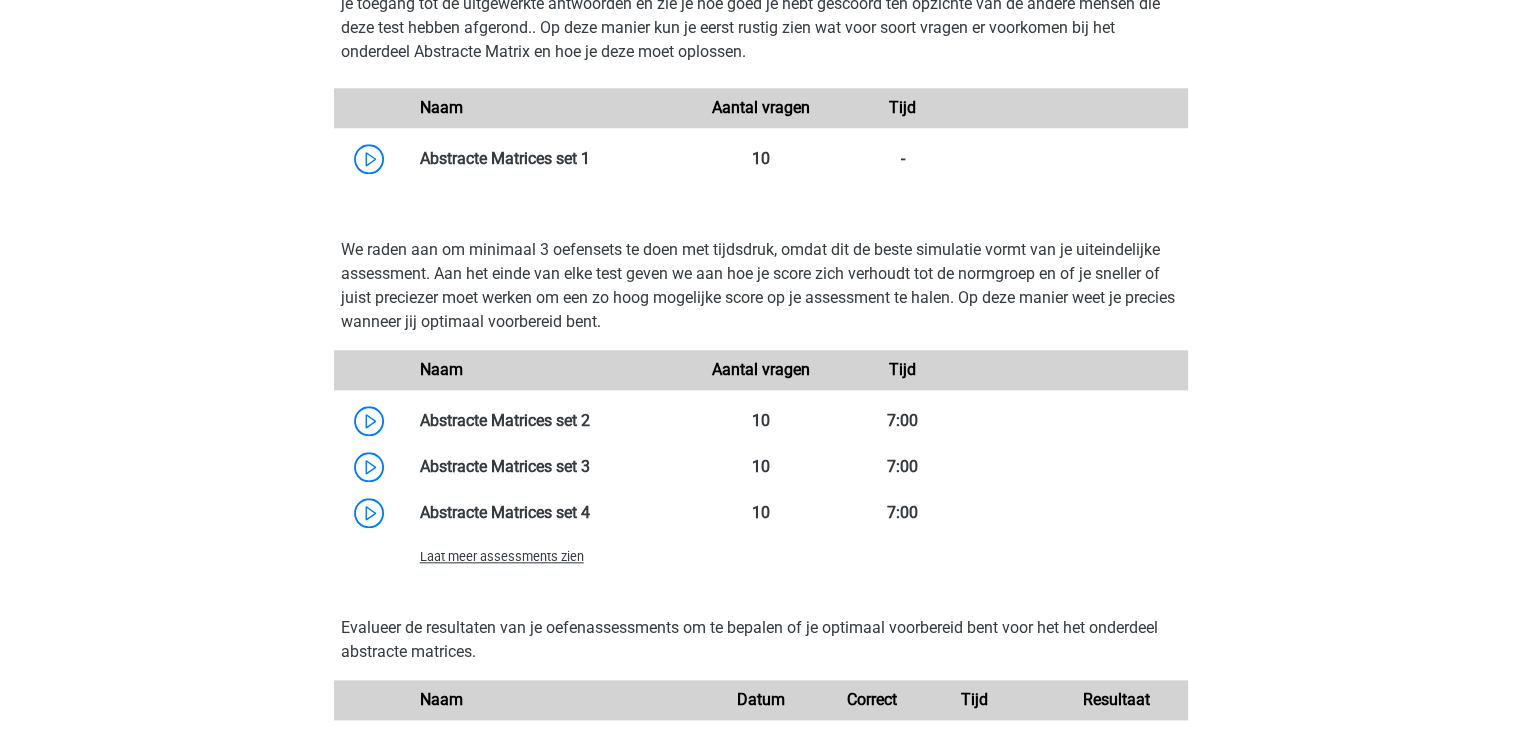scroll, scrollTop: 2000, scrollLeft: 0, axis: vertical 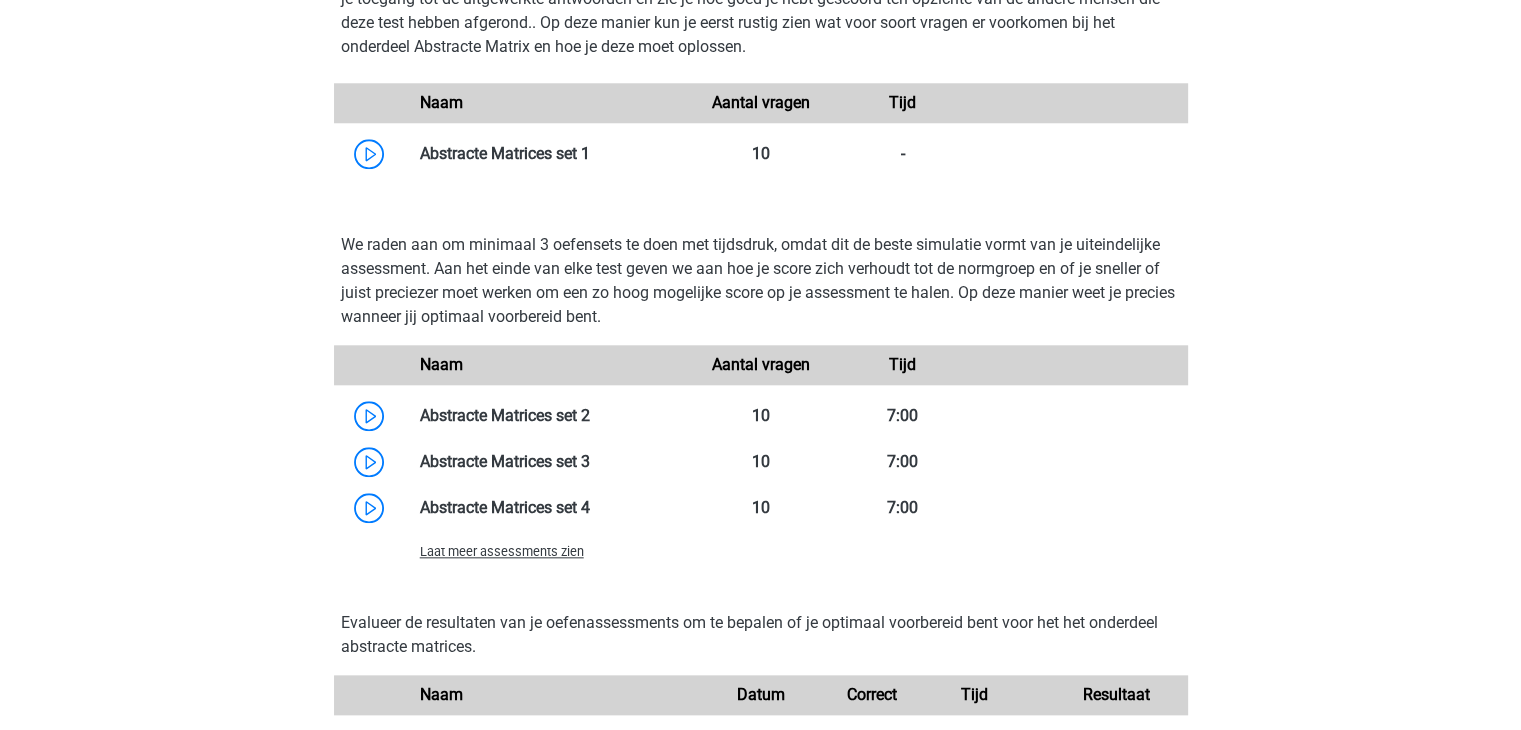 click on "Laat meer assessments zien" at bounding box center (502, 551) 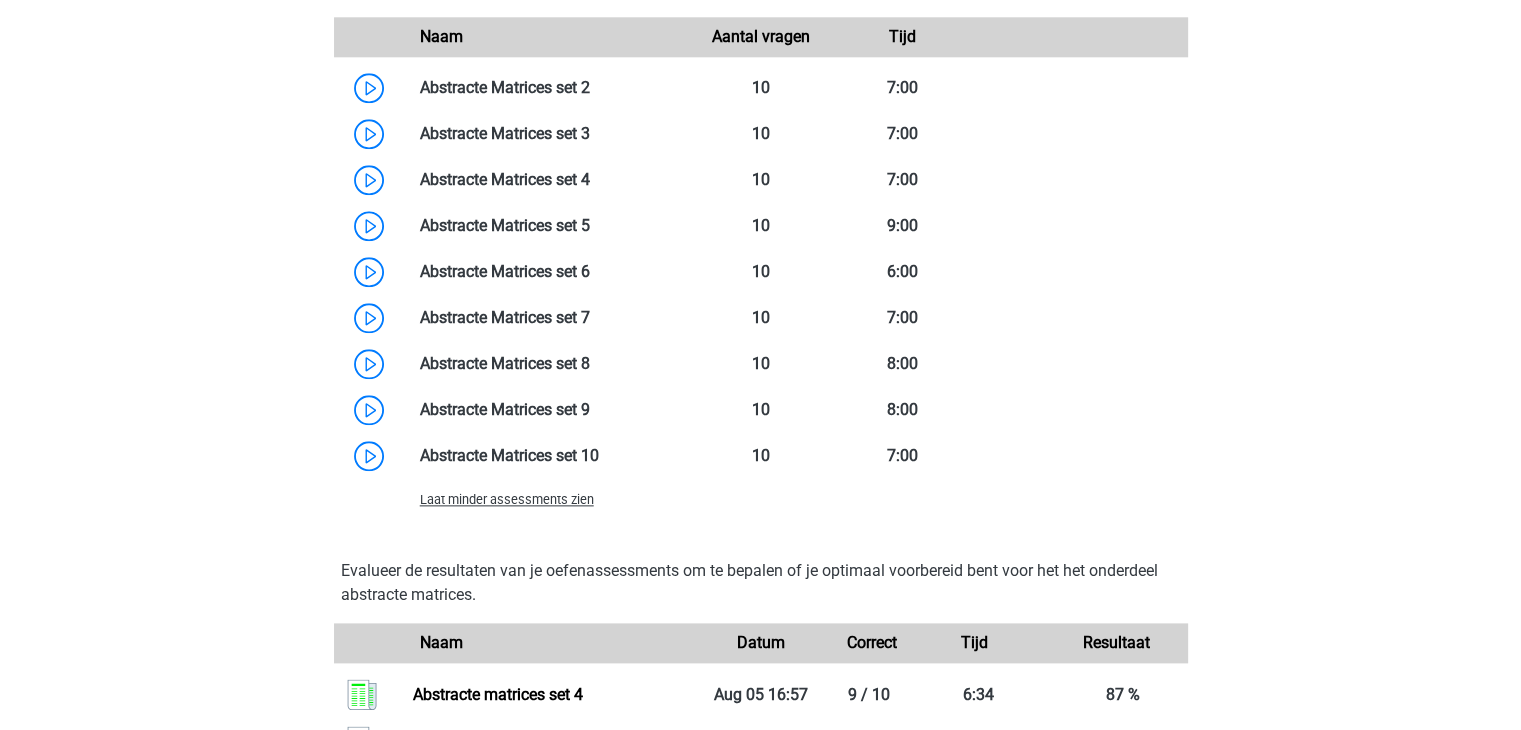 scroll, scrollTop: 2300, scrollLeft: 0, axis: vertical 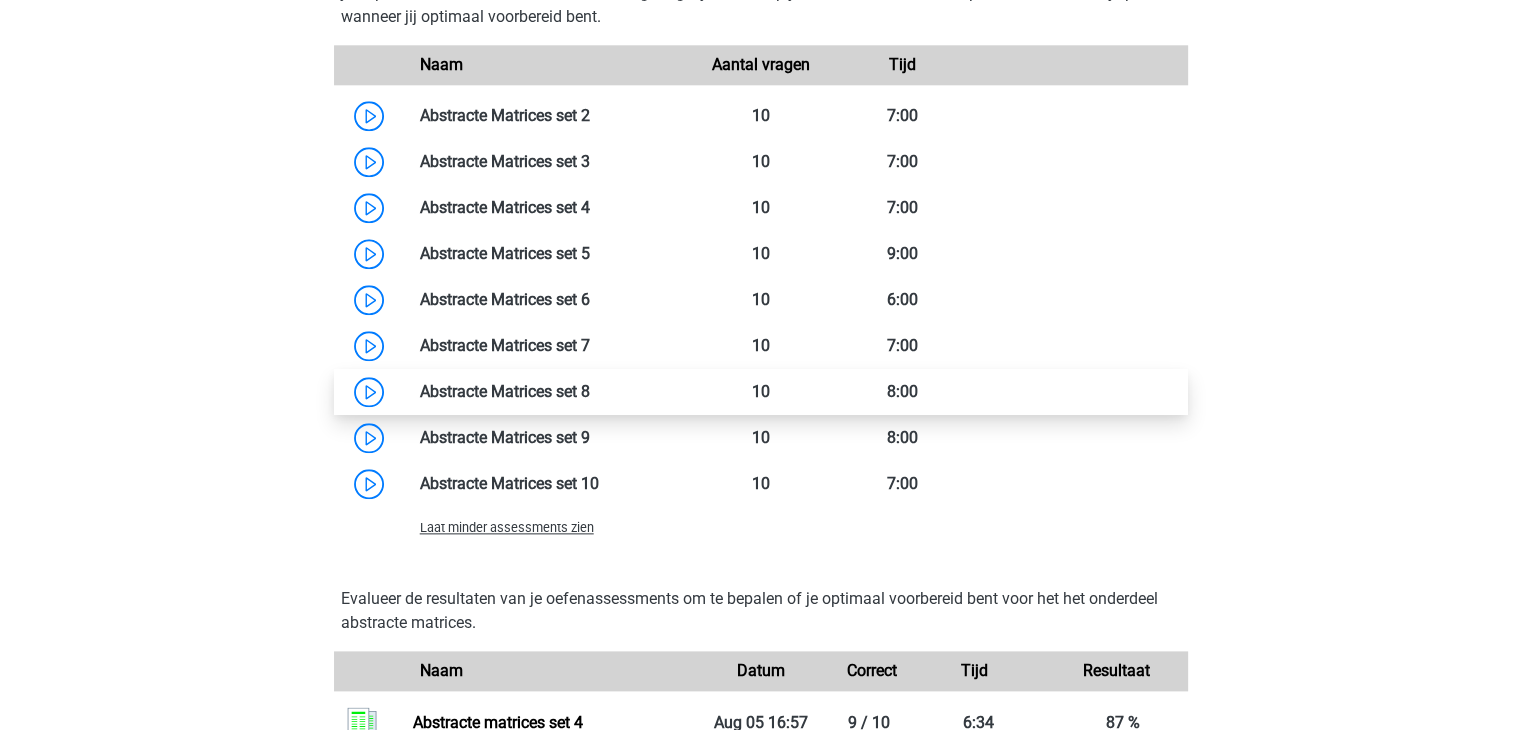 click at bounding box center [590, 391] 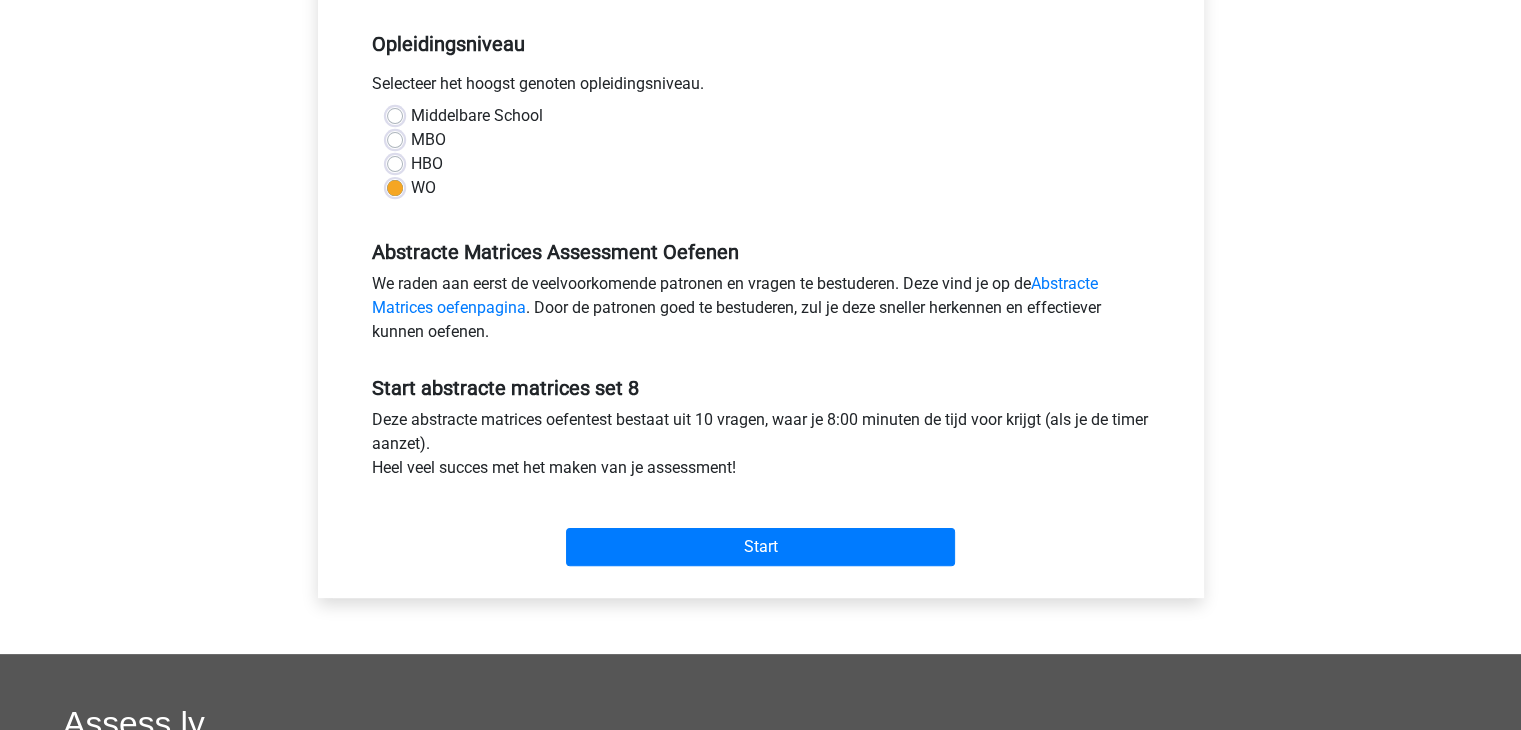 scroll, scrollTop: 400, scrollLeft: 0, axis: vertical 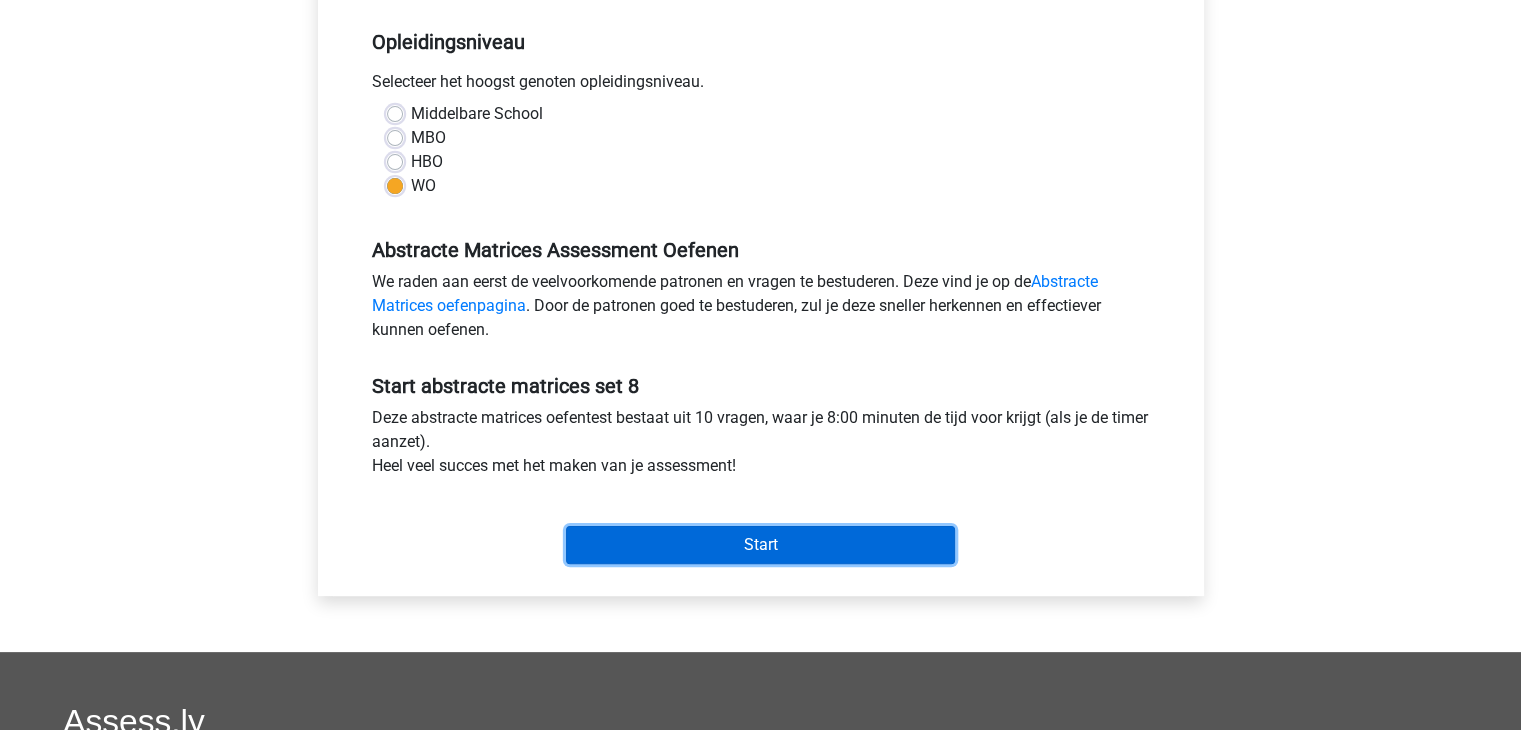 click on "Start" at bounding box center [760, 545] 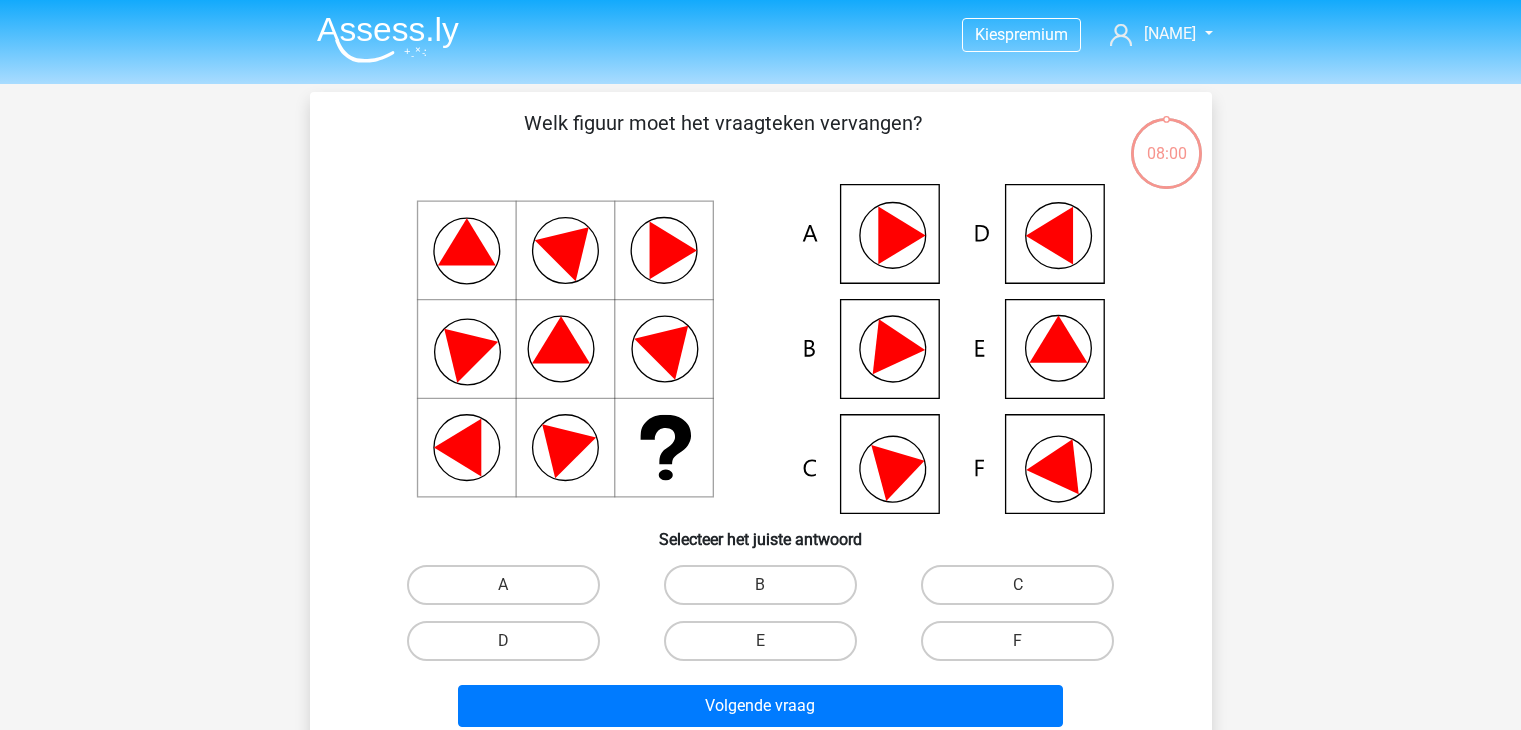scroll, scrollTop: 0, scrollLeft: 0, axis: both 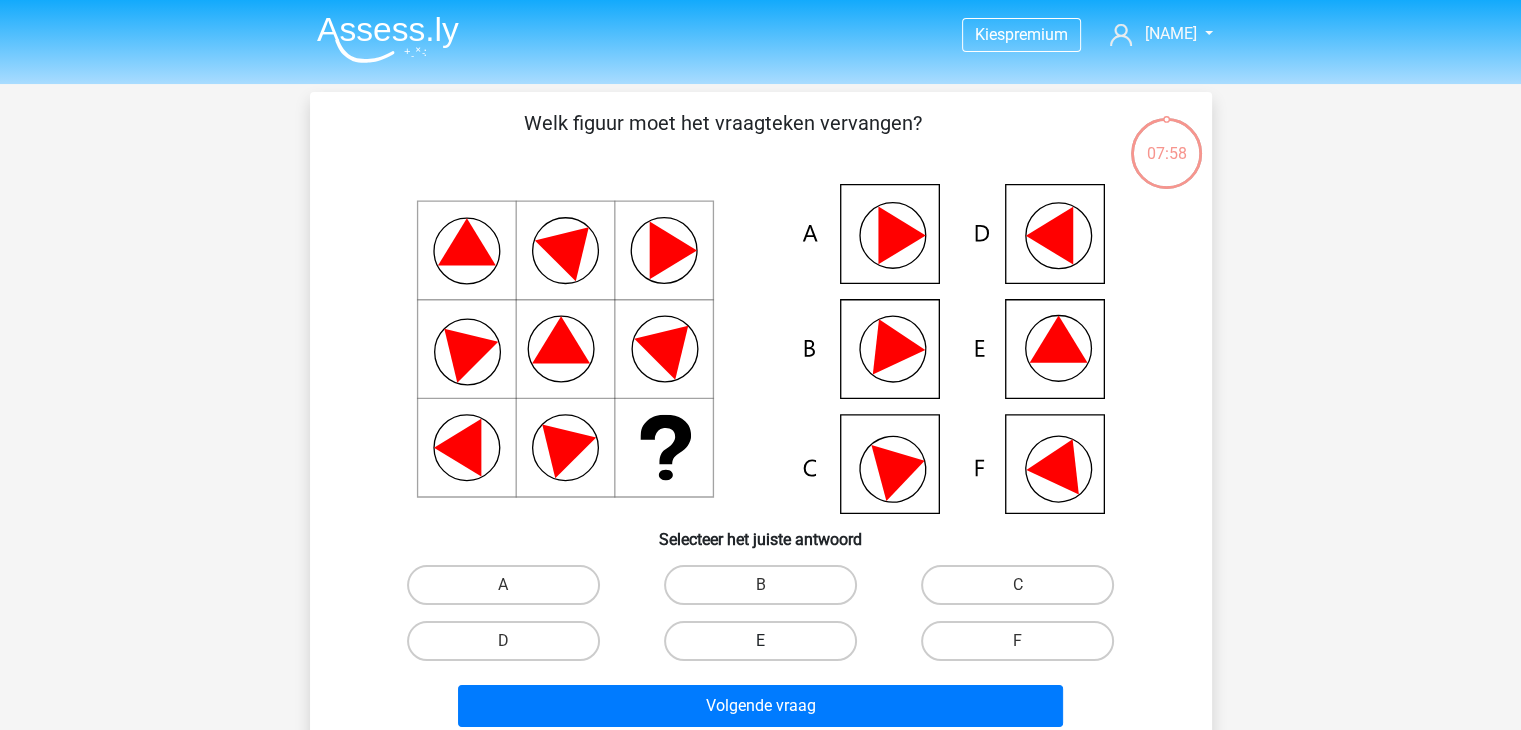 click on "E" at bounding box center (760, 641) 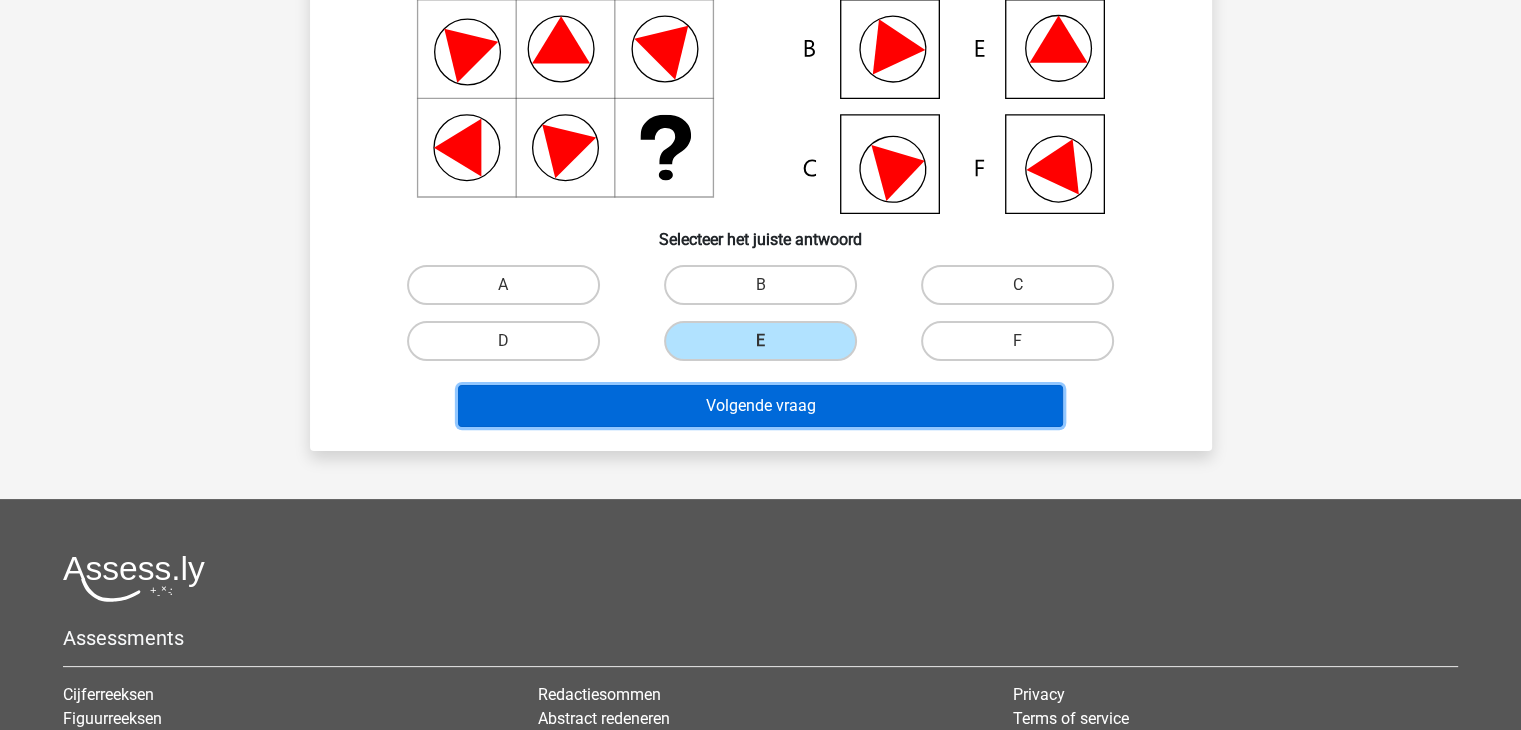 click on "Volgende vraag" at bounding box center [760, 406] 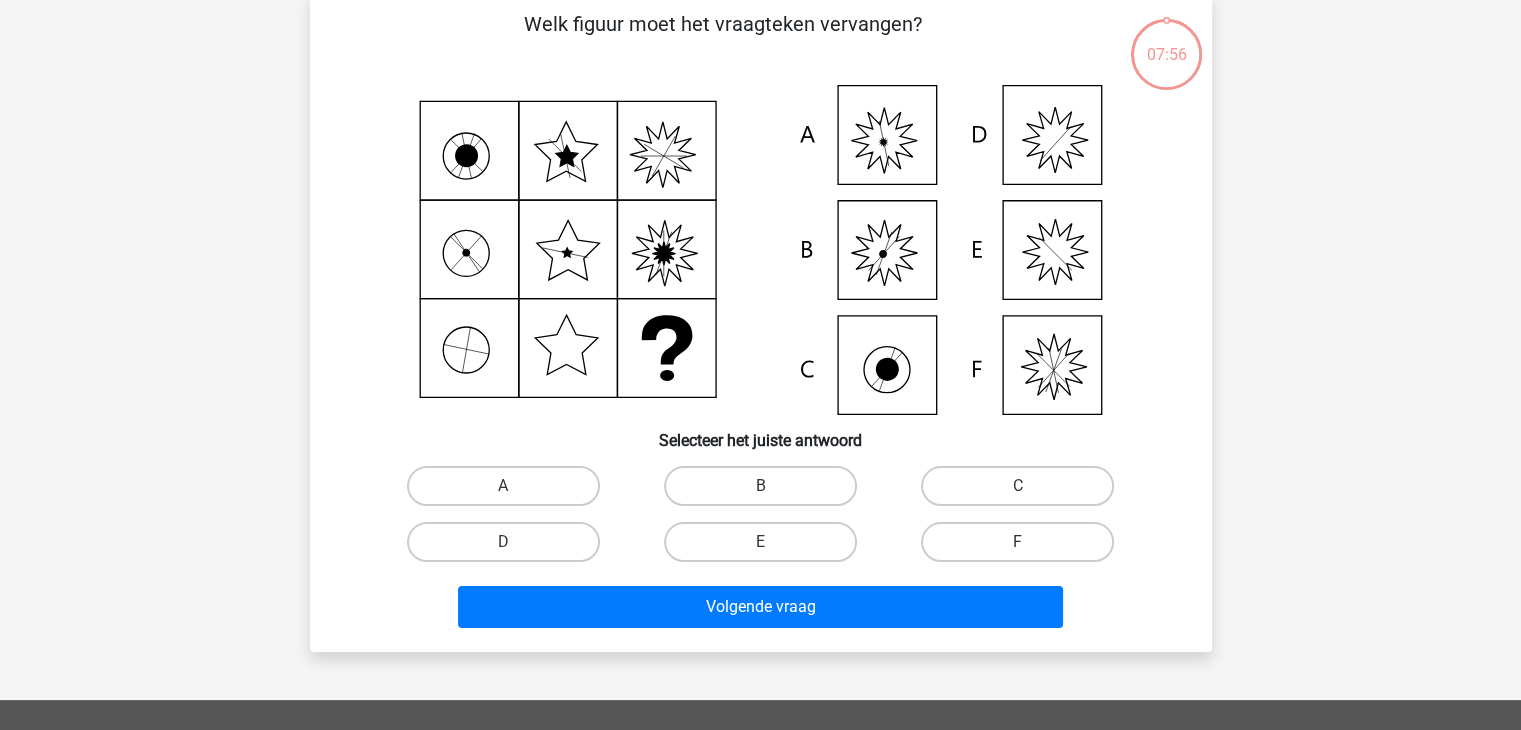 scroll, scrollTop: 92, scrollLeft: 0, axis: vertical 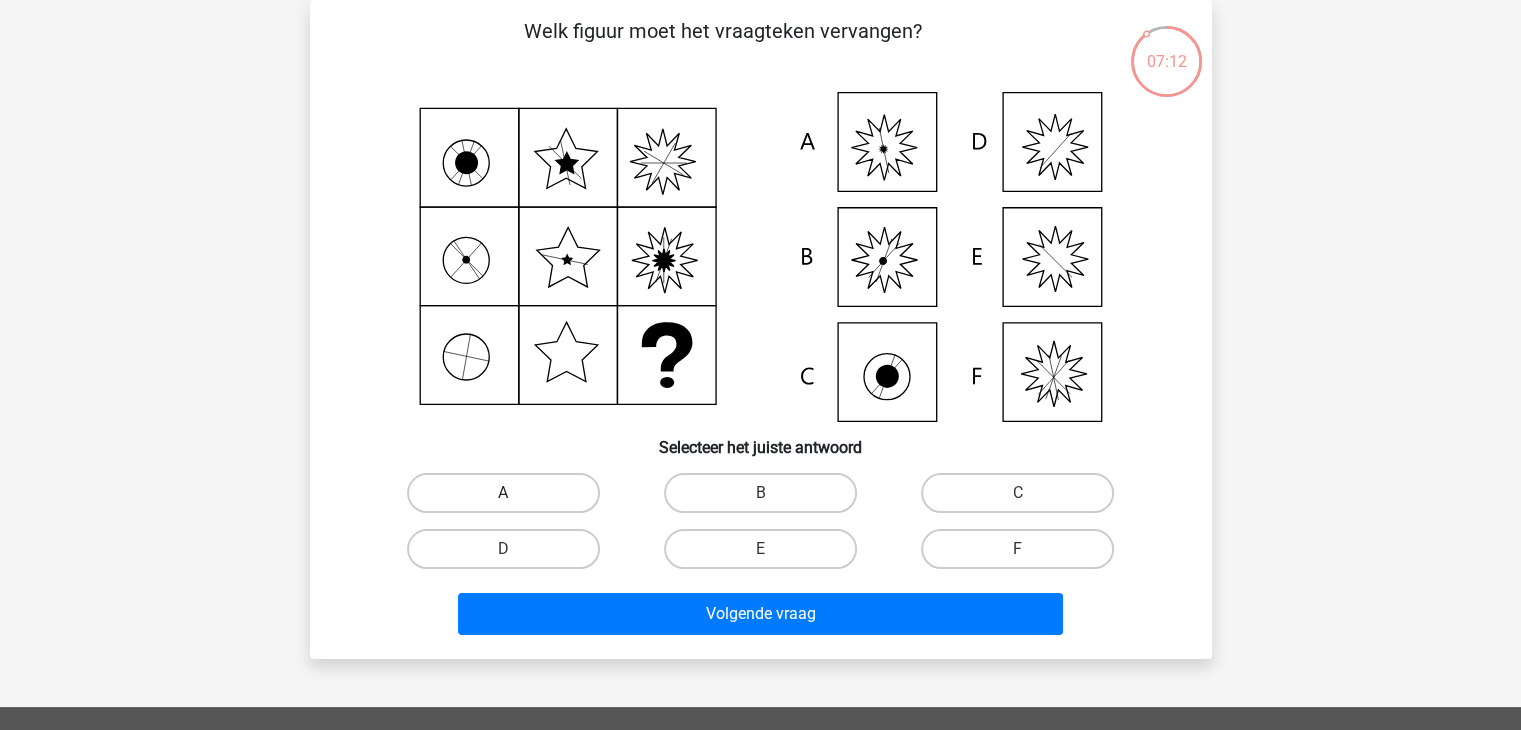 click on "A" at bounding box center (503, 493) 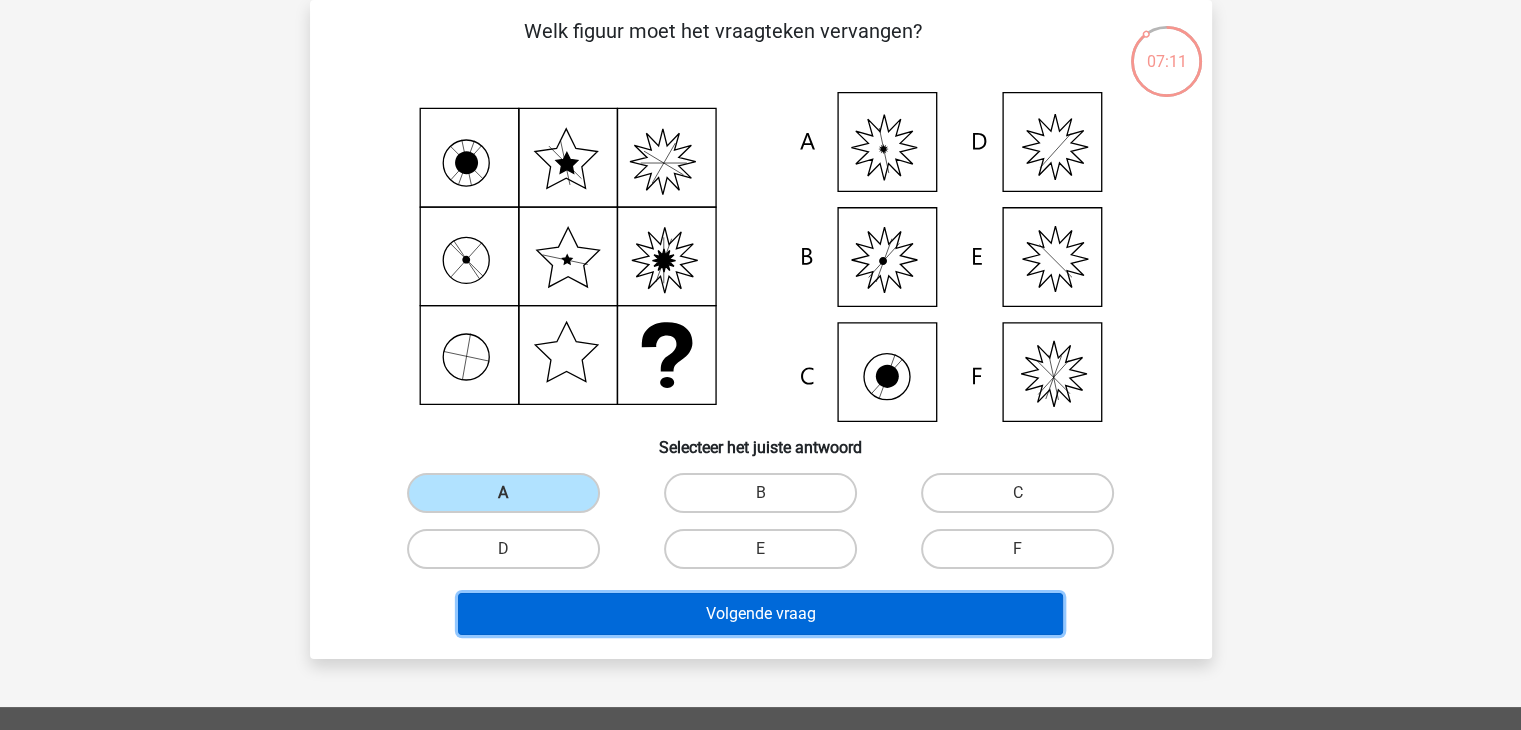 click on "Volgende vraag" at bounding box center [760, 614] 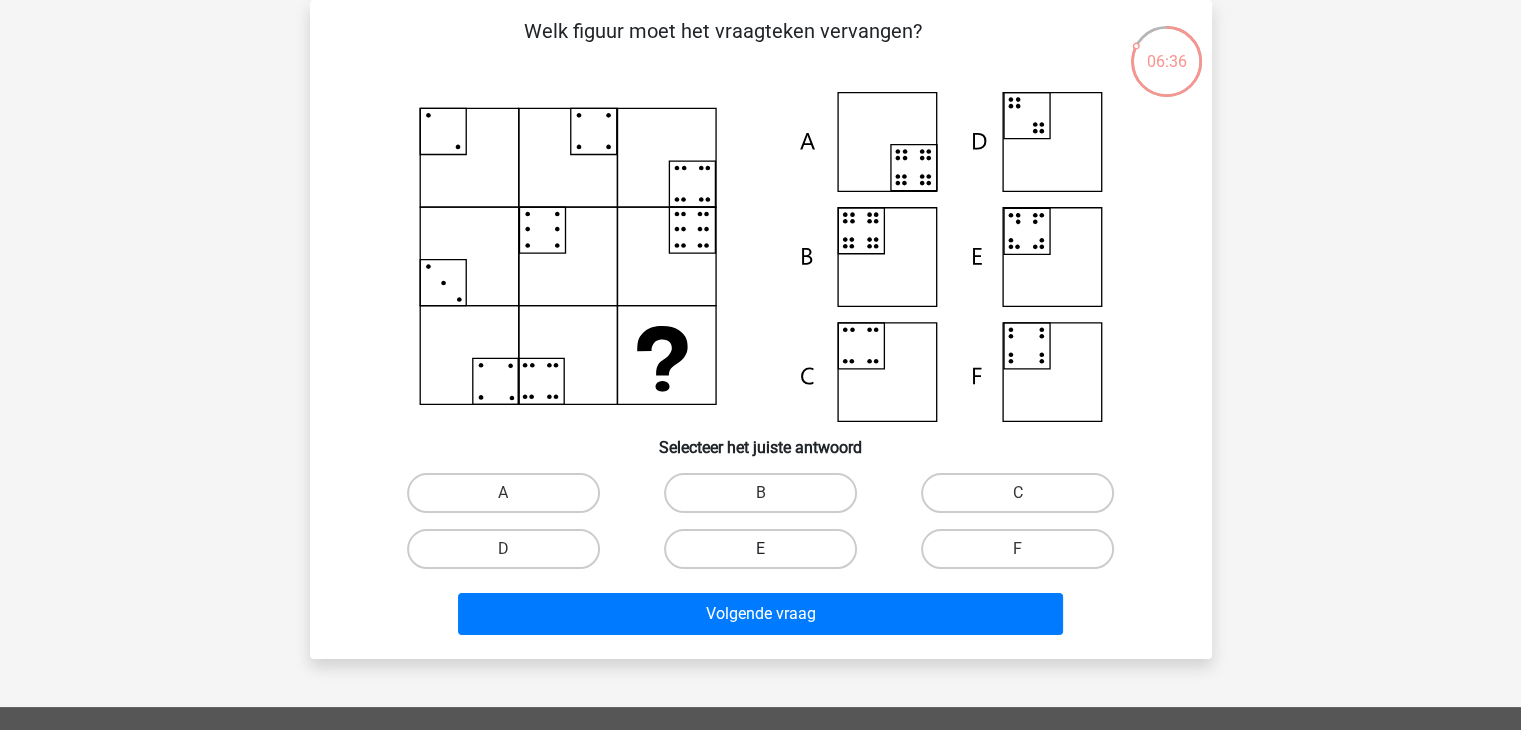 click on "E" at bounding box center (760, 549) 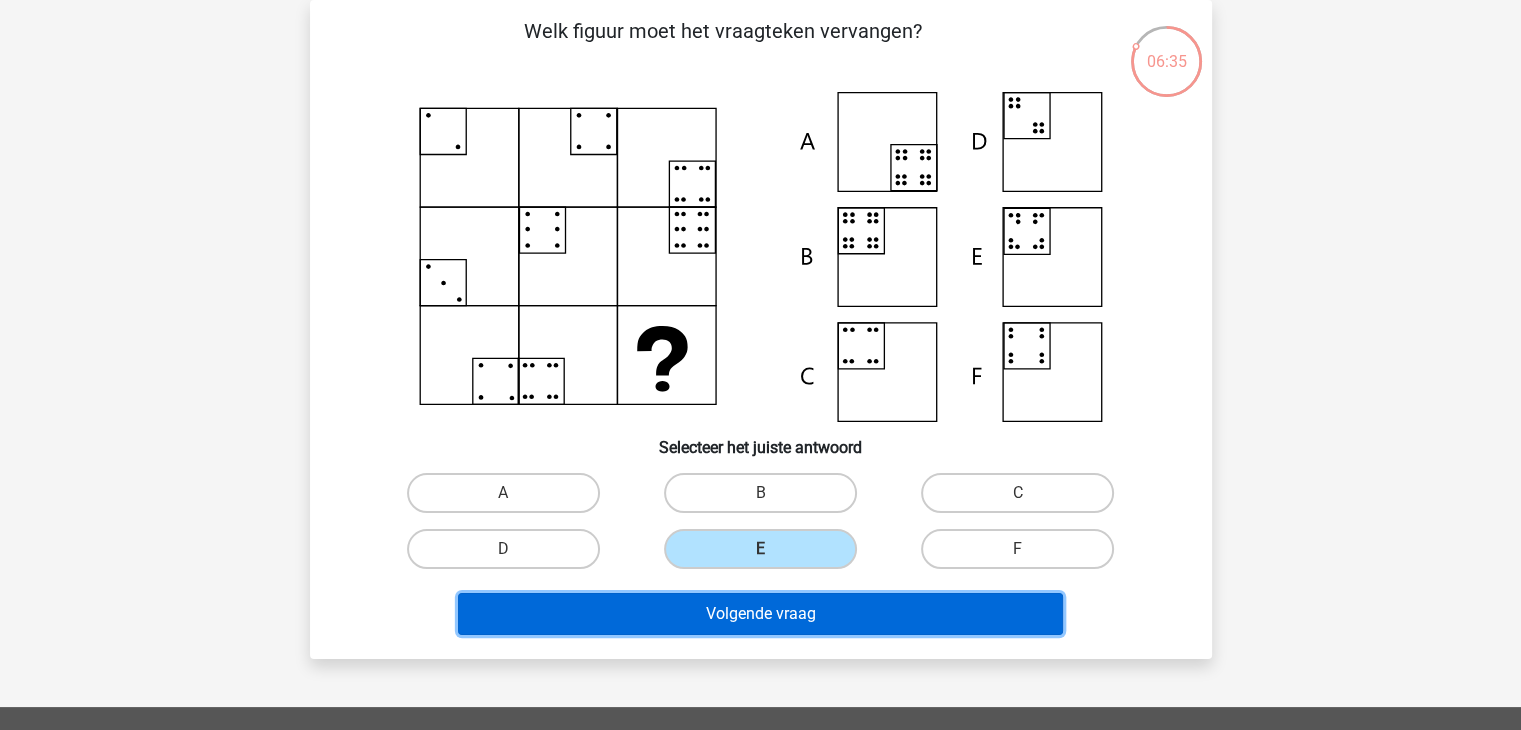 click on "Volgende vraag" at bounding box center (760, 614) 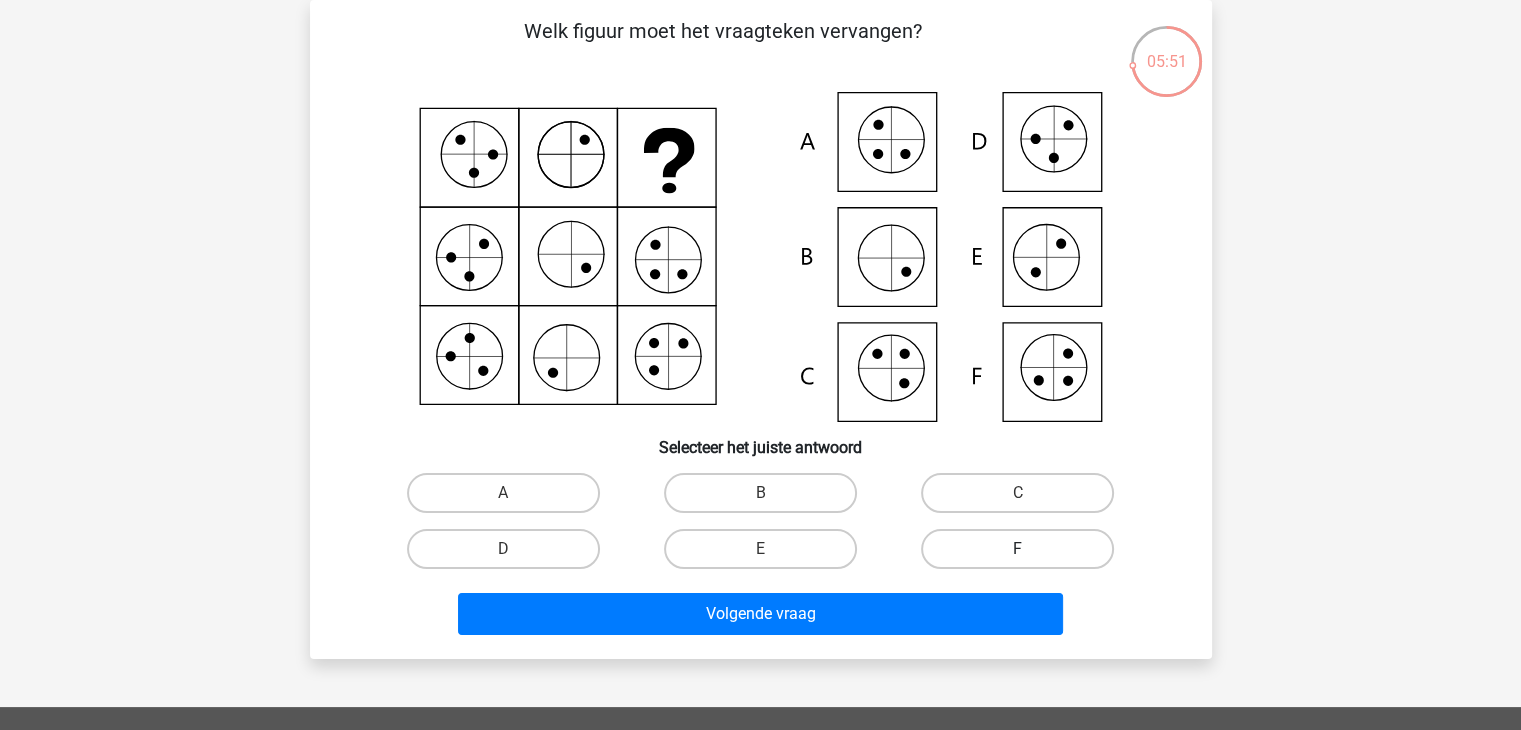 click on "F" at bounding box center (1017, 549) 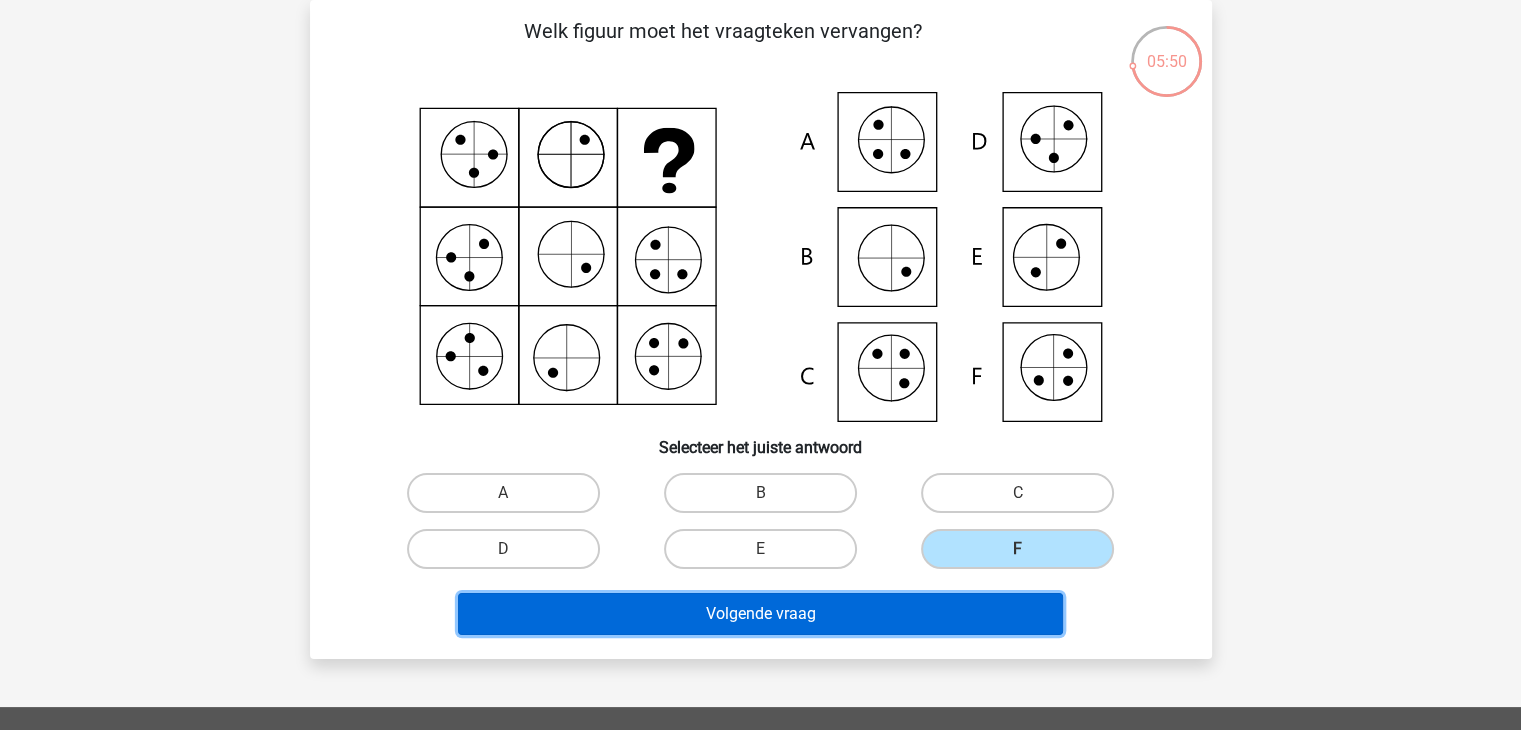 click on "Volgende vraag" at bounding box center (760, 614) 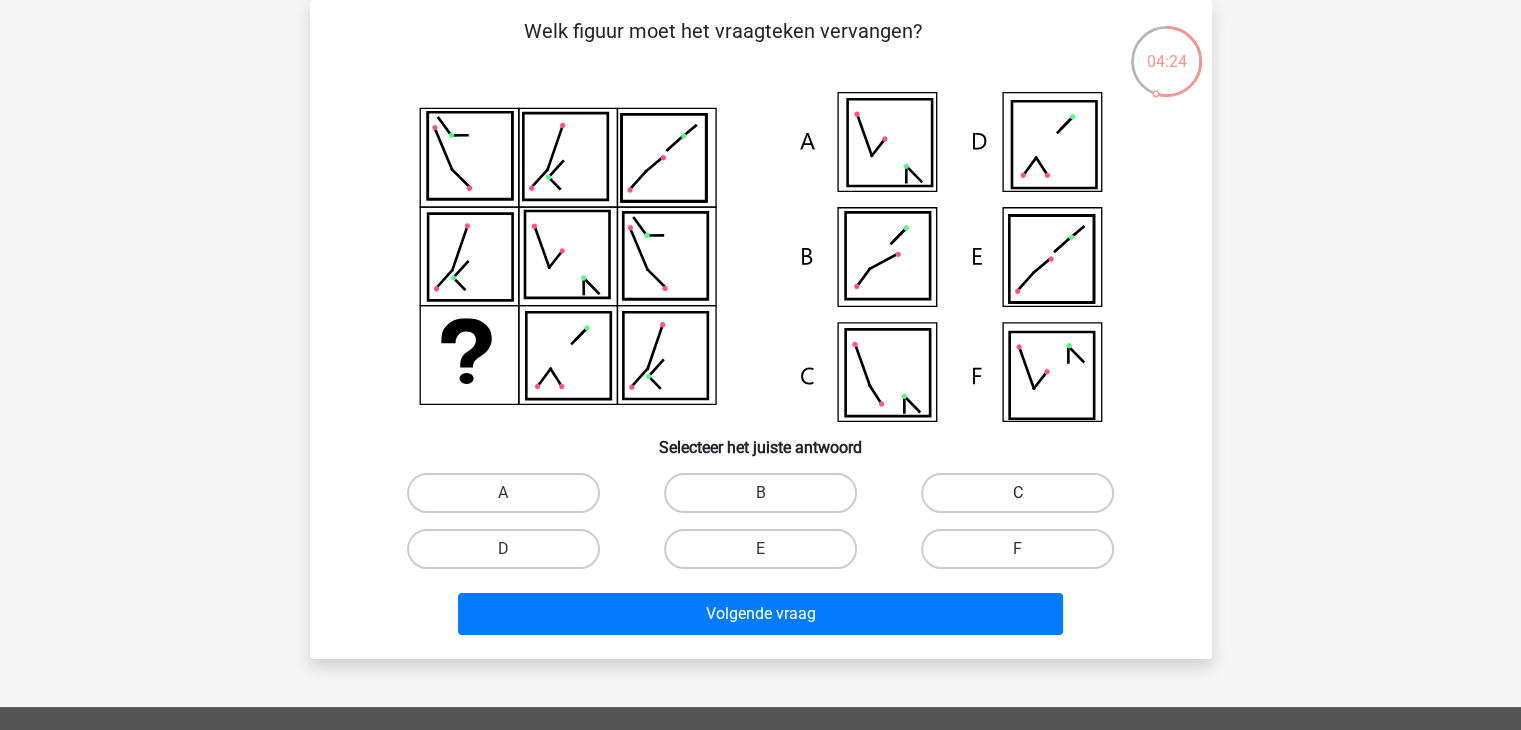 click on "C" at bounding box center [1017, 493] 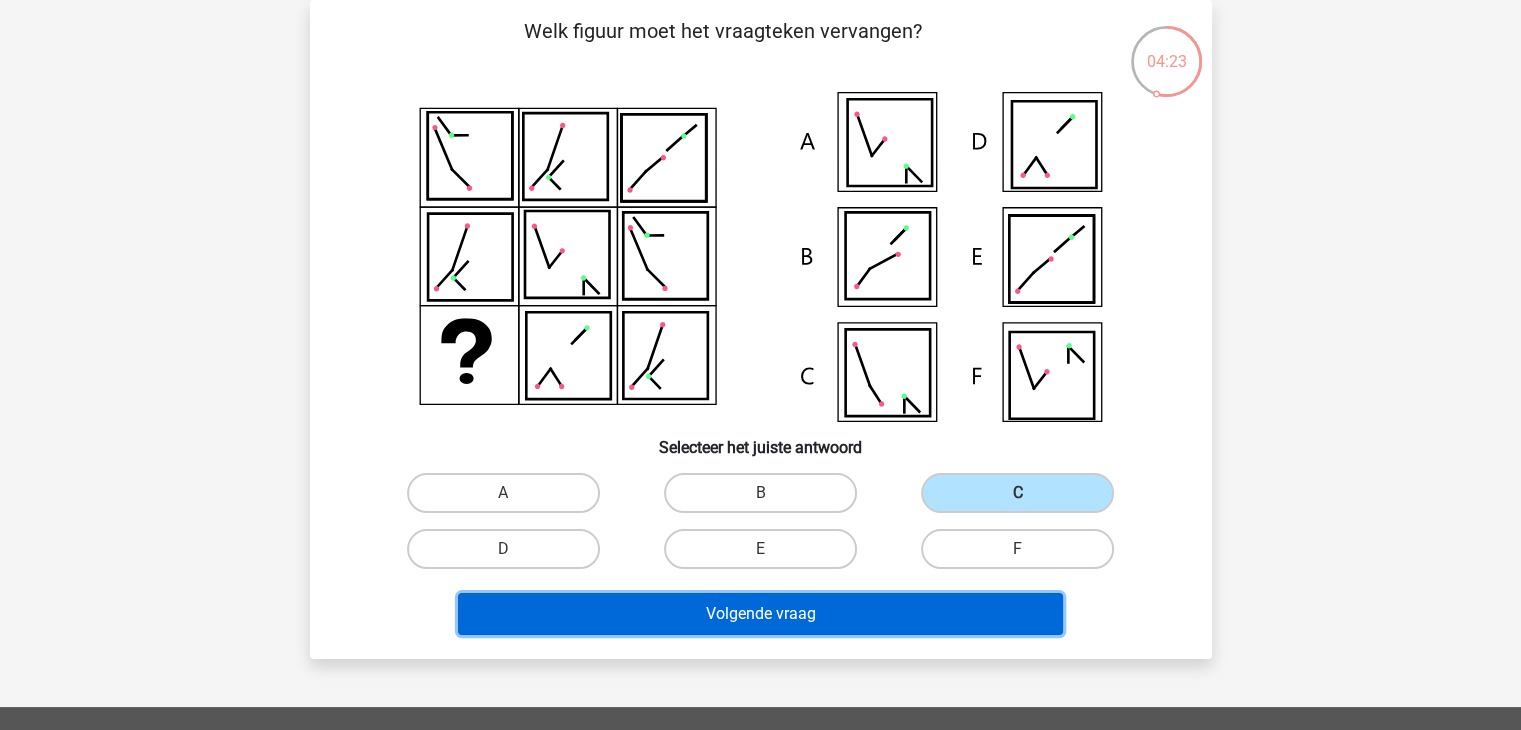 click on "Volgende vraag" at bounding box center (760, 614) 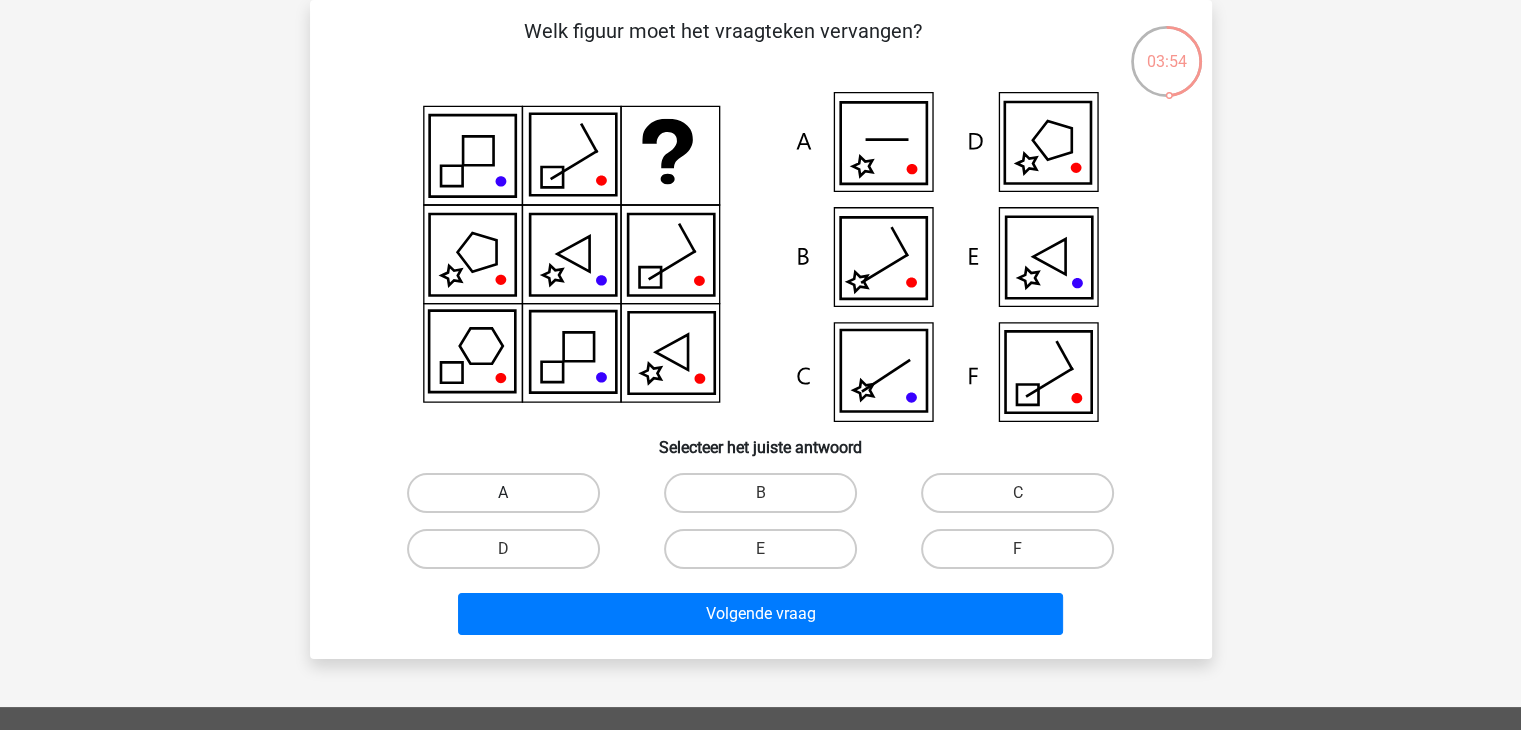 click on "A" at bounding box center [503, 493] 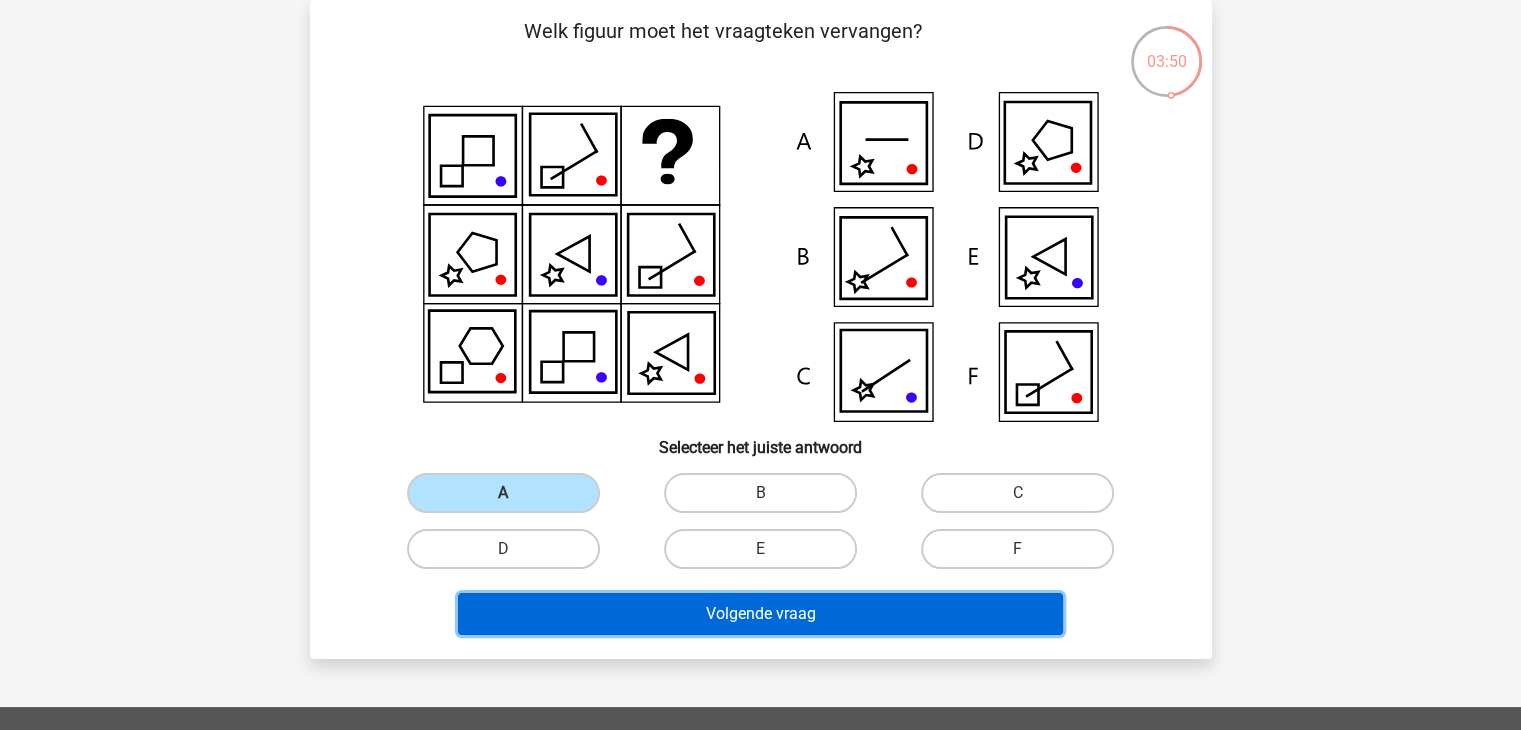 click on "Volgende vraag" at bounding box center [760, 614] 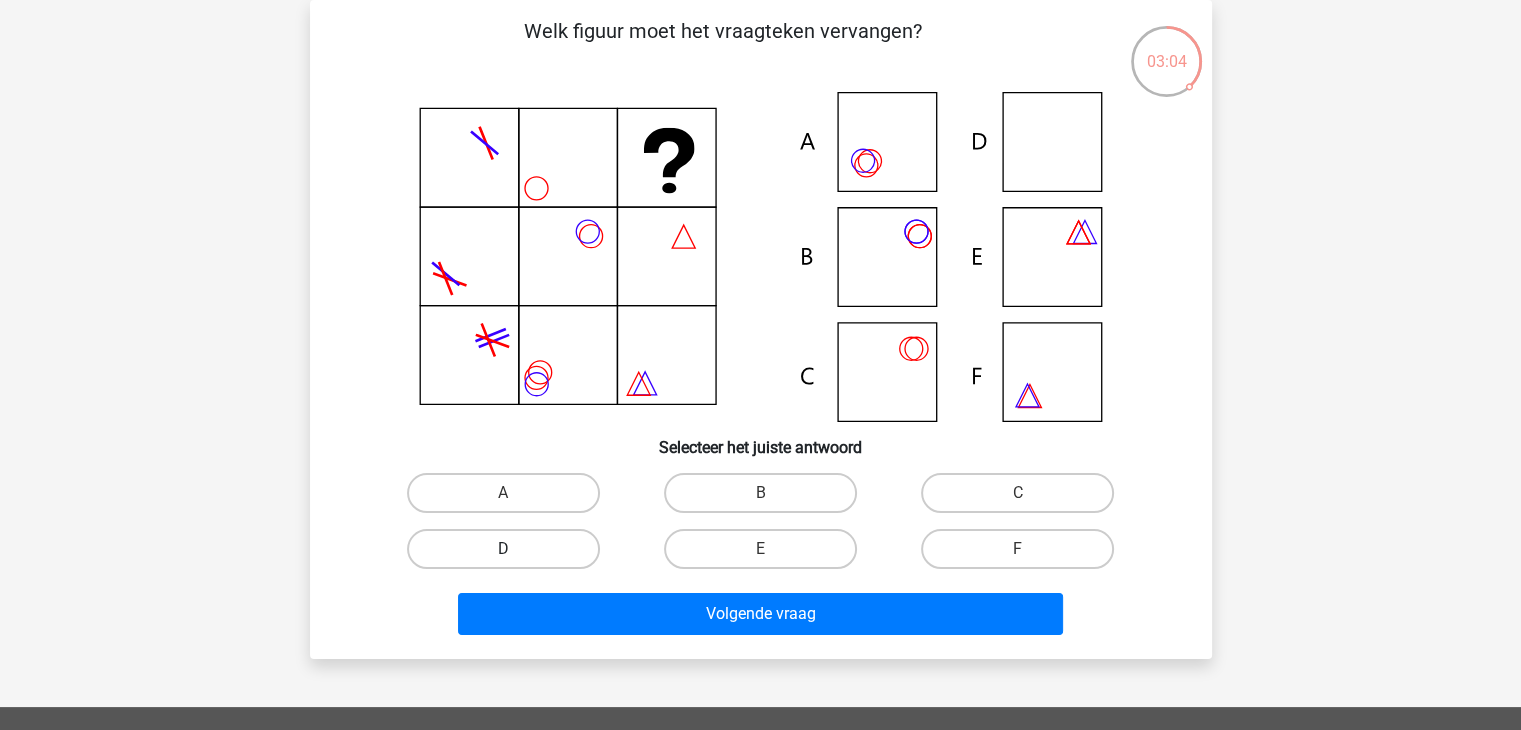 click on "D" at bounding box center (503, 549) 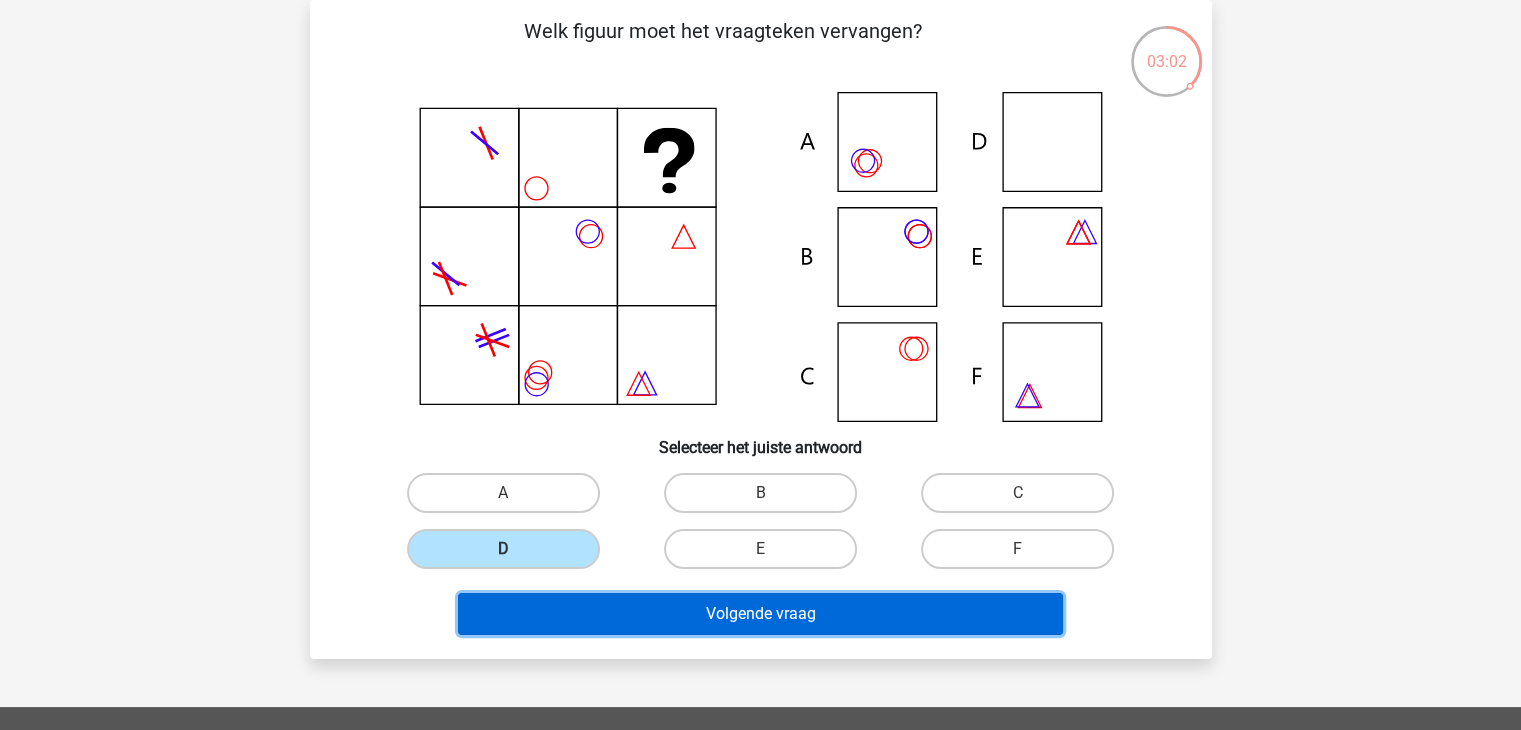 click on "Volgende vraag" at bounding box center (760, 614) 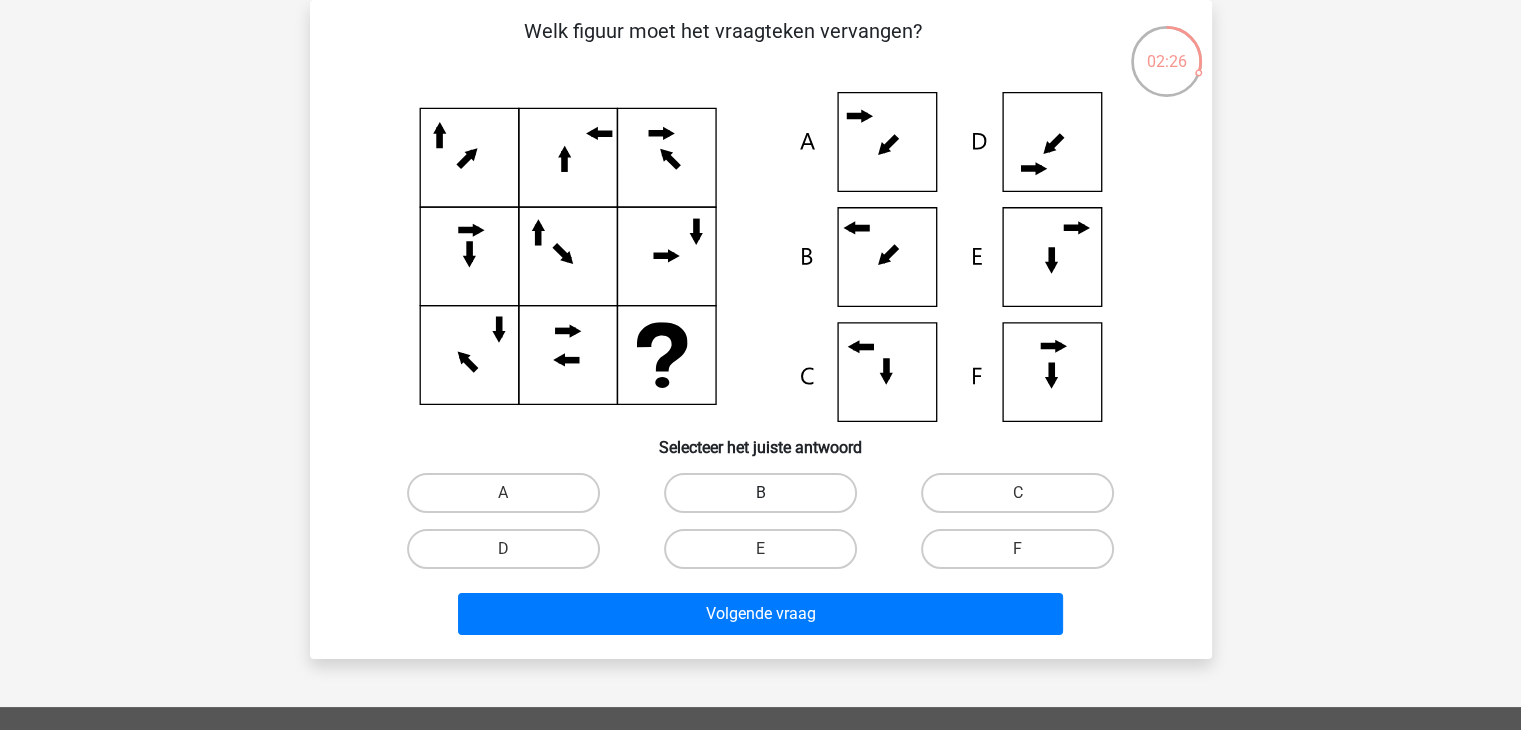 click on "B" at bounding box center (760, 493) 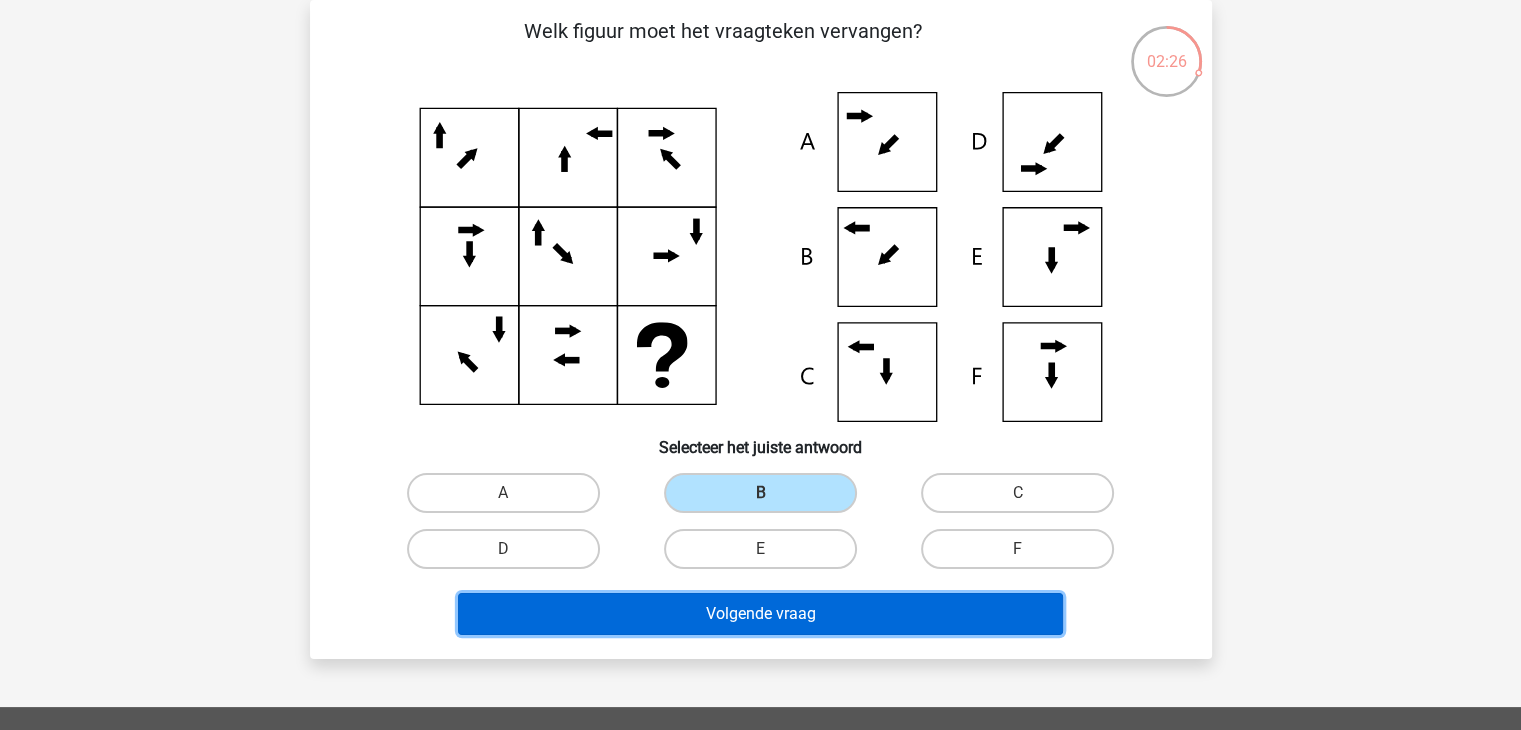 click on "Volgende vraag" at bounding box center [760, 614] 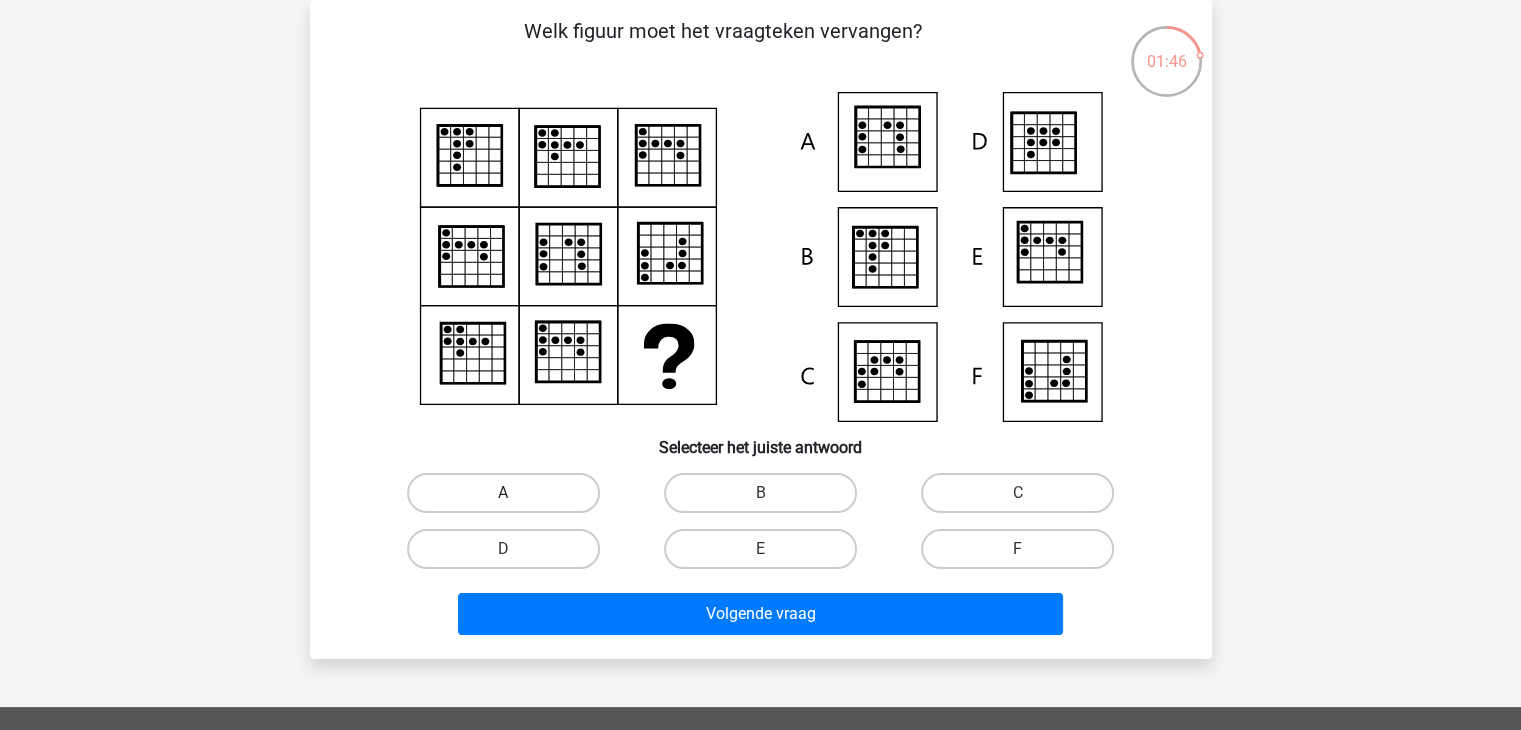 click on "A" at bounding box center (503, 493) 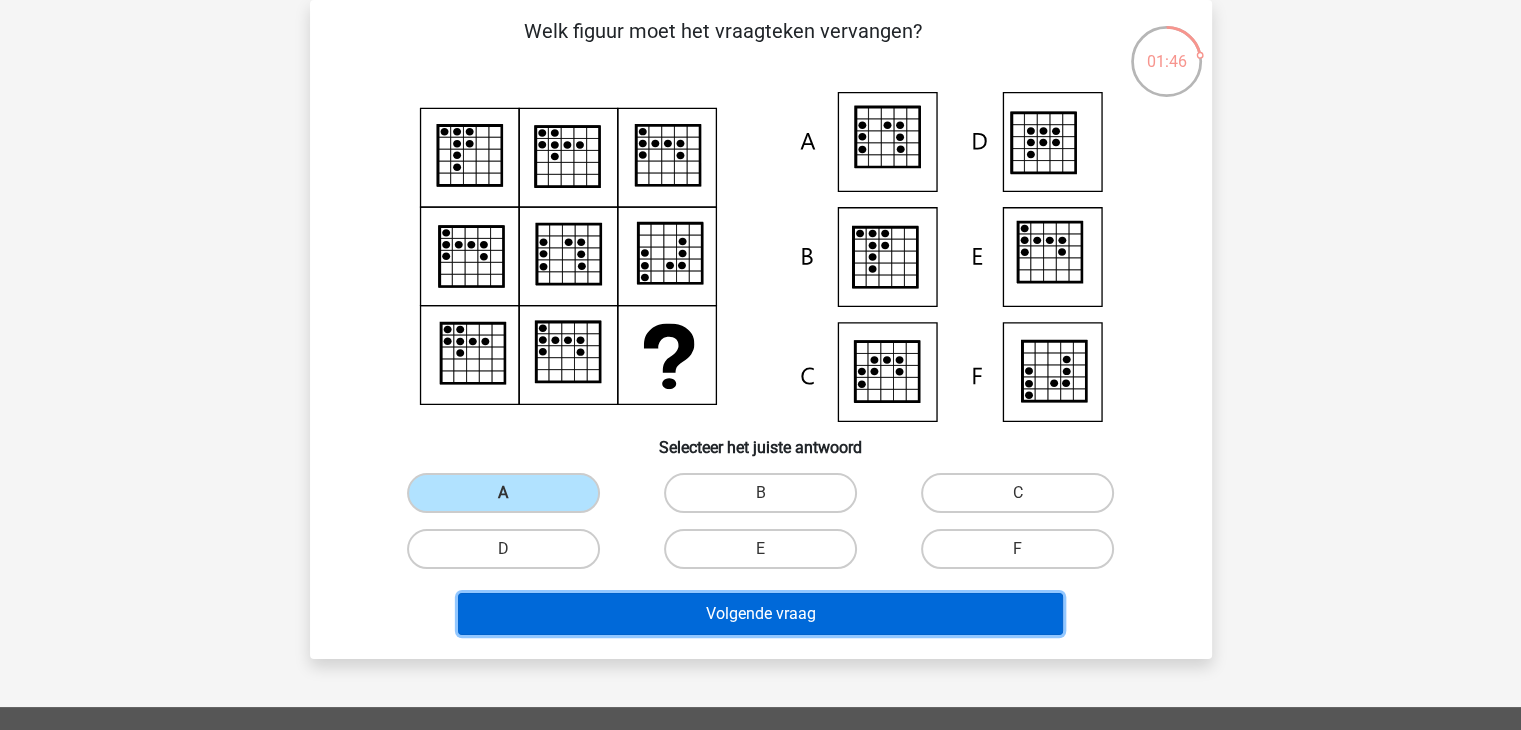 click on "Volgende vraag" at bounding box center (760, 614) 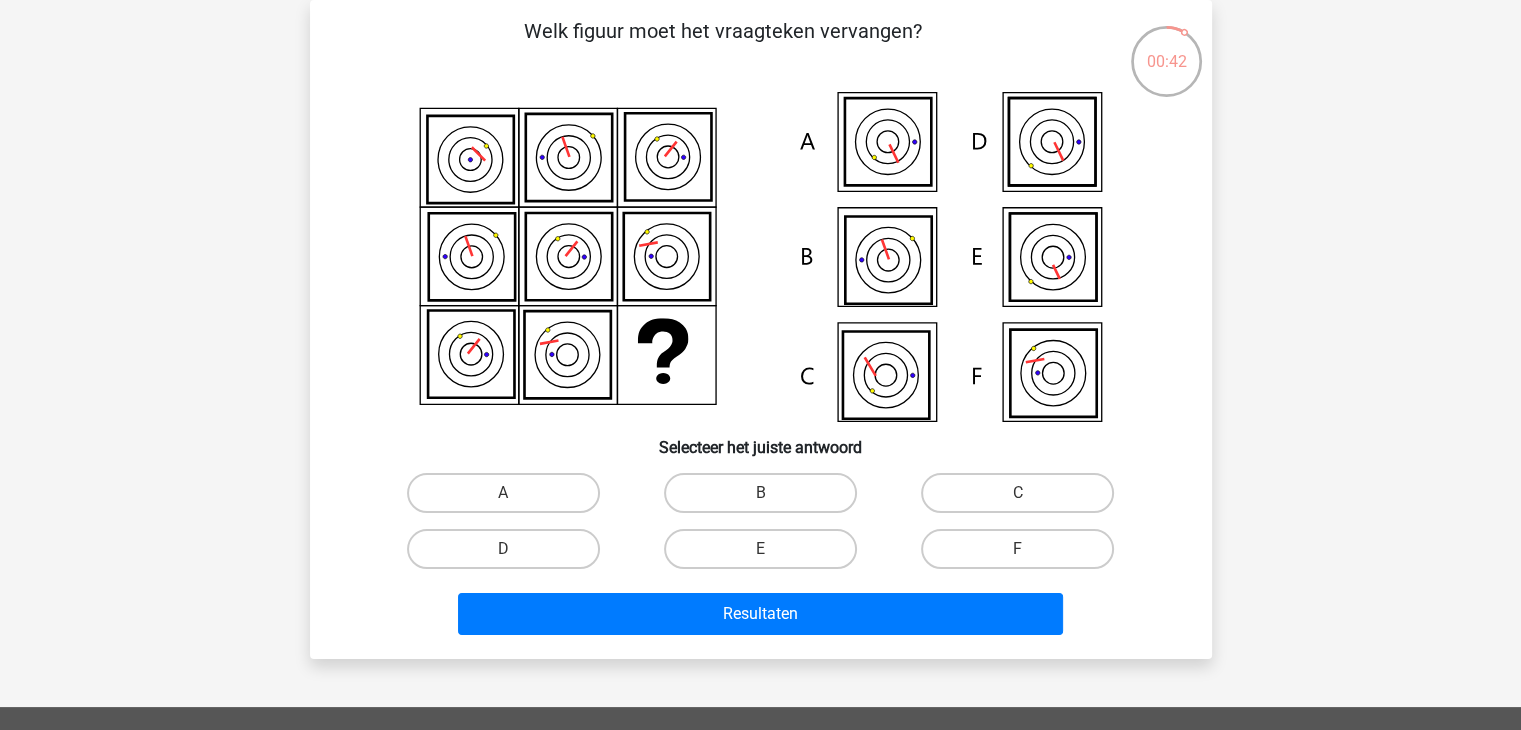 click on "A" at bounding box center [509, 499] 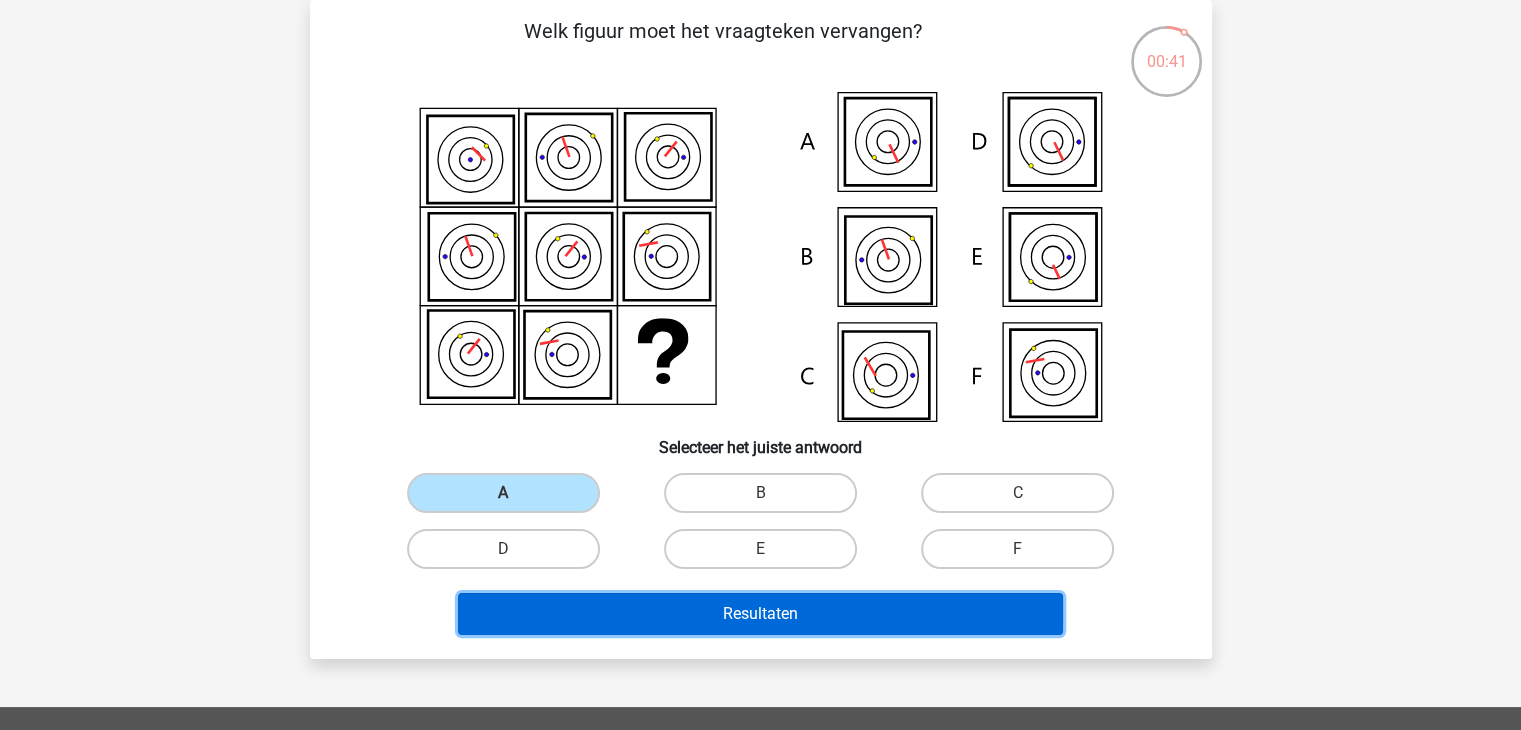 click on "Resultaten" at bounding box center [760, 614] 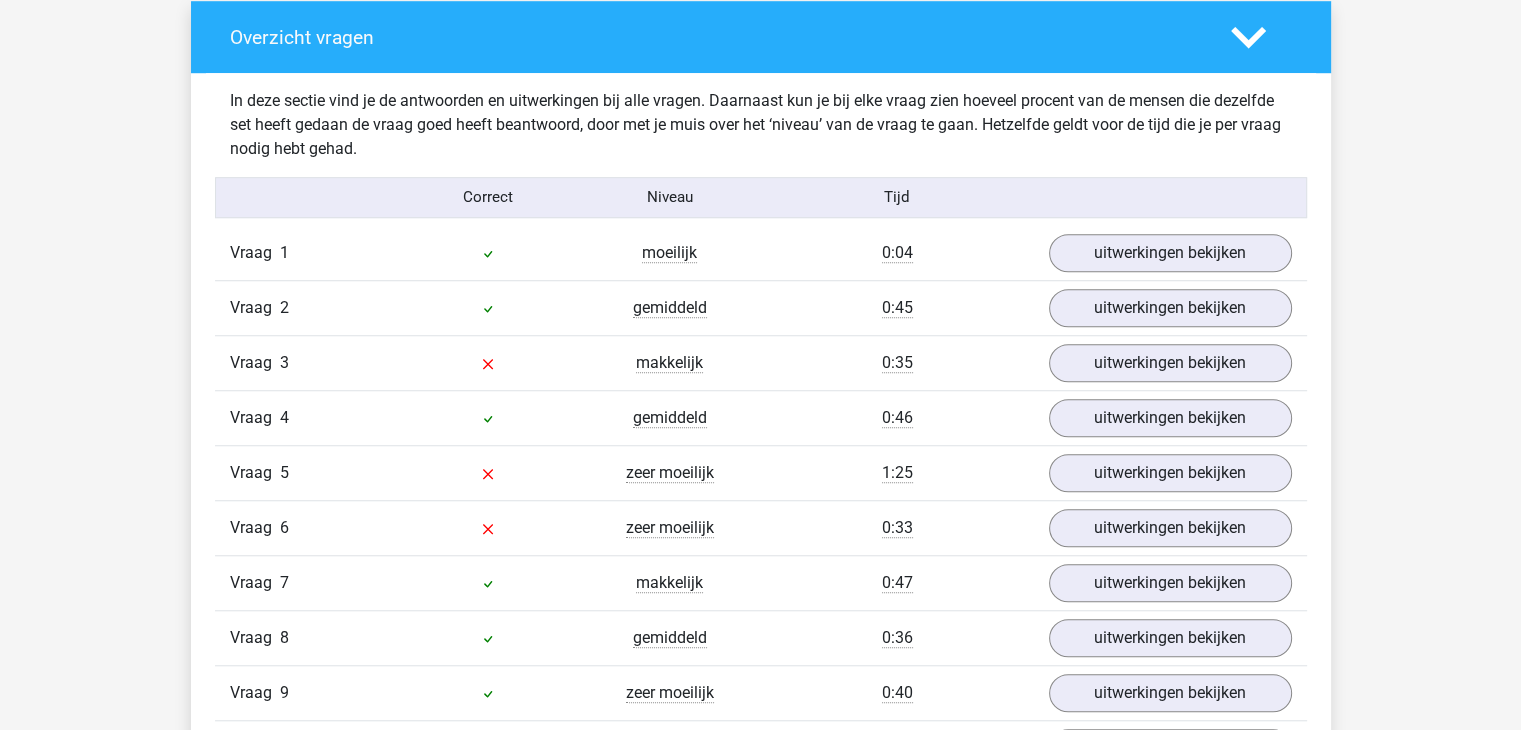 scroll, scrollTop: 1600, scrollLeft: 0, axis: vertical 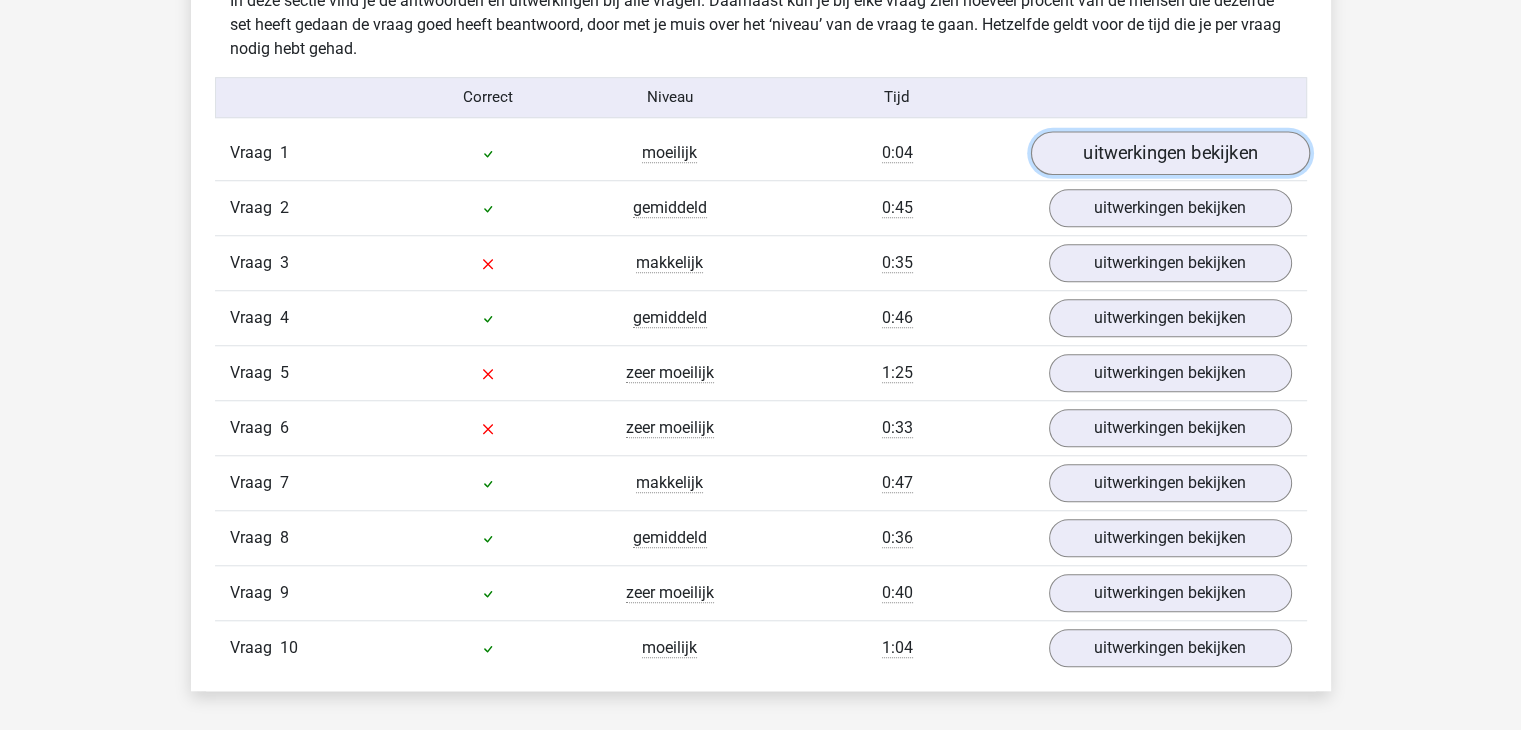 click on "uitwerkingen bekijken" at bounding box center (1169, 153) 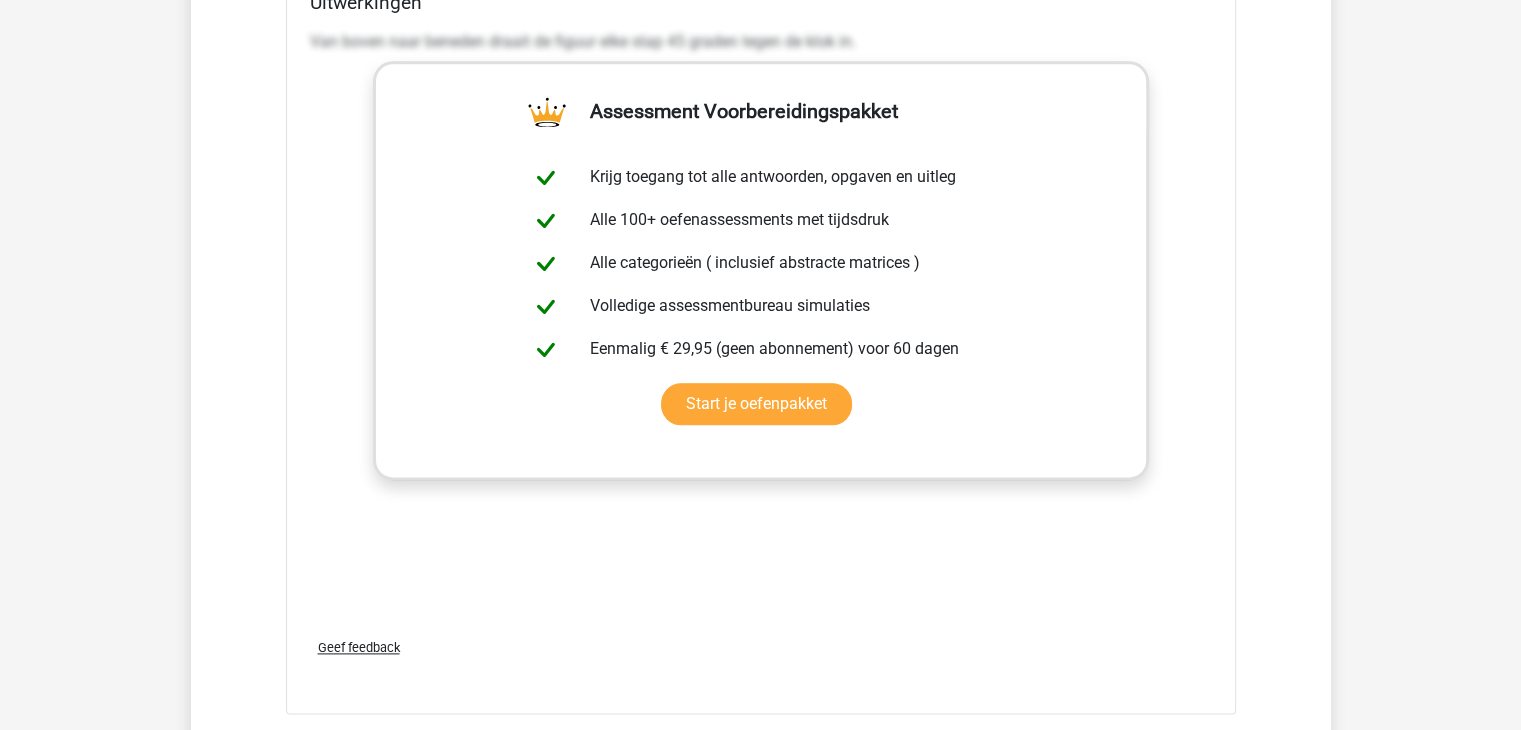 scroll, scrollTop: 2600, scrollLeft: 0, axis: vertical 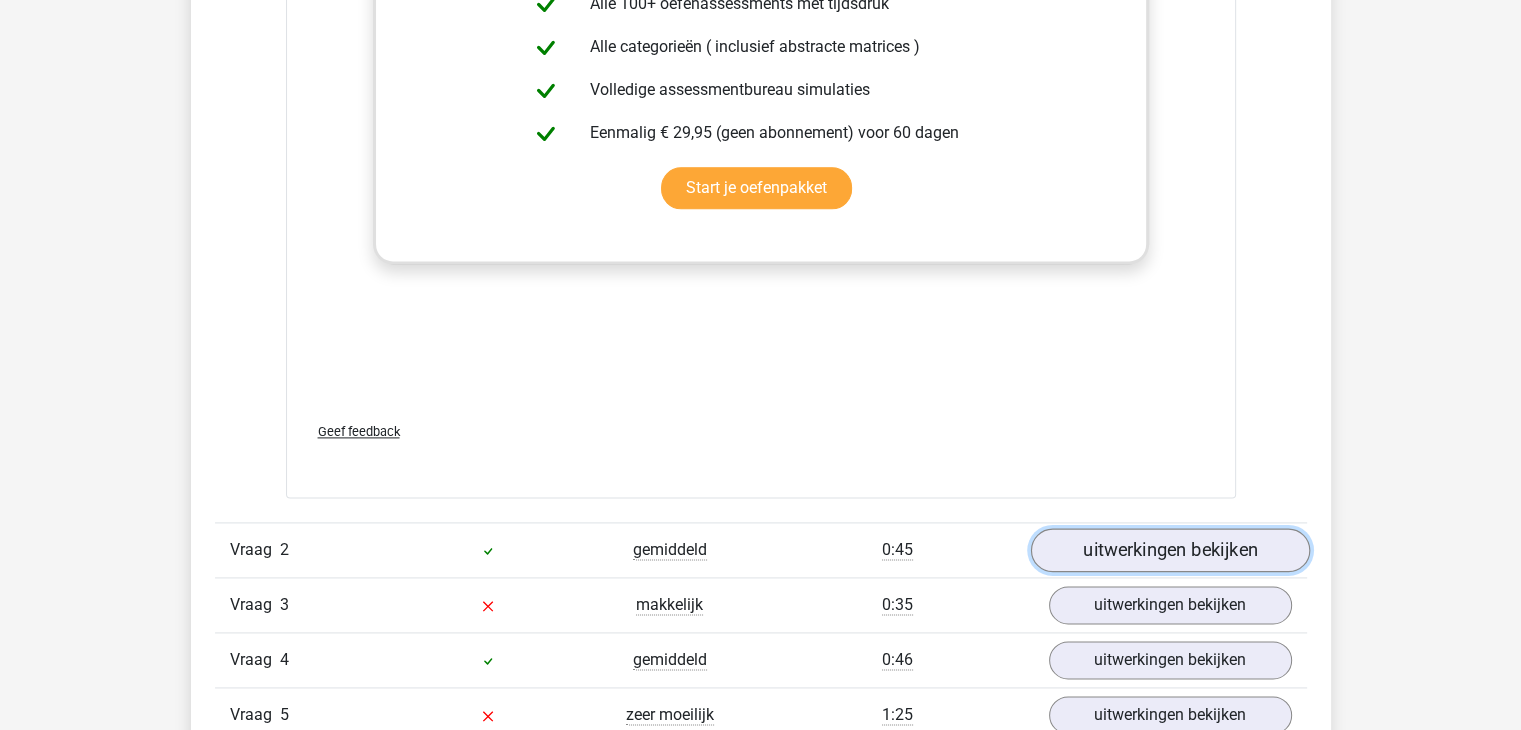 click on "uitwerkingen bekijken" at bounding box center [1169, 550] 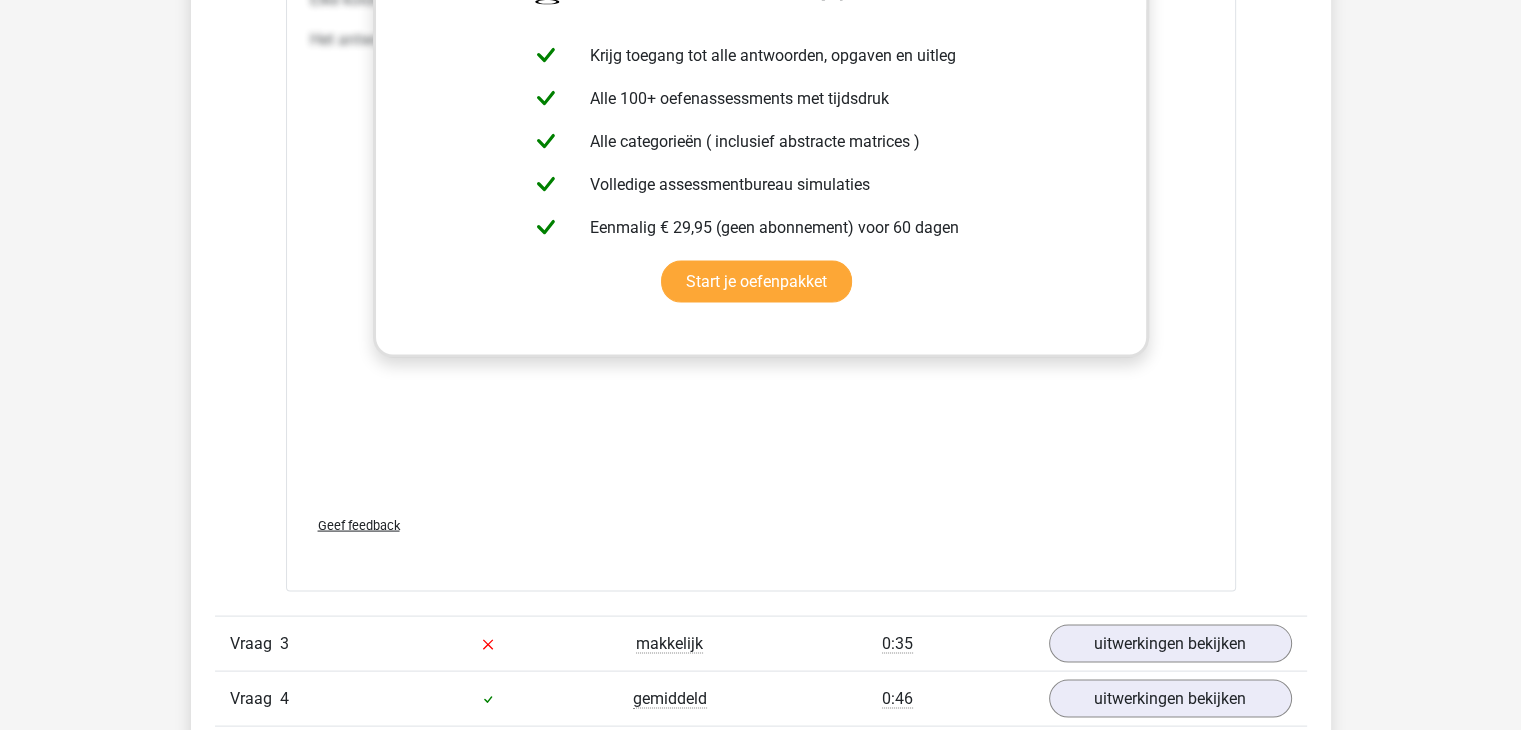 scroll, scrollTop: 4000, scrollLeft: 0, axis: vertical 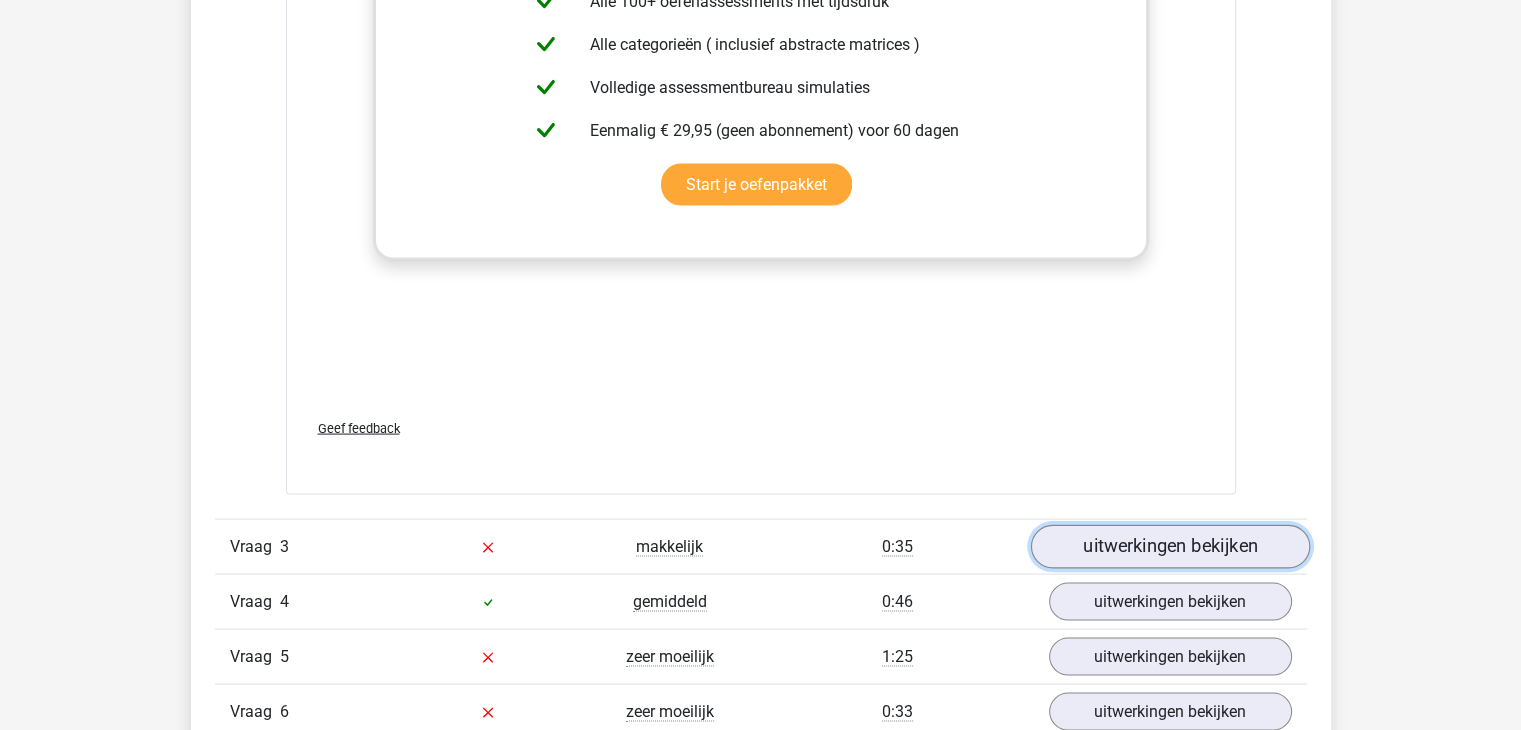 click on "uitwerkingen bekijken" at bounding box center (1169, 548) 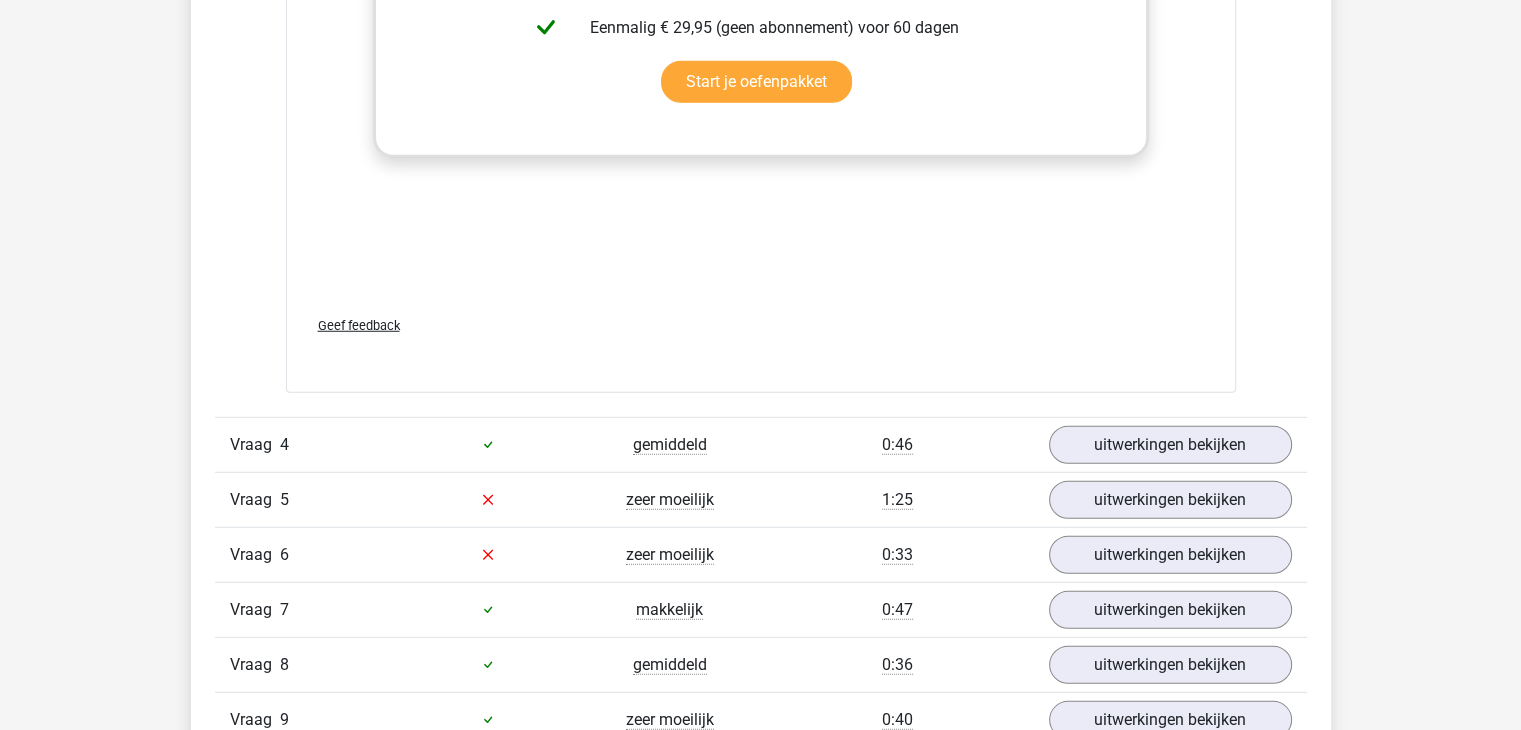 scroll, scrollTop: 5600, scrollLeft: 0, axis: vertical 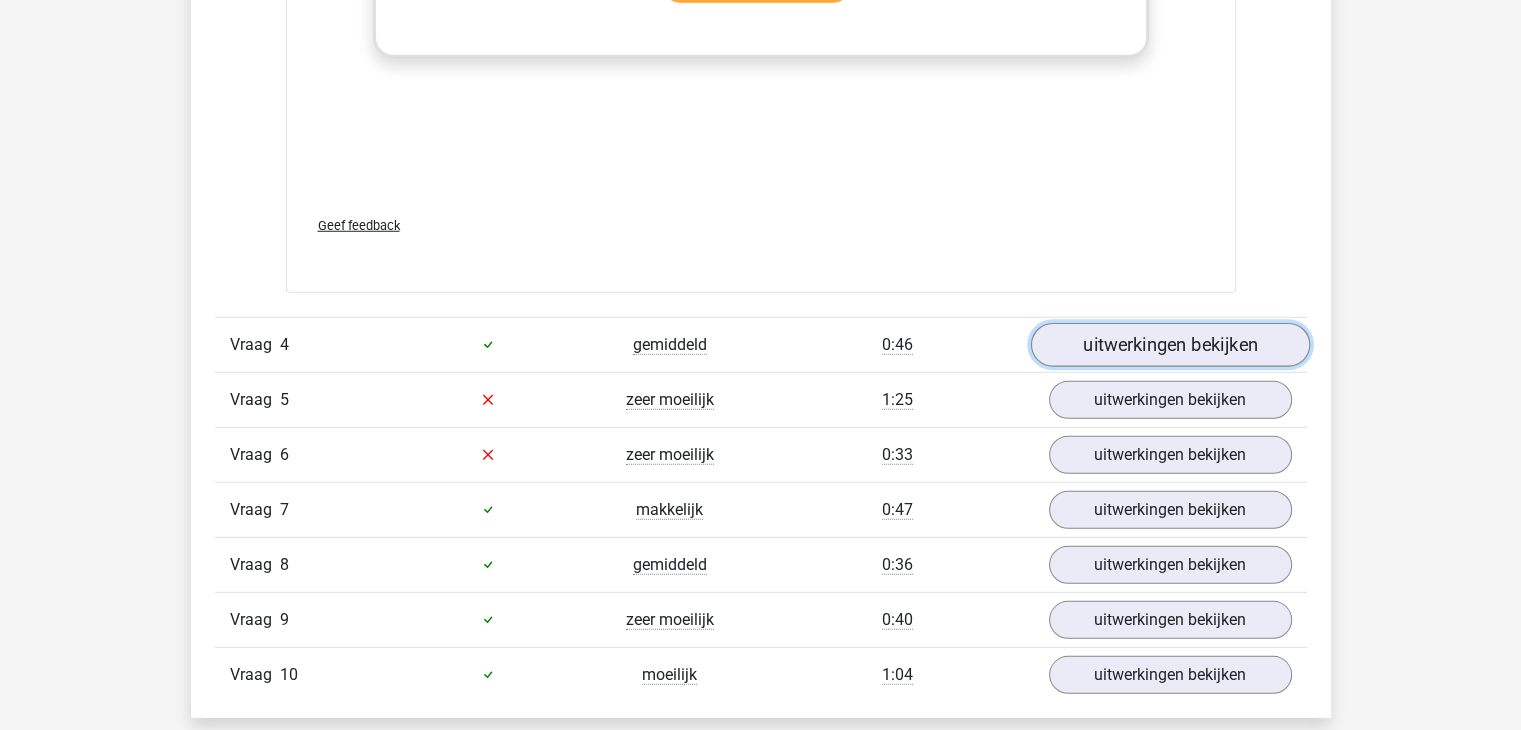 click on "uitwerkingen bekijken" at bounding box center (1169, 345) 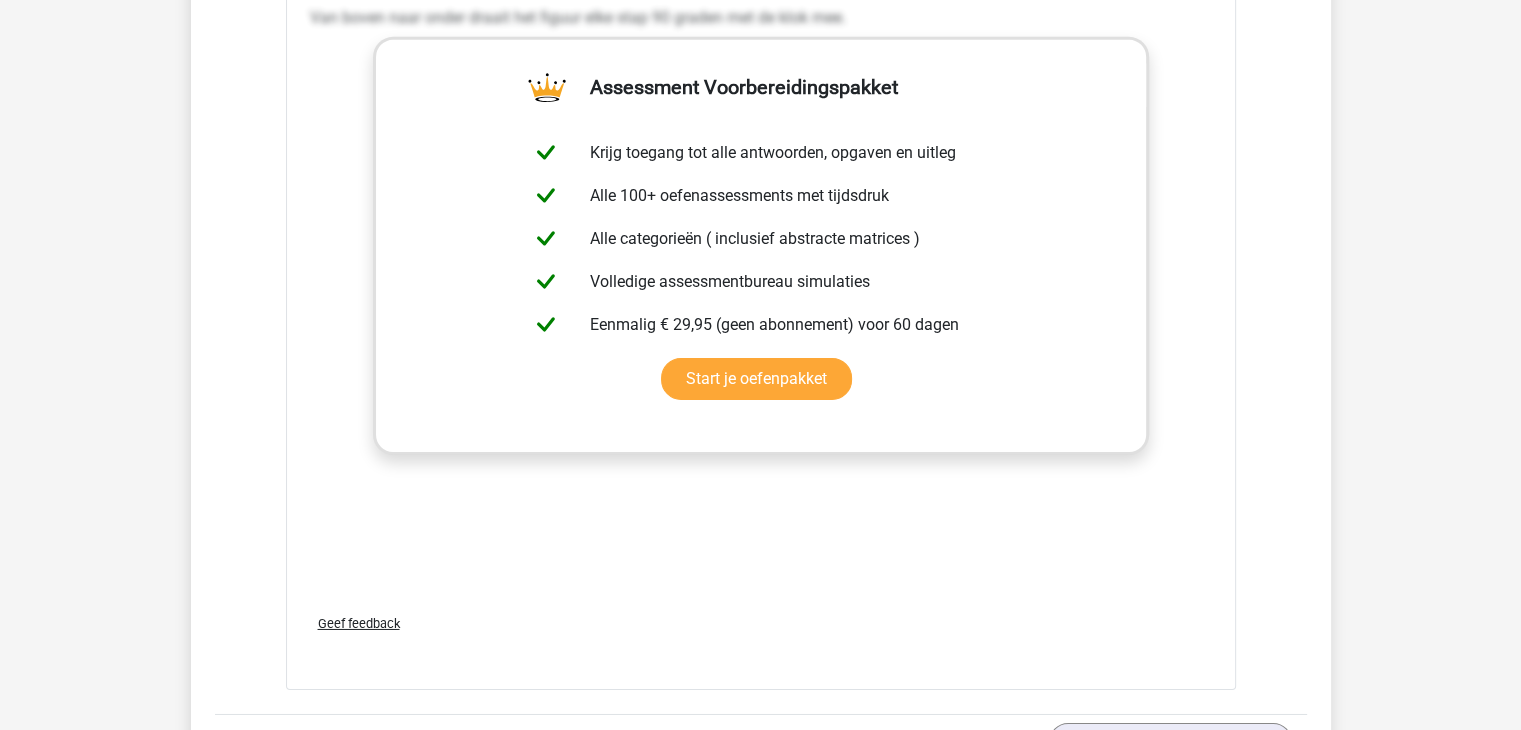 scroll, scrollTop: 6900, scrollLeft: 0, axis: vertical 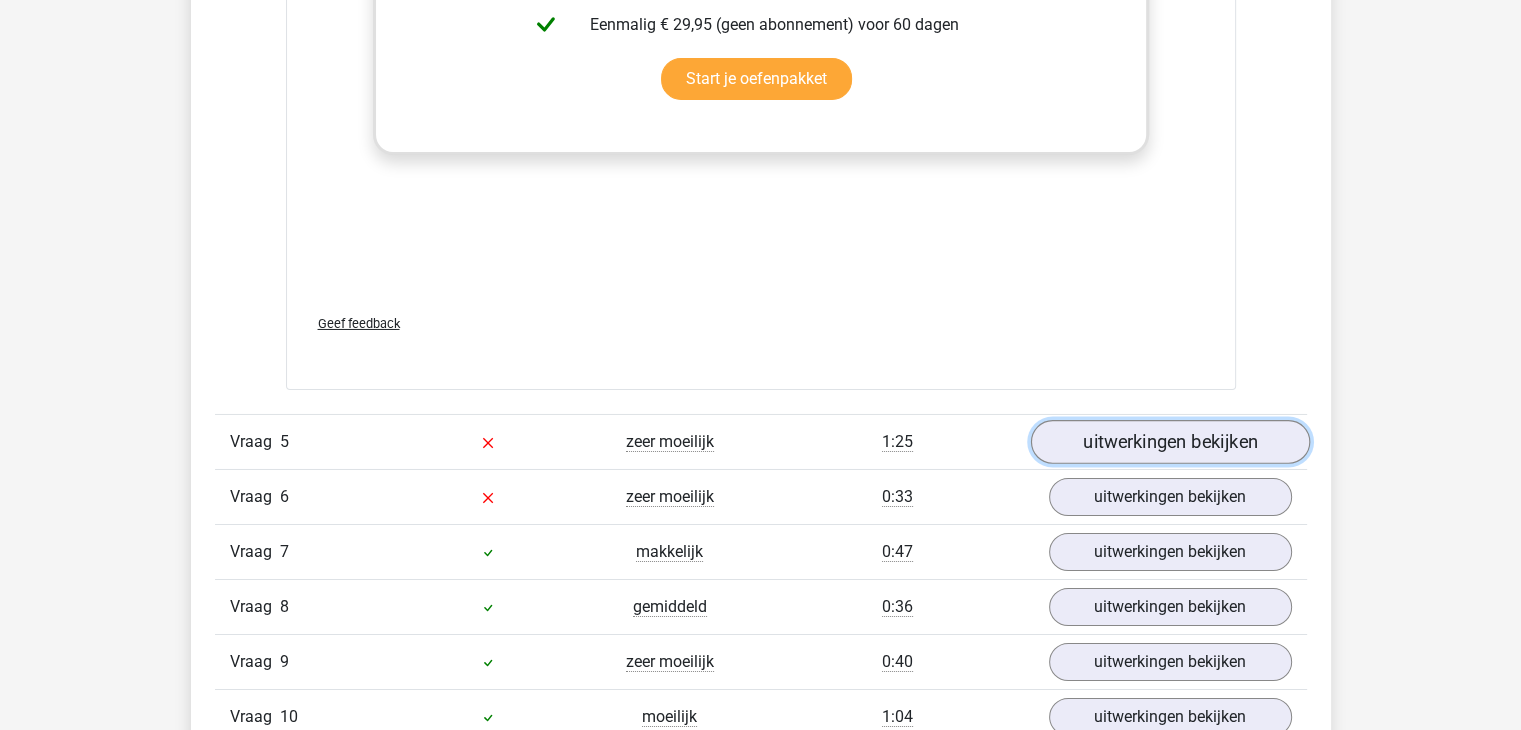 click on "uitwerkingen bekijken" at bounding box center (1169, 442) 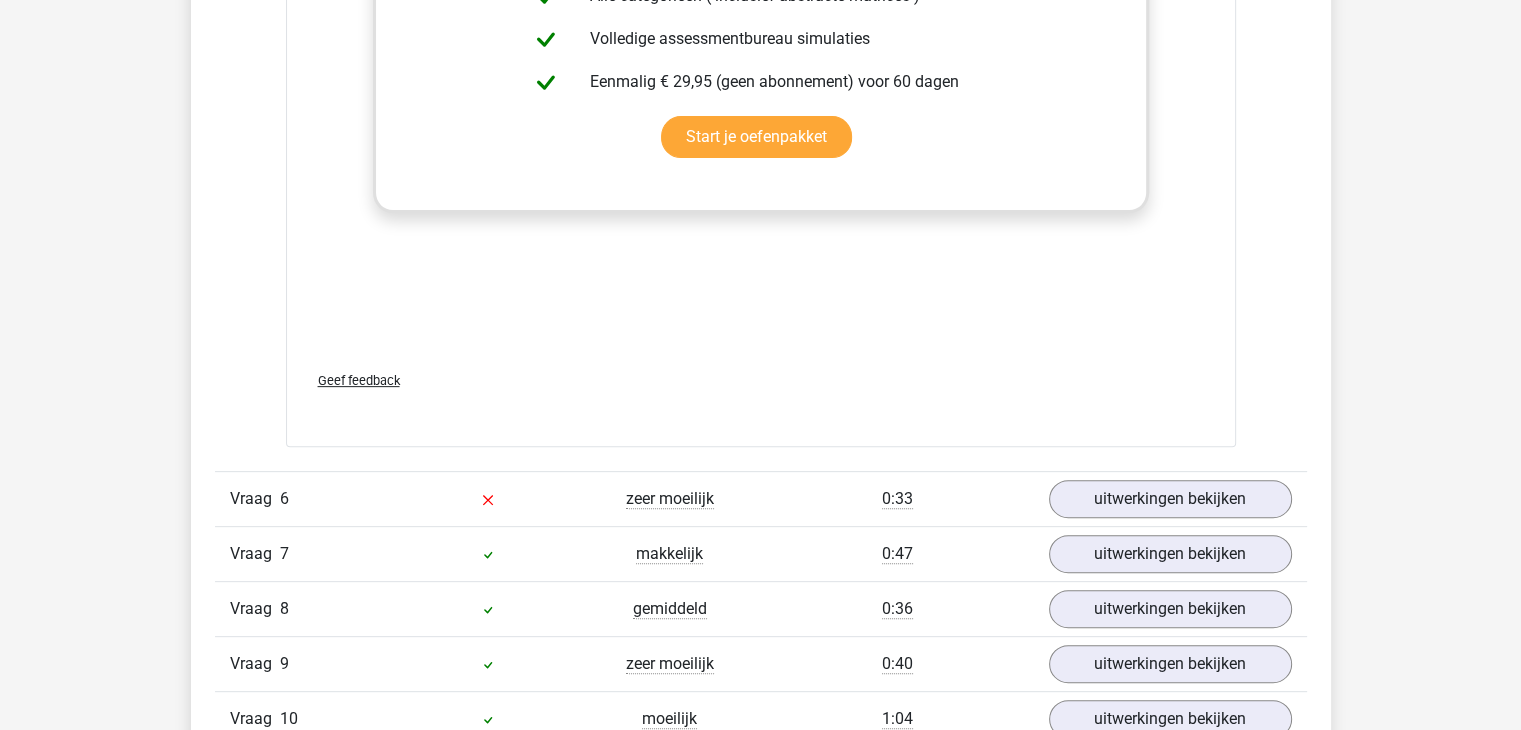 scroll, scrollTop: 8300, scrollLeft: 0, axis: vertical 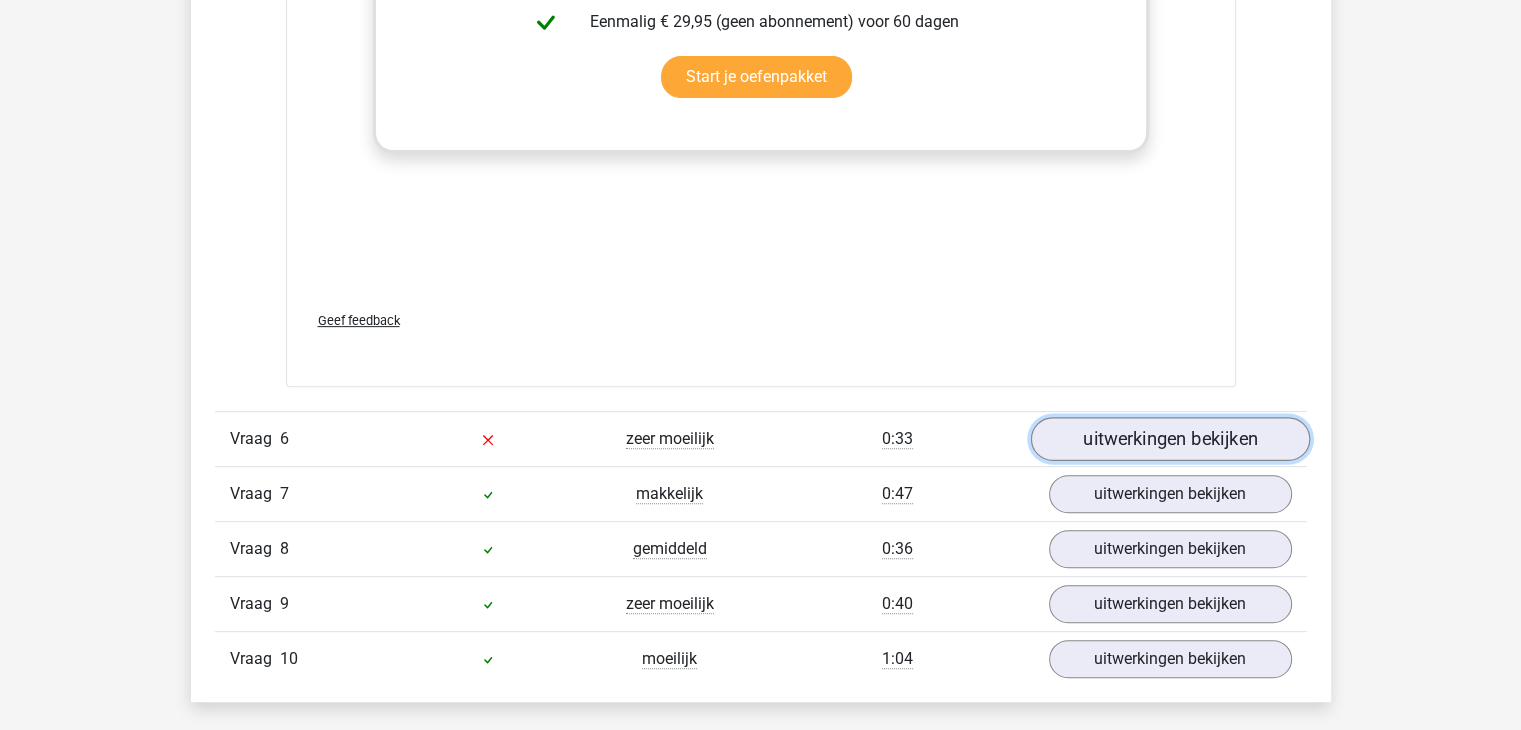 click on "uitwerkingen bekijken" at bounding box center [1169, 439] 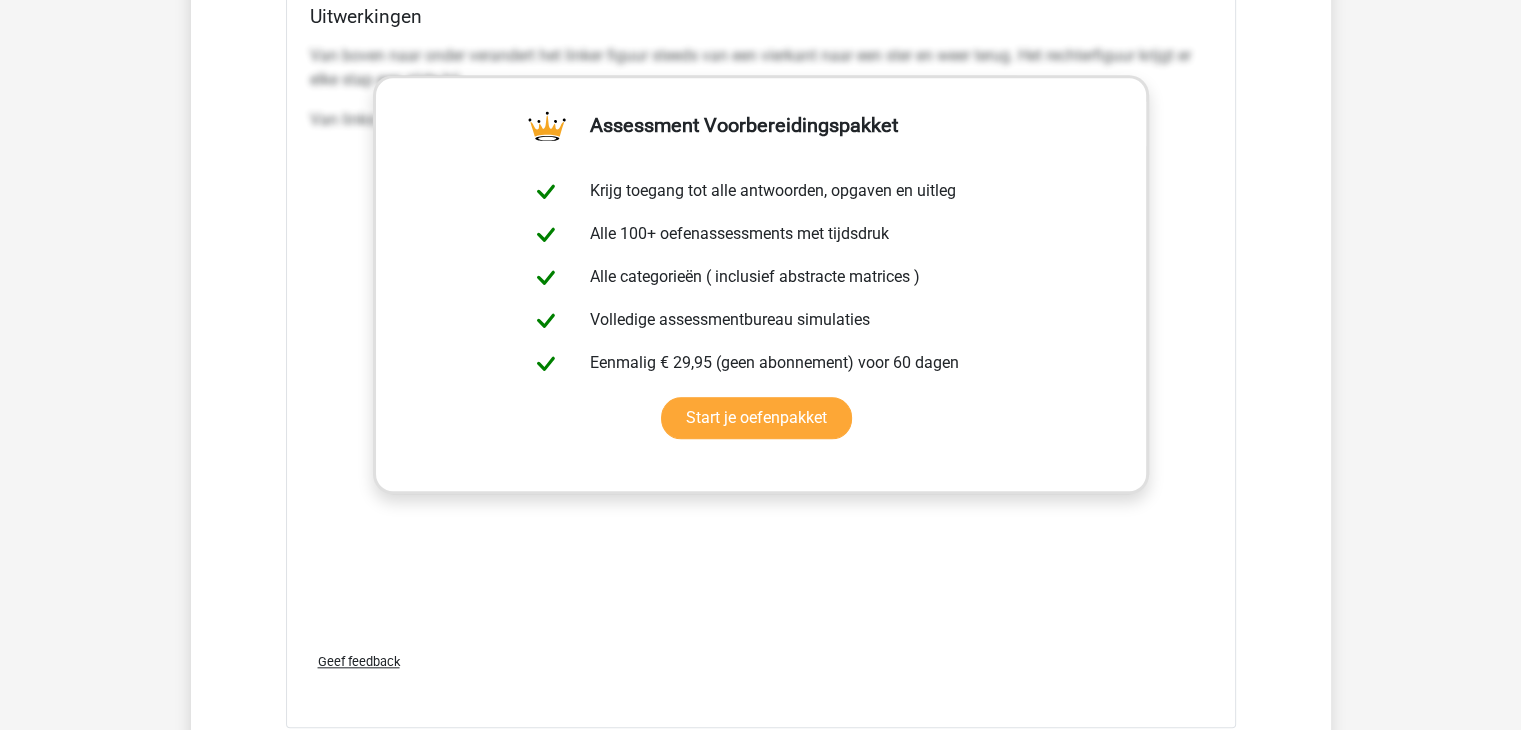 scroll, scrollTop: 9600, scrollLeft: 0, axis: vertical 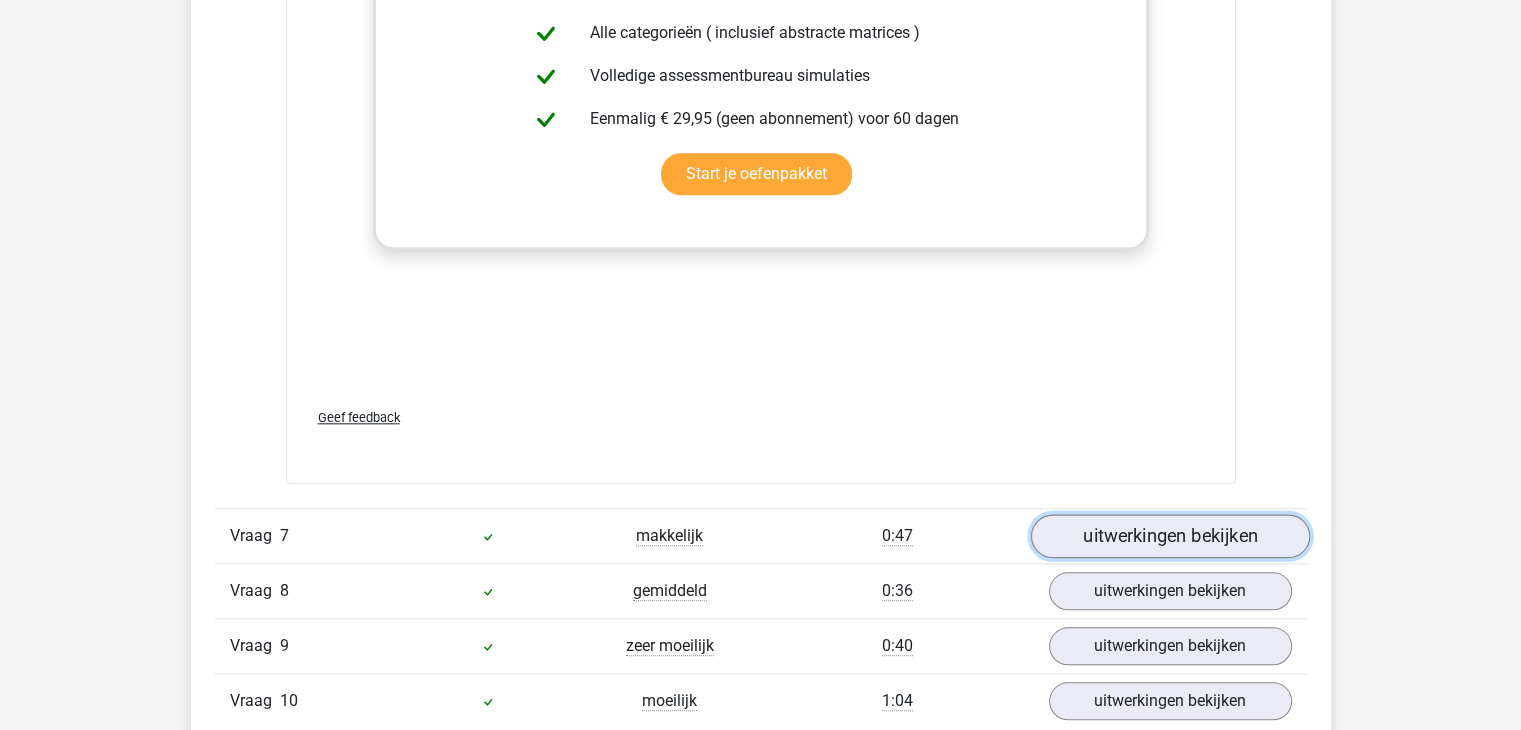 click on "uitwerkingen bekijken" at bounding box center [1169, 536] 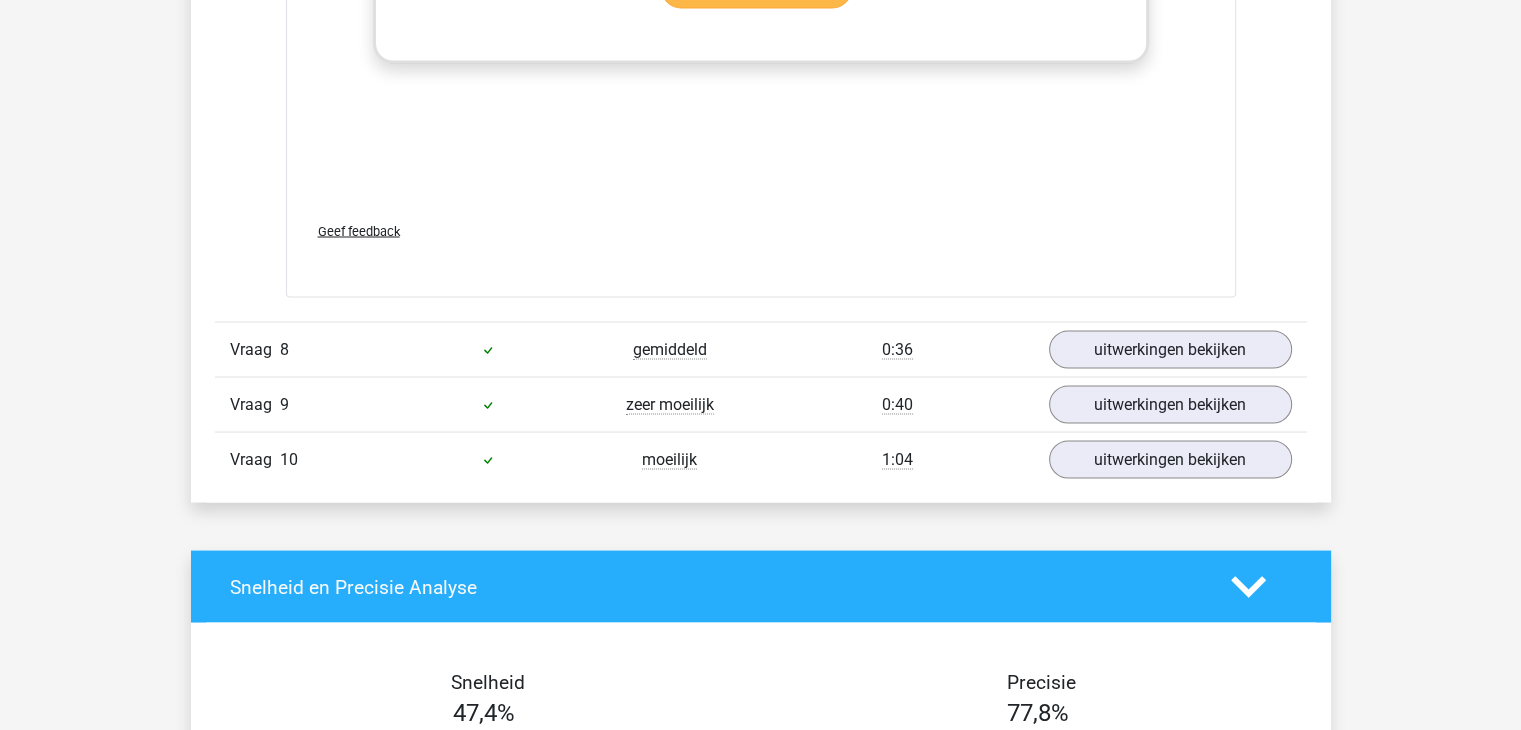 scroll, scrollTop: 11200, scrollLeft: 0, axis: vertical 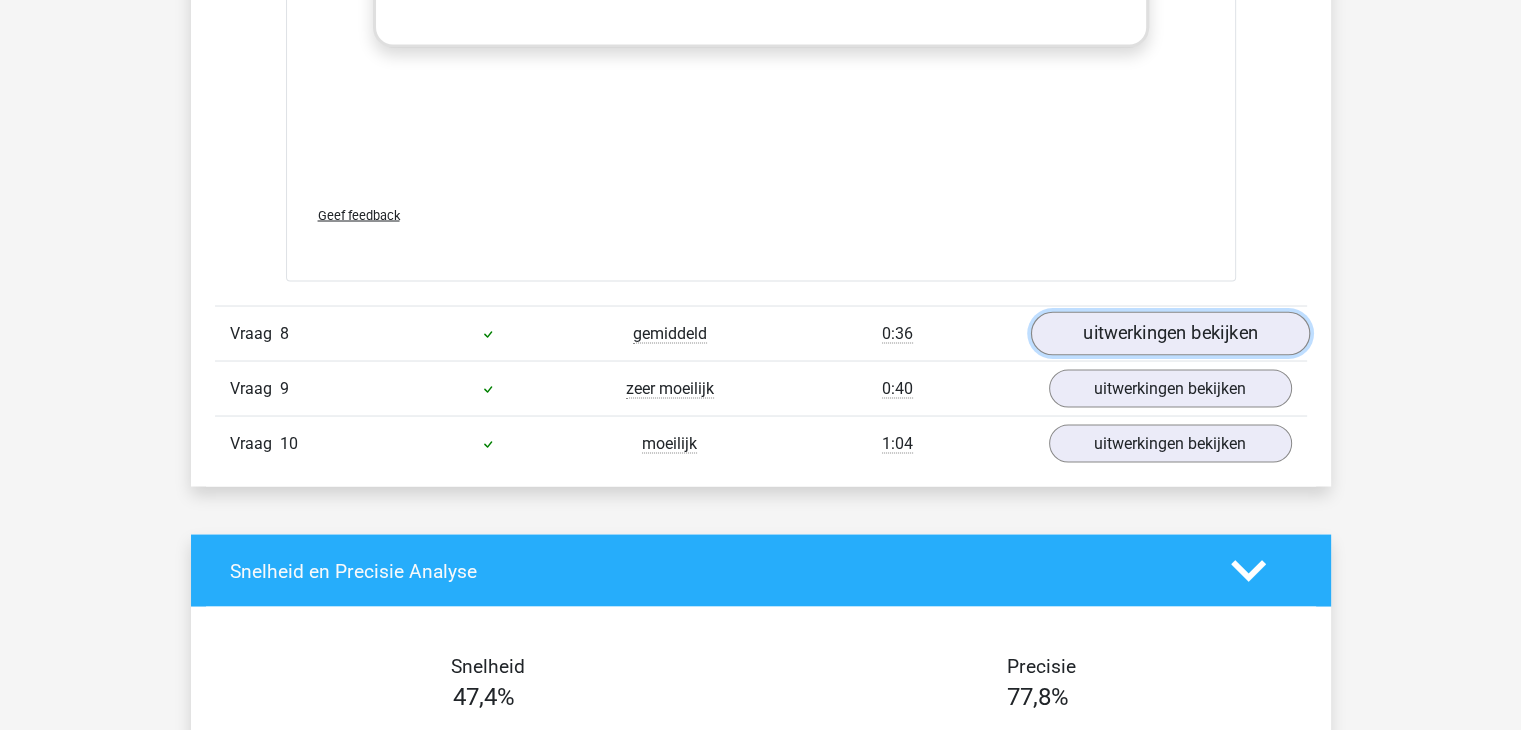 click on "uitwerkingen bekijken" at bounding box center (1169, 334) 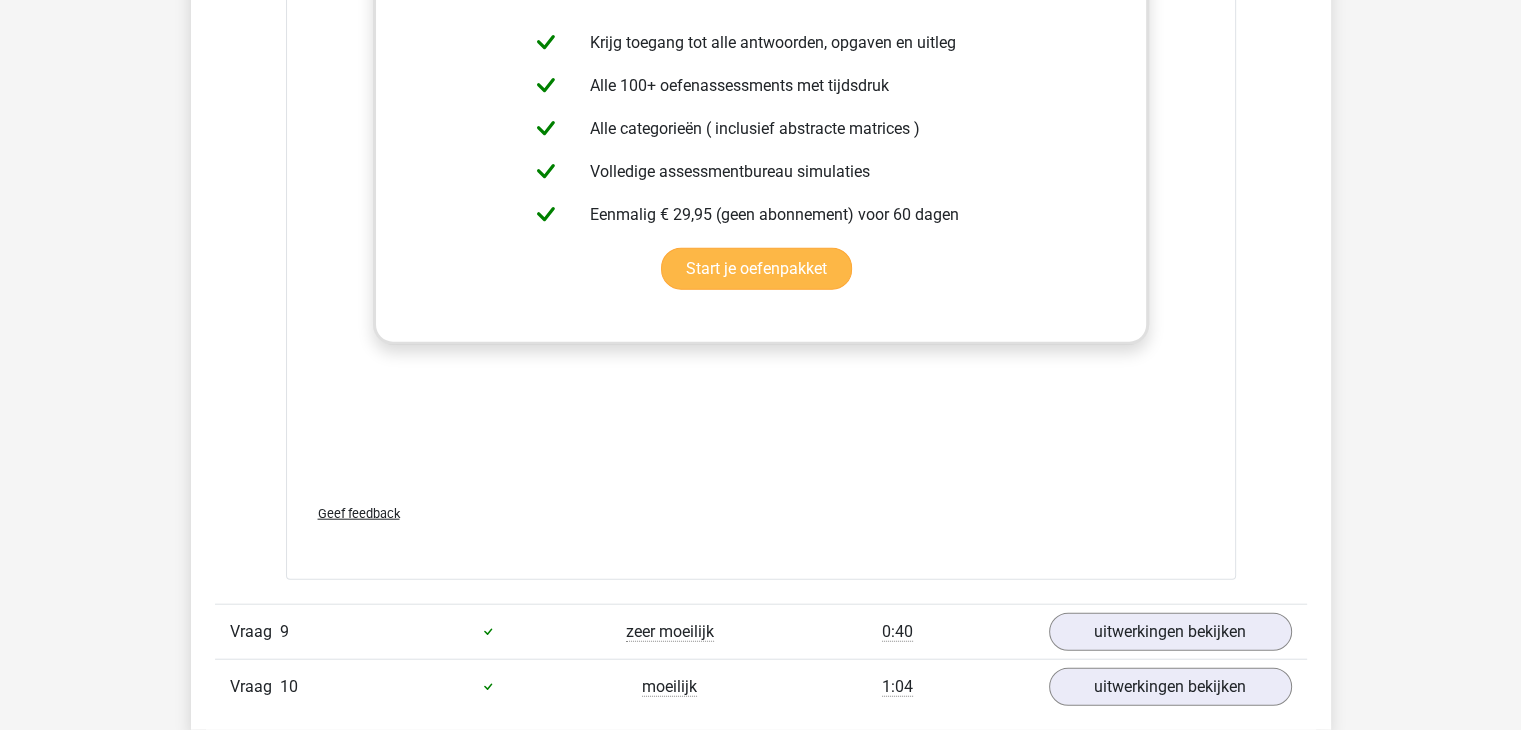 scroll, scrollTop: 12300, scrollLeft: 0, axis: vertical 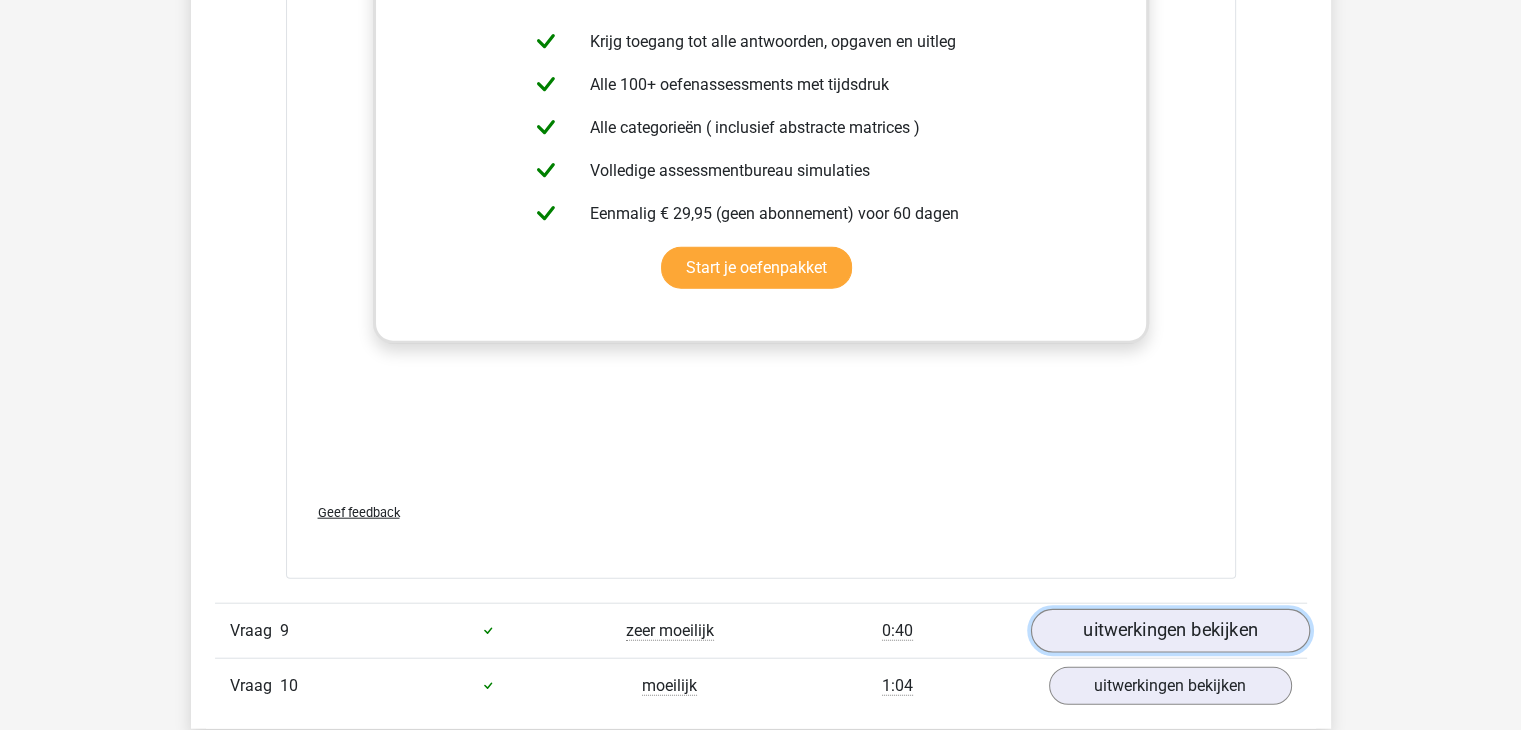 click on "uitwerkingen bekijken" at bounding box center [1169, 631] 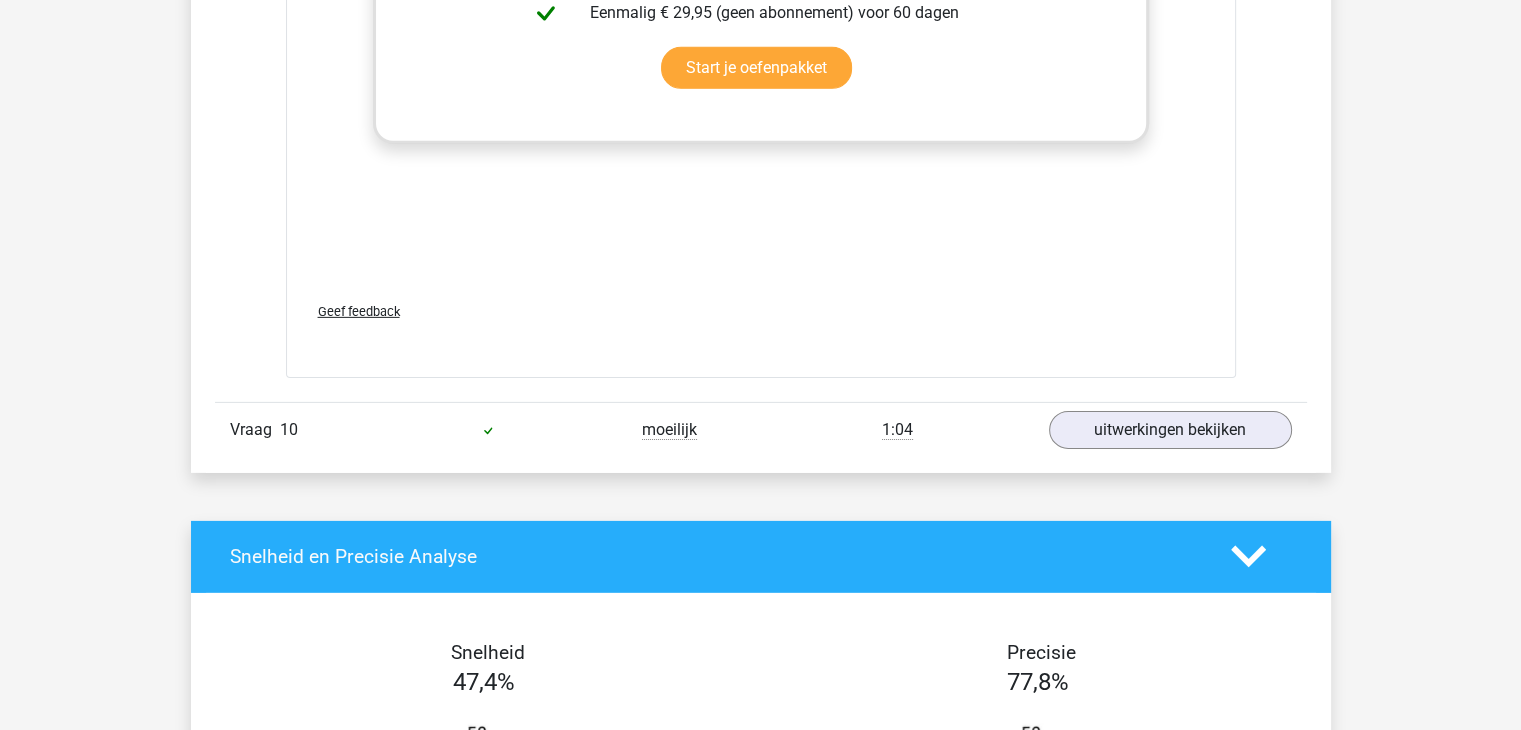 scroll, scrollTop: 13900, scrollLeft: 0, axis: vertical 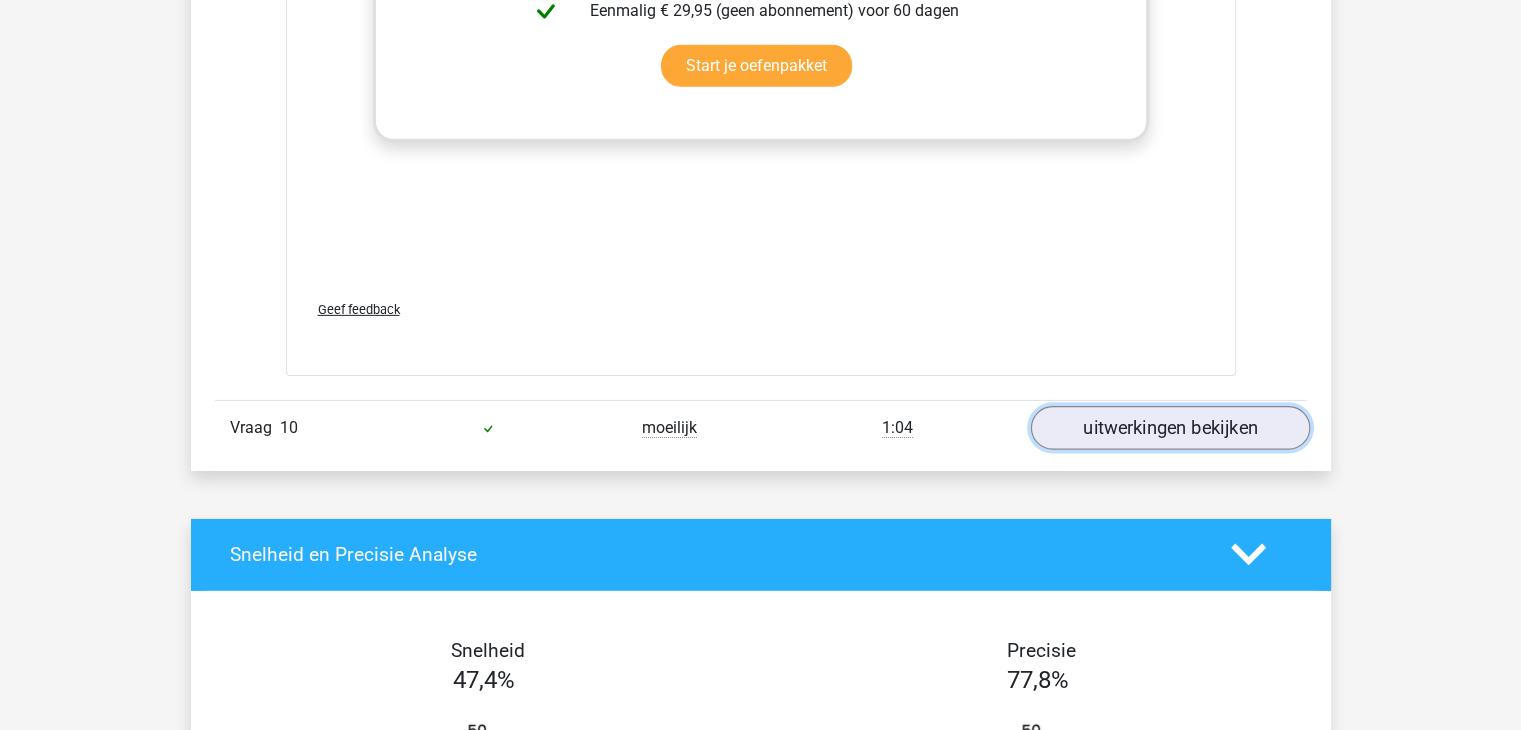 click on "uitwerkingen bekijken" at bounding box center (1169, 428) 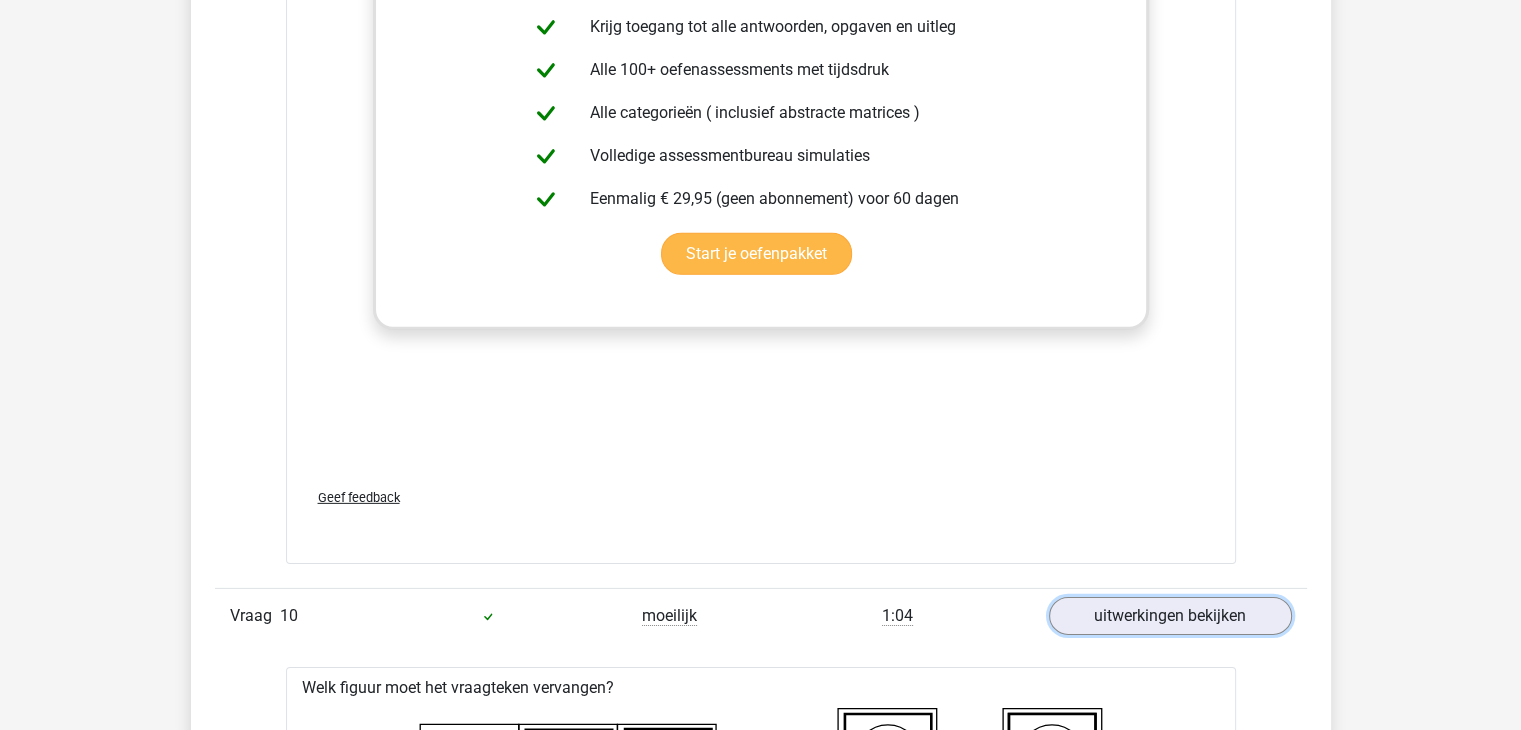 scroll, scrollTop: 13710, scrollLeft: 0, axis: vertical 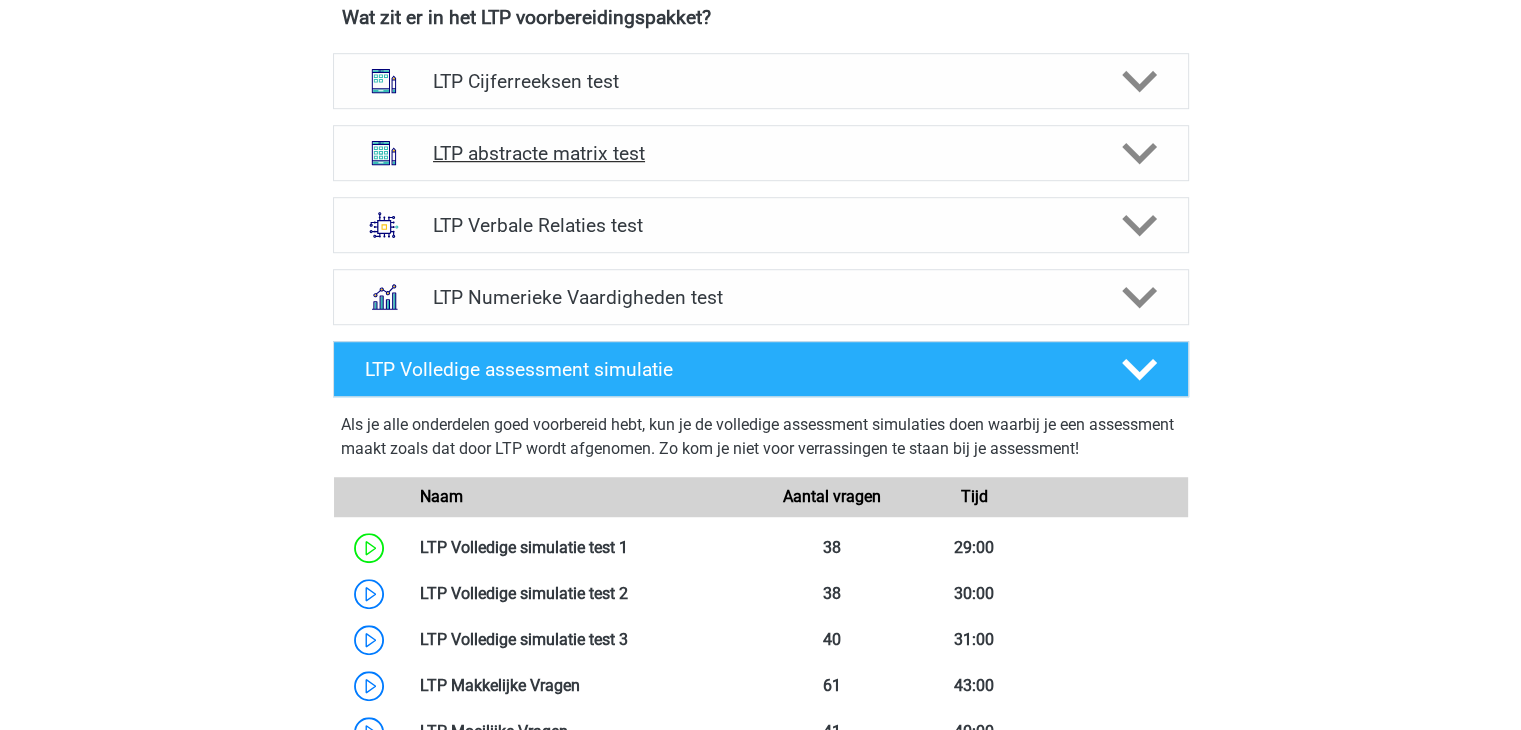 click 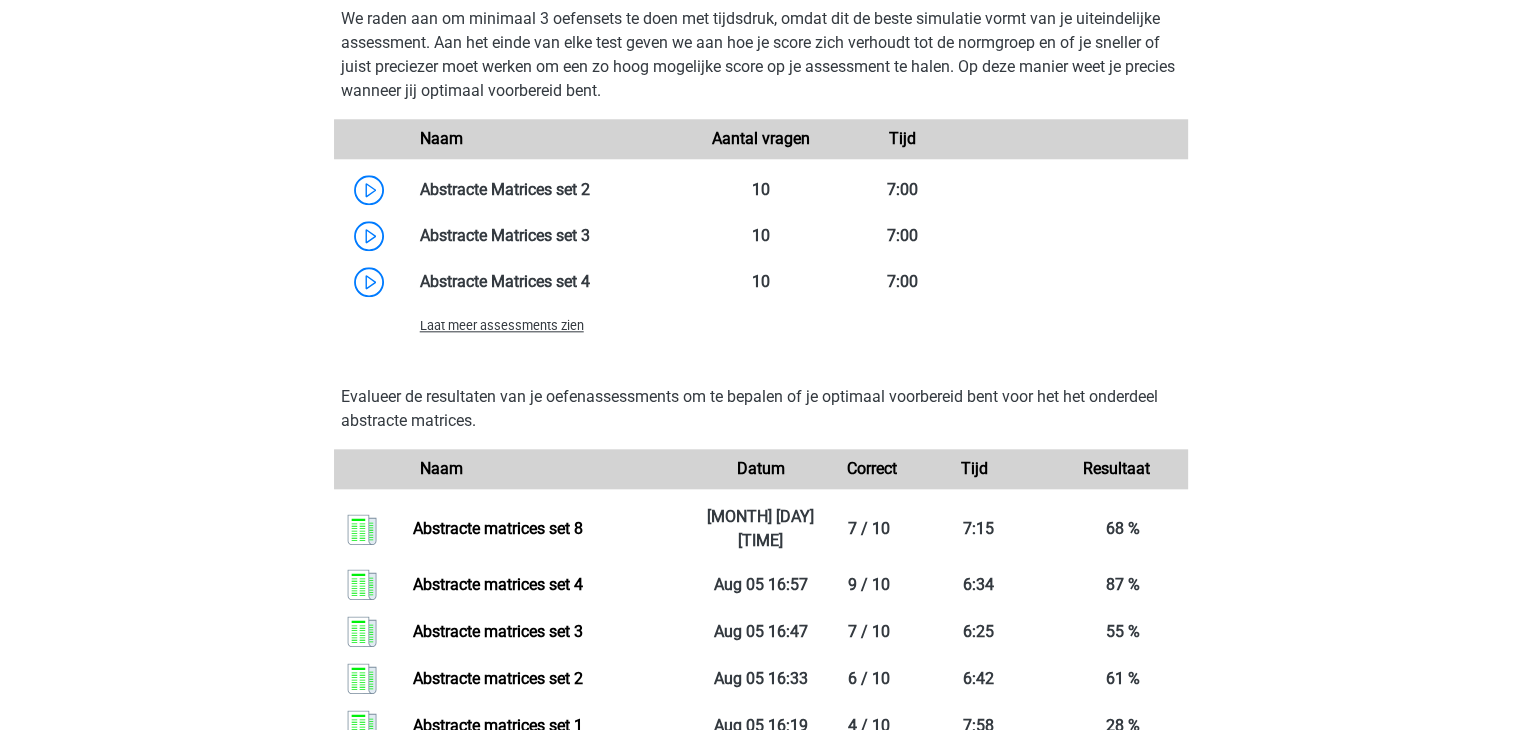 scroll, scrollTop: 2100, scrollLeft: 0, axis: vertical 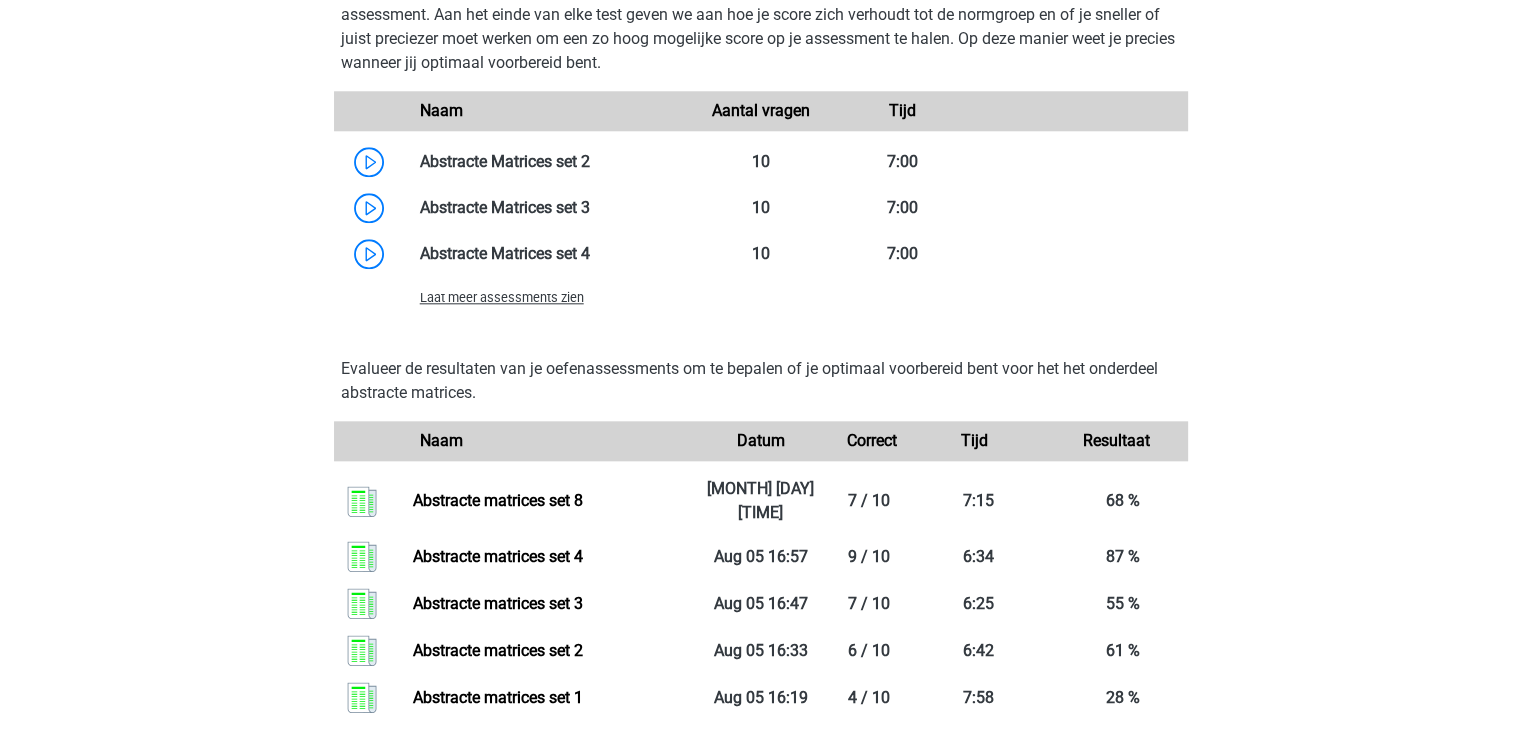 click on "Laat meer assessments zien" at bounding box center [502, 297] 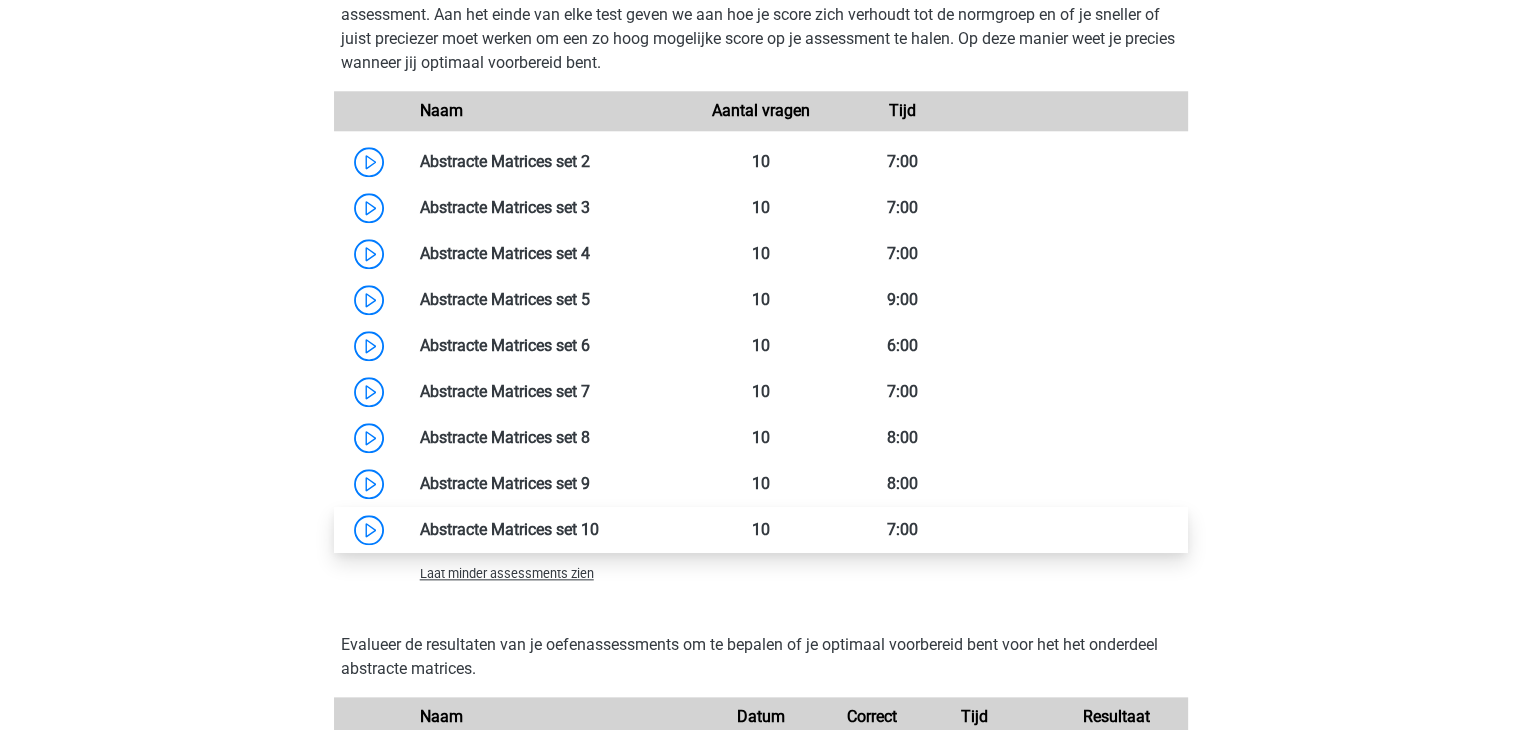 click at bounding box center (599, 529) 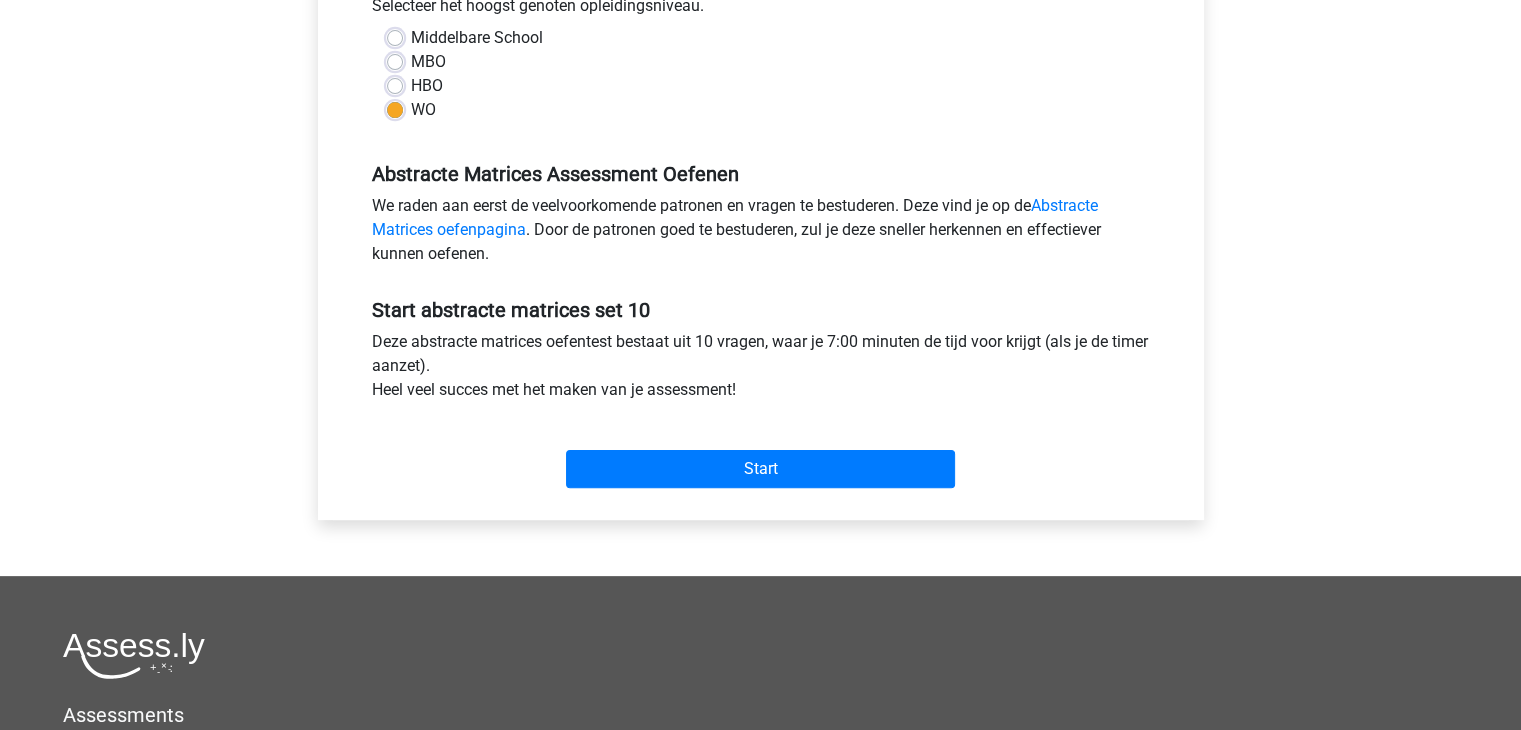 scroll, scrollTop: 500, scrollLeft: 0, axis: vertical 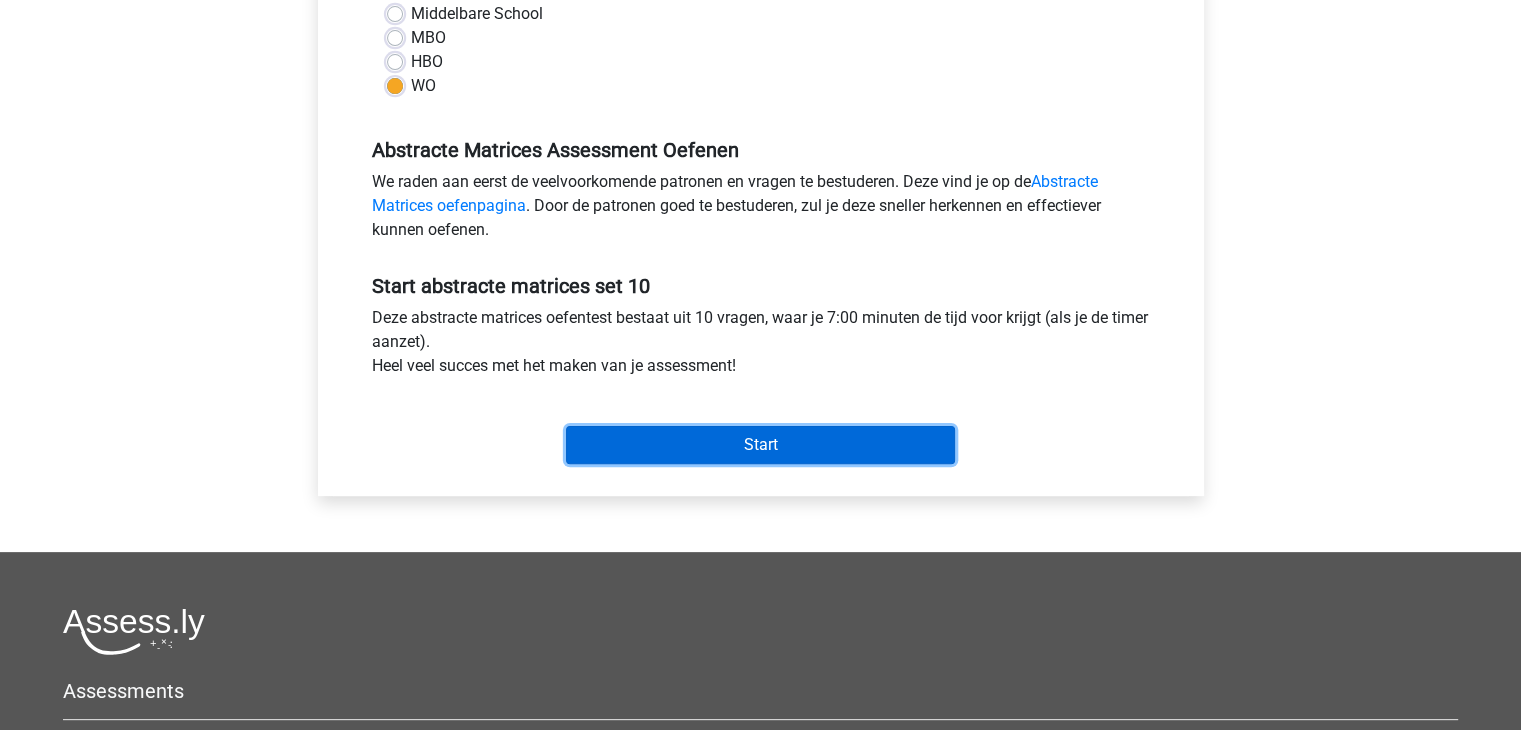 click on "Start" at bounding box center [760, 445] 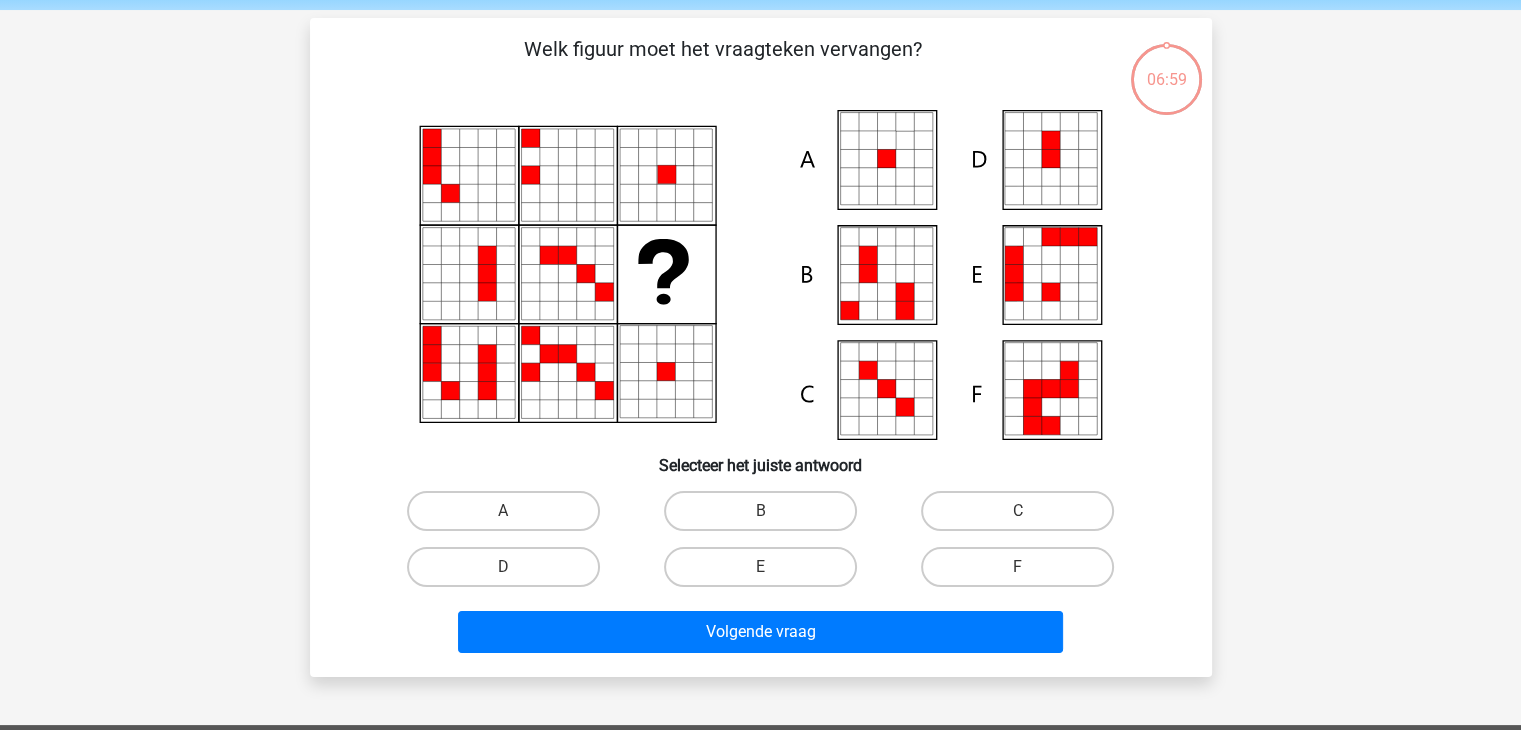 scroll, scrollTop: 100, scrollLeft: 0, axis: vertical 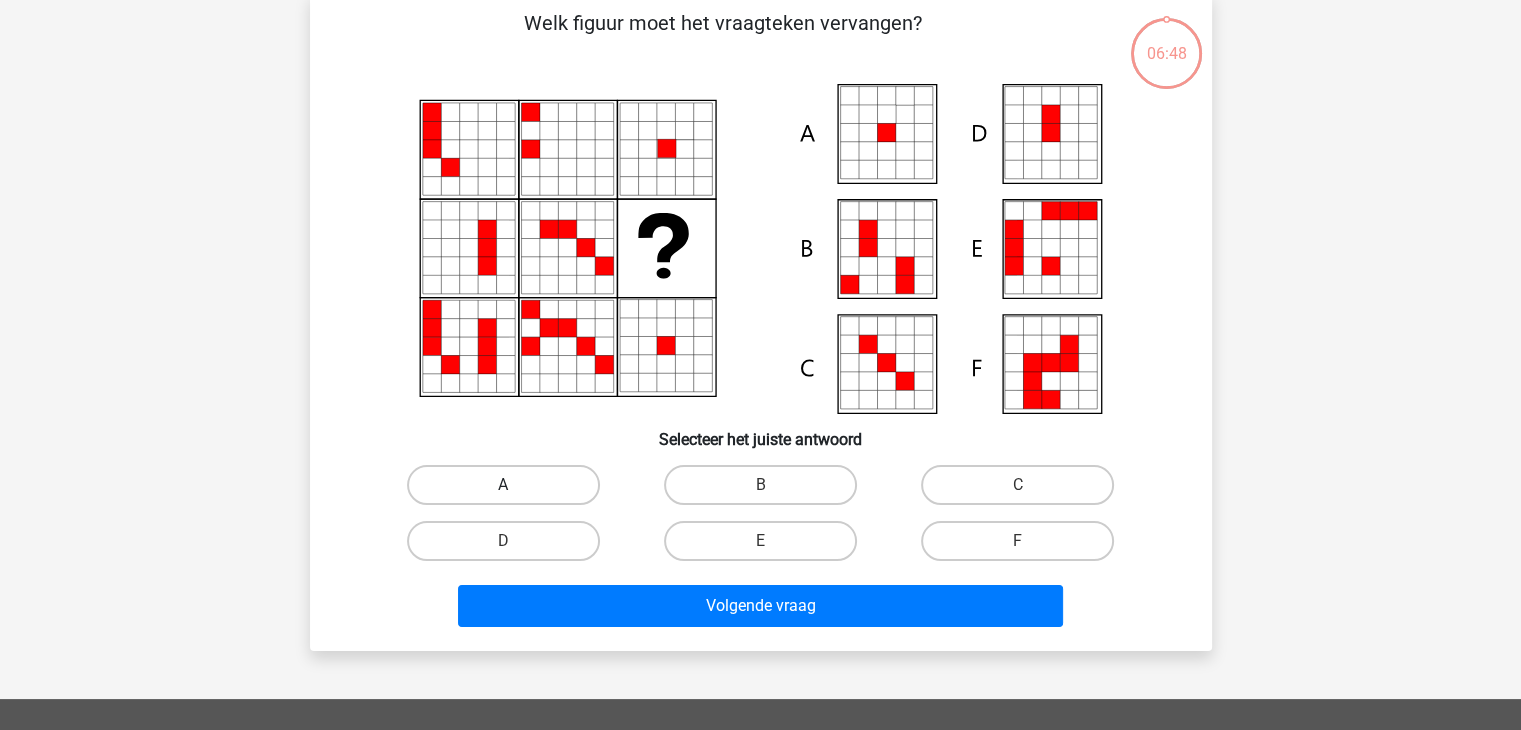click on "A" at bounding box center [503, 485] 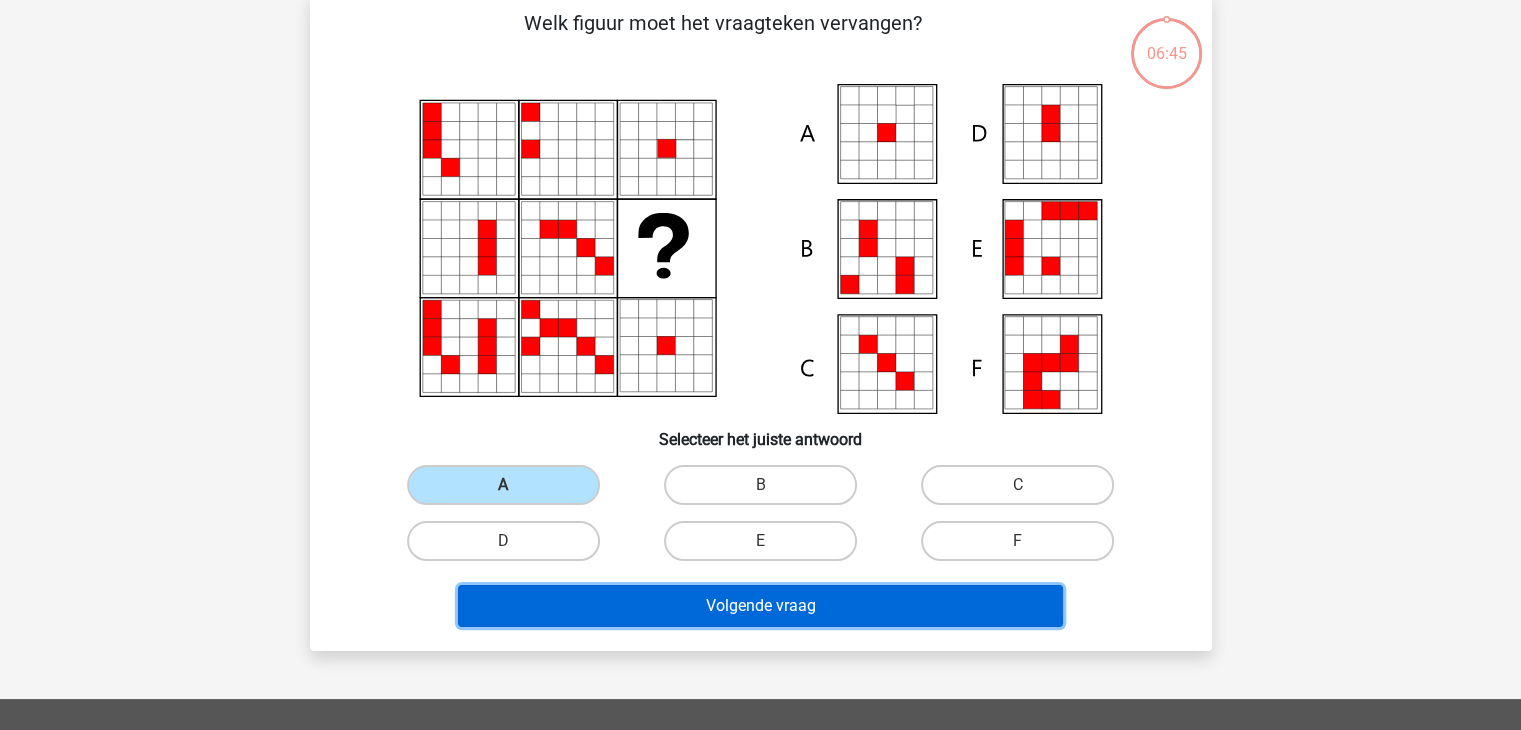 click on "Volgende vraag" at bounding box center [760, 606] 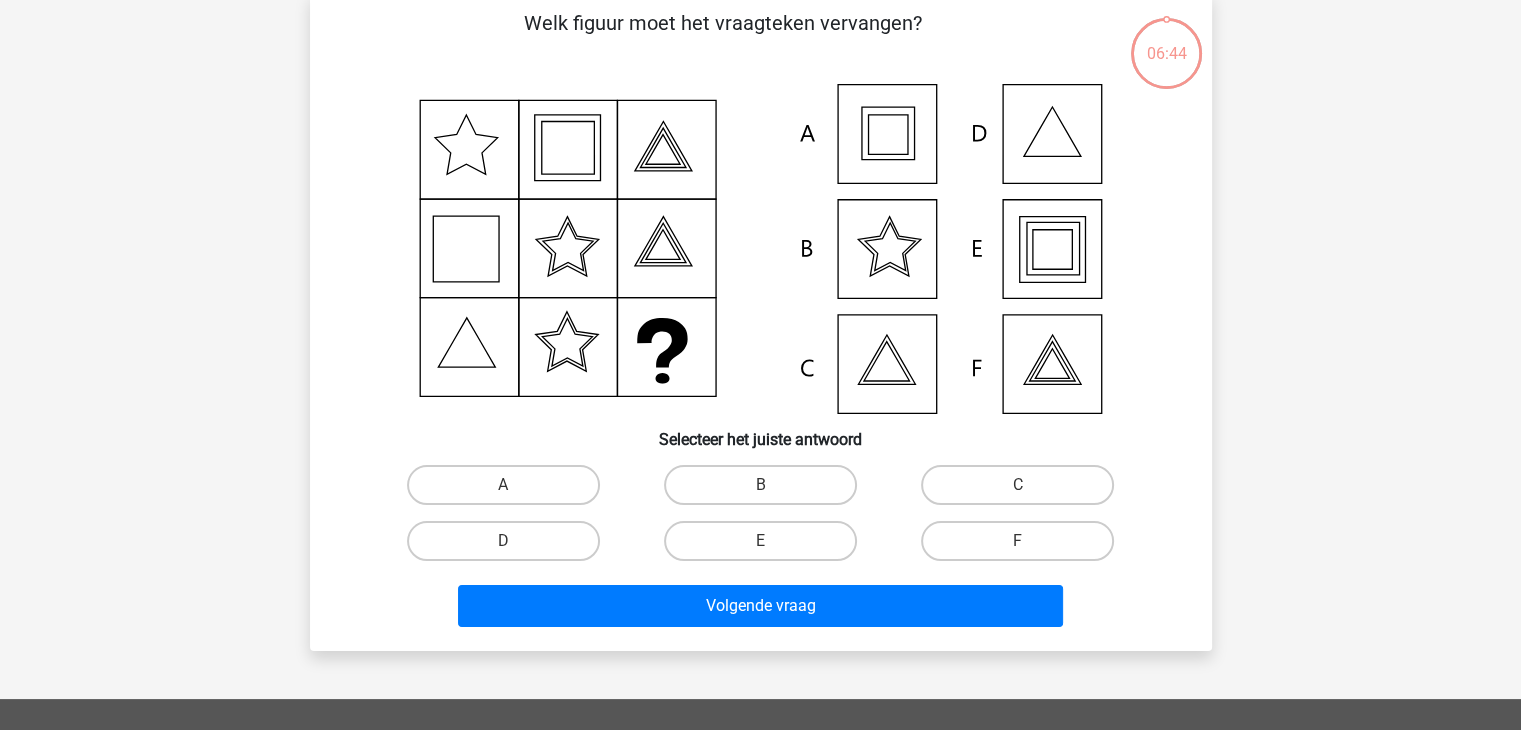 scroll, scrollTop: 92, scrollLeft: 0, axis: vertical 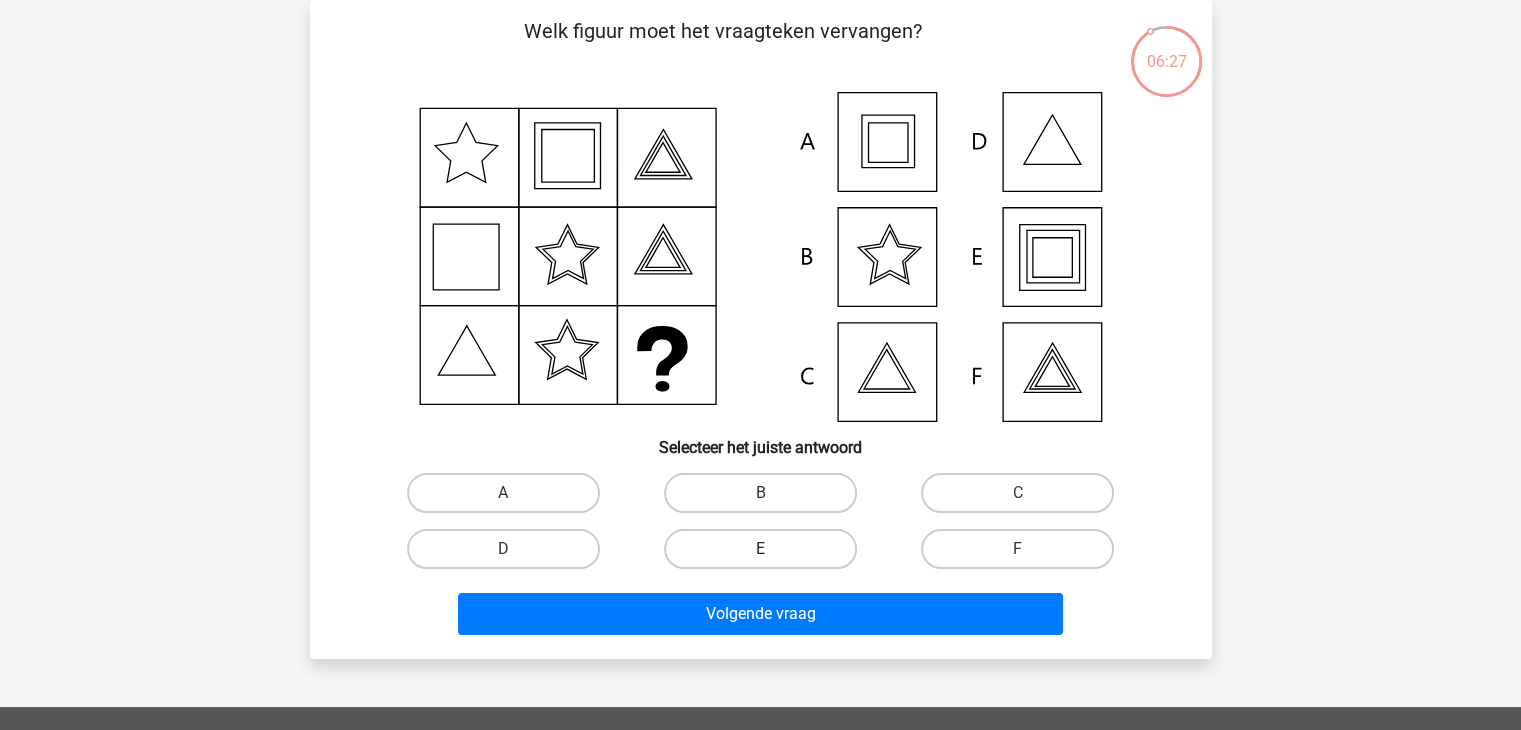 click on "E" at bounding box center (760, 549) 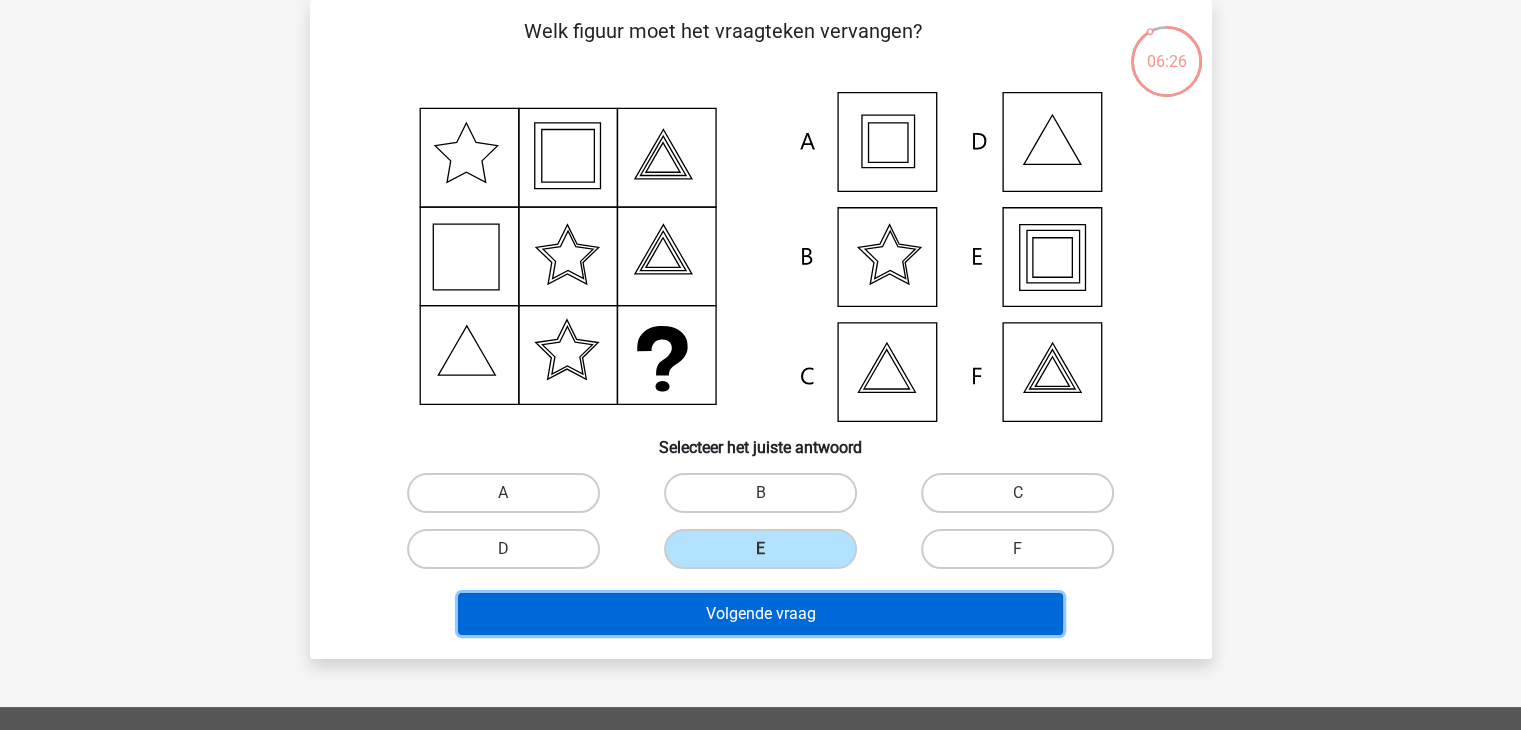 click on "Volgende vraag" at bounding box center (760, 614) 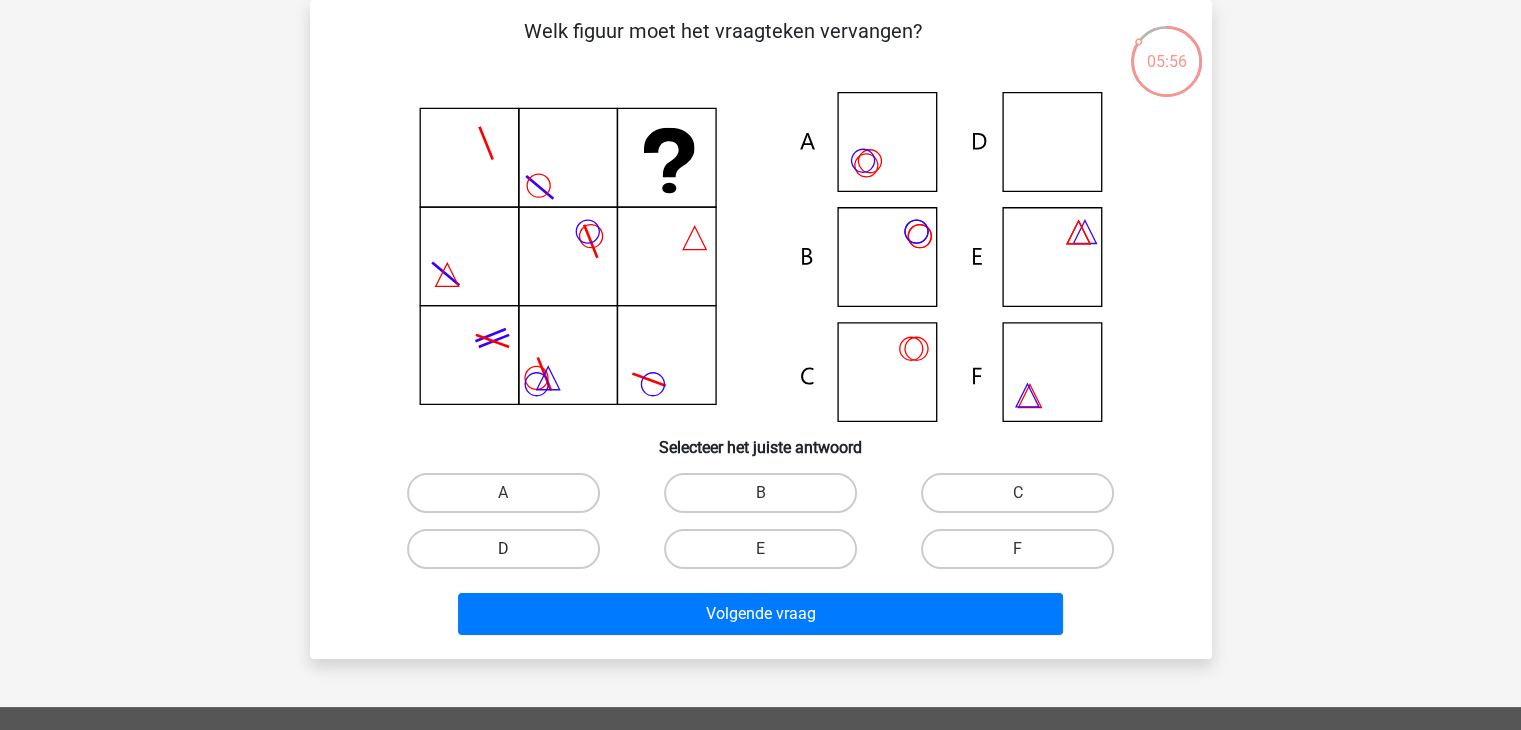 click on "D" at bounding box center (503, 549) 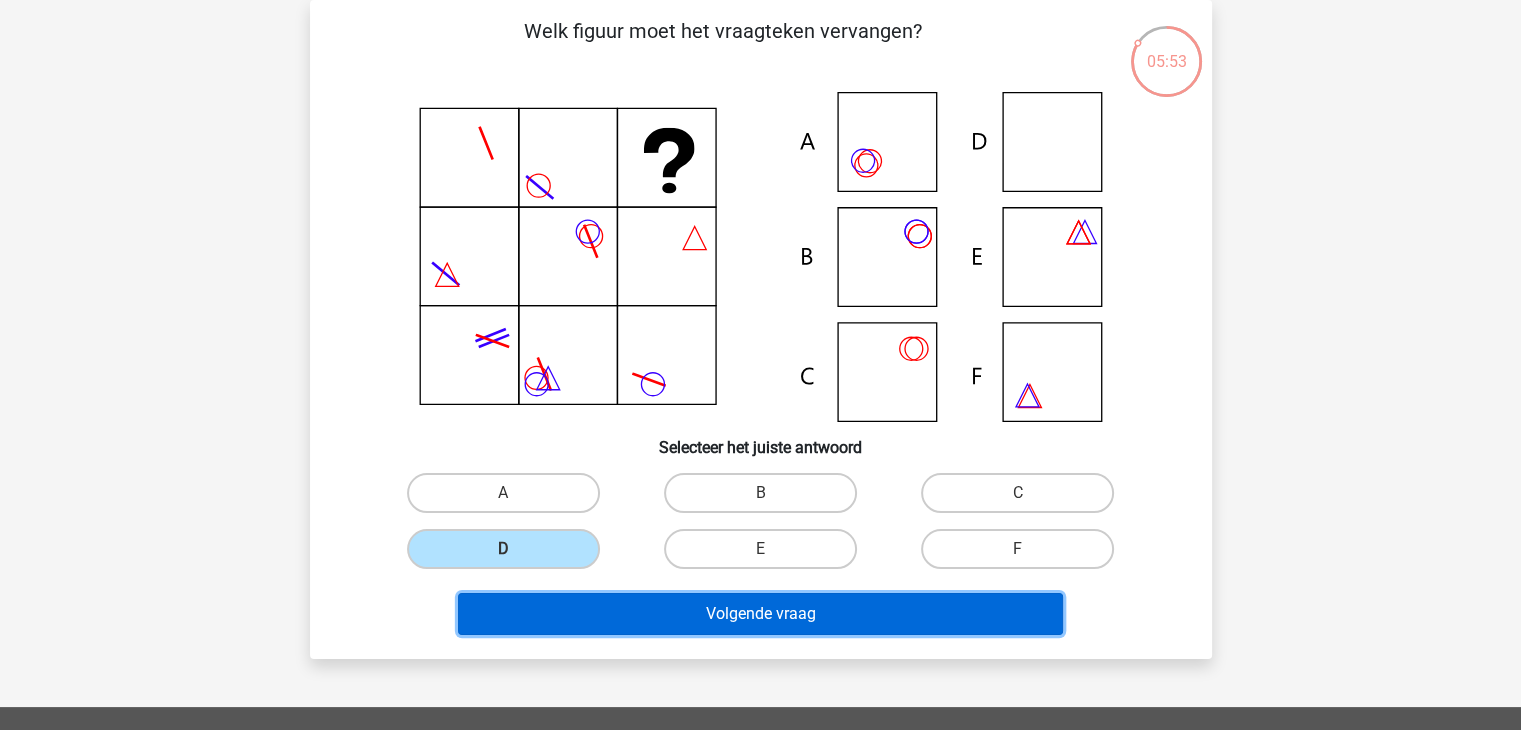 click on "Volgende vraag" at bounding box center (760, 614) 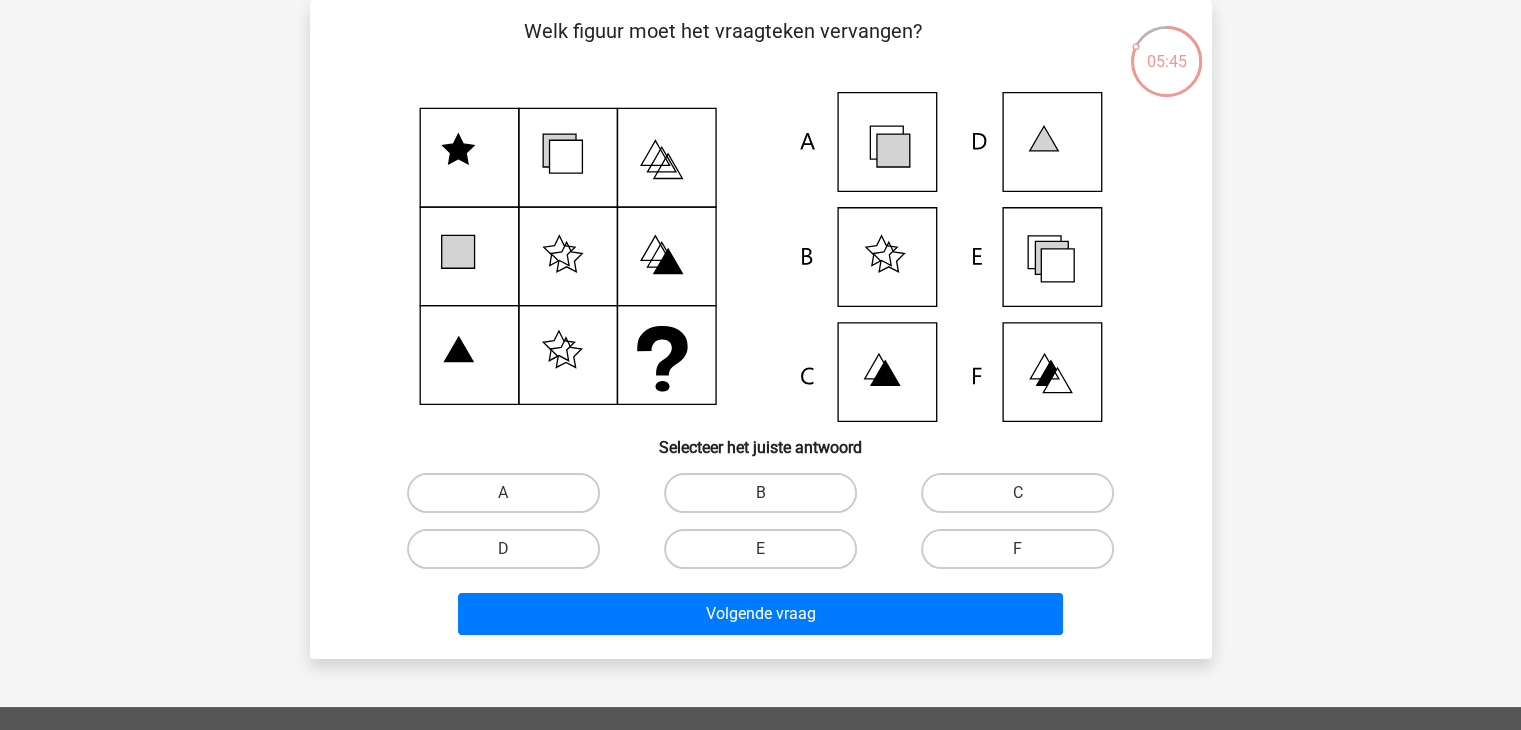 click 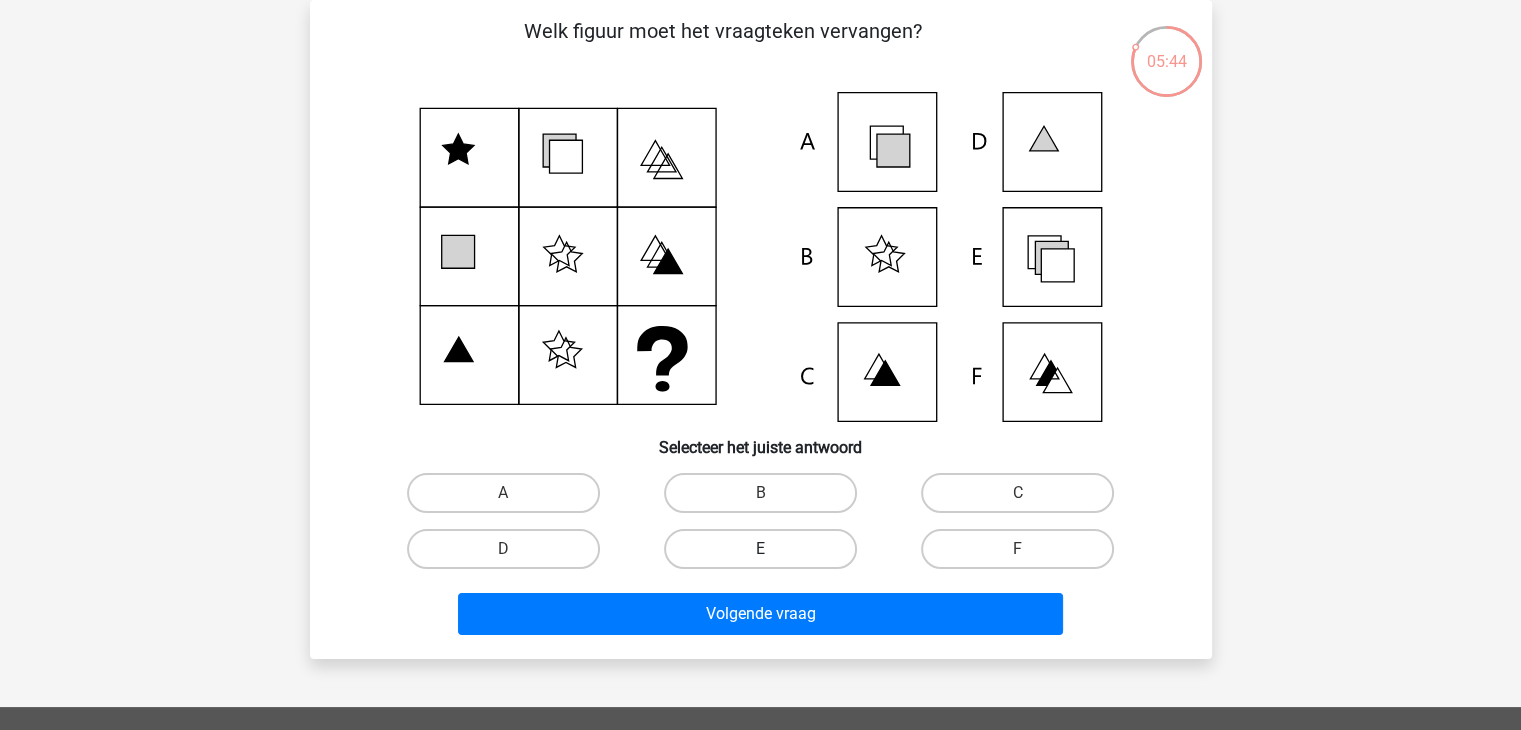 click on "E" at bounding box center (760, 549) 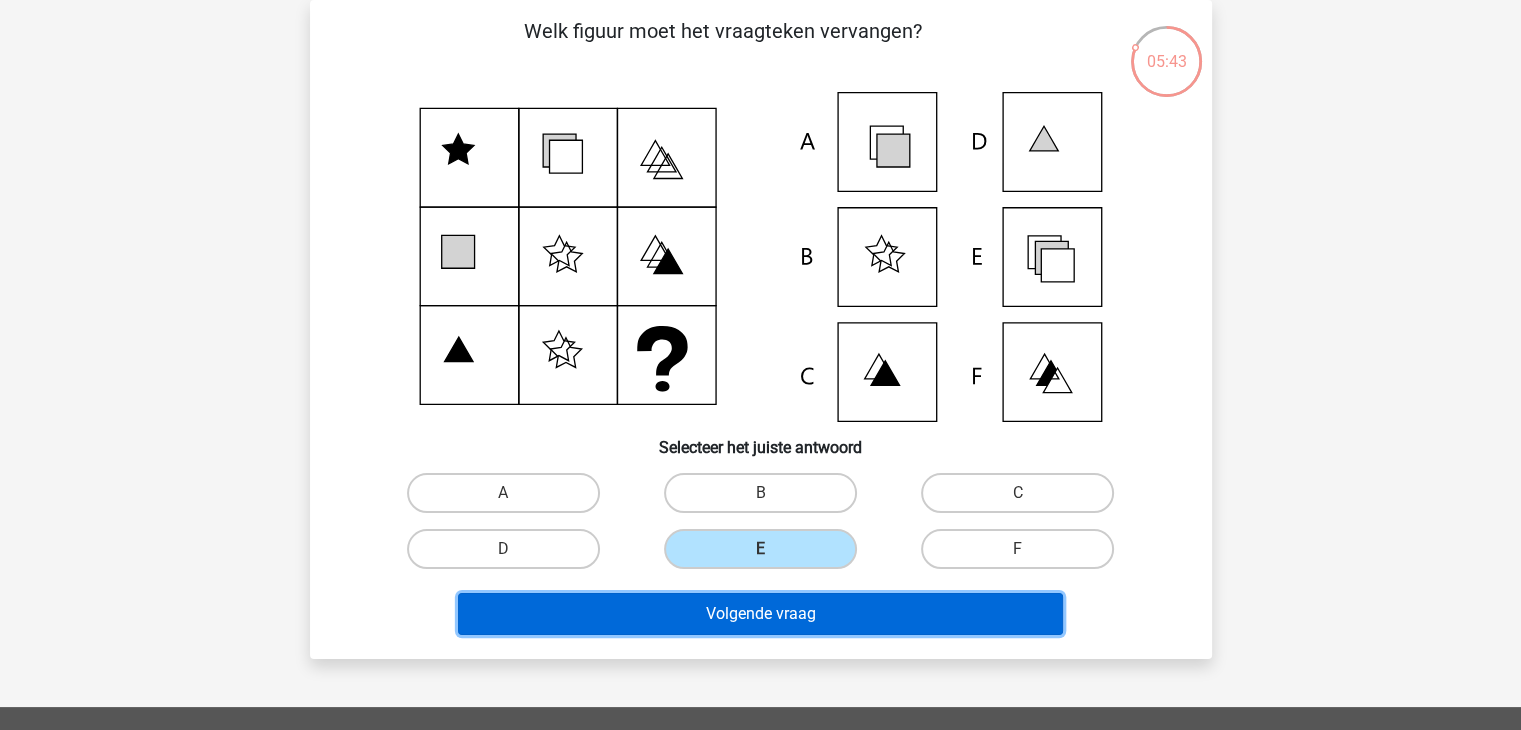 click on "Volgende vraag" at bounding box center (760, 614) 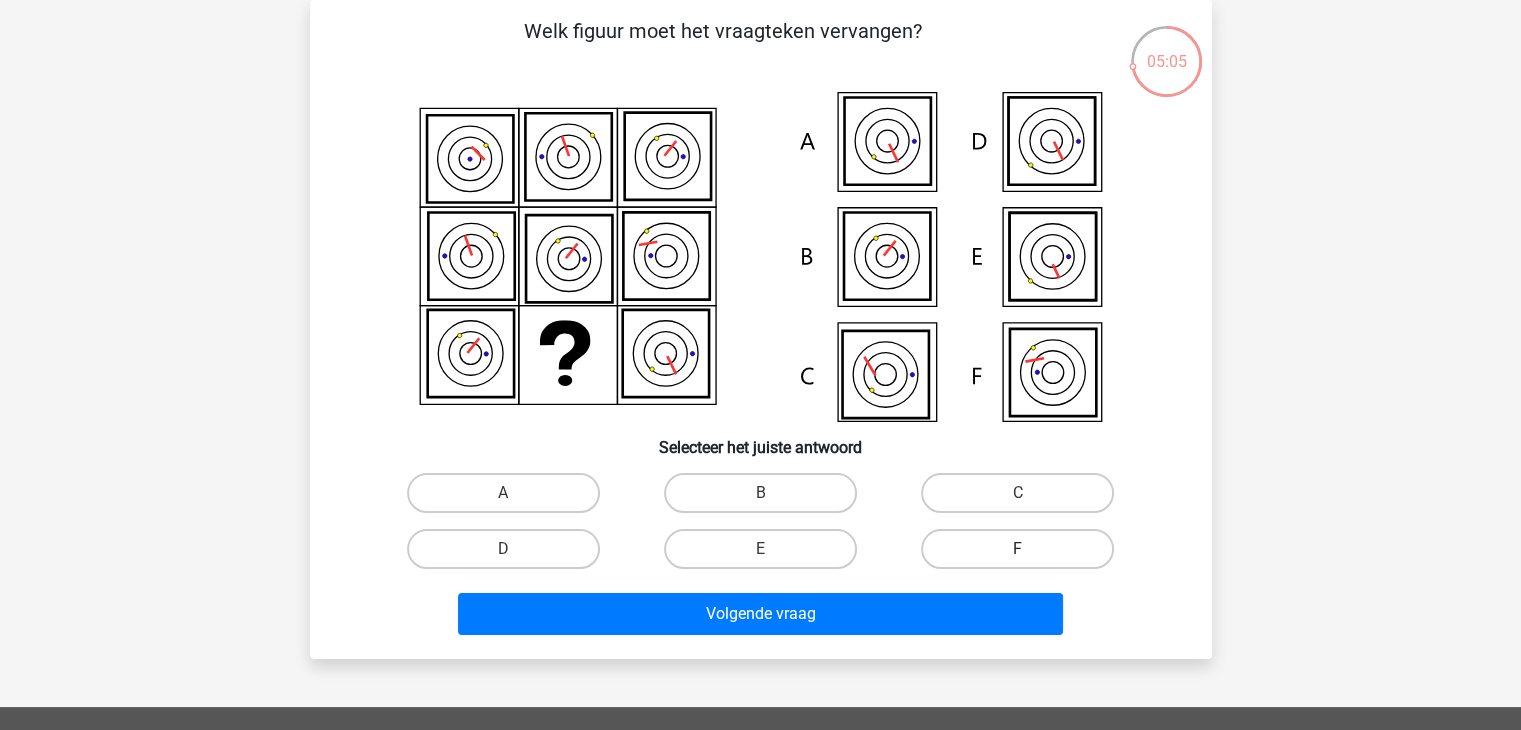 click on "F" at bounding box center [1017, 549] 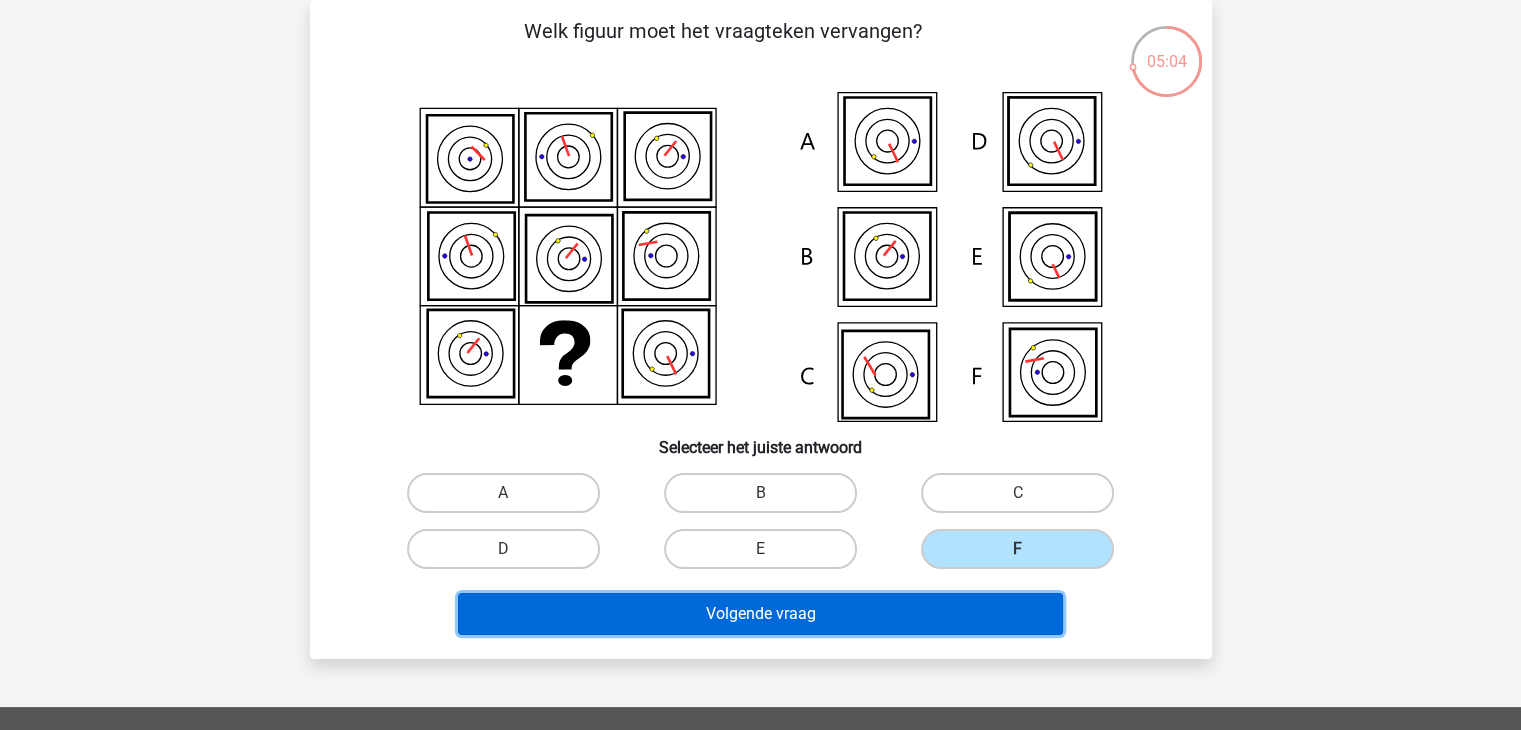 click on "Volgende vraag" at bounding box center [760, 614] 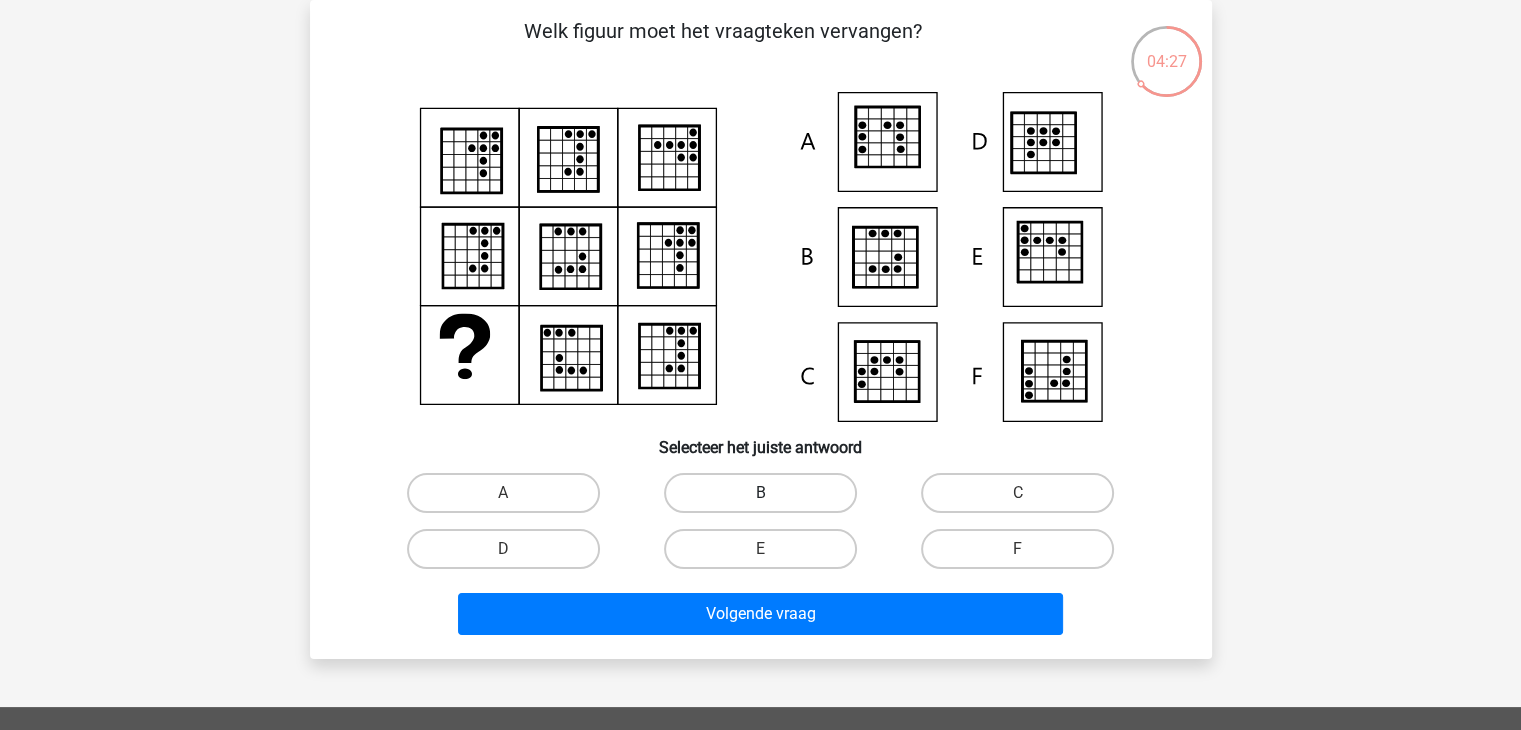 click on "B" at bounding box center [760, 493] 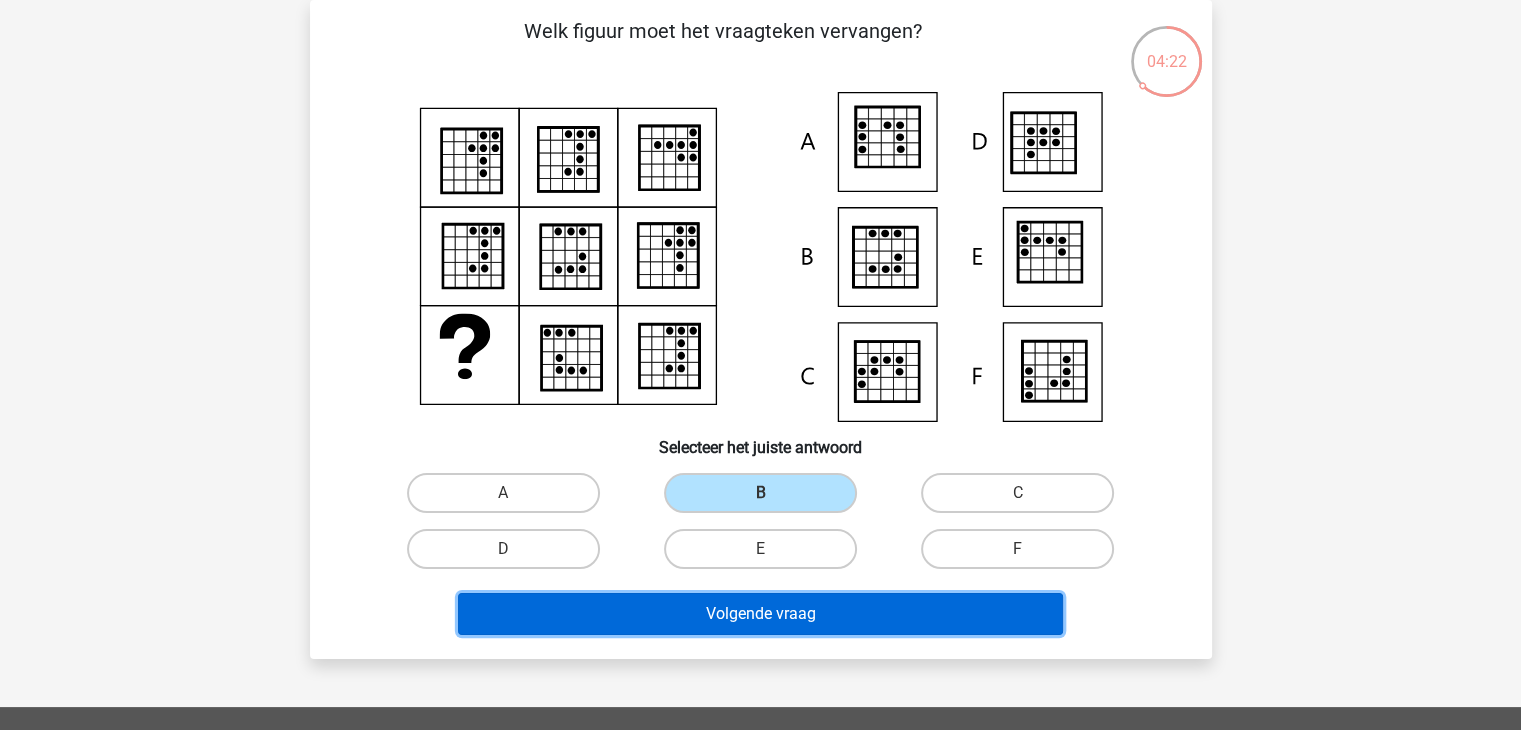 click on "Volgende vraag" at bounding box center (760, 614) 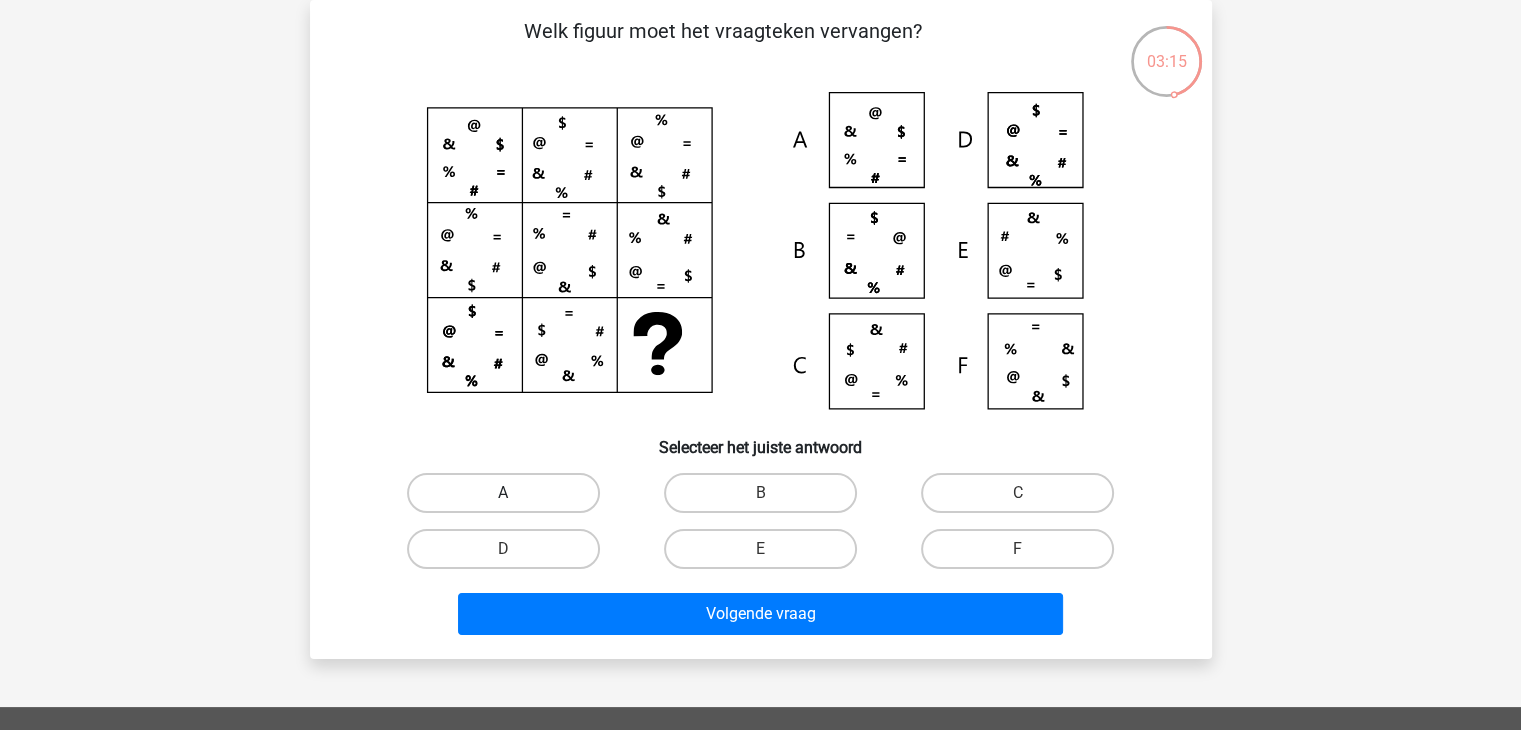 click on "A" at bounding box center [503, 493] 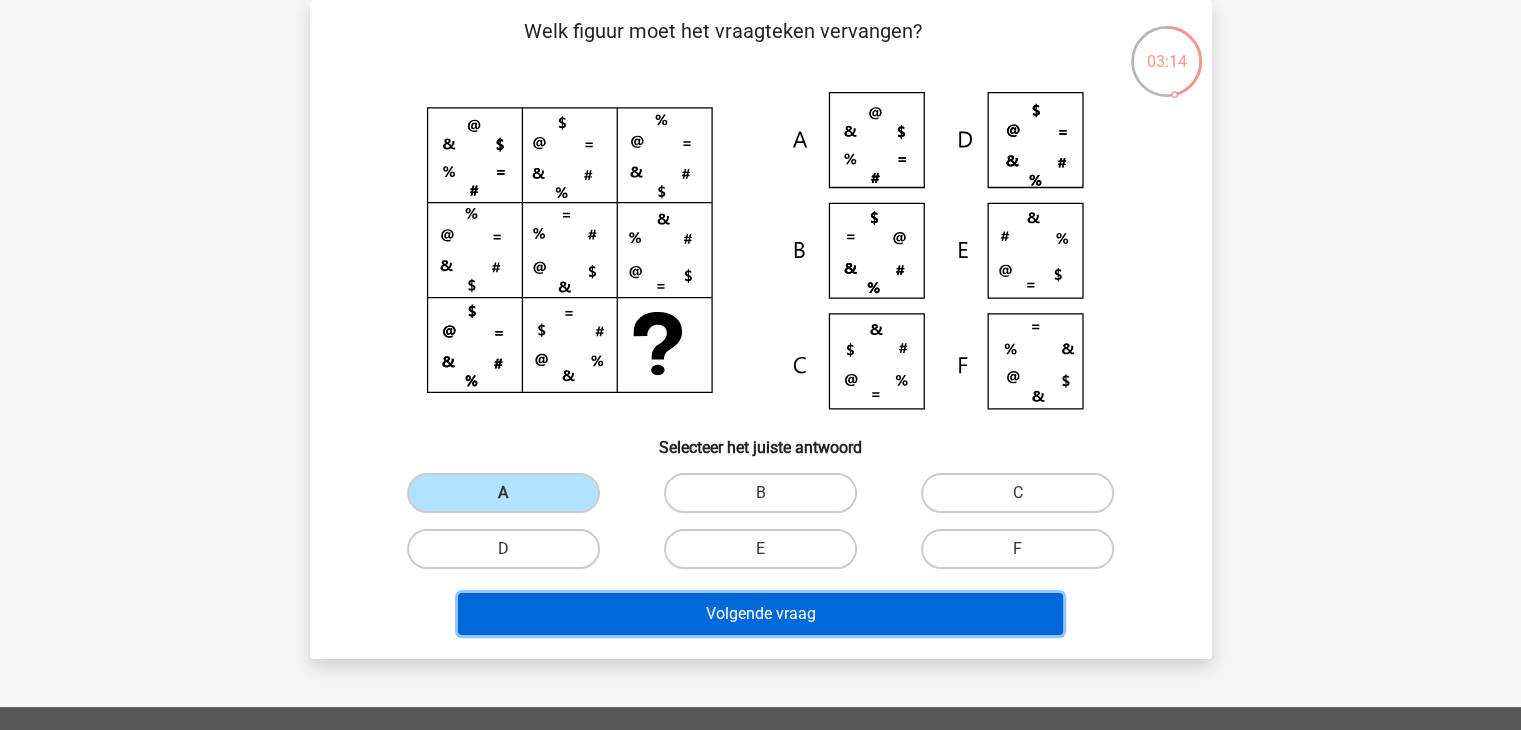 click on "Volgende vraag" at bounding box center [760, 614] 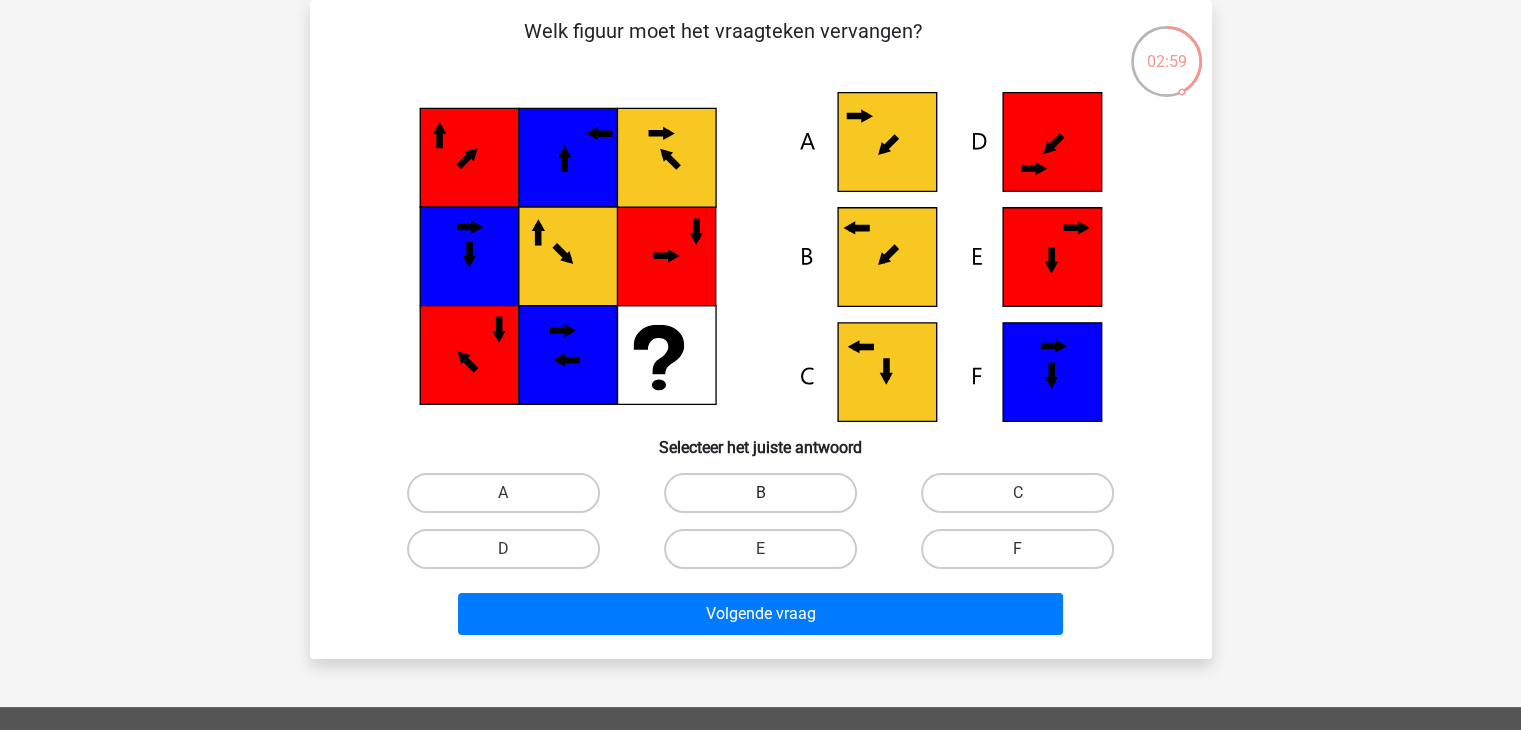 click on "B" at bounding box center [760, 493] 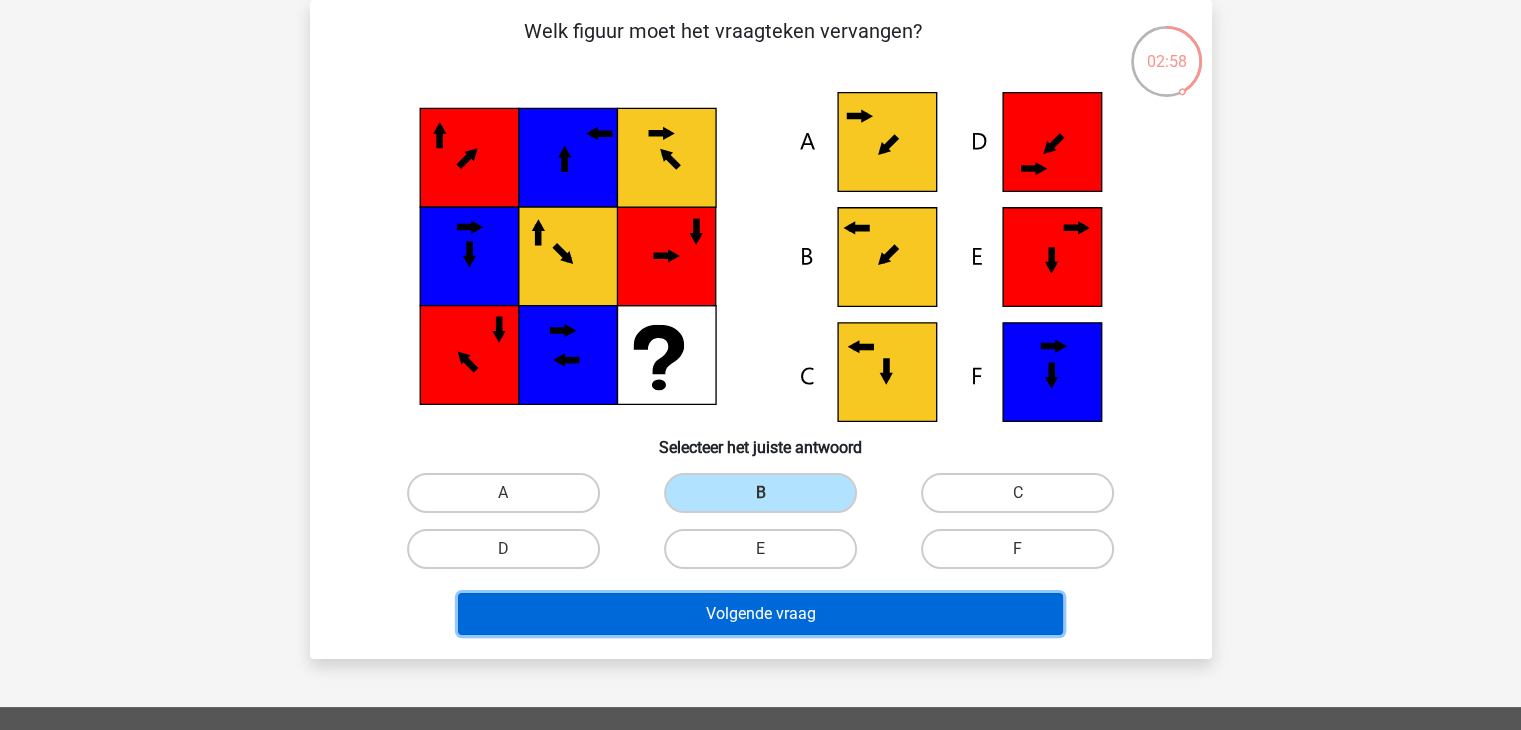 click on "Volgende vraag" at bounding box center (760, 614) 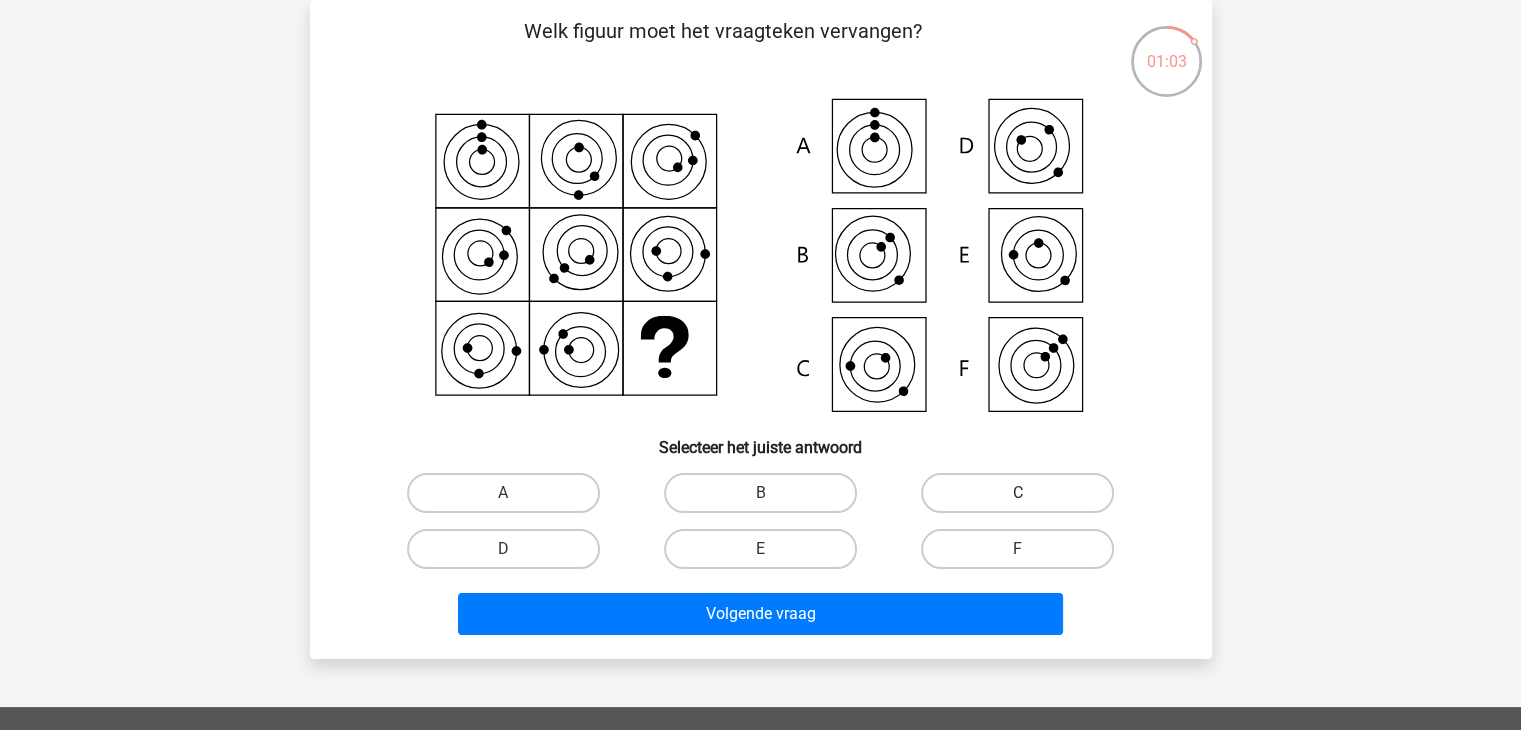 click on "C" at bounding box center [1017, 493] 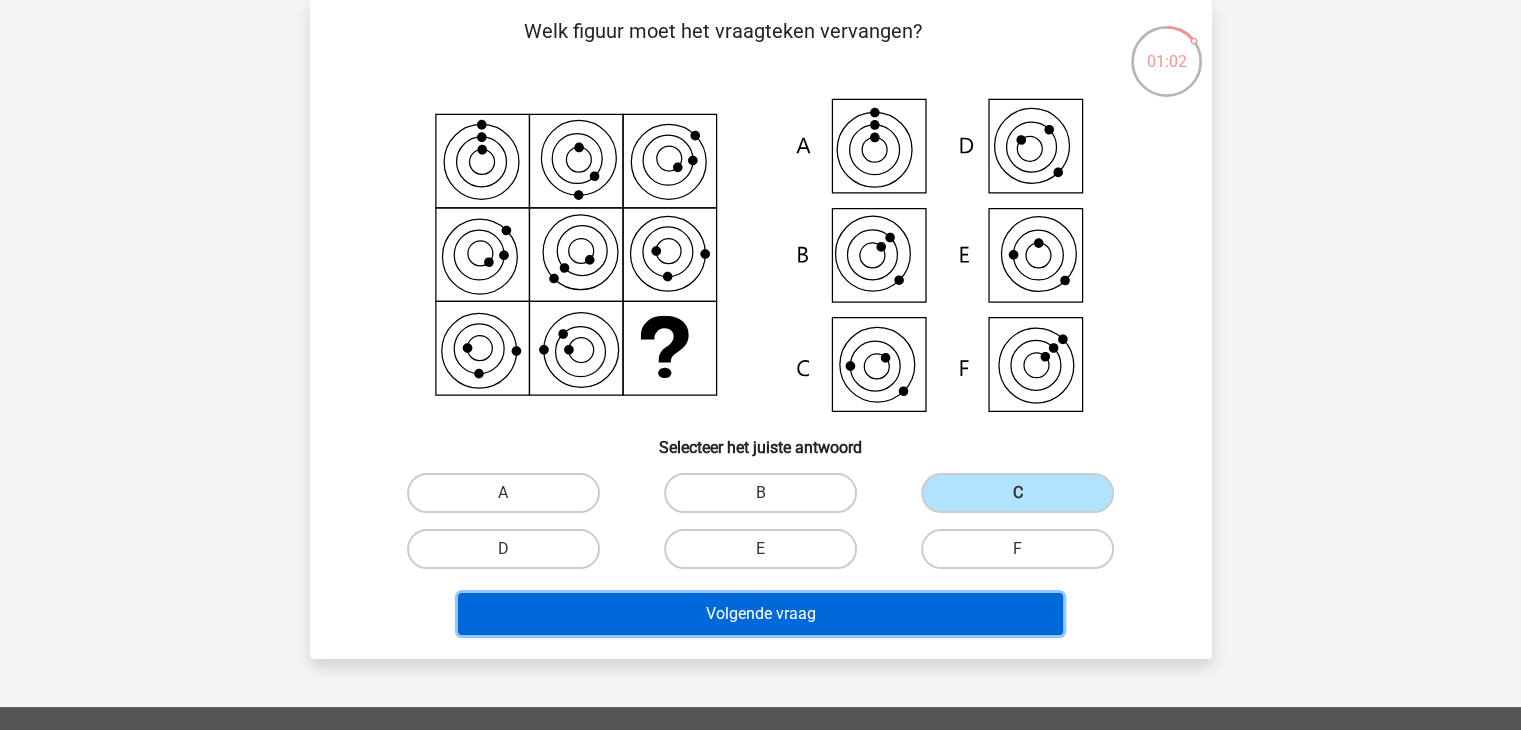 click on "Volgende vraag" at bounding box center [760, 614] 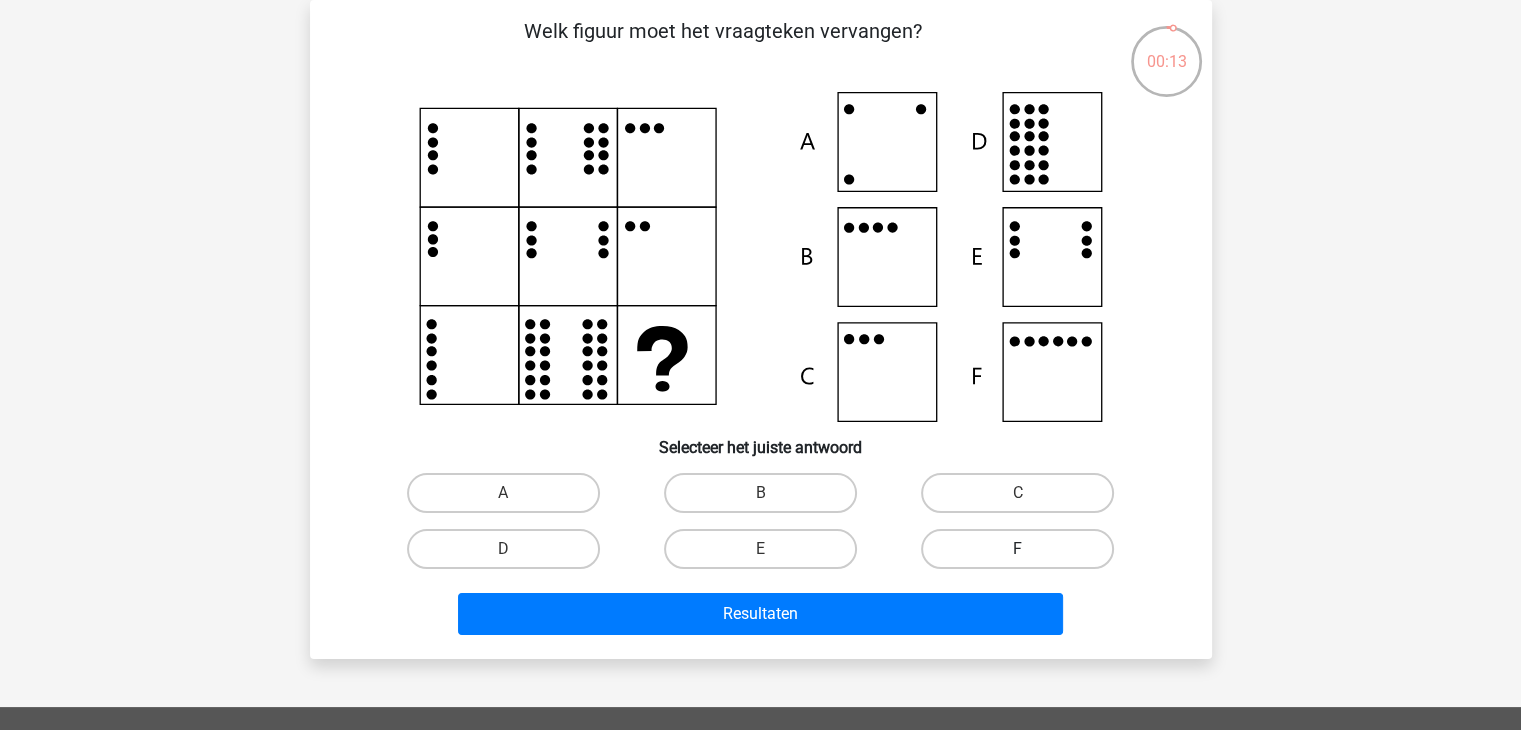 click on "F" at bounding box center (1017, 549) 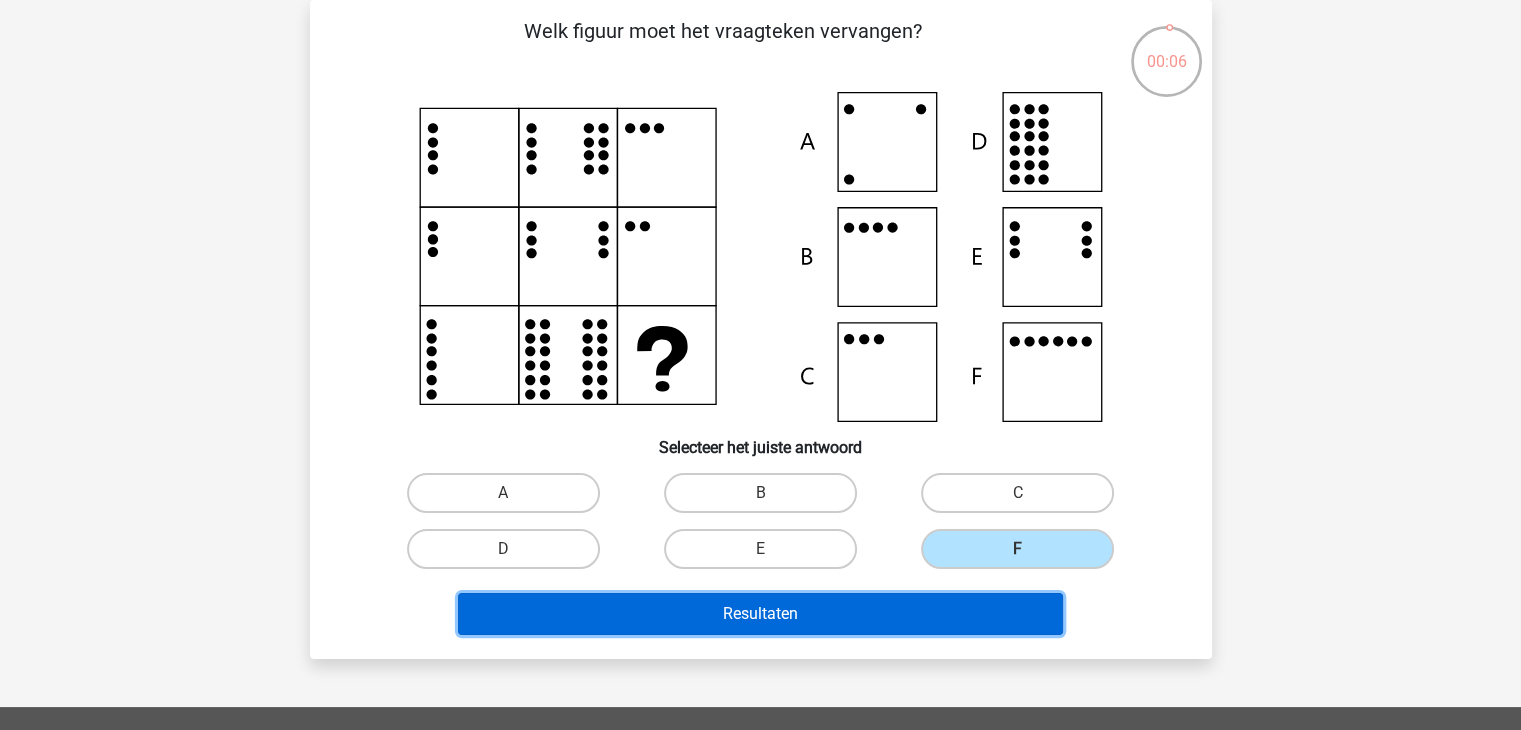 click on "Resultaten" at bounding box center (760, 614) 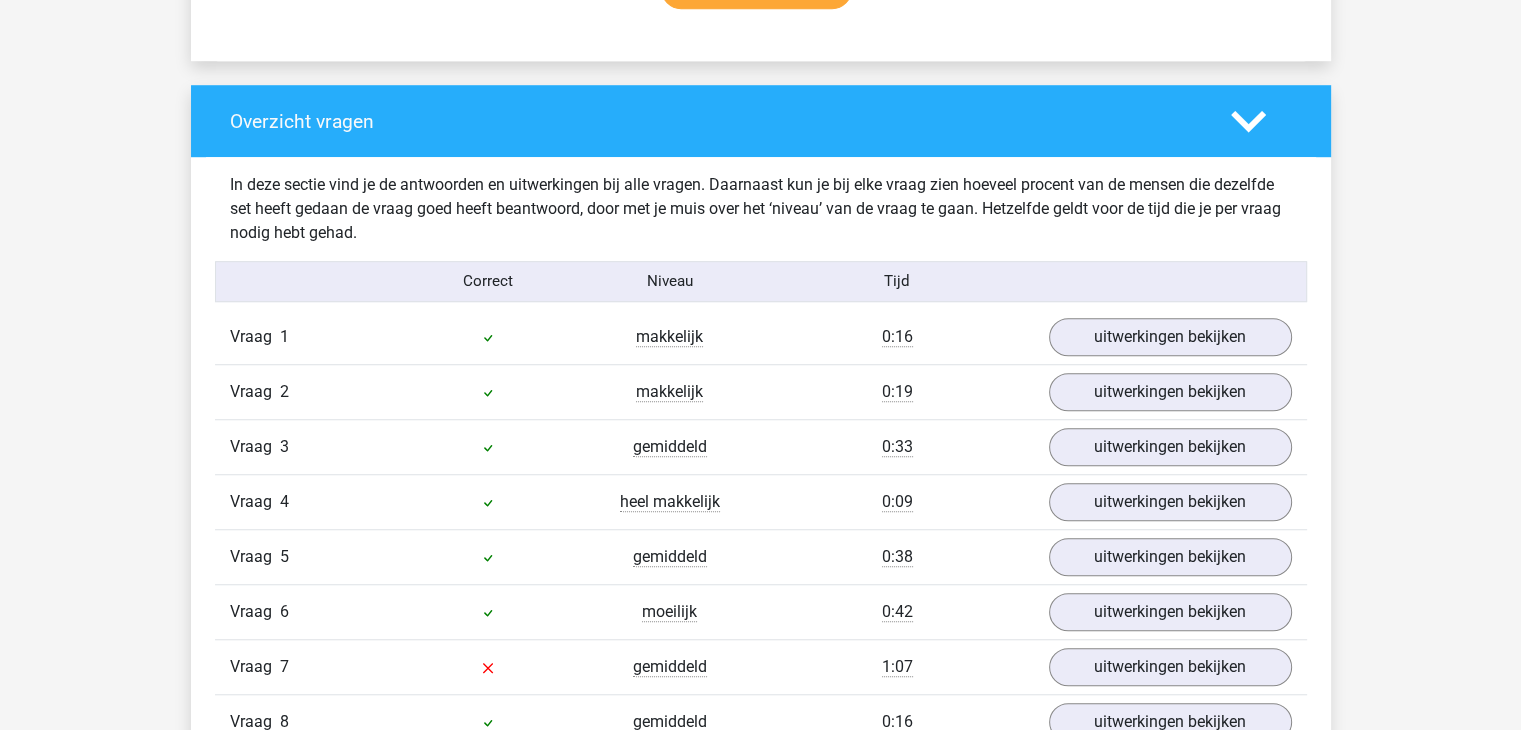 scroll, scrollTop: 1400, scrollLeft: 0, axis: vertical 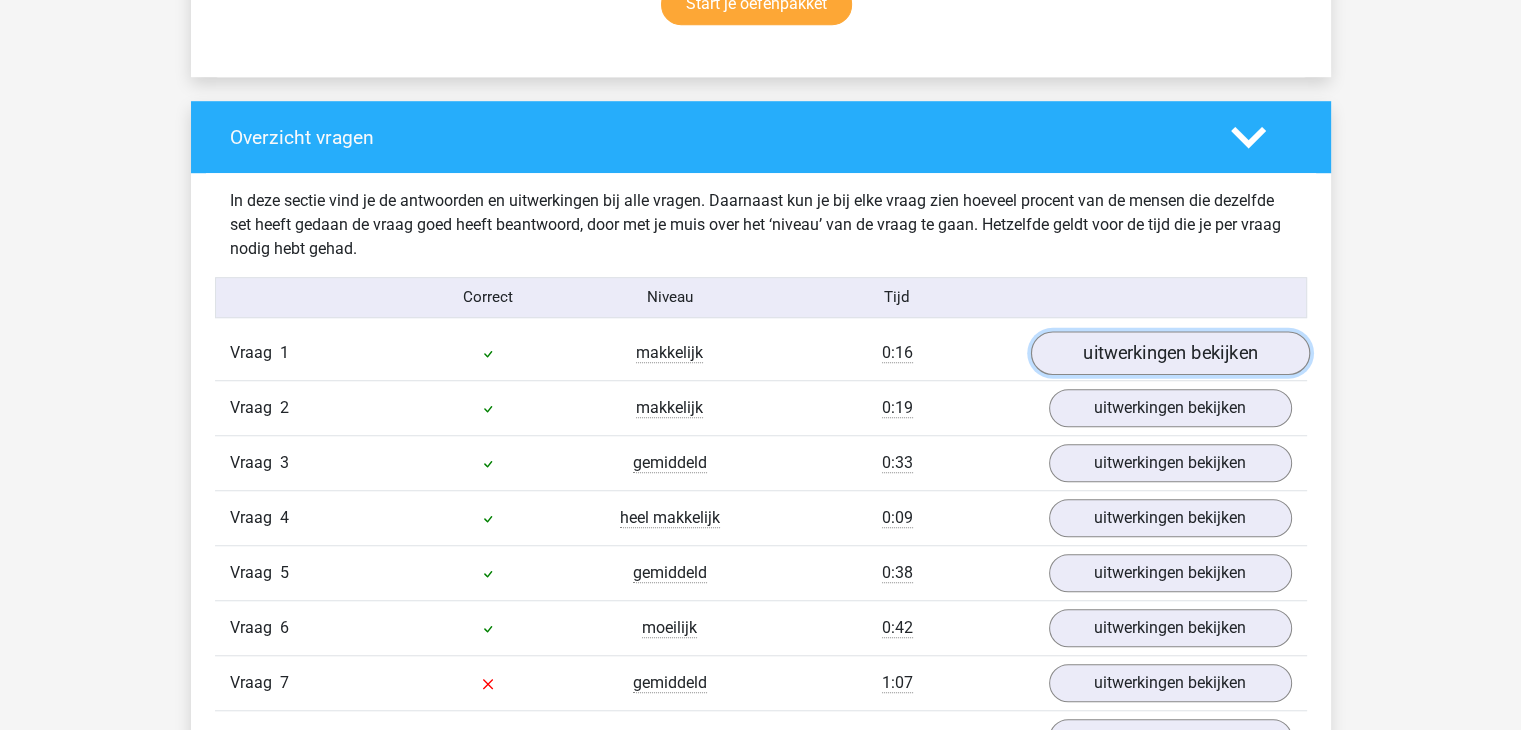 click on "uitwerkingen bekijken" at bounding box center [1169, 353] 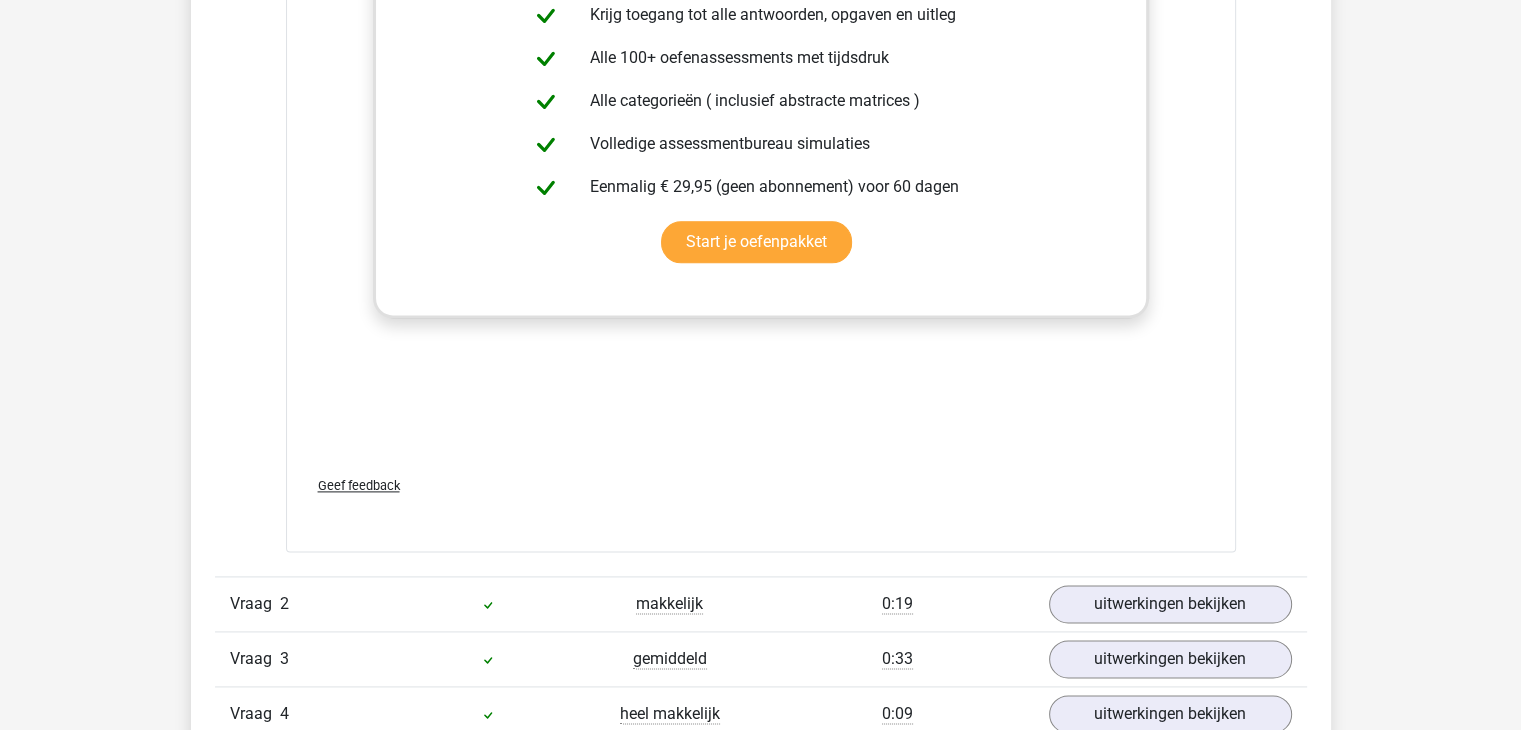 scroll, scrollTop: 2800, scrollLeft: 0, axis: vertical 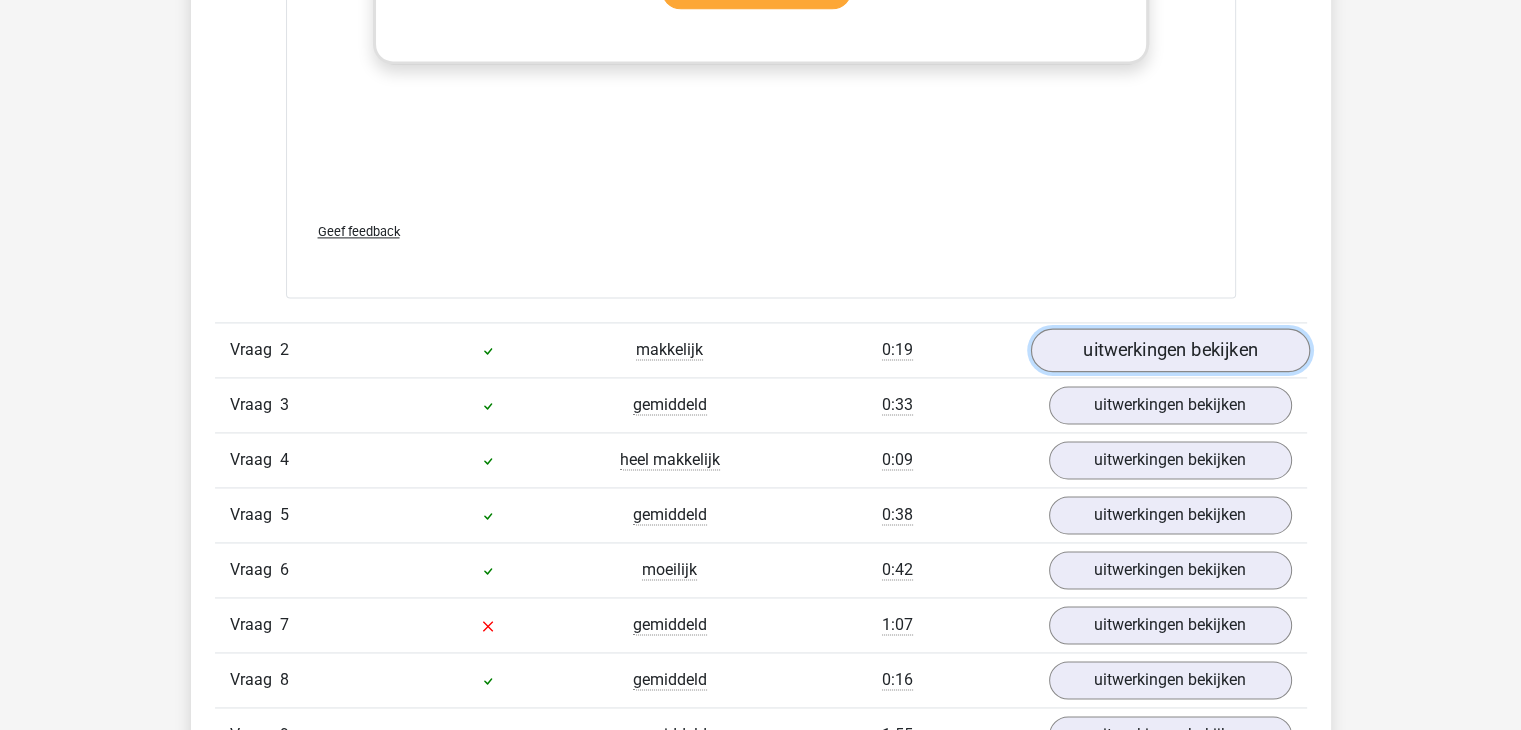 click on "uitwerkingen bekijken" at bounding box center (1169, 350) 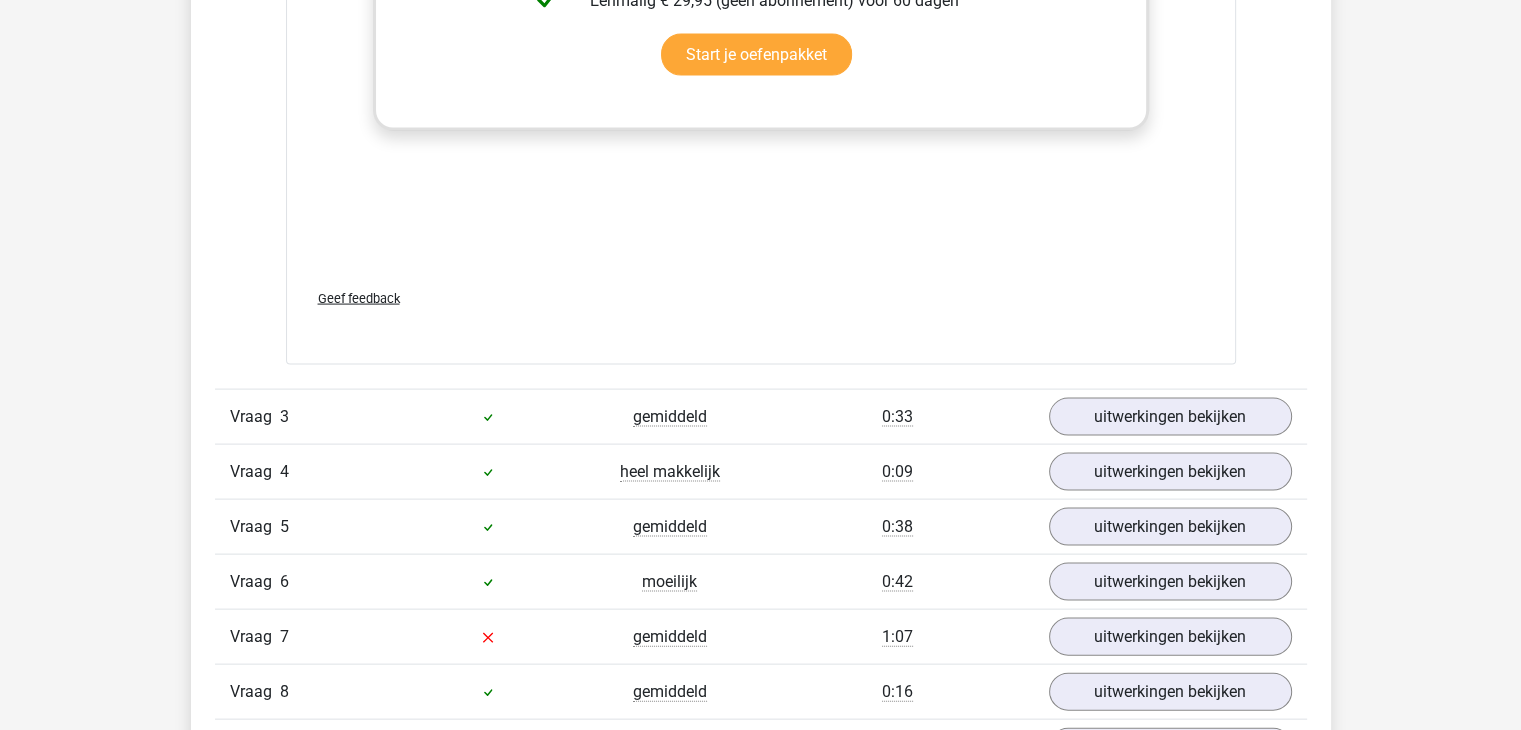 scroll, scrollTop: 4200, scrollLeft: 0, axis: vertical 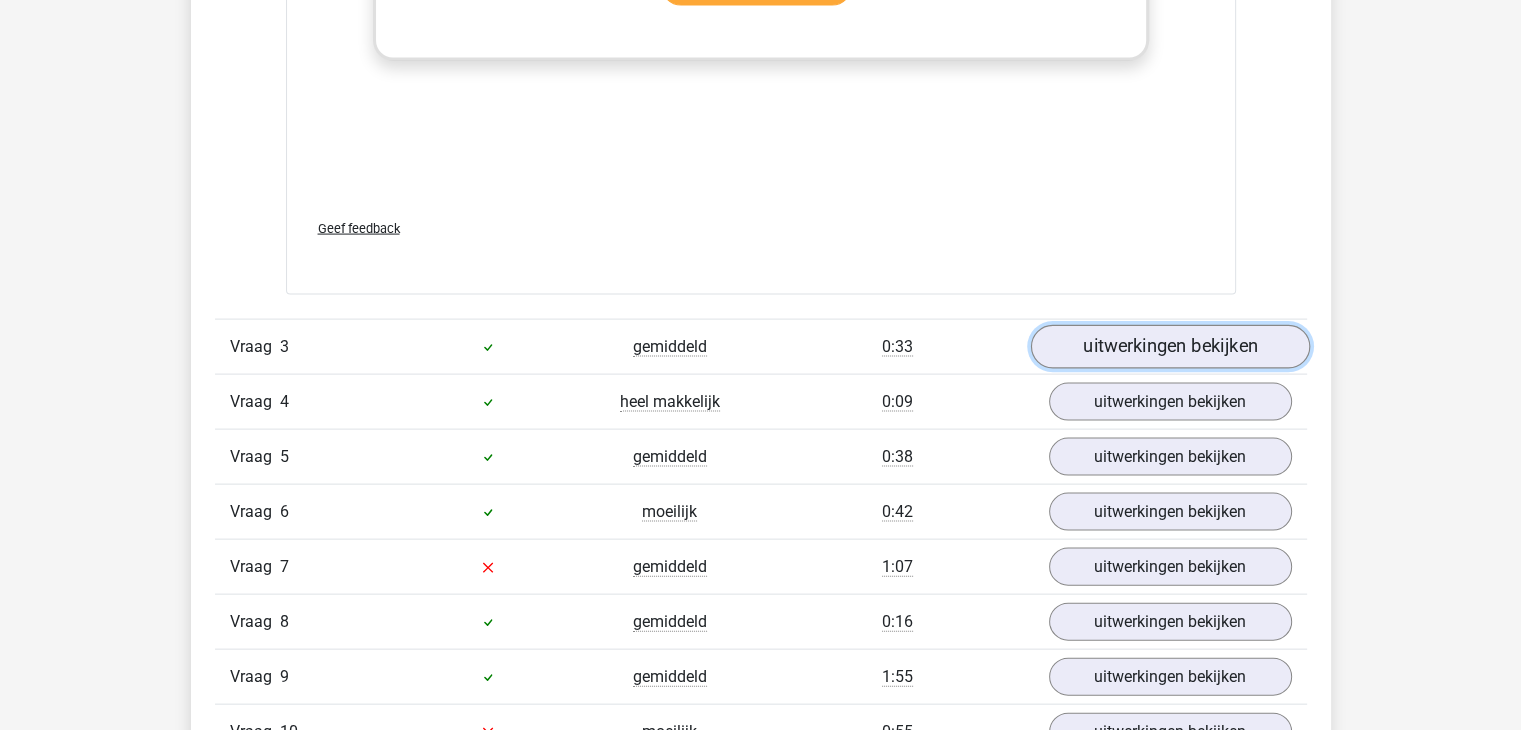 click on "uitwerkingen bekijken" at bounding box center (1169, 348) 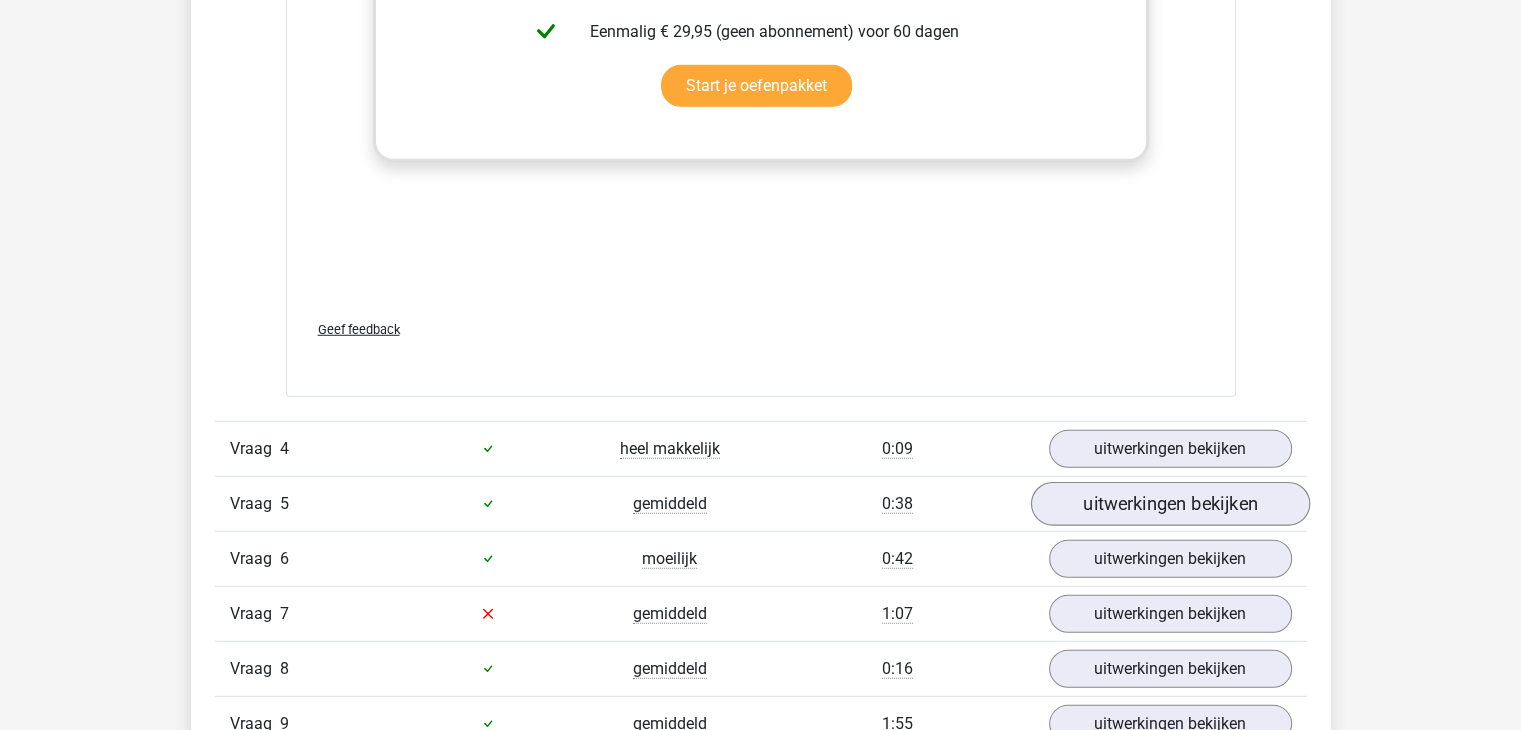 scroll, scrollTop: 5500, scrollLeft: 0, axis: vertical 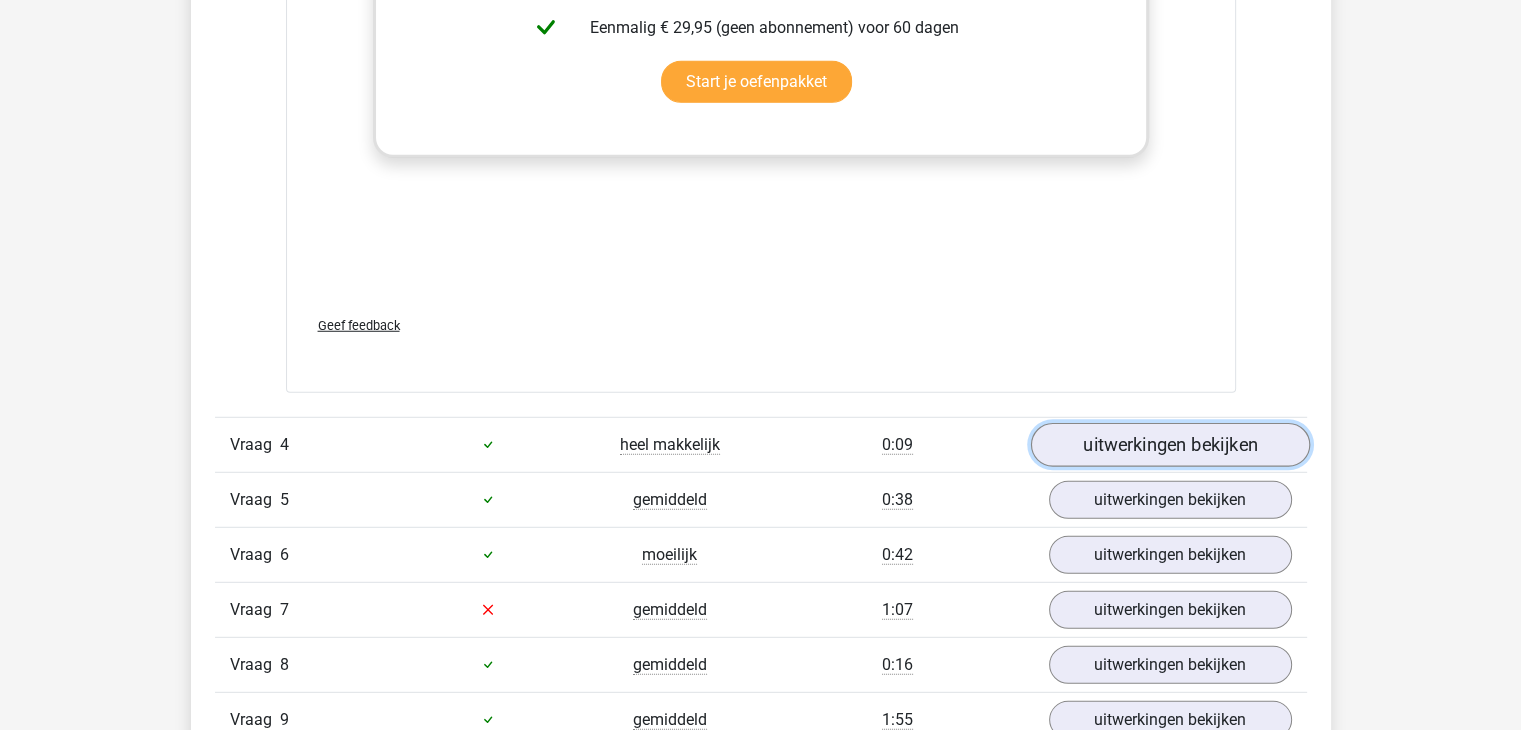 click on "uitwerkingen bekijken" at bounding box center [1169, 445] 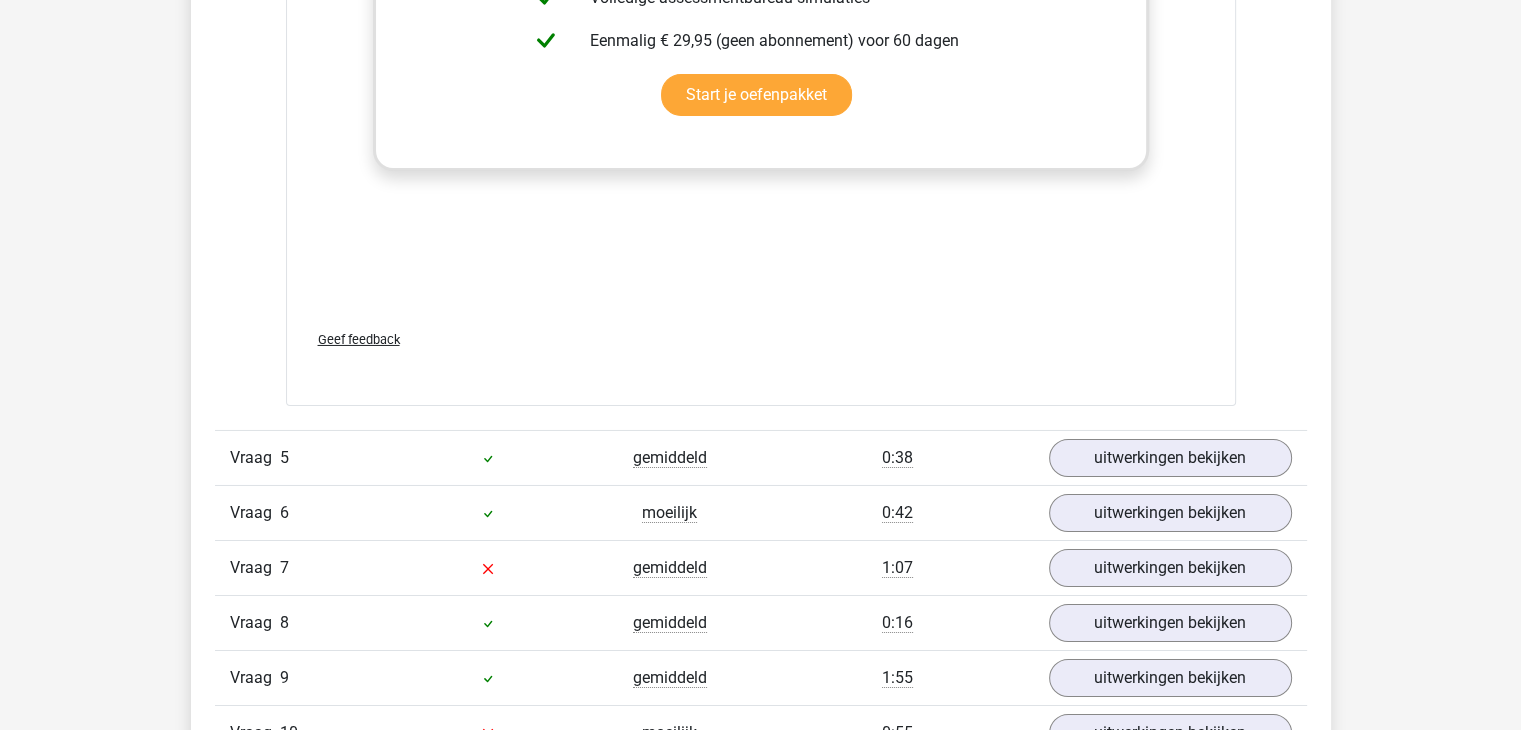 scroll, scrollTop: 7100, scrollLeft: 0, axis: vertical 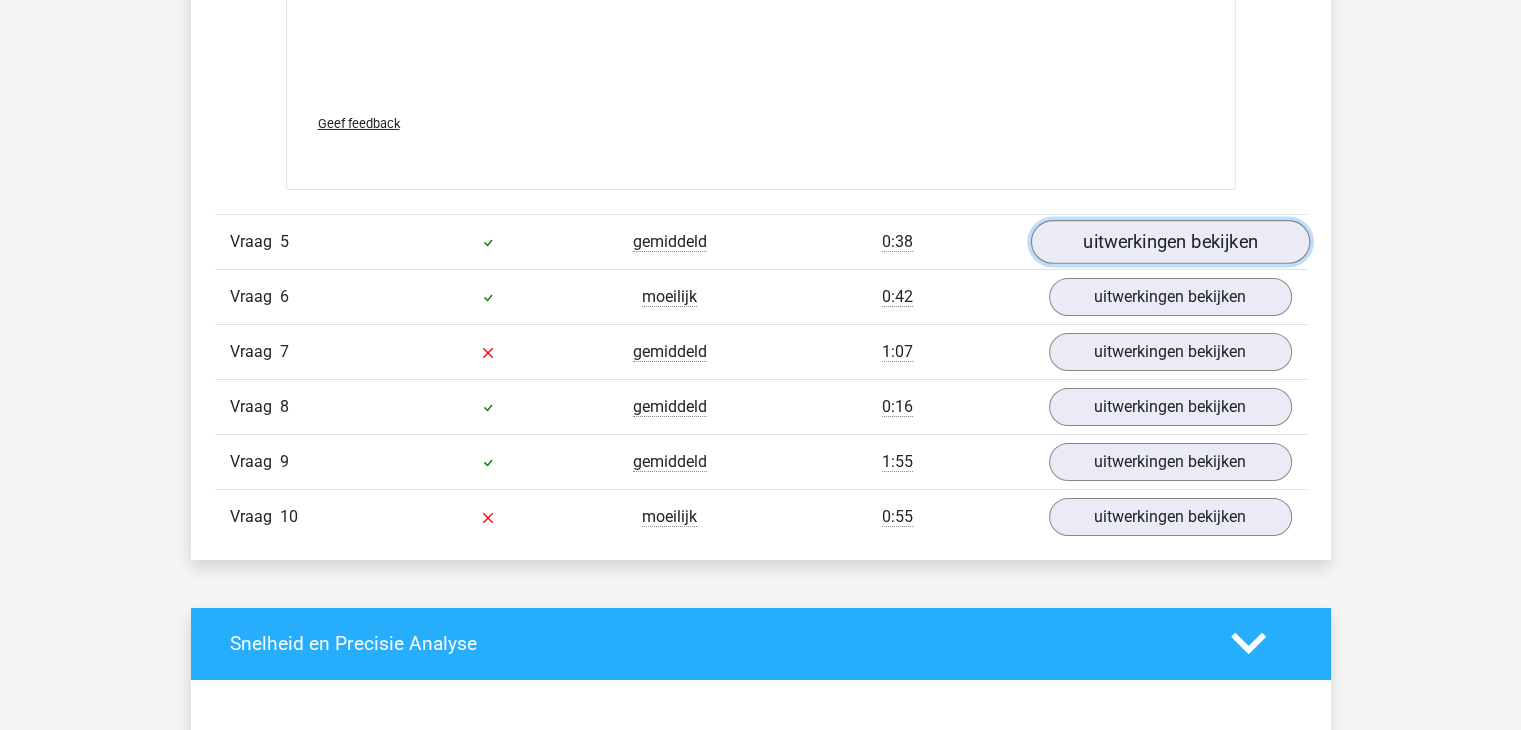 click on "uitwerkingen bekijken" at bounding box center [1169, 242] 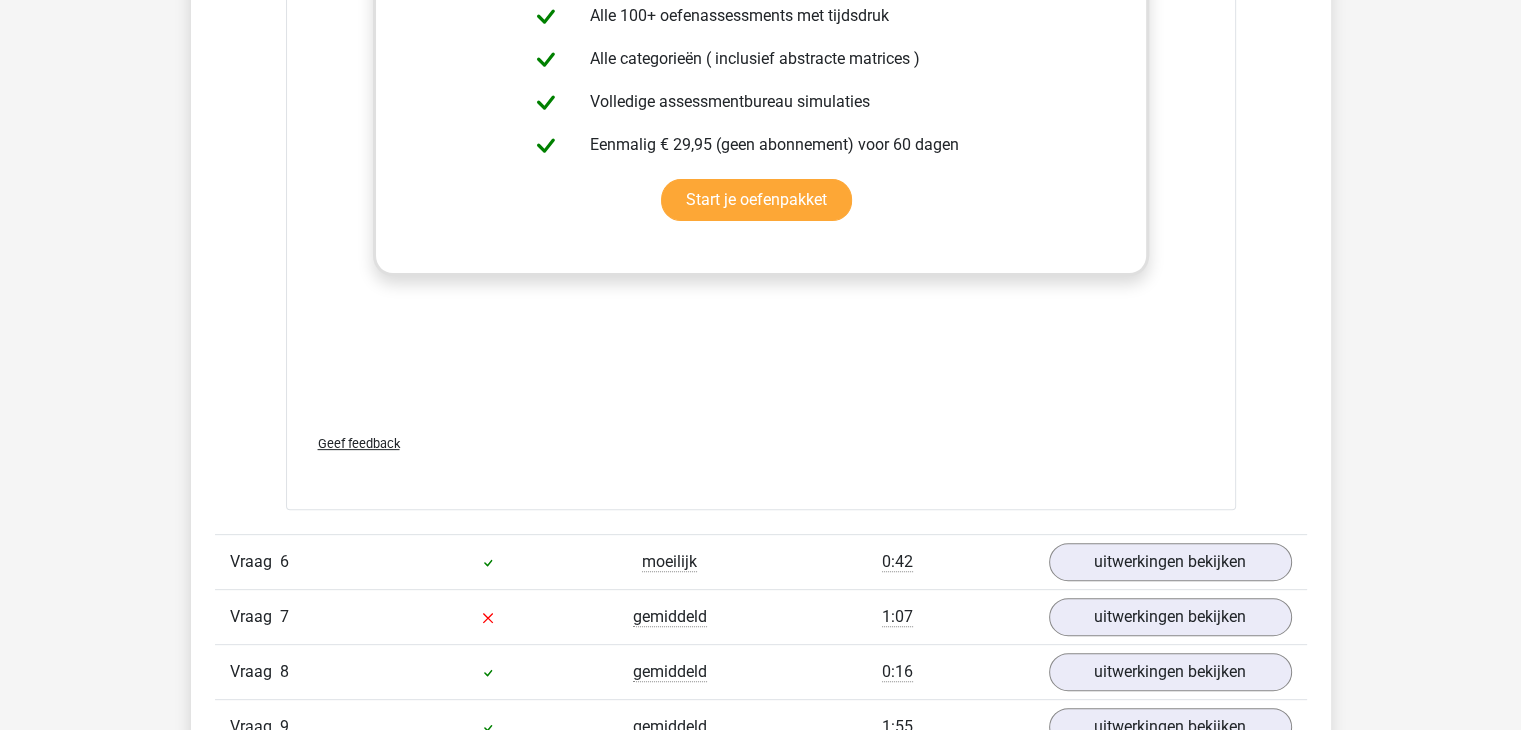 scroll, scrollTop: 8300, scrollLeft: 0, axis: vertical 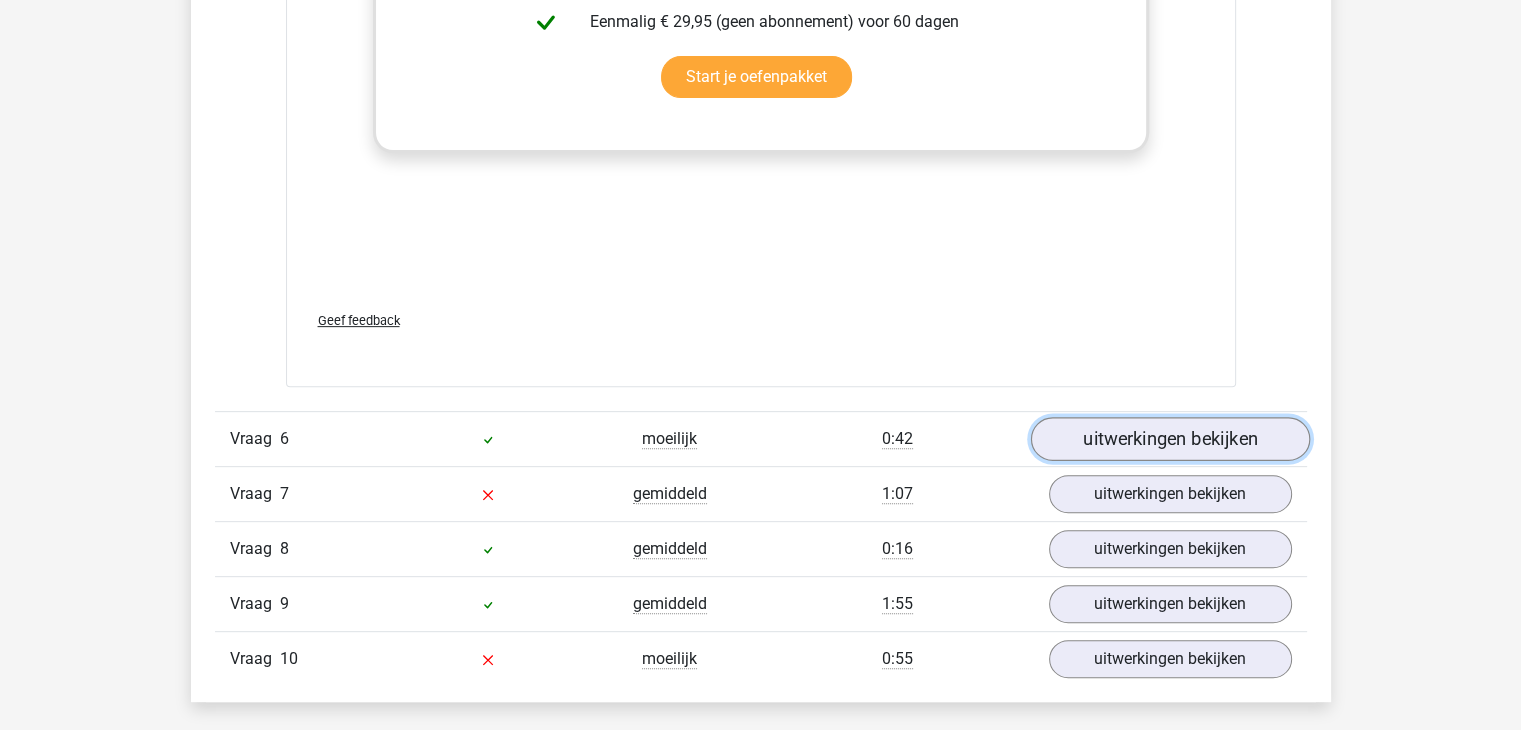 click on "uitwerkingen bekijken" at bounding box center (1169, 439) 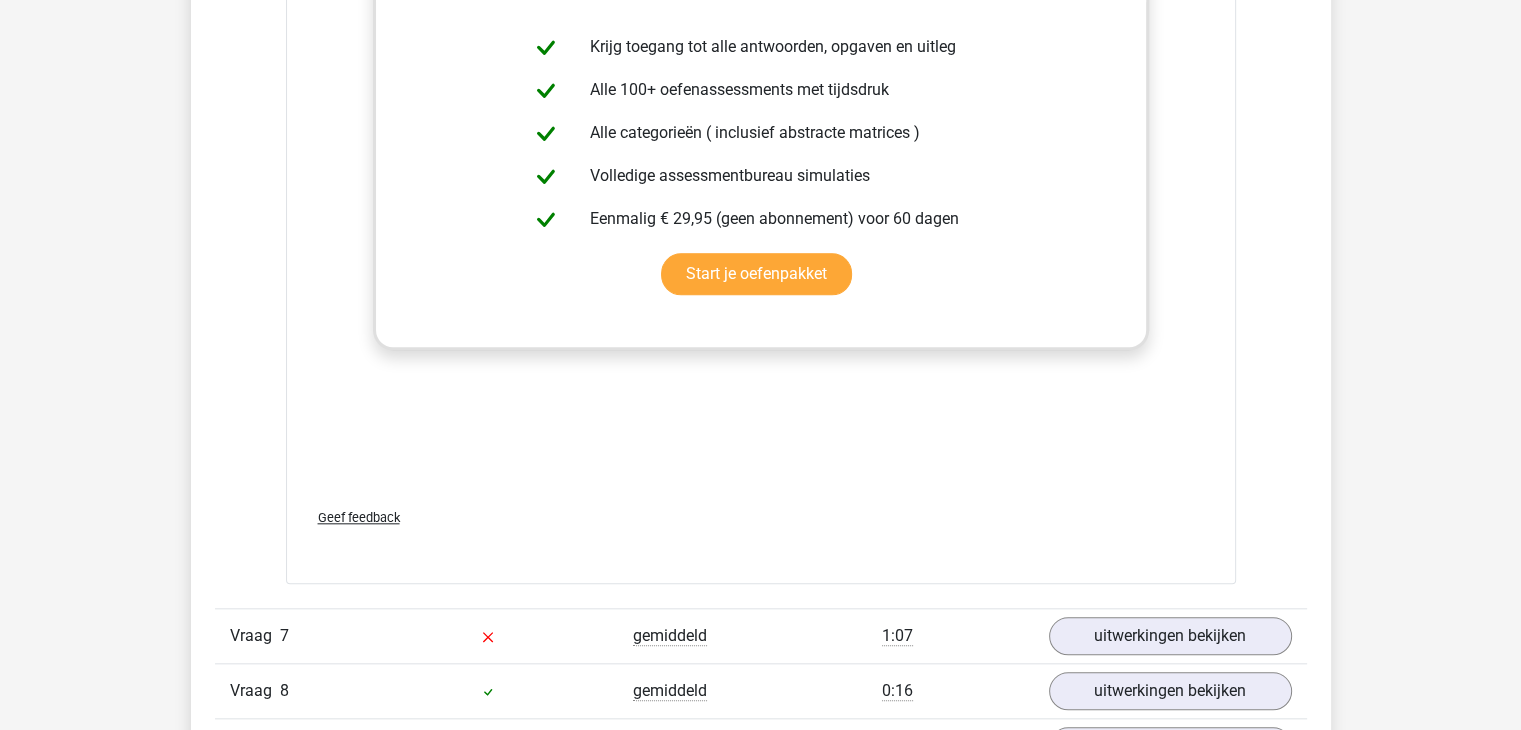 scroll, scrollTop: 9900, scrollLeft: 0, axis: vertical 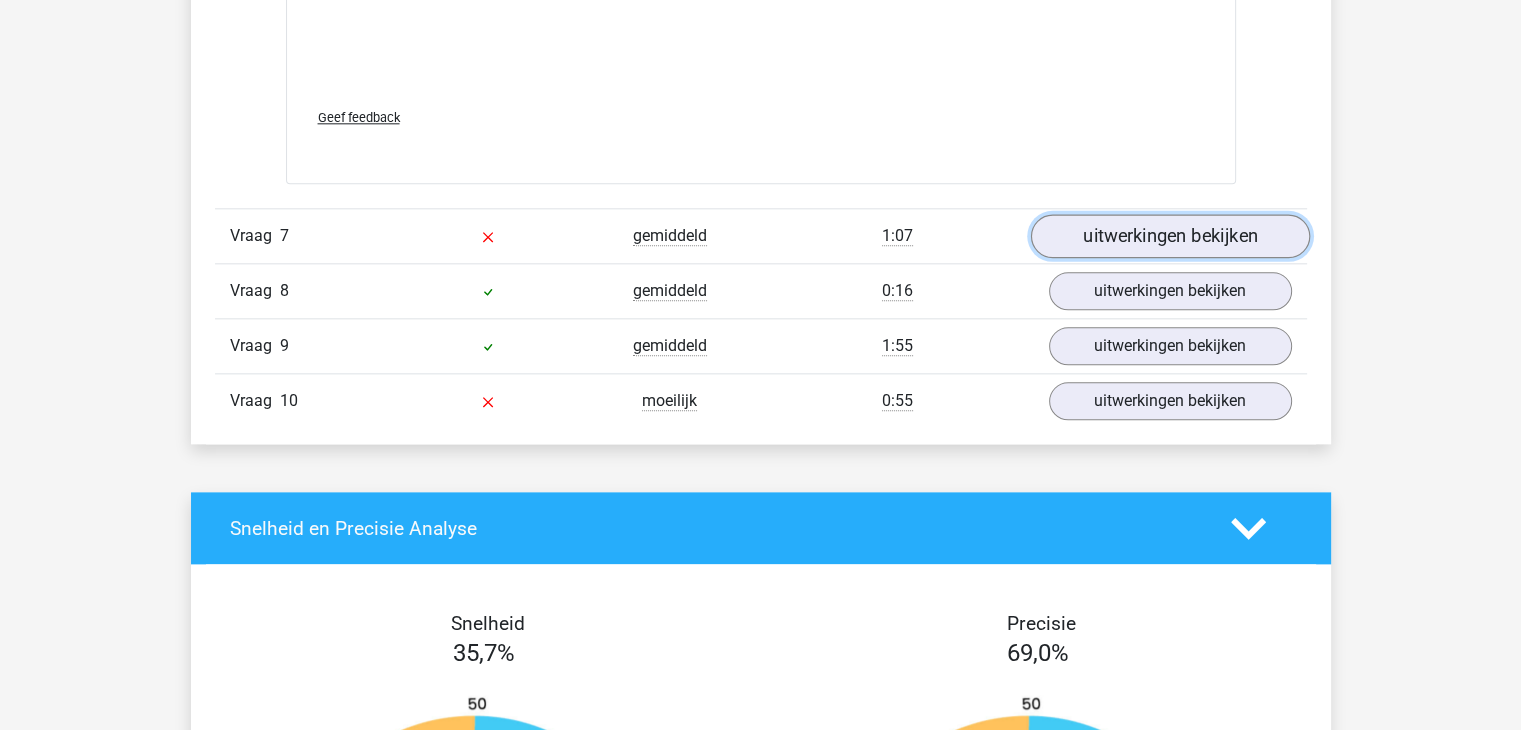 click on "uitwerkingen bekijken" at bounding box center [1169, 236] 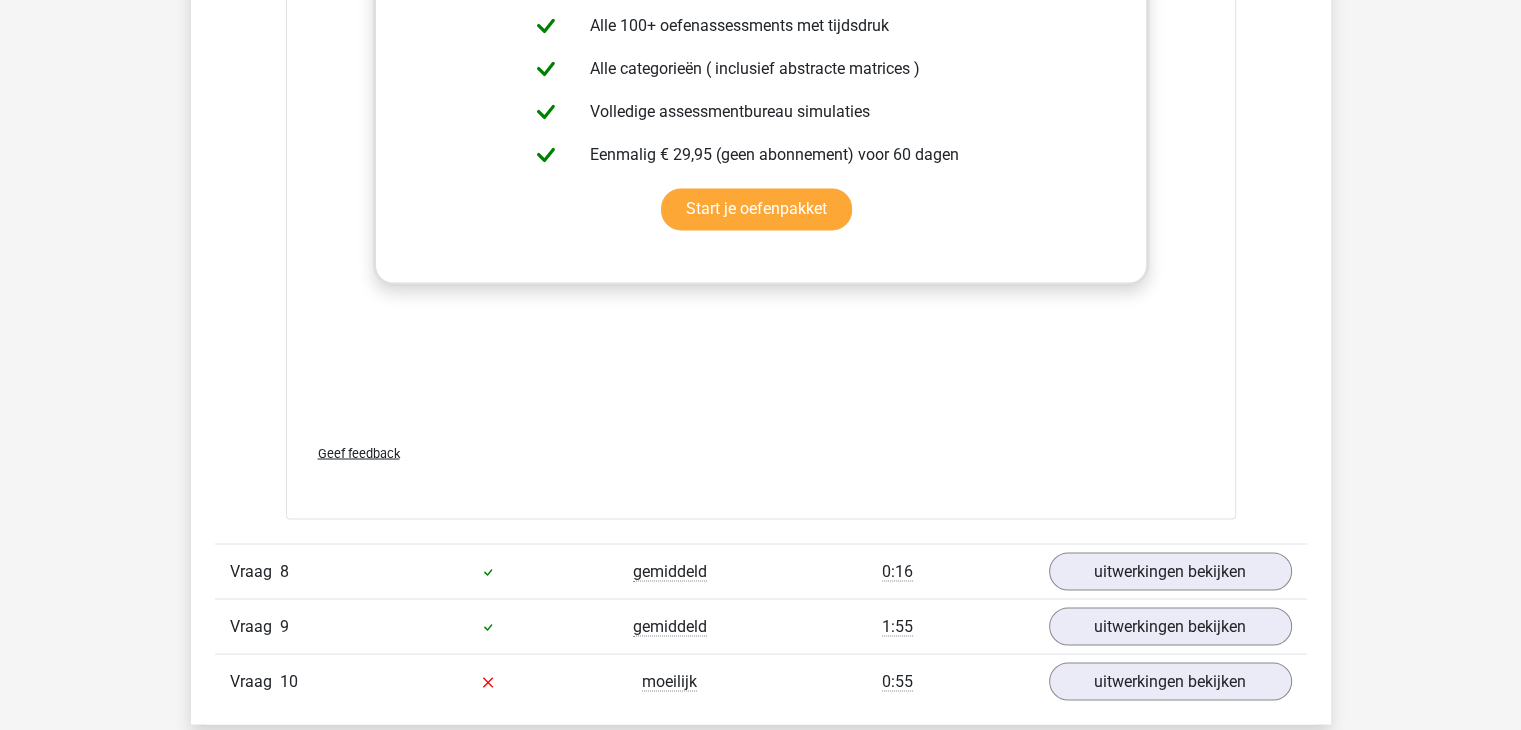 scroll, scrollTop: 11200, scrollLeft: 0, axis: vertical 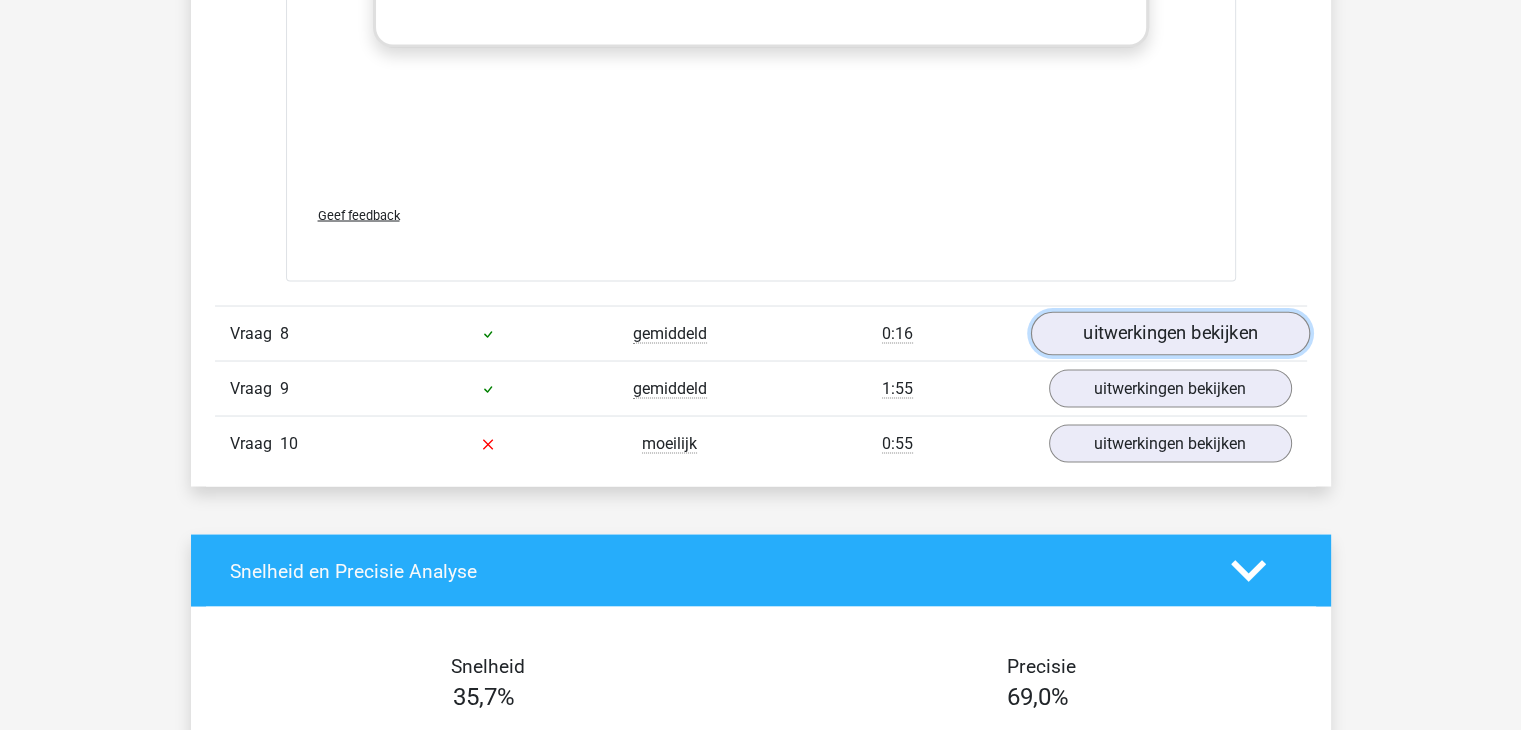 click on "uitwerkingen bekijken" at bounding box center [1169, 334] 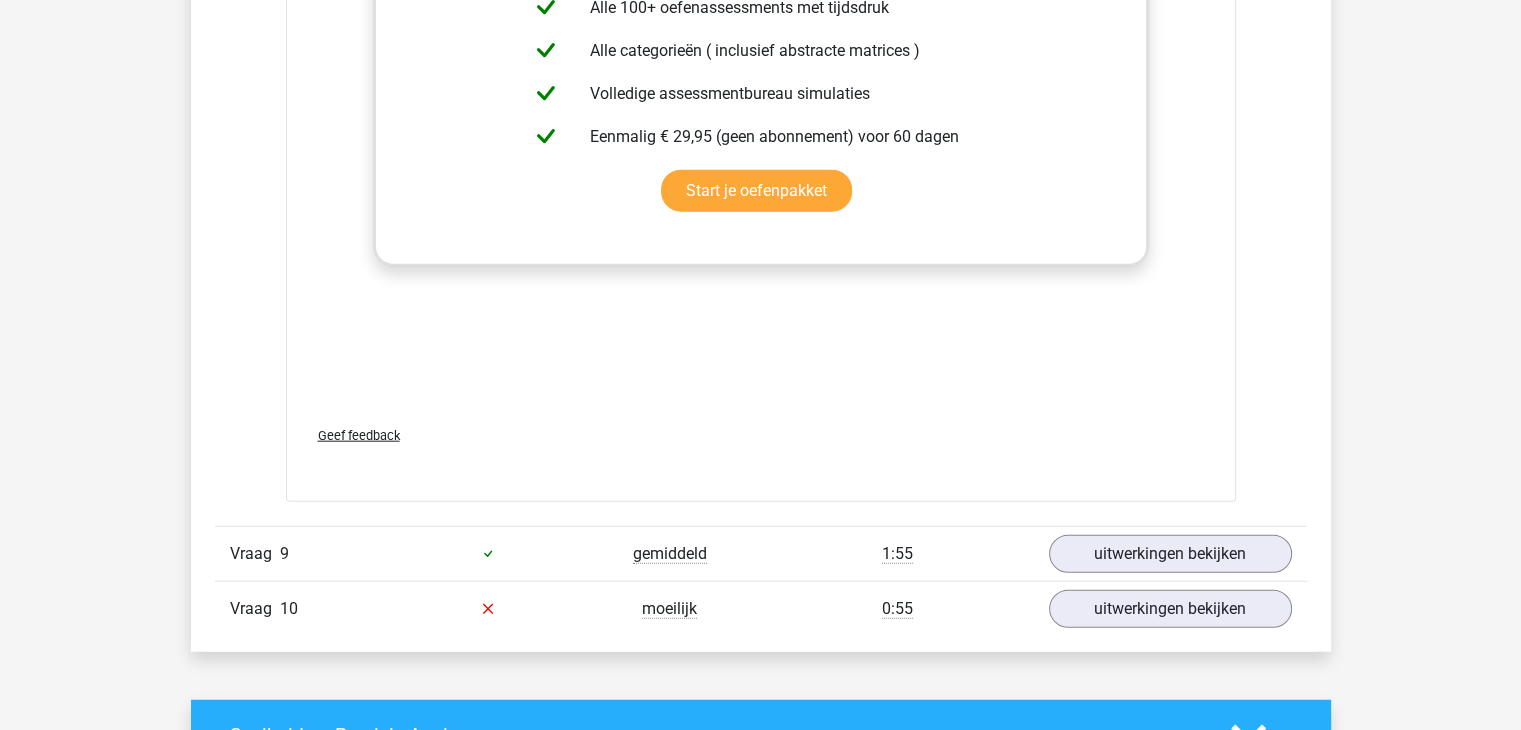 scroll, scrollTop: 12500, scrollLeft: 0, axis: vertical 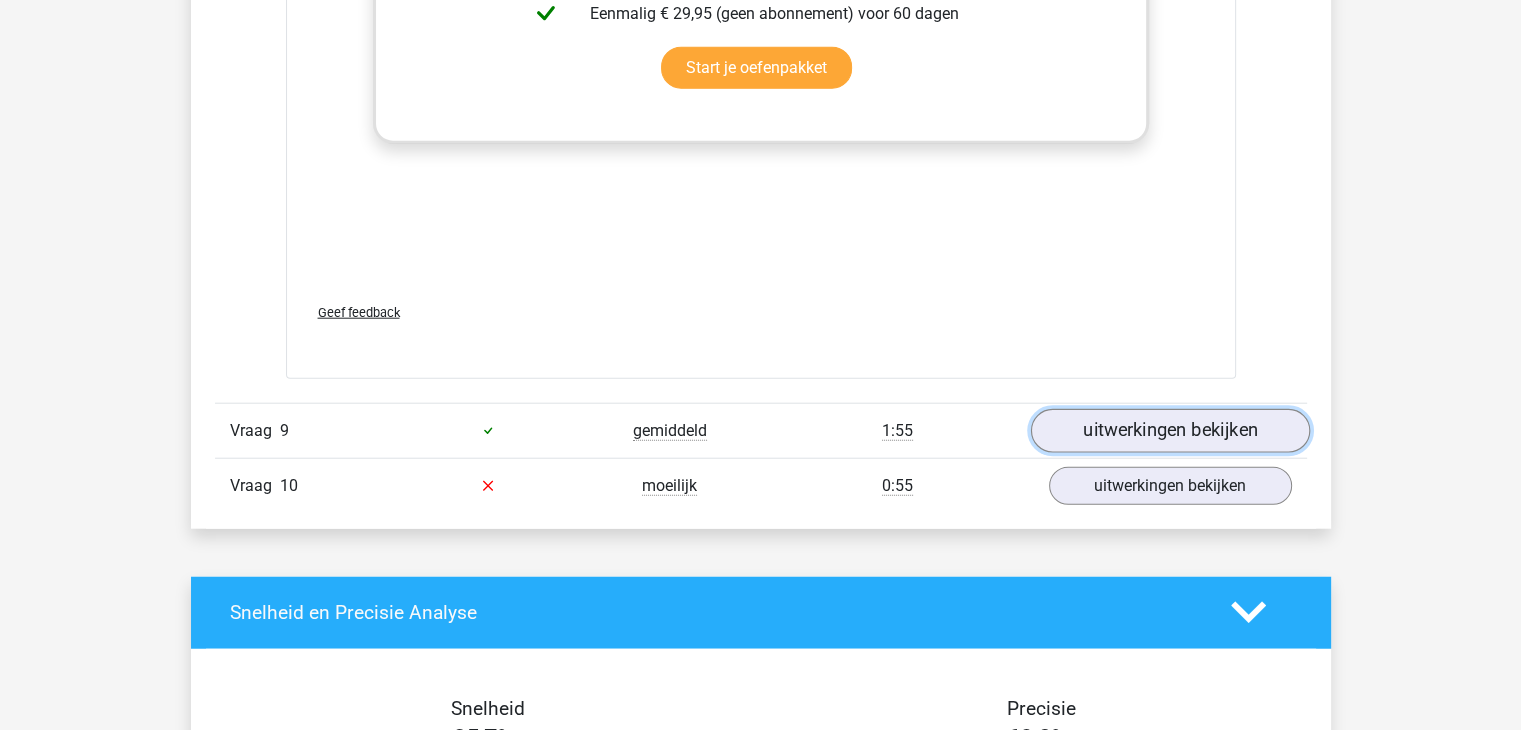 click on "uitwerkingen bekijken" at bounding box center [1169, 431] 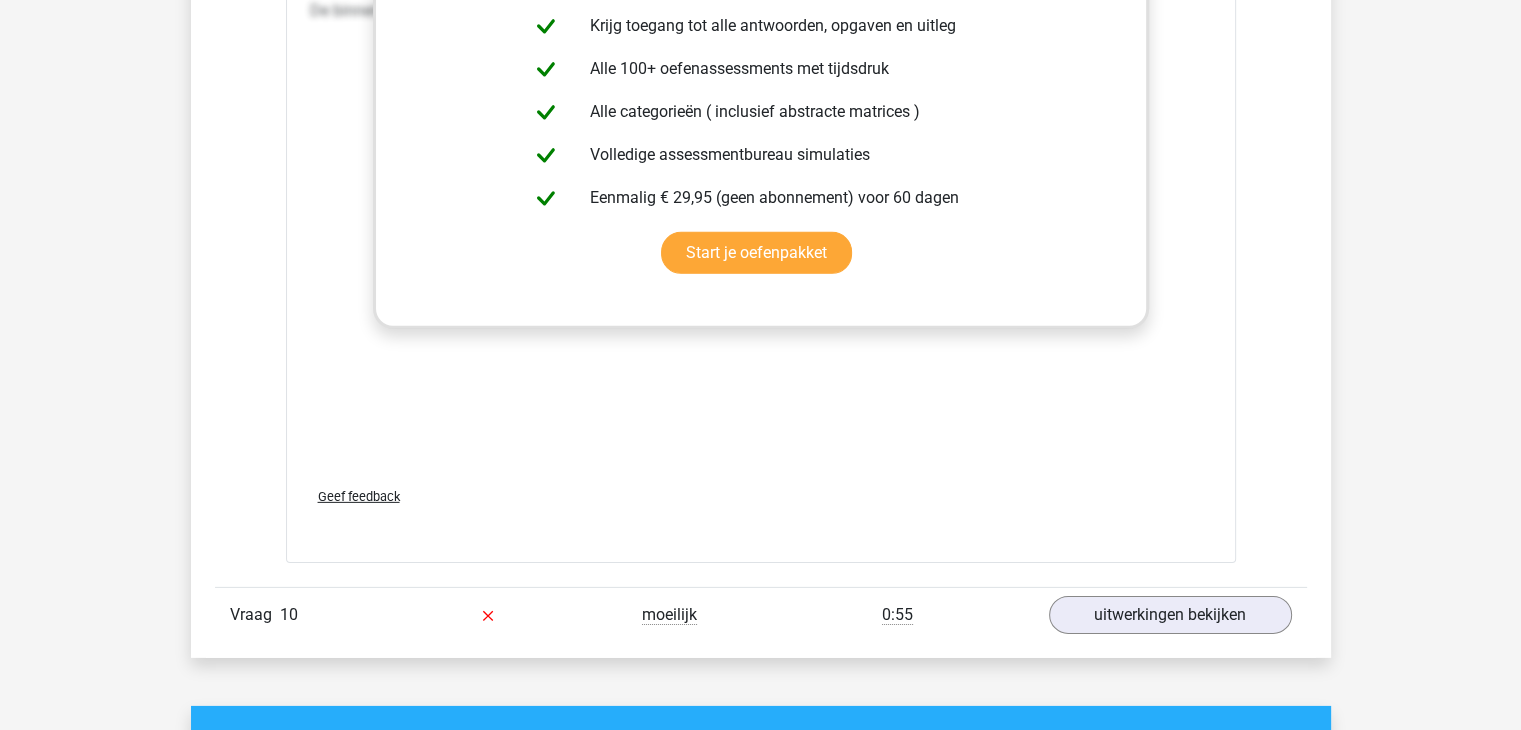 scroll, scrollTop: 13900, scrollLeft: 0, axis: vertical 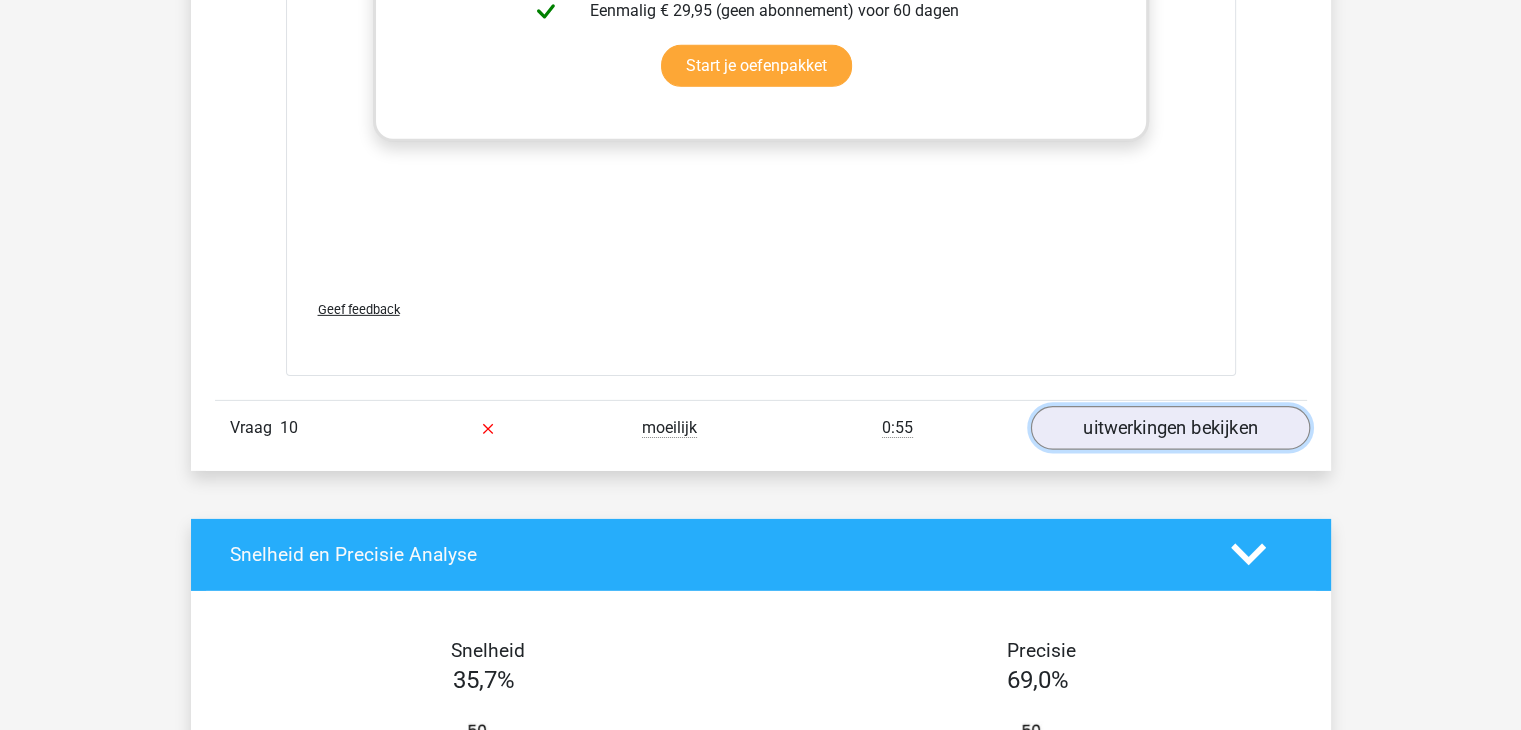 click on "uitwerkingen bekijken" at bounding box center (1169, 428) 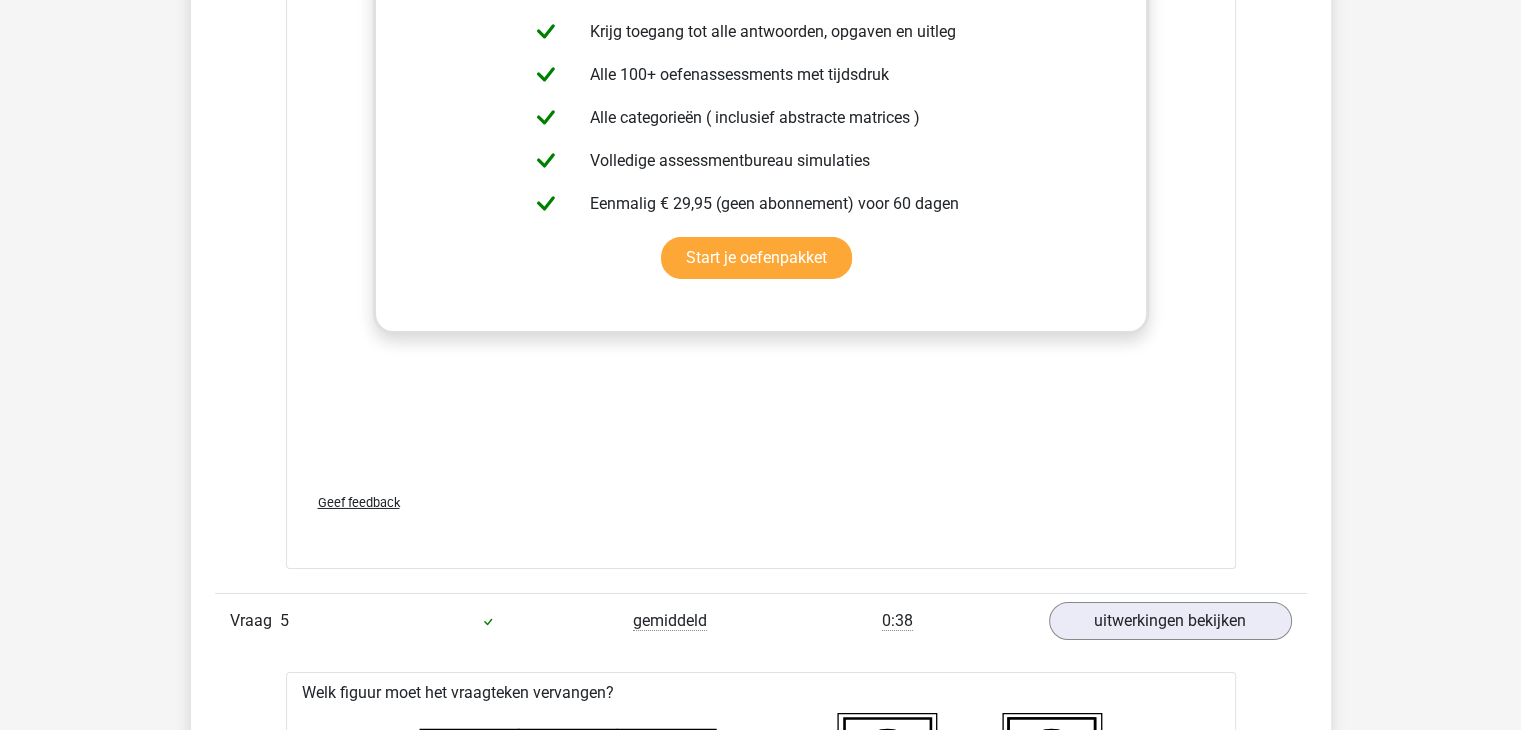 scroll, scrollTop: 6700, scrollLeft: 0, axis: vertical 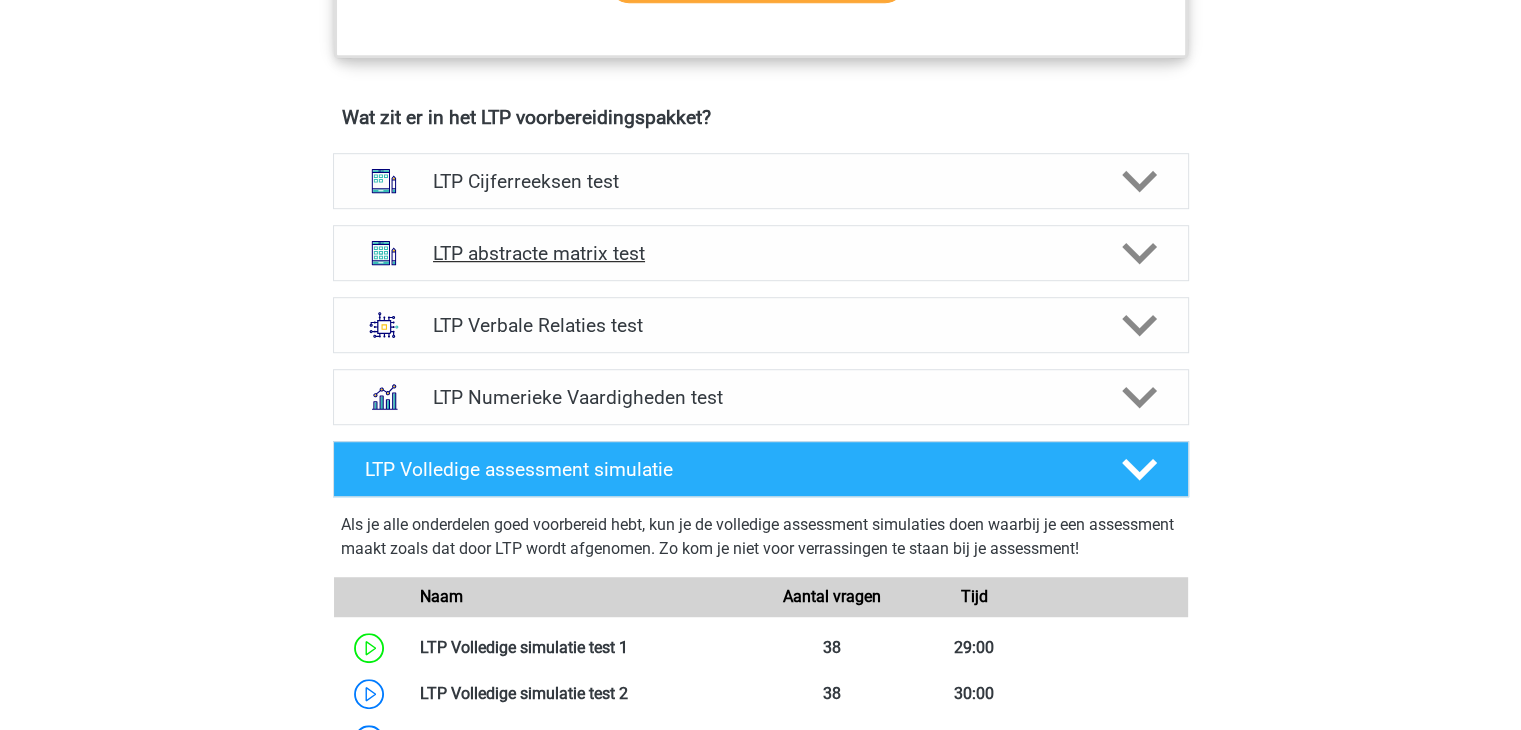 click 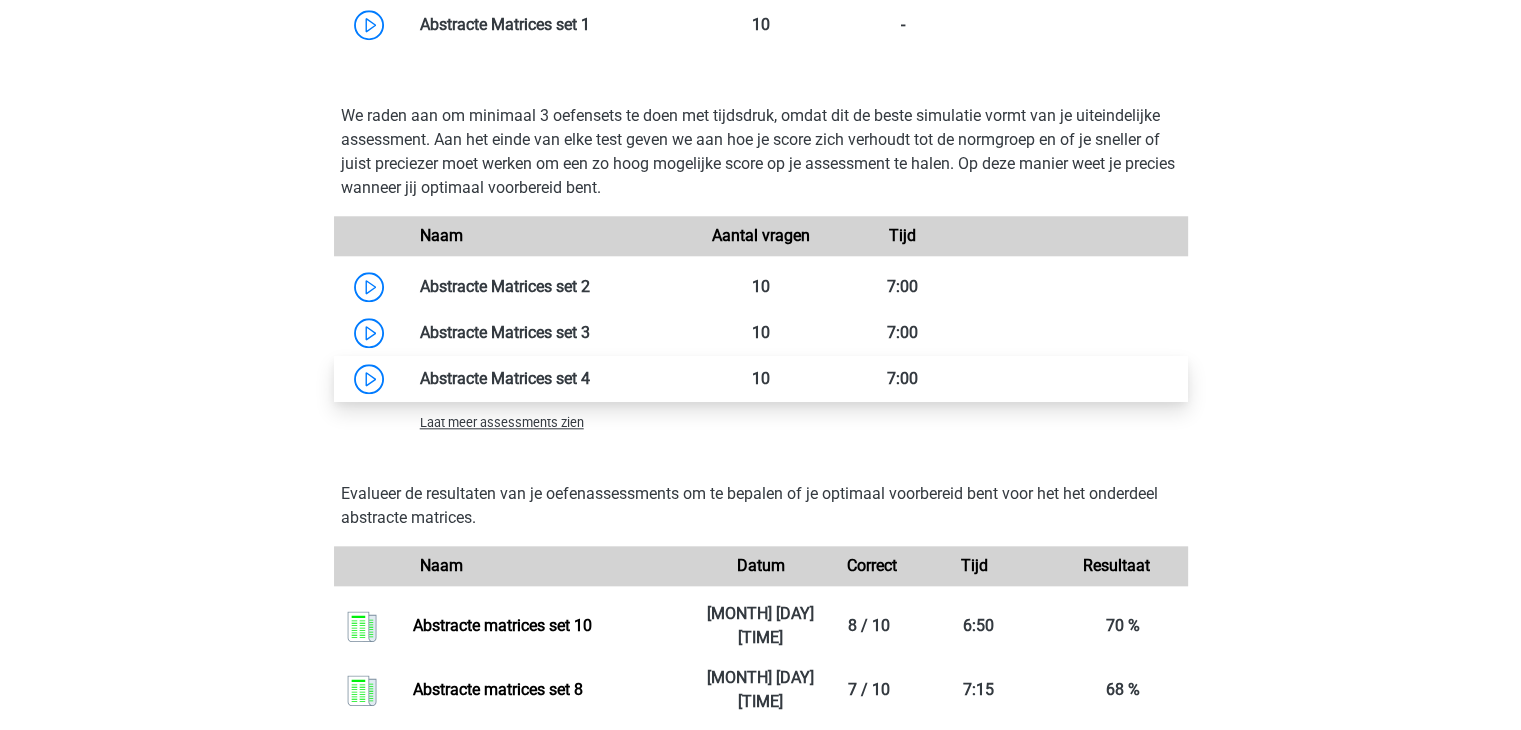 scroll, scrollTop: 2000, scrollLeft: 0, axis: vertical 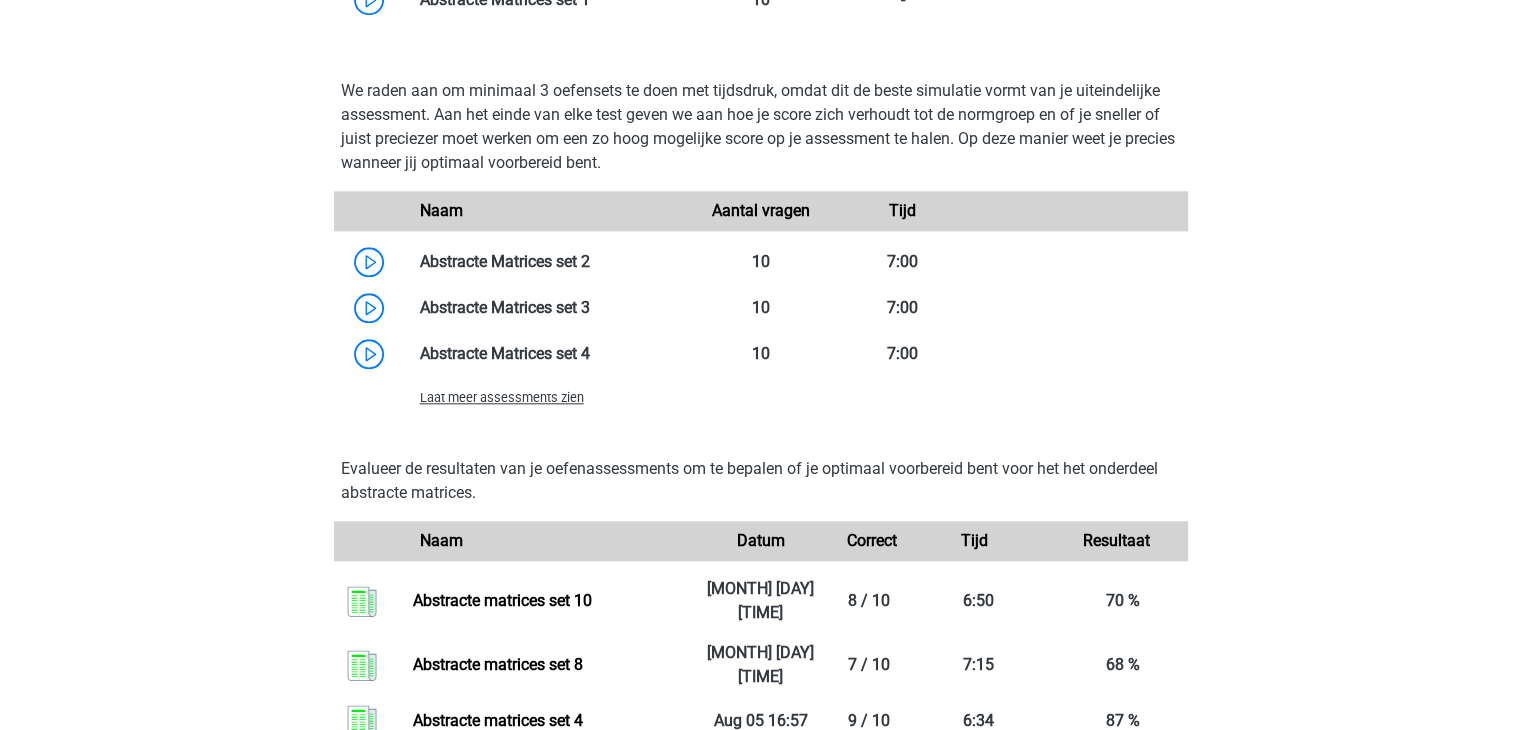 click on "Laat meer assessments zien" at bounding box center (502, 397) 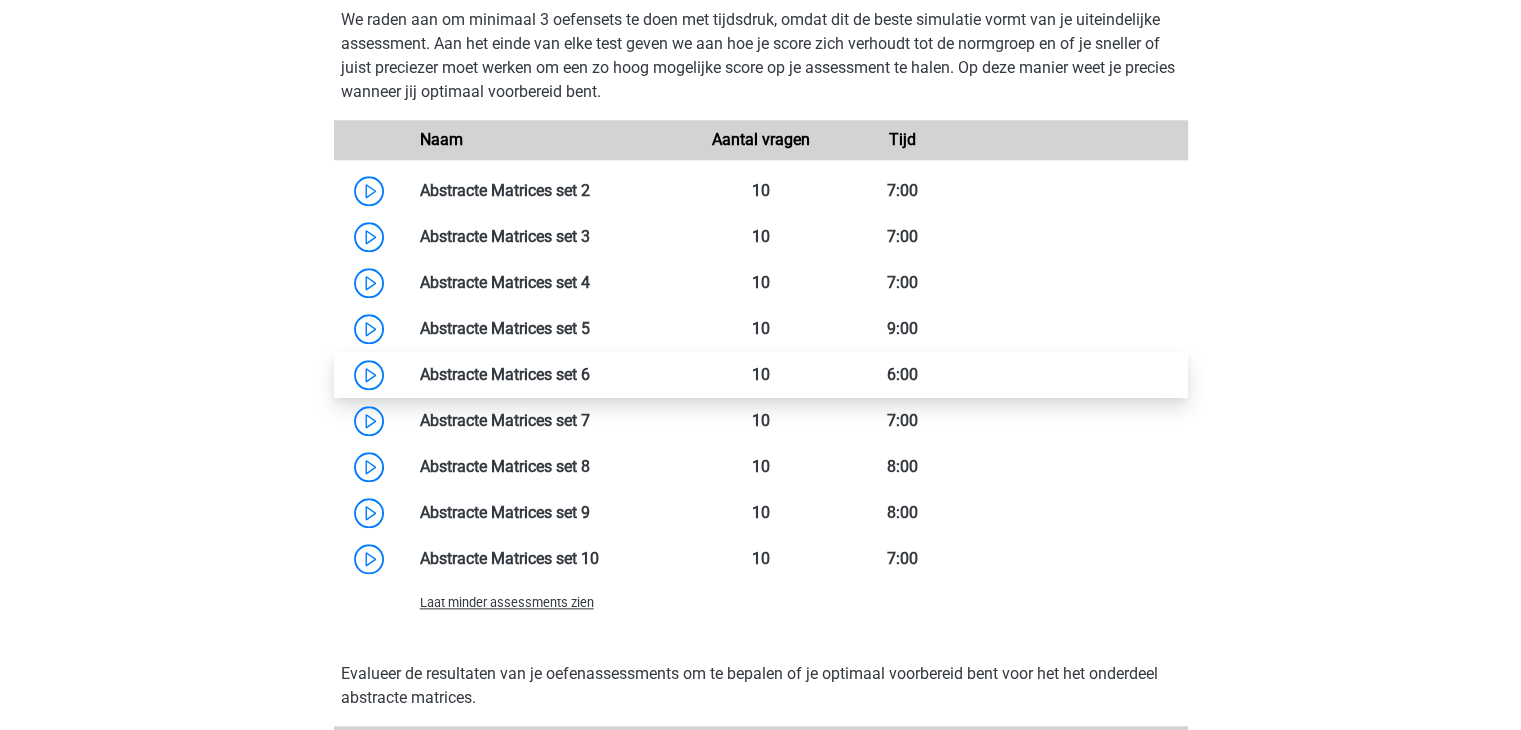 scroll, scrollTop: 2100, scrollLeft: 0, axis: vertical 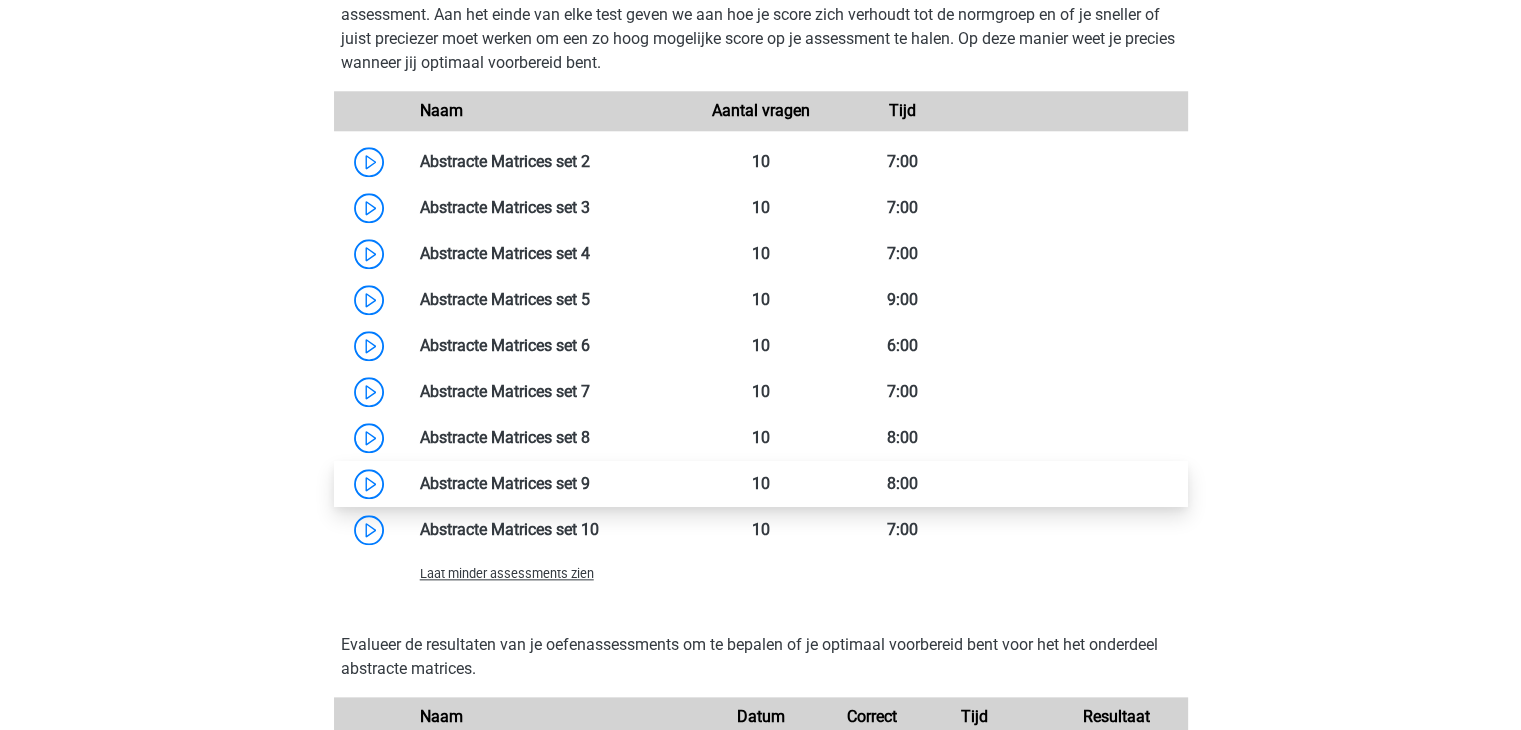 click at bounding box center (590, 483) 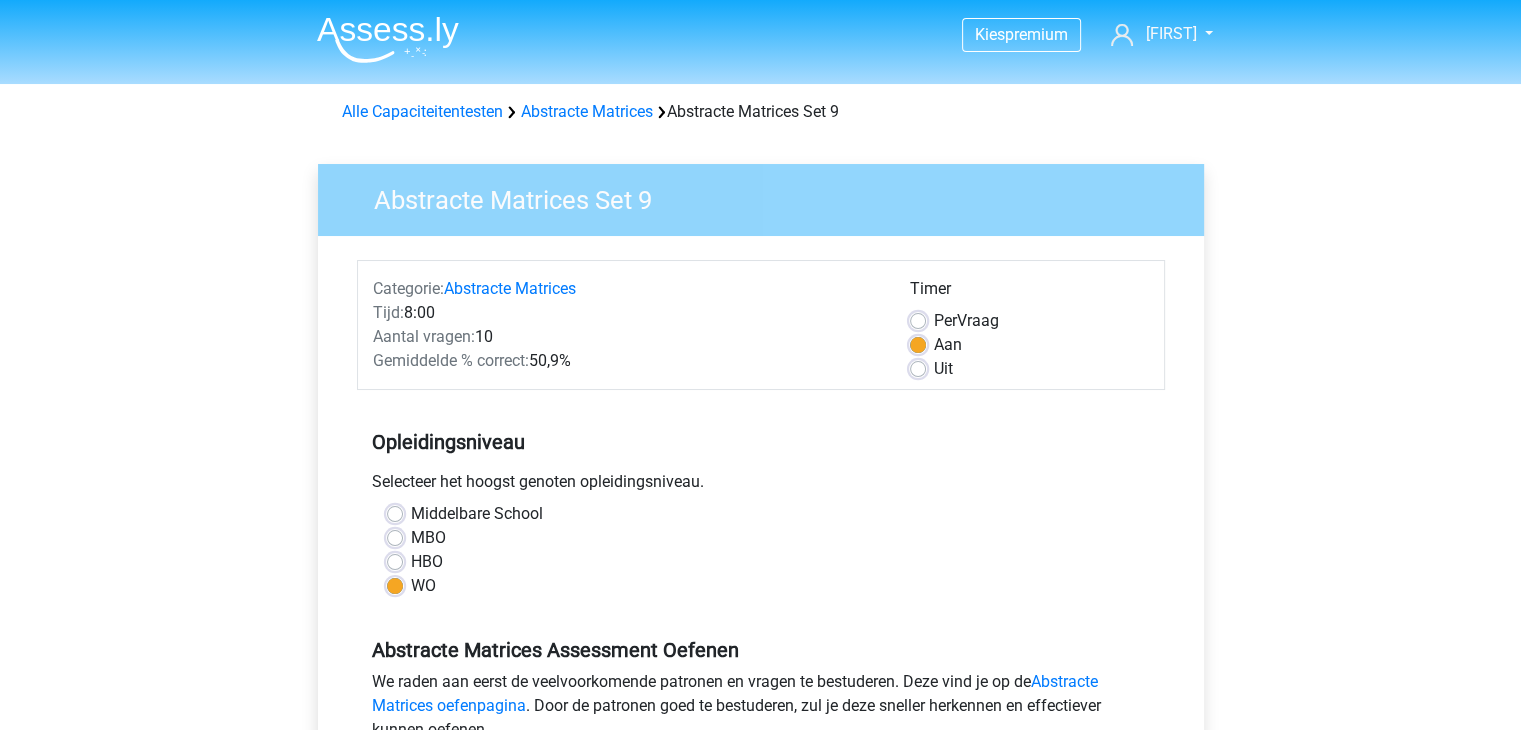 scroll, scrollTop: 500, scrollLeft: 0, axis: vertical 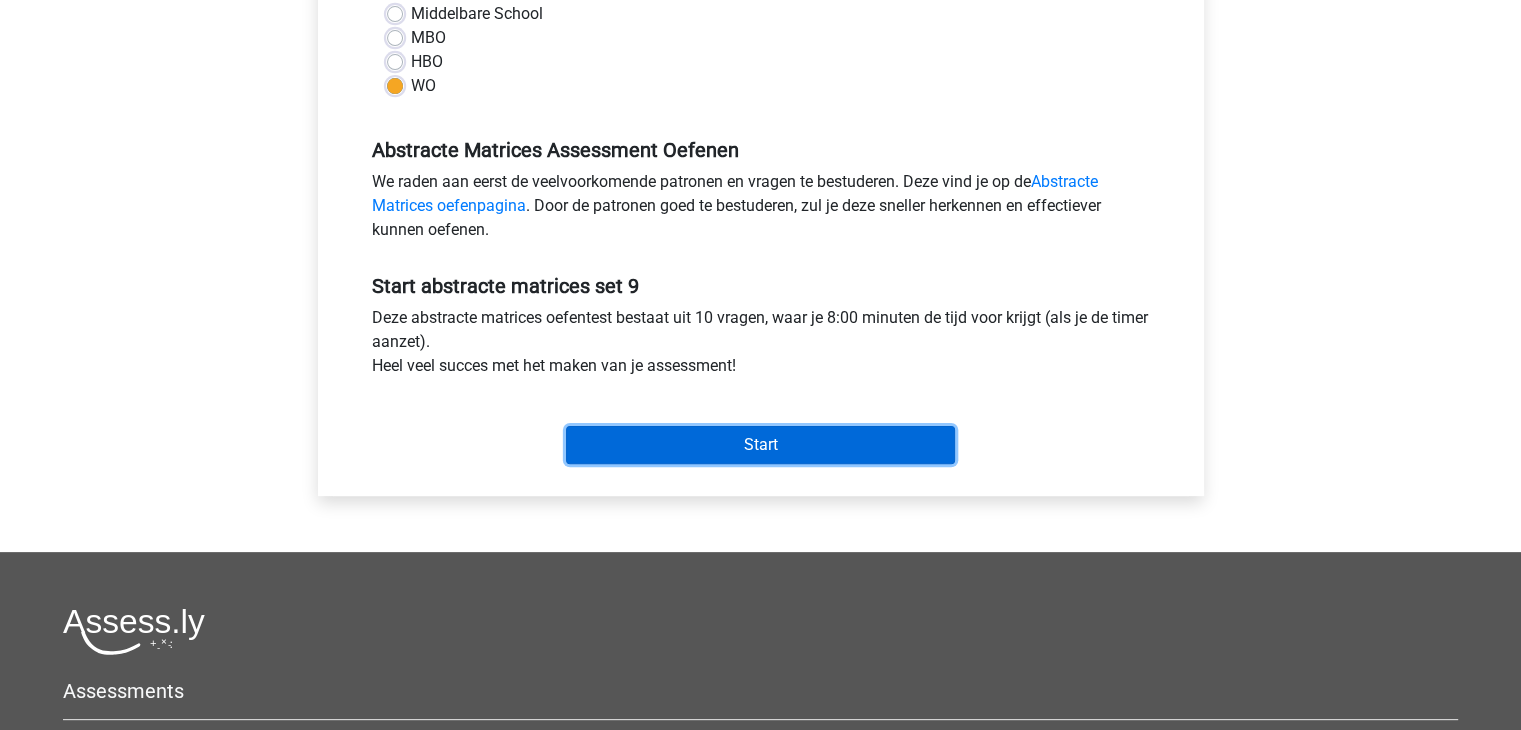 click on "Start" at bounding box center [760, 445] 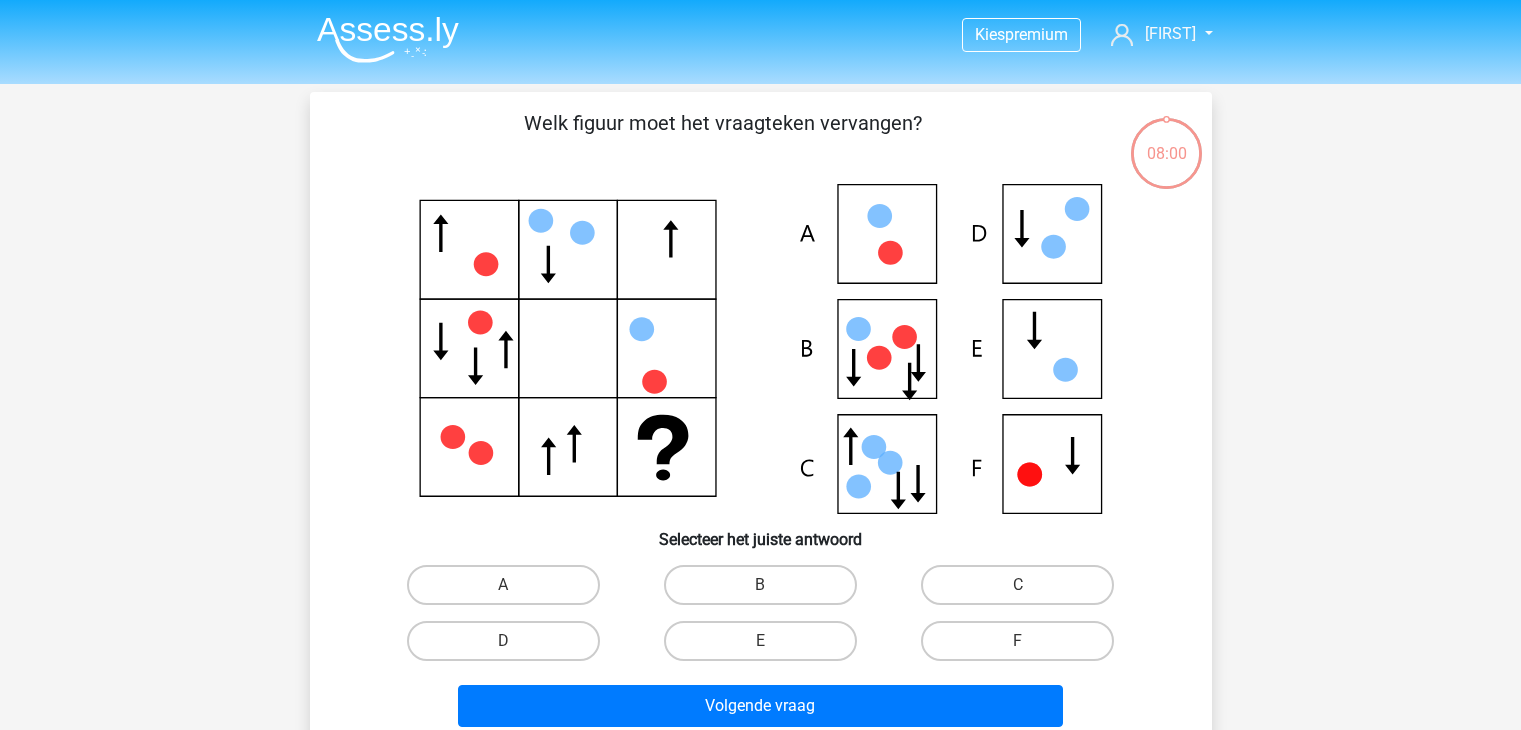 scroll, scrollTop: 0, scrollLeft: 0, axis: both 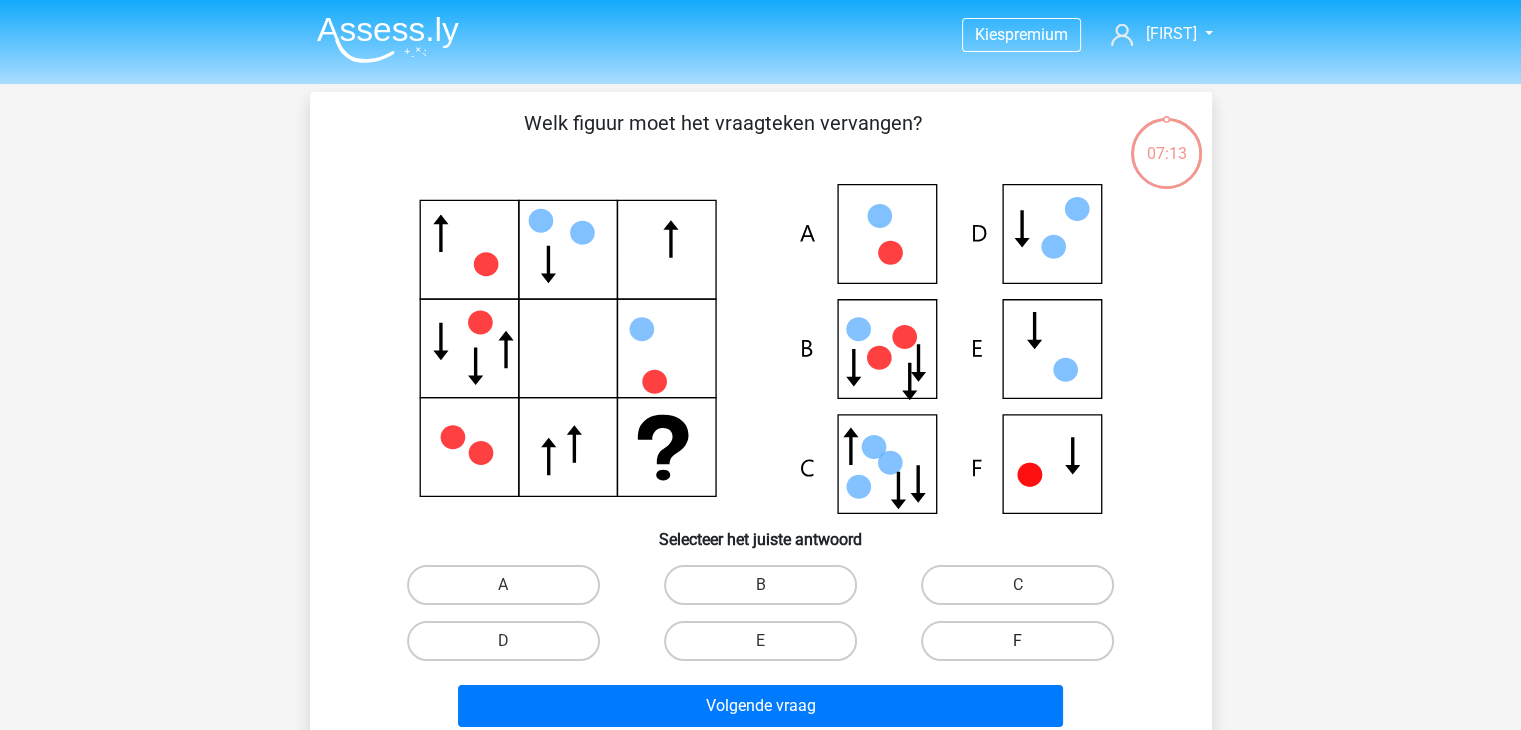 click on "F" at bounding box center [1017, 641] 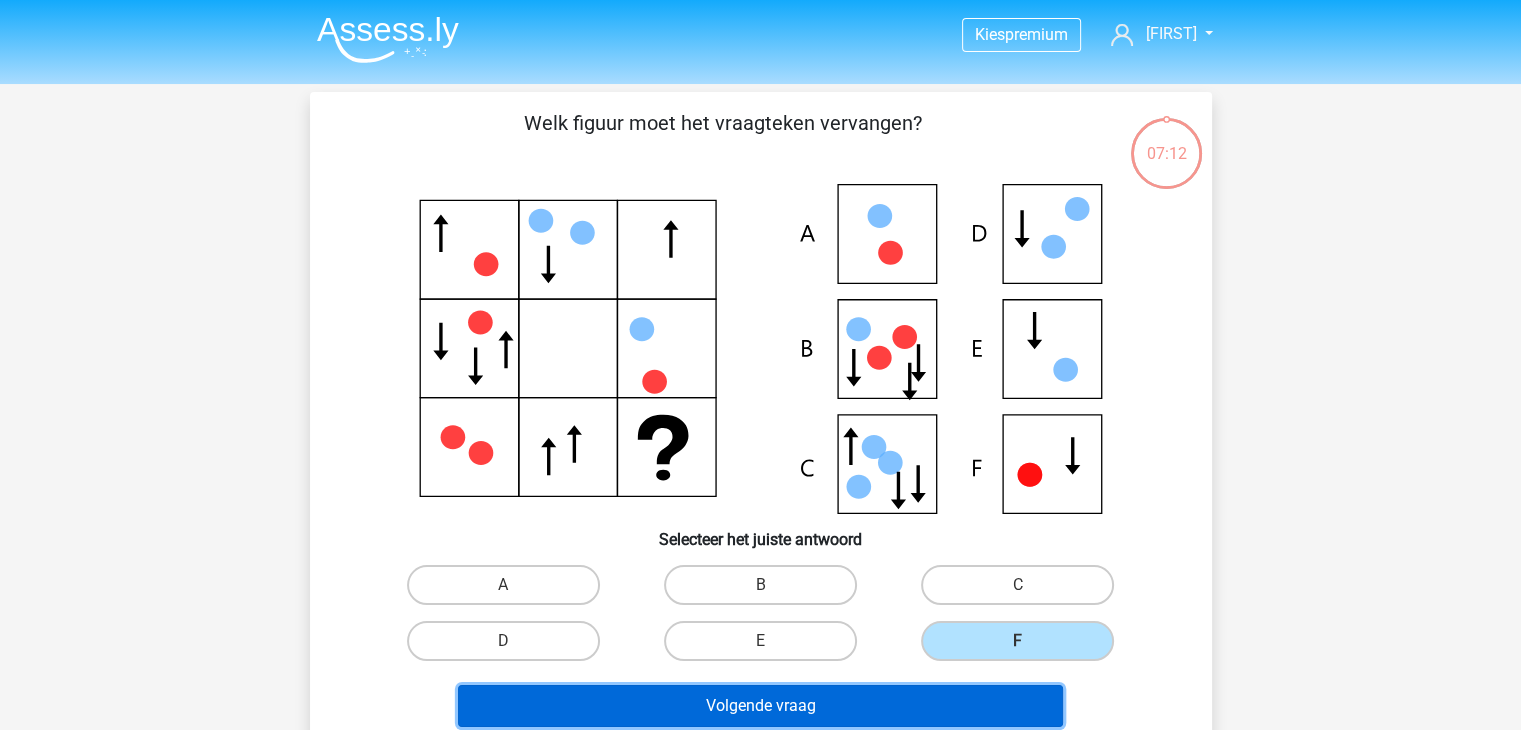 click on "Volgende vraag" at bounding box center [760, 706] 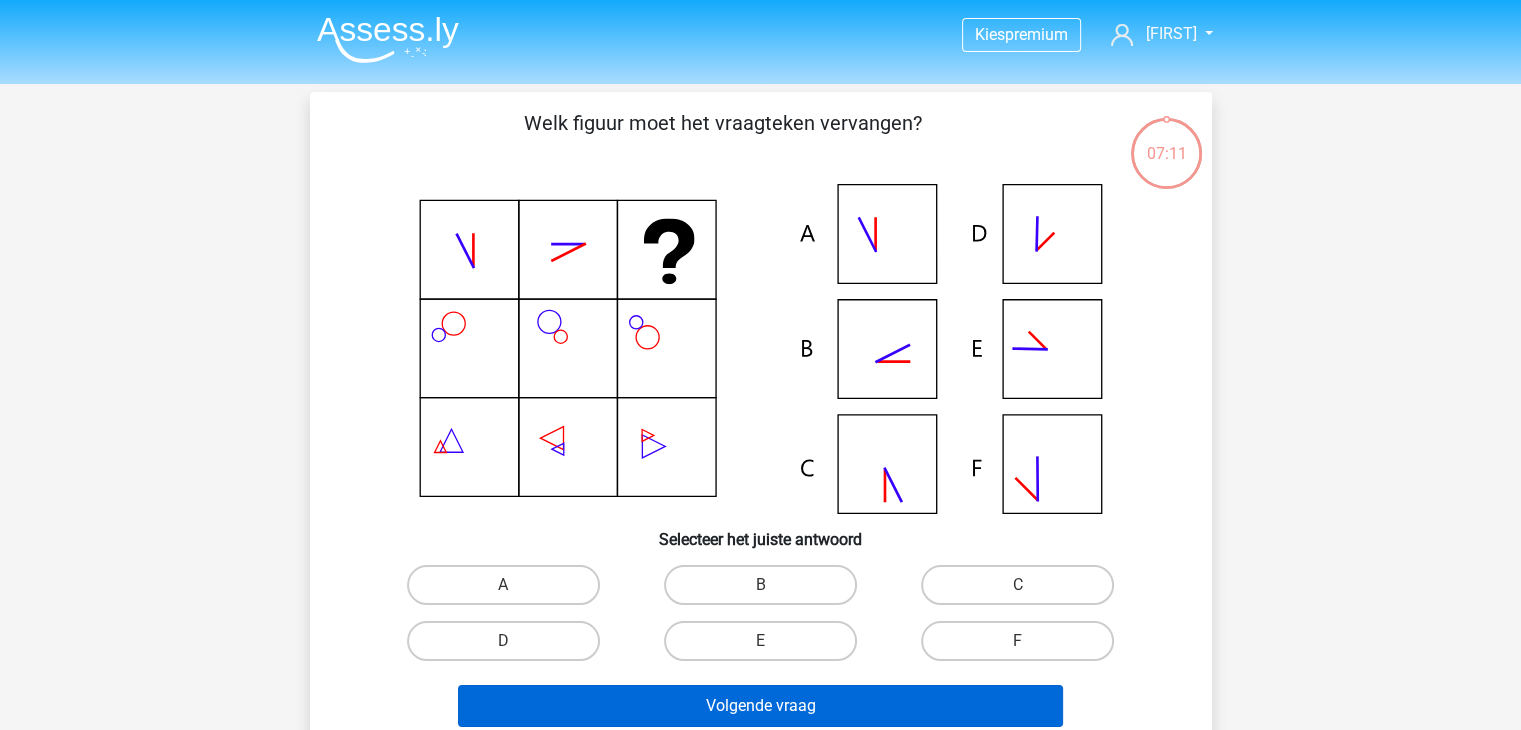 scroll, scrollTop: 92, scrollLeft: 0, axis: vertical 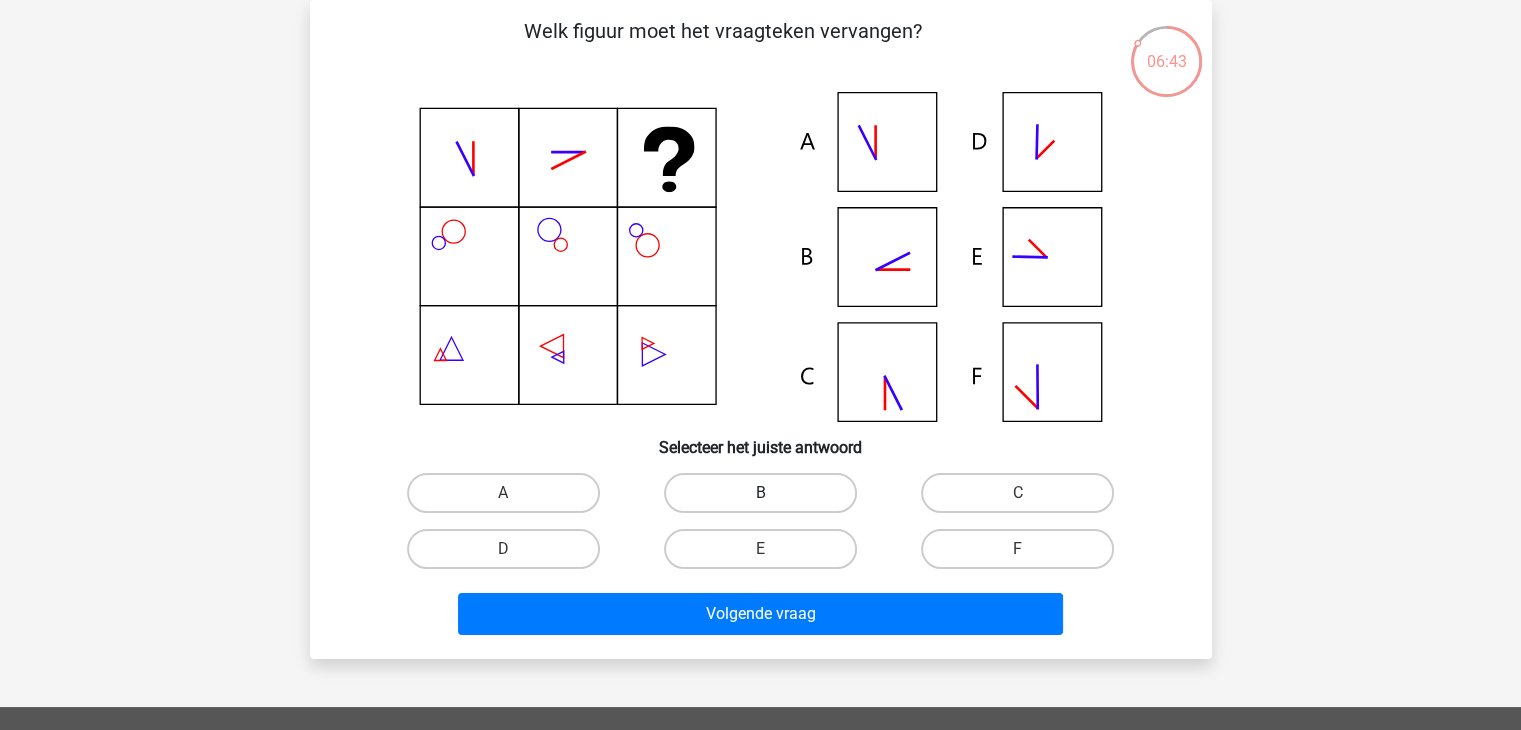 click on "B" at bounding box center (760, 493) 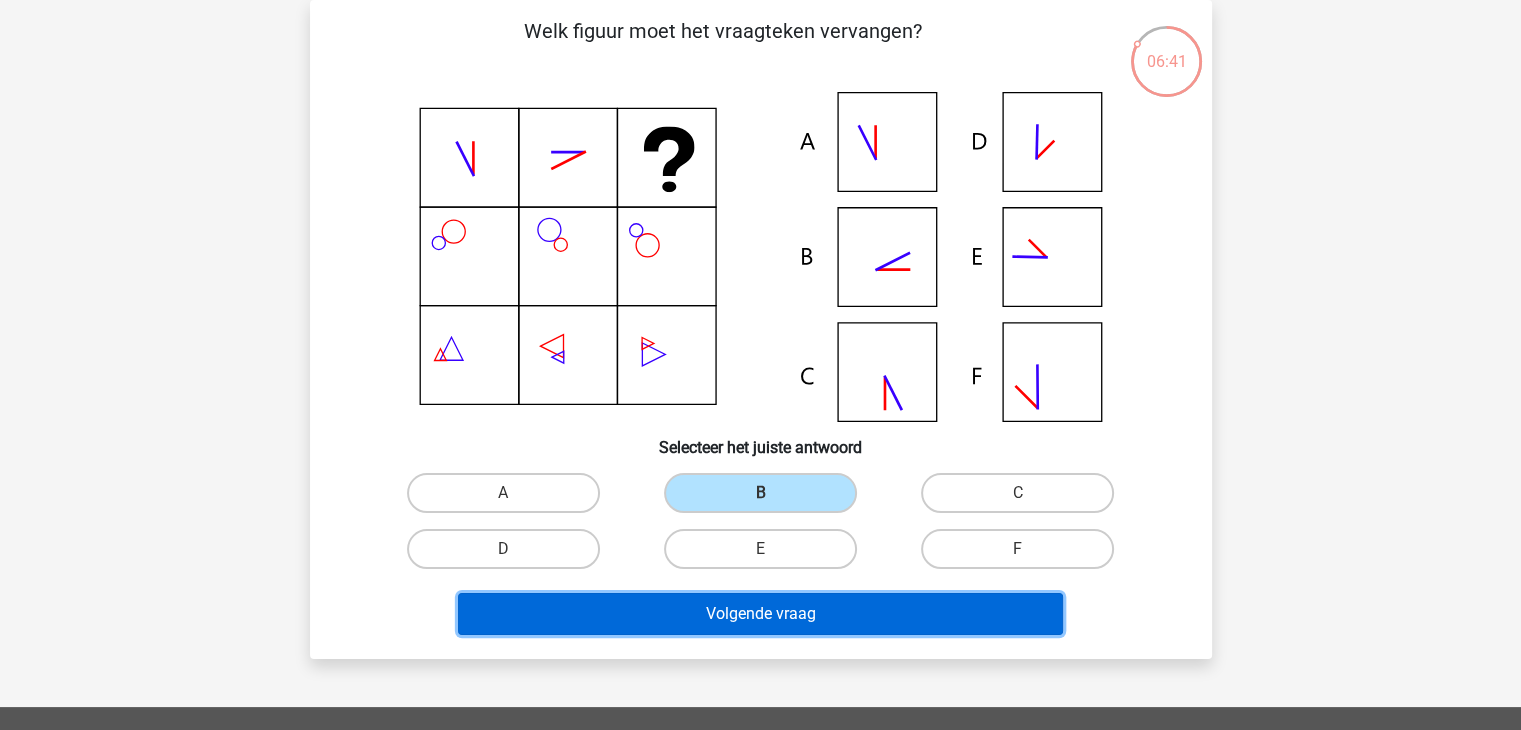click on "Volgende vraag" at bounding box center (760, 614) 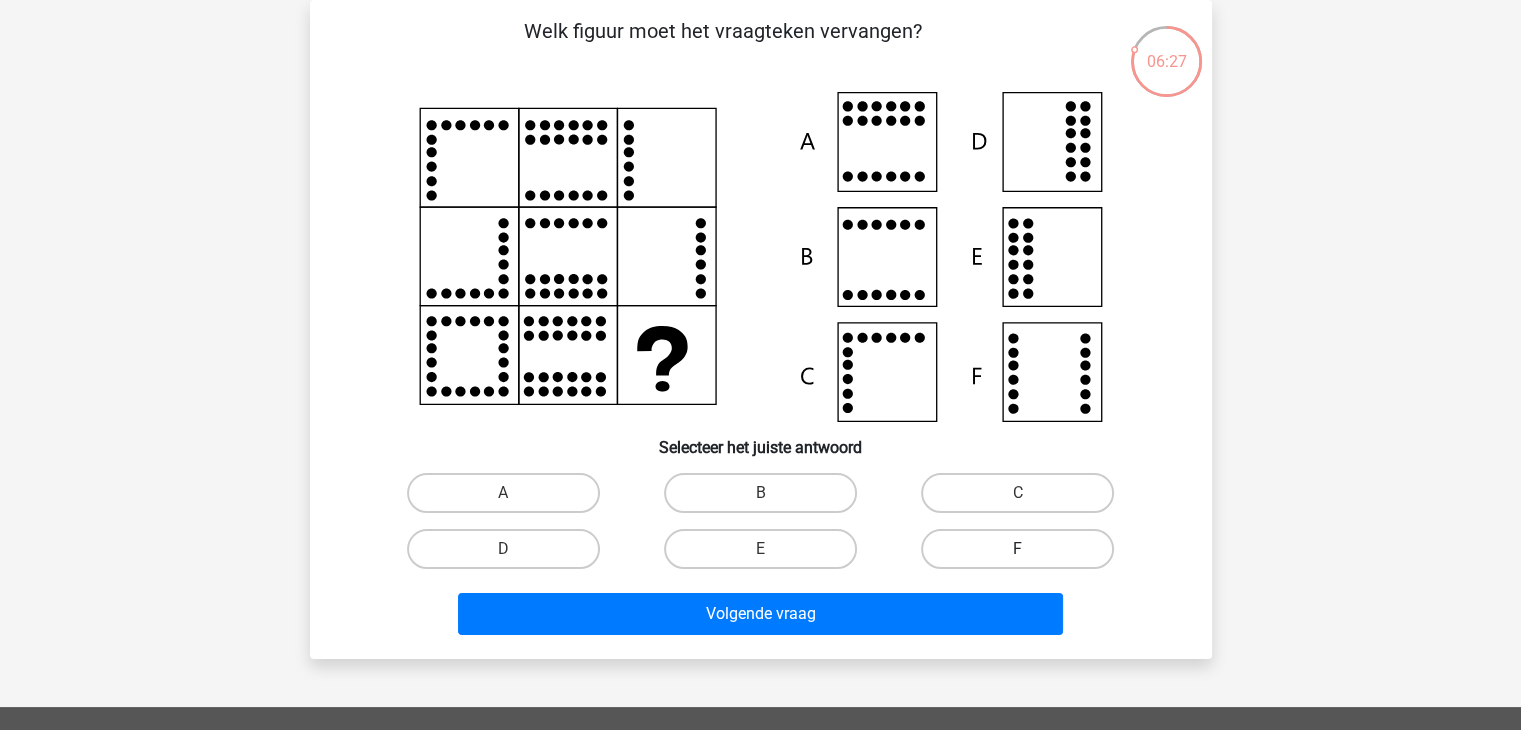 click on "F" at bounding box center (1017, 549) 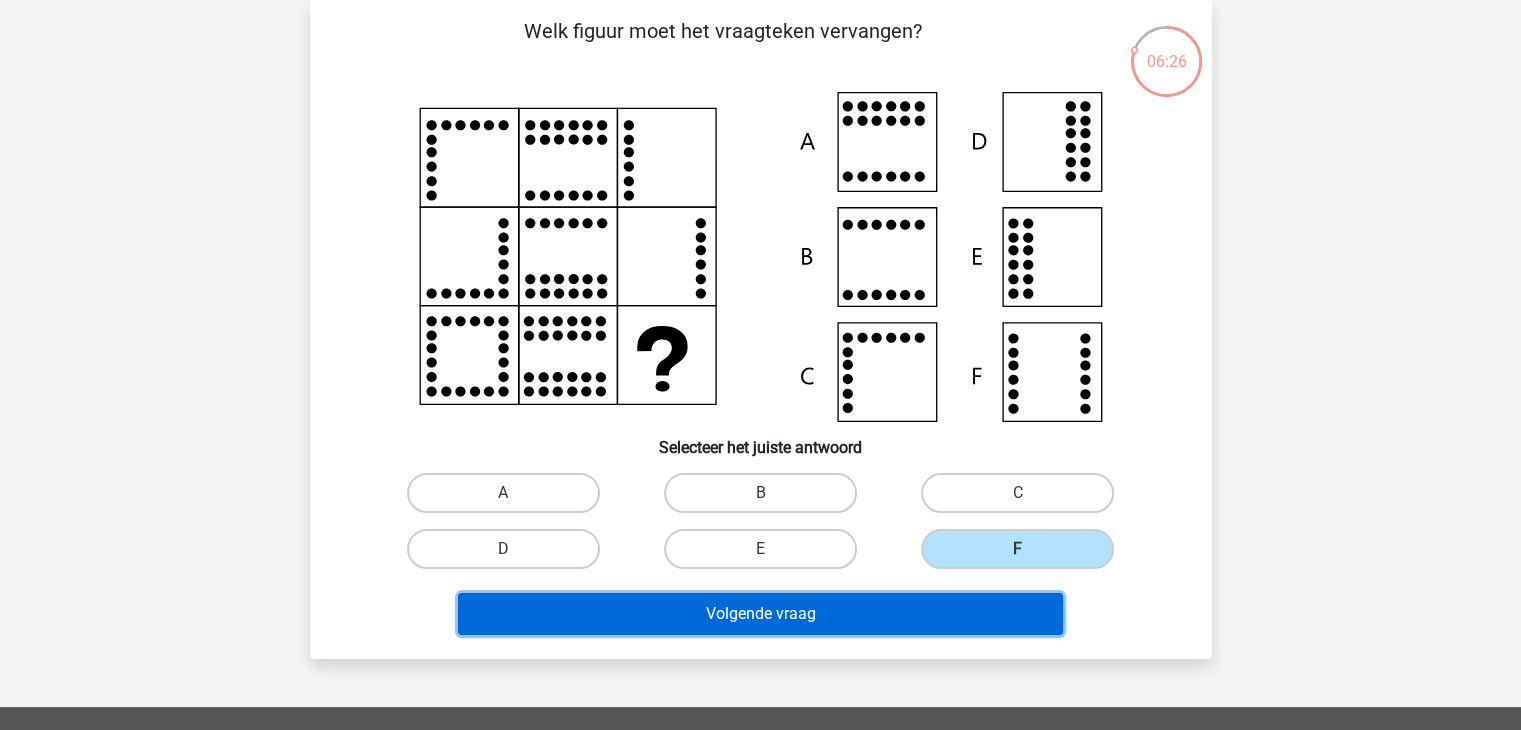 click on "Volgende vraag" at bounding box center (760, 614) 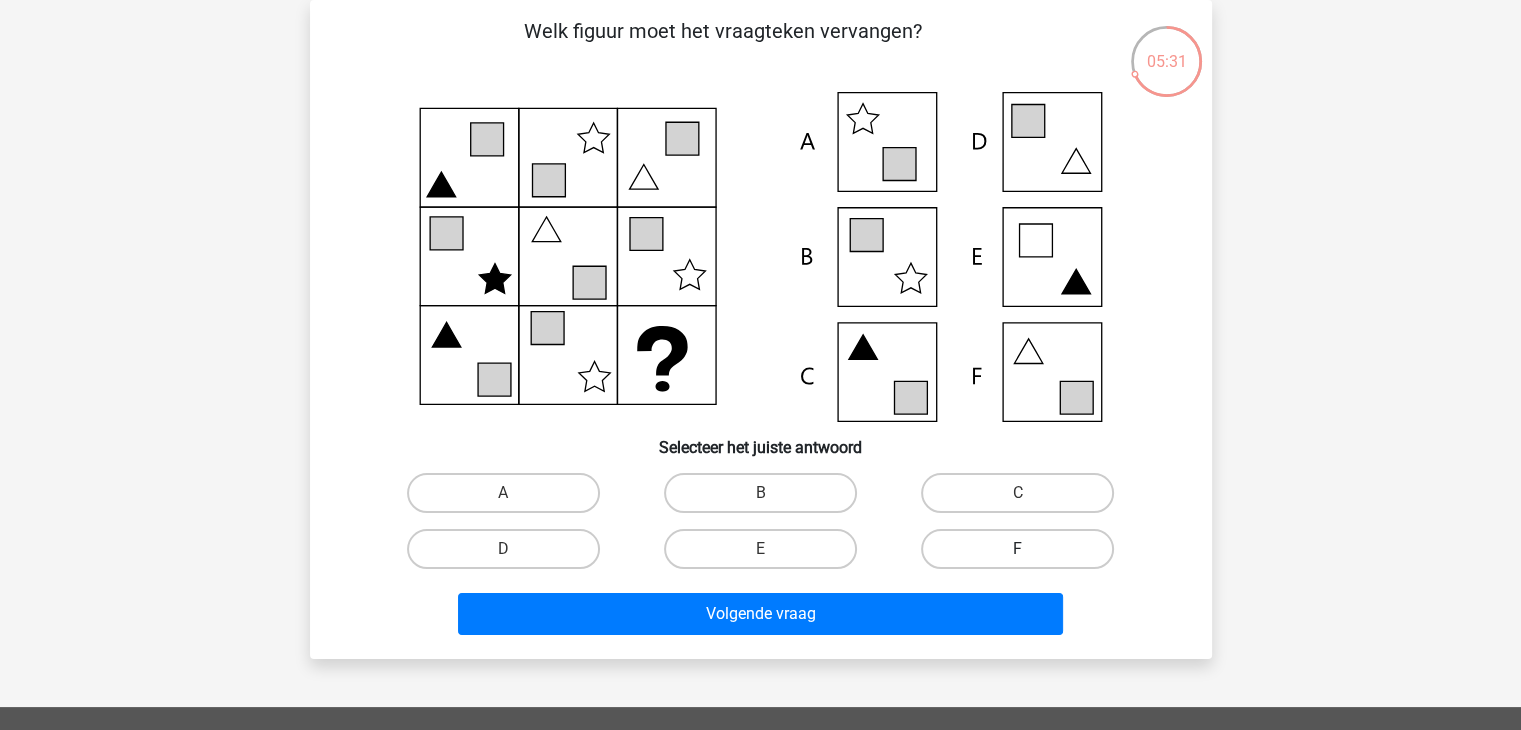 click on "F" at bounding box center (1017, 549) 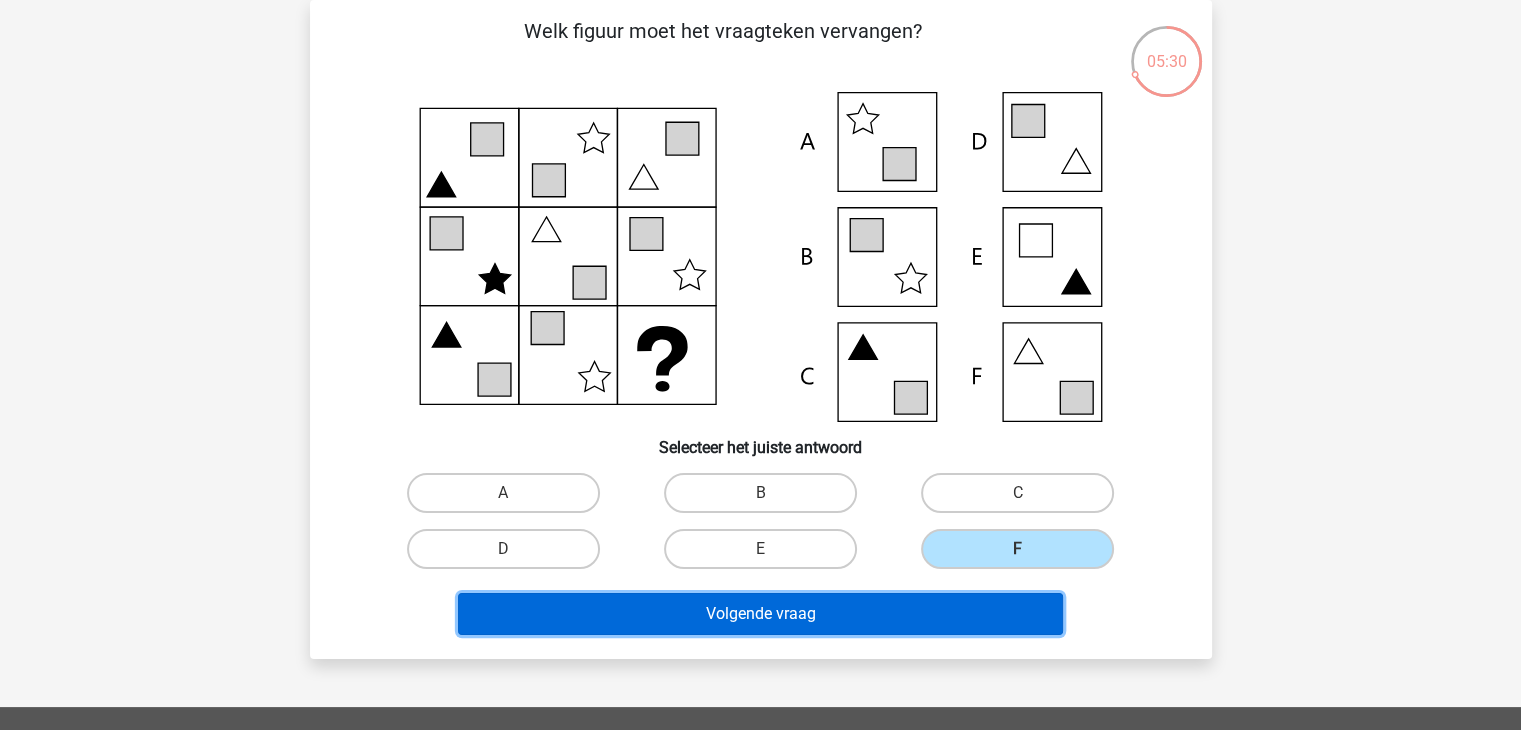 click on "Volgende vraag" at bounding box center [760, 614] 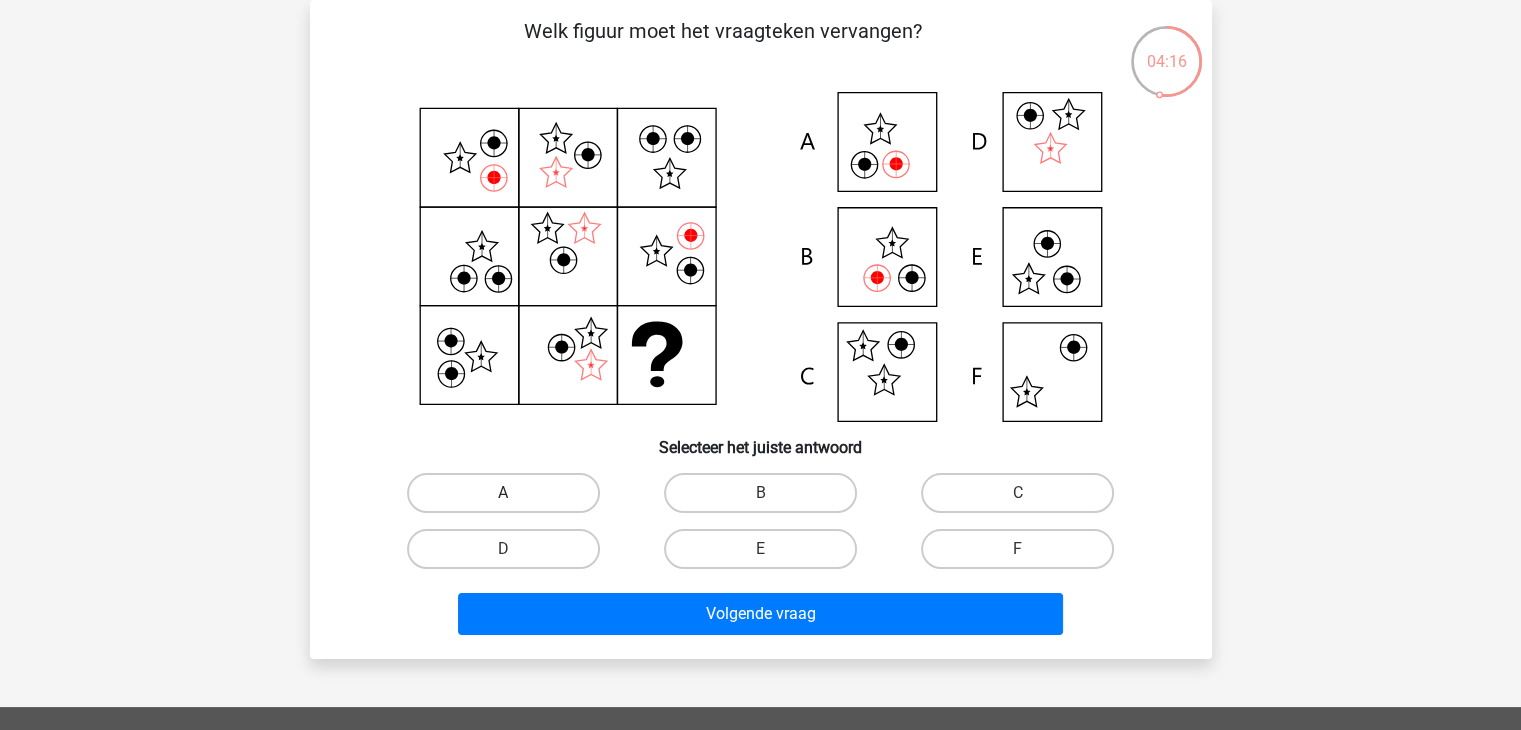click on "A" at bounding box center [503, 493] 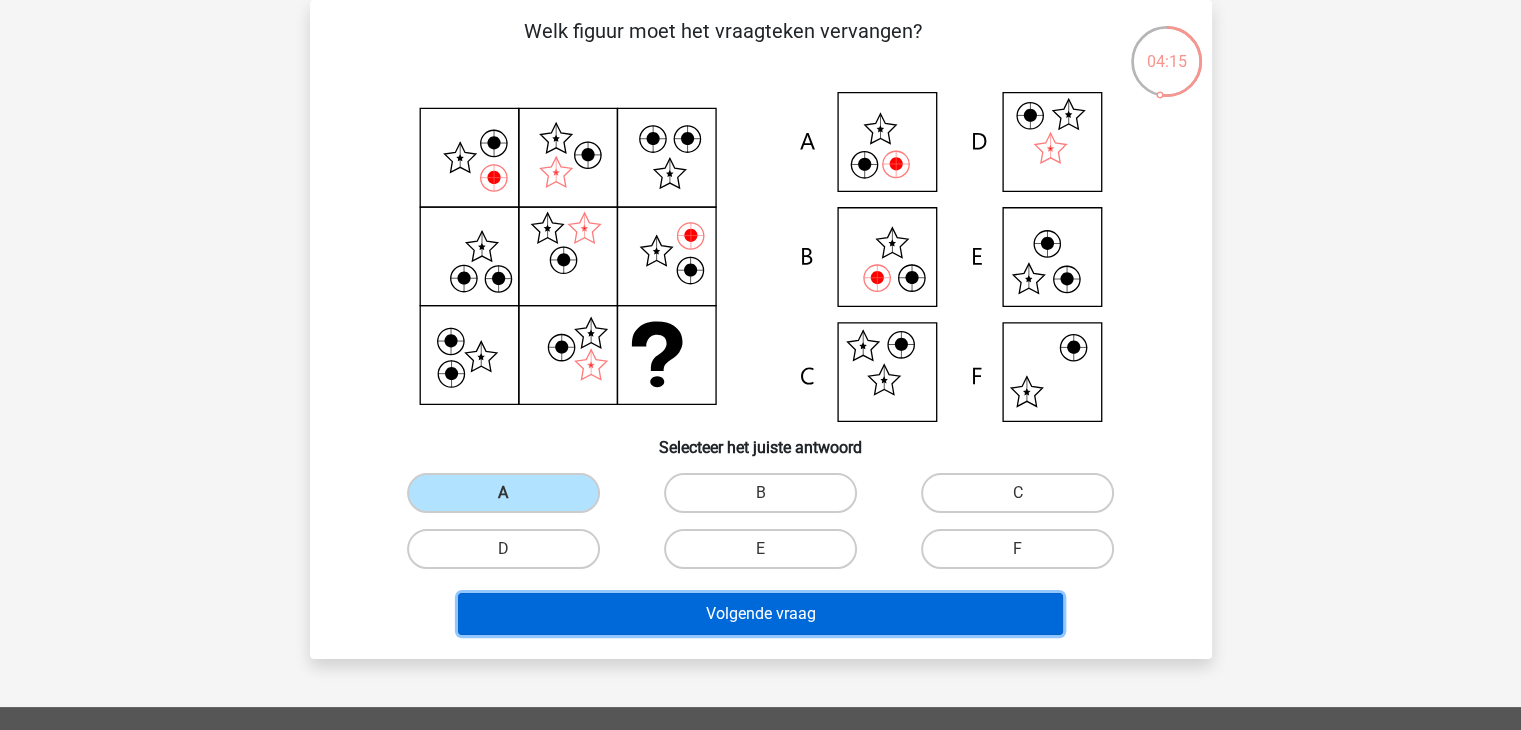 click on "Volgende vraag" at bounding box center [760, 614] 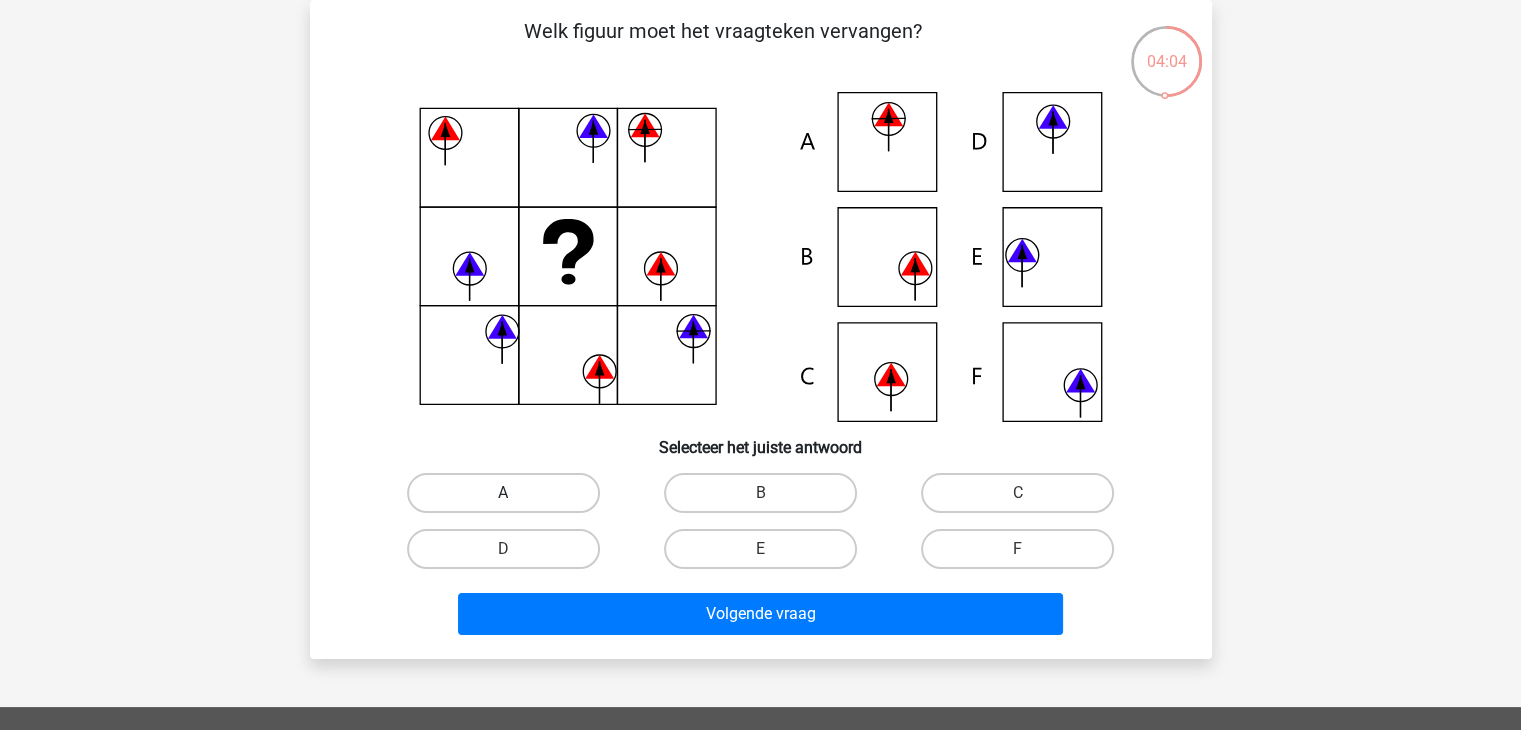 click on "A" at bounding box center [503, 493] 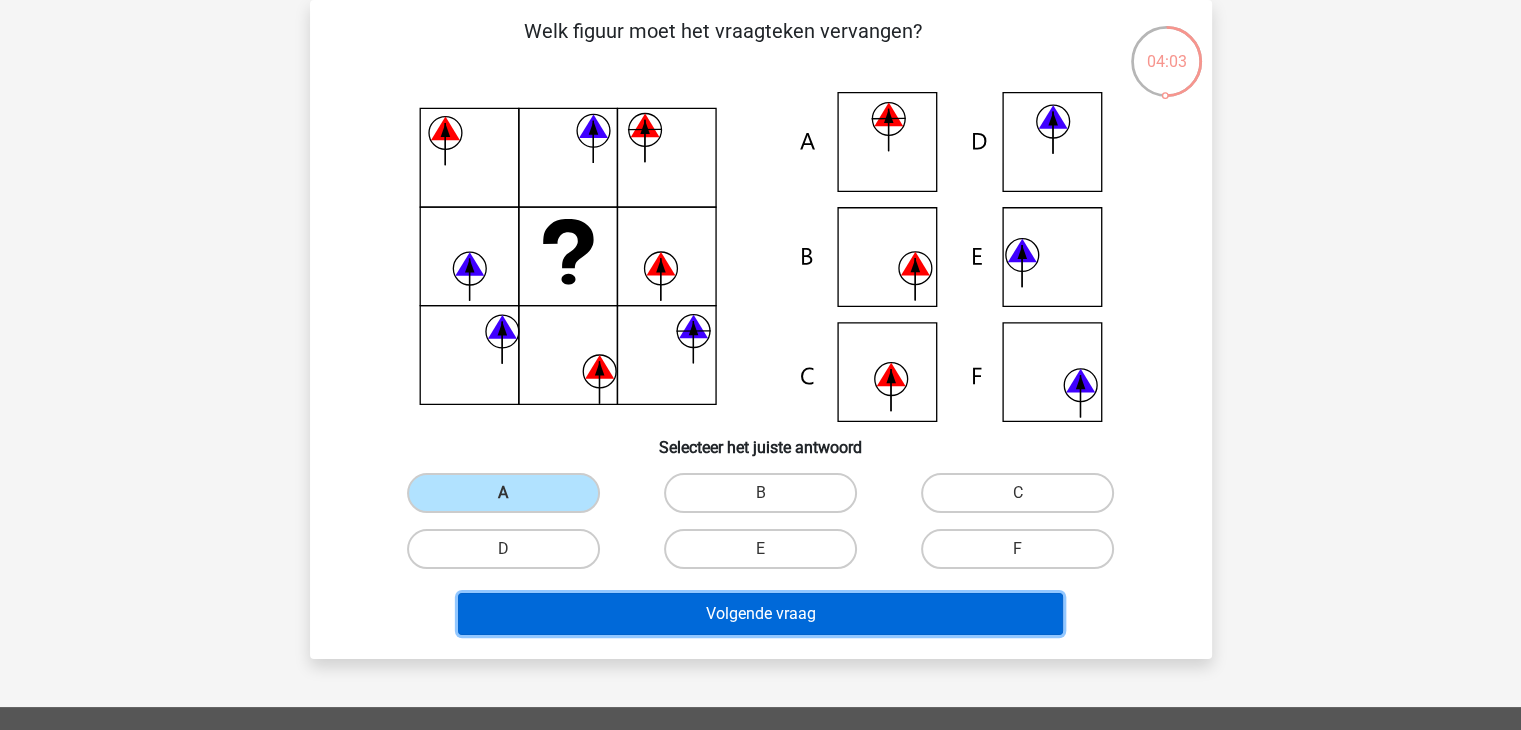 click on "Volgende vraag" at bounding box center [760, 614] 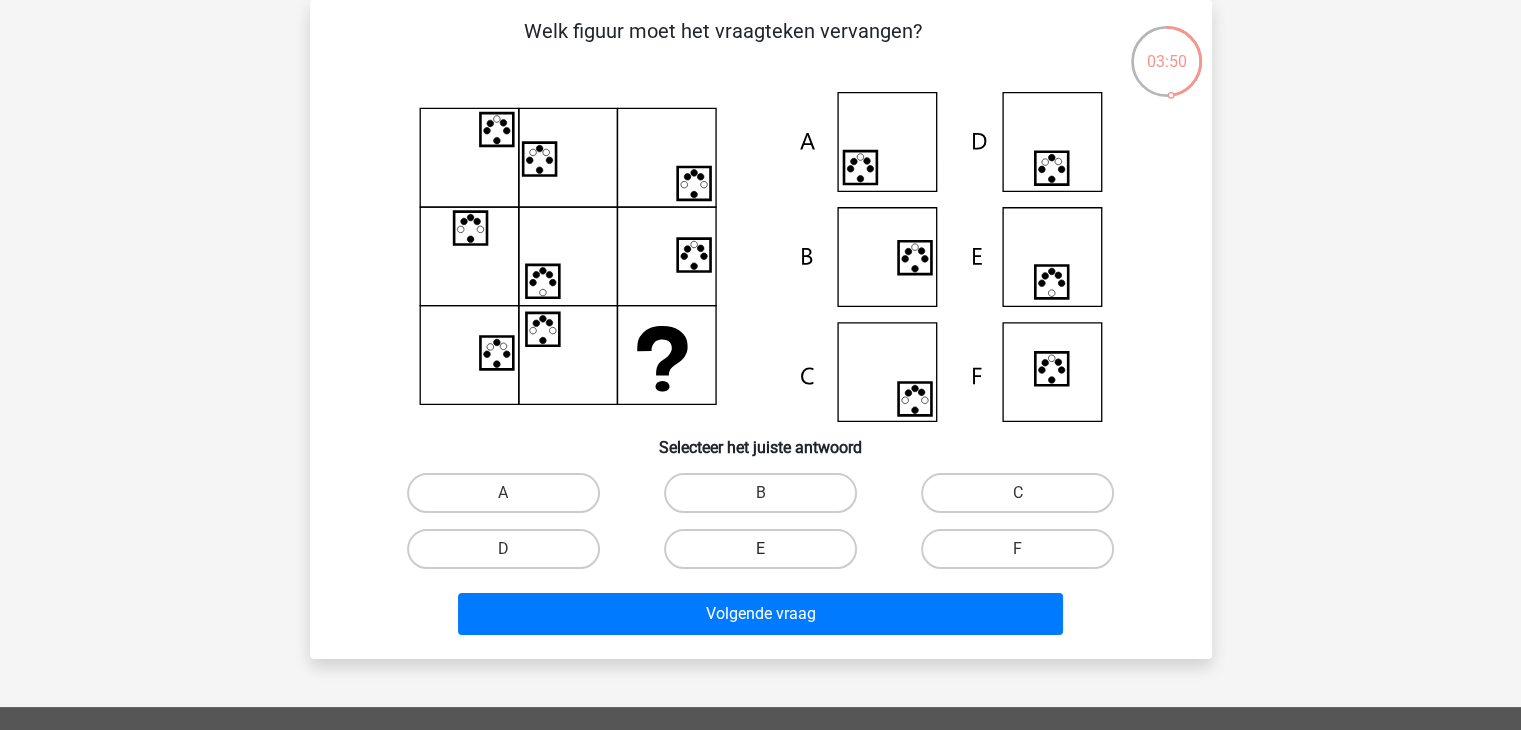 click on "E" at bounding box center (760, 549) 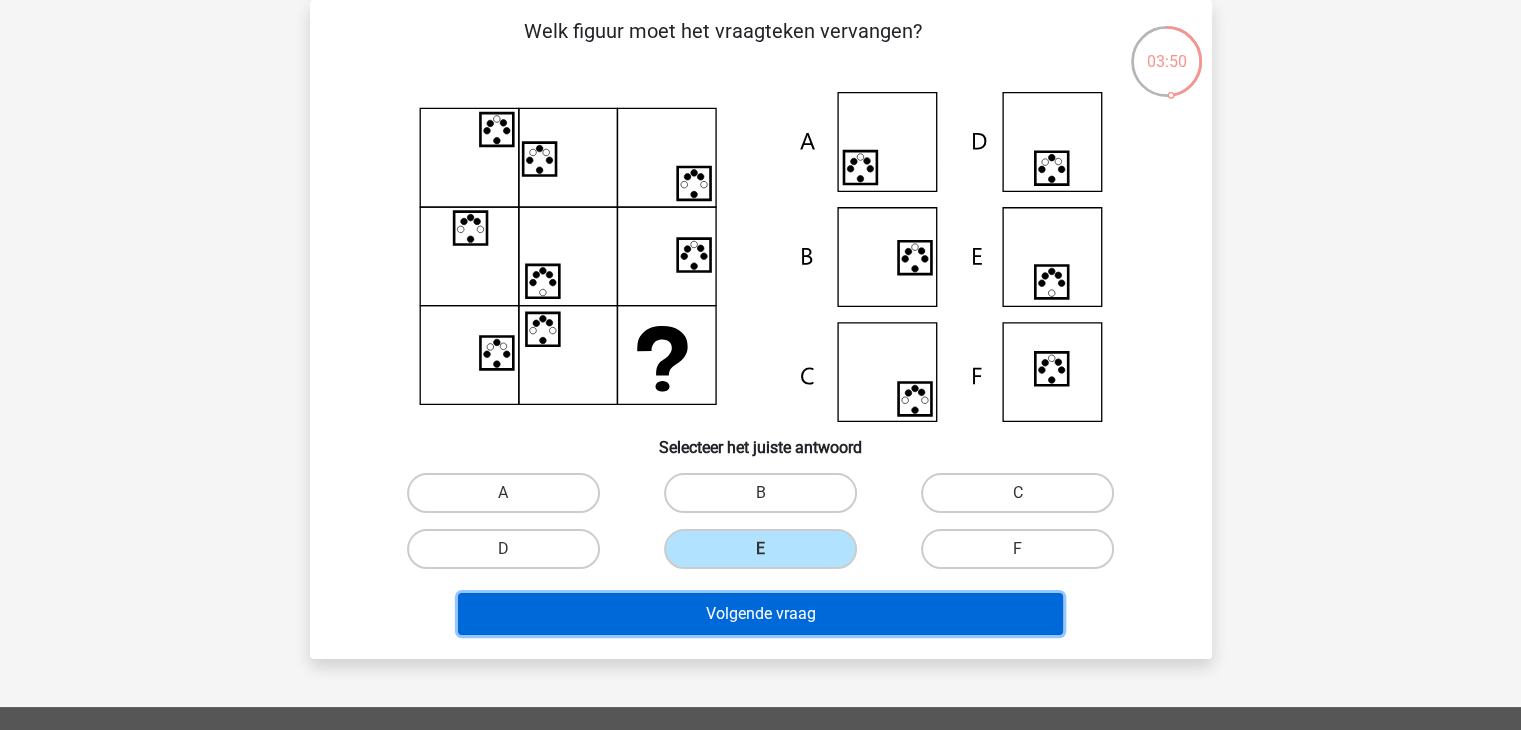 click on "Volgende vraag" at bounding box center [760, 614] 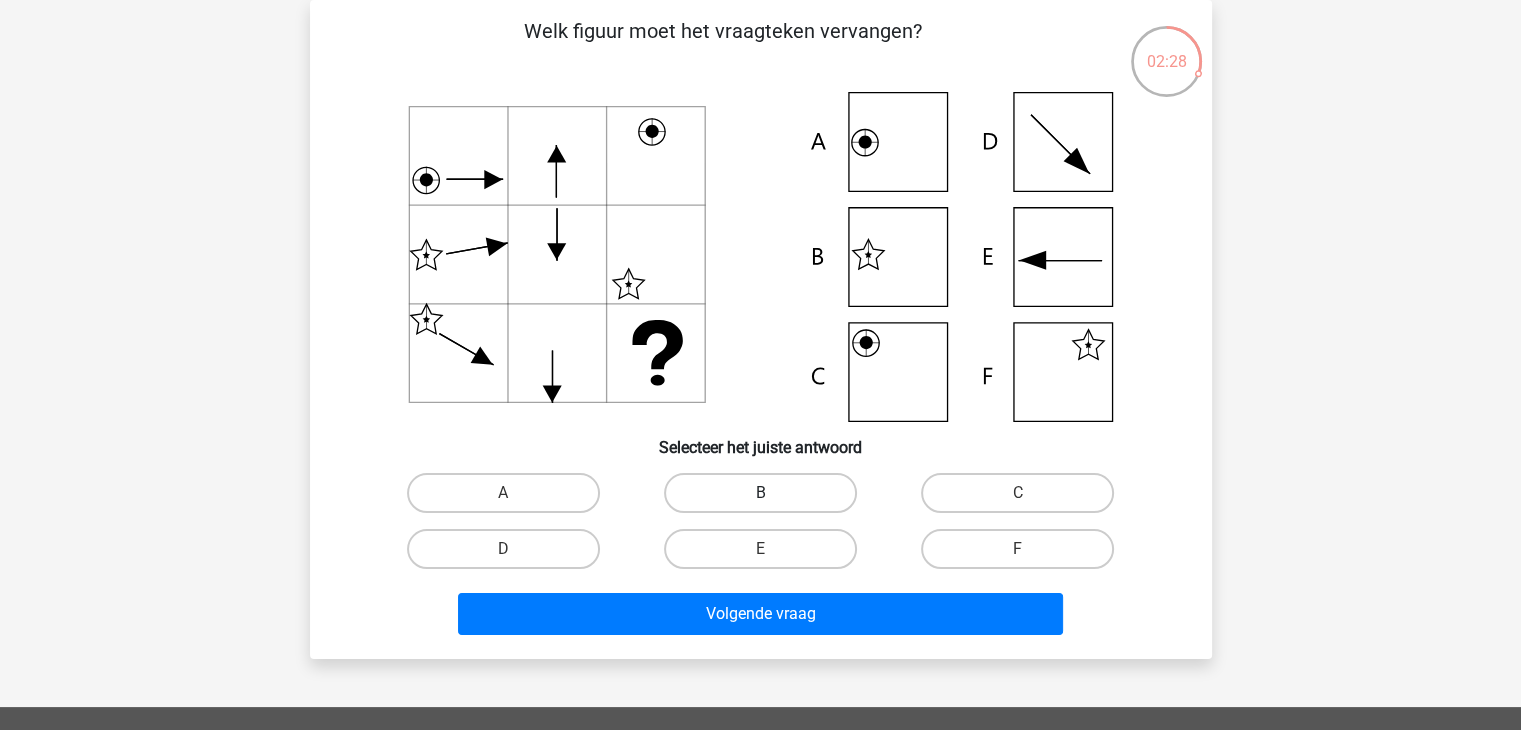 click on "B" at bounding box center (760, 493) 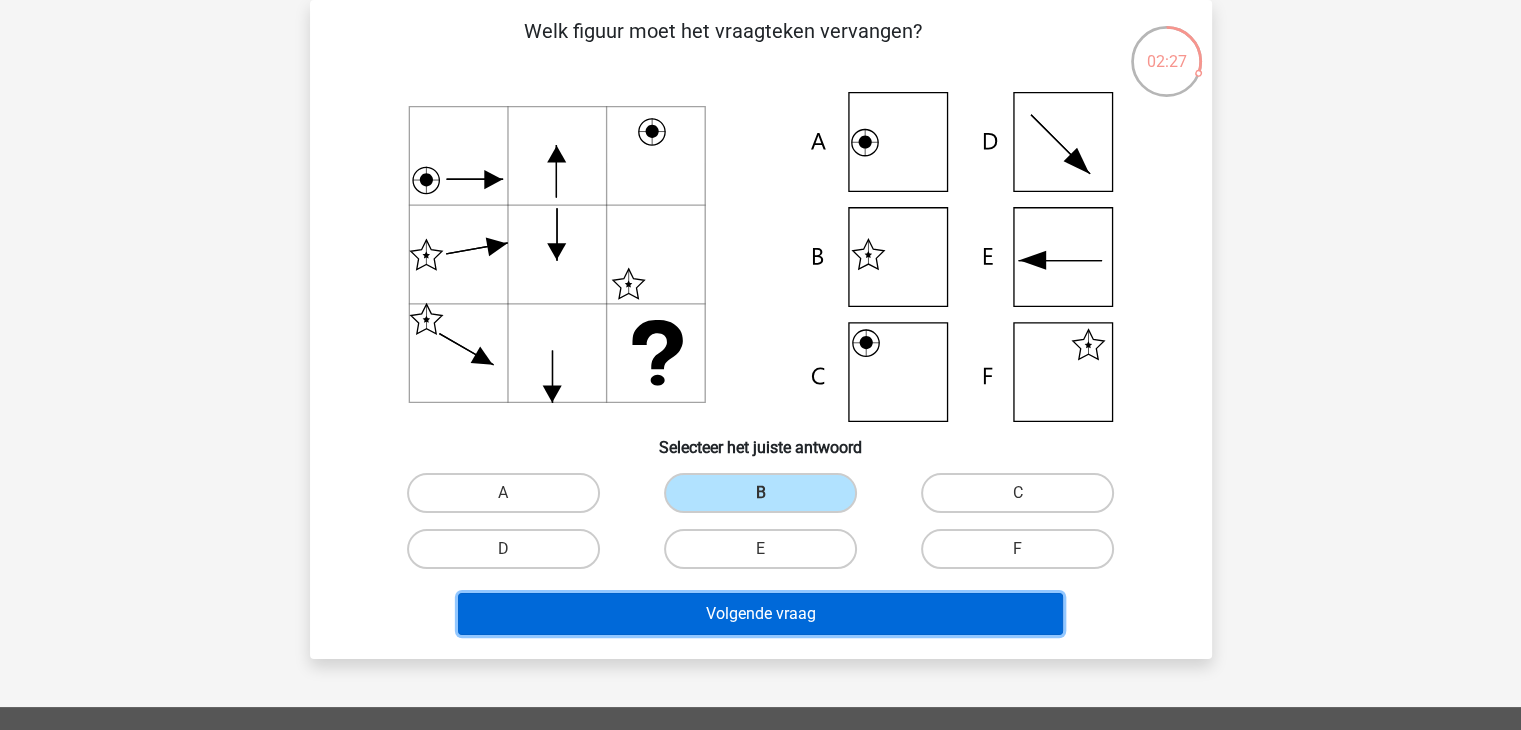 click on "Volgende vraag" at bounding box center [760, 614] 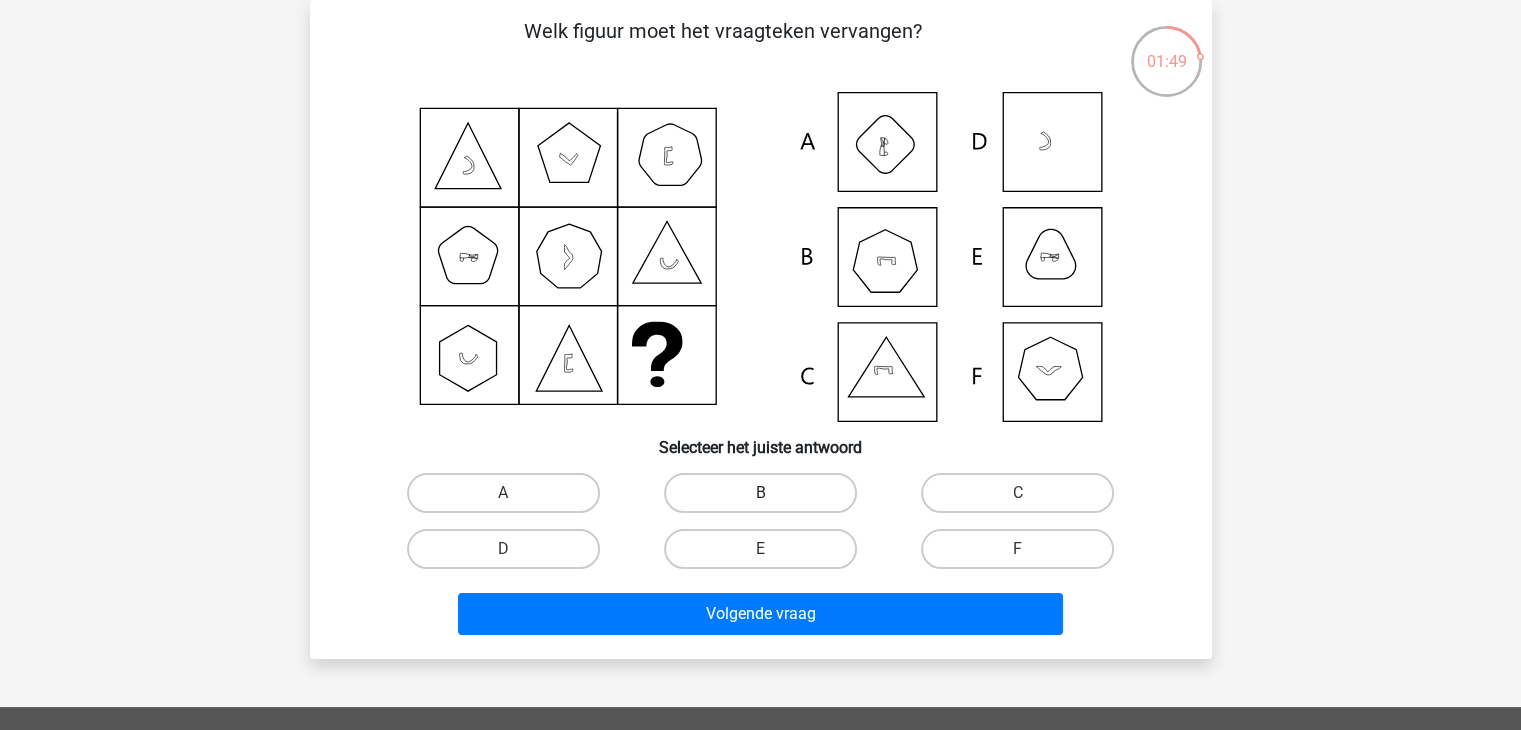 click on "B" at bounding box center [760, 493] 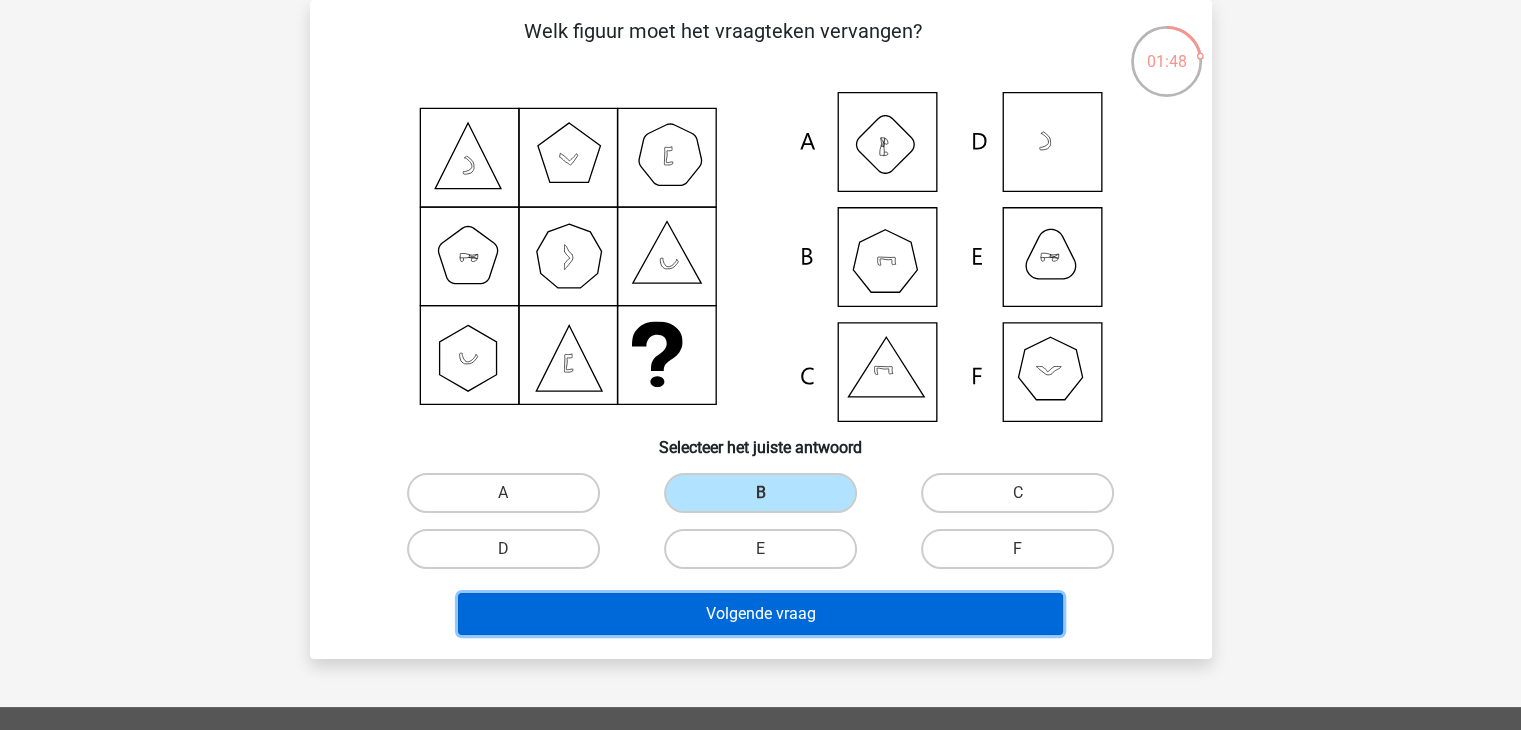 click on "Volgende vraag" at bounding box center (760, 614) 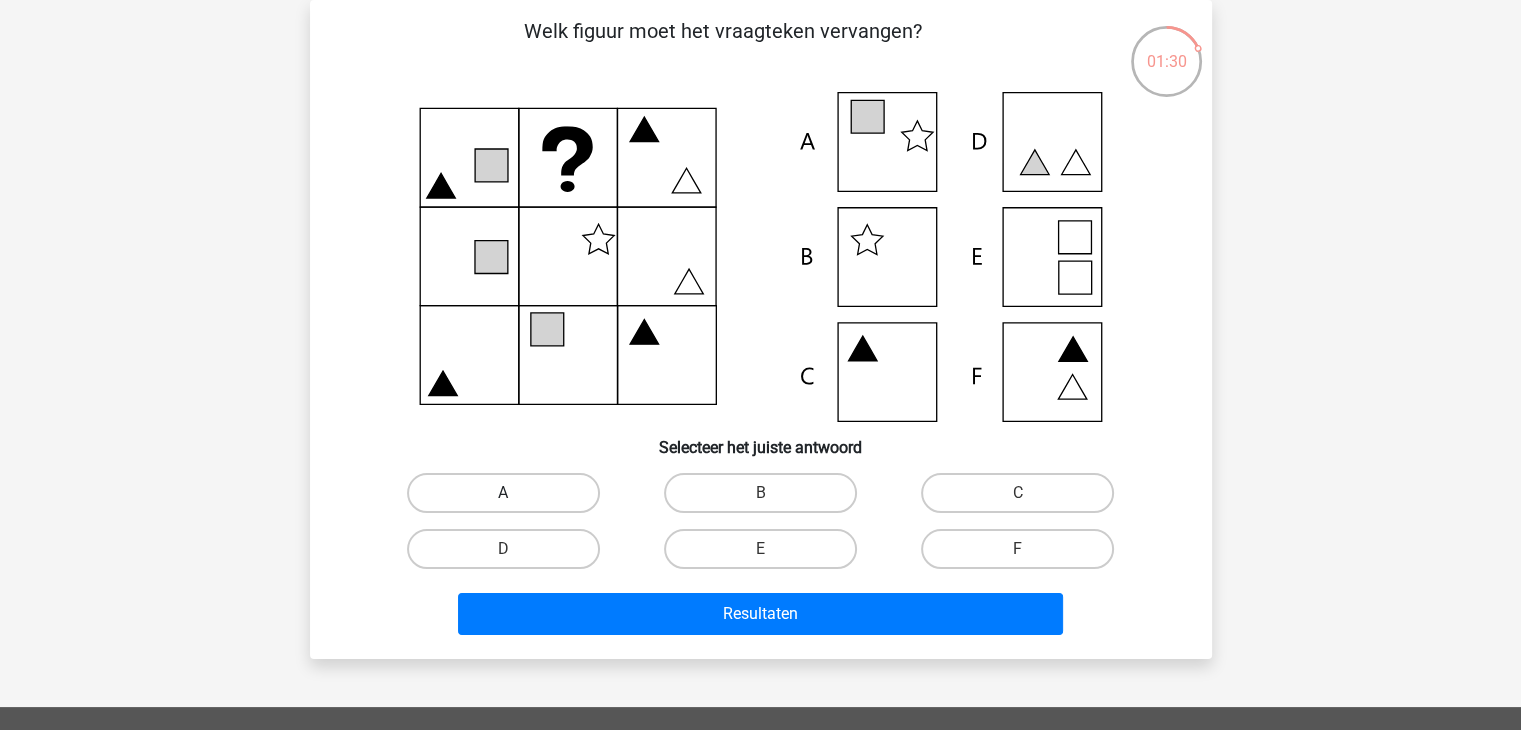 click on "A" at bounding box center (503, 493) 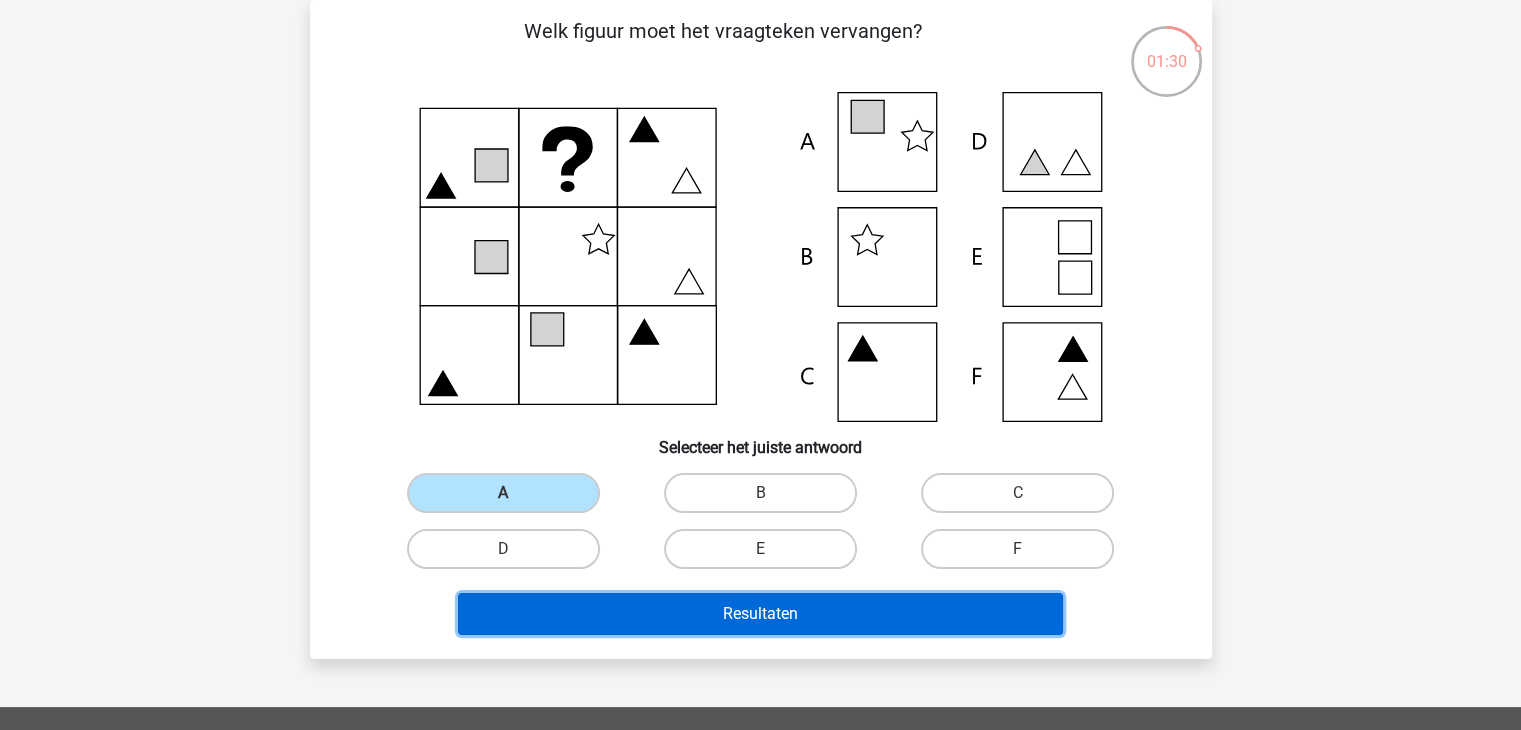 click on "Resultaten" at bounding box center (760, 614) 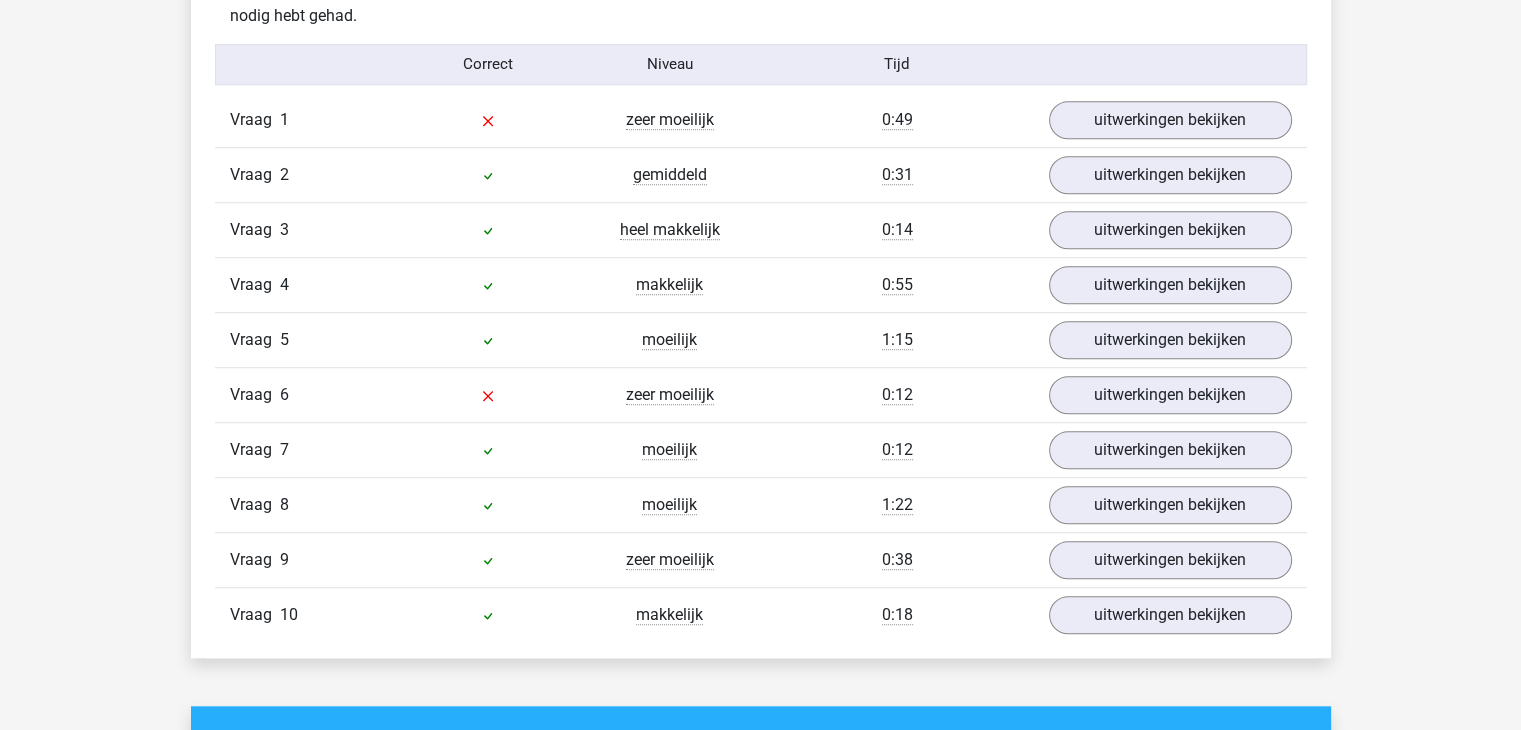 scroll, scrollTop: 1600, scrollLeft: 0, axis: vertical 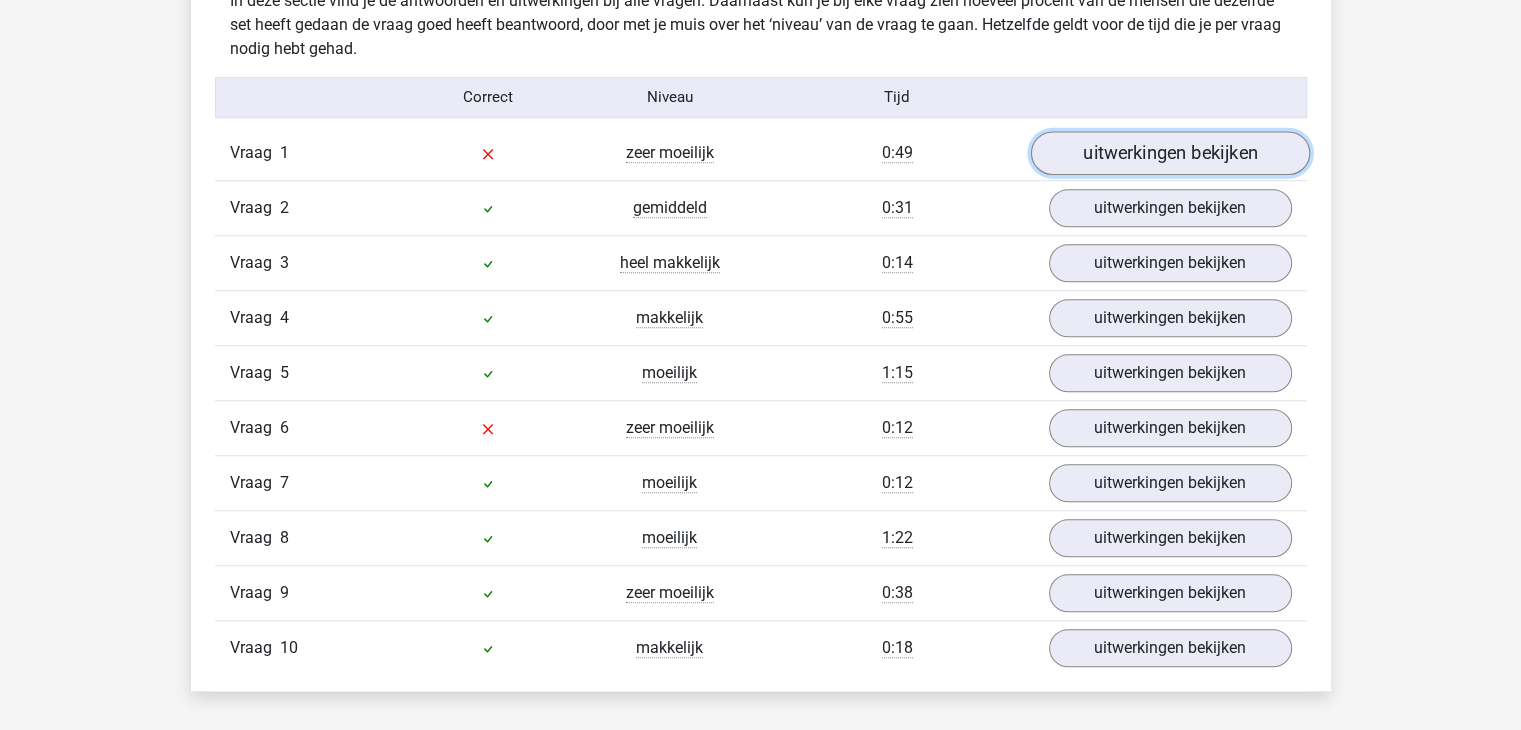click on "uitwerkingen bekijken" at bounding box center [1169, 153] 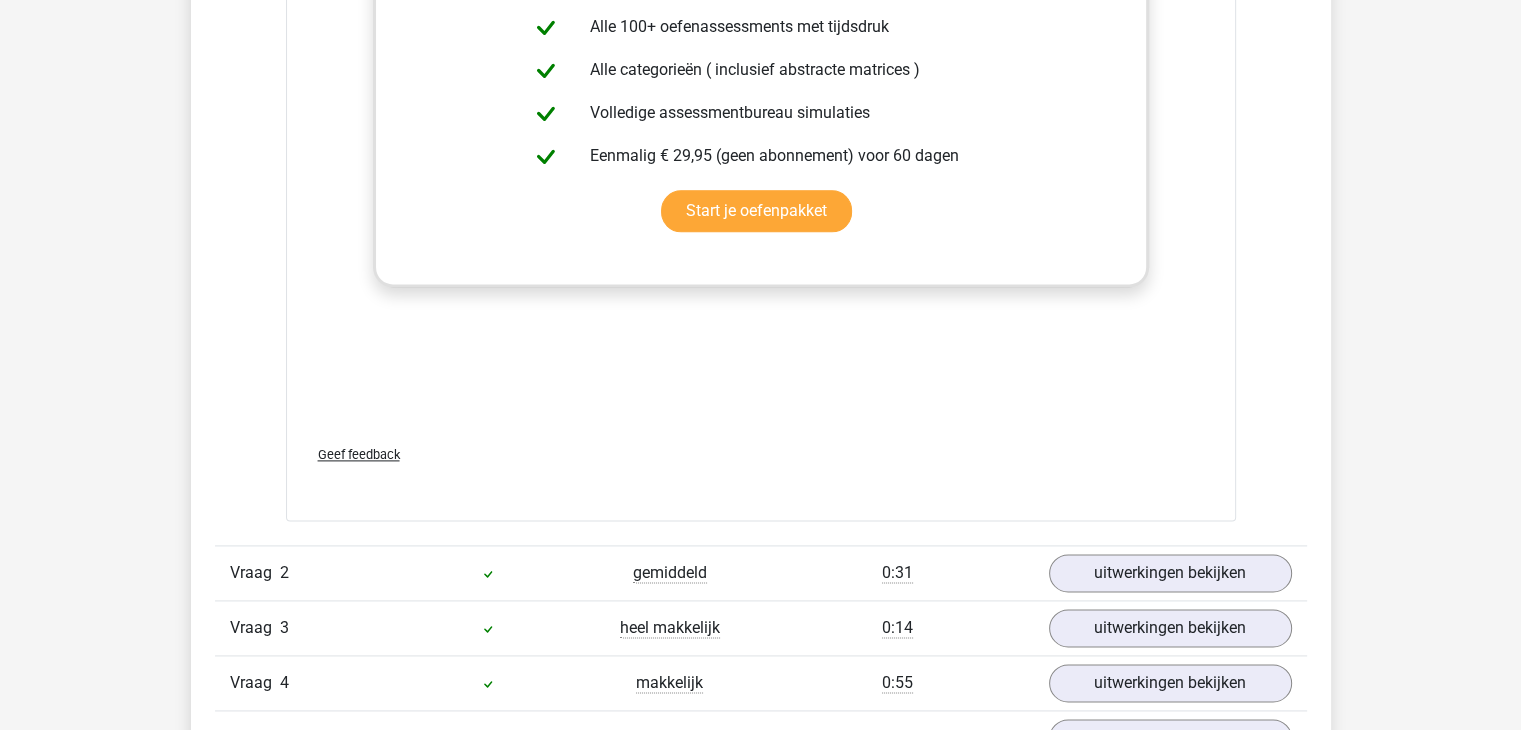scroll, scrollTop: 2800, scrollLeft: 0, axis: vertical 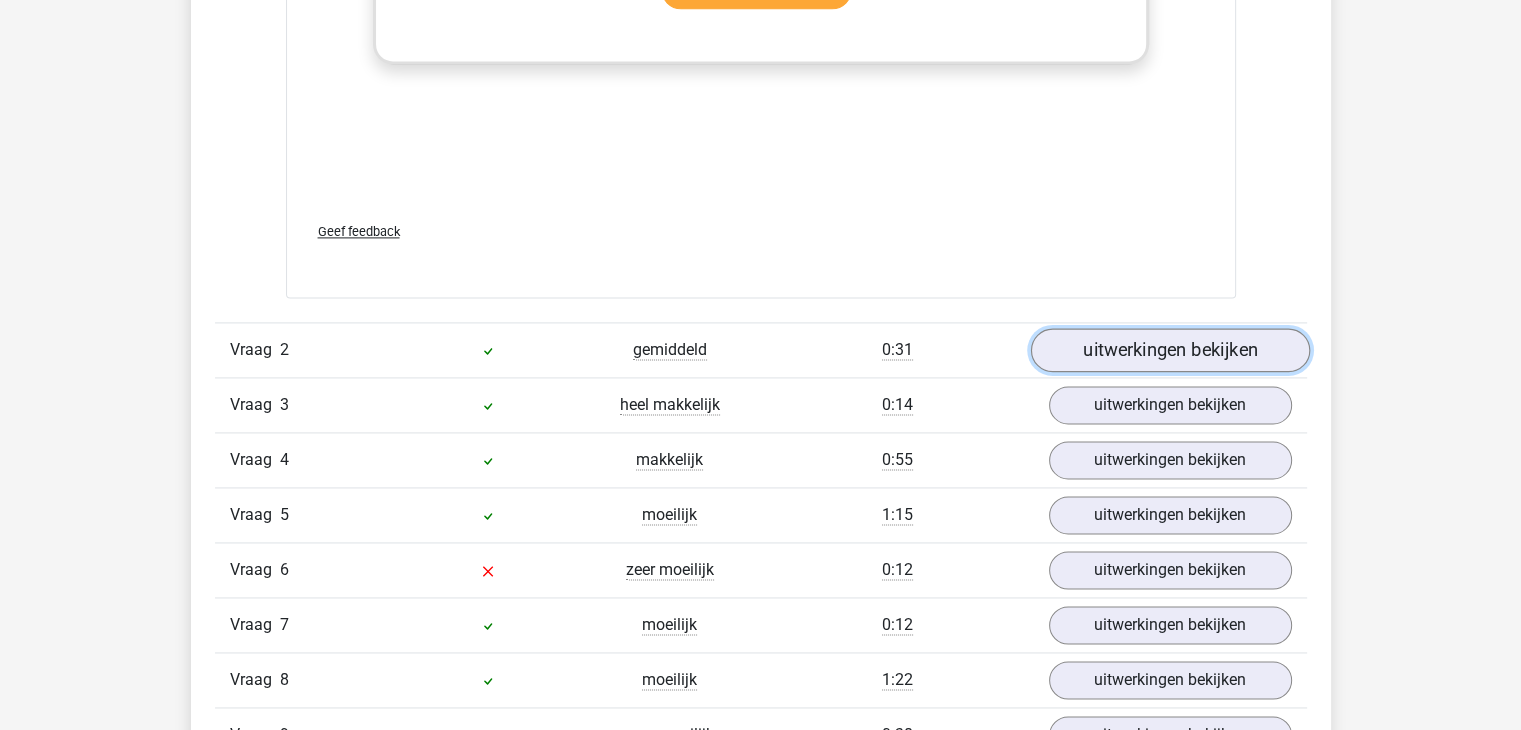 click on "uitwerkingen bekijken" at bounding box center [1169, 350] 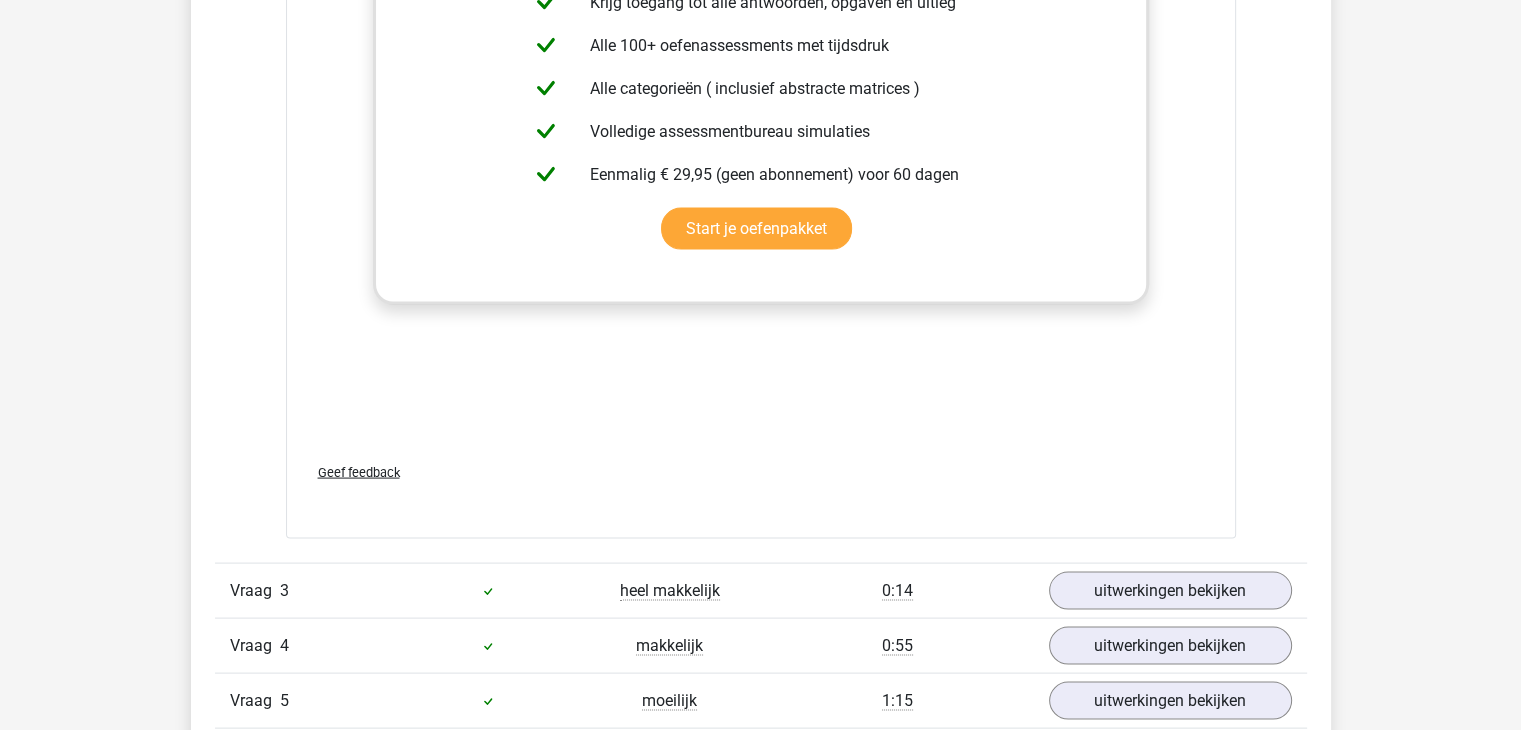 scroll, scrollTop: 4200, scrollLeft: 0, axis: vertical 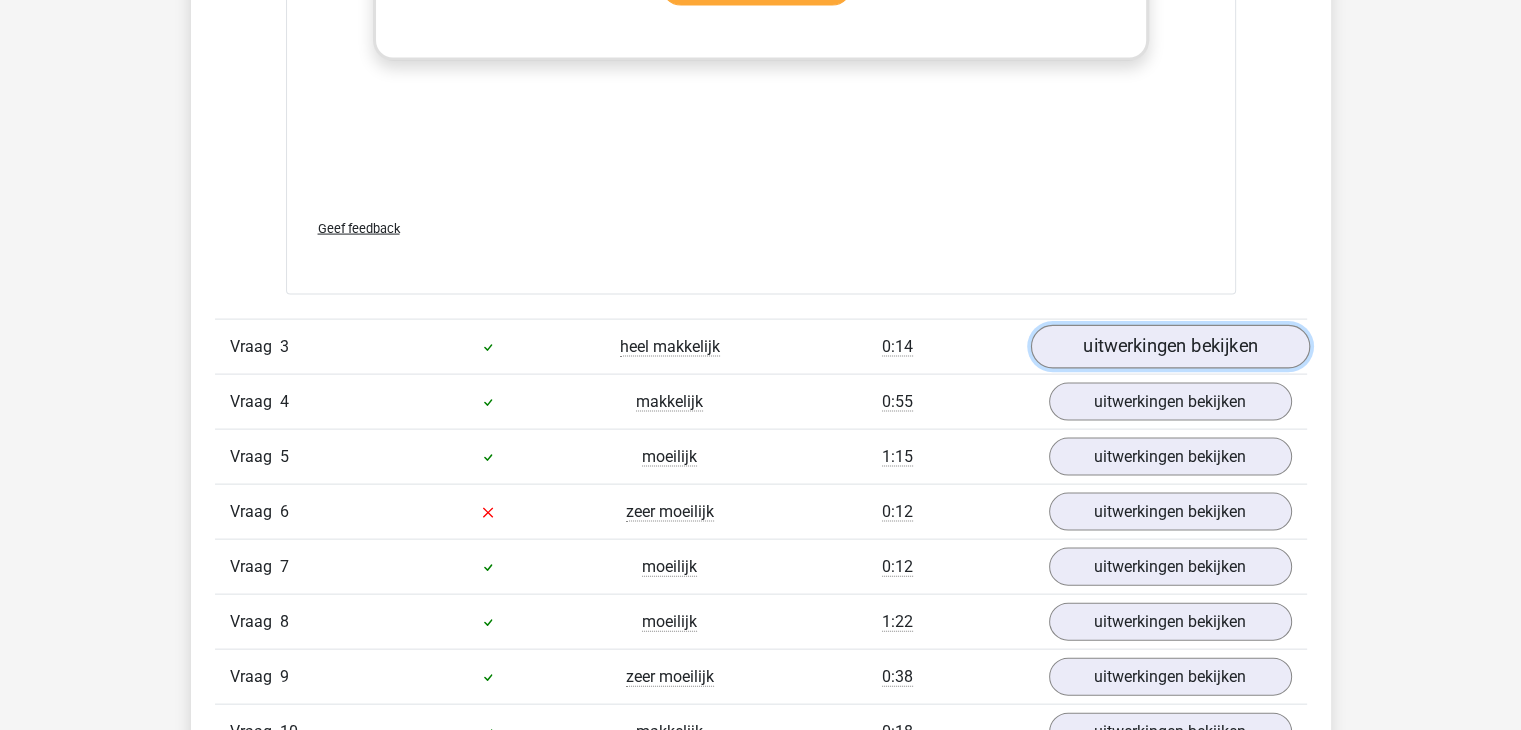 click on "uitwerkingen bekijken" at bounding box center (1169, 348) 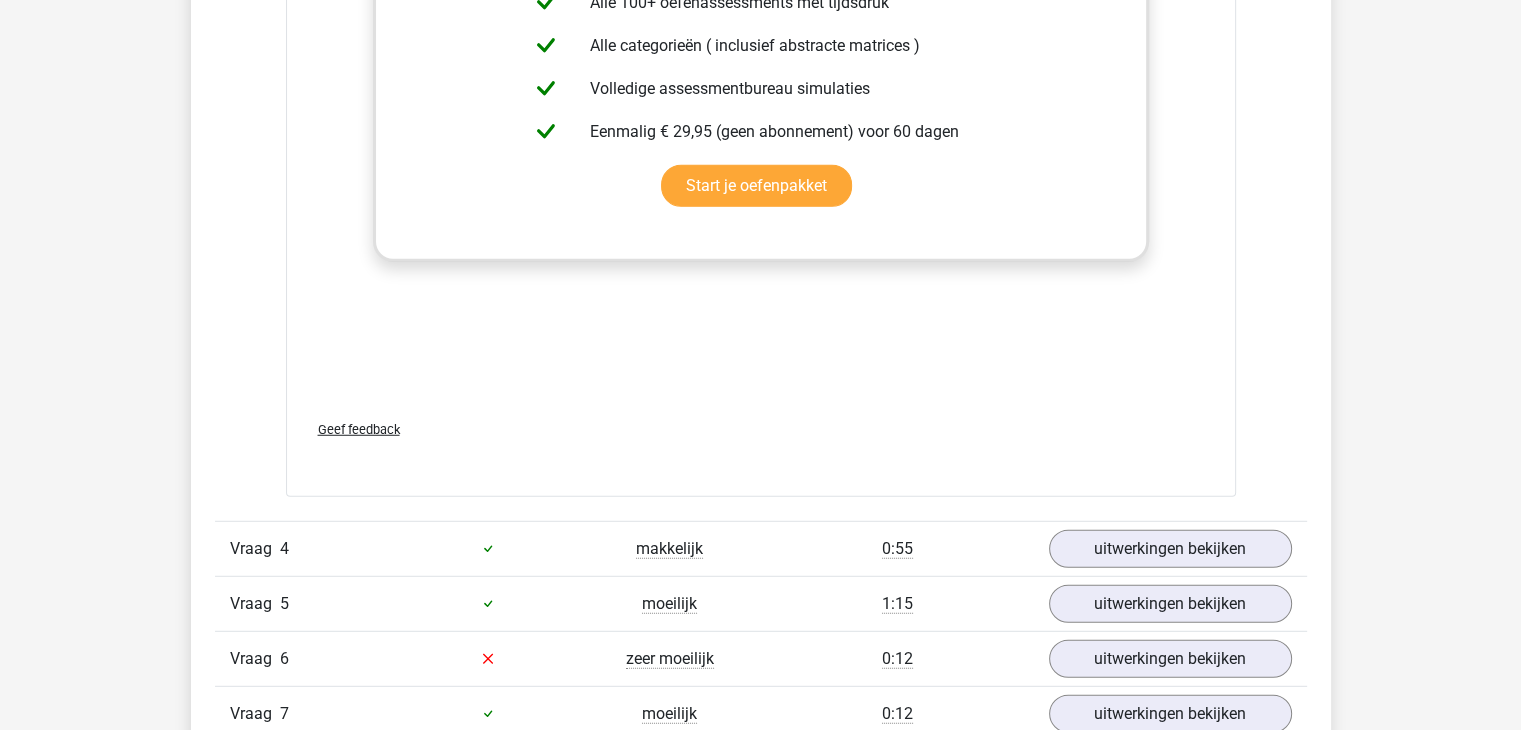 scroll, scrollTop: 5500, scrollLeft: 0, axis: vertical 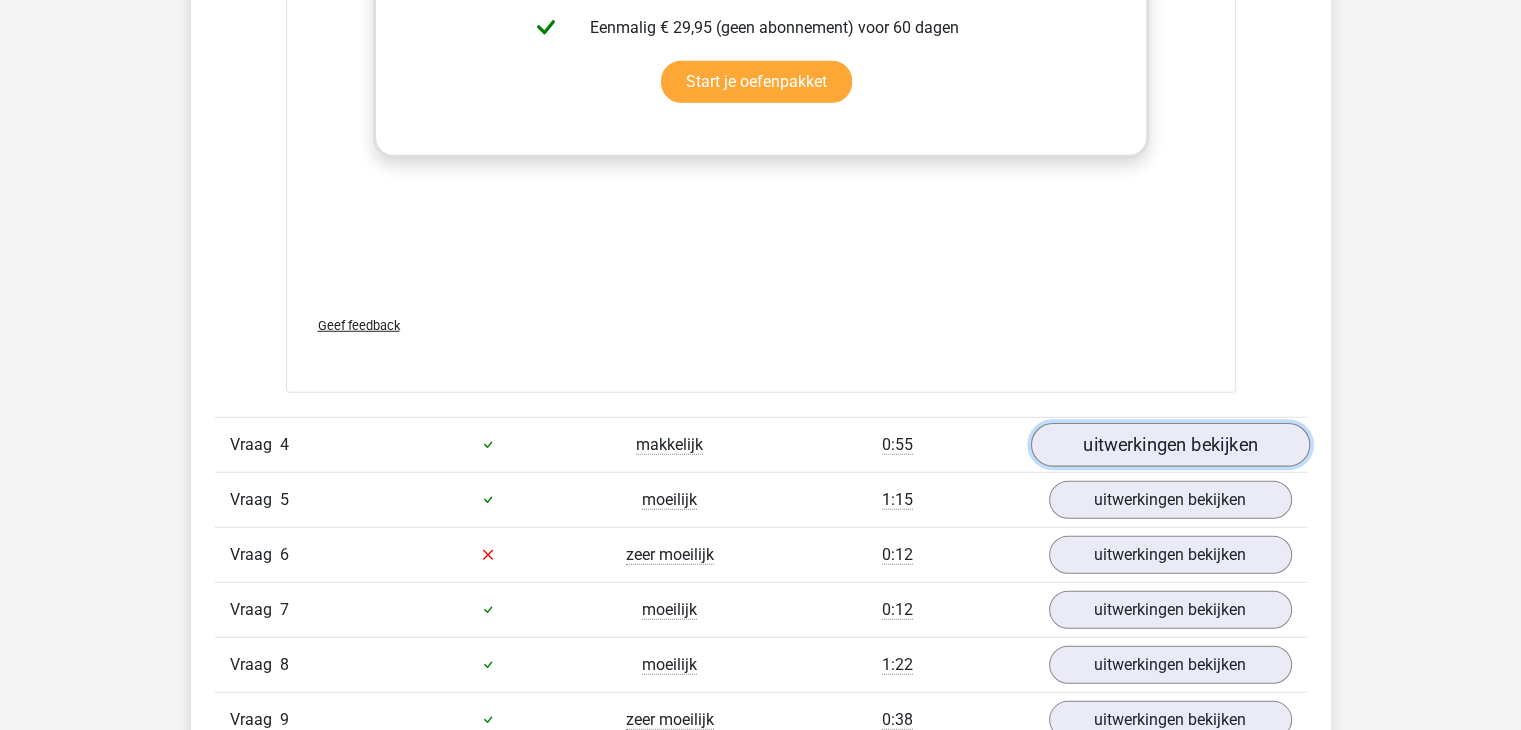 click on "uitwerkingen bekijken" at bounding box center (1169, 445) 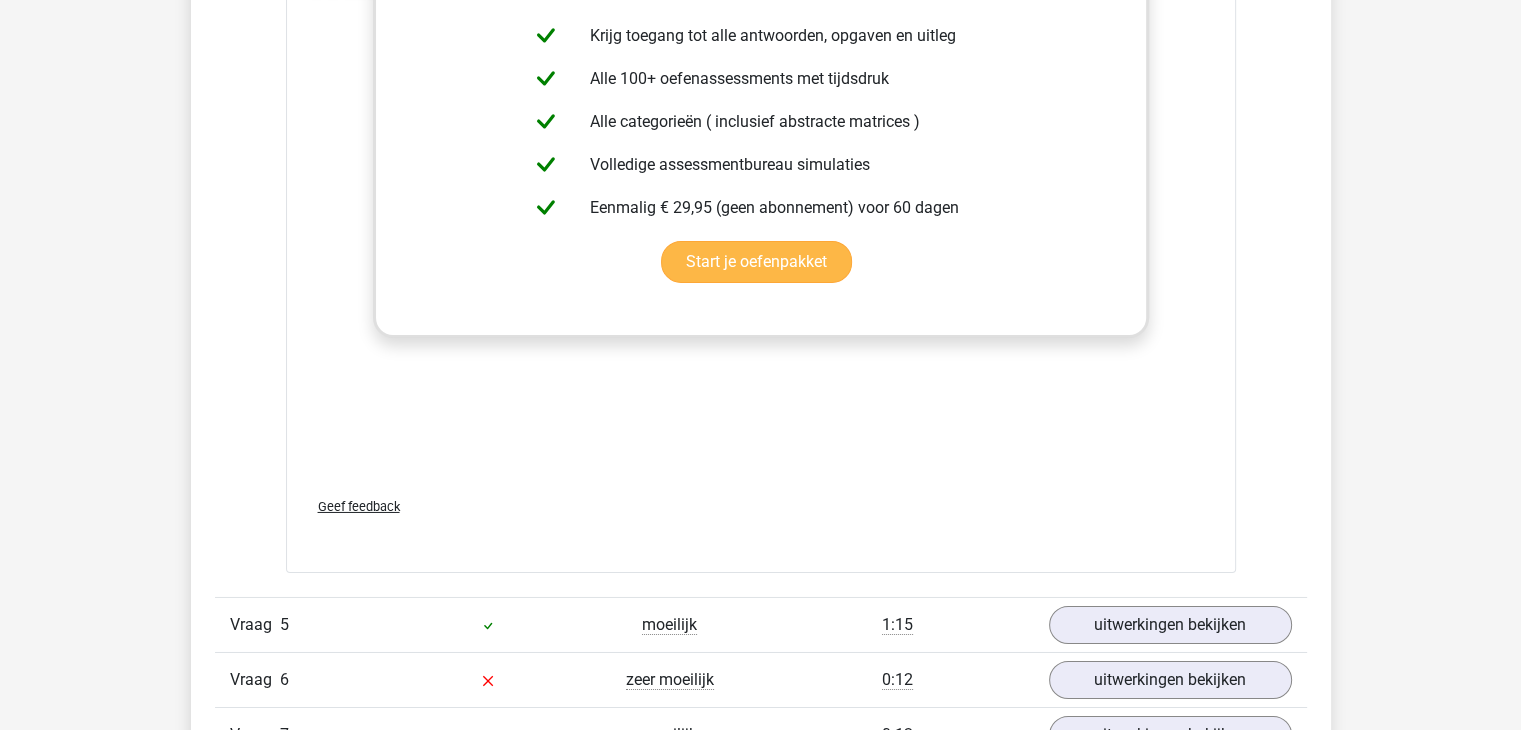 scroll, scrollTop: 6900, scrollLeft: 0, axis: vertical 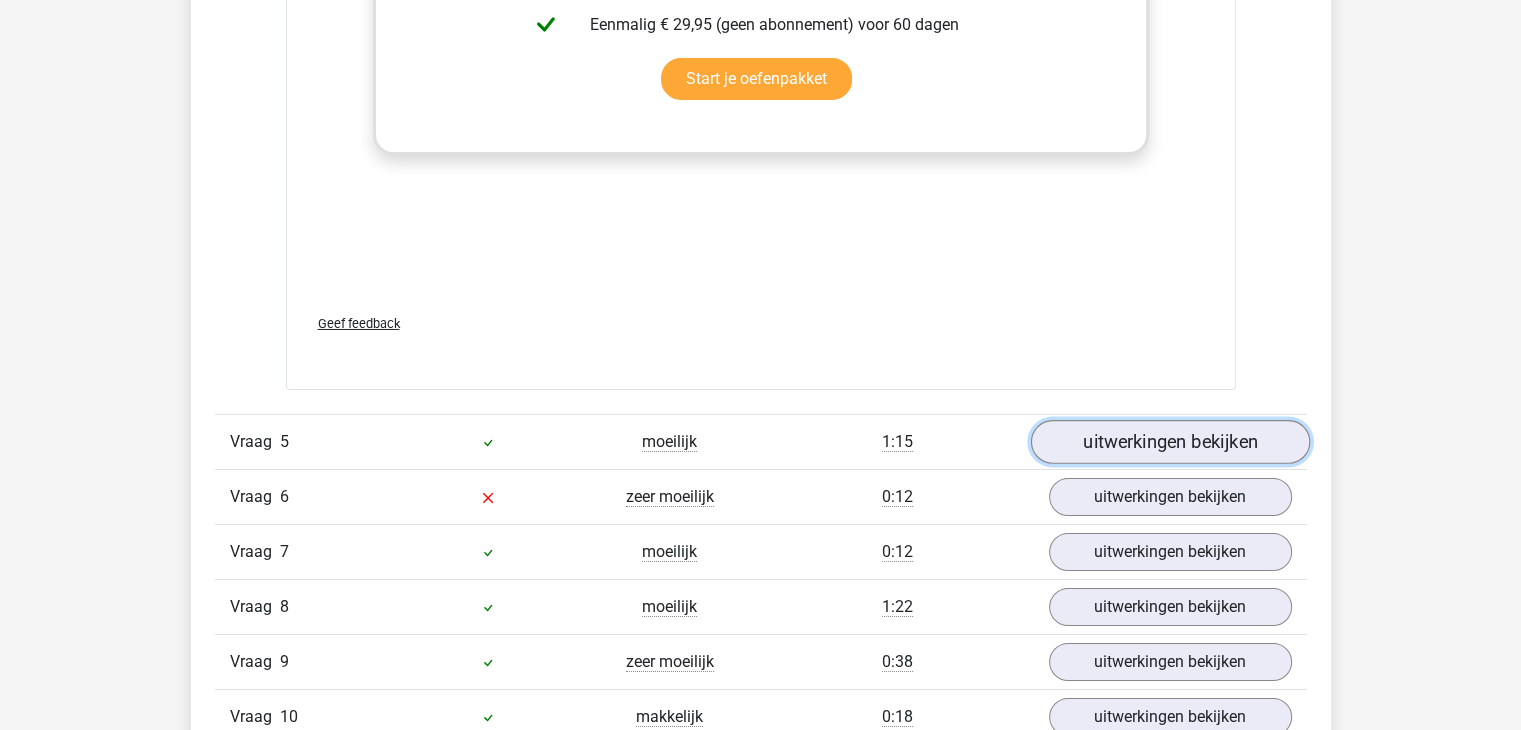 click on "uitwerkingen bekijken" at bounding box center (1169, 442) 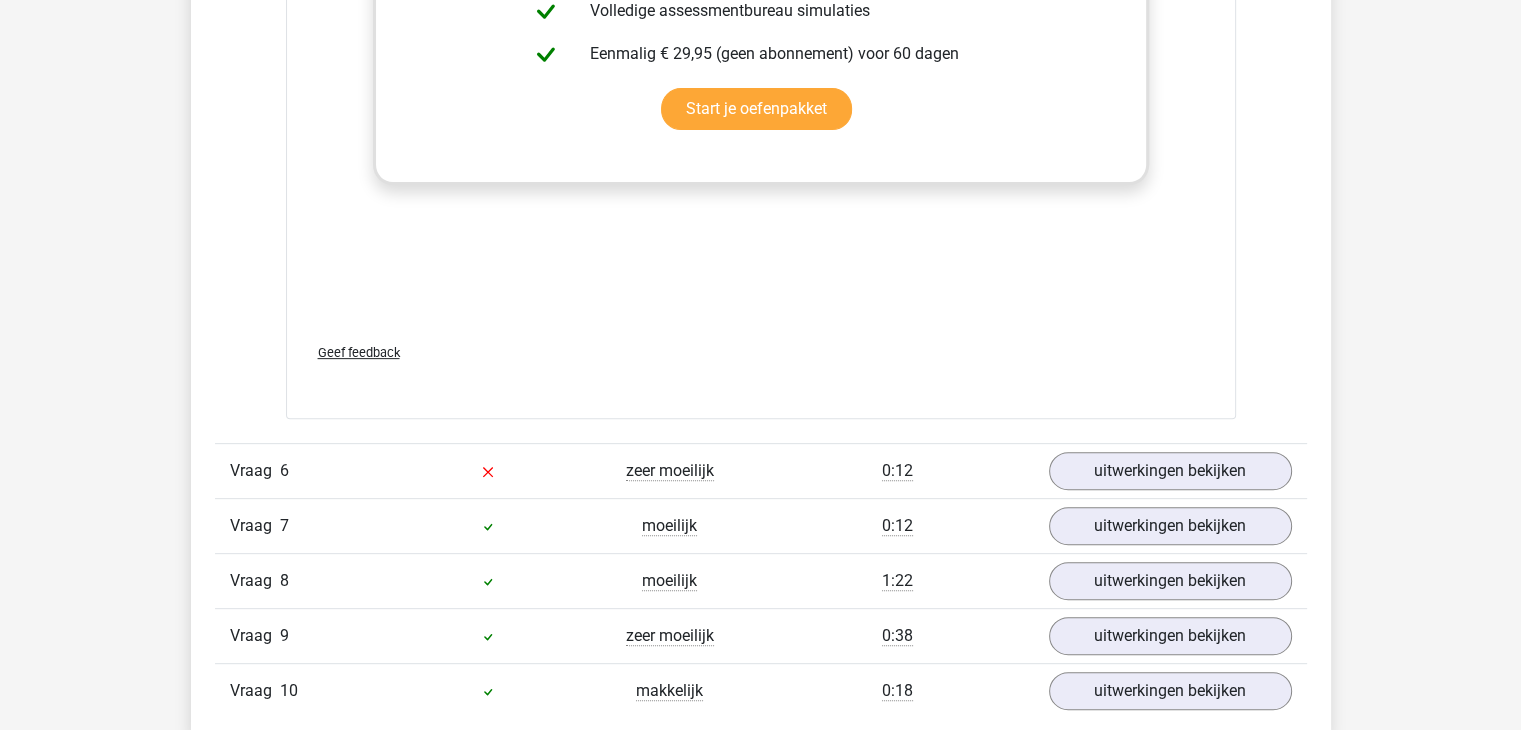 scroll, scrollTop: 8300, scrollLeft: 0, axis: vertical 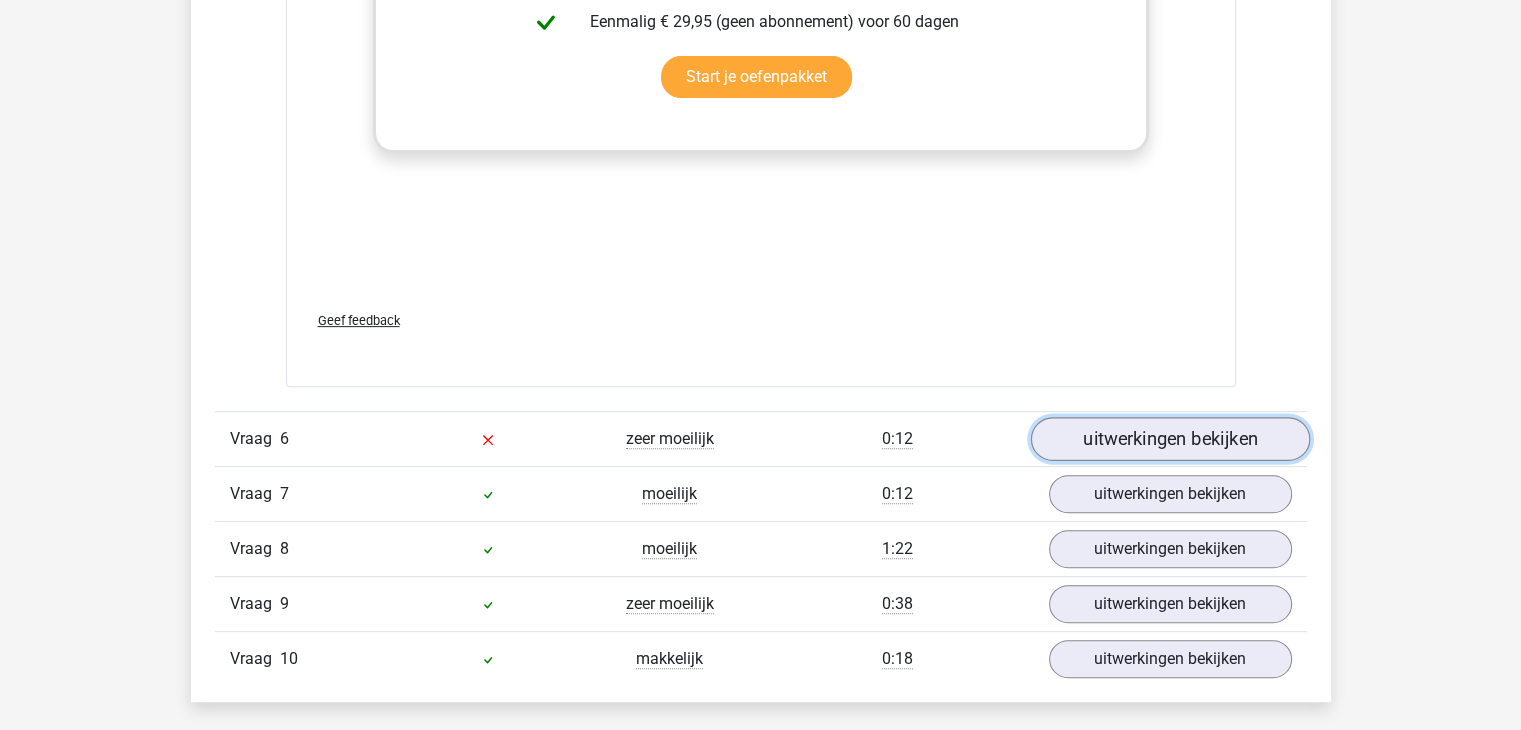click on "uitwerkingen bekijken" at bounding box center [1169, 439] 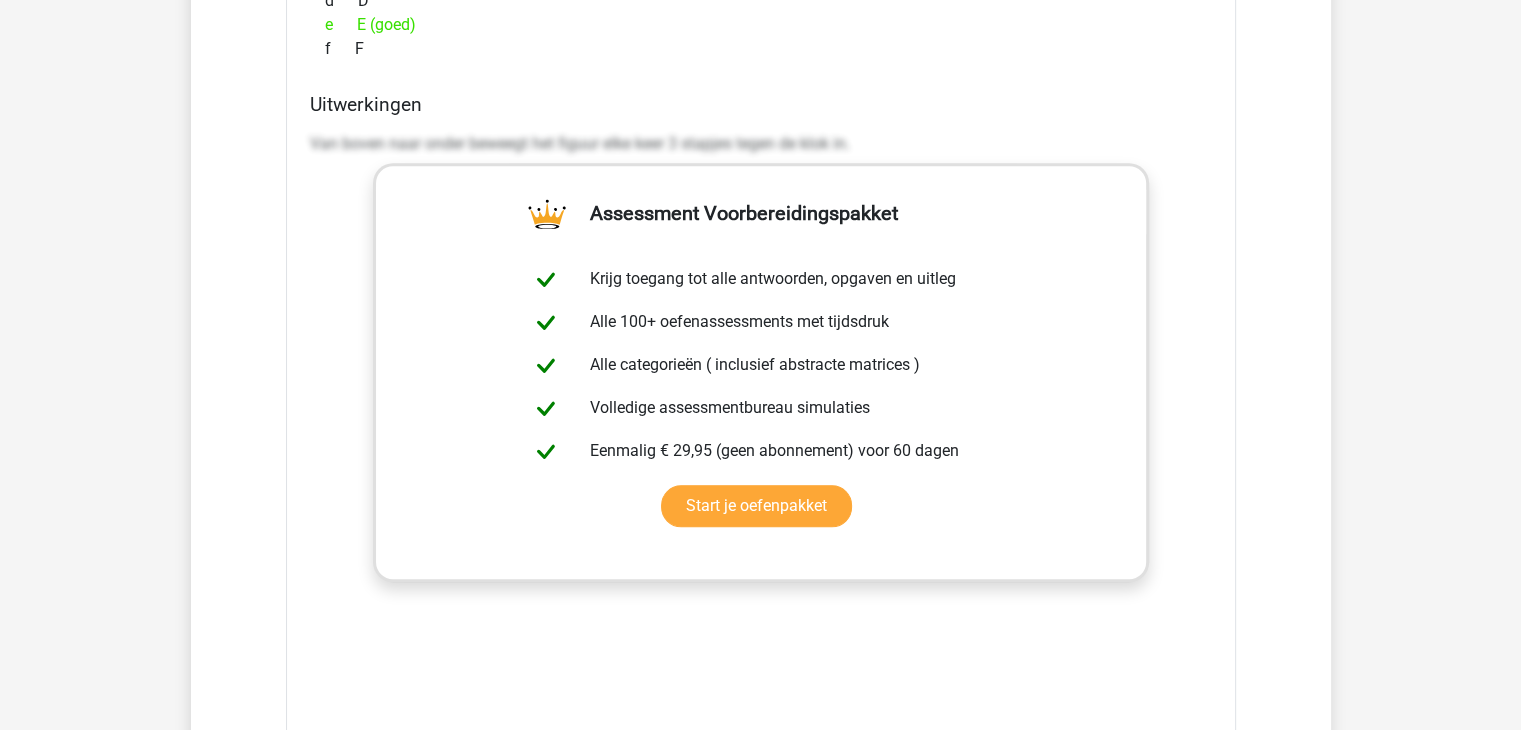 scroll, scrollTop: 9700, scrollLeft: 0, axis: vertical 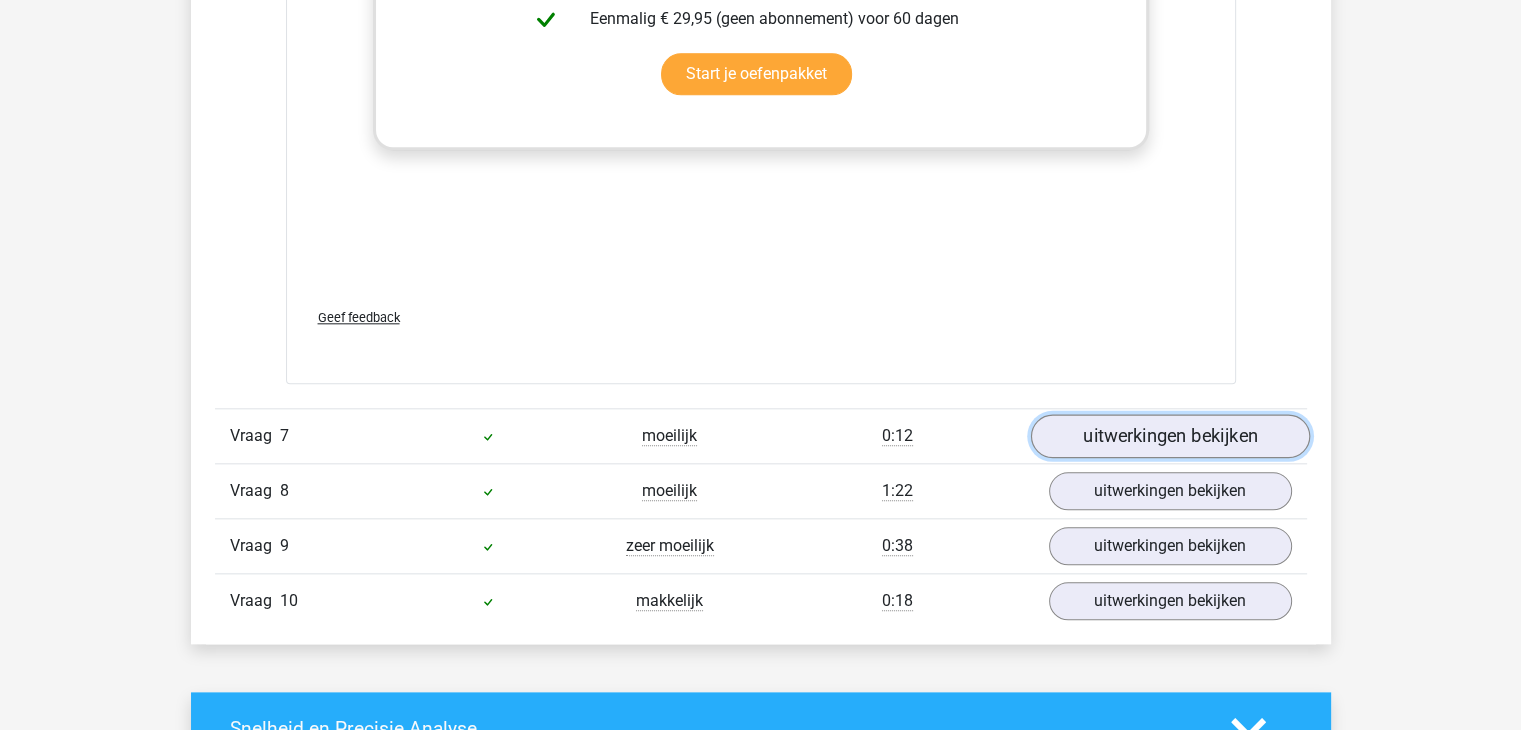 click on "uitwerkingen bekijken" at bounding box center [1169, 436] 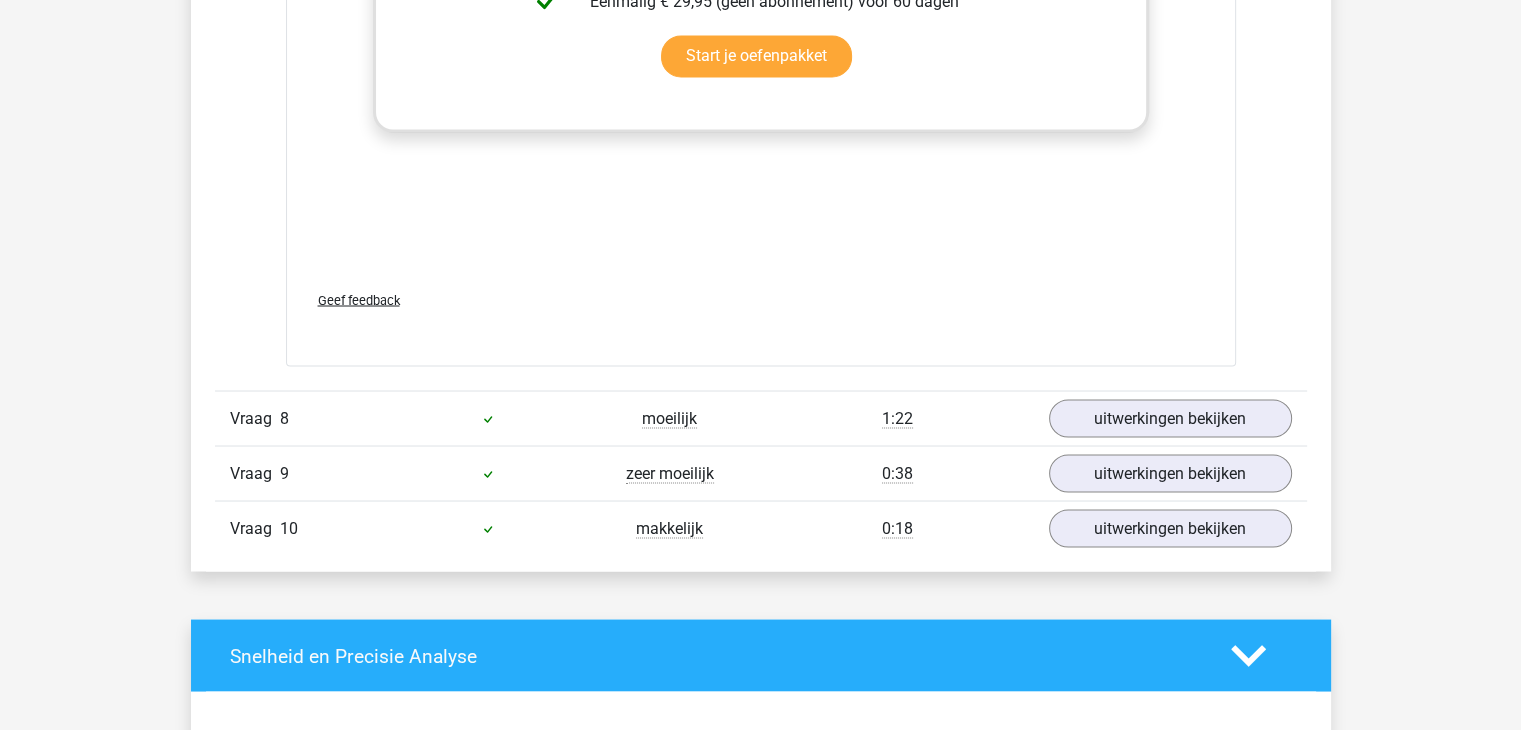 scroll, scrollTop: 11200, scrollLeft: 0, axis: vertical 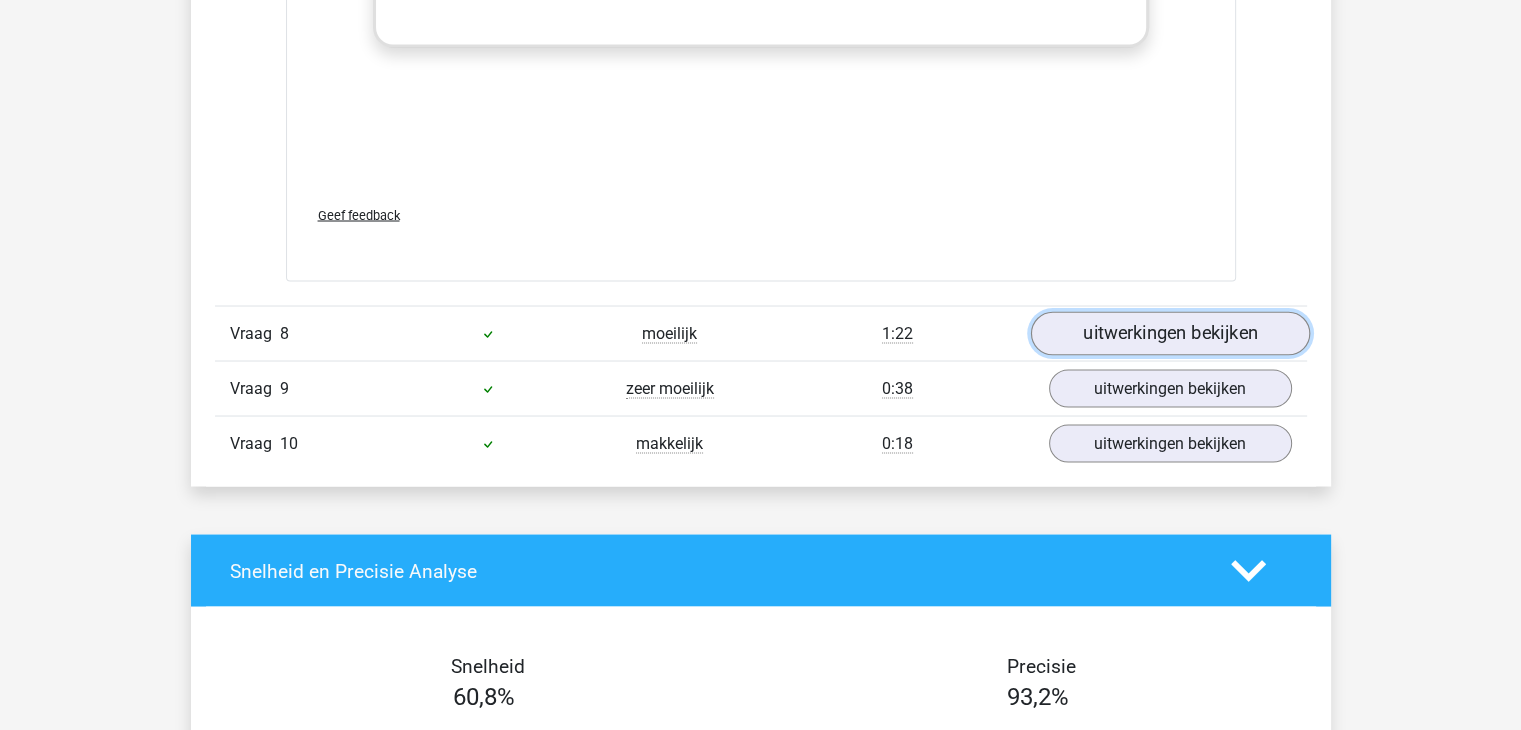 click on "uitwerkingen bekijken" at bounding box center (1169, 334) 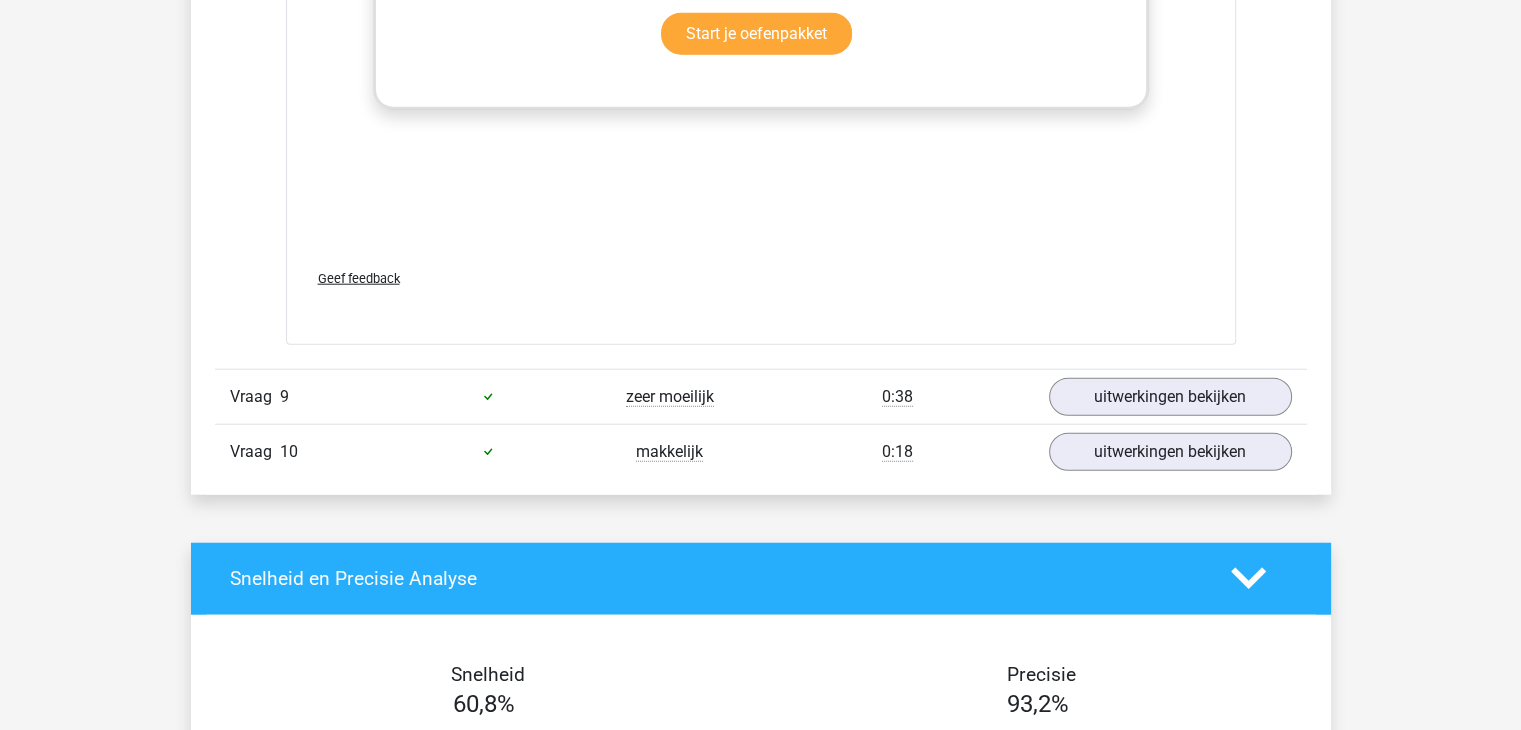 scroll, scrollTop: 12600, scrollLeft: 0, axis: vertical 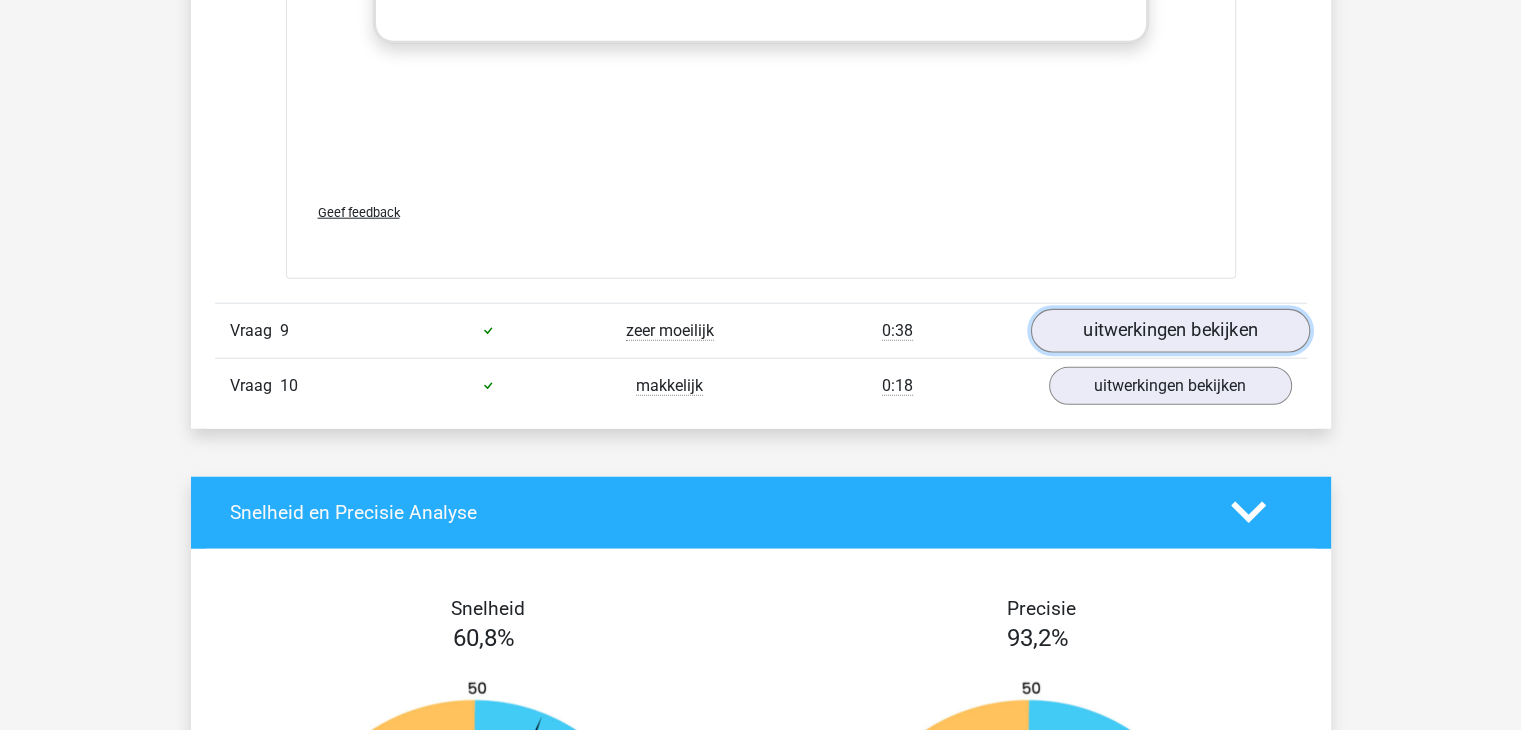 click on "uitwerkingen bekijken" at bounding box center [1169, 331] 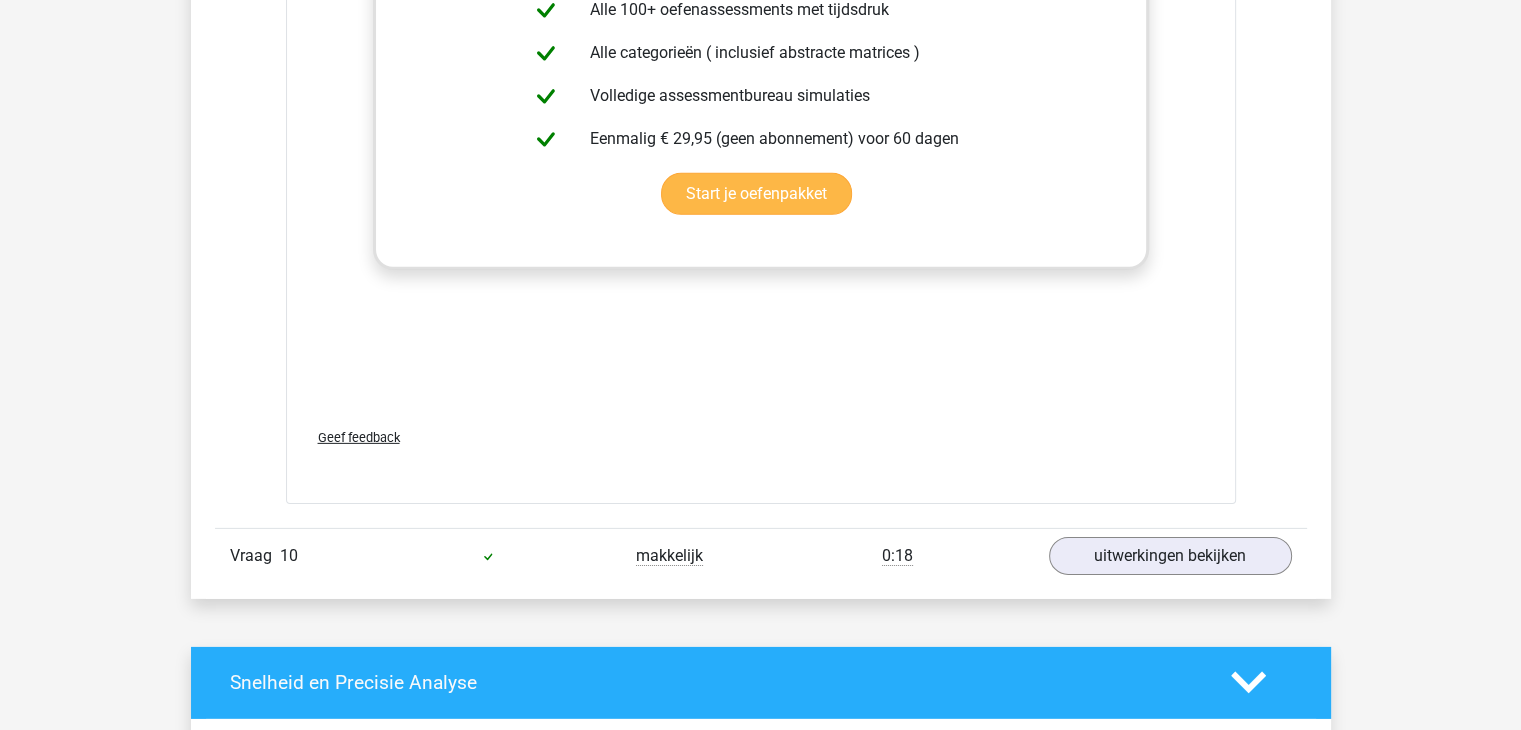 scroll, scrollTop: 13800, scrollLeft: 0, axis: vertical 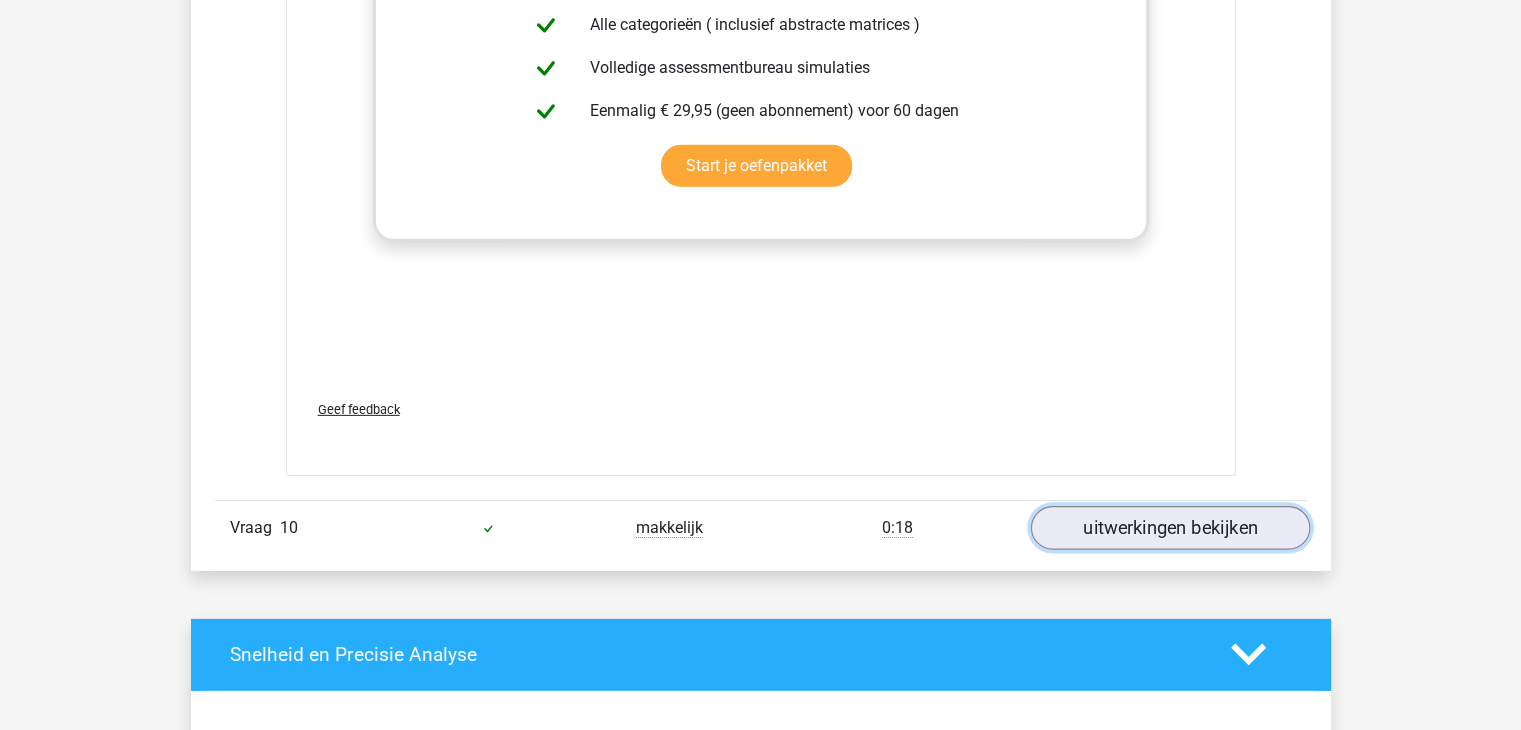 click on "uitwerkingen bekijken" at bounding box center (1169, 528) 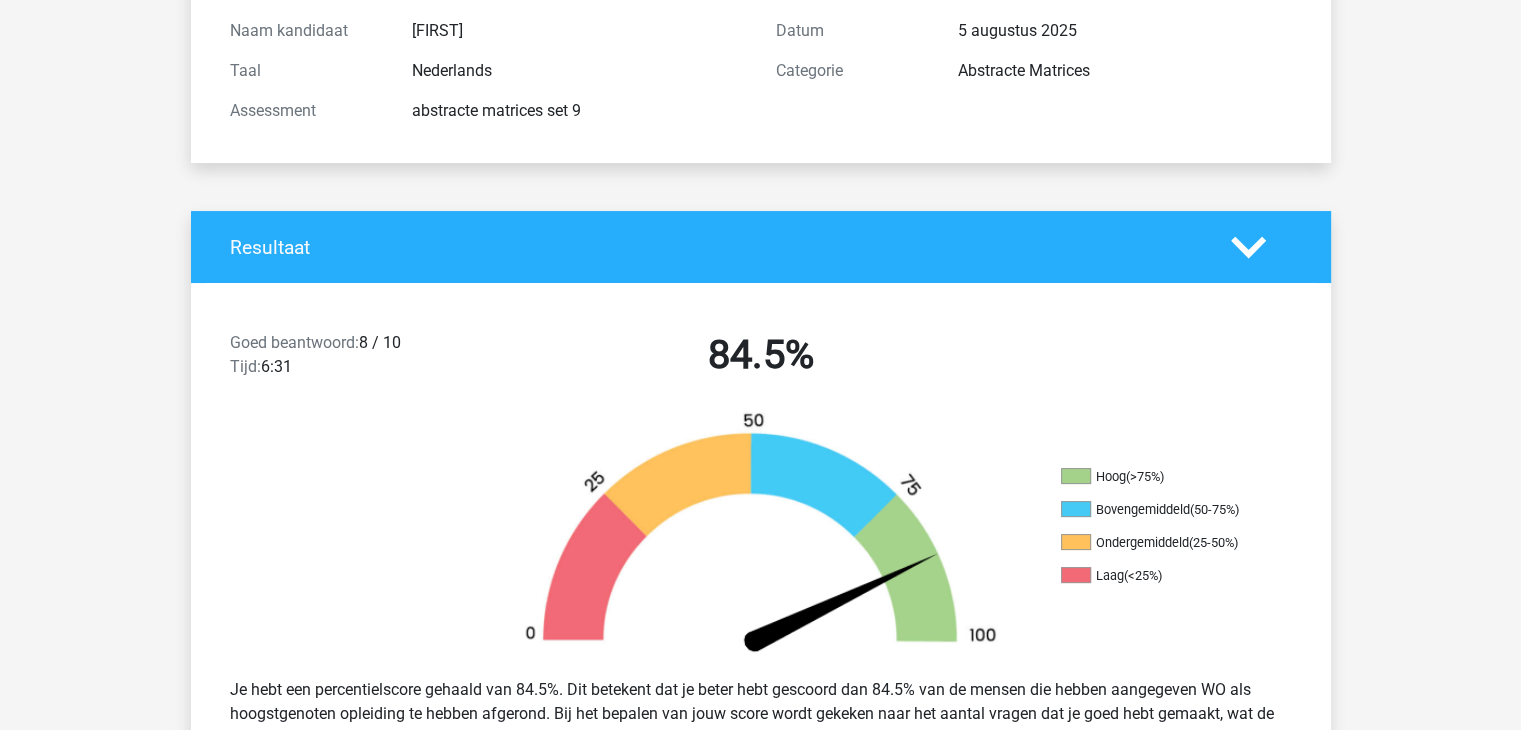 scroll, scrollTop: 300, scrollLeft: 0, axis: vertical 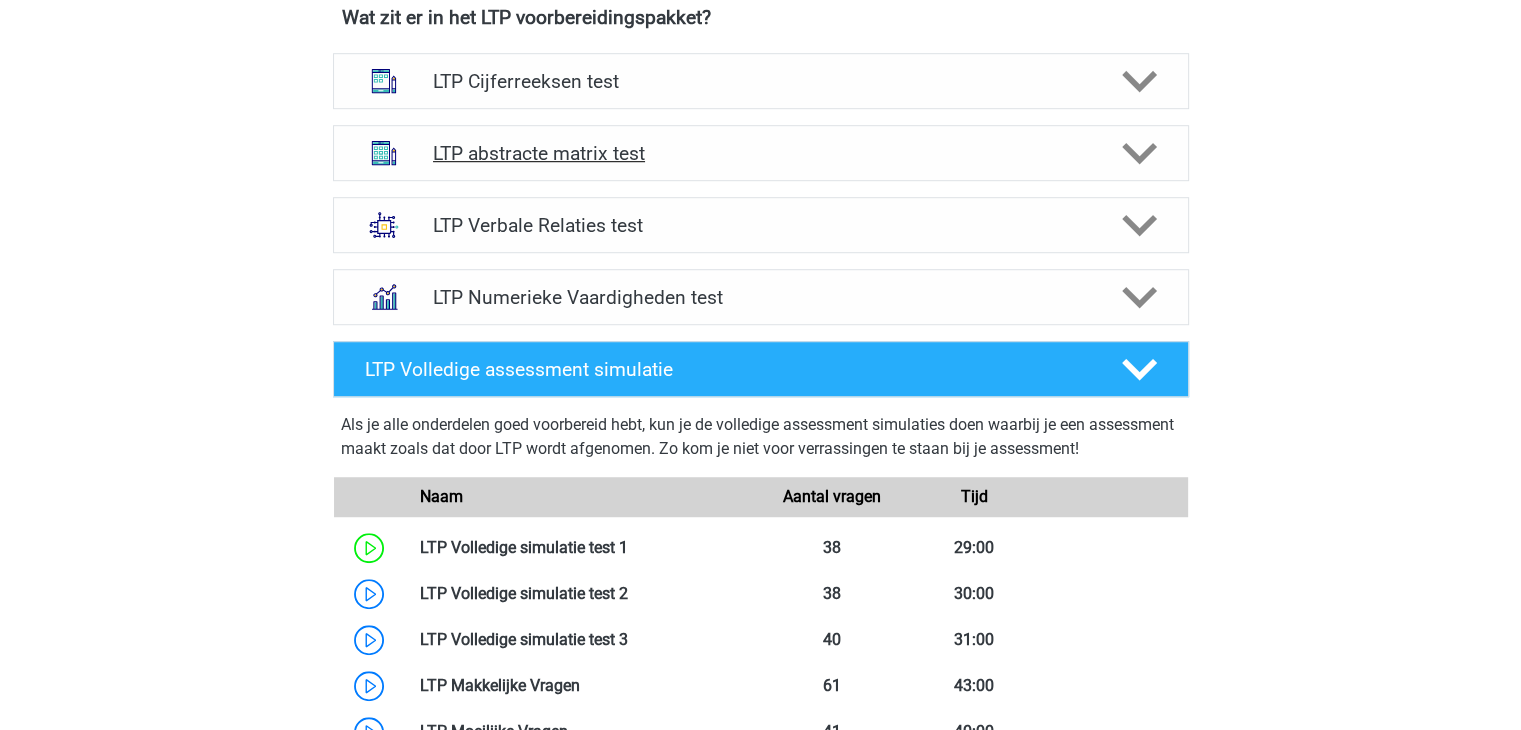 click 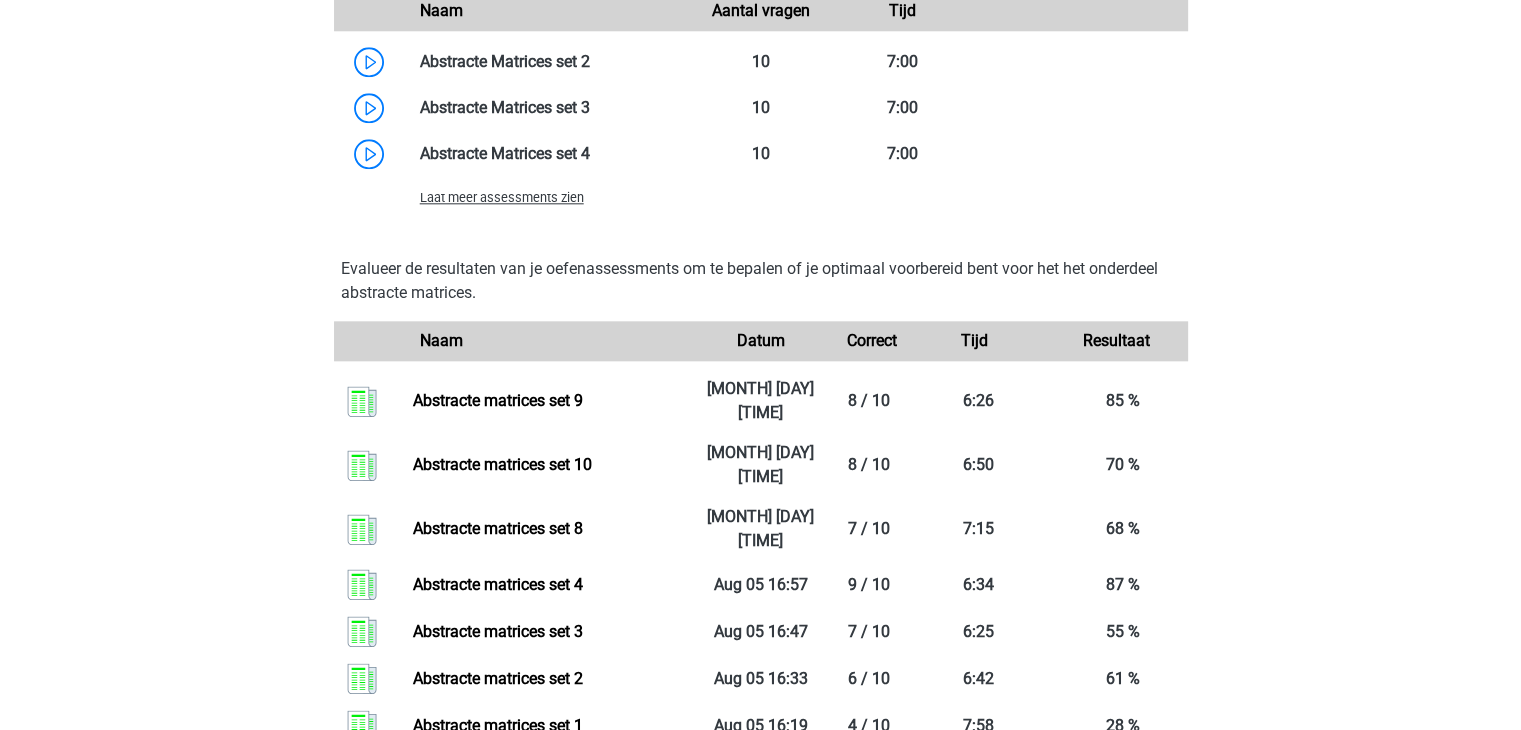 scroll, scrollTop: 2100, scrollLeft: 0, axis: vertical 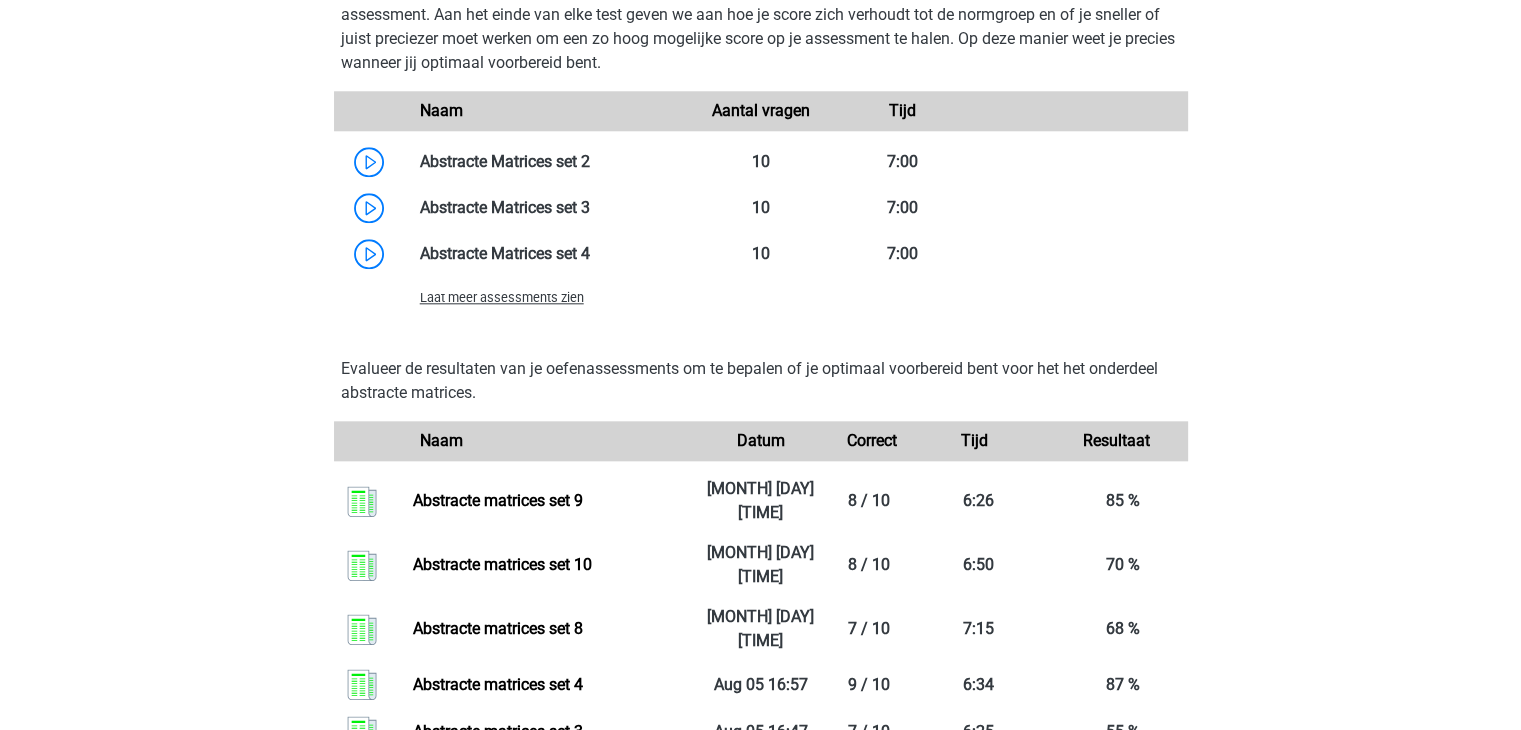 click on "Laat meer assessments zien" at bounding box center [502, 297] 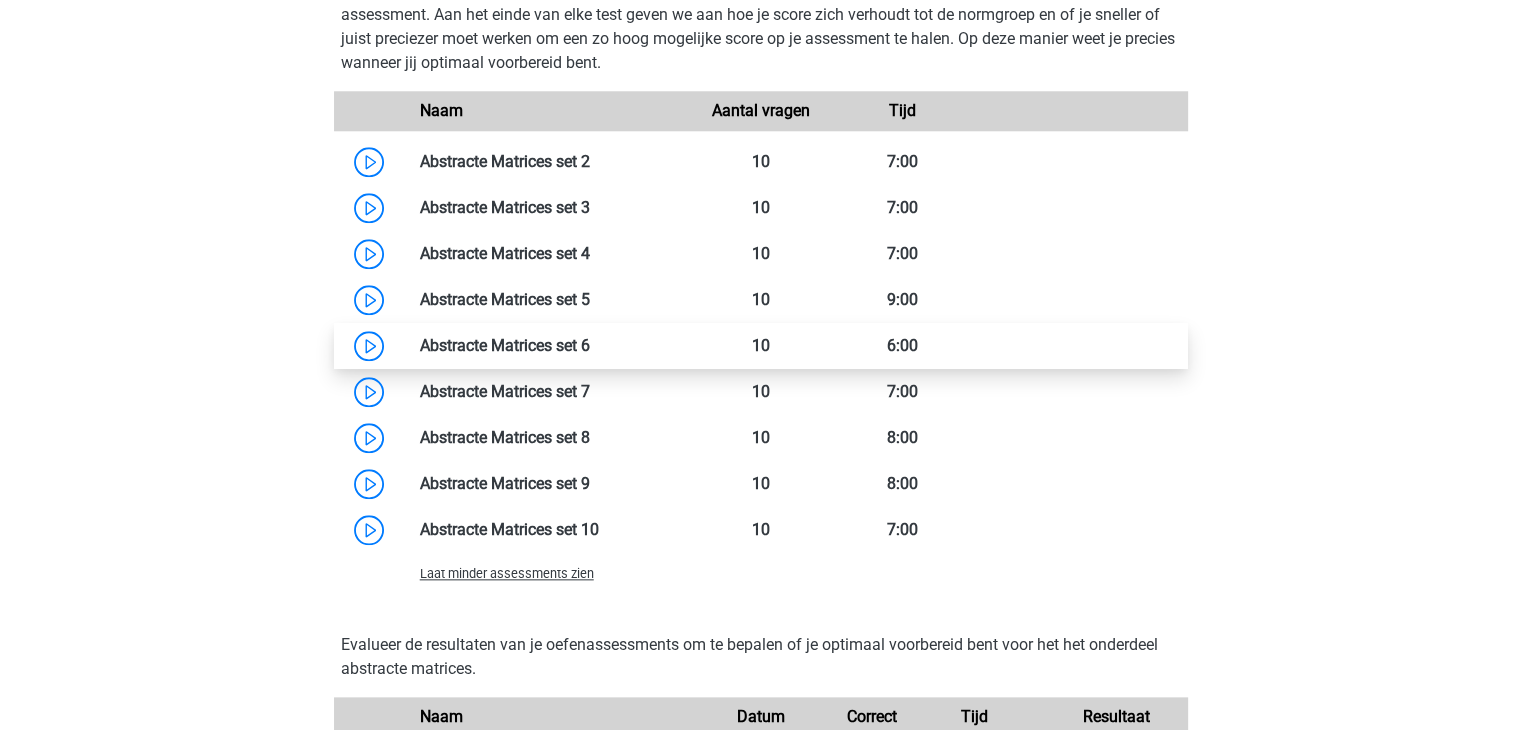 click at bounding box center [590, 345] 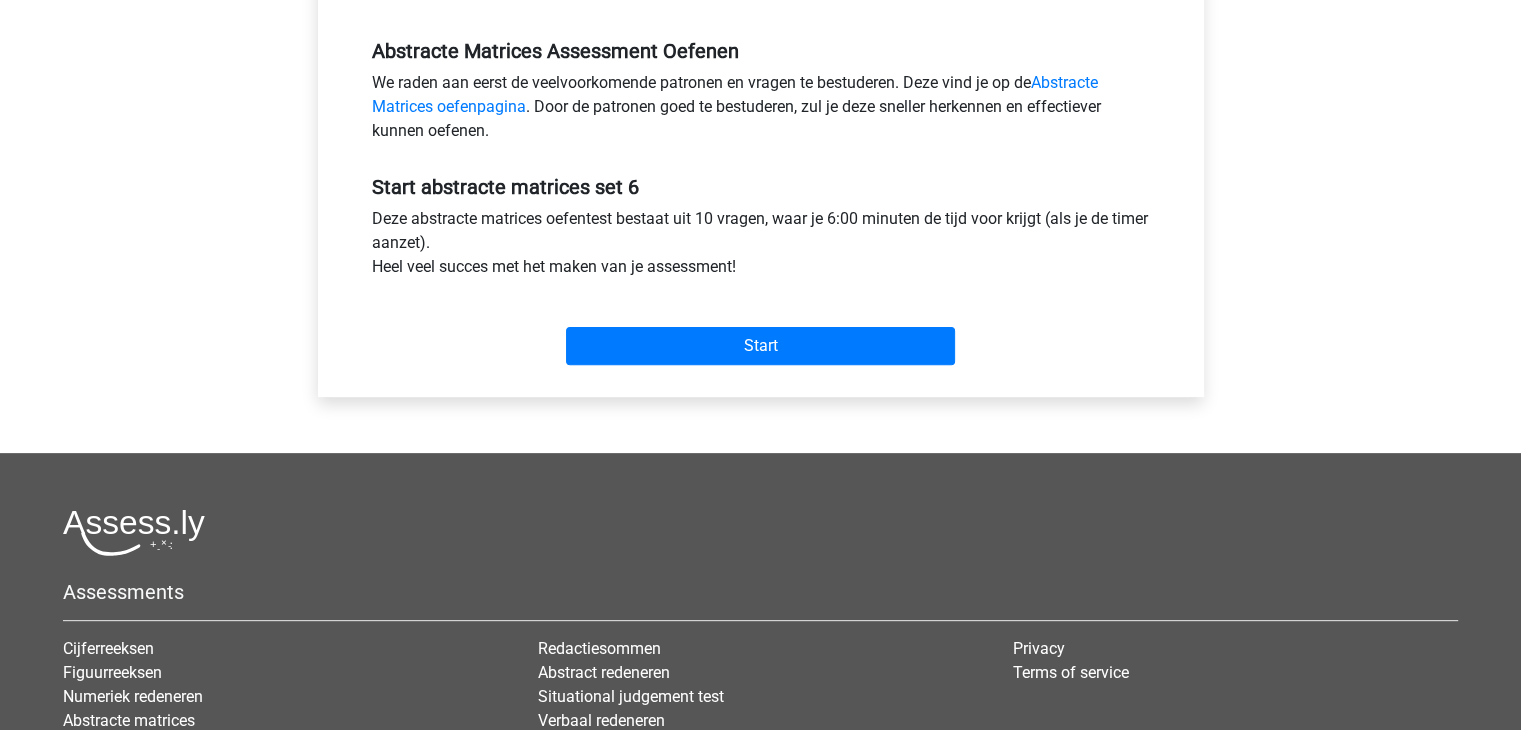 scroll, scrollTop: 600, scrollLeft: 0, axis: vertical 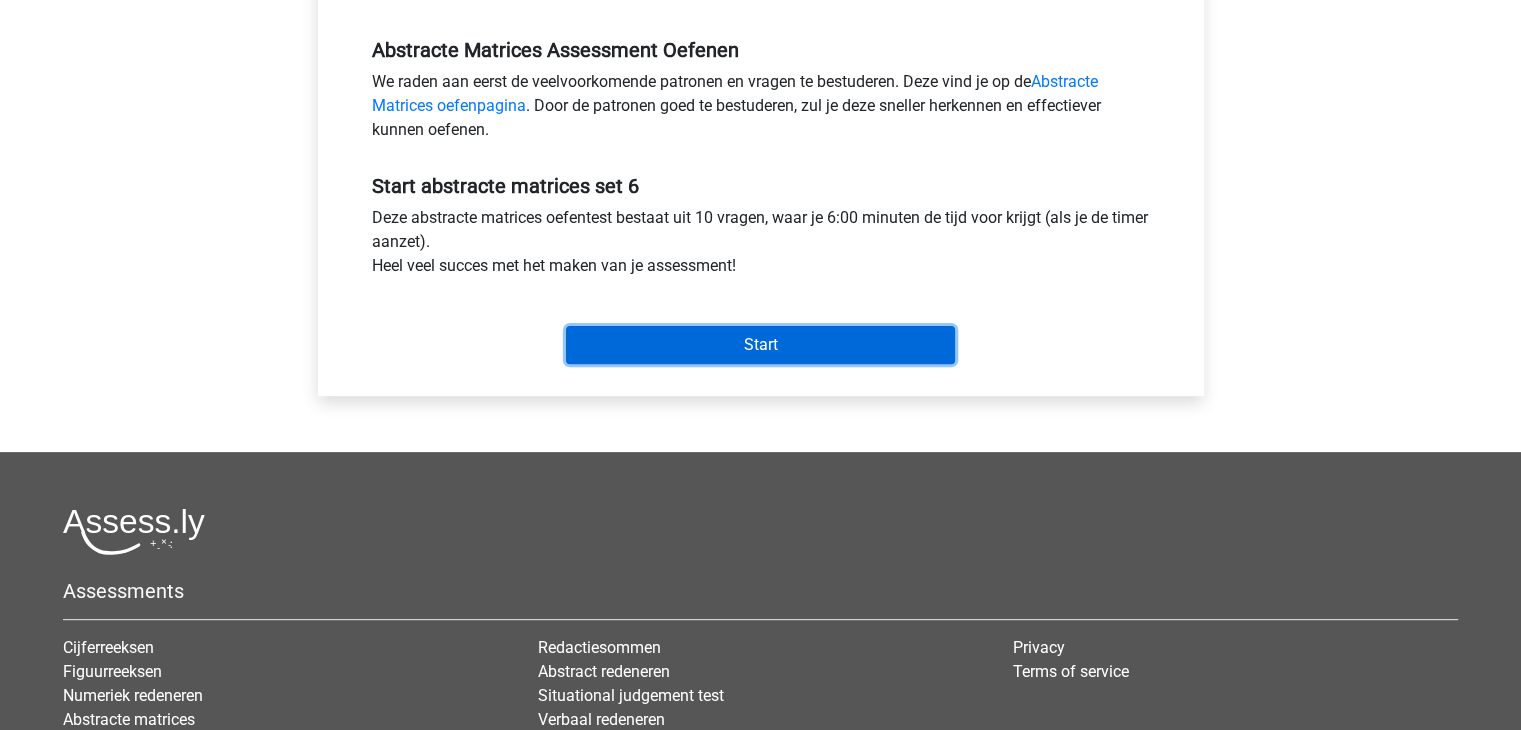 click on "Start" at bounding box center (760, 345) 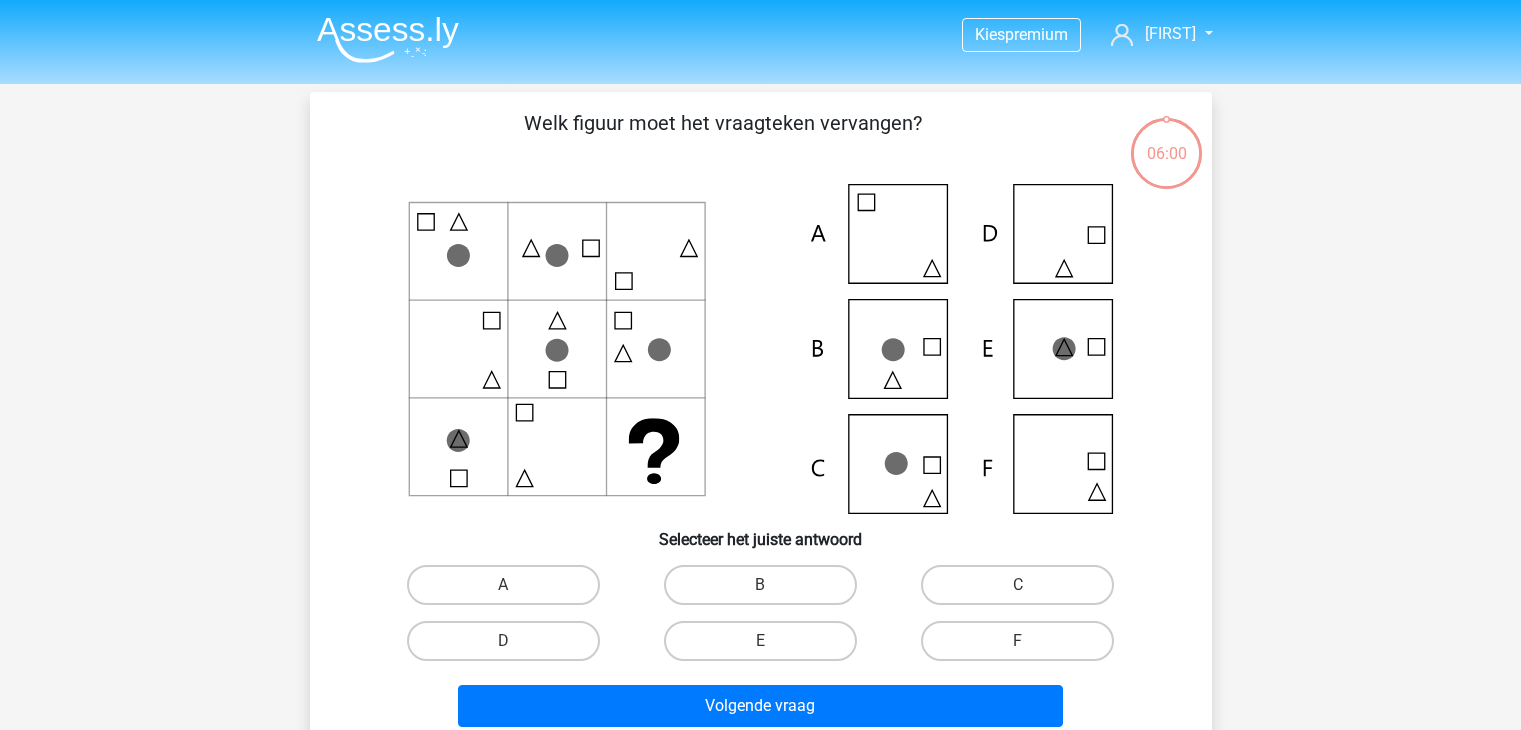 scroll, scrollTop: 0, scrollLeft: 0, axis: both 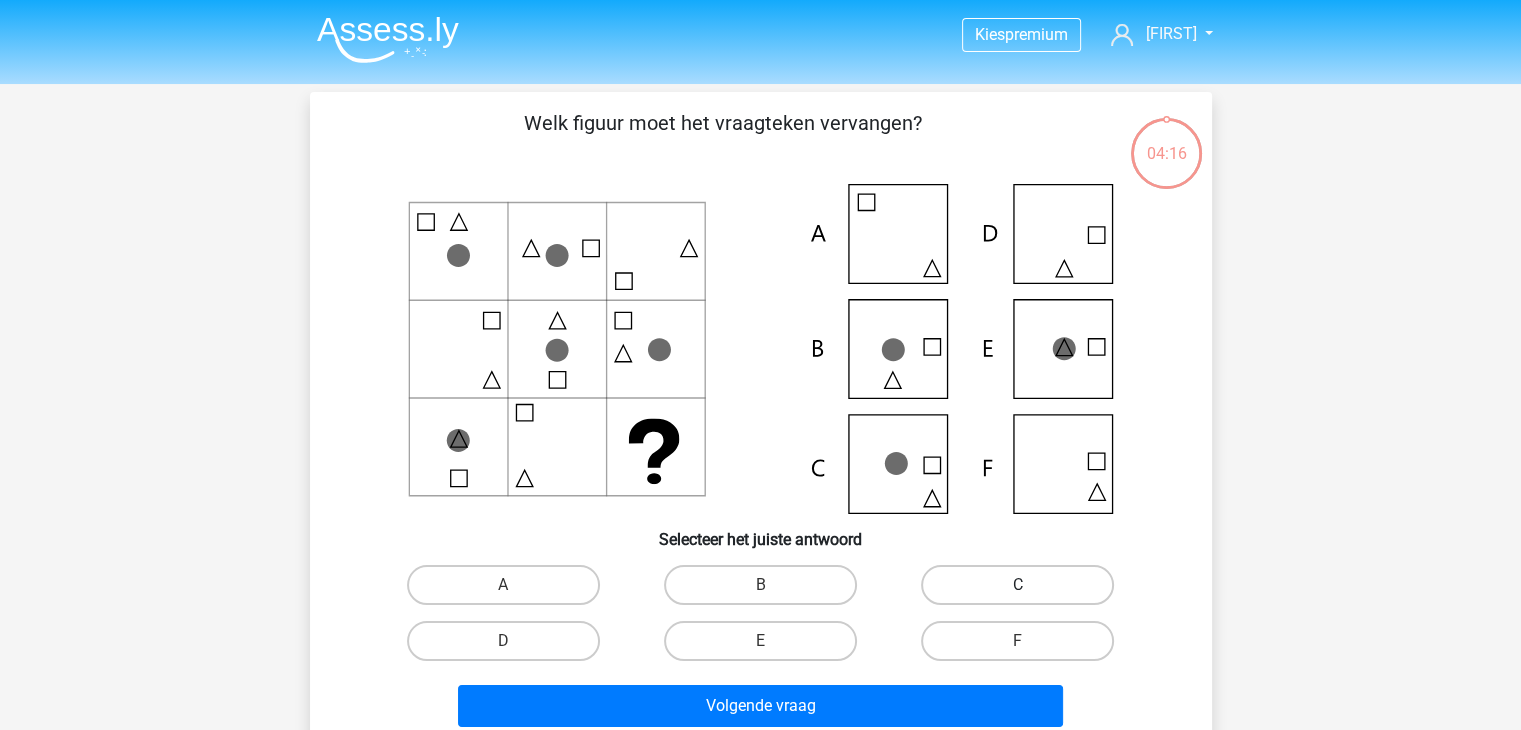 click on "C" at bounding box center (1017, 585) 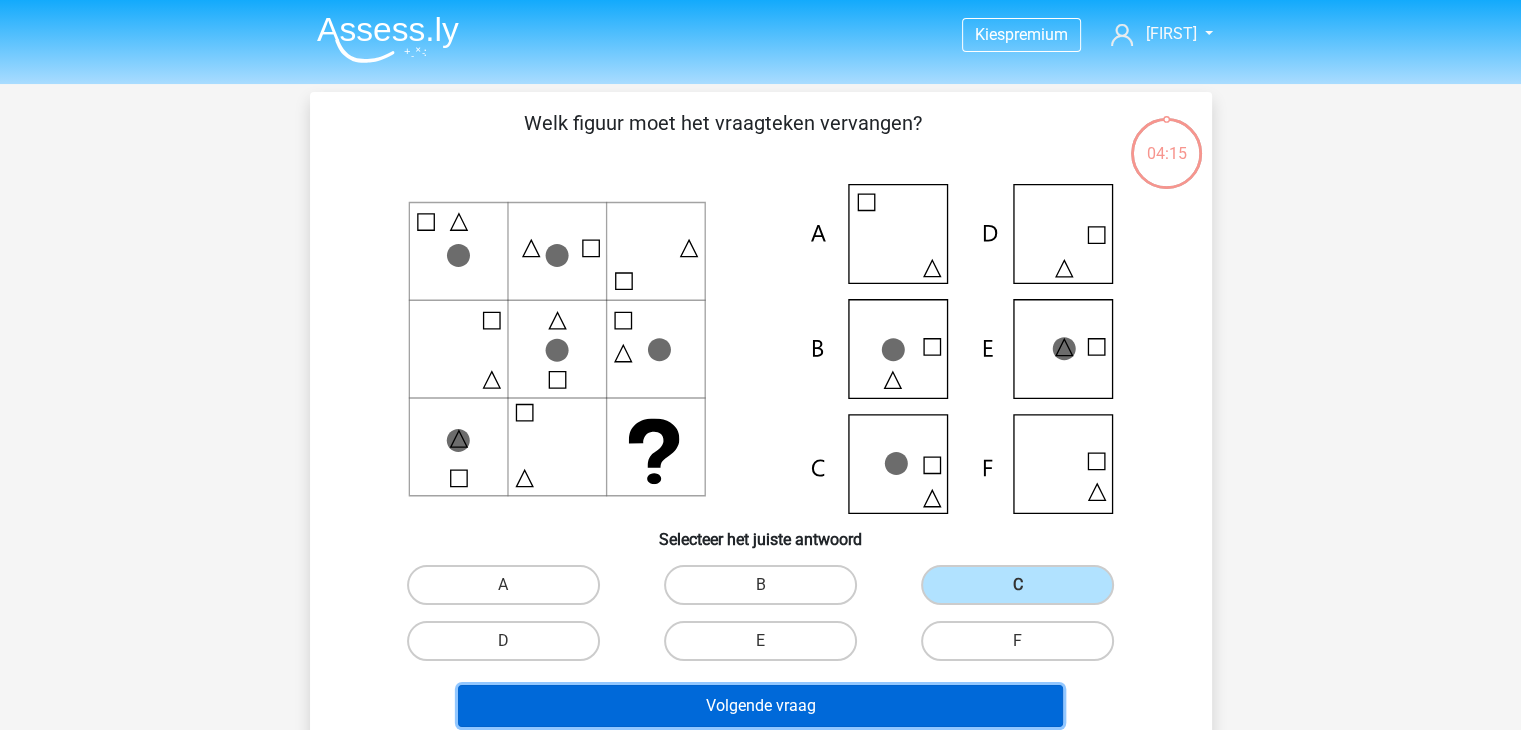 click on "Volgende vraag" at bounding box center (760, 706) 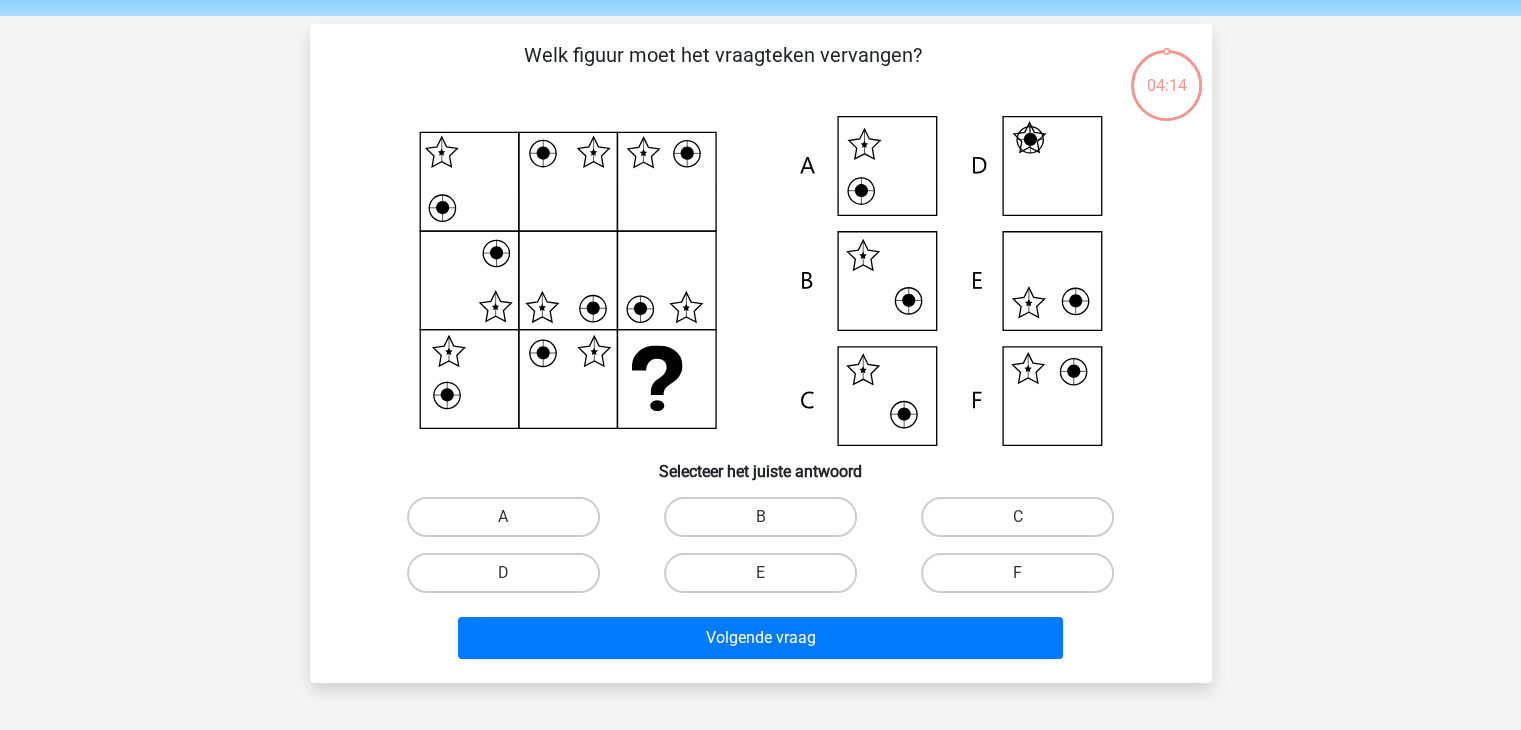 scroll, scrollTop: 92, scrollLeft: 0, axis: vertical 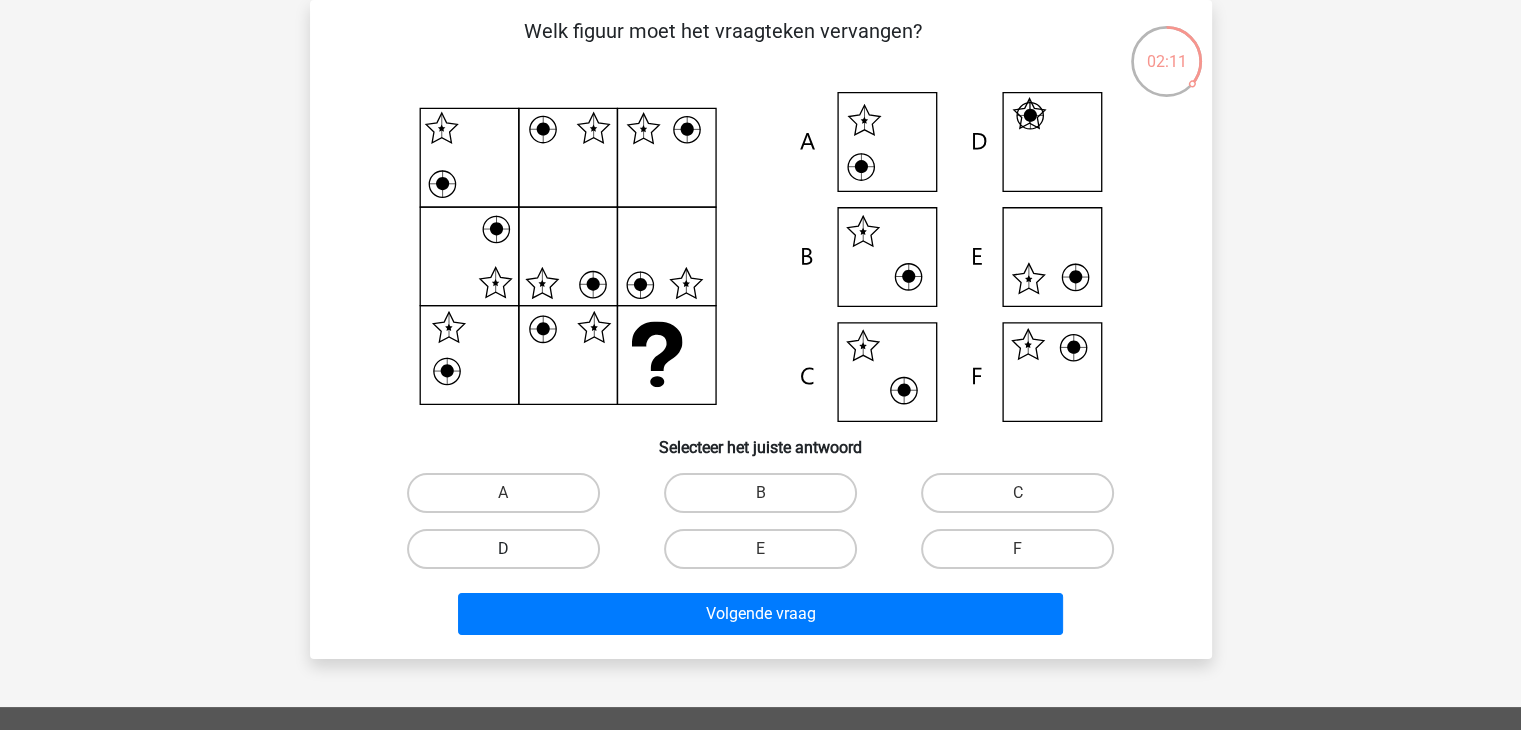 click on "D" at bounding box center (503, 549) 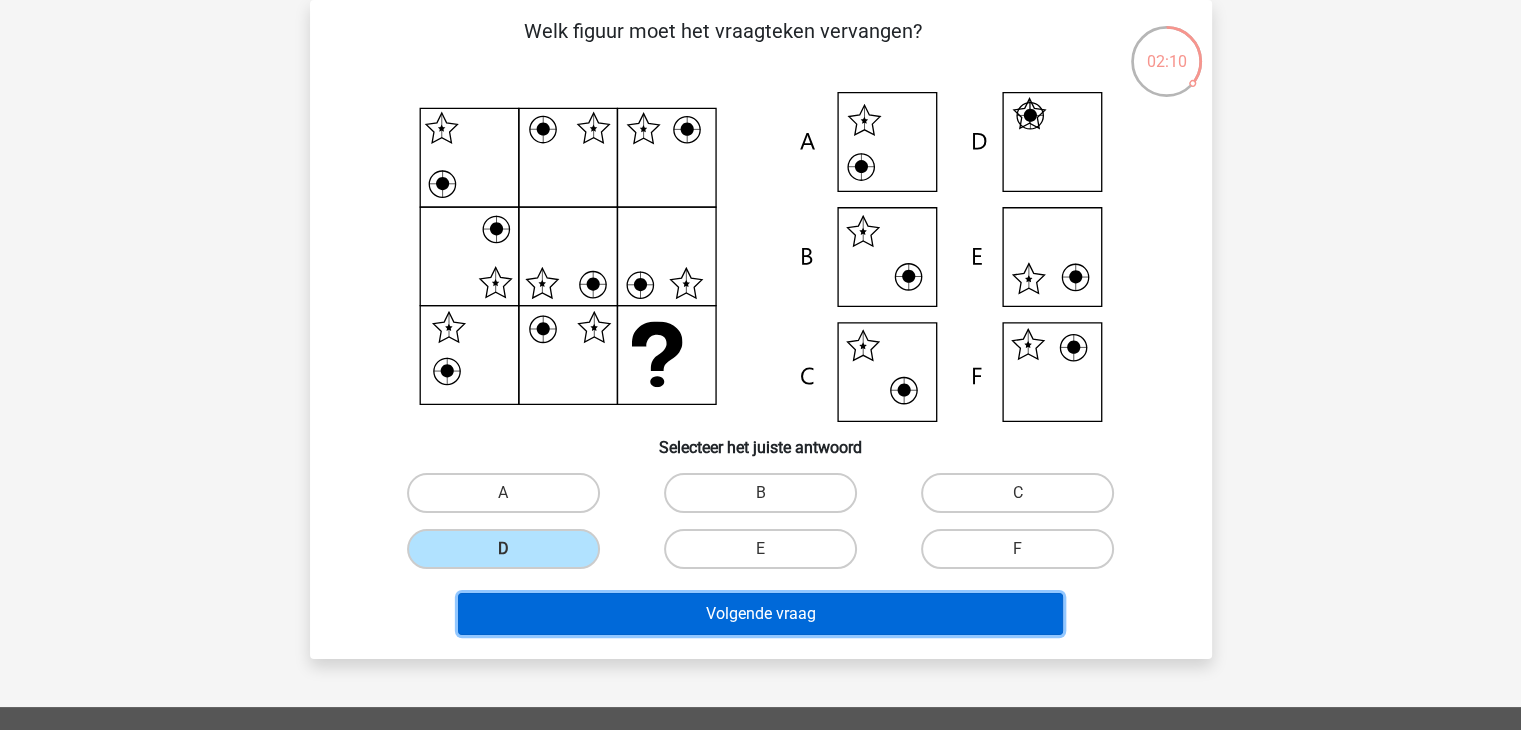 click on "Volgende vraag" at bounding box center [760, 614] 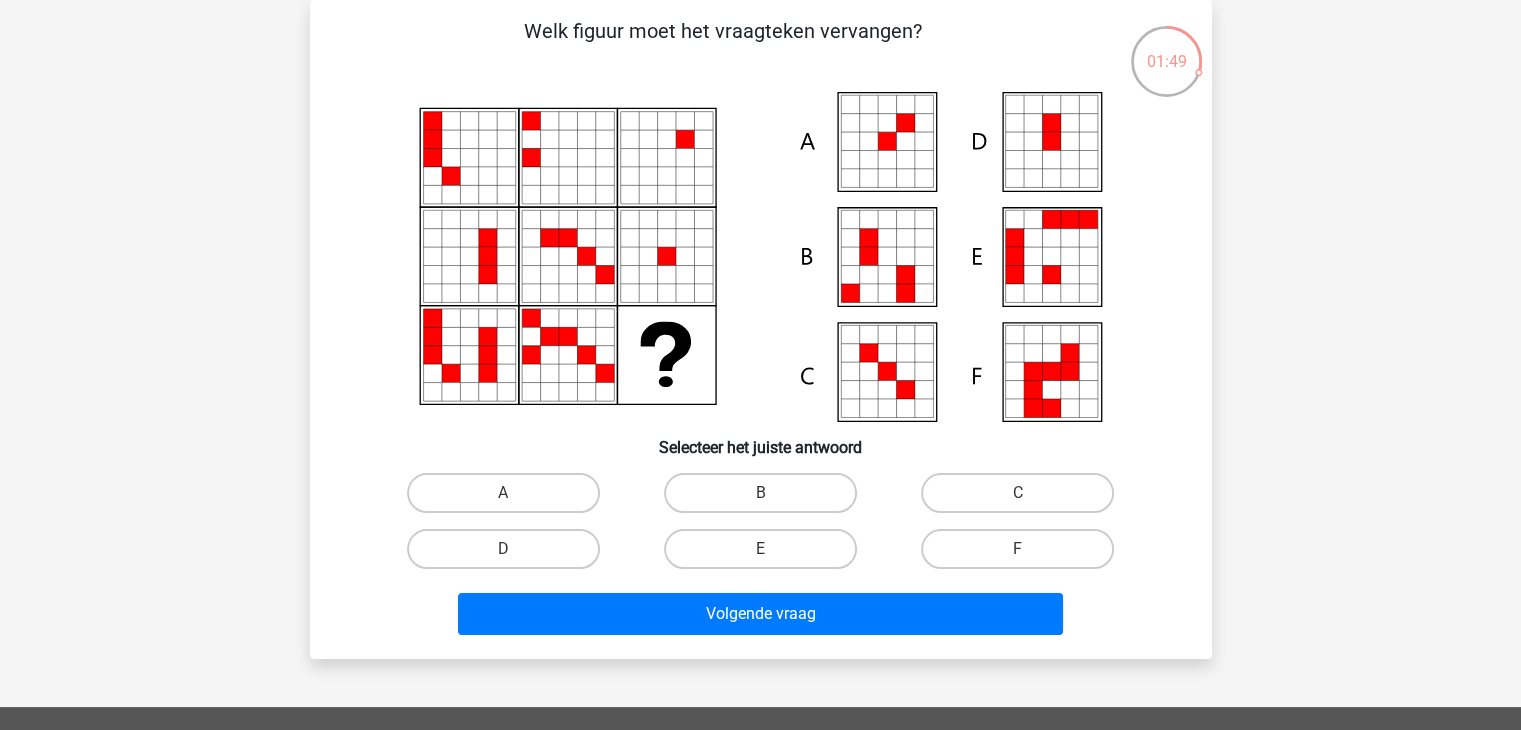 click on "A" at bounding box center (509, 499) 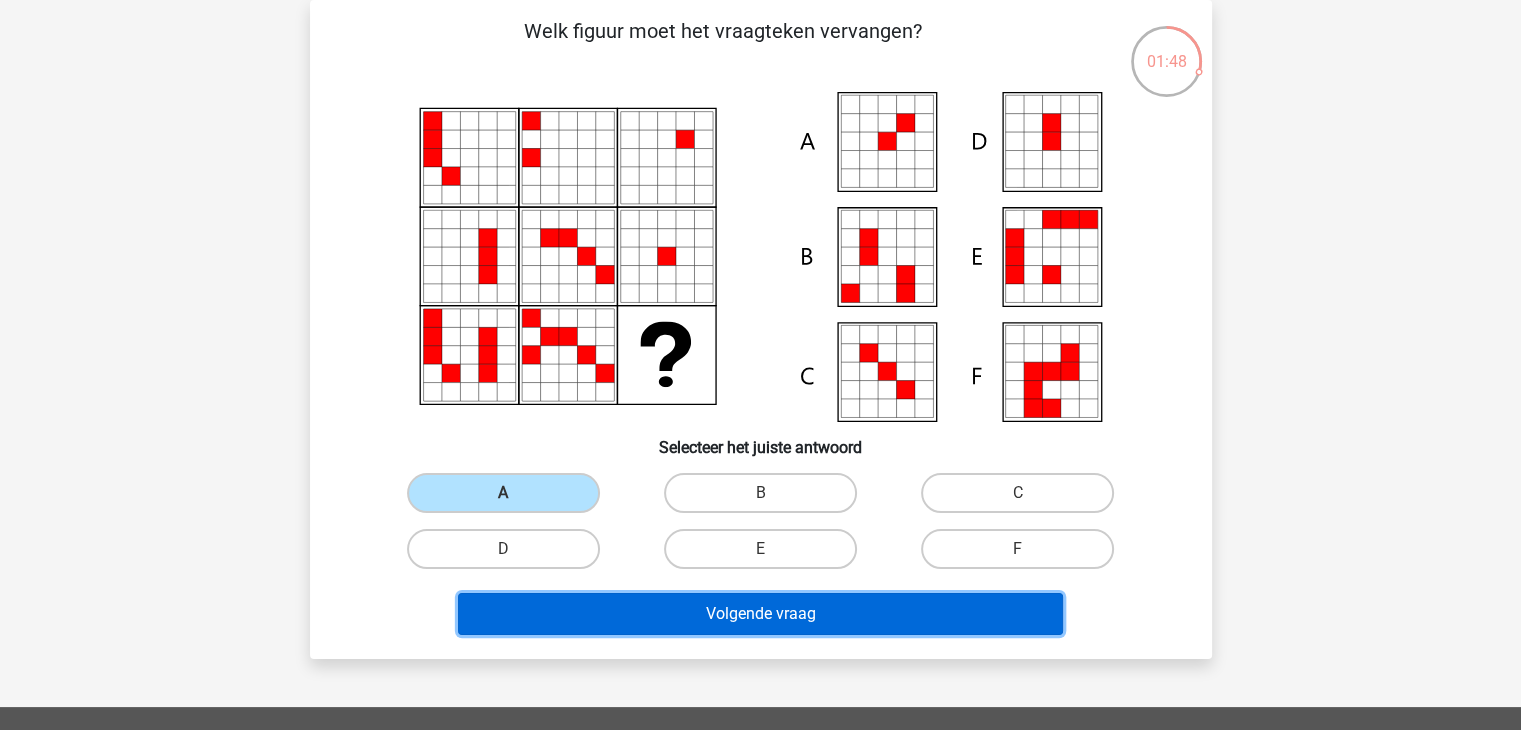 click on "Volgende vraag" at bounding box center (760, 614) 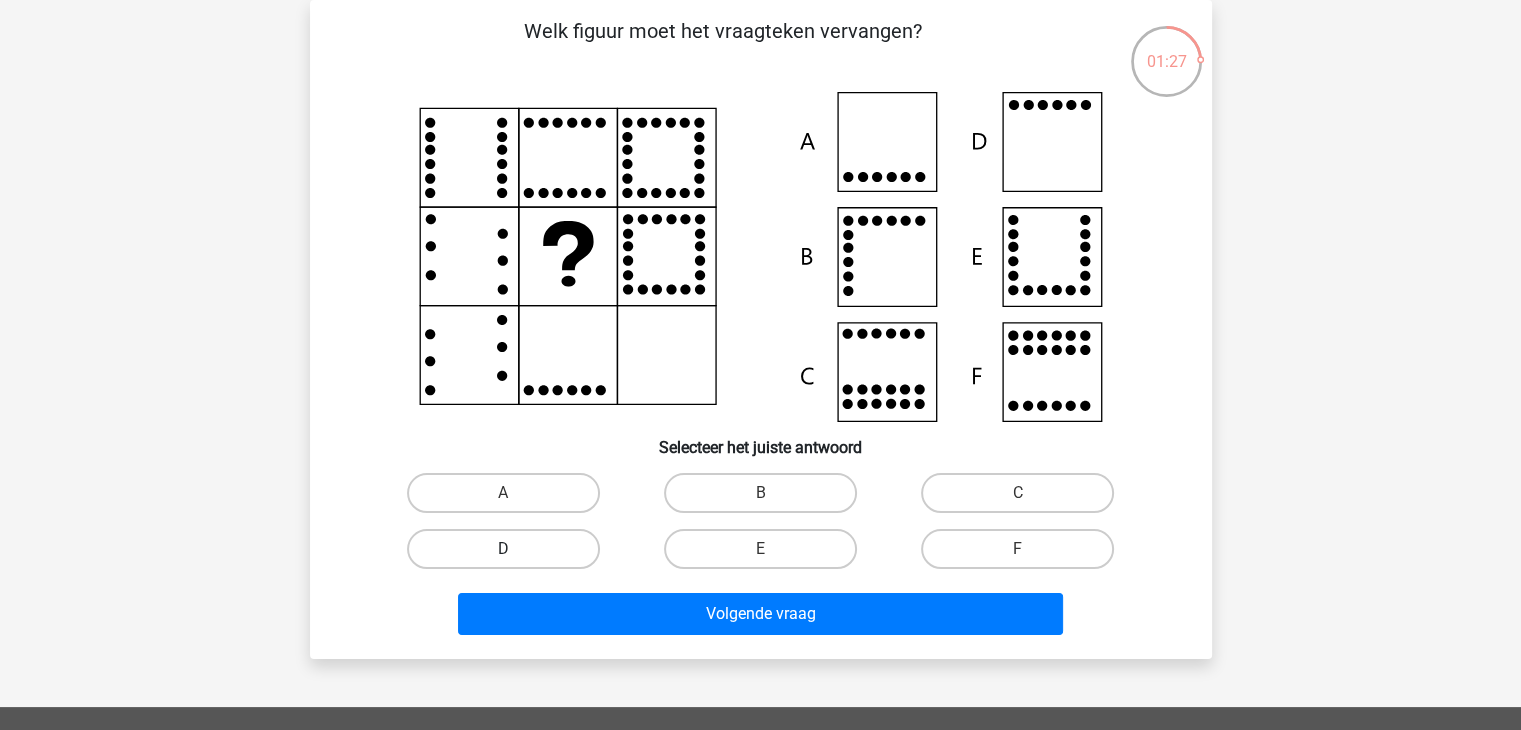 click on "D" at bounding box center [503, 549] 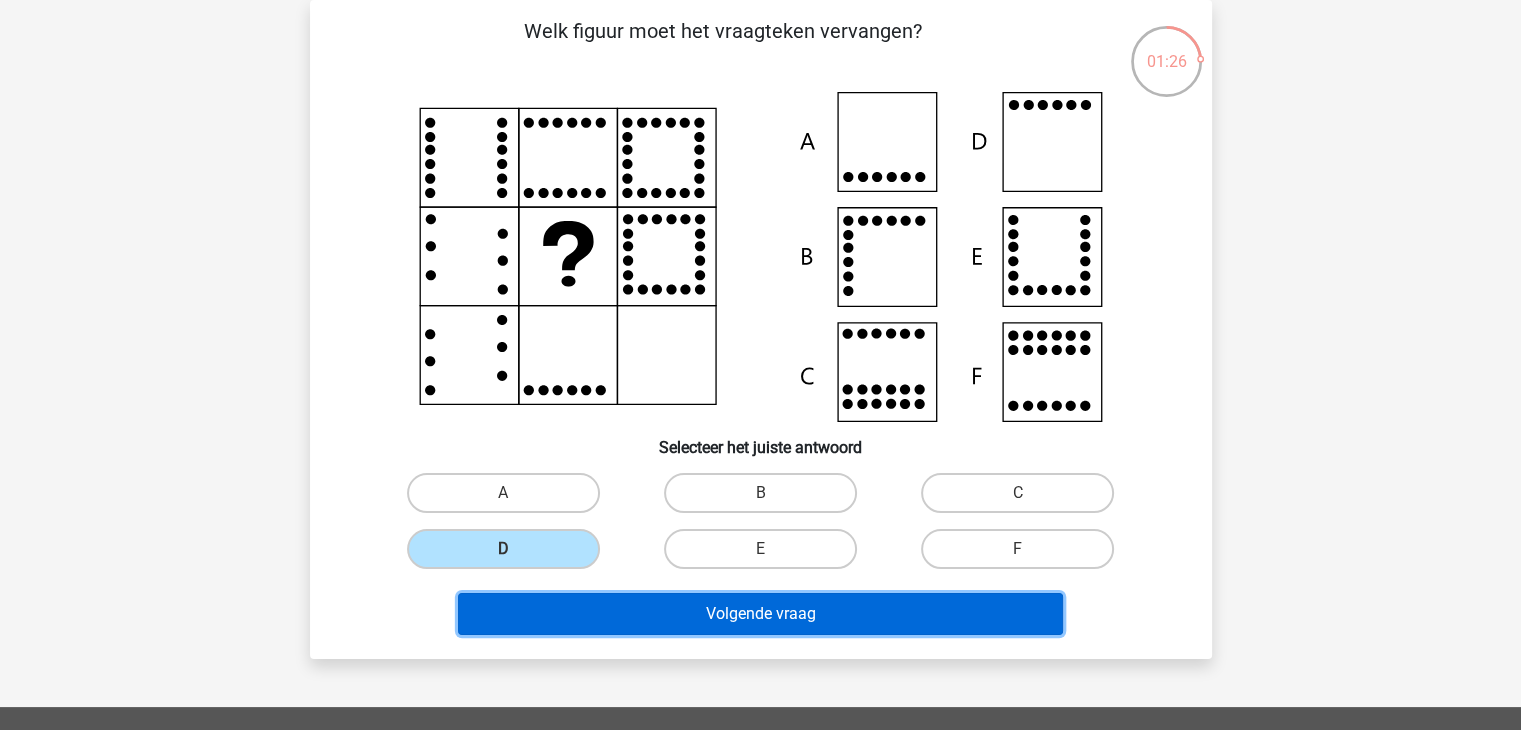 click on "Volgende vraag" at bounding box center (760, 614) 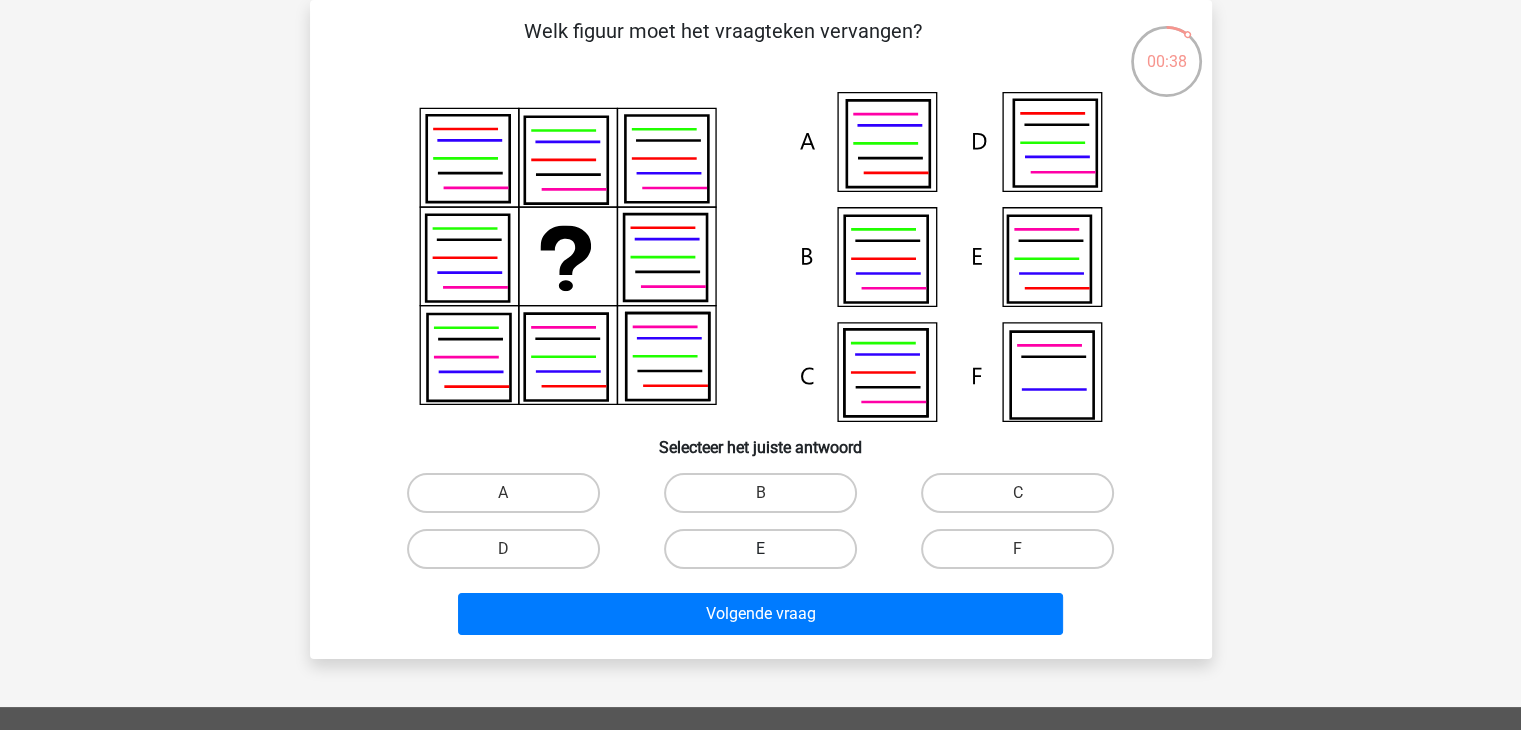 click on "E" at bounding box center [760, 549] 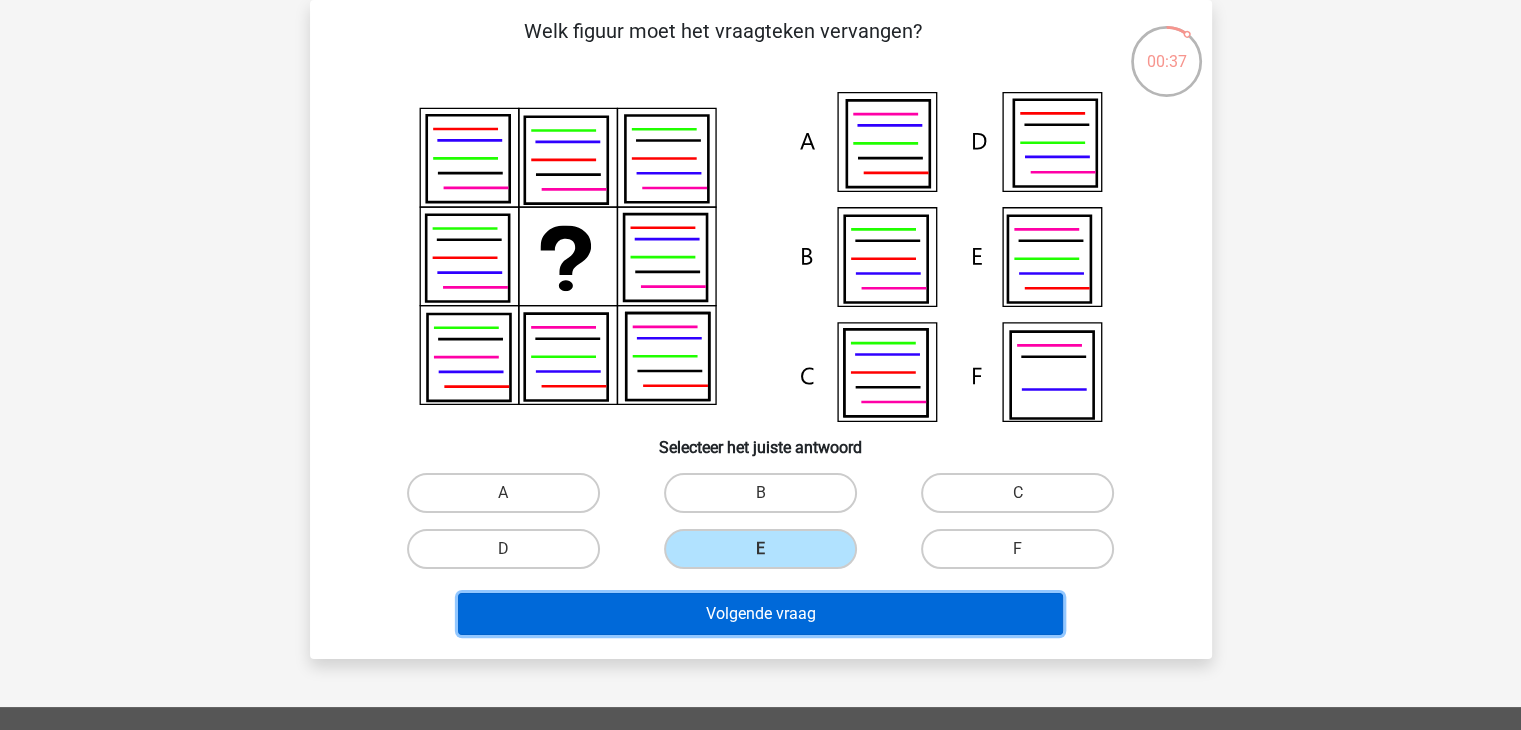 click on "Volgende vraag" at bounding box center [760, 614] 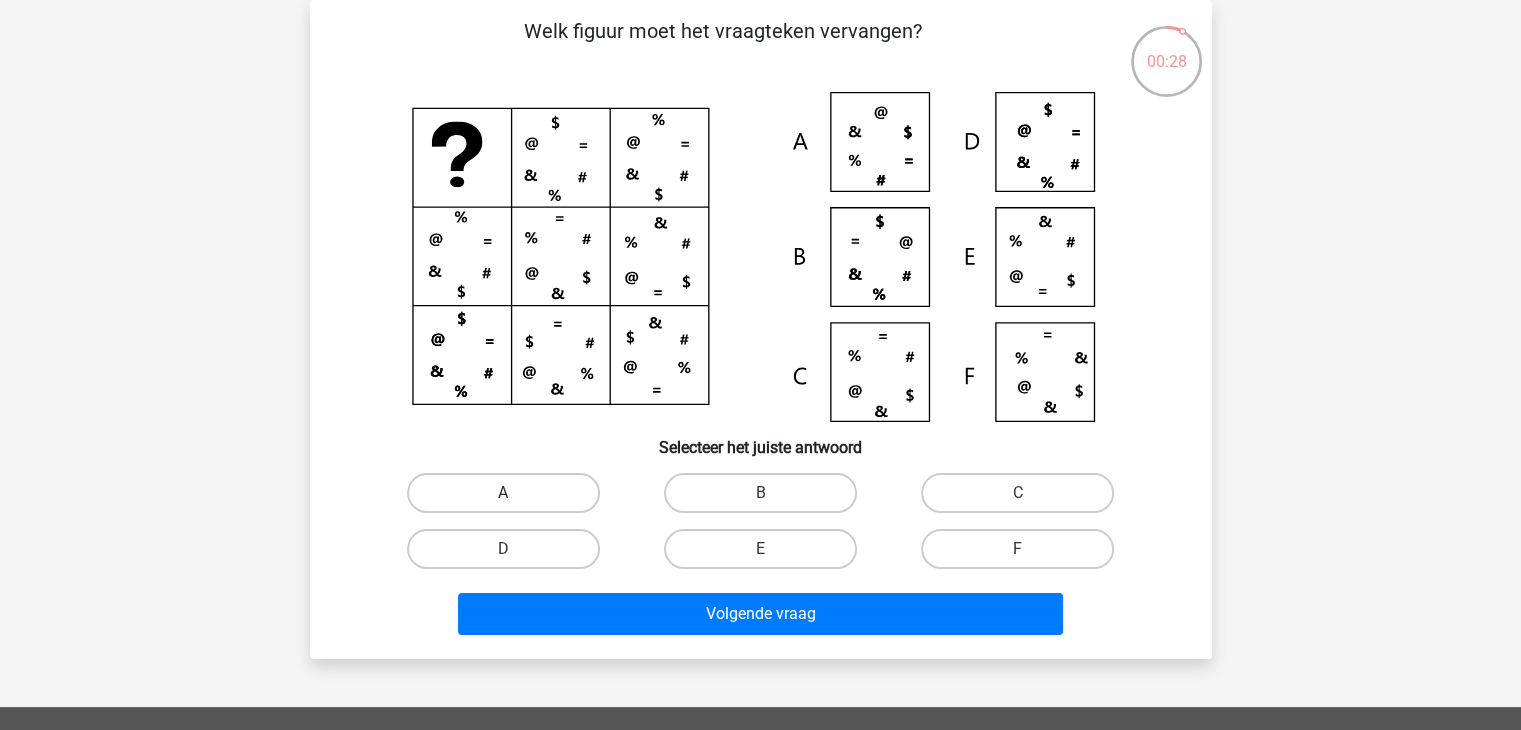 click on "A" at bounding box center (503, 493) 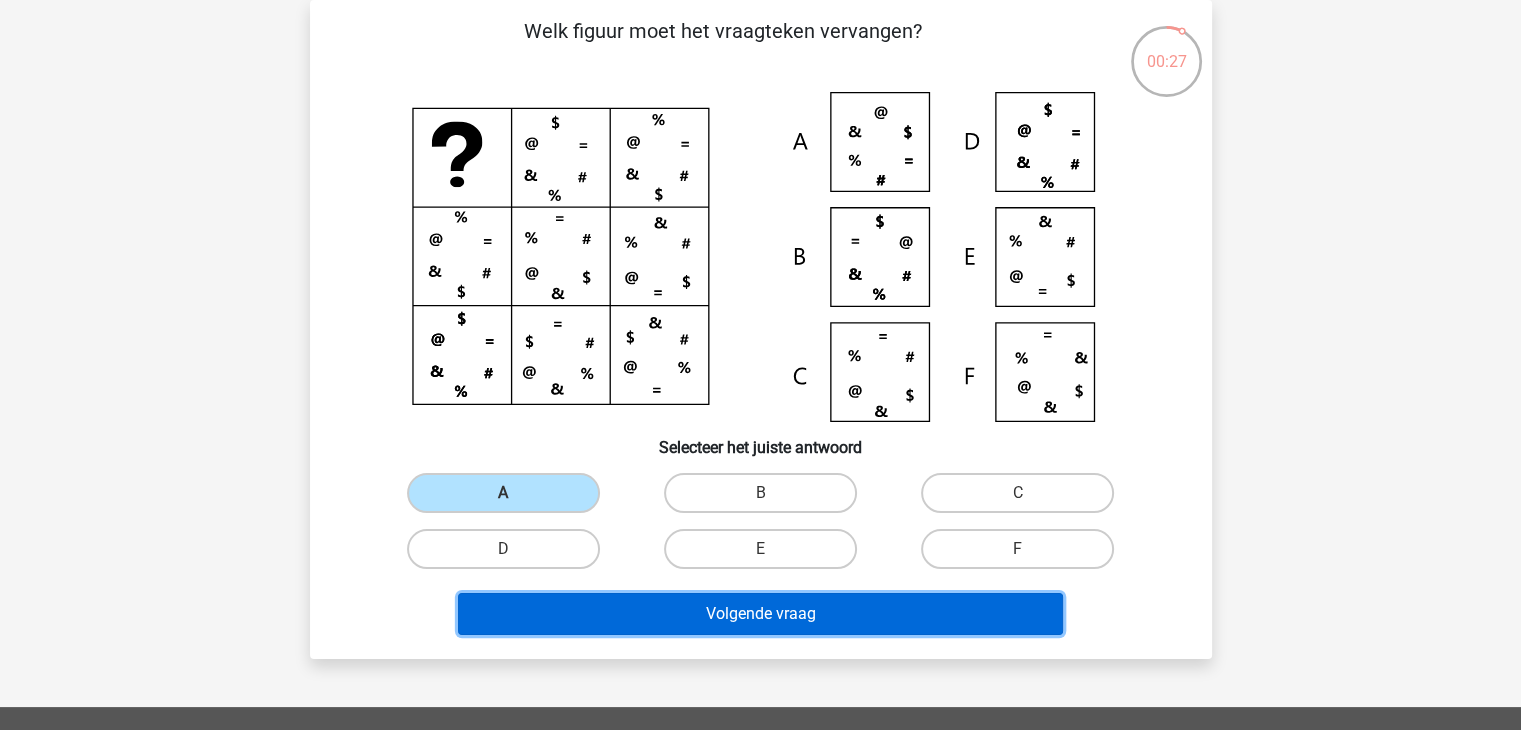 click on "Volgende vraag" at bounding box center [760, 614] 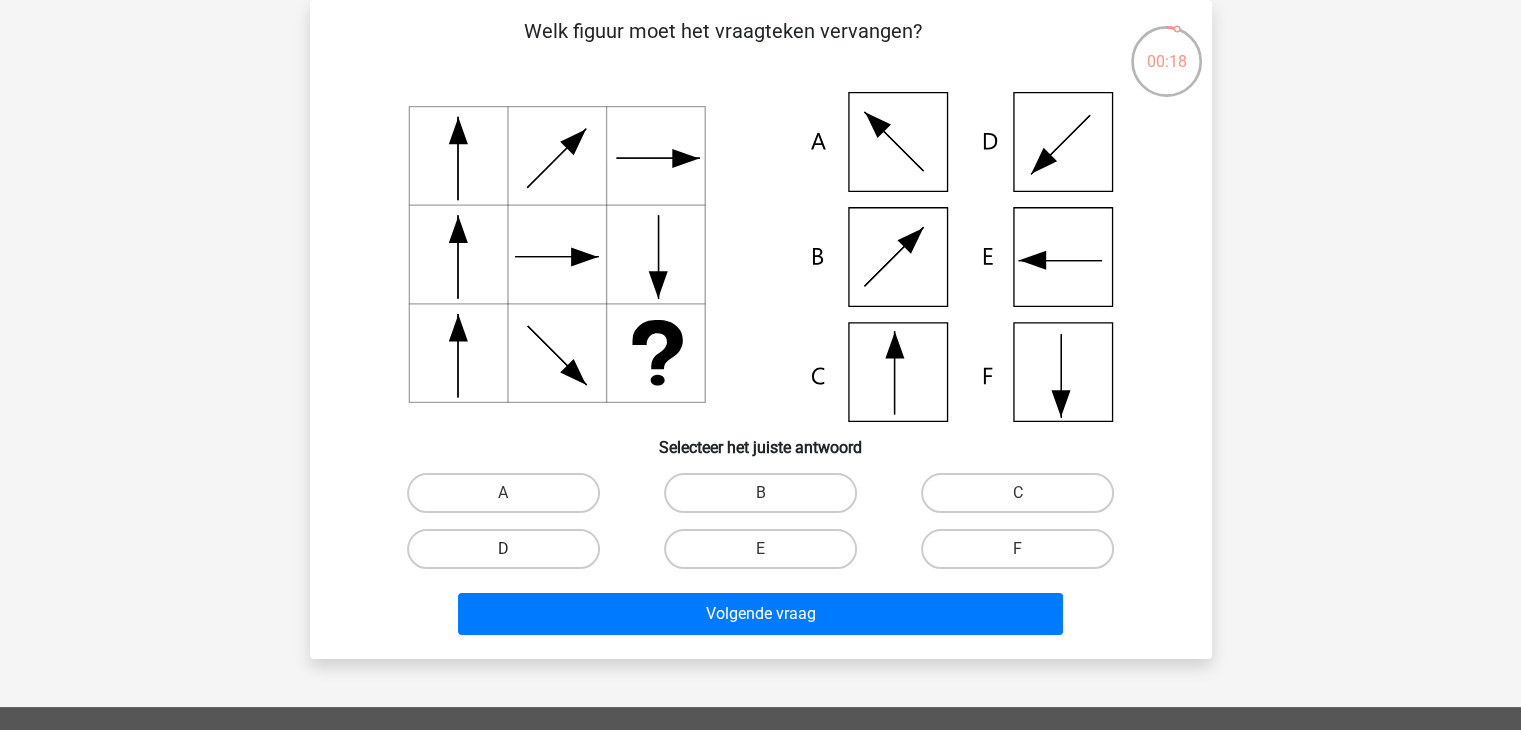 click on "D" at bounding box center (503, 549) 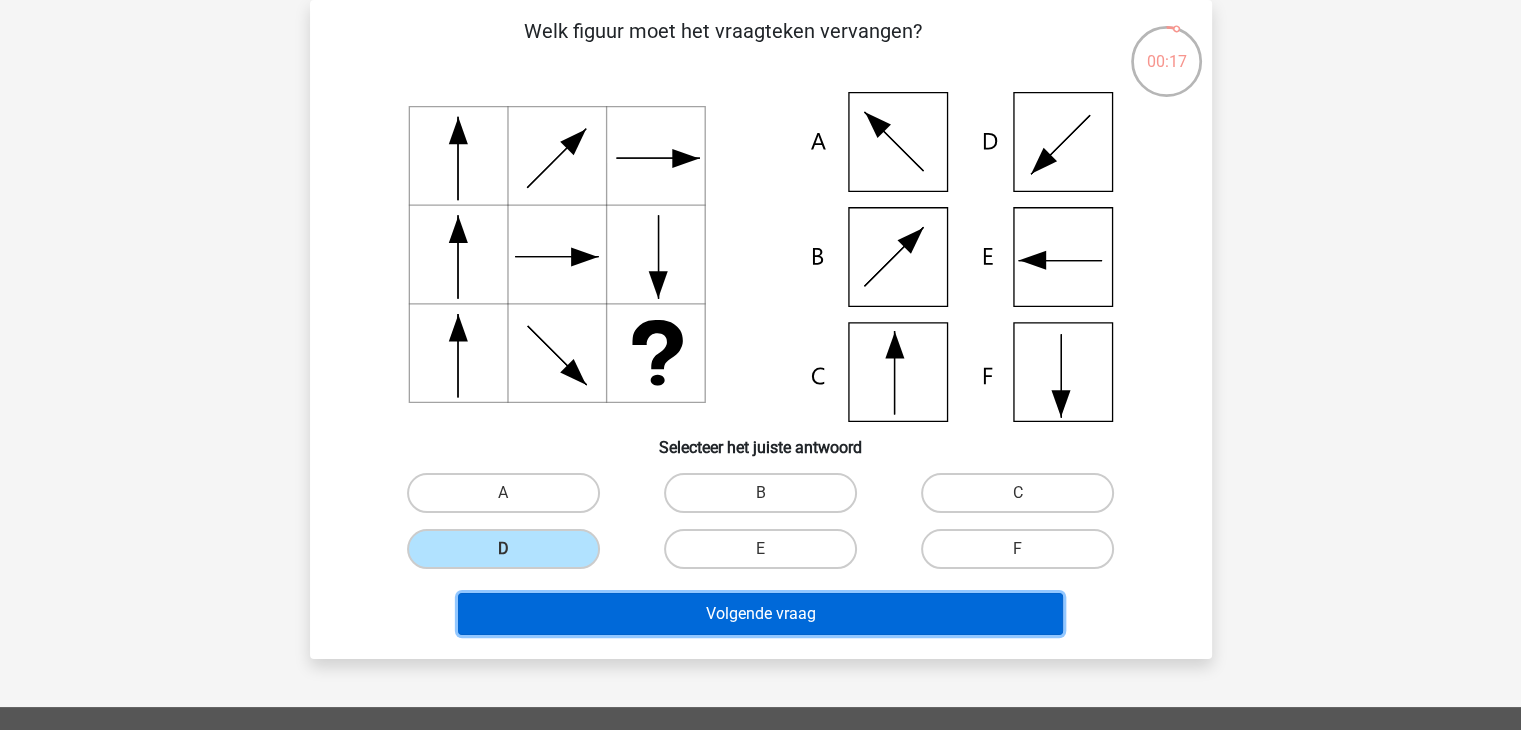 click on "Volgende vraag" at bounding box center [760, 614] 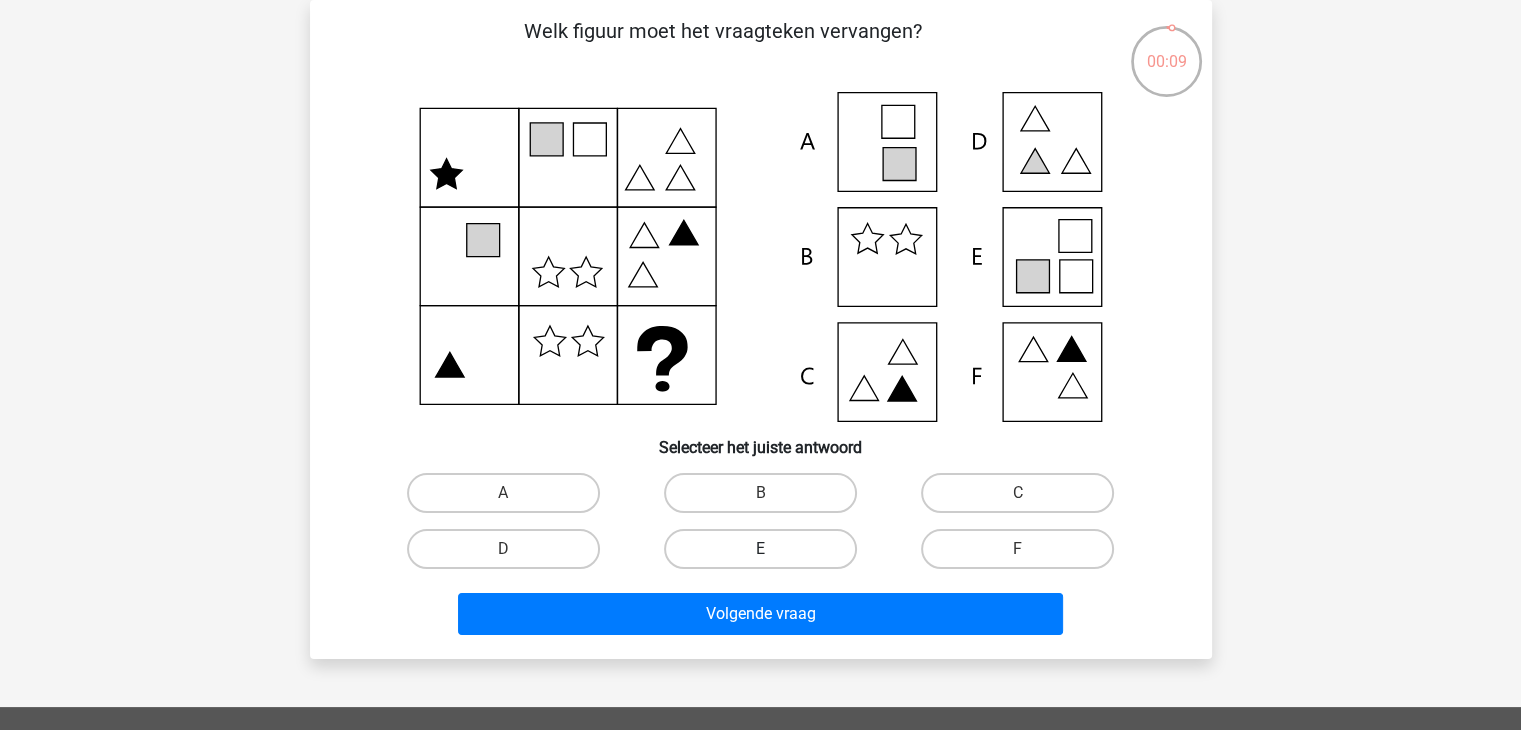 click on "E" at bounding box center [760, 549] 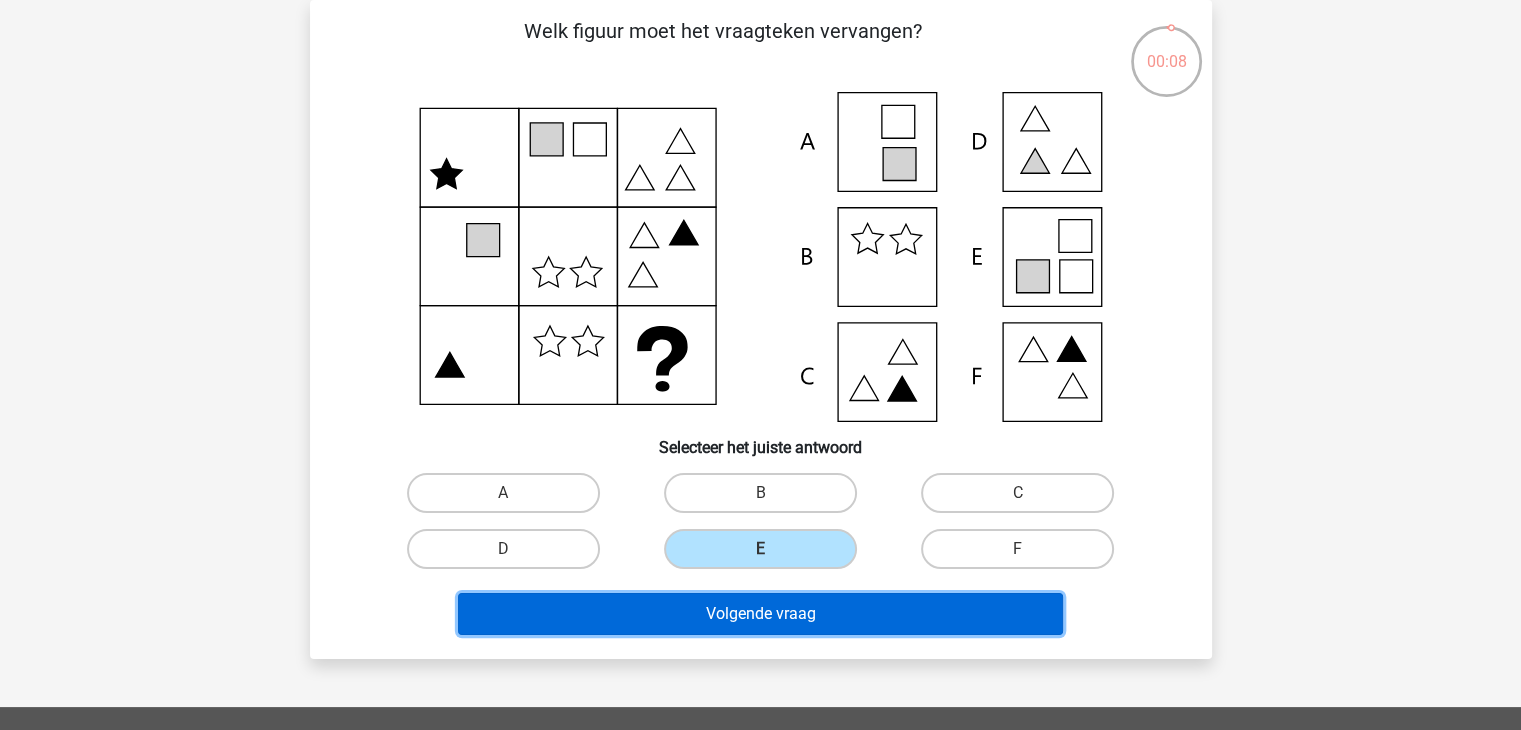 click on "Volgende vraag" at bounding box center [760, 614] 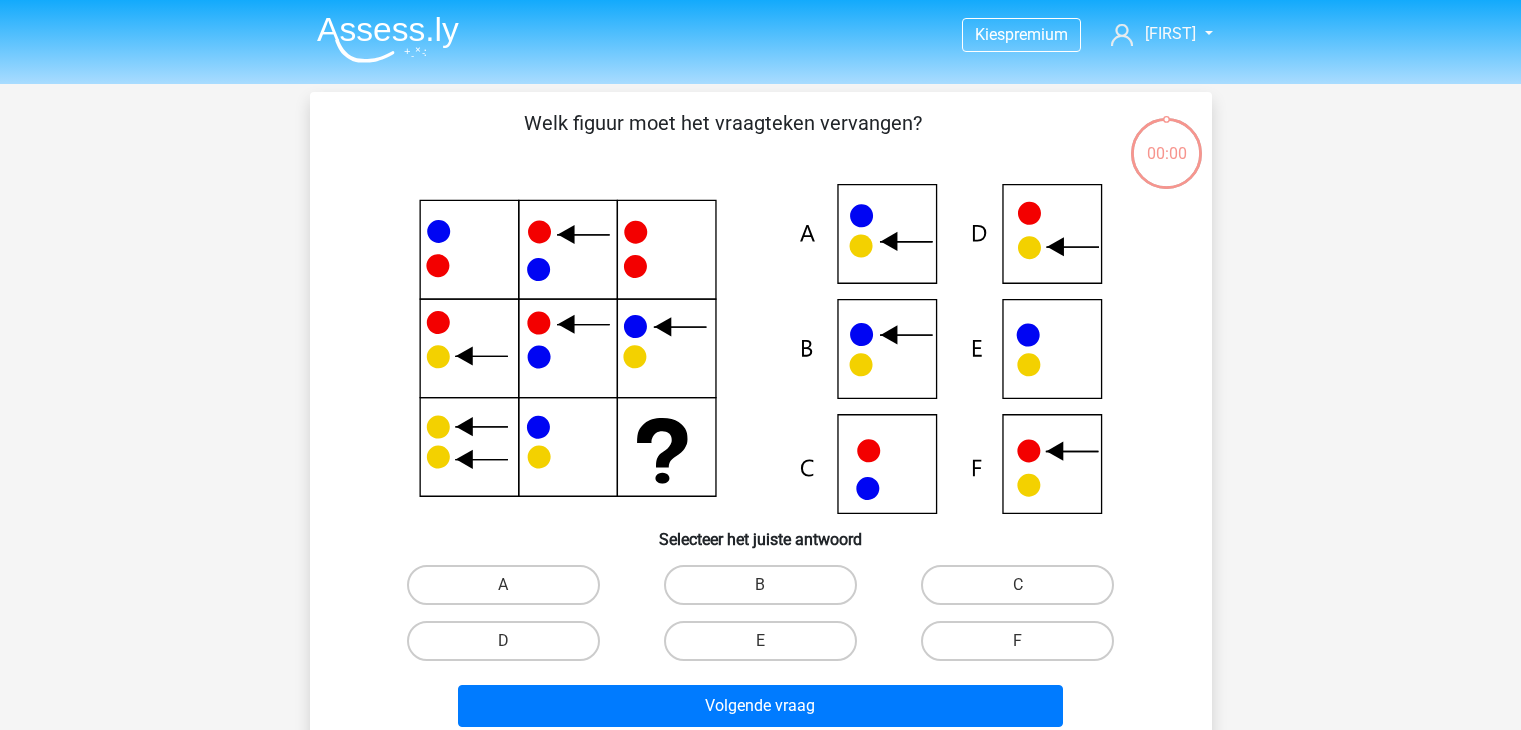 scroll, scrollTop: 92, scrollLeft: 0, axis: vertical 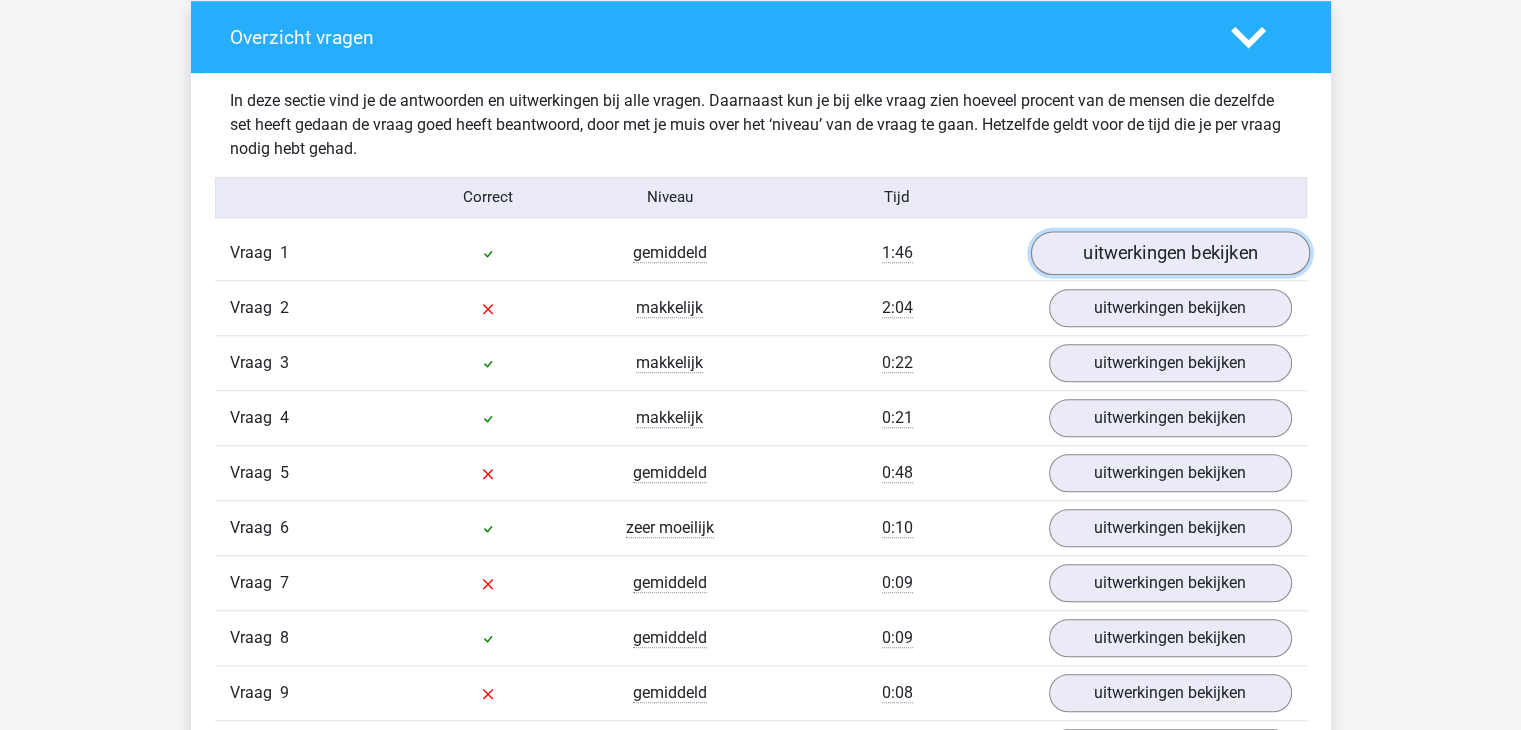 click on "uitwerkingen bekijken" at bounding box center [1169, 253] 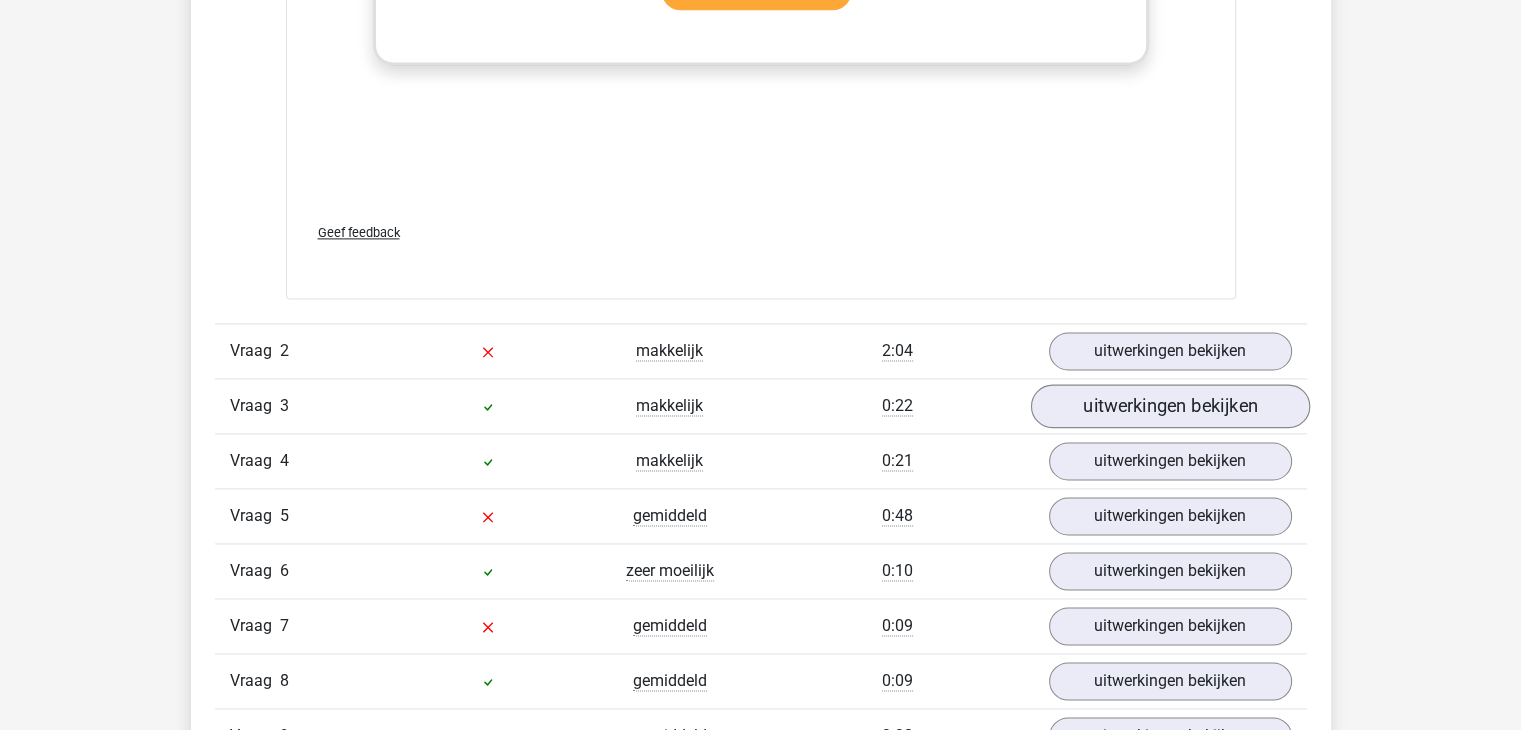 scroll, scrollTop: 2800, scrollLeft: 0, axis: vertical 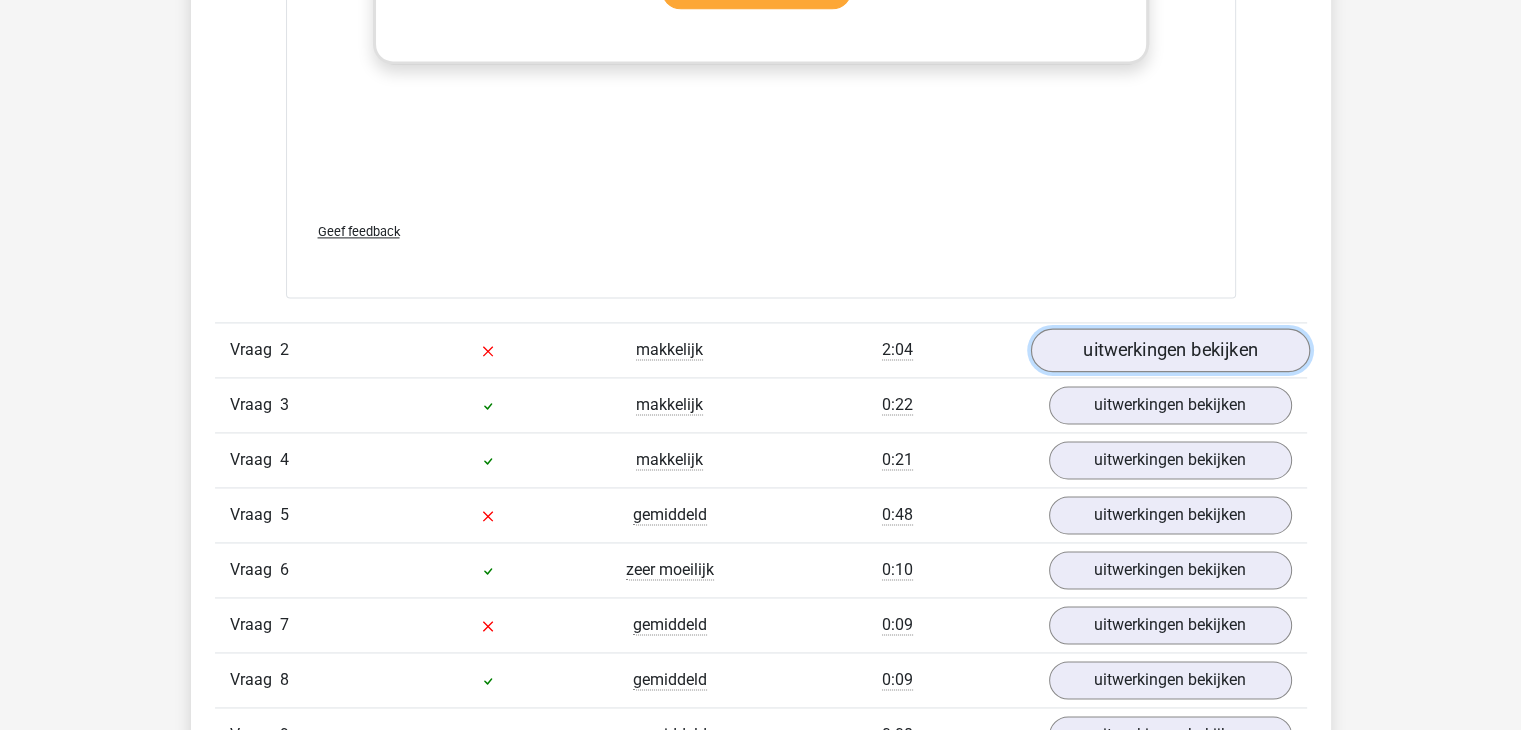 click on "uitwerkingen bekijken" at bounding box center (1169, 350) 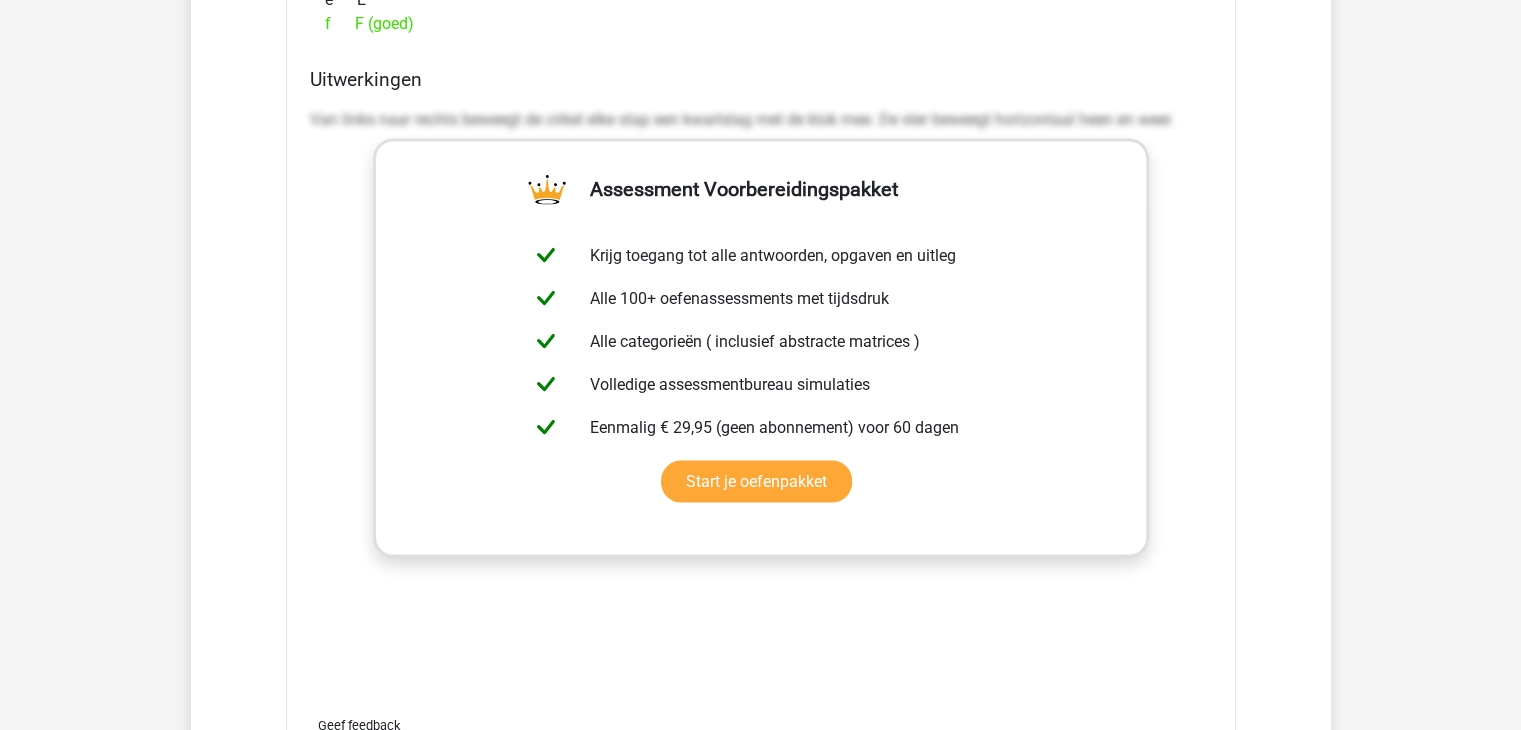 scroll, scrollTop: 4000, scrollLeft: 0, axis: vertical 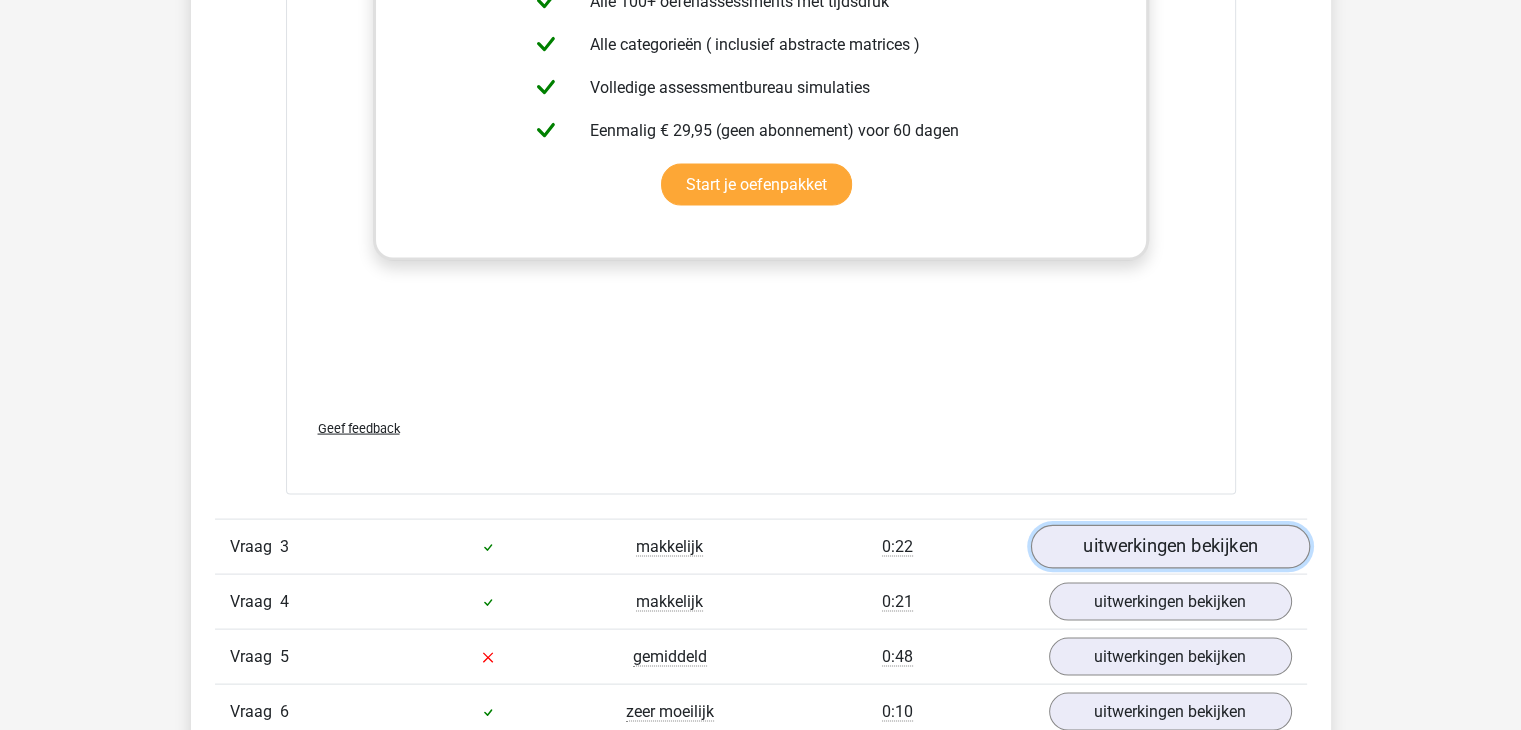 click on "uitwerkingen bekijken" at bounding box center [1169, 548] 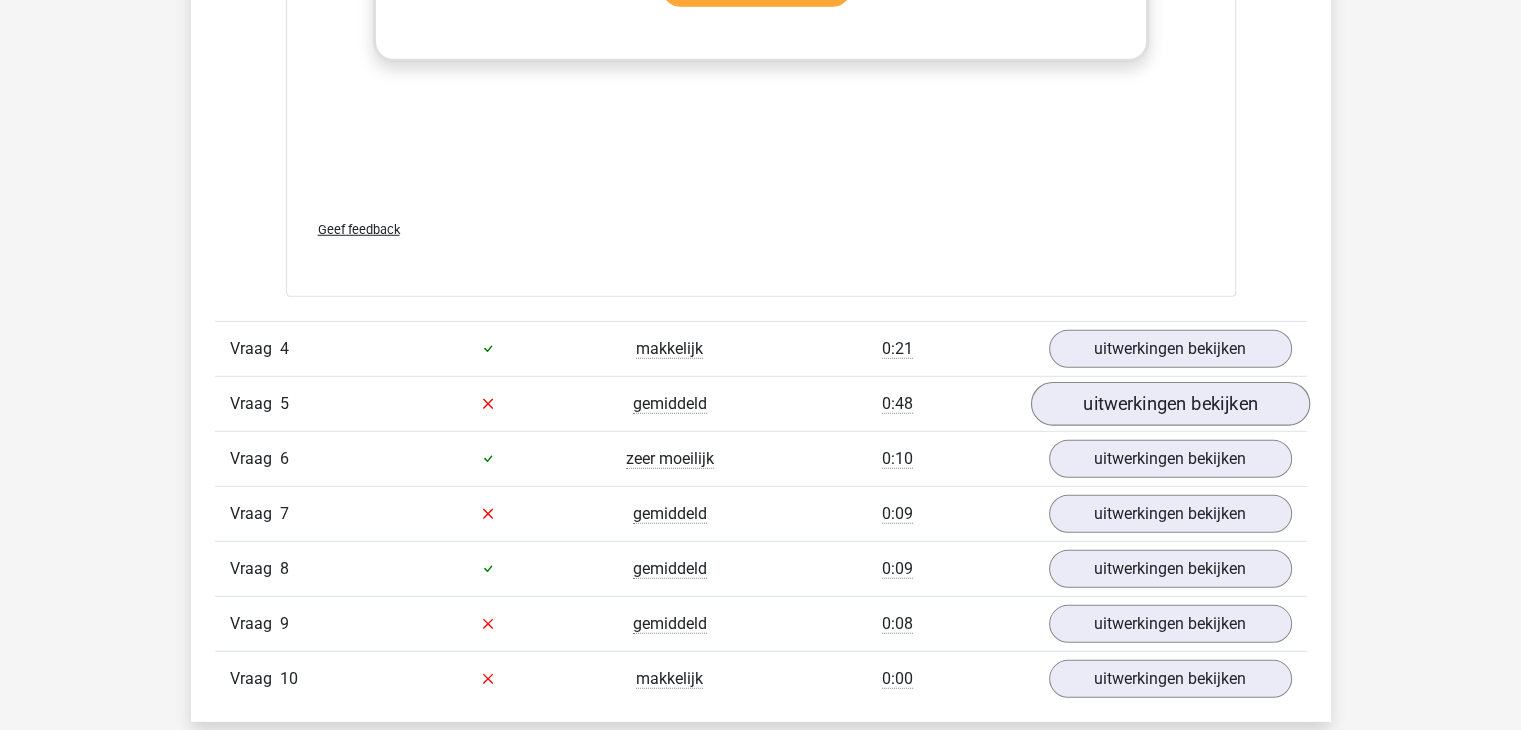 scroll, scrollTop: 5600, scrollLeft: 0, axis: vertical 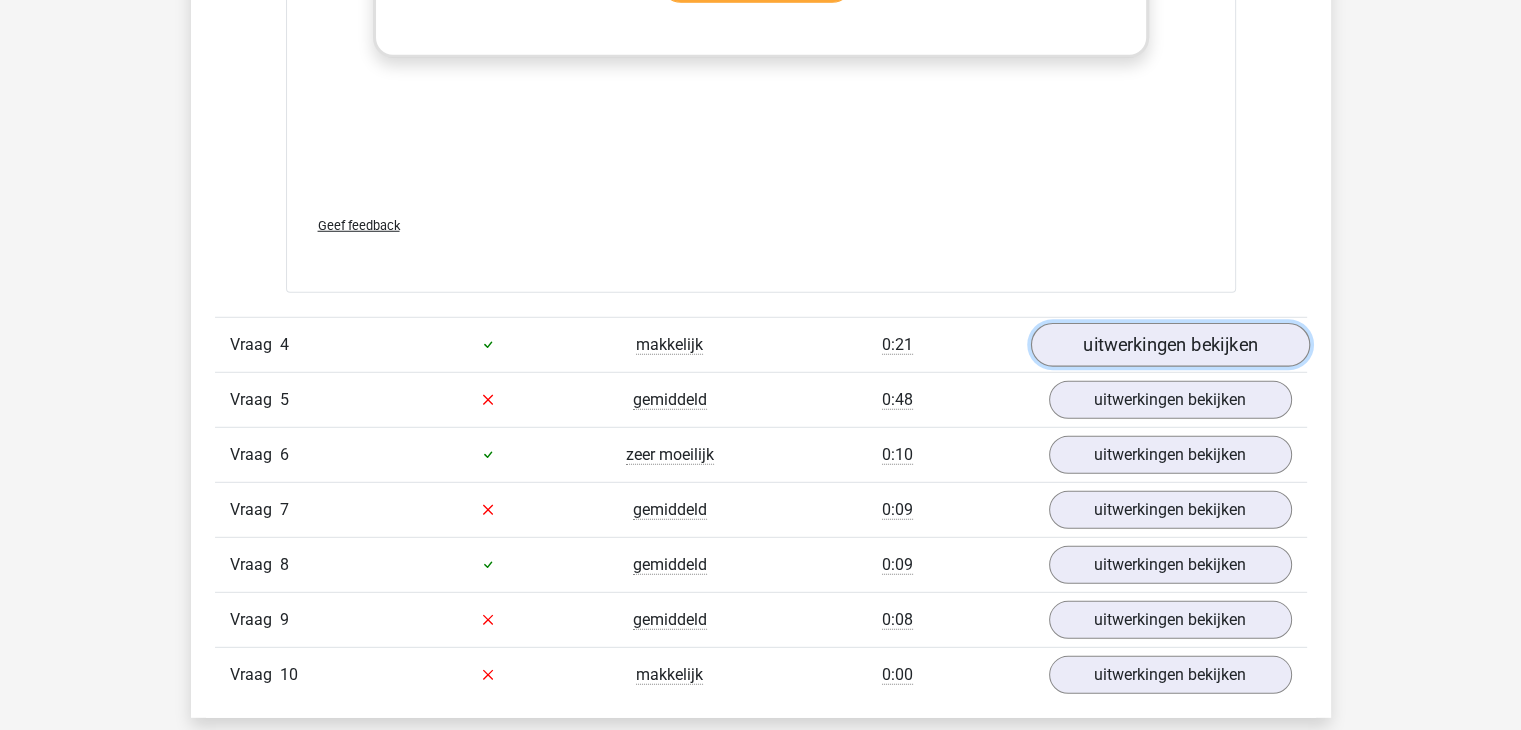 click on "uitwerkingen bekijken" at bounding box center [1169, 345] 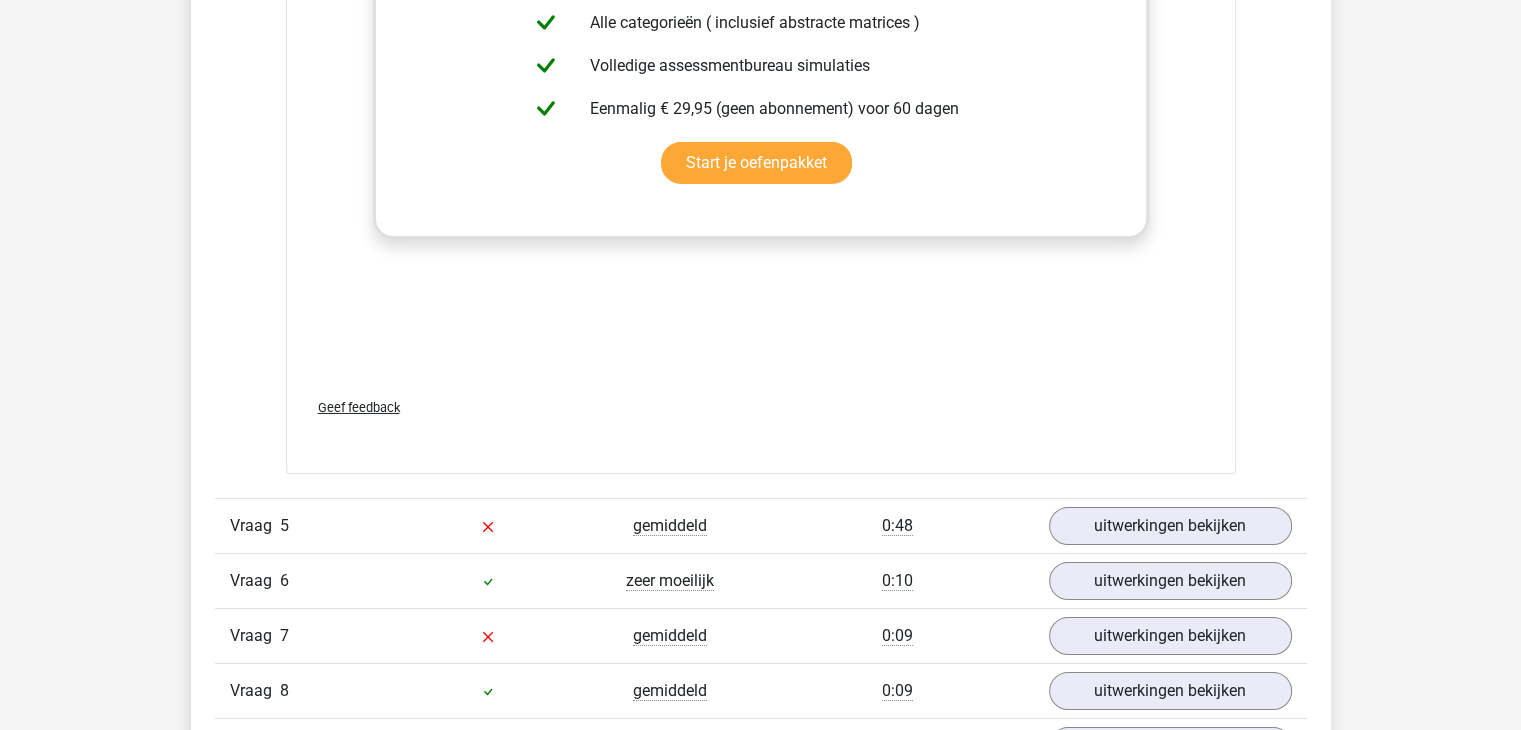 scroll, scrollTop: 6900, scrollLeft: 0, axis: vertical 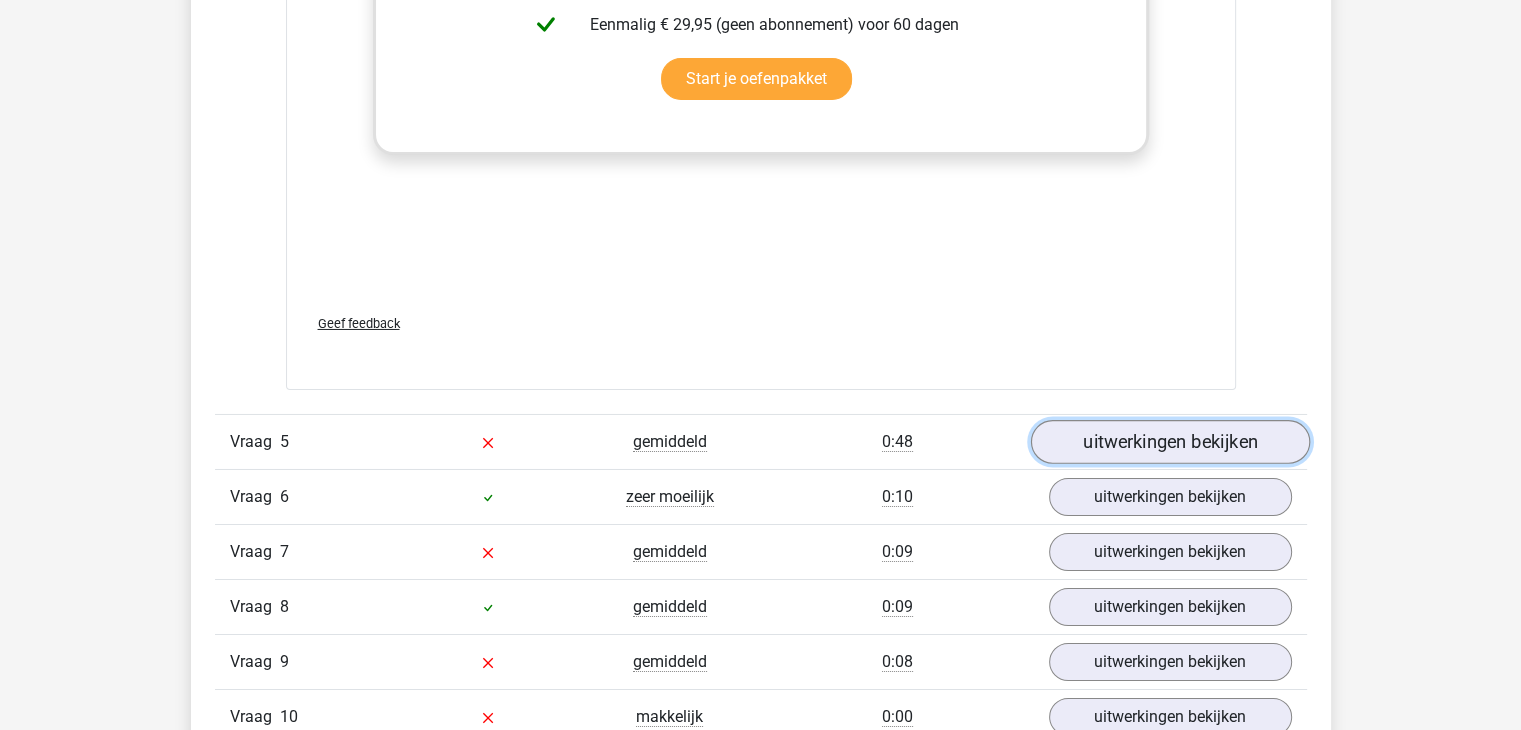 click on "uitwerkingen bekijken" at bounding box center [1169, 442] 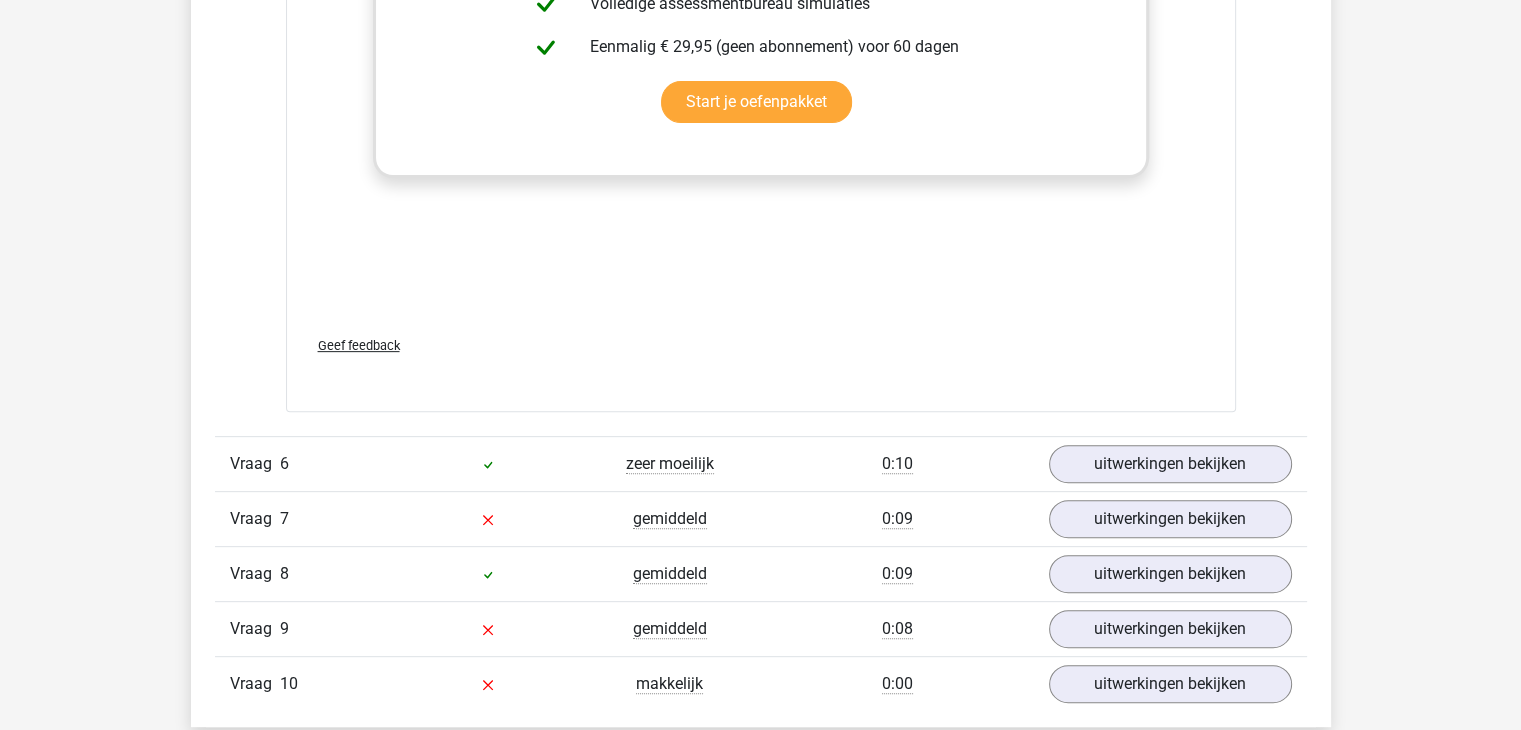 scroll, scrollTop: 8300, scrollLeft: 0, axis: vertical 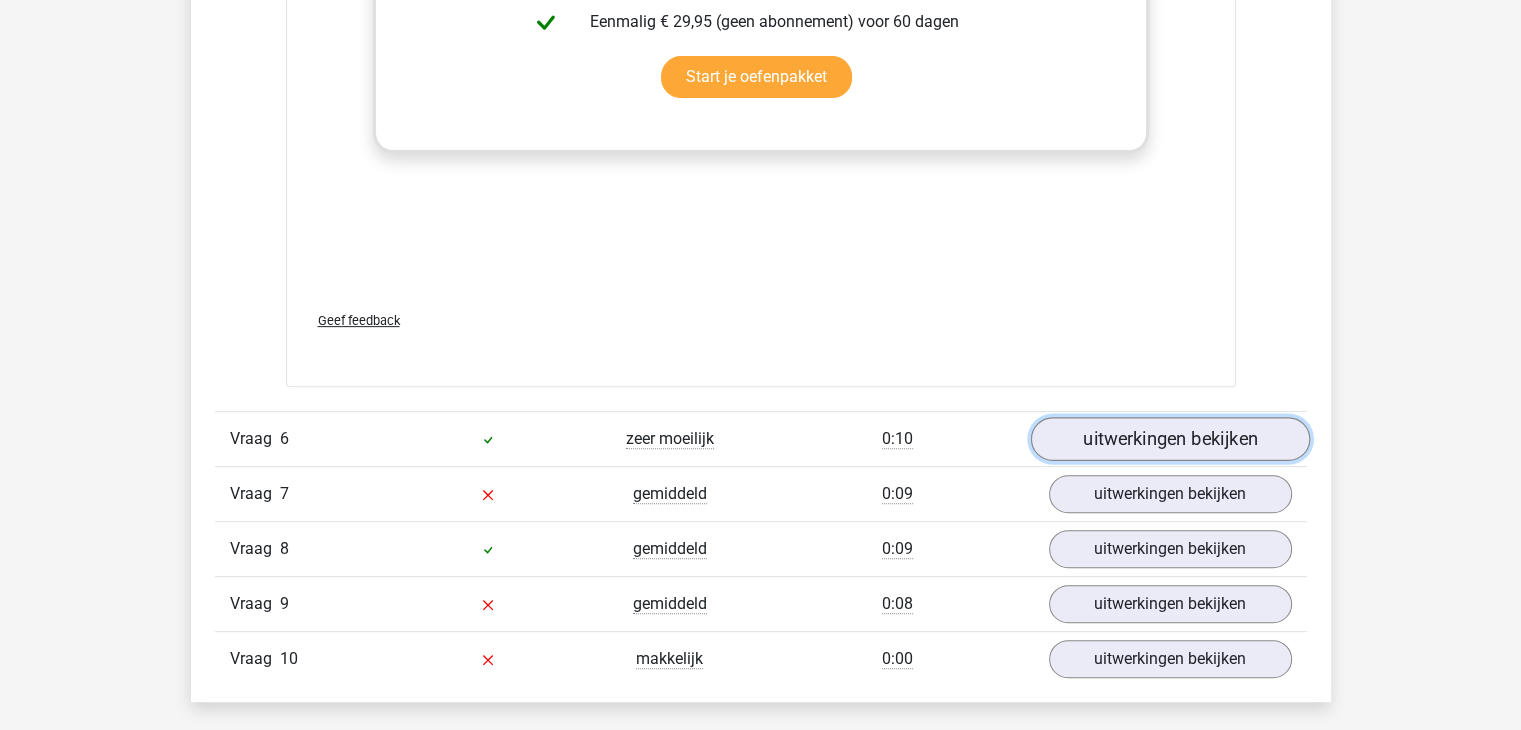 click on "uitwerkingen bekijken" at bounding box center [1169, 439] 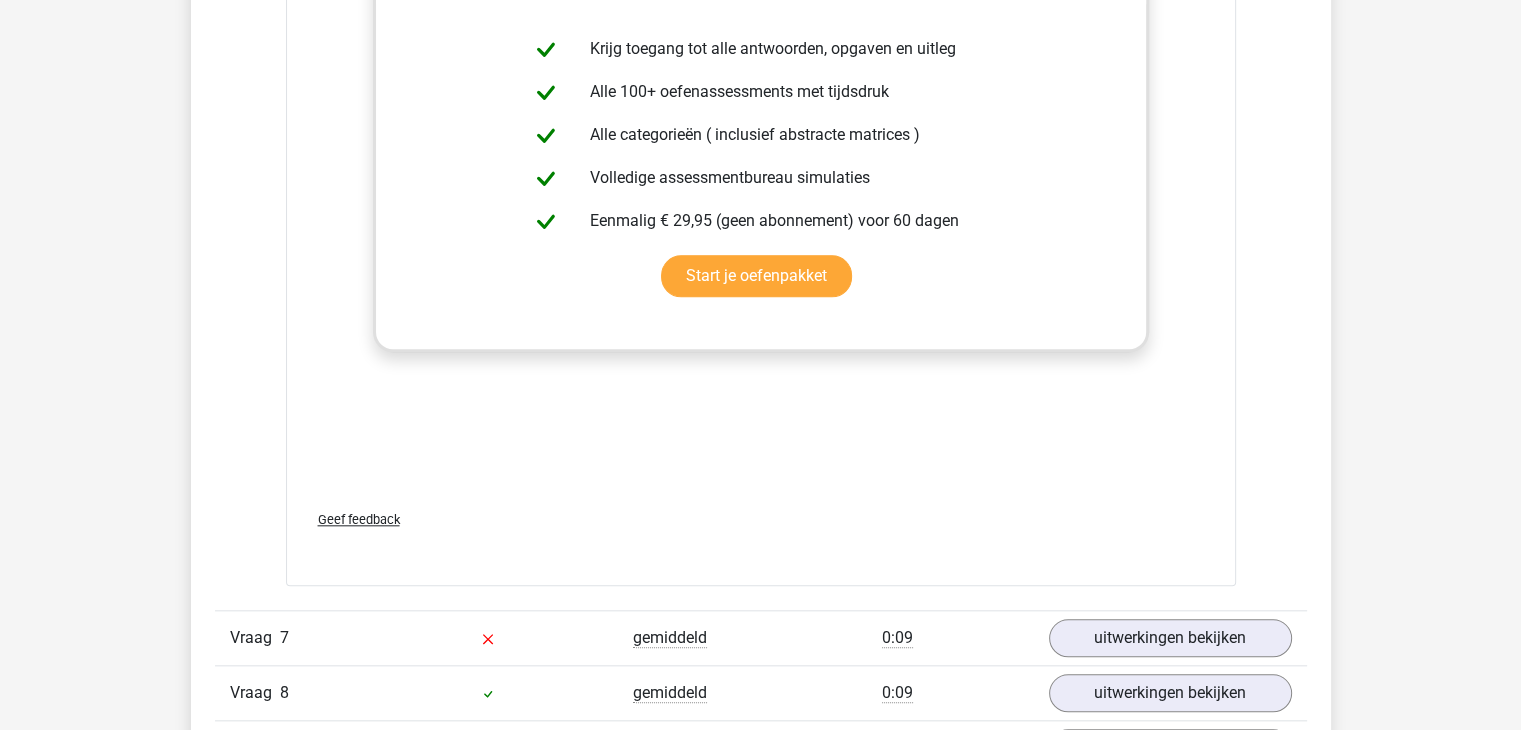 scroll, scrollTop: 9500, scrollLeft: 0, axis: vertical 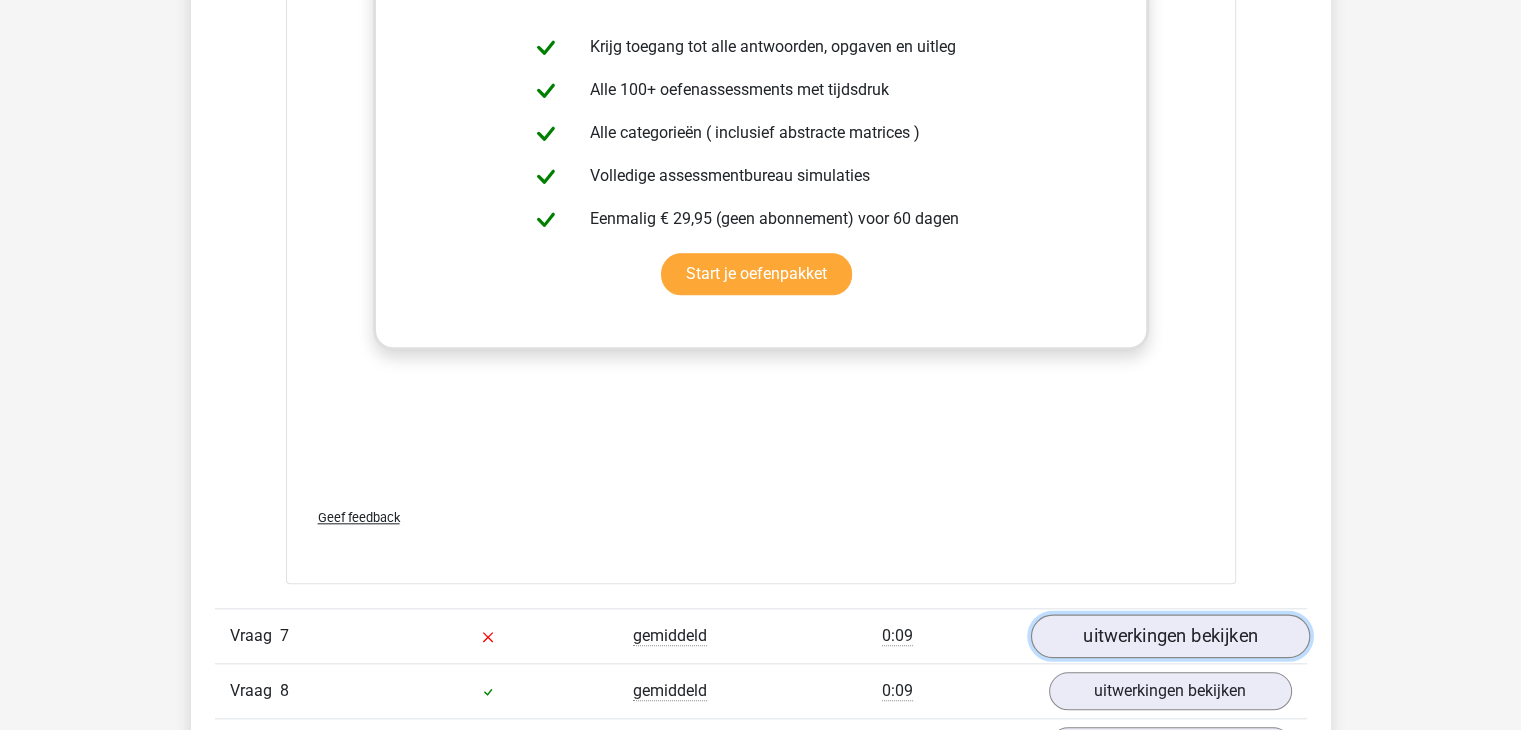 click on "uitwerkingen bekijken" at bounding box center [1169, 636] 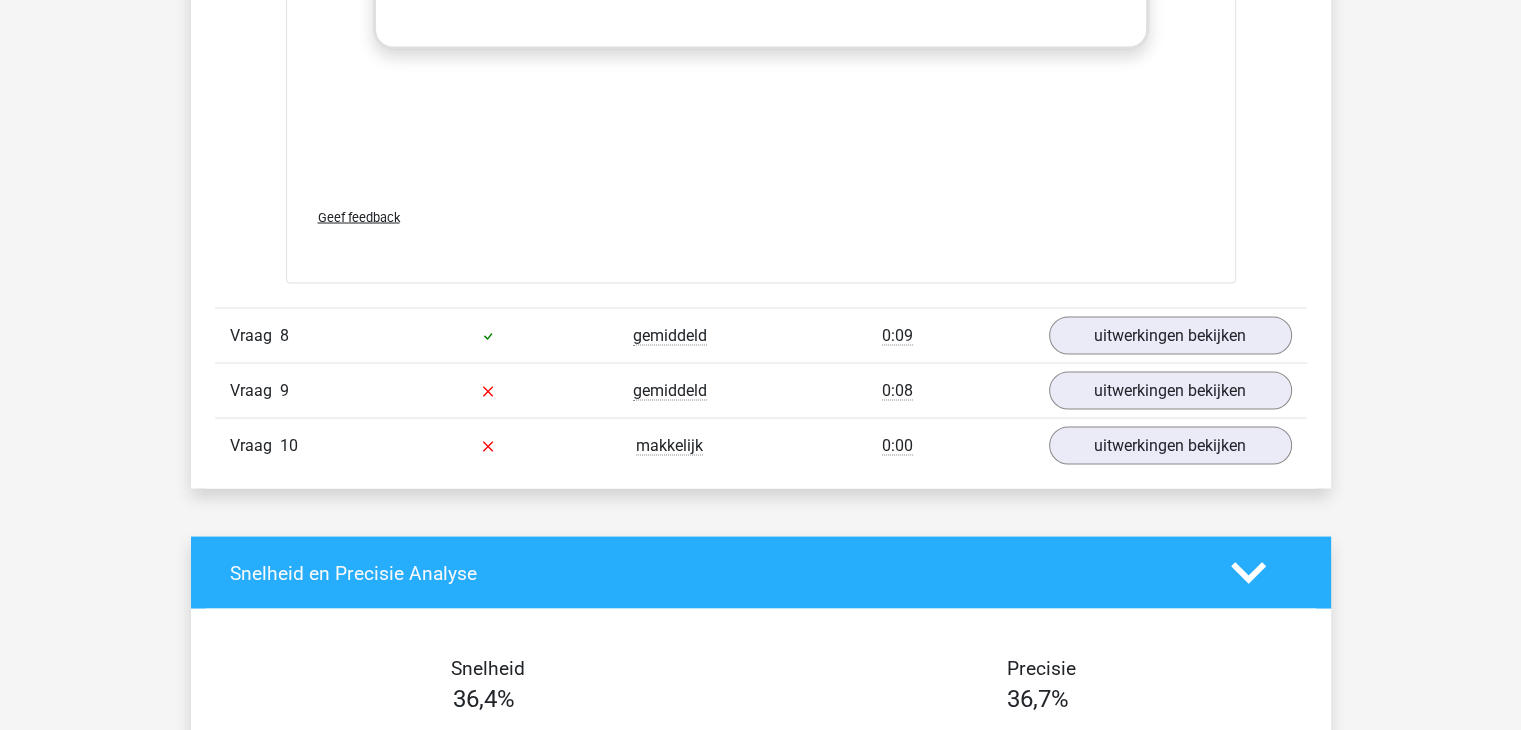 scroll, scrollTop: 11200, scrollLeft: 0, axis: vertical 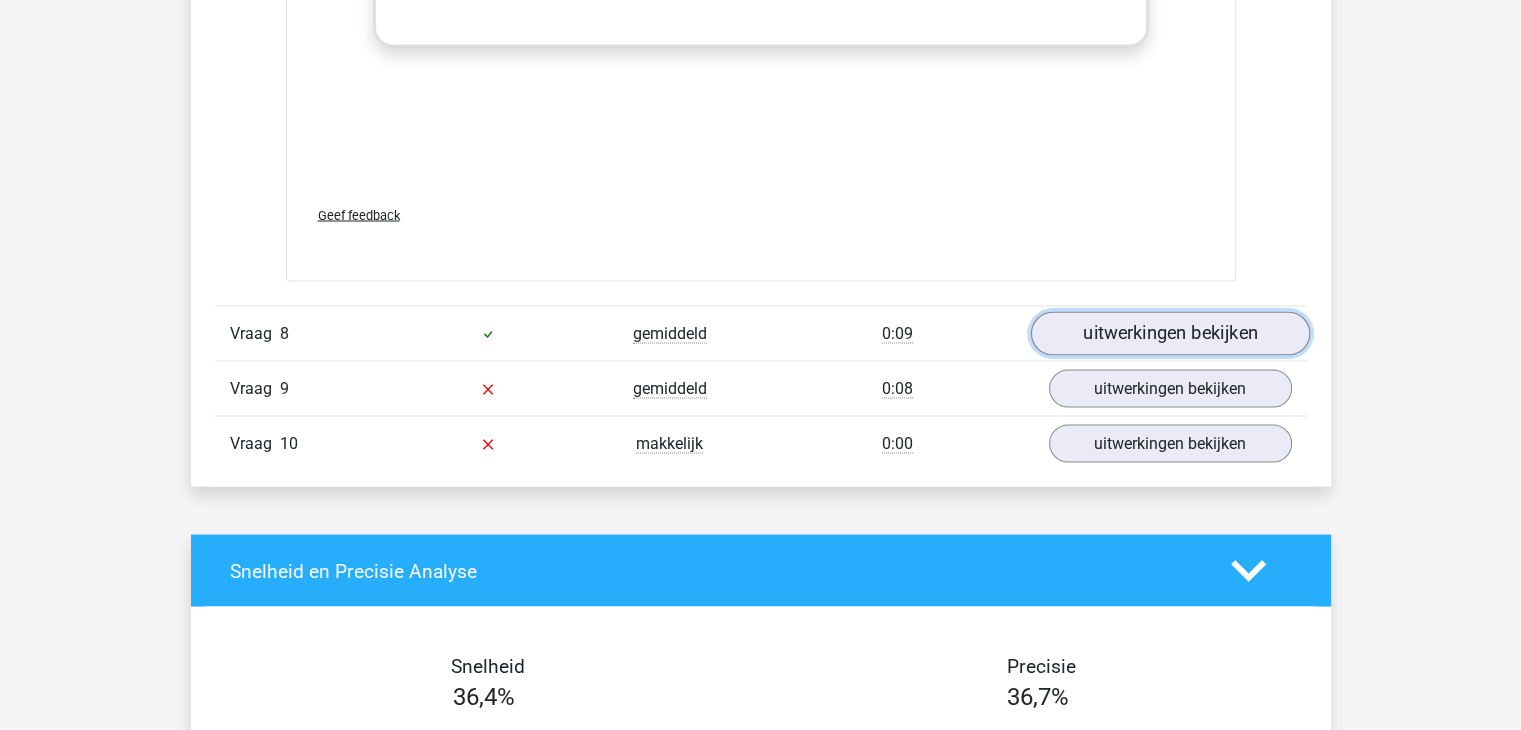 click on "uitwerkingen bekijken" at bounding box center [1169, 334] 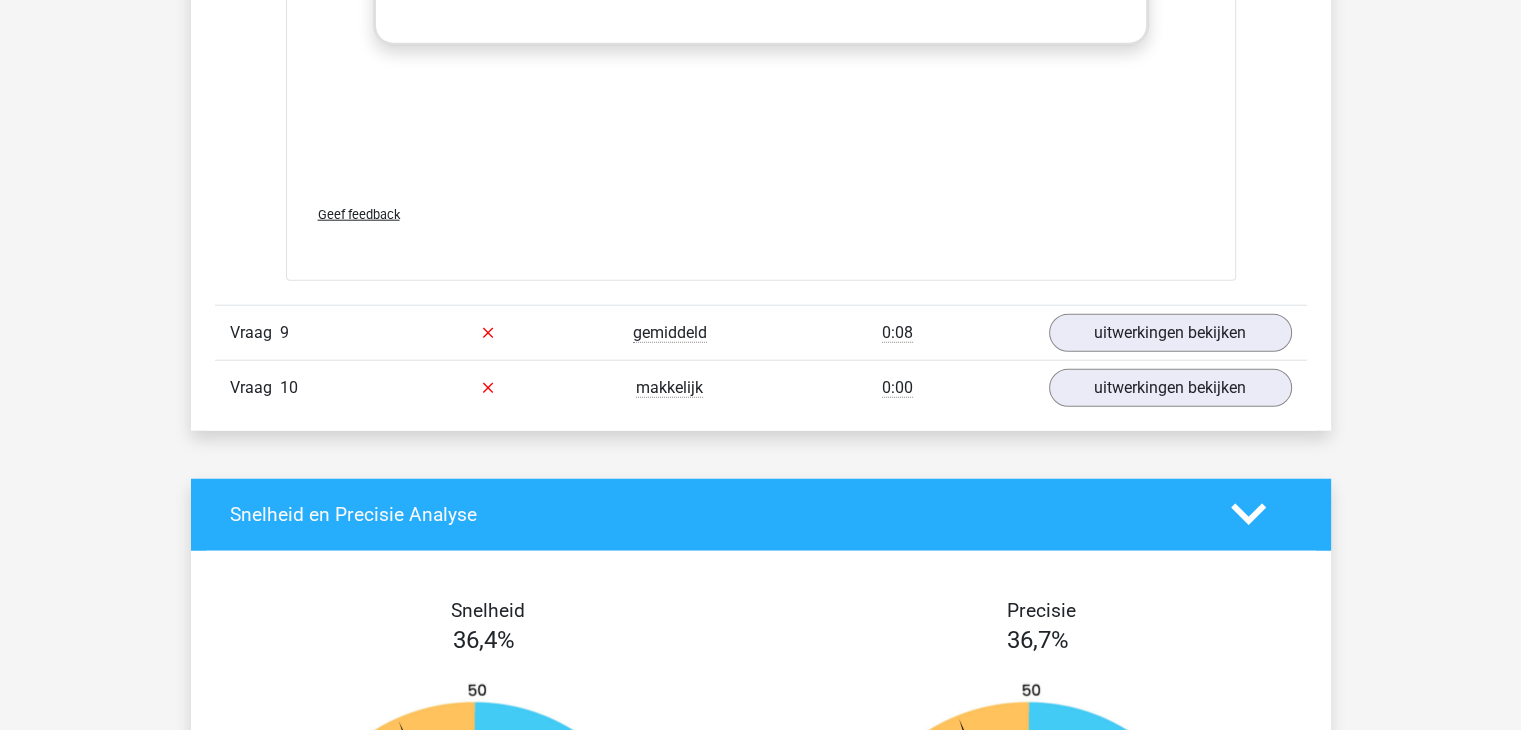 scroll, scrollTop: 12600, scrollLeft: 0, axis: vertical 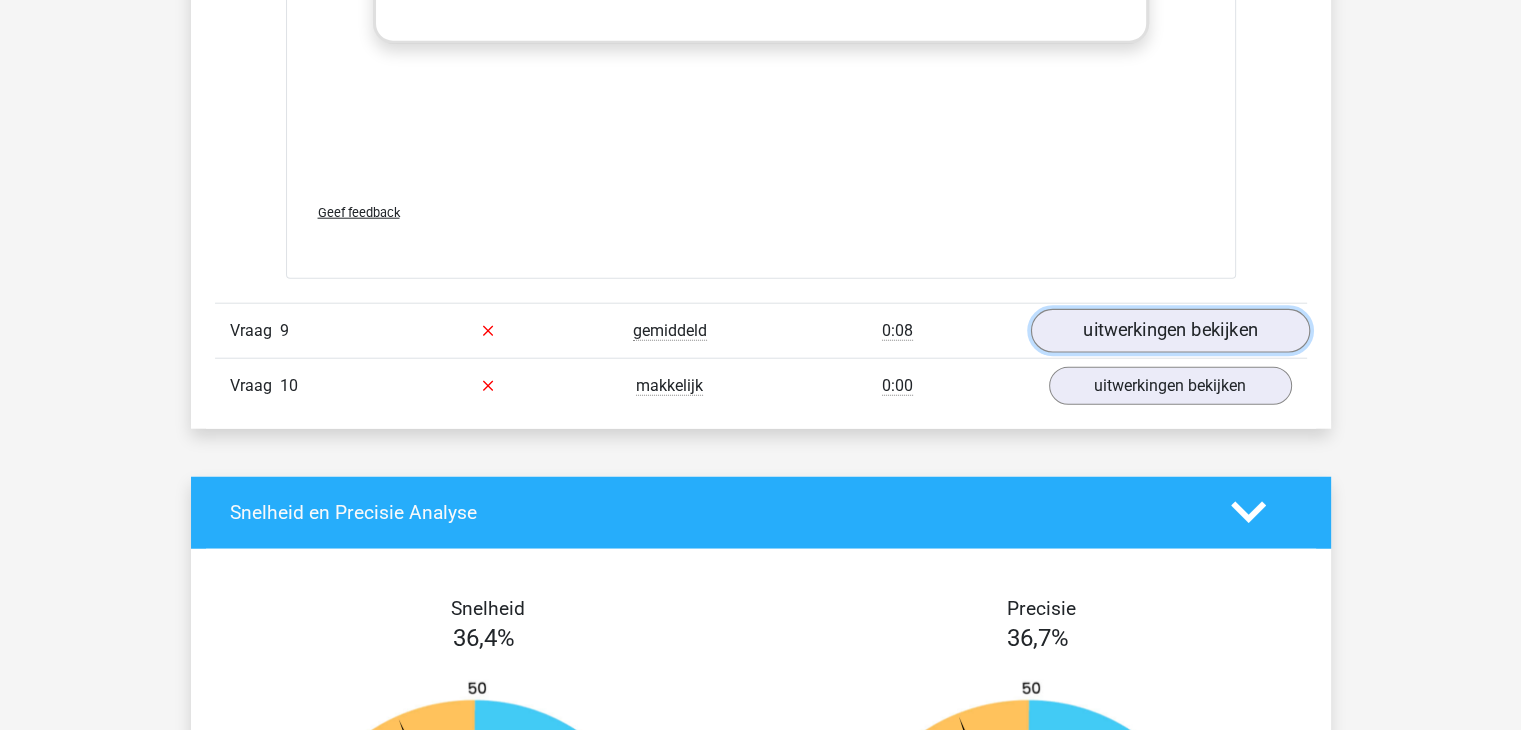 click on "uitwerkingen bekijken" at bounding box center [1169, 331] 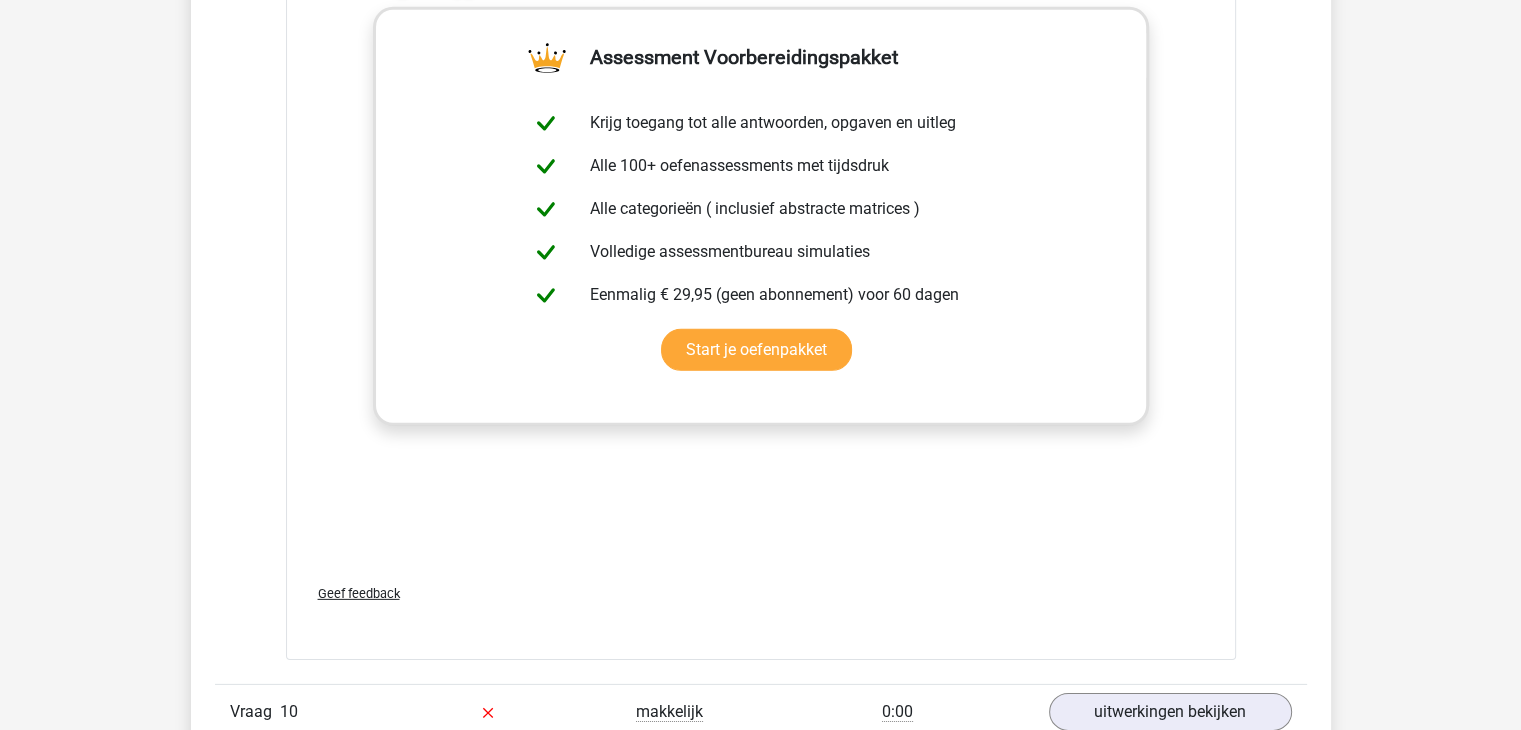 scroll, scrollTop: 13800, scrollLeft: 0, axis: vertical 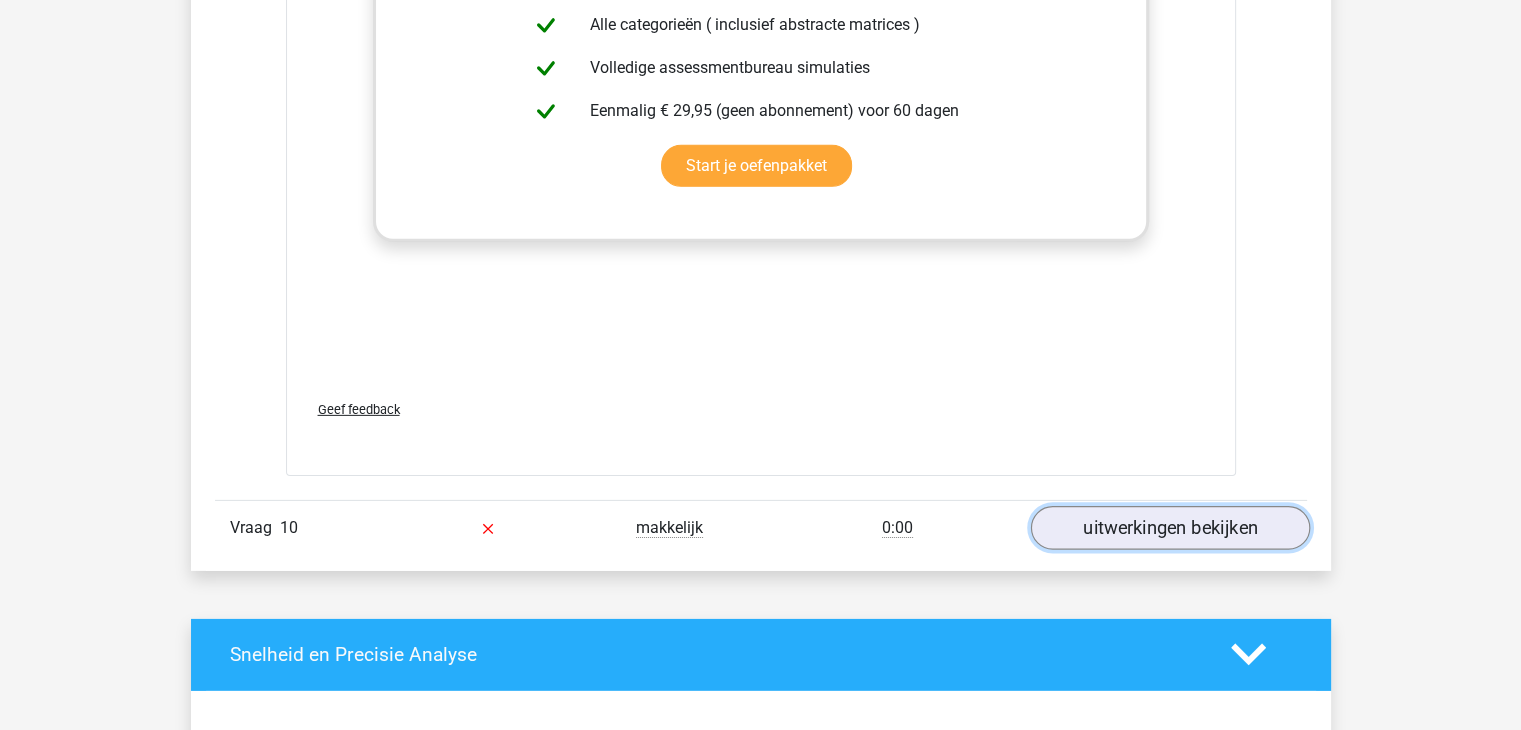 click on "uitwerkingen bekijken" at bounding box center [1169, 528] 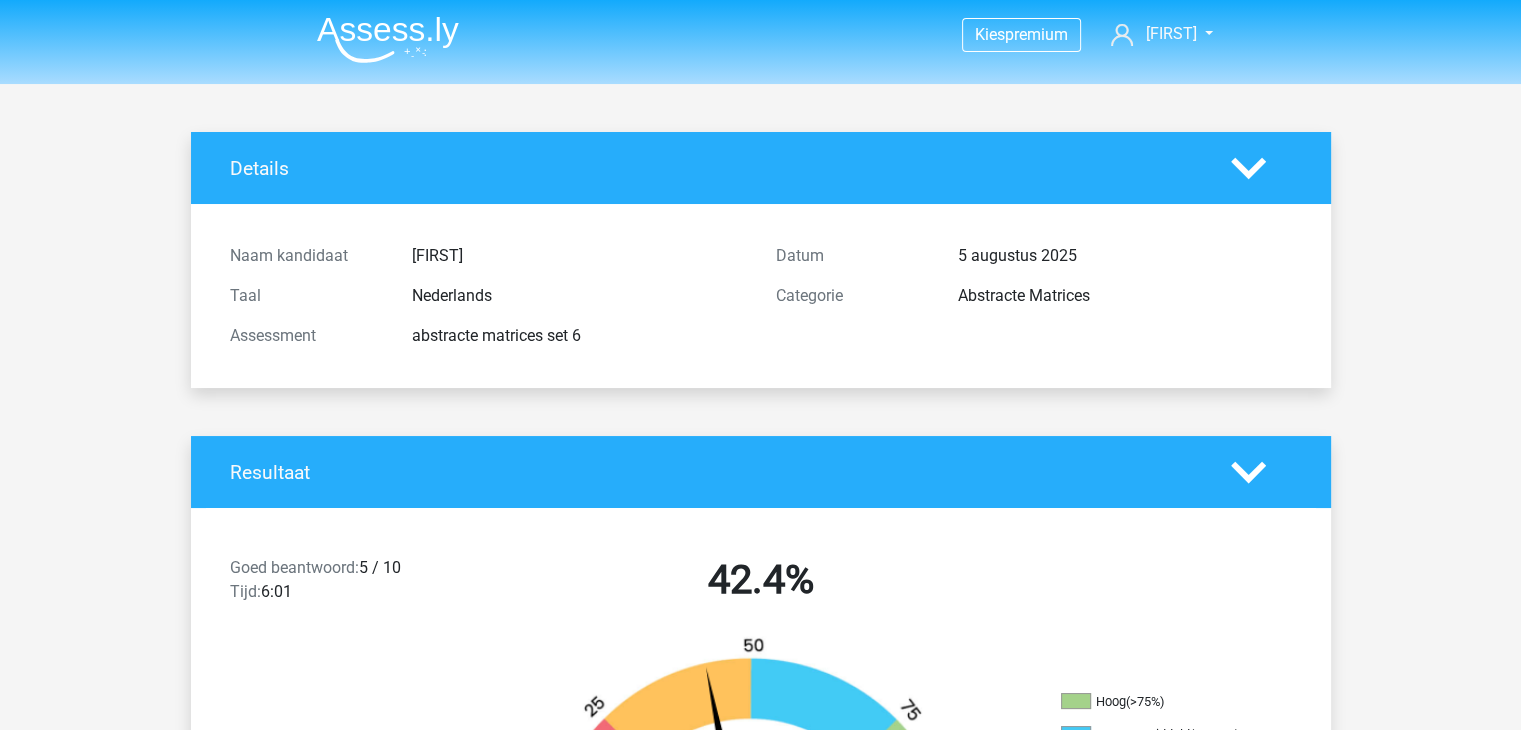 scroll, scrollTop: 0, scrollLeft: 0, axis: both 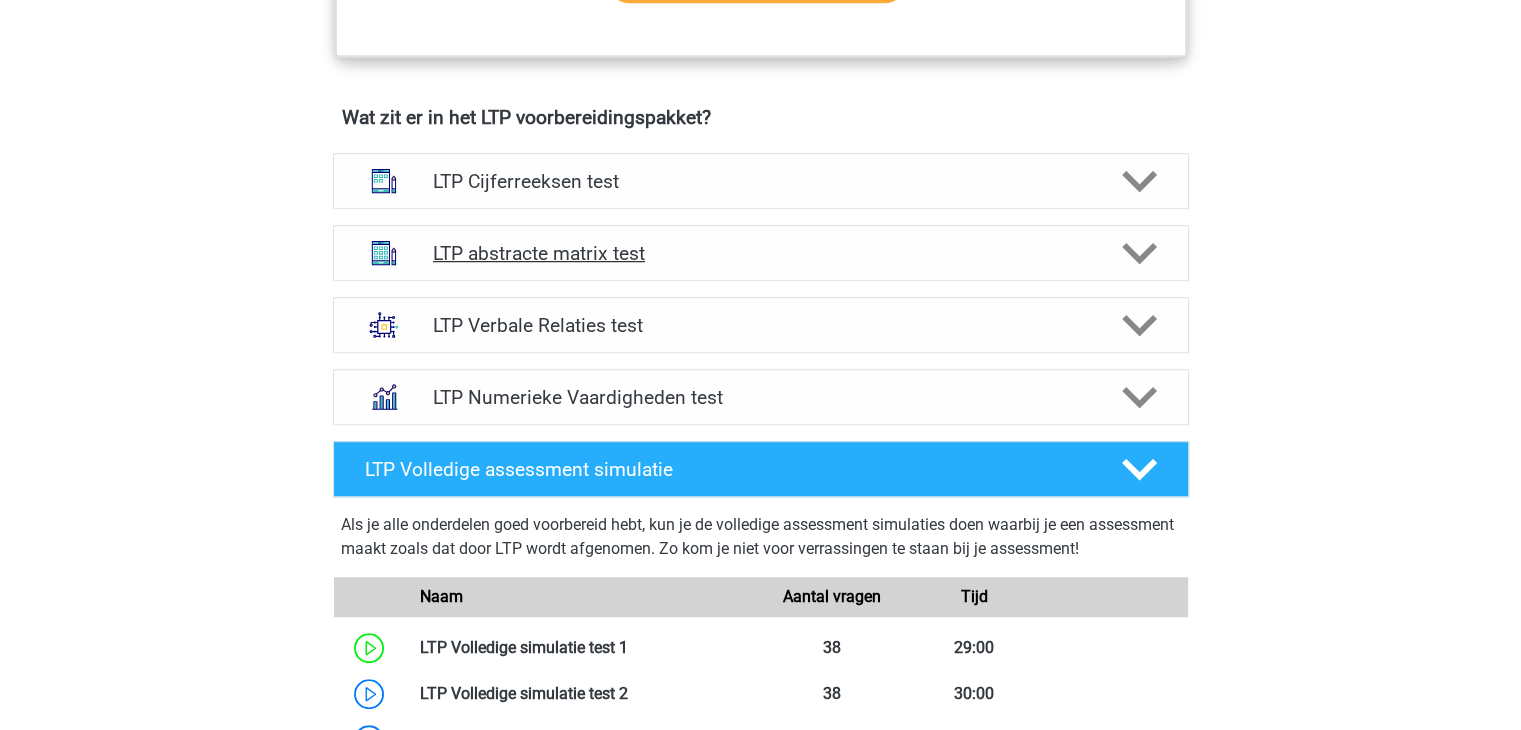 click 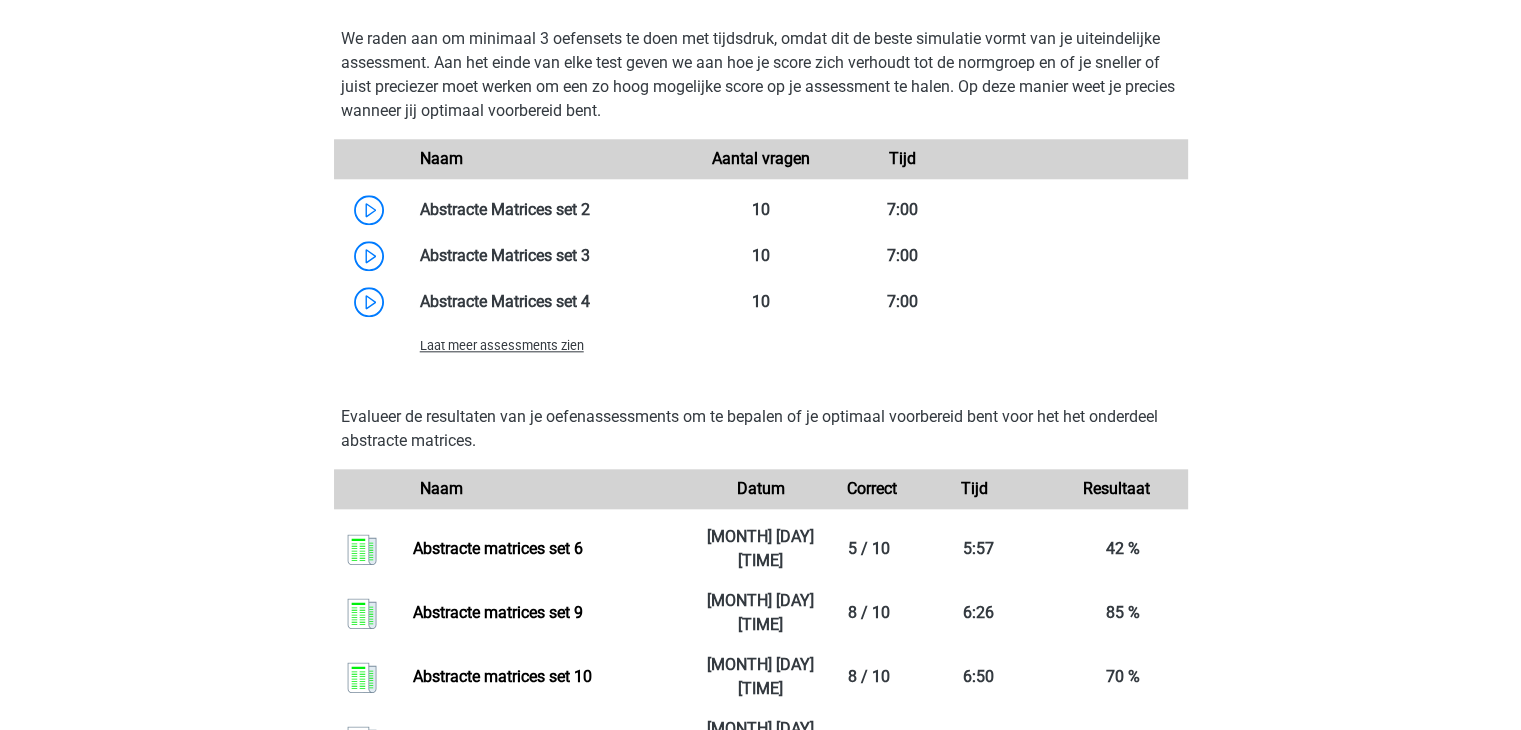scroll, scrollTop: 2100, scrollLeft: 0, axis: vertical 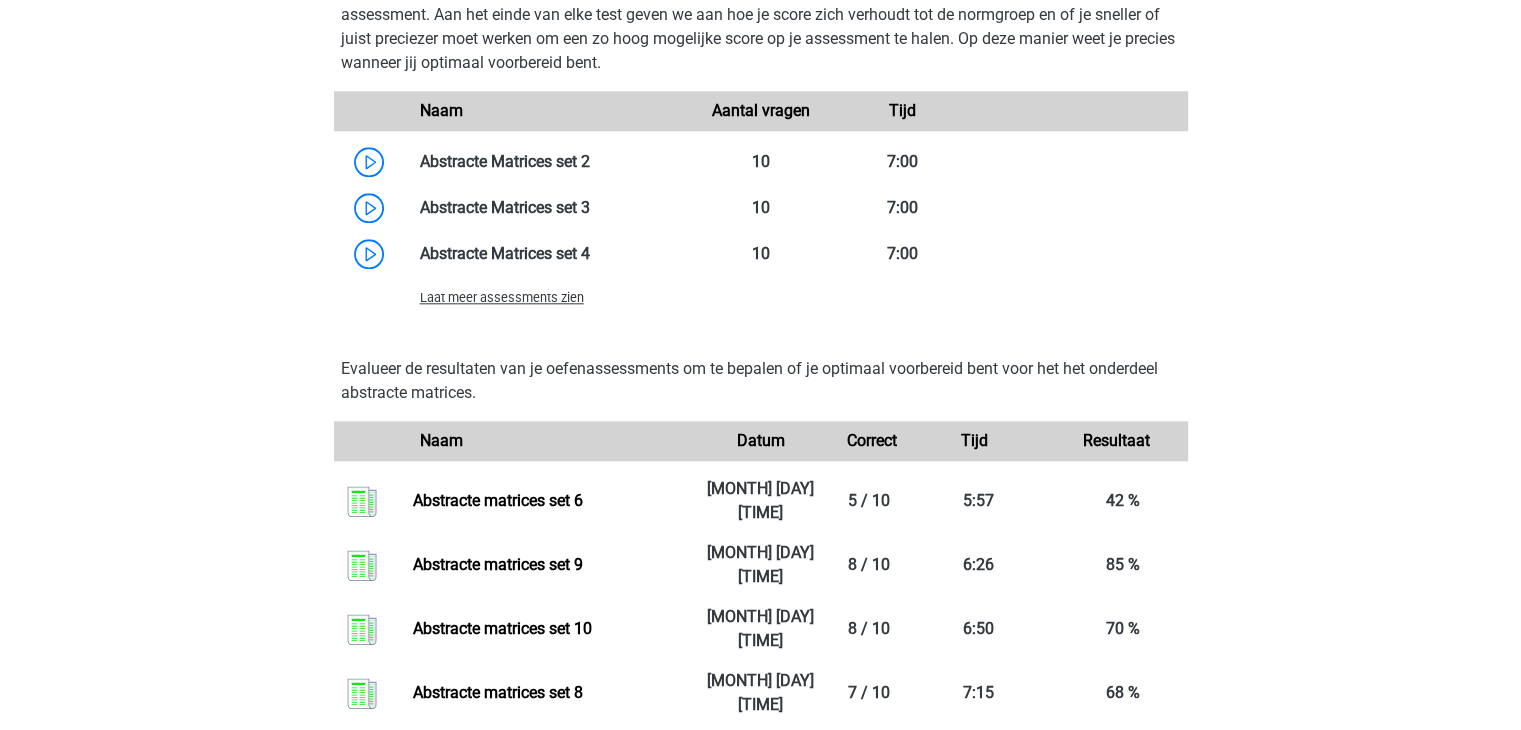 click on "Laat meer assessments zien" at bounding box center [502, 297] 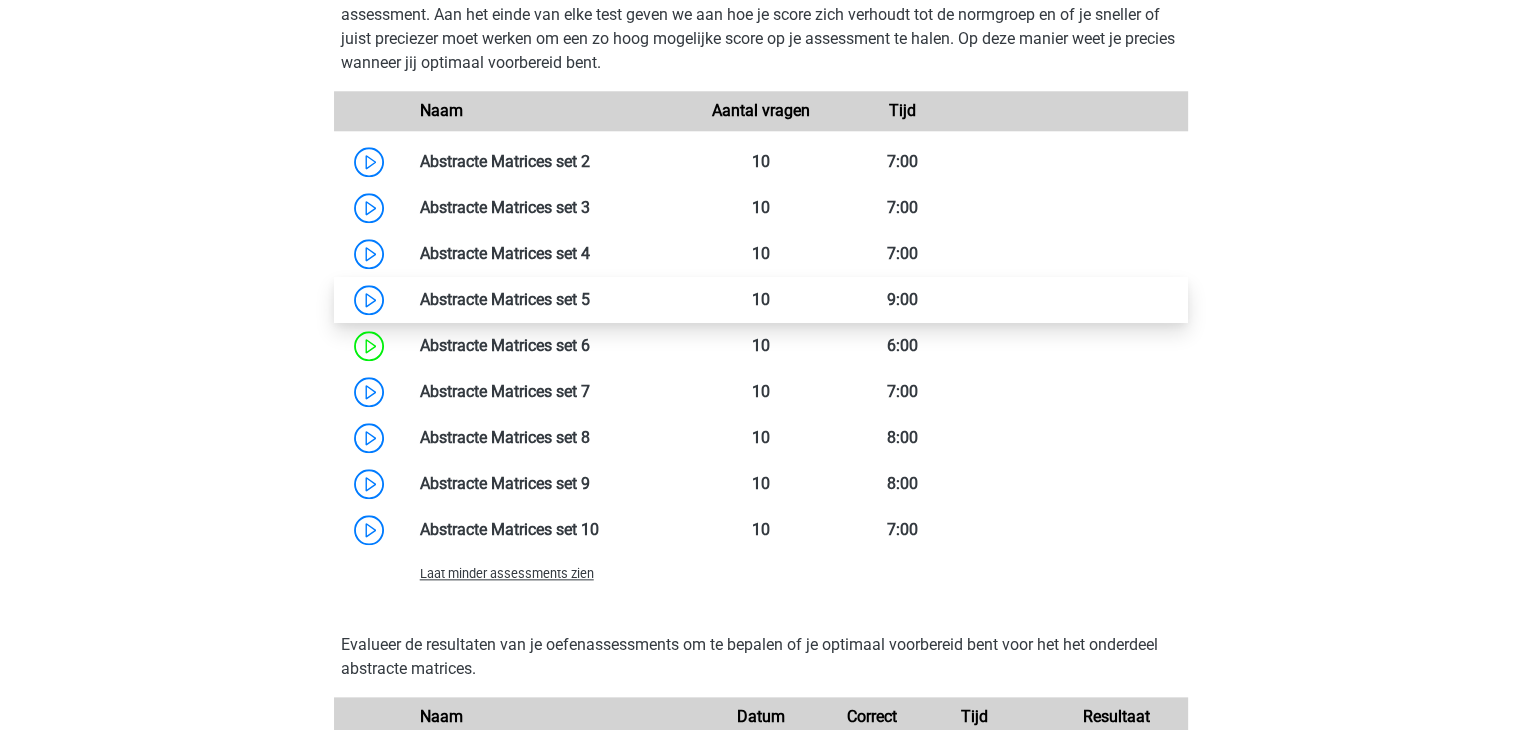 click at bounding box center (590, 299) 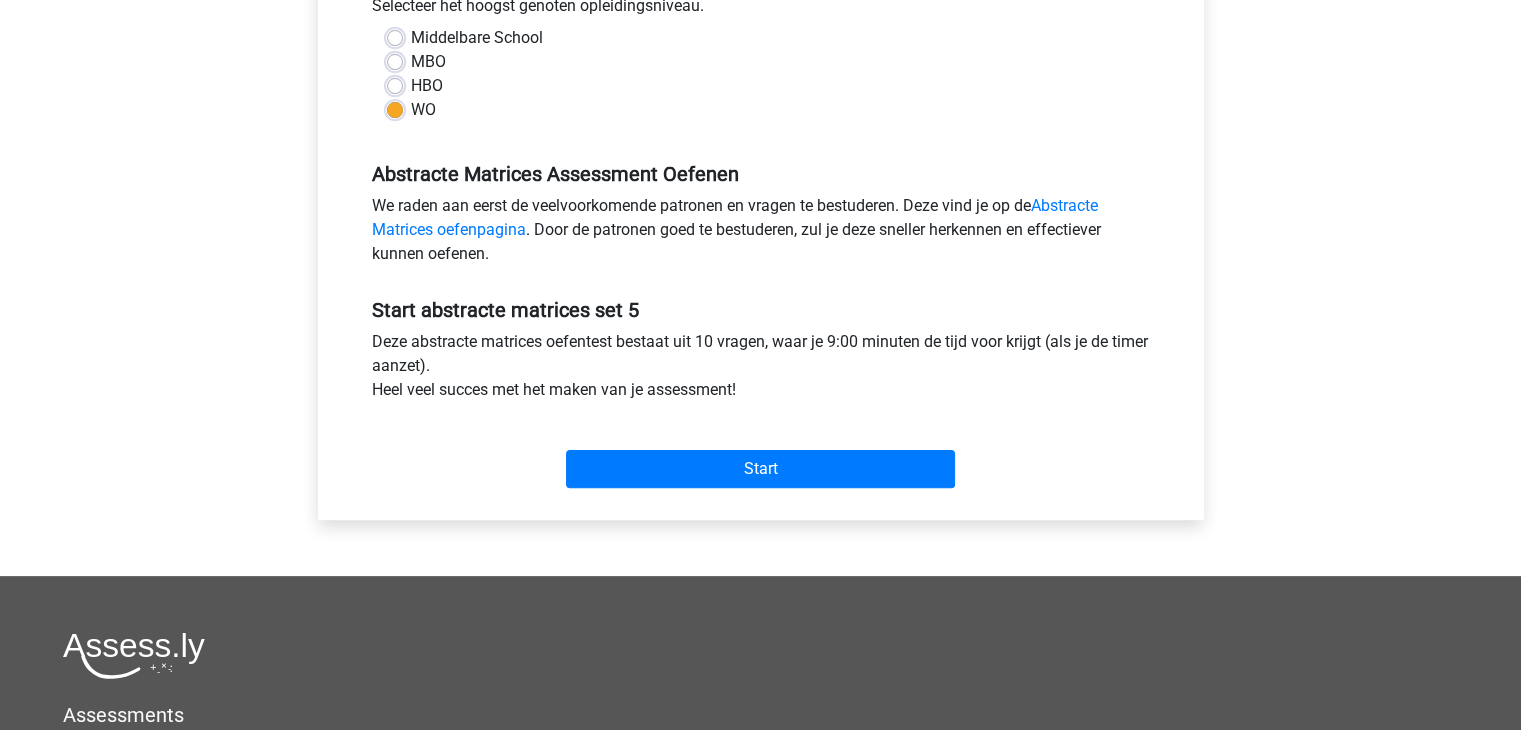 scroll, scrollTop: 500, scrollLeft: 0, axis: vertical 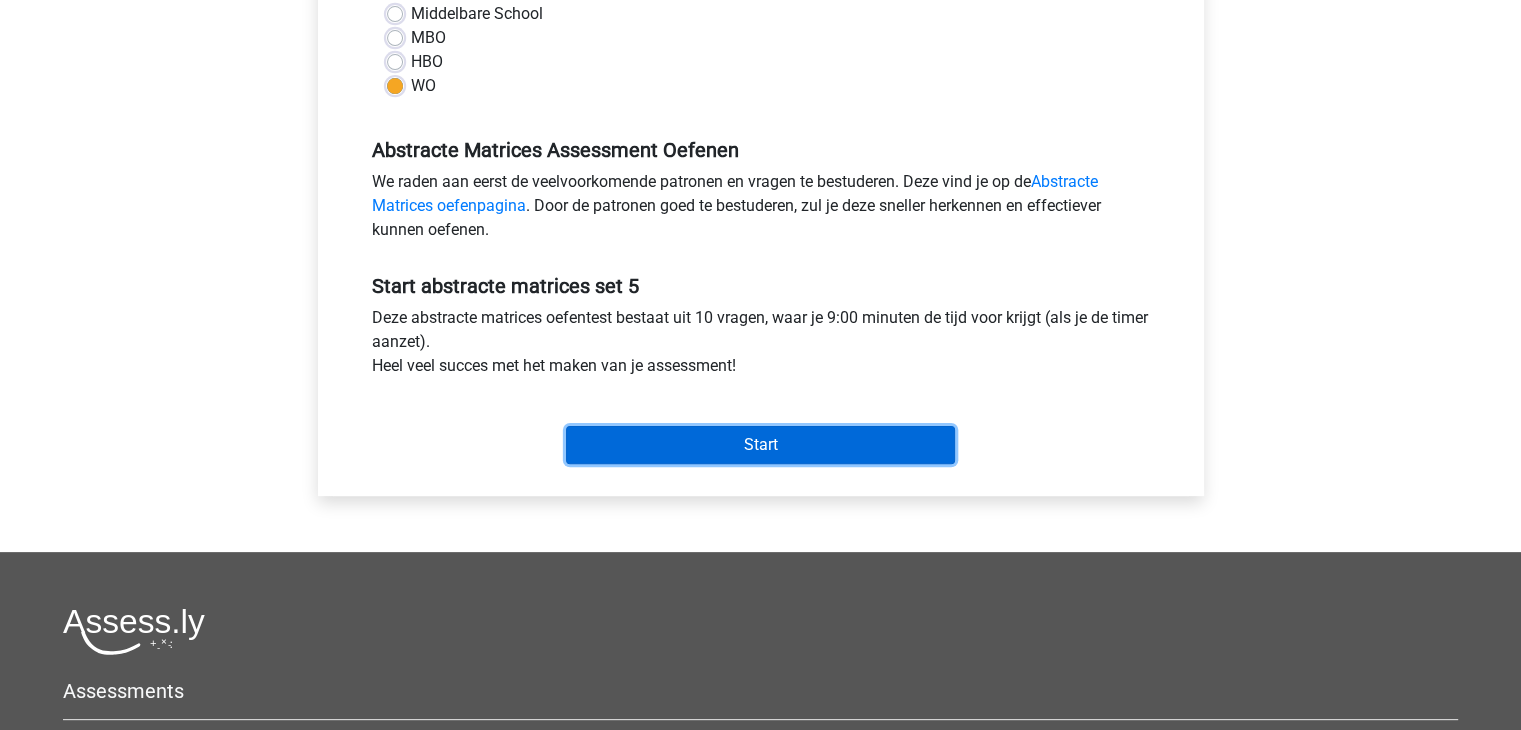 click on "Start" at bounding box center (760, 445) 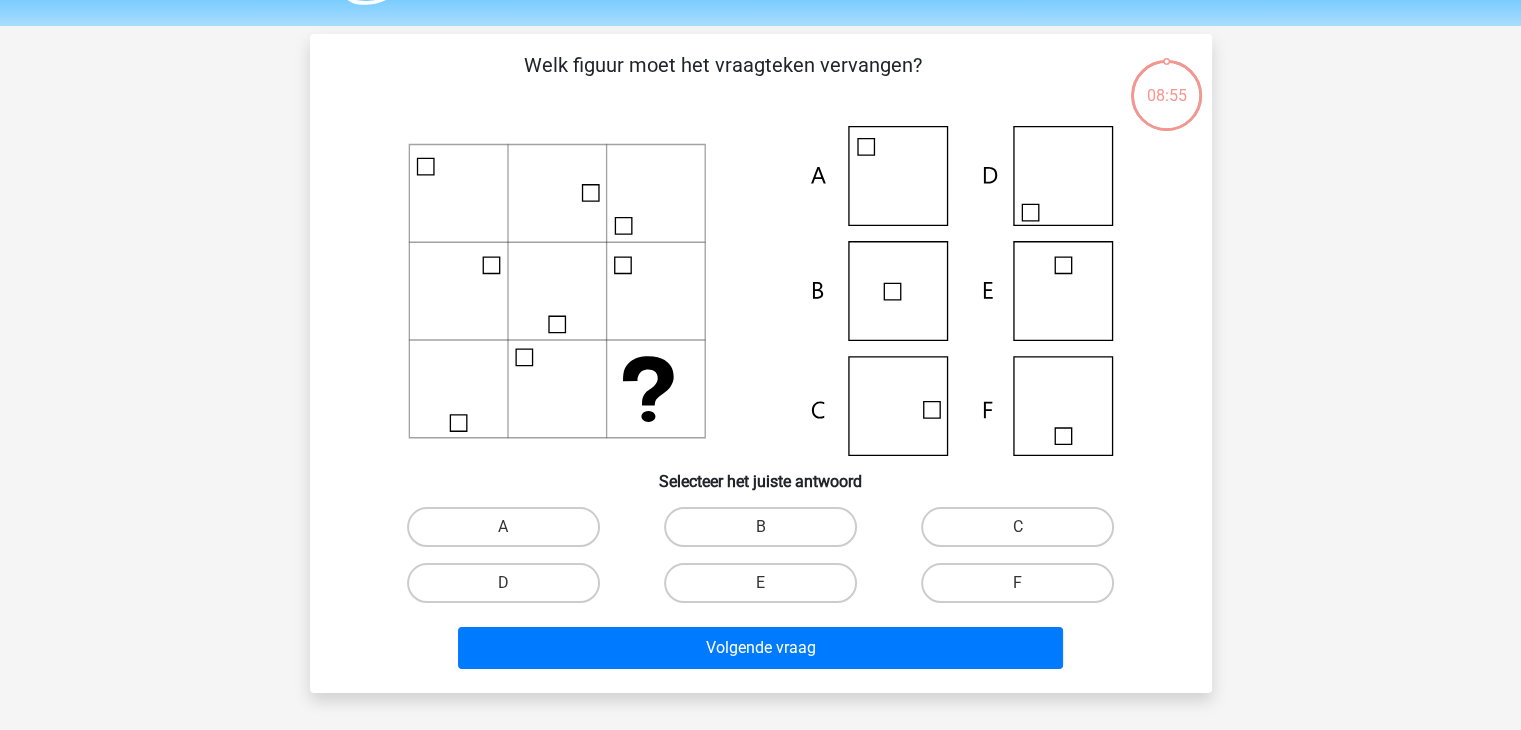 scroll, scrollTop: 100, scrollLeft: 0, axis: vertical 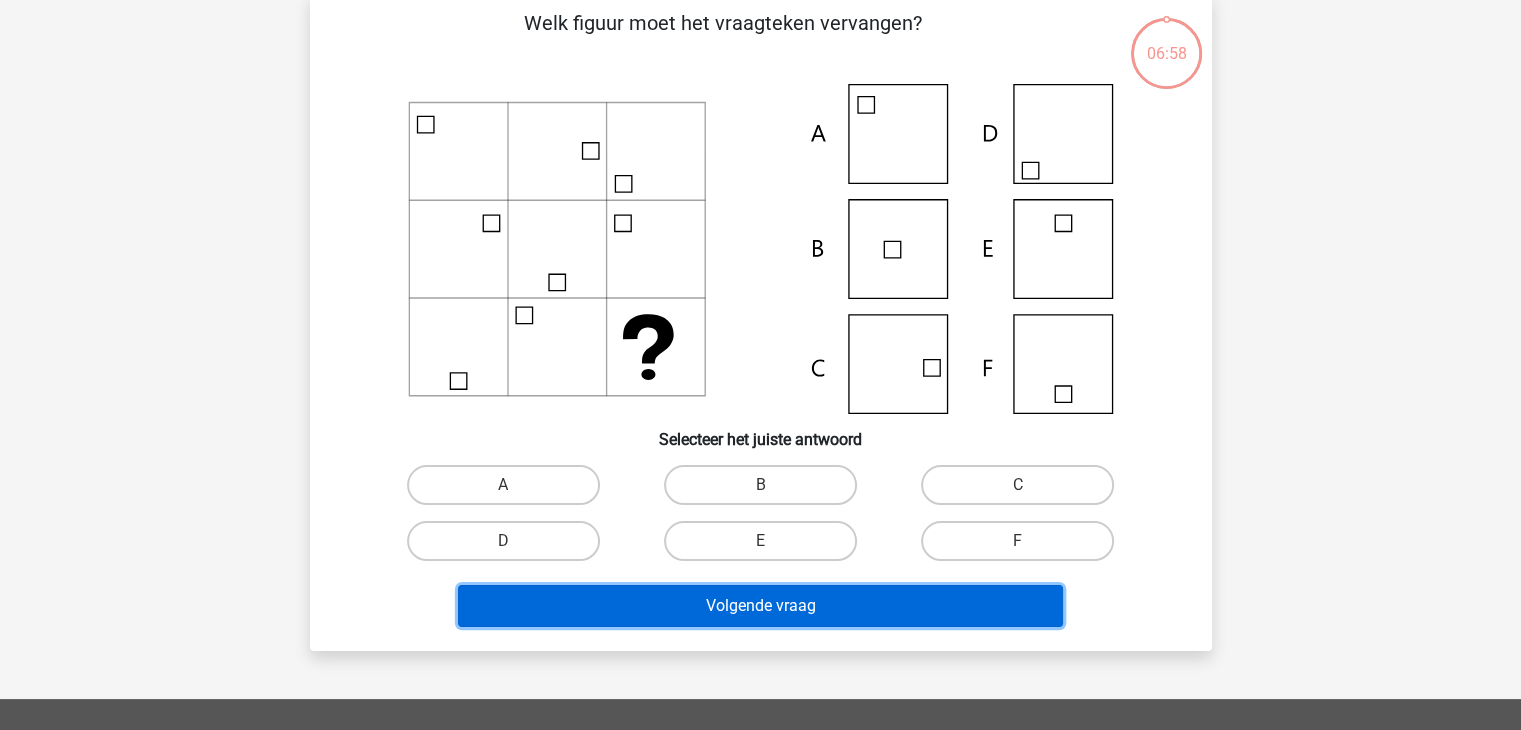click on "Volgende vraag" at bounding box center [760, 606] 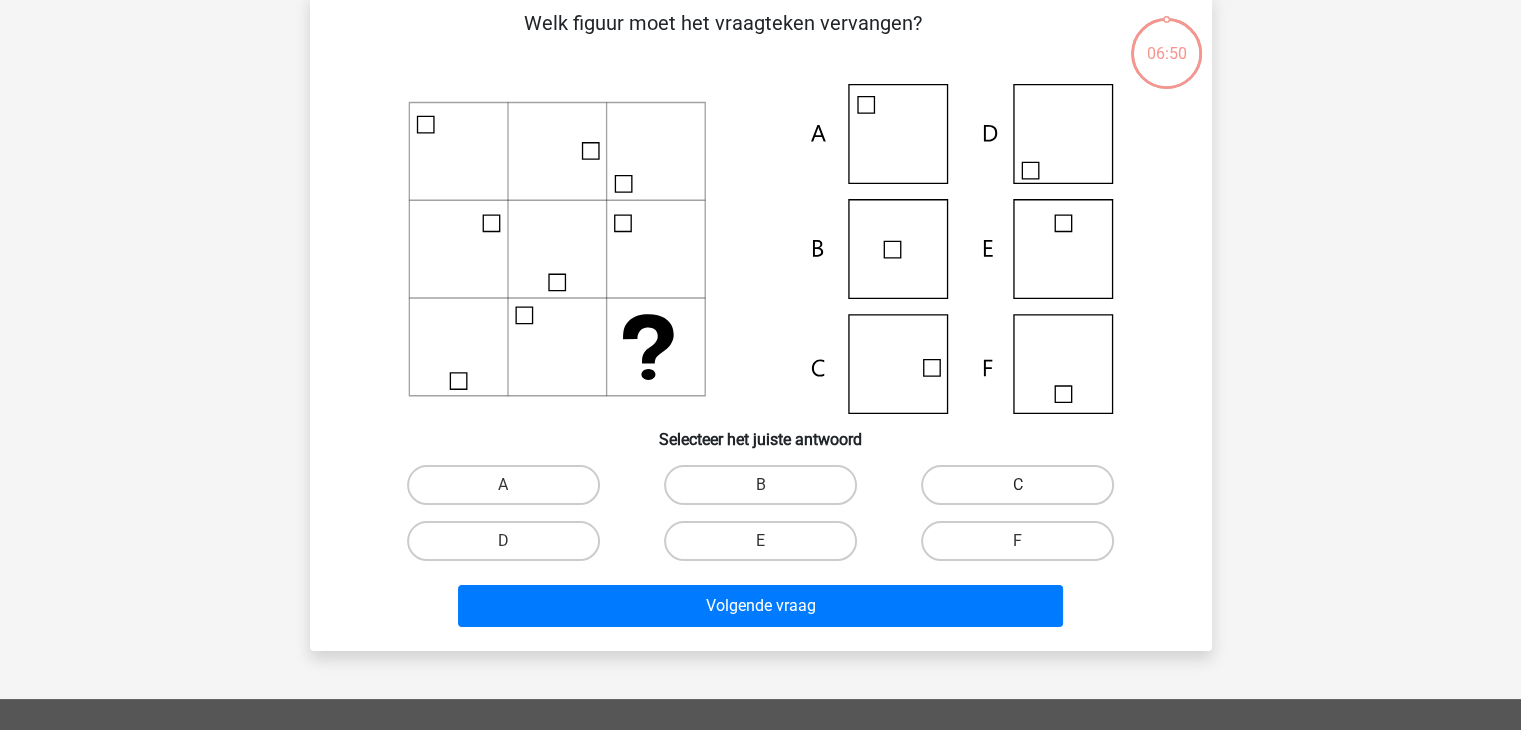 click on "C" at bounding box center (1017, 485) 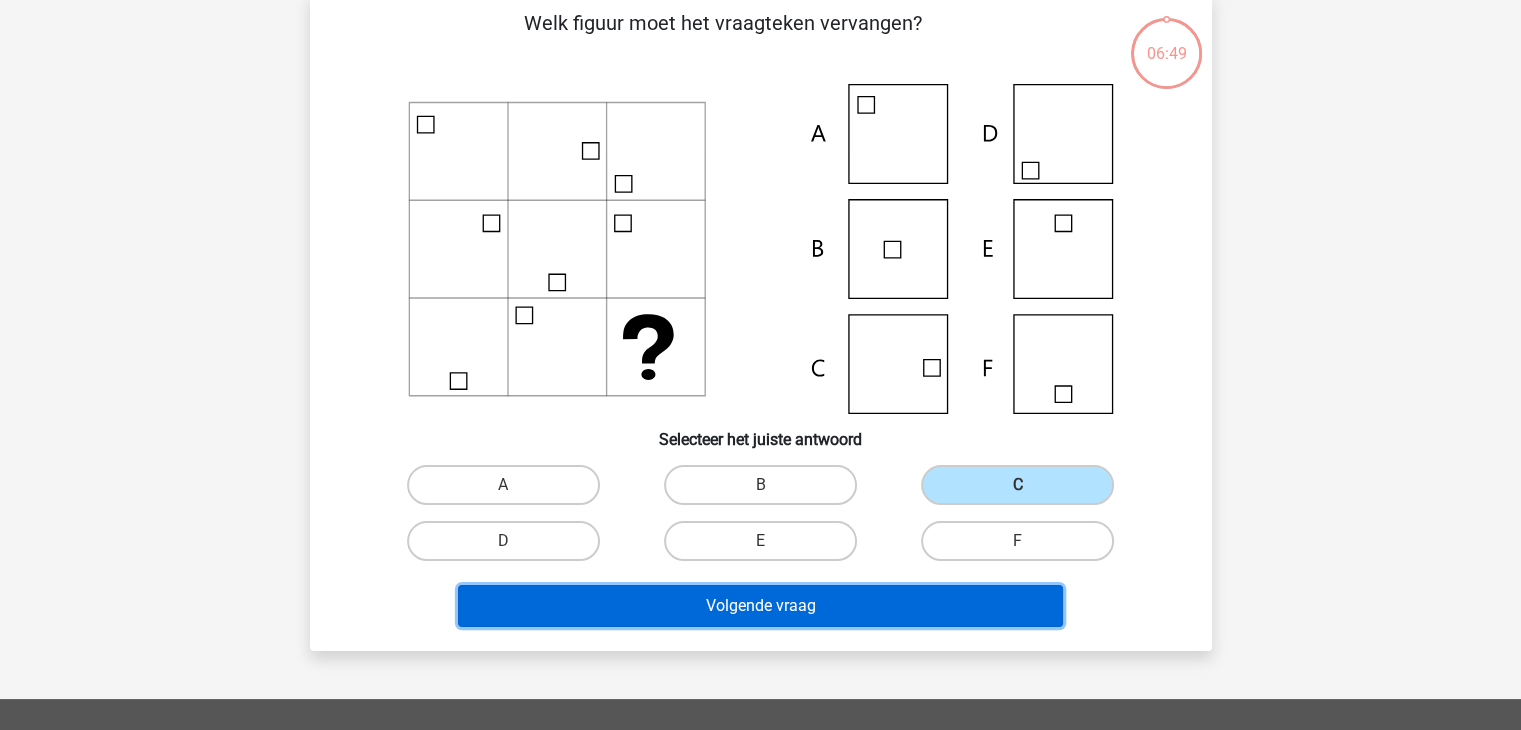 click on "Volgende vraag" at bounding box center [760, 606] 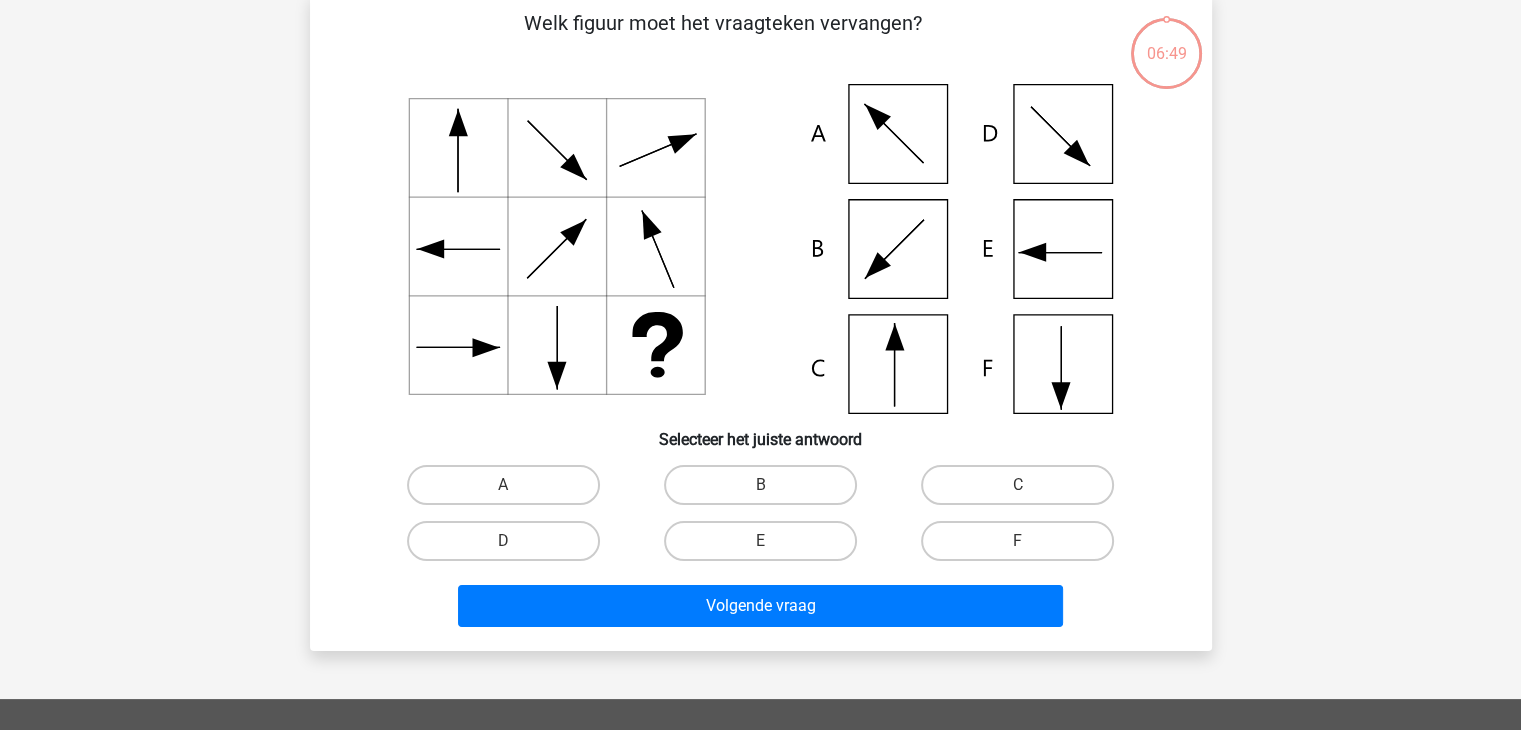 scroll, scrollTop: 92, scrollLeft: 0, axis: vertical 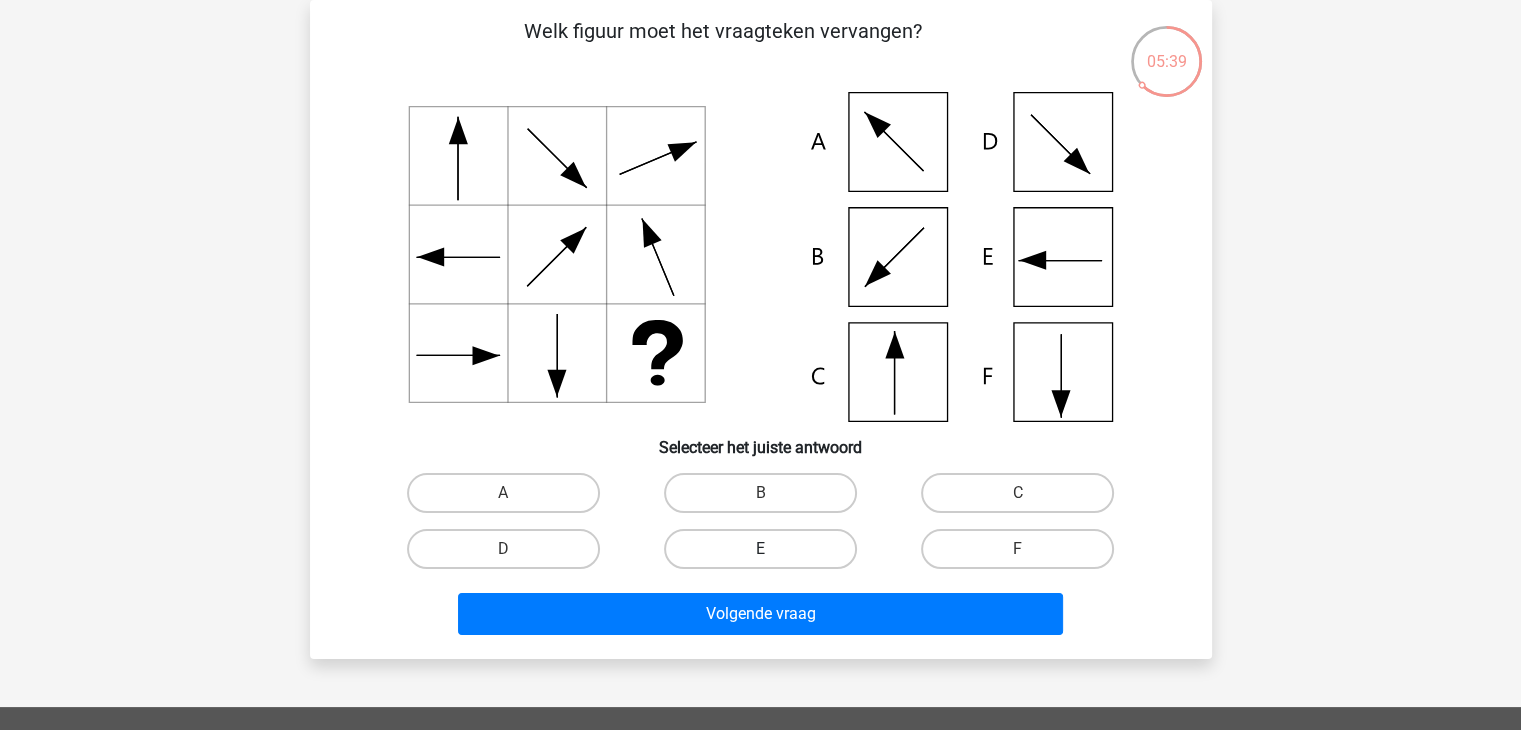 click on "E" at bounding box center (760, 549) 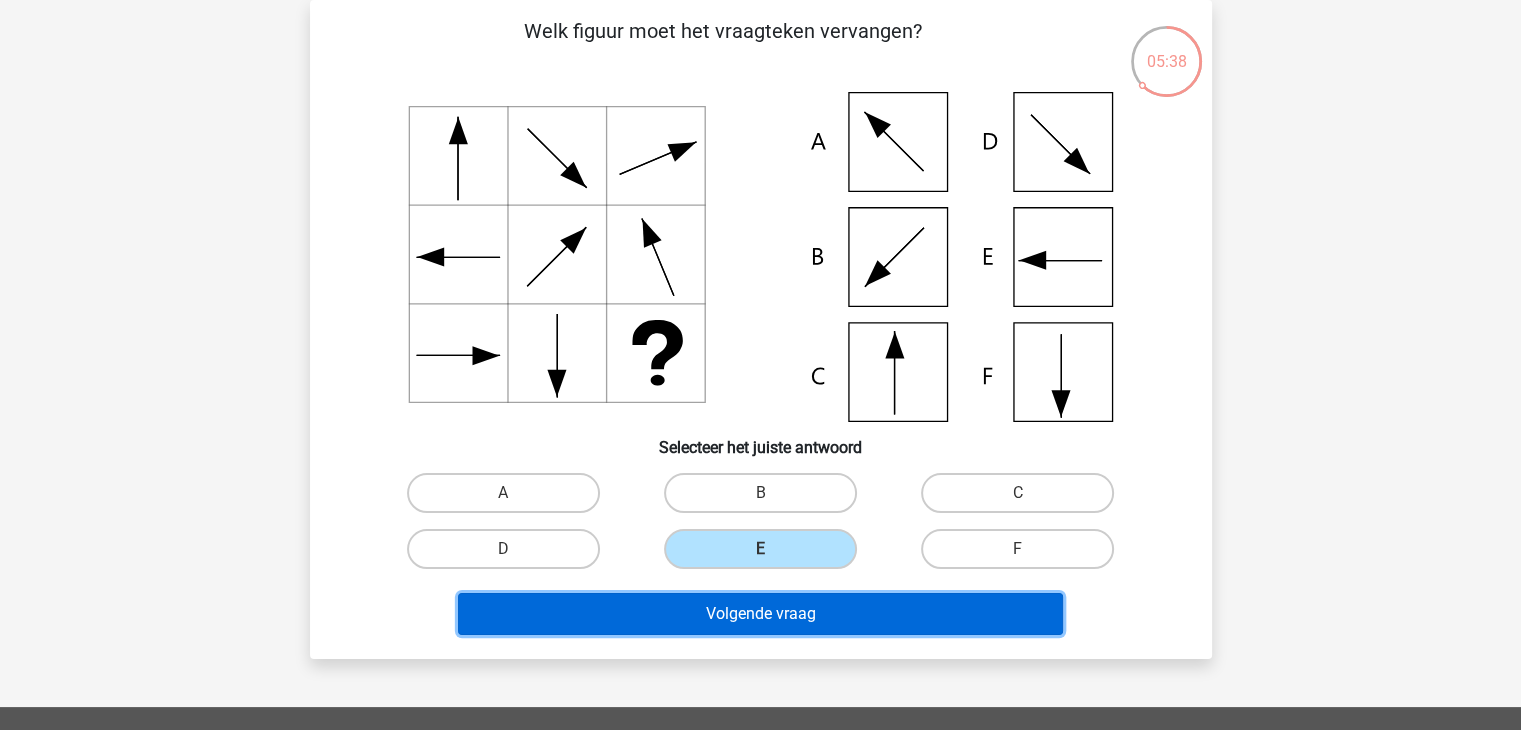 click on "Volgende vraag" at bounding box center (760, 614) 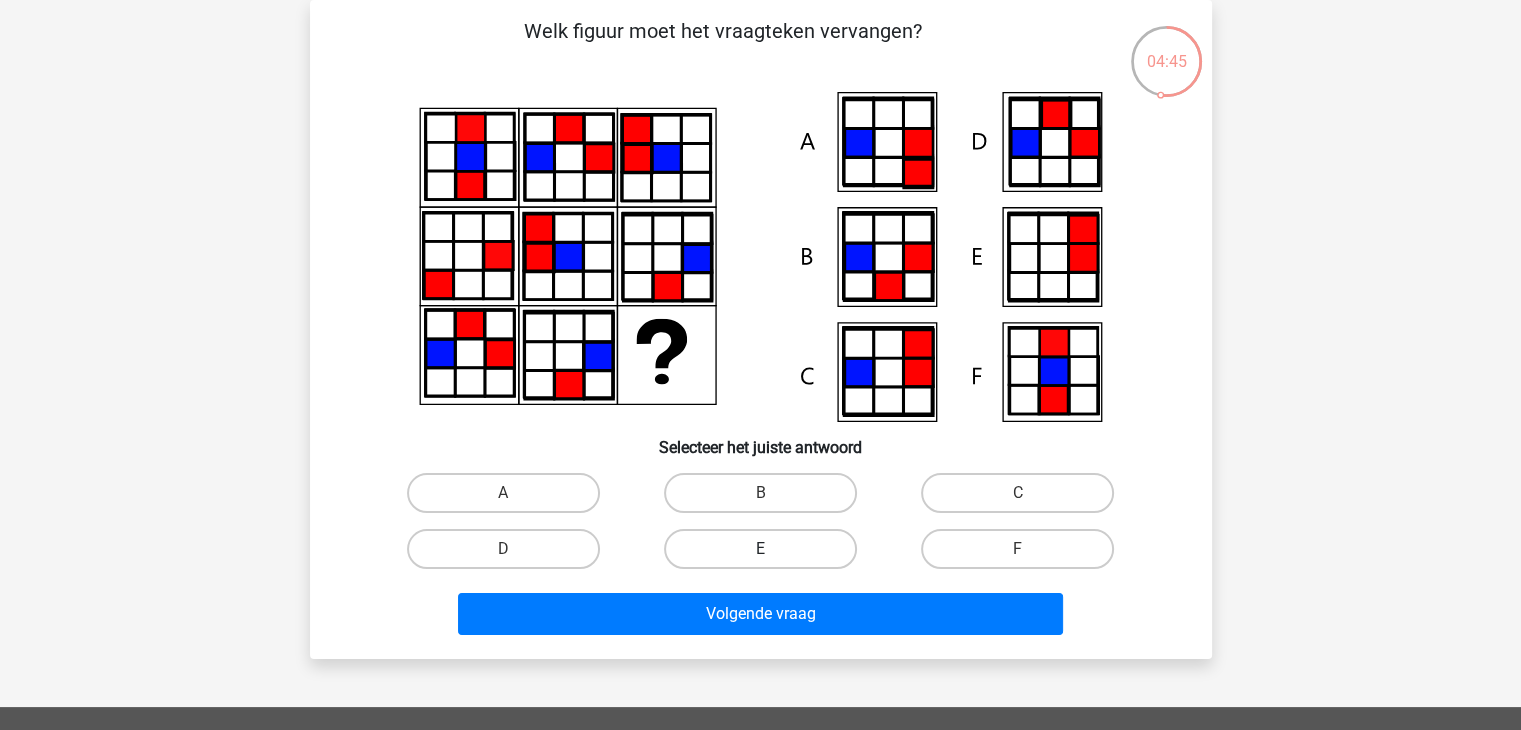 click on "E" at bounding box center (760, 549) 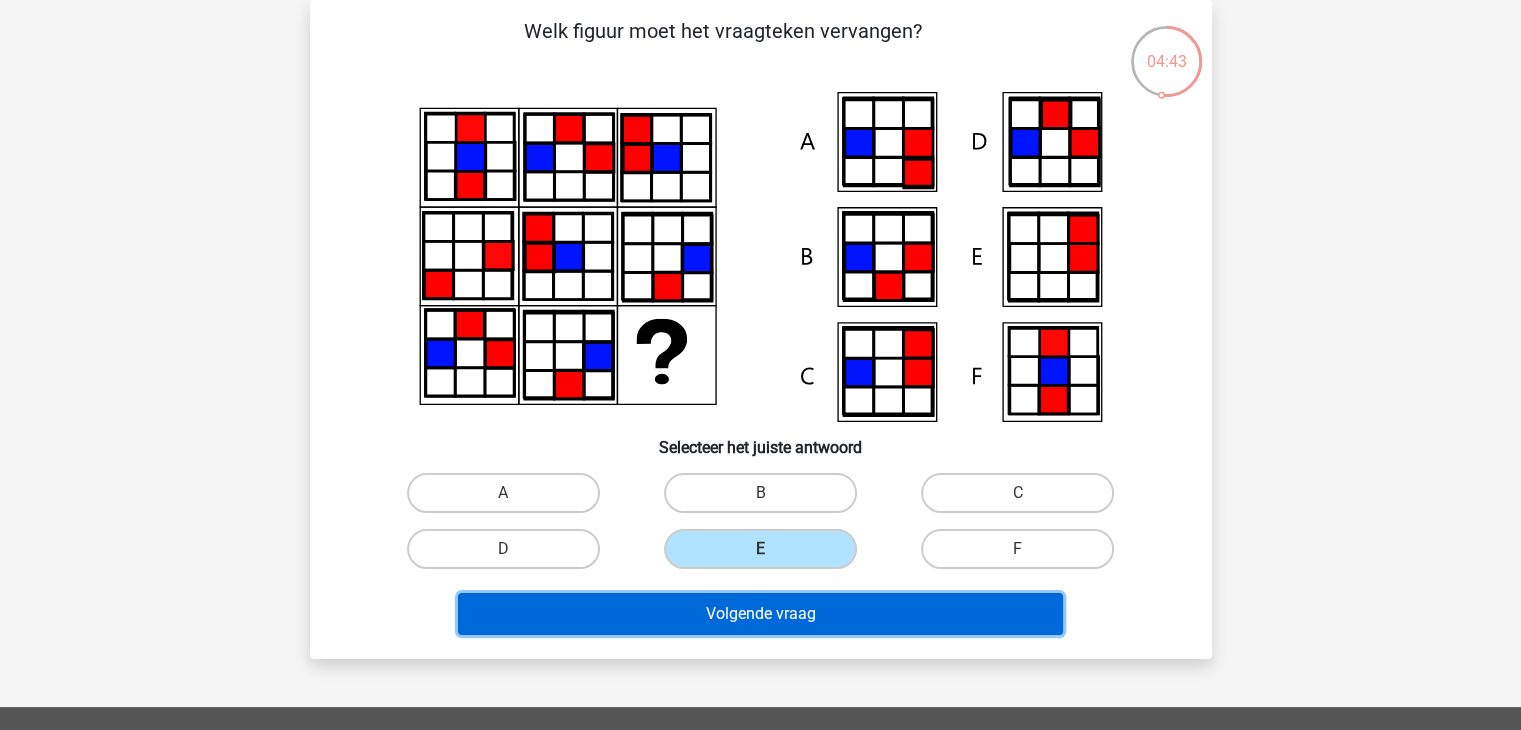 click on "Volgende vraag" at bounding box center (760, 614) 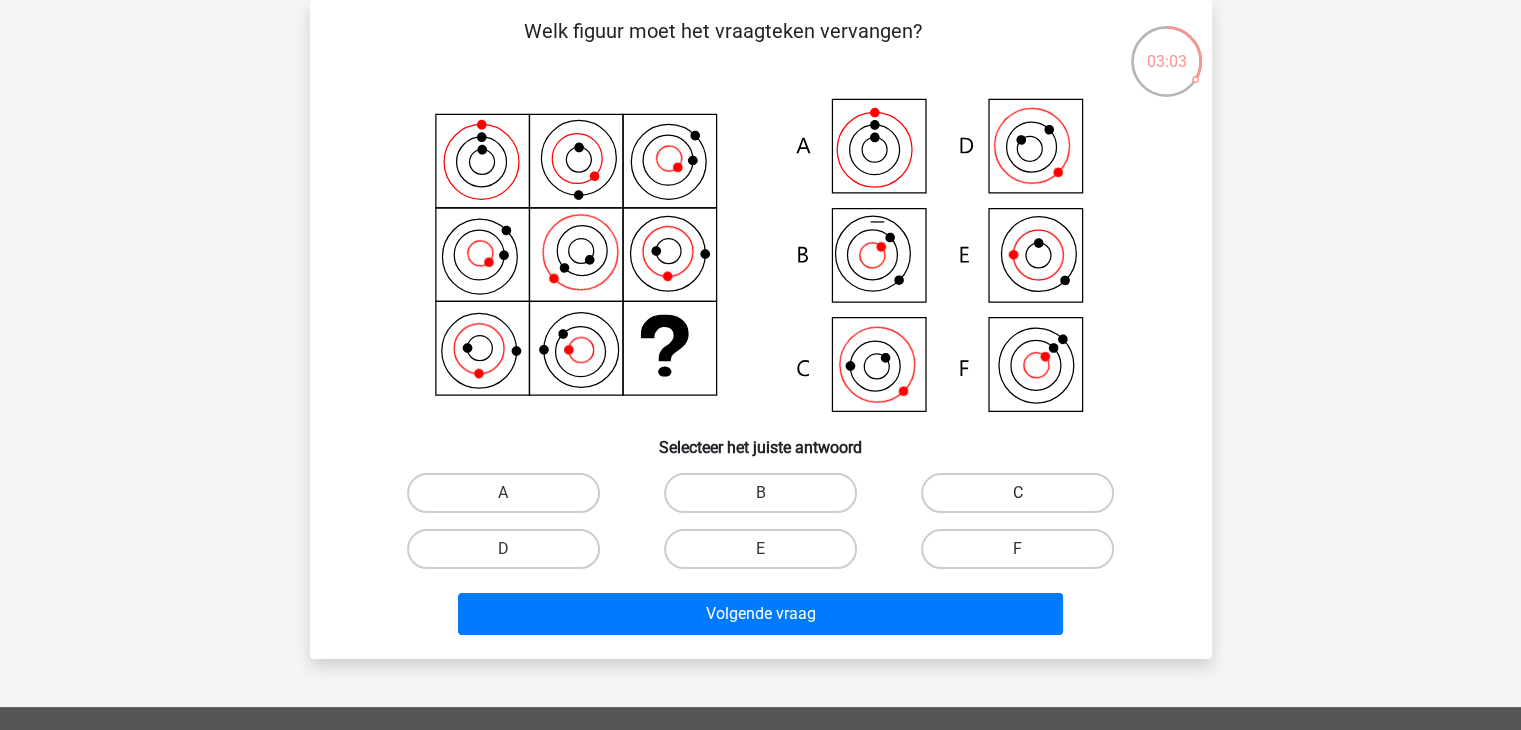 click on "C" at bounding box center (1017, 493) 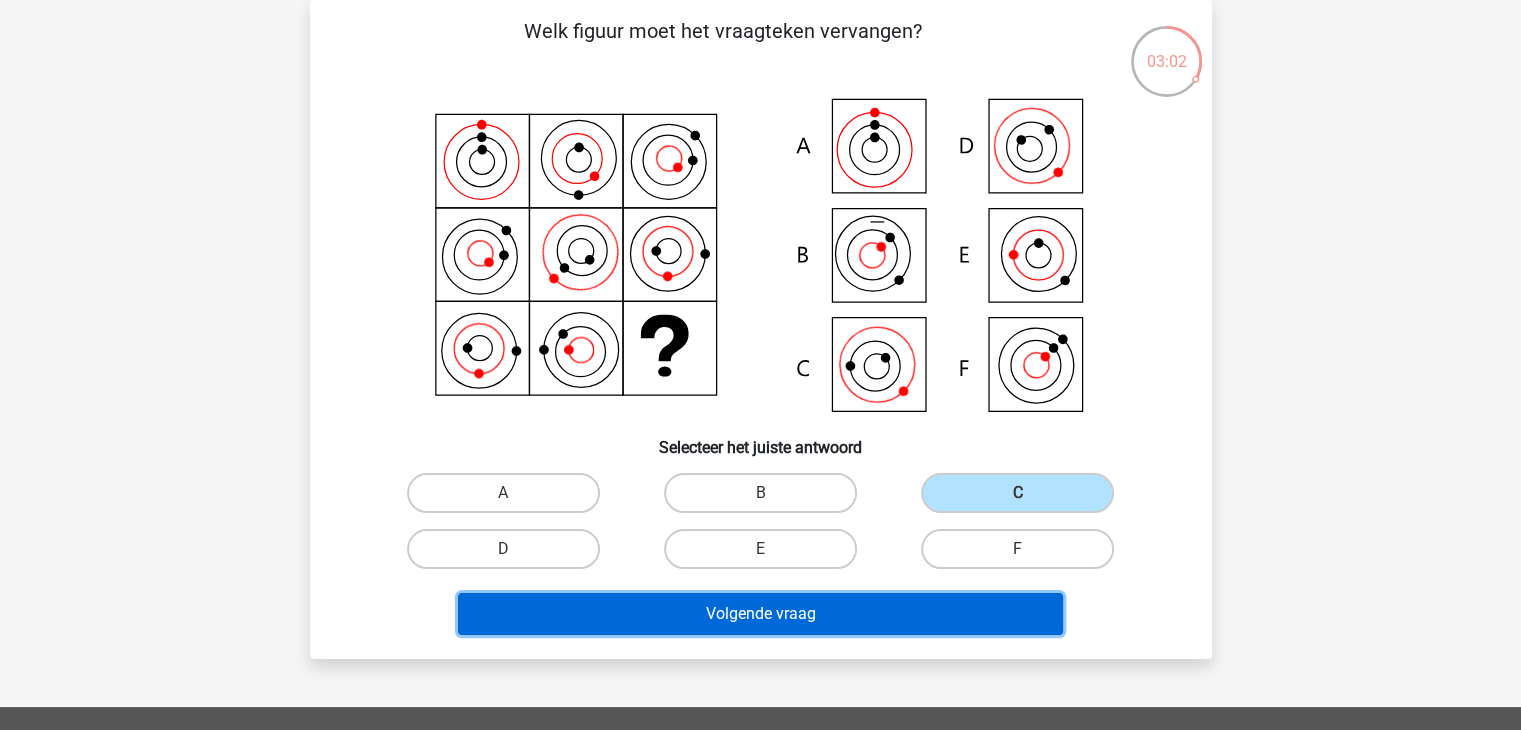 click on "Volgende vraag" at bounding box center [760, 614] 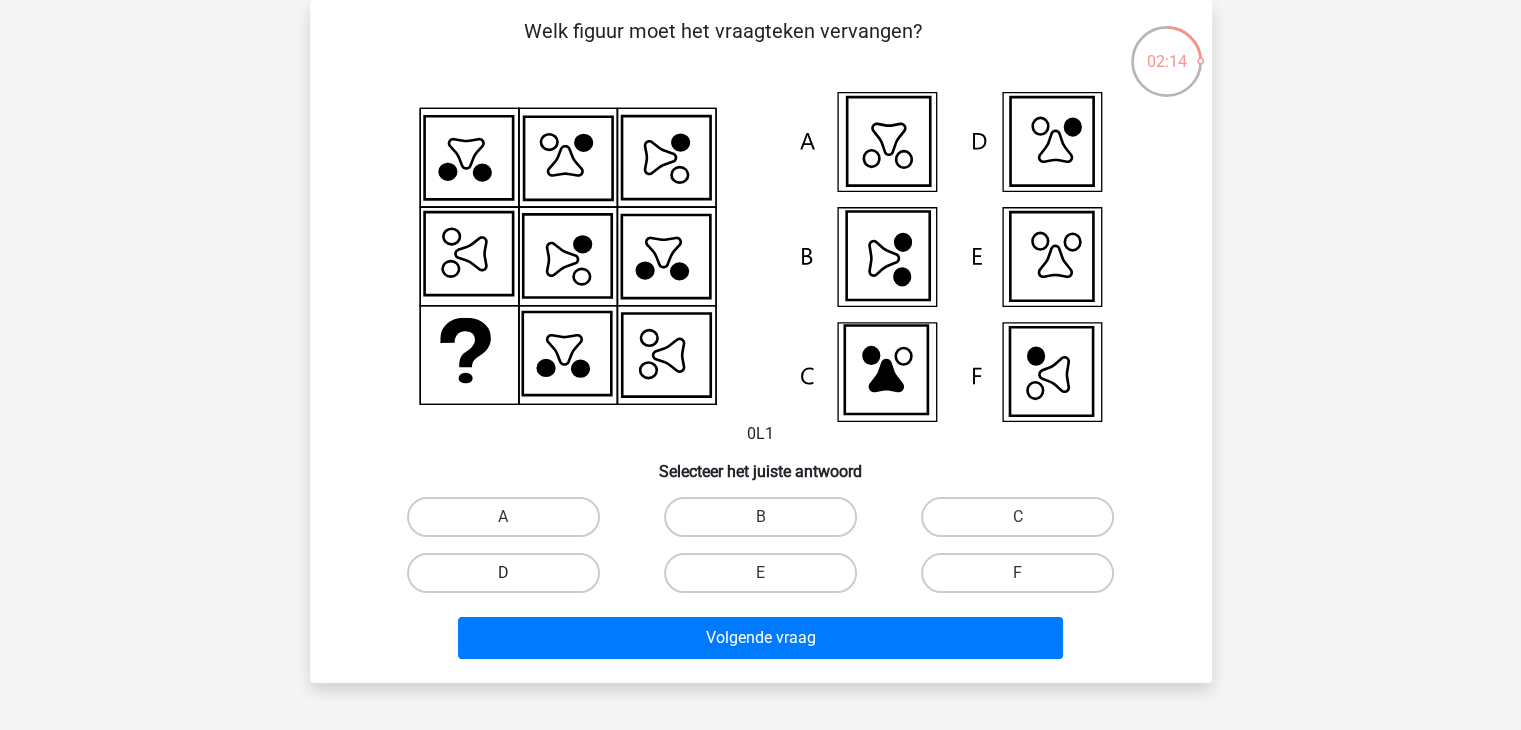 click on "D" at bounding box center [503, 573] 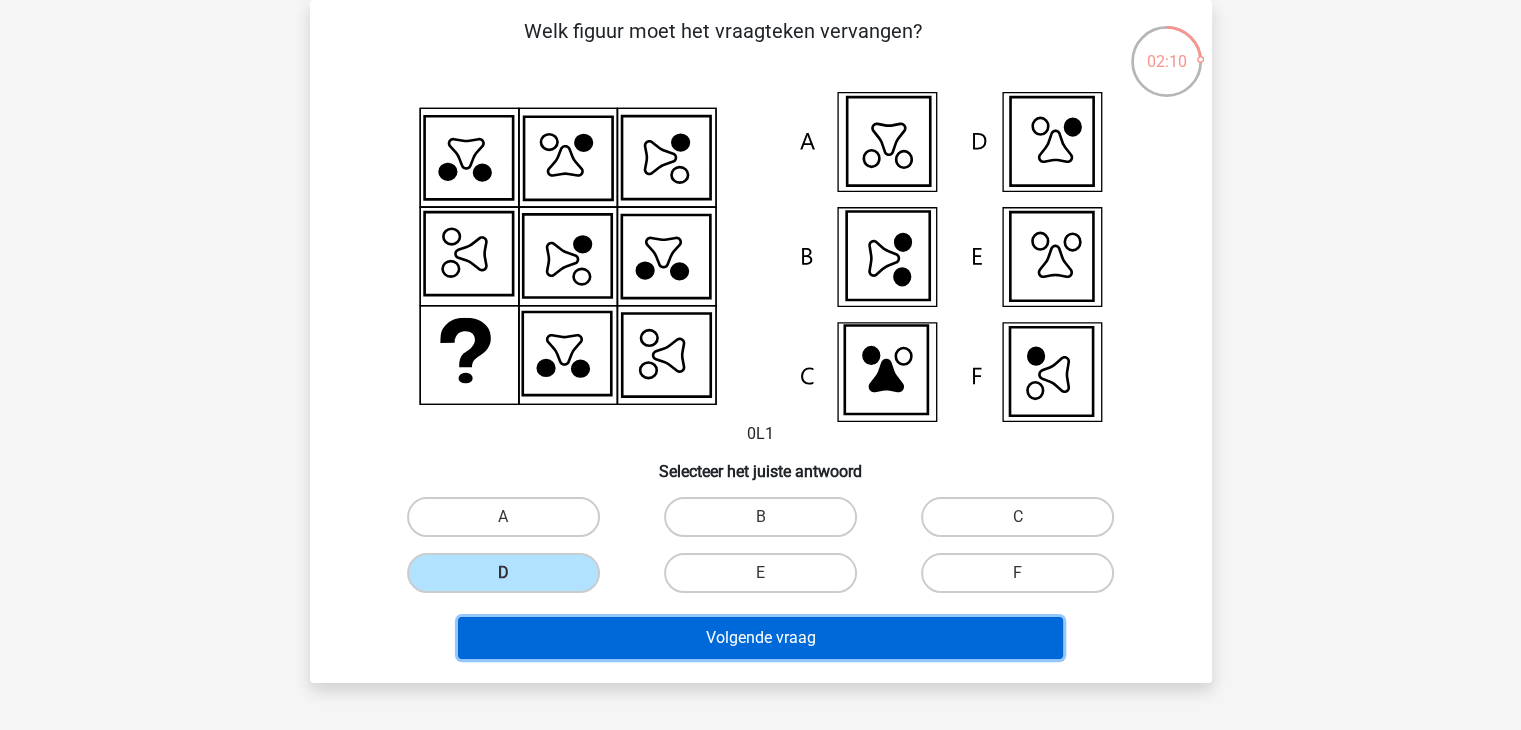 click on "Volgende vraag" at bounding box center (760, 638) 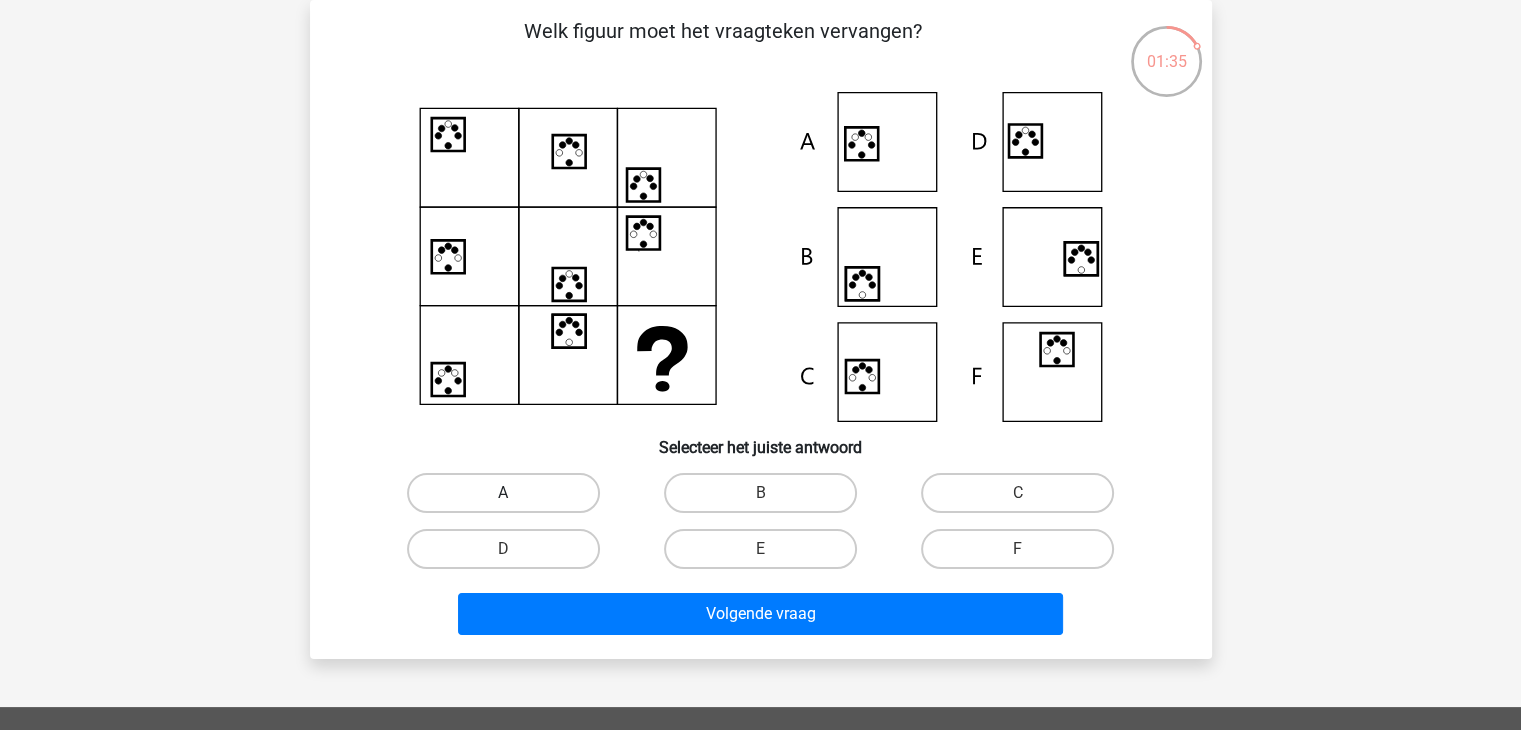 click on "A" at bounding box center [503, 493] 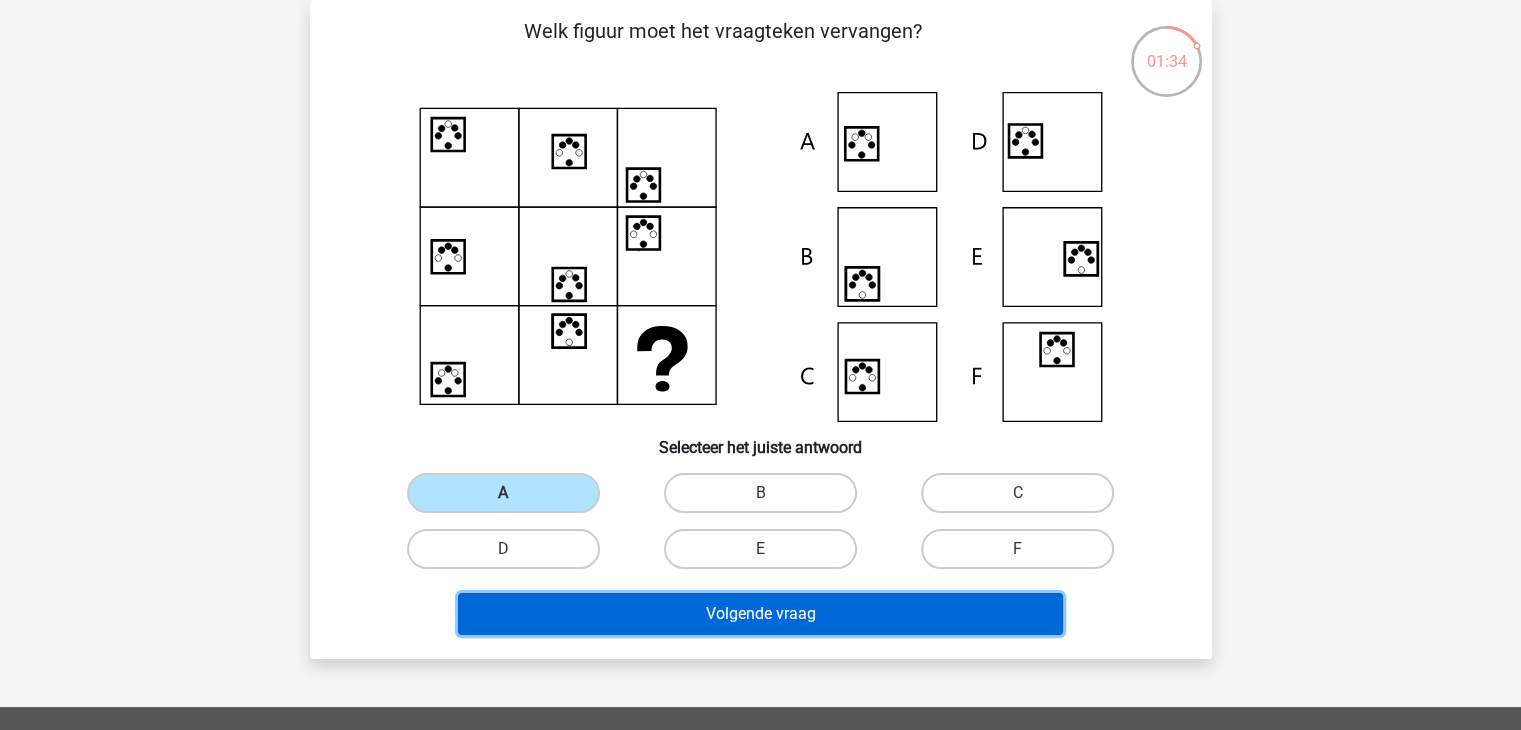 click on "Volgende vraag" at bounding box center [760, 614] 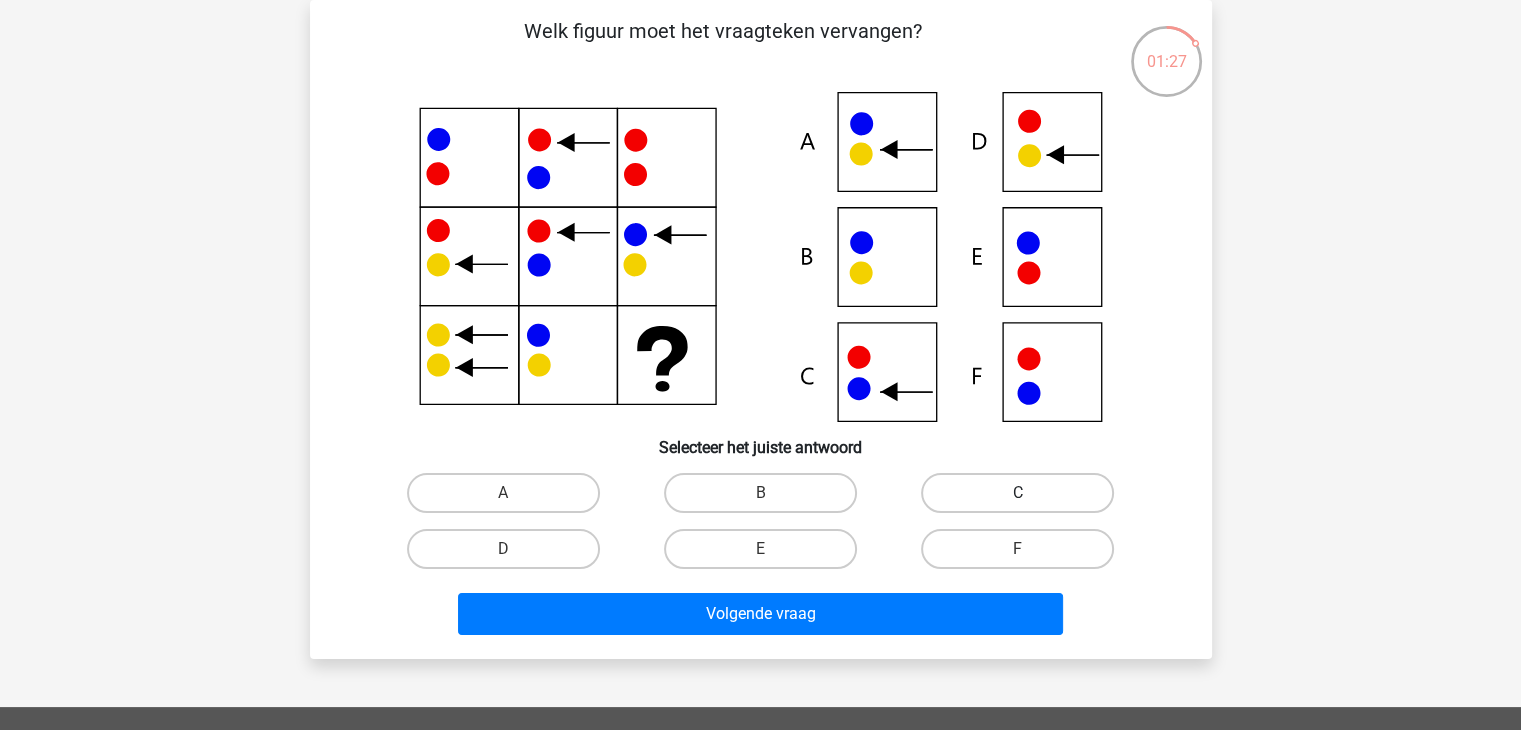 click on "C" at bounding box center [1017, 493] 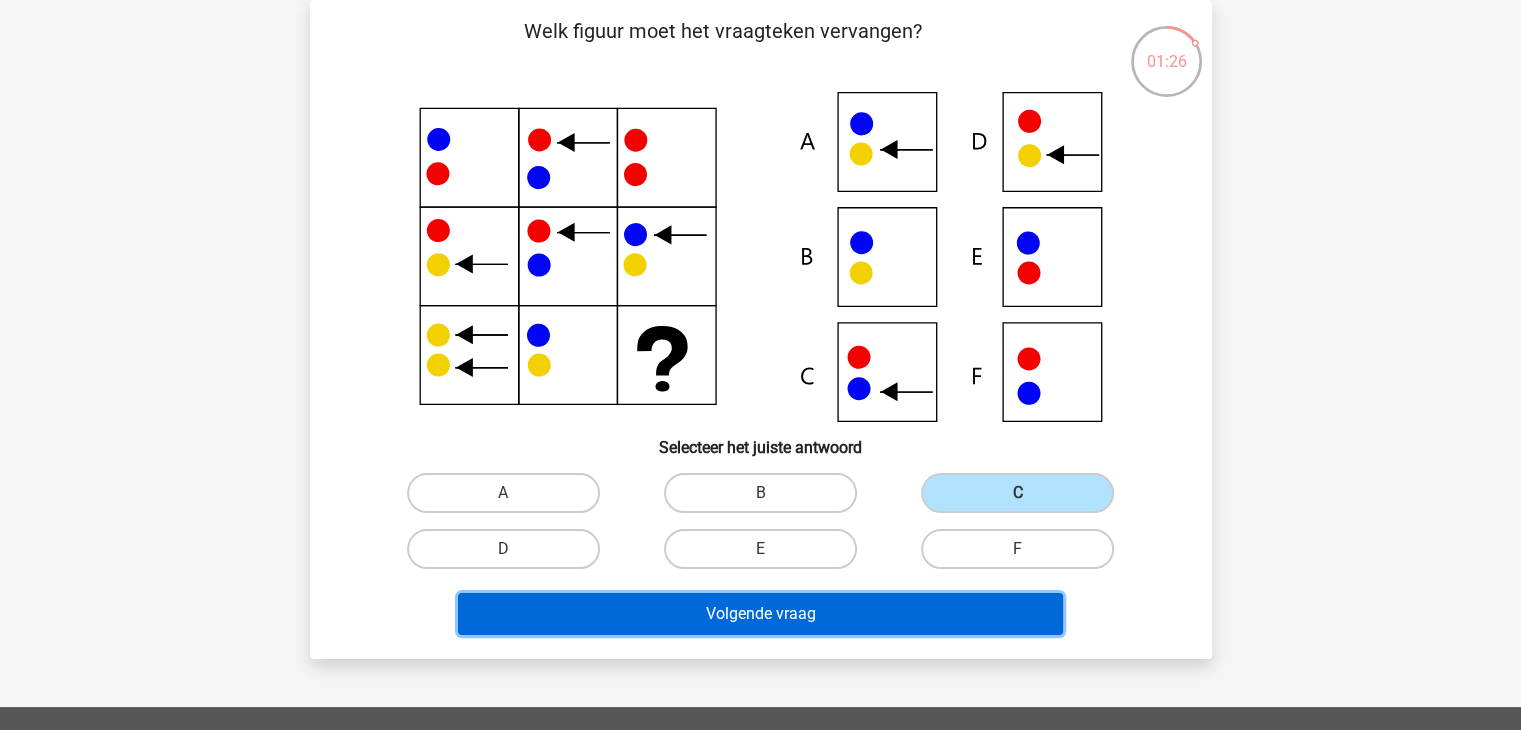 click on "Volgende vraag" at bounding box center (760, 614) 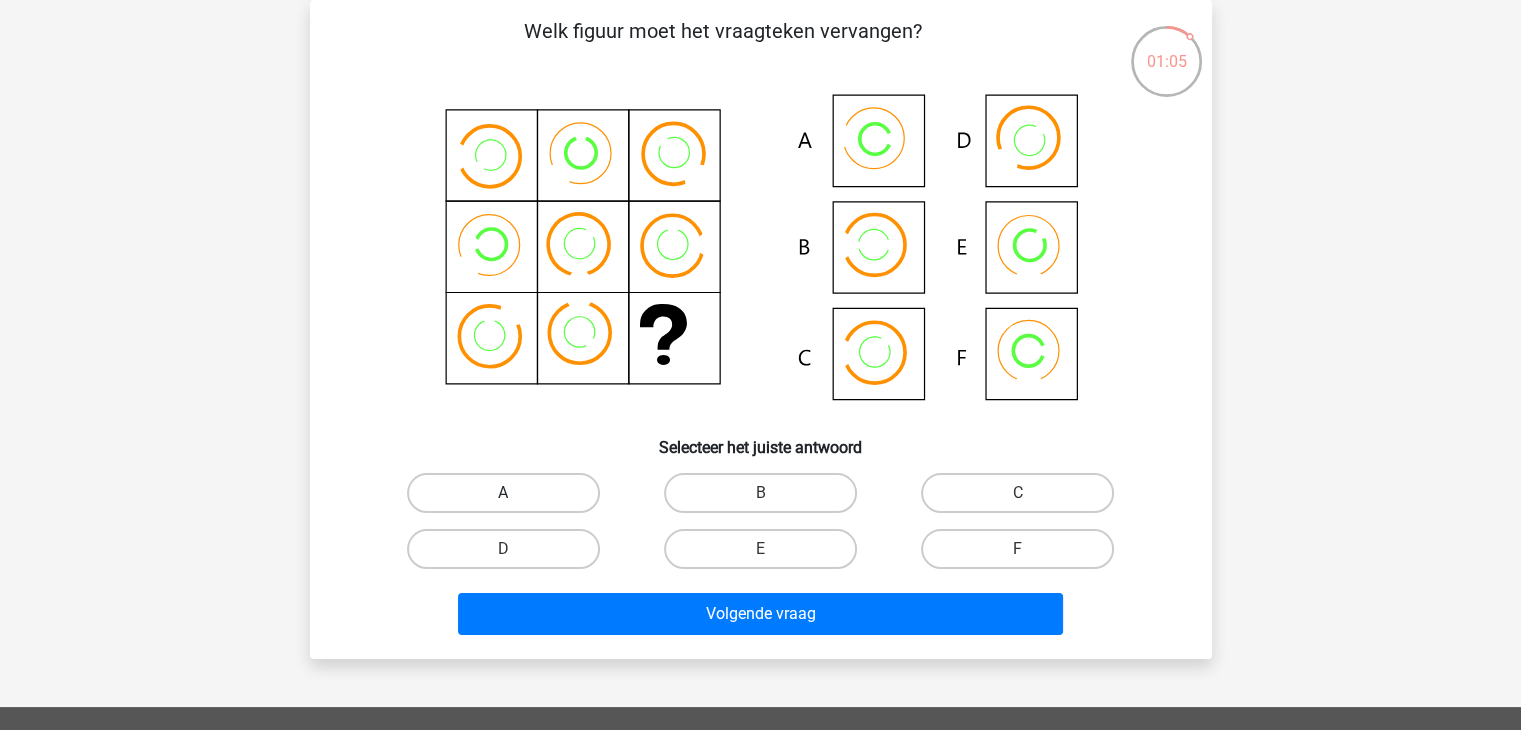 click on "A" at bounding box center (503, 493) 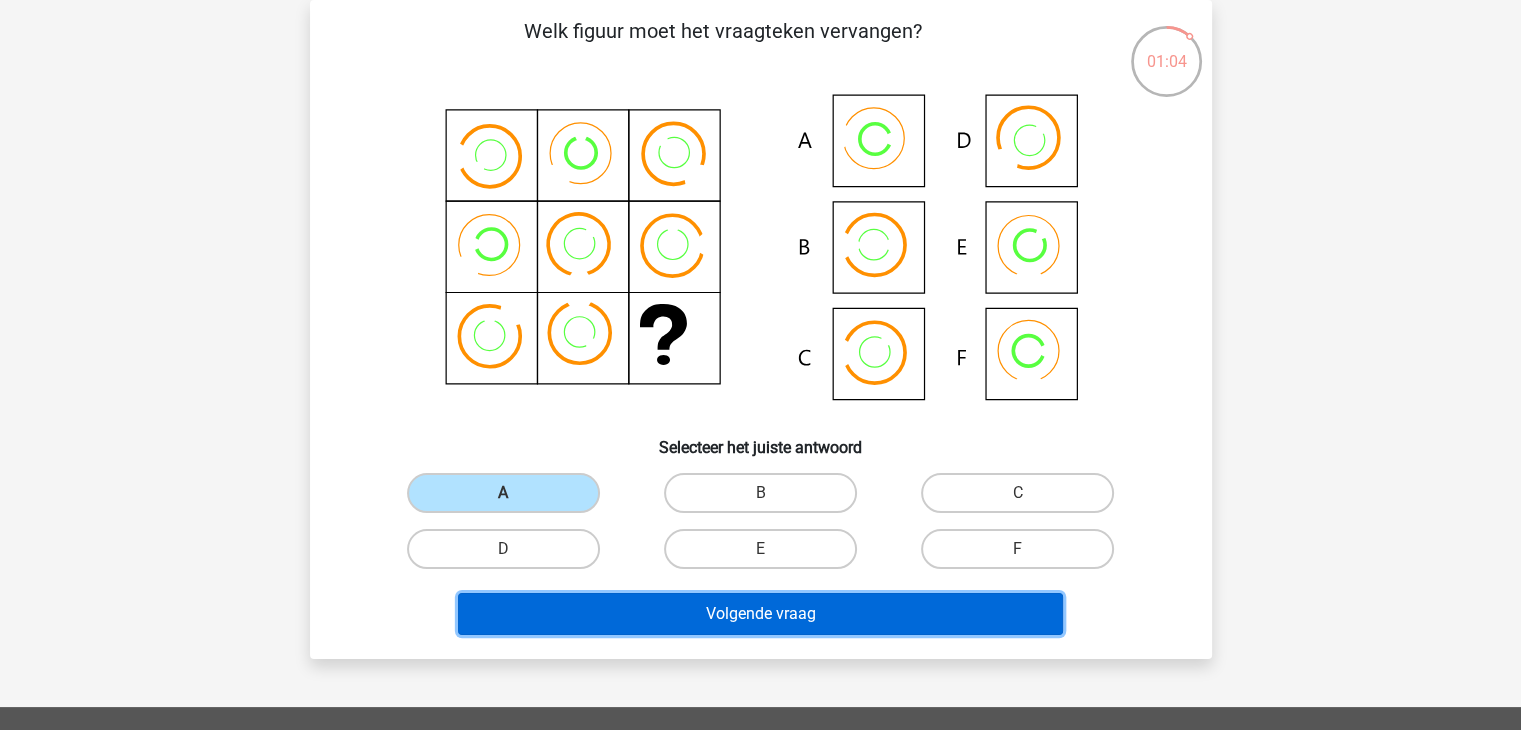 click on "Volgende vraag" at bounding box center (760, 614) 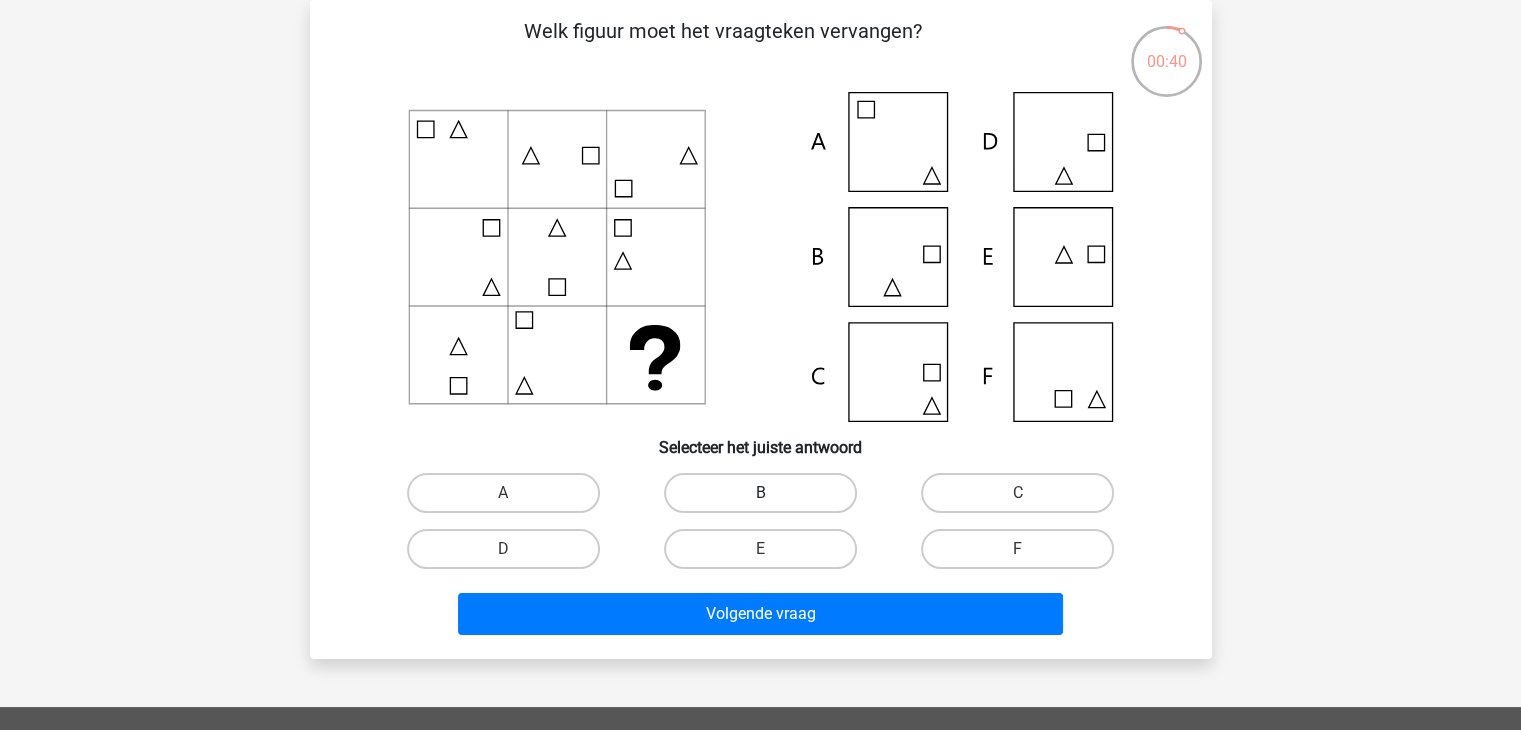 click on "B" at bounding box center [760, 493] 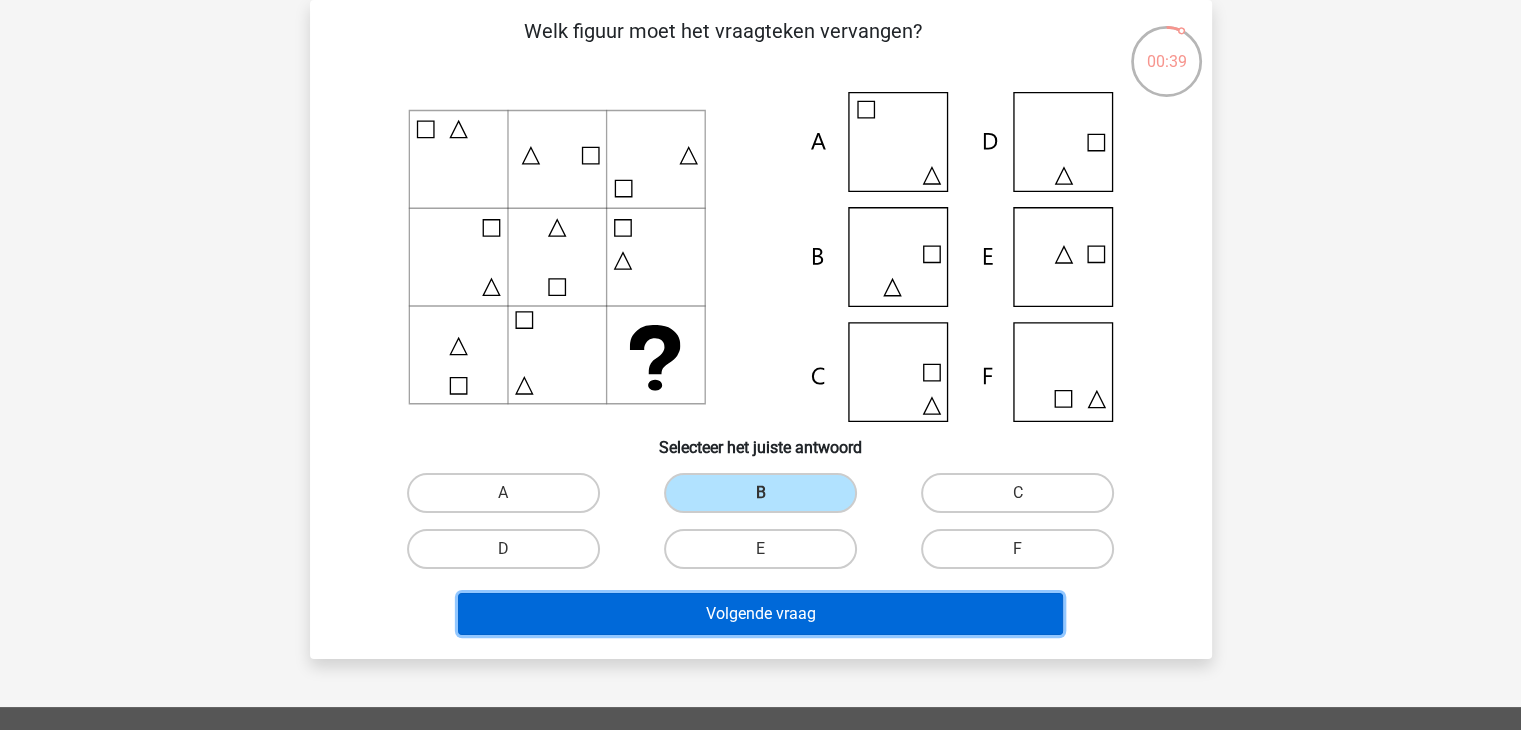 click on "Volgende vraag" at bounding box center [760, 614] 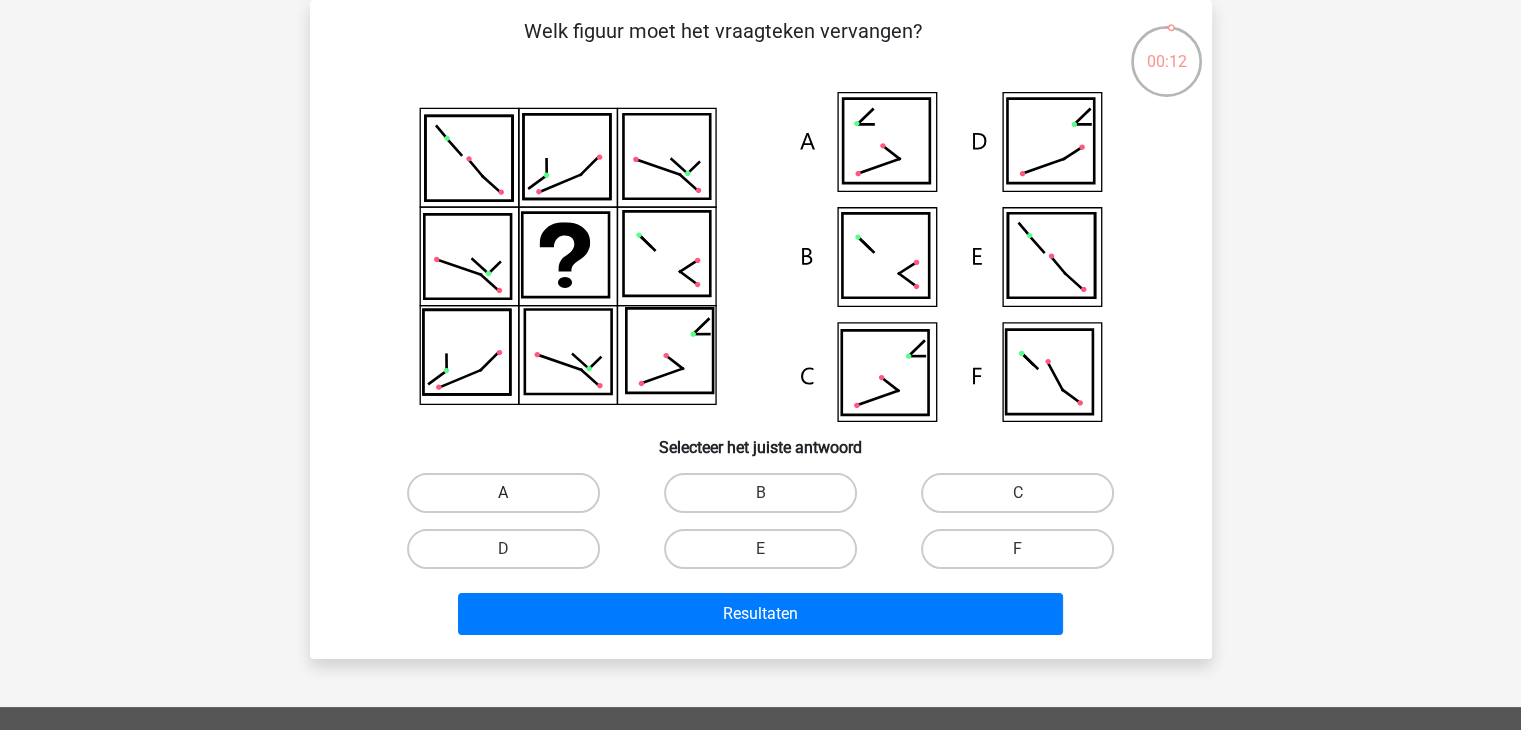 click on "A" at bounding box center [503, 493] 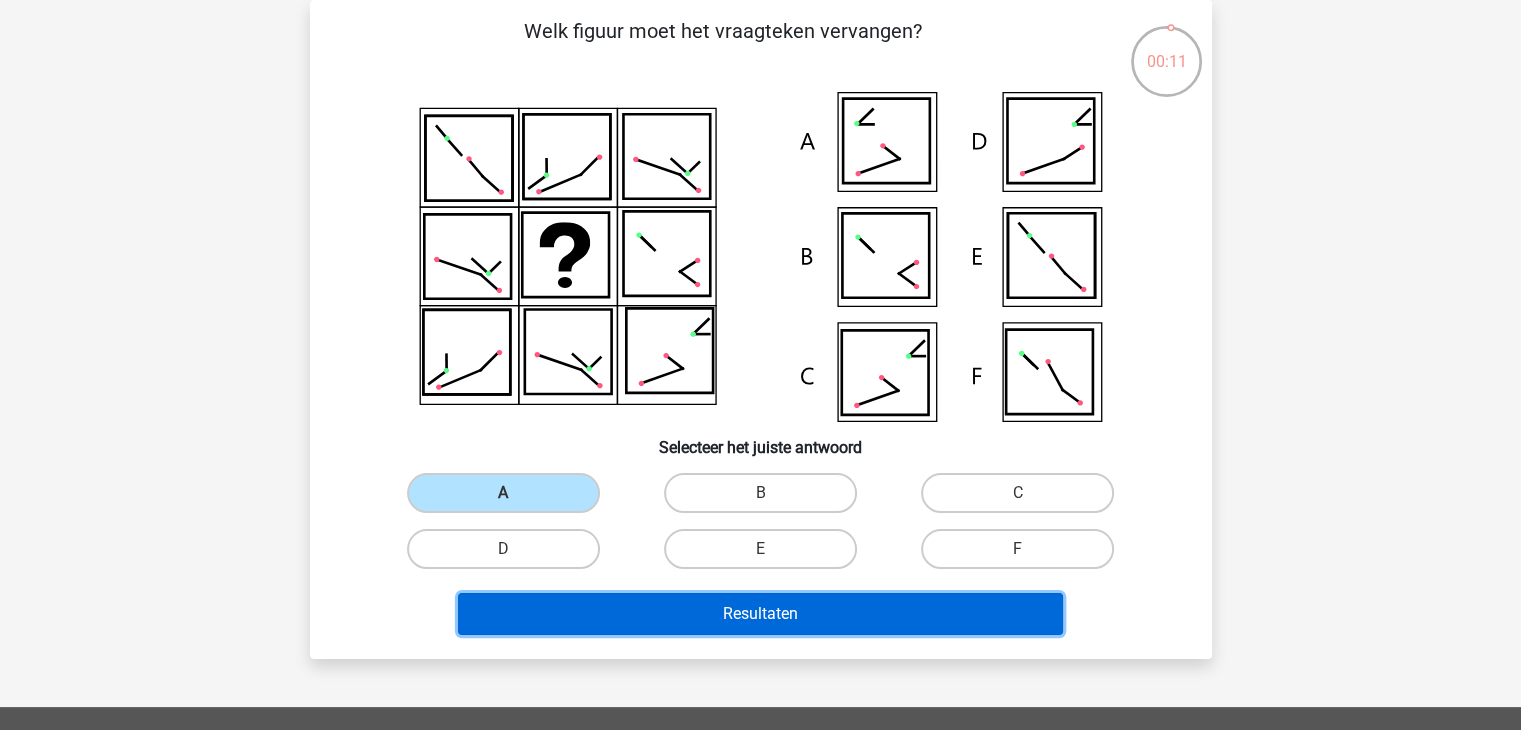 click on "Resultaten" at bounding box center (760, 614) 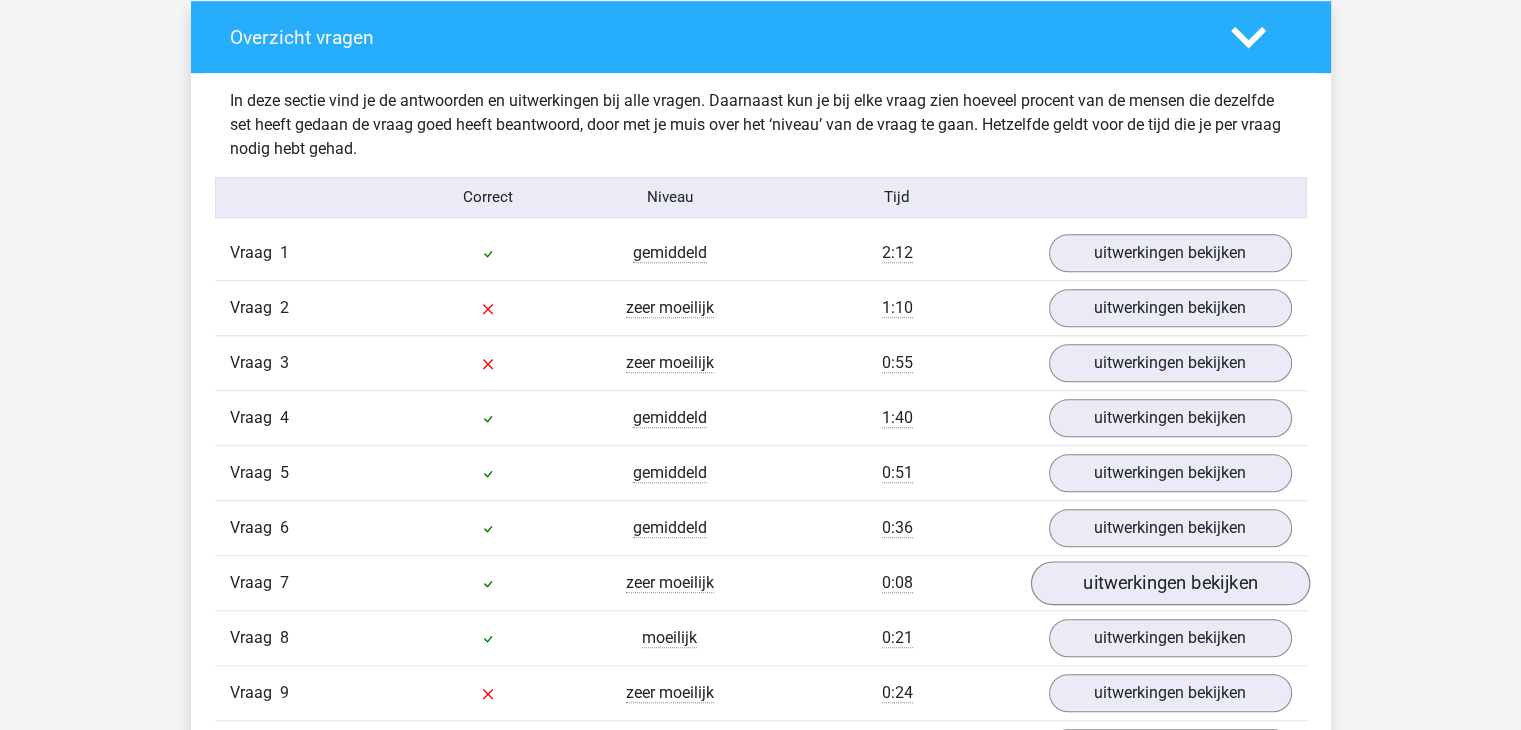 scroll, scrollTop: 1400, scrollLeft: 0, axis: vertical 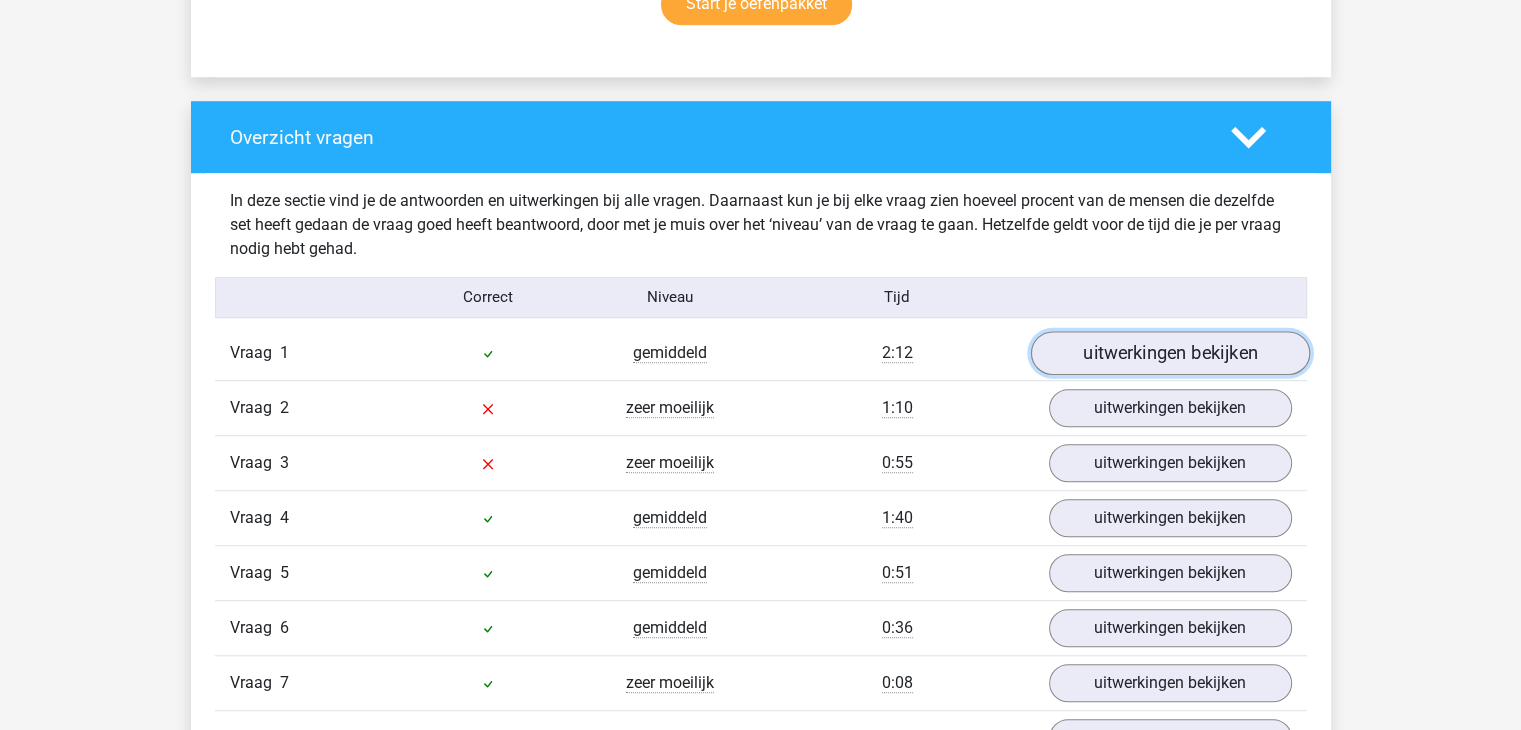 click on "uitwerkingen bekijken" at bounding box center [1169, 353] 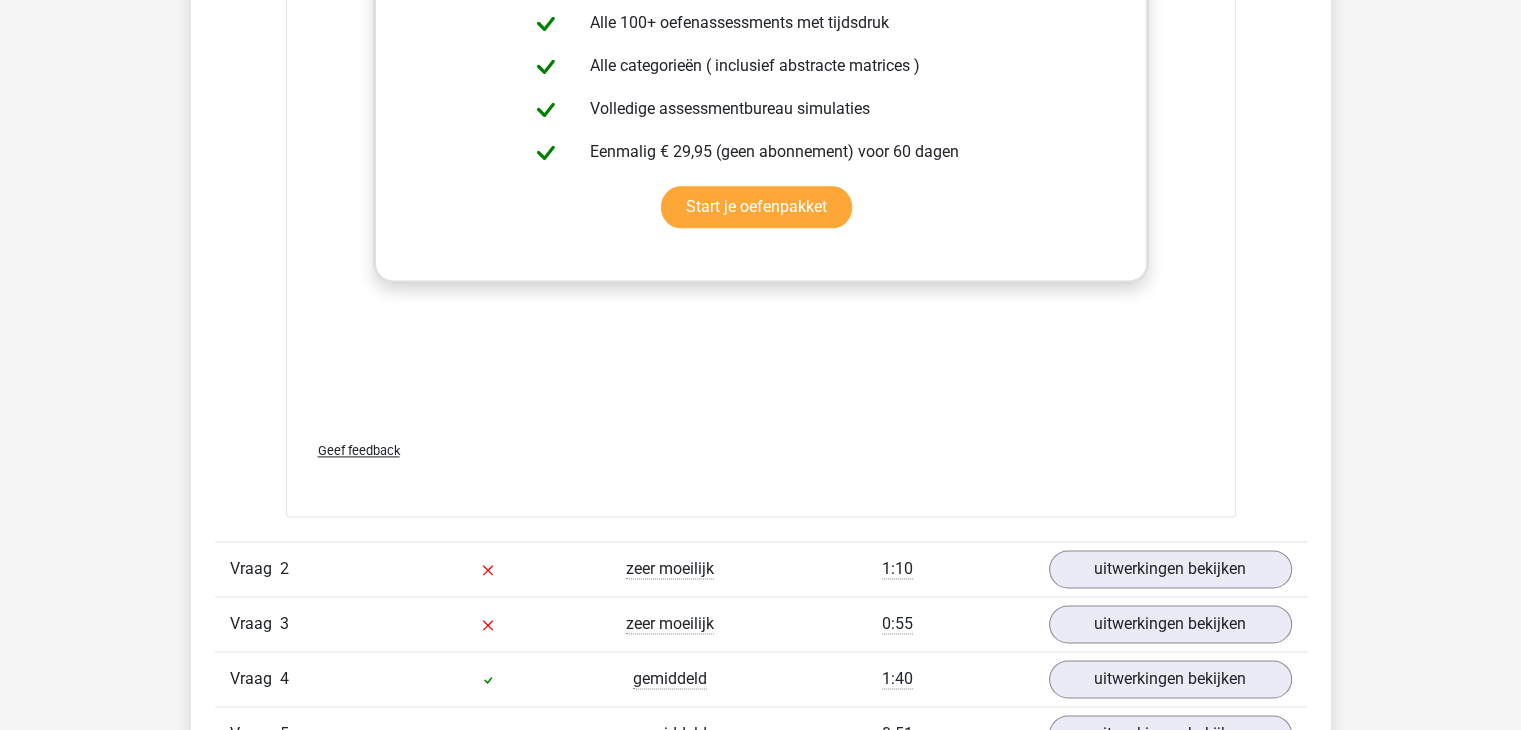 scroll, scrollTop: 2600, scrollLeft: 0, axis: vertical 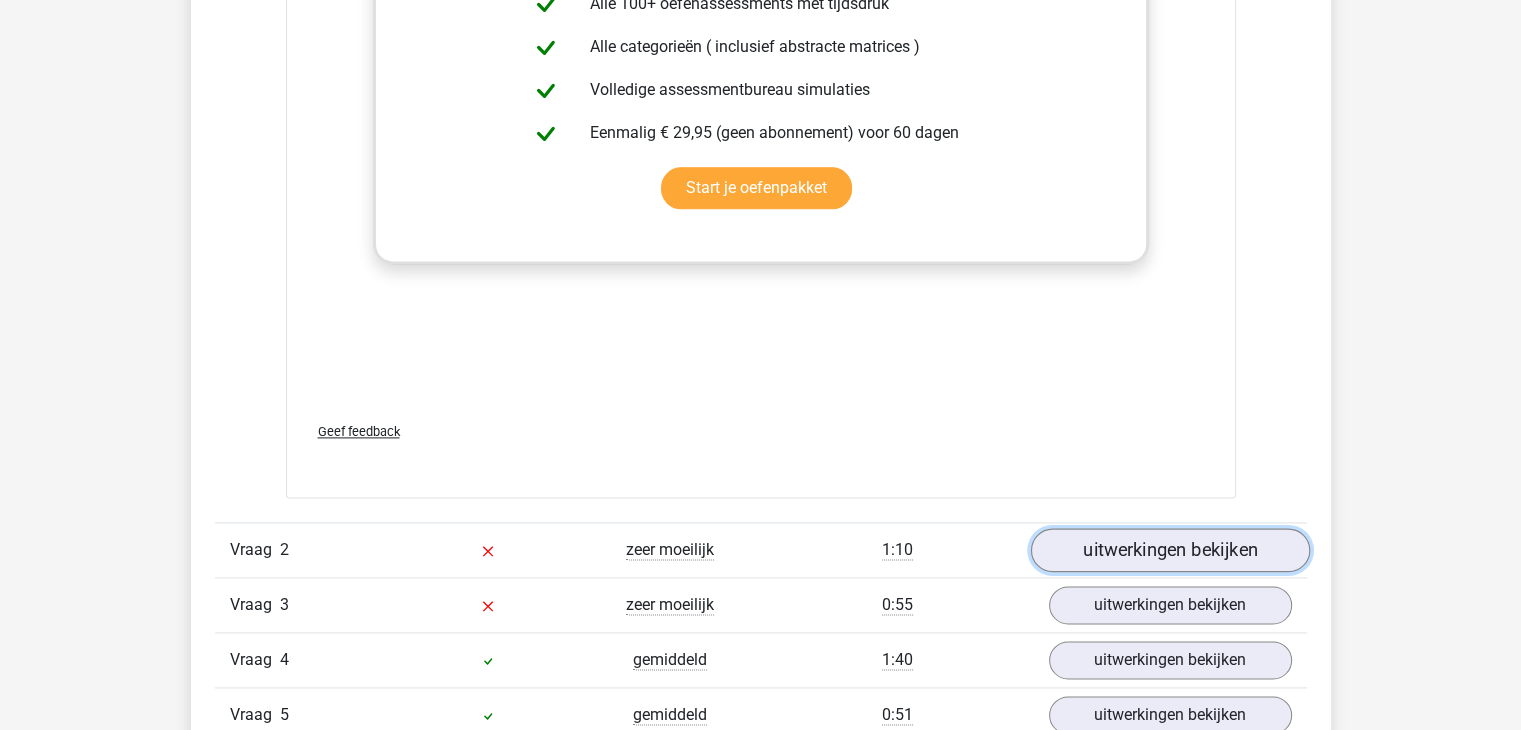 click on "uitwerkingen bekijken" at bounding box center [1169, 550] 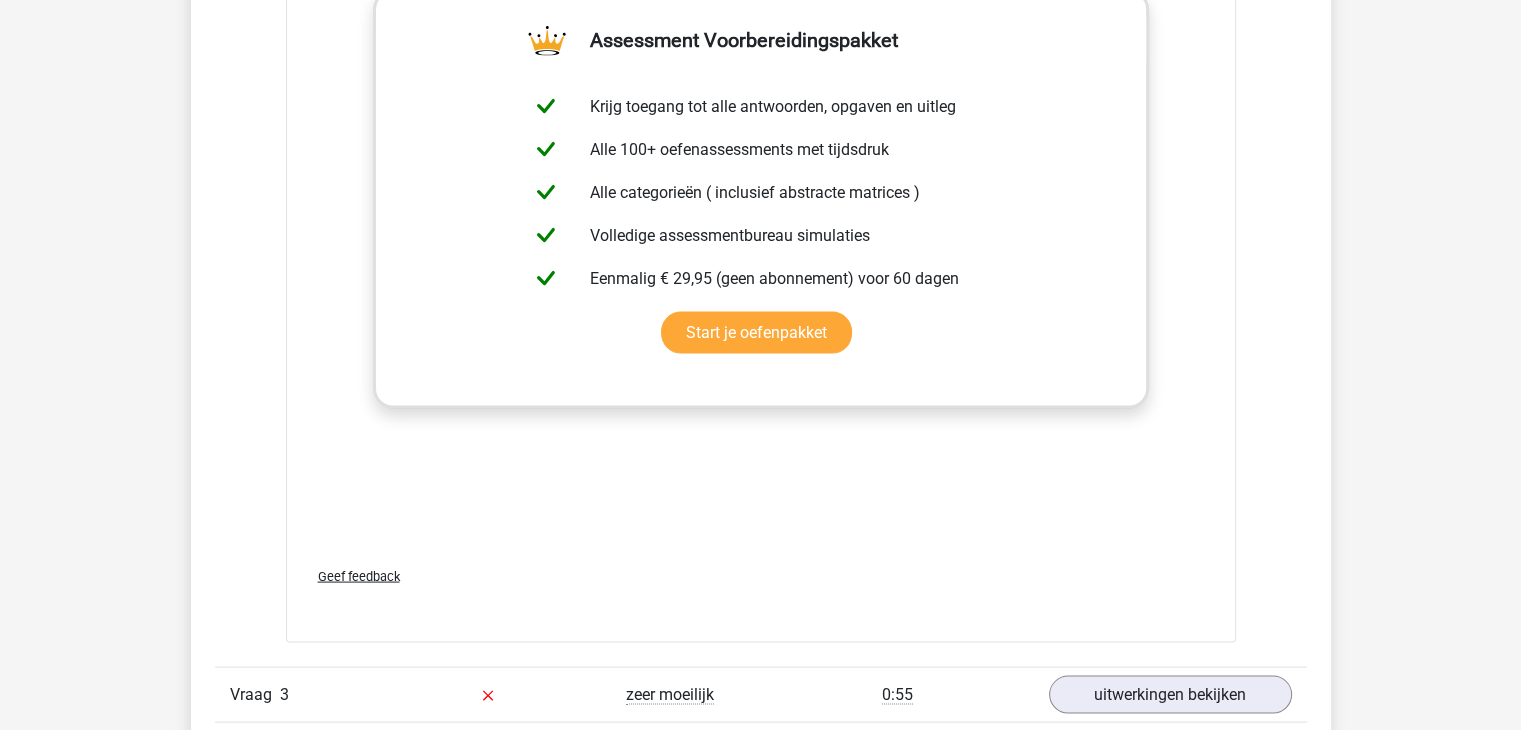 scroll, scrollTop: 3900, scrollLeft: 0, axis: vertical 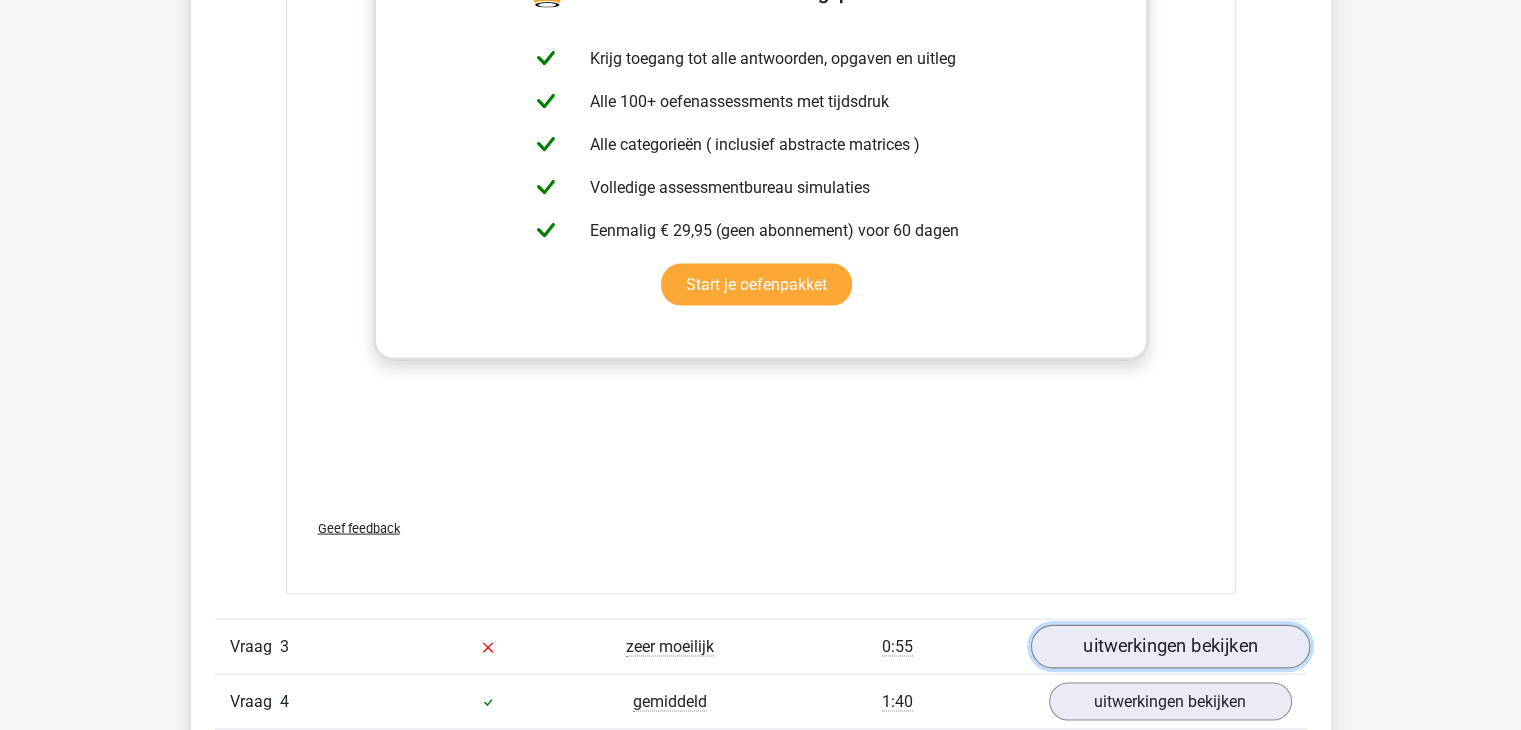 click on "uitwerkingen bekijken" at bounding box center (1169, 648) 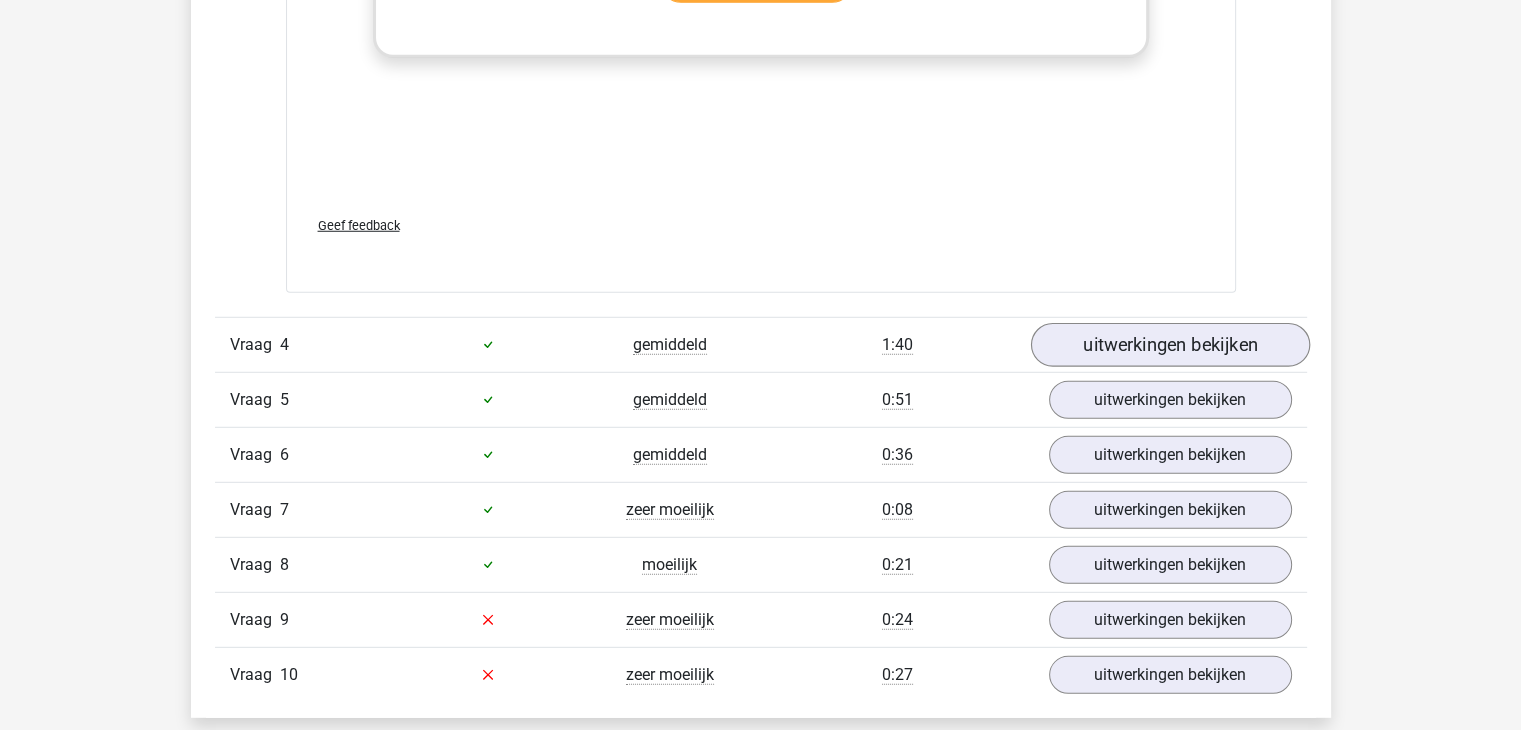 scroll, scrollTop: 5700, scrollLeft: 0, axis: vertical 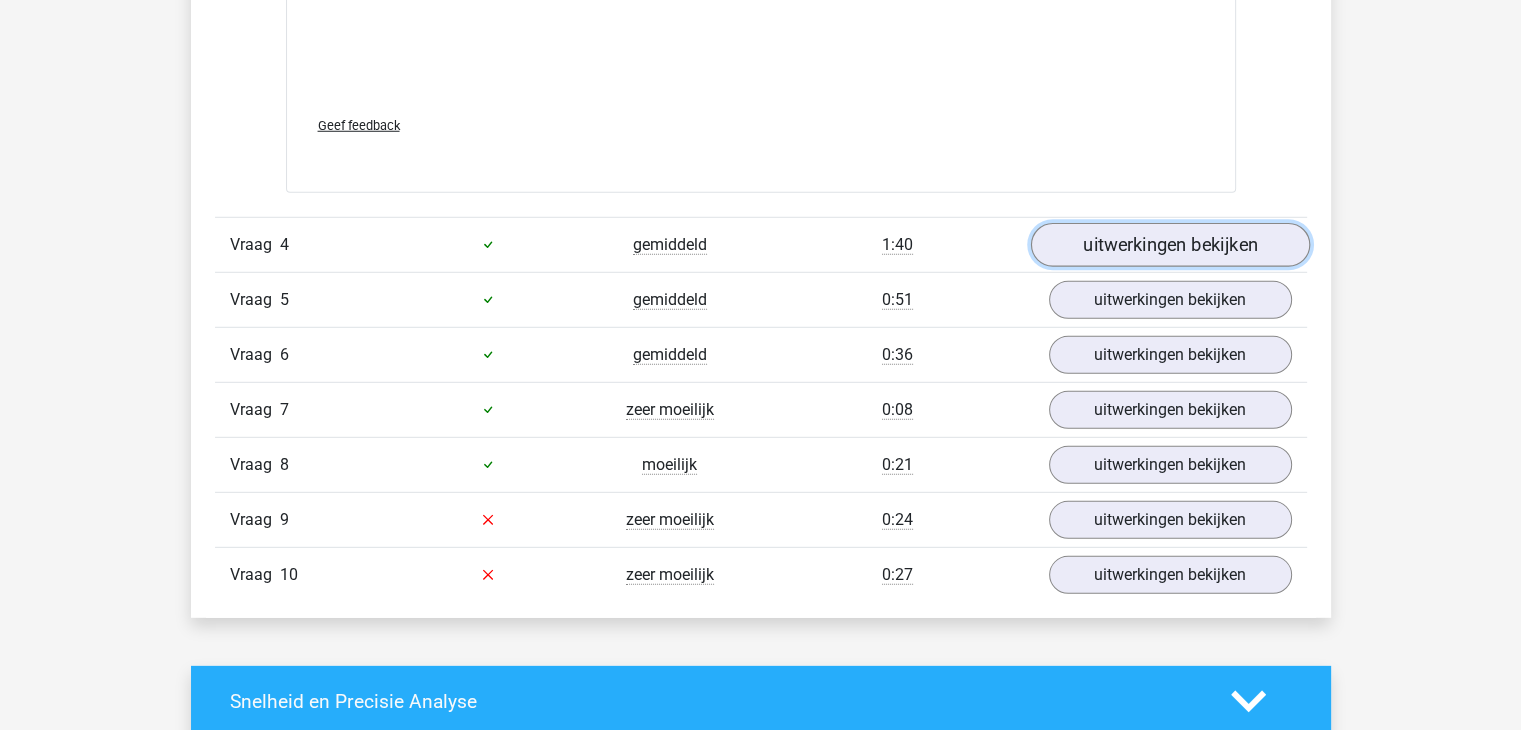 click on "uitwerkingen bekijken" at bounding box center (1169, 245) 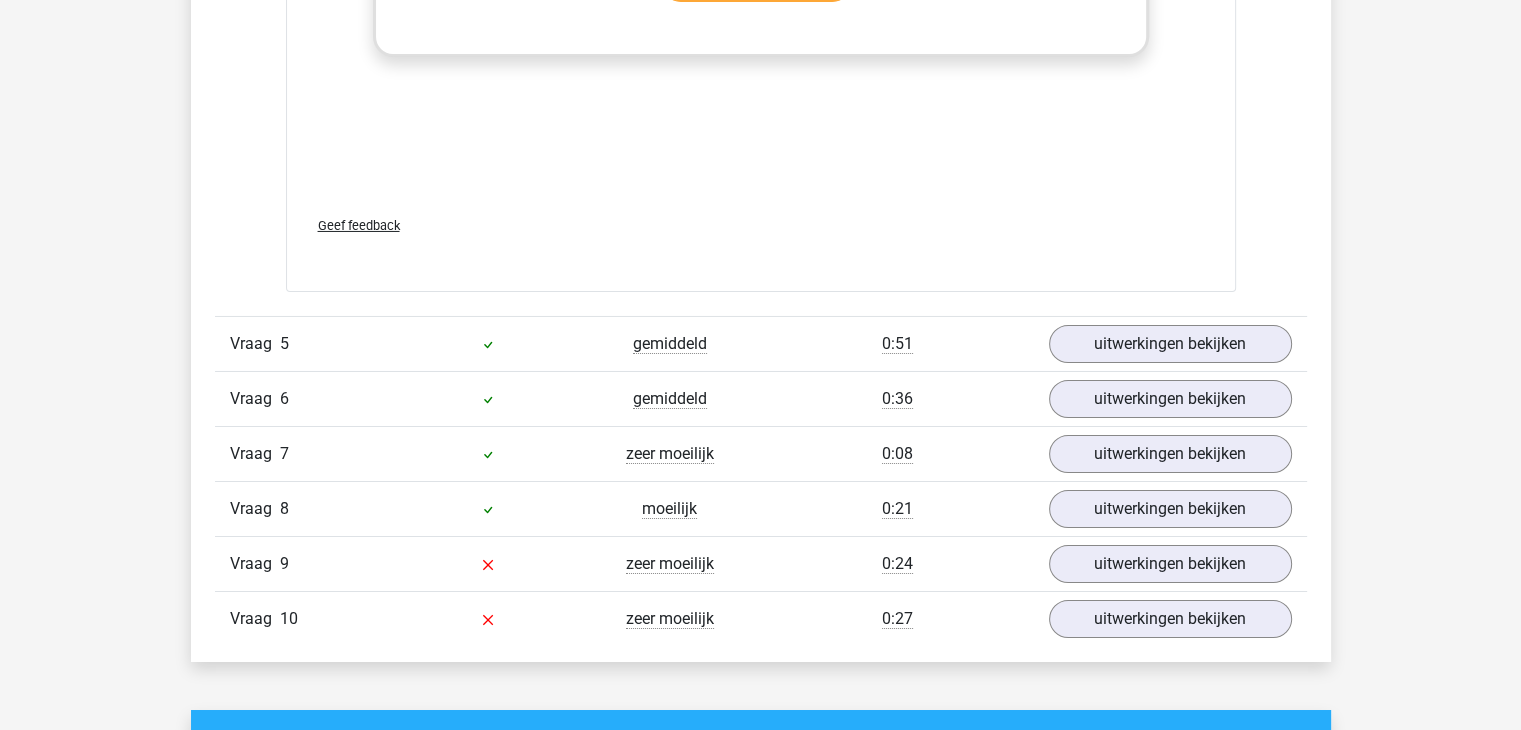 scroll, scrollTop: 7000, scrollLeft: 0, axis: vertical 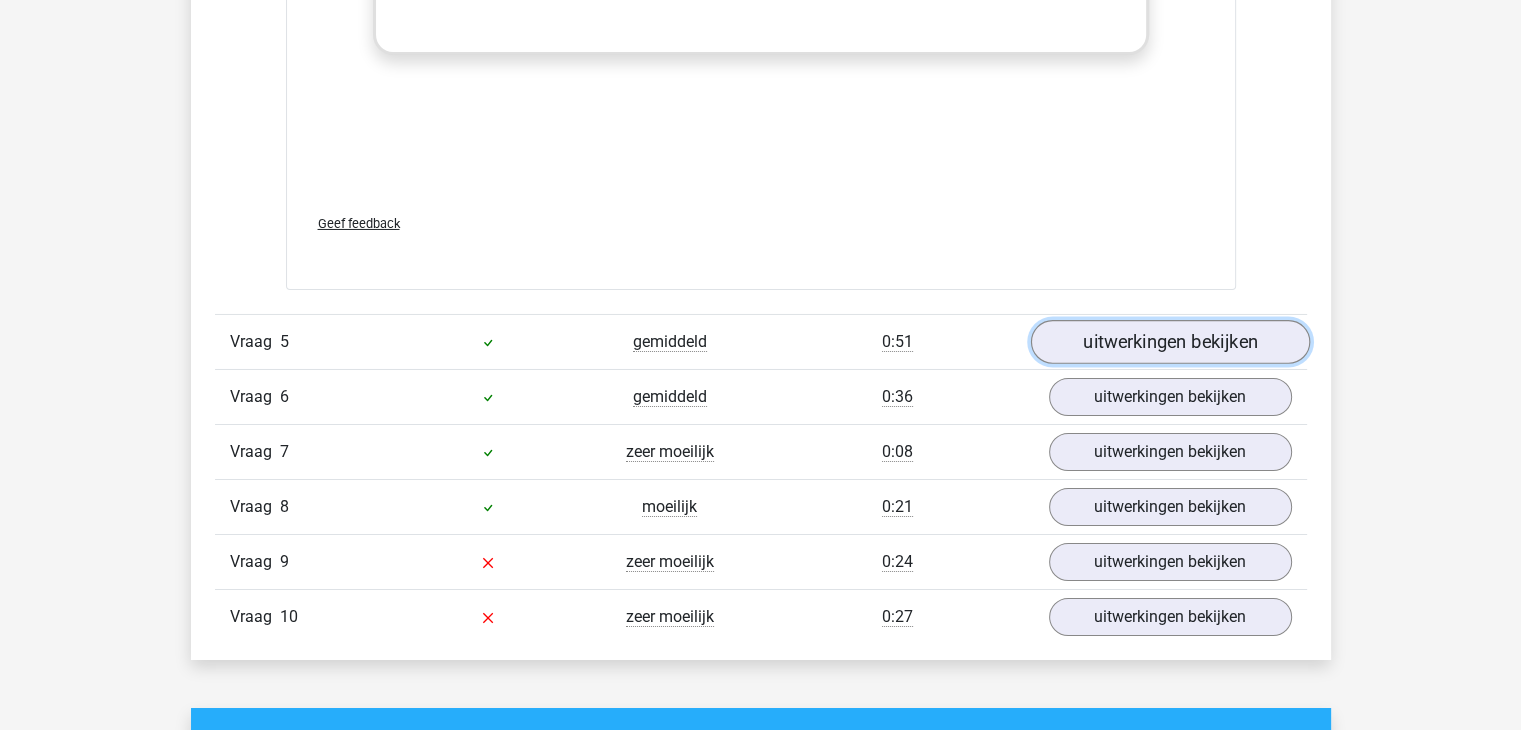 click on "uitwerkingen bekijken" at bounding box center [1169, 342] 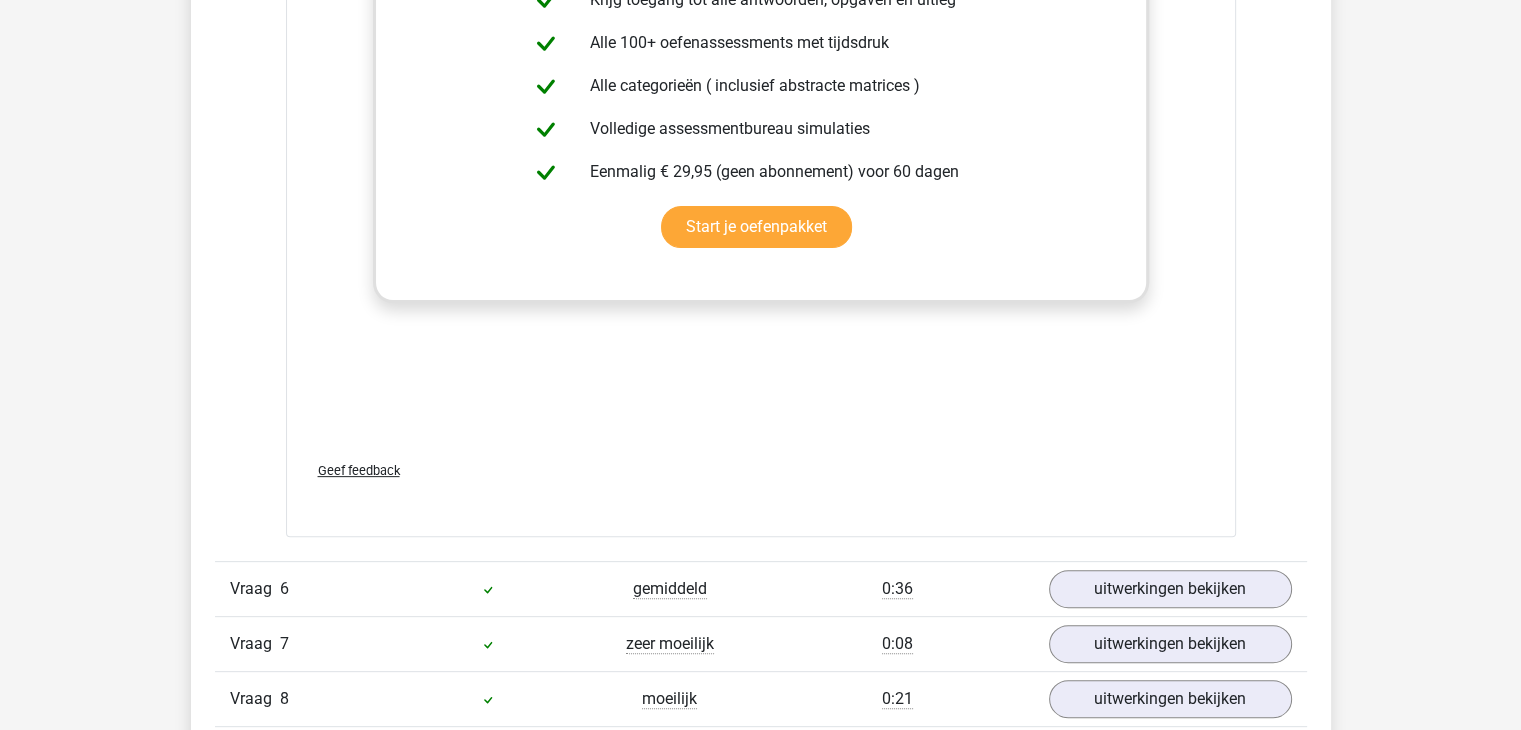 scroll, scrollTop: 8200, scrollLeft: 0, axis: vertical 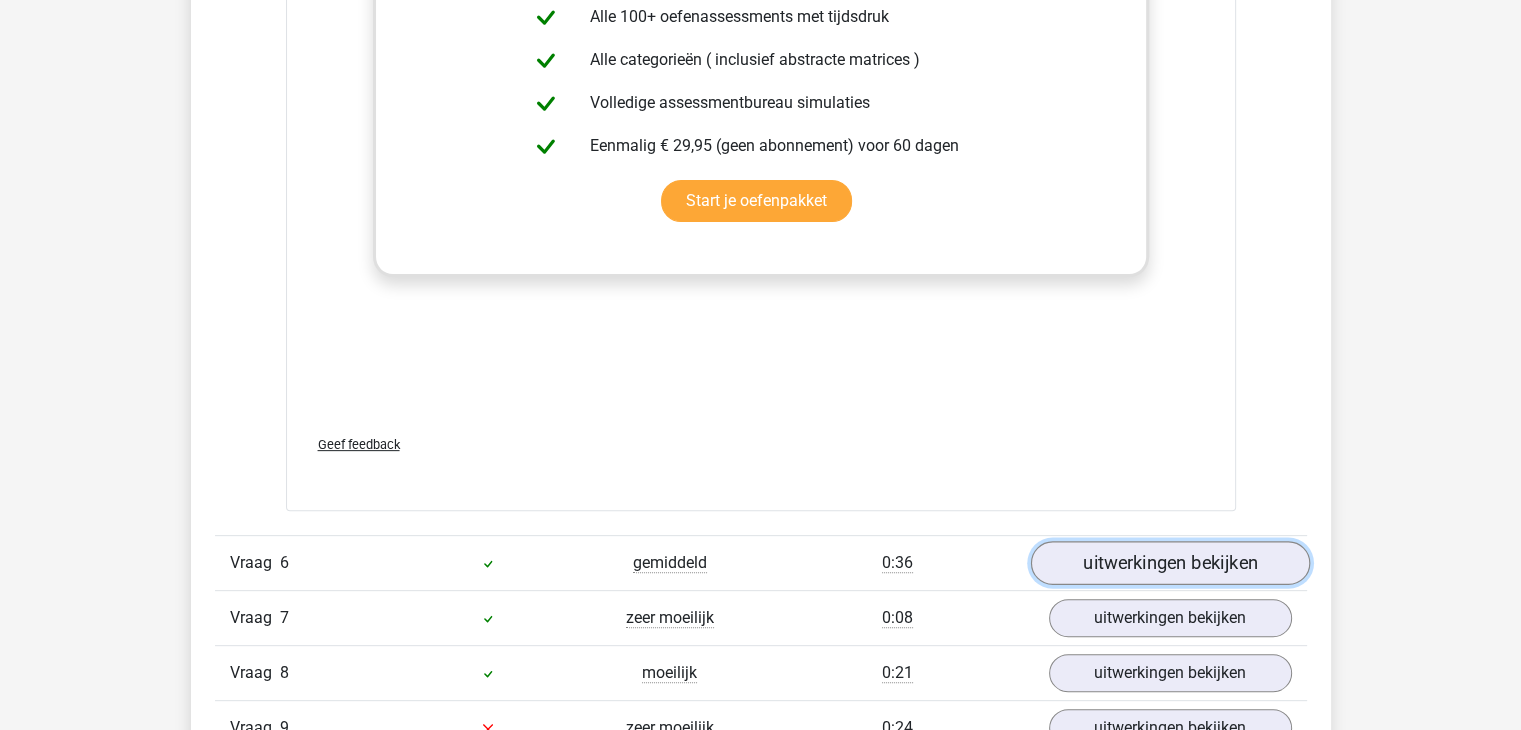 click on "uitwerkingen bekijken" at bounding box center [1169, 563] 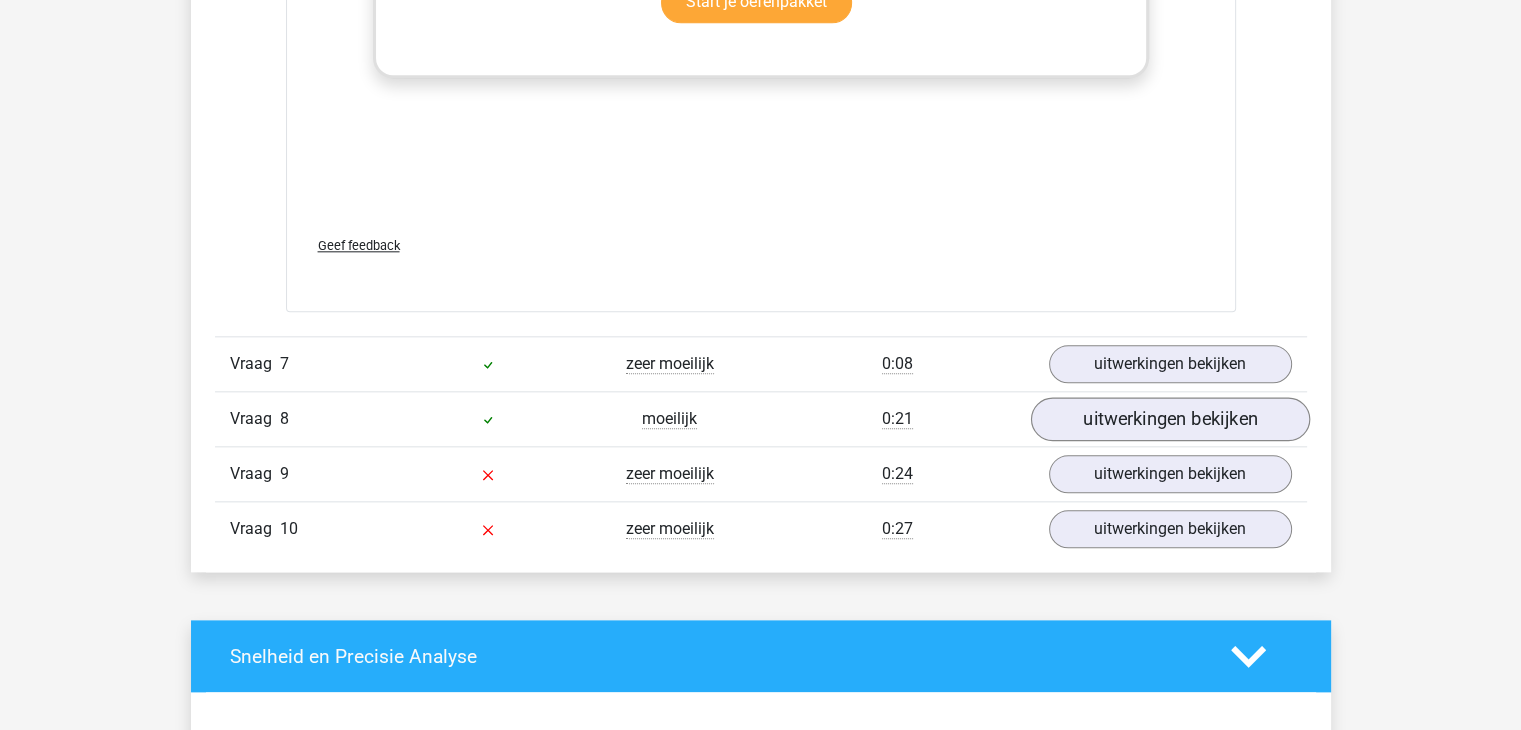 scroll, scrollTop: 9800, scrollLeft: 0, axis: vertical 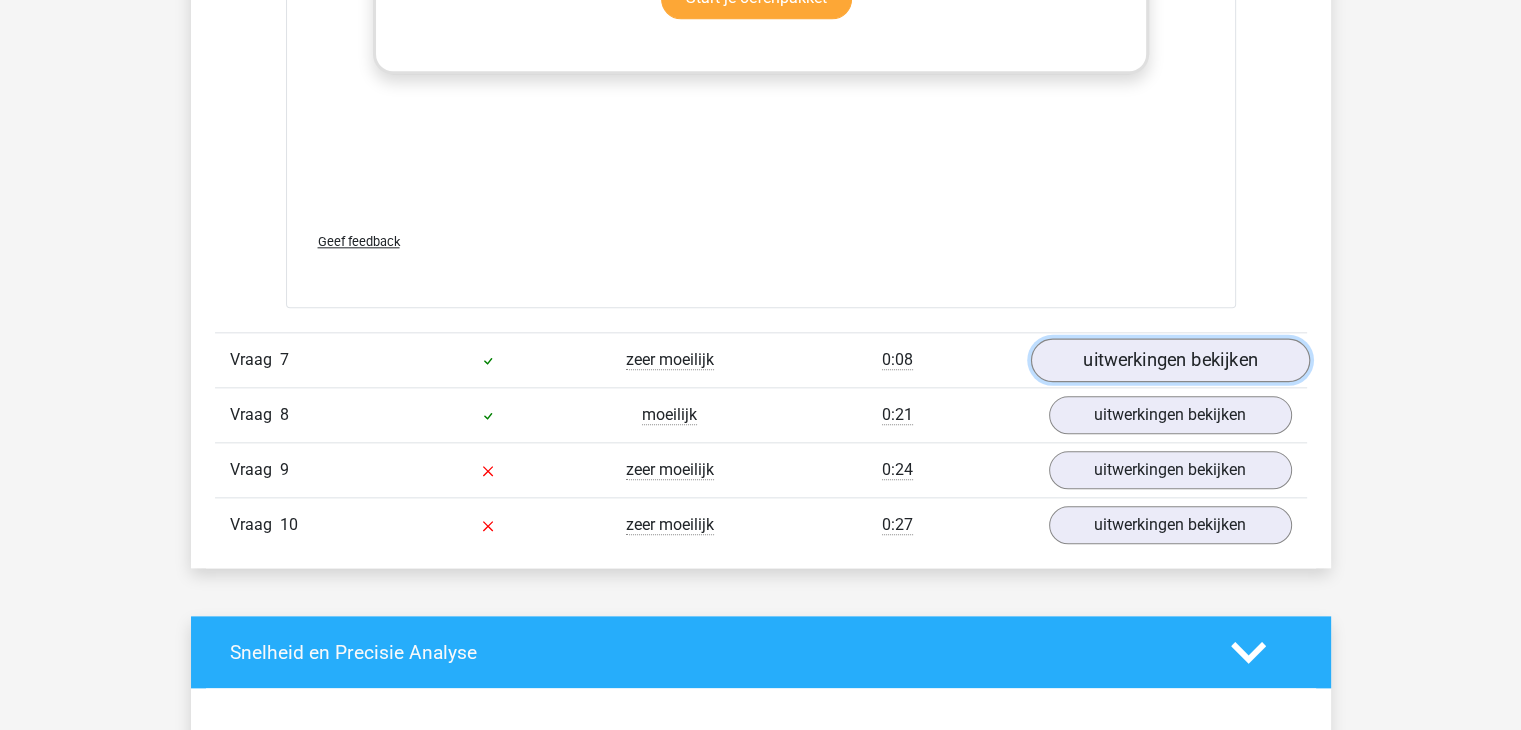 click on "uitwerkingen bekijken" at bounding box center [1169, 360] 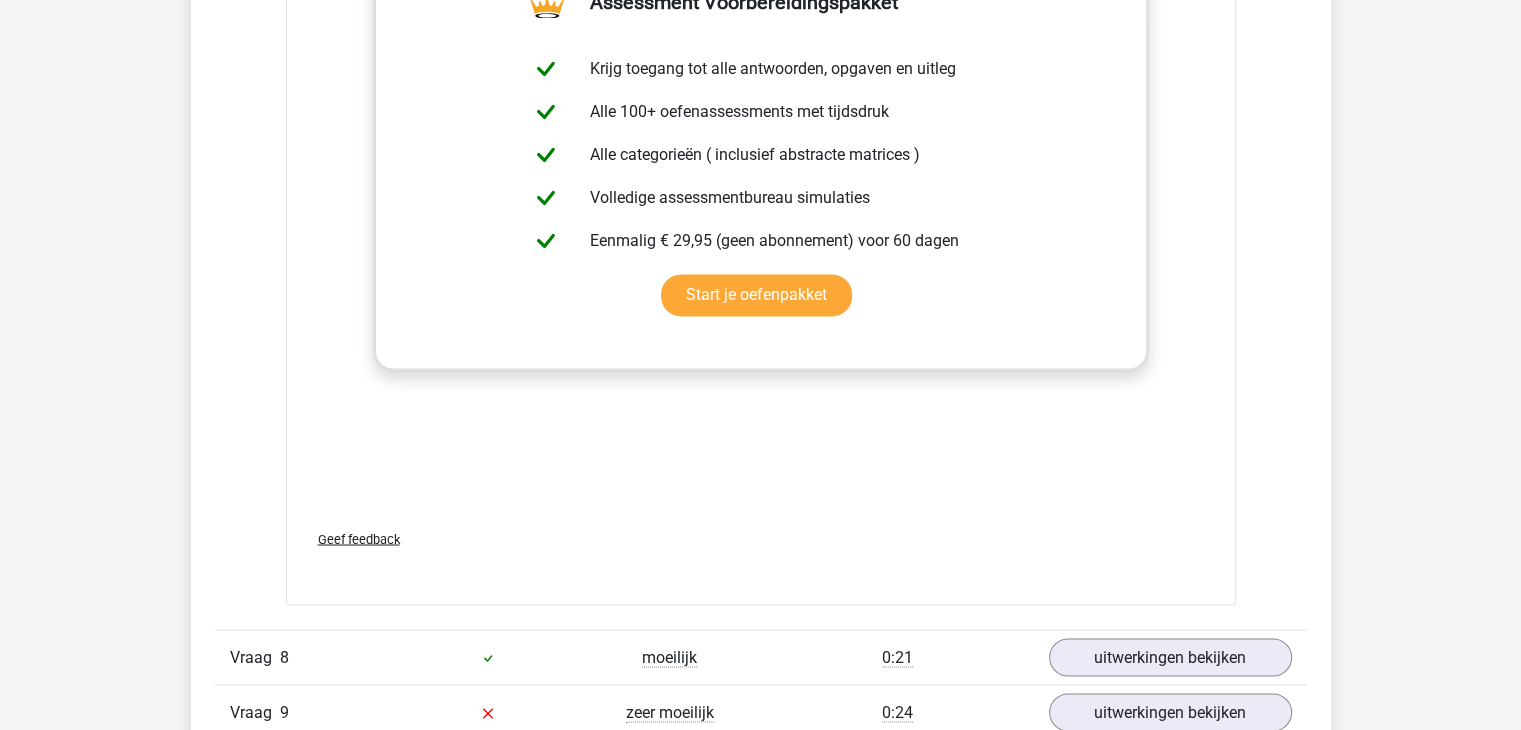 scroll, scrollTop: 11200, scrollLeft: 0, axis: vertical 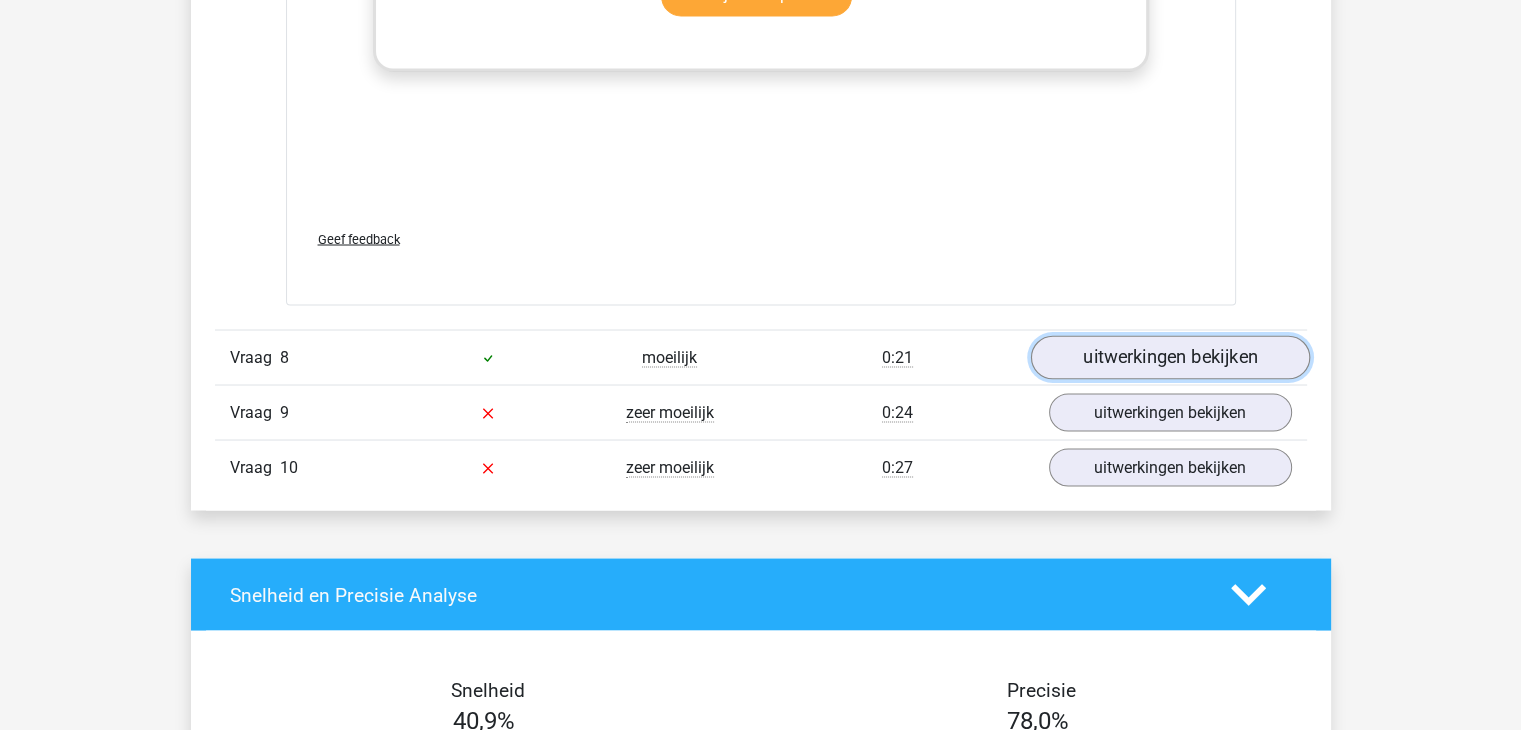 click on "uitwerkingen bekijken" at bounding box center [1169, 358] 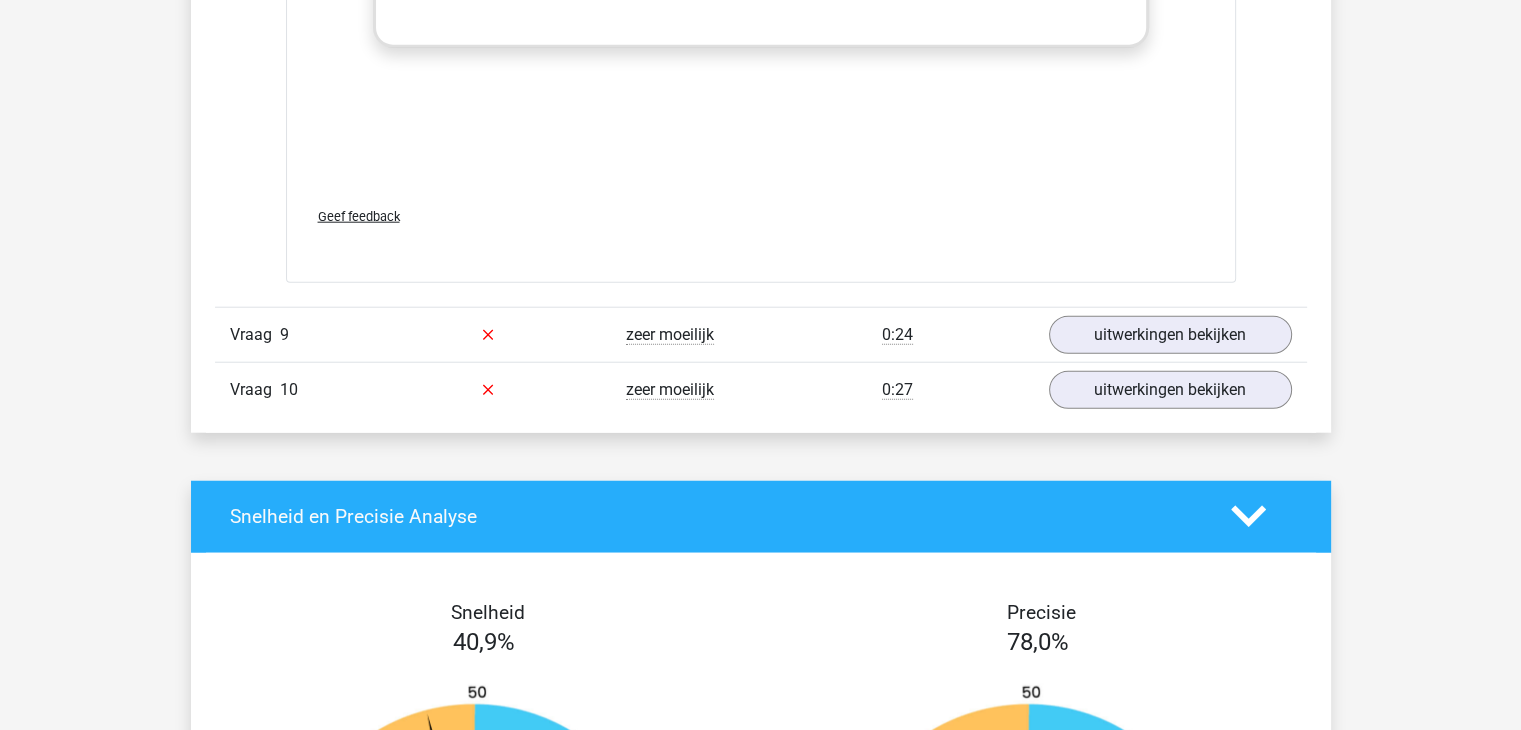 scroll, scrollTop: 12700, scrollLeft: 0, axis: vertical 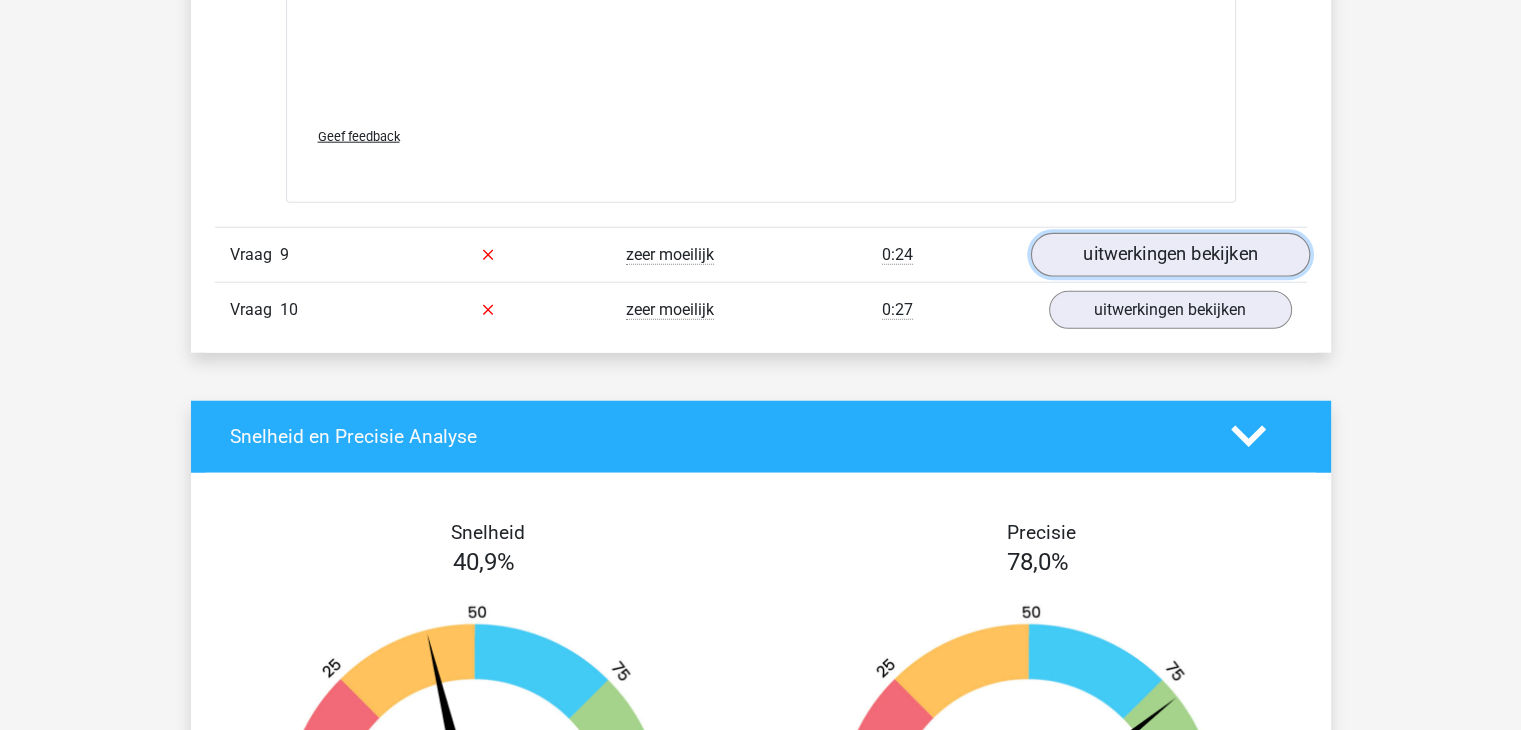 click on "uitwerkingen bekijken" at bounding box center (1169, 255) 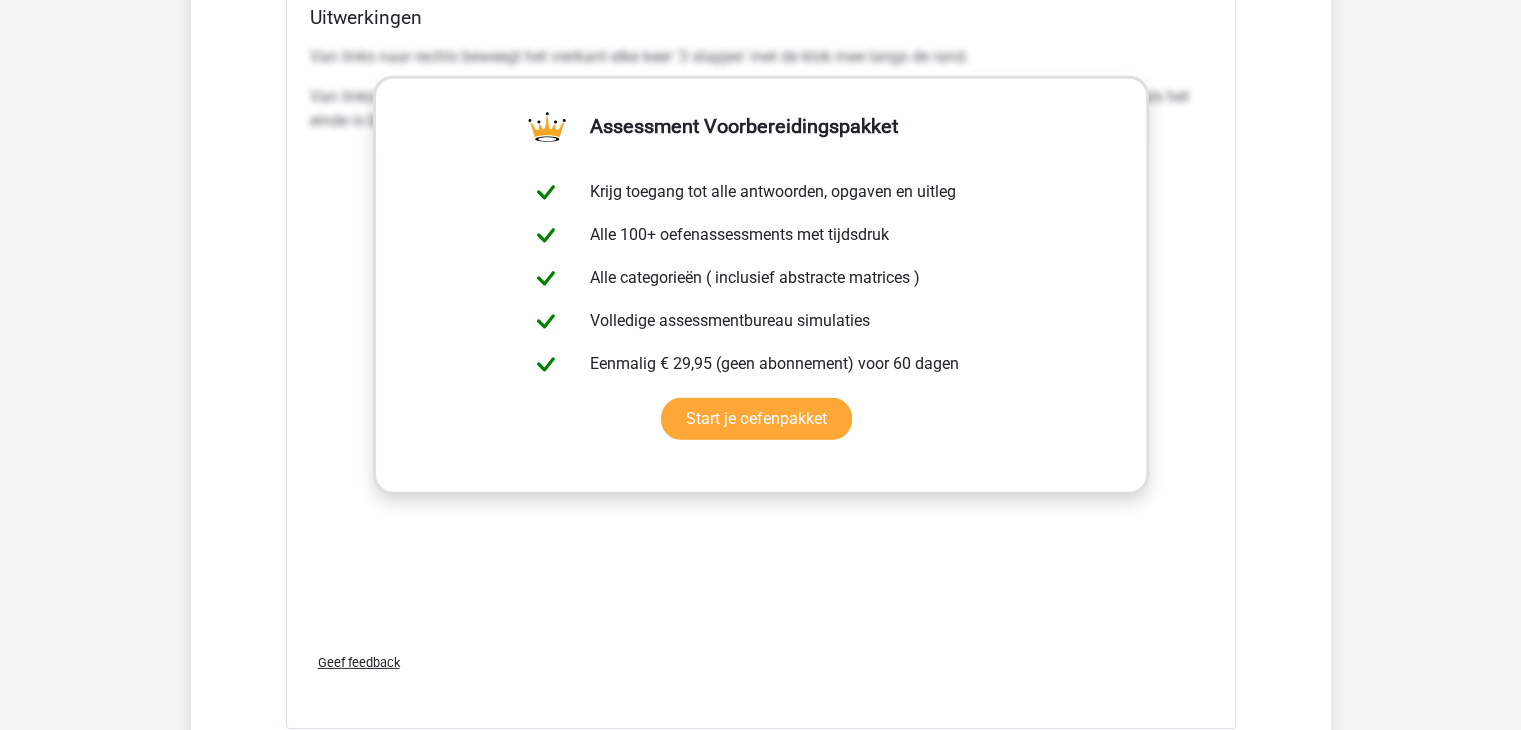 scroll, scrollTop: 13900, scrollLeft: 0, axis: vertical 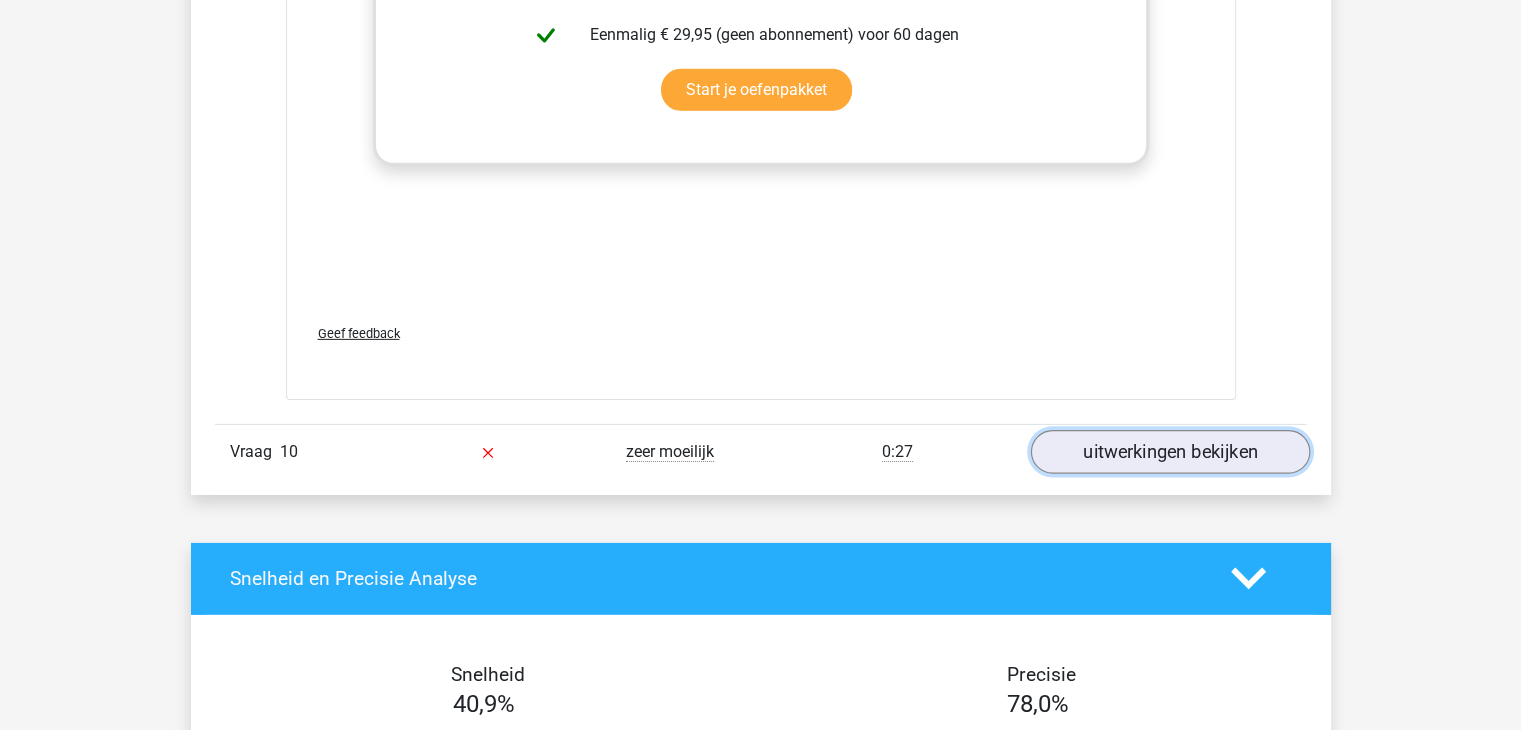 click on "uitwerkingen bekijken" at bounding box center [1169, 452] 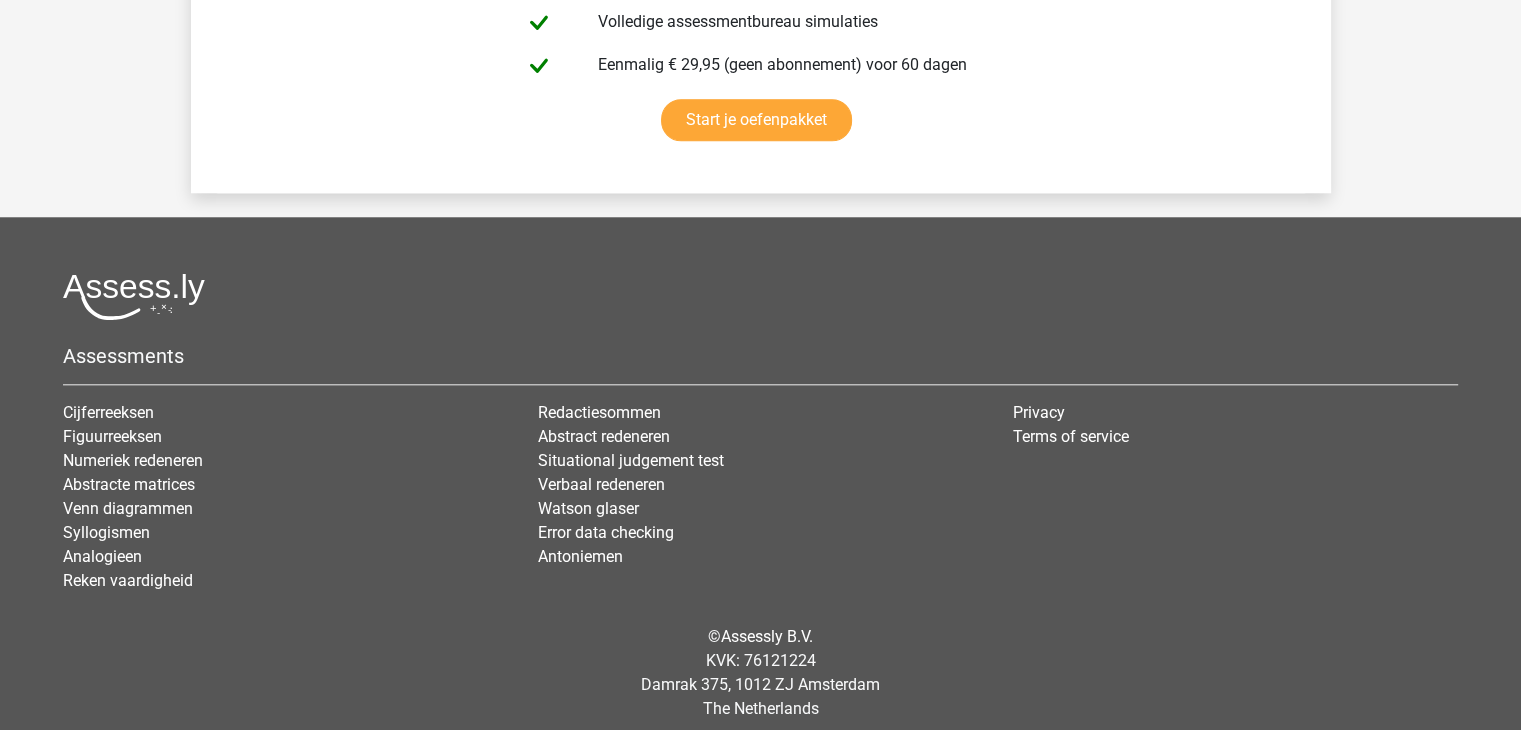 scroll, scrollTop: 17134, scrollLeft: 0, axis: vertical 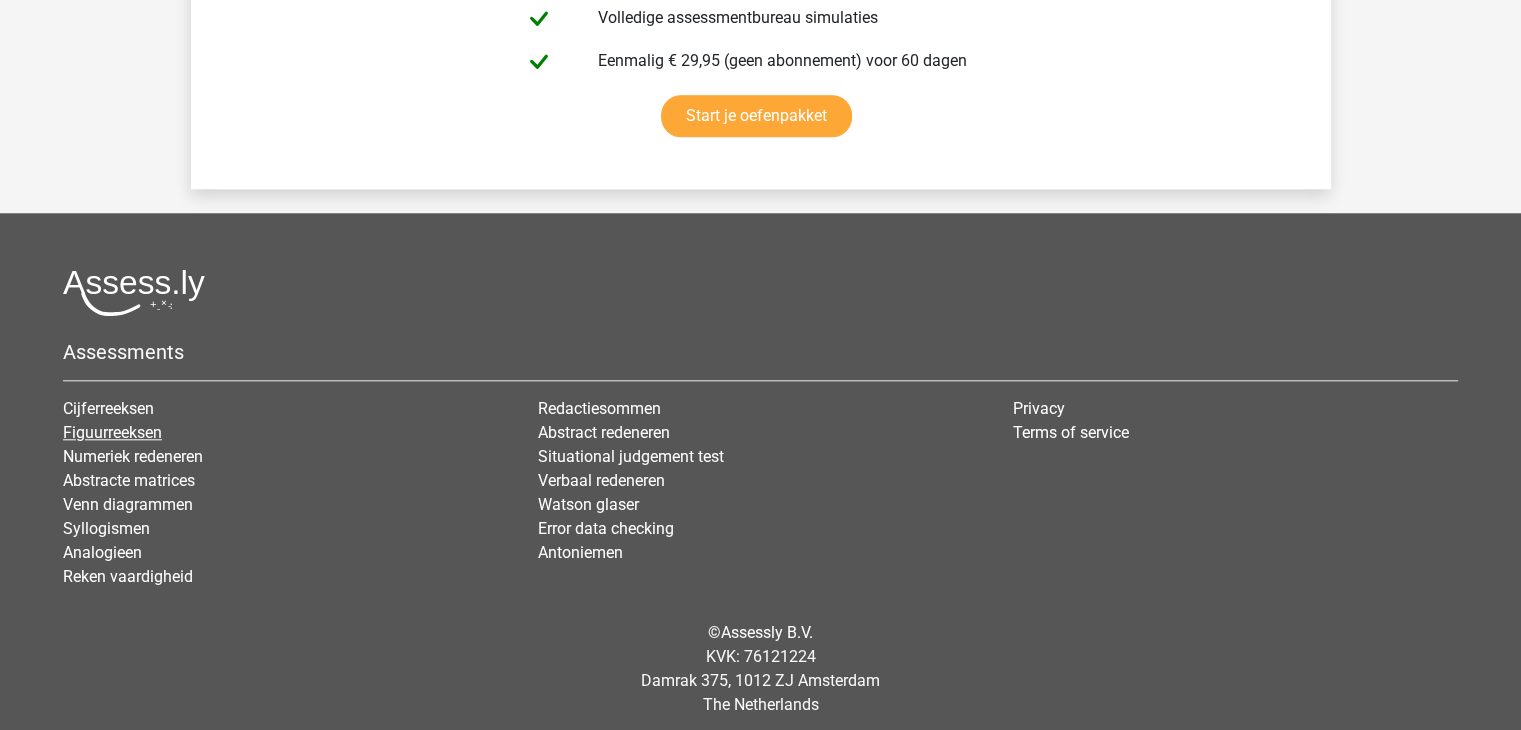 click on "Figuurreeksen" at bounding box center [112, 432] 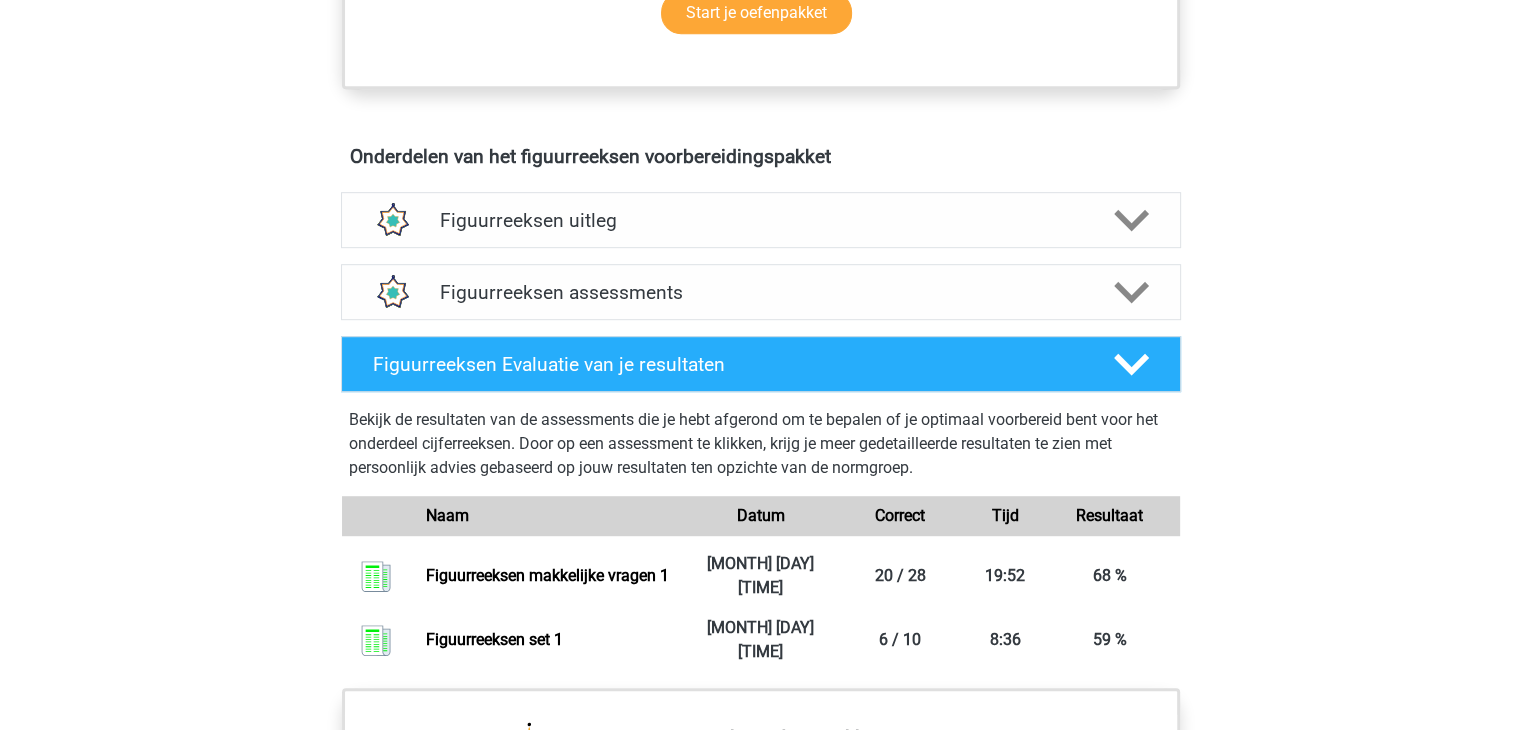 scroll, scrollTop: 1000, scrollLeft: 0, axis: vertical 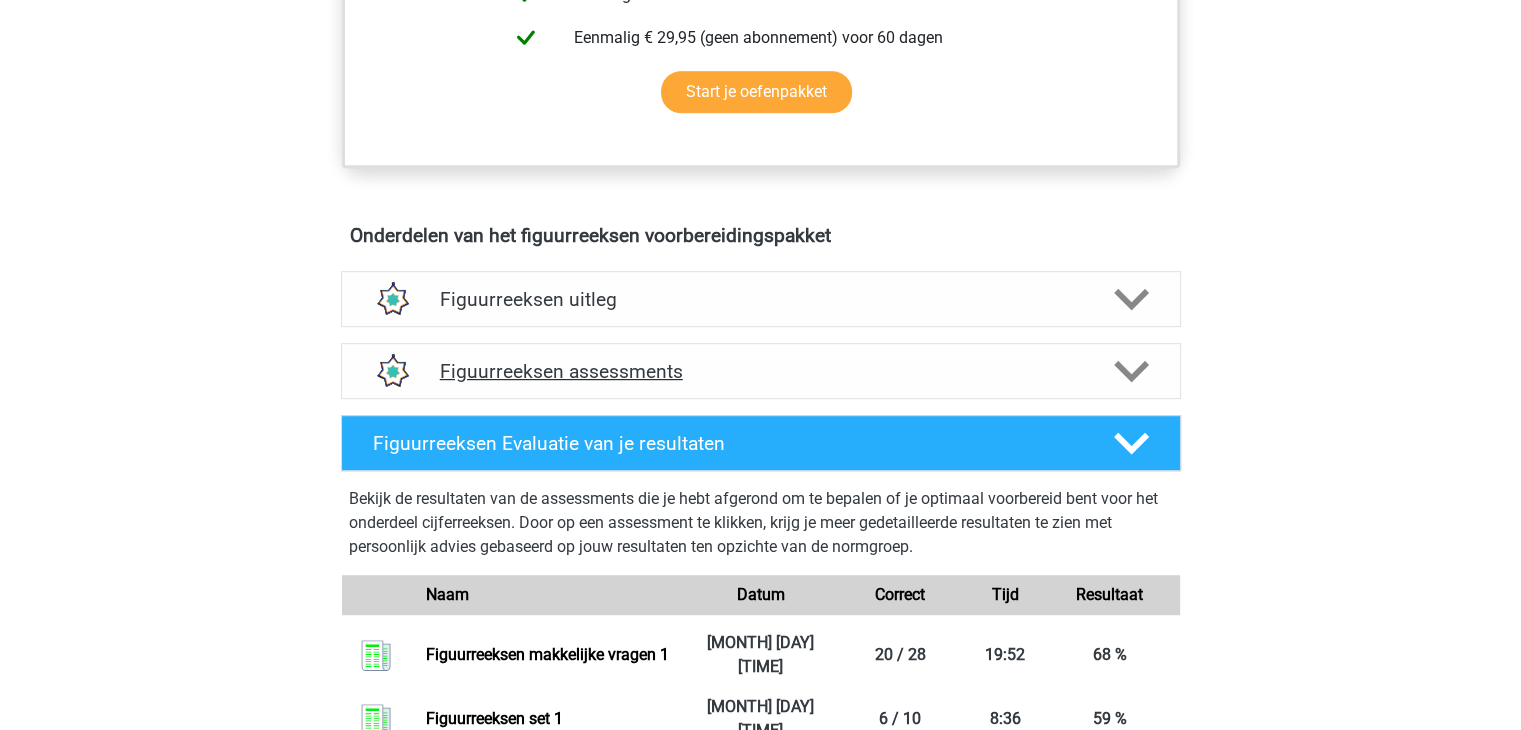 click 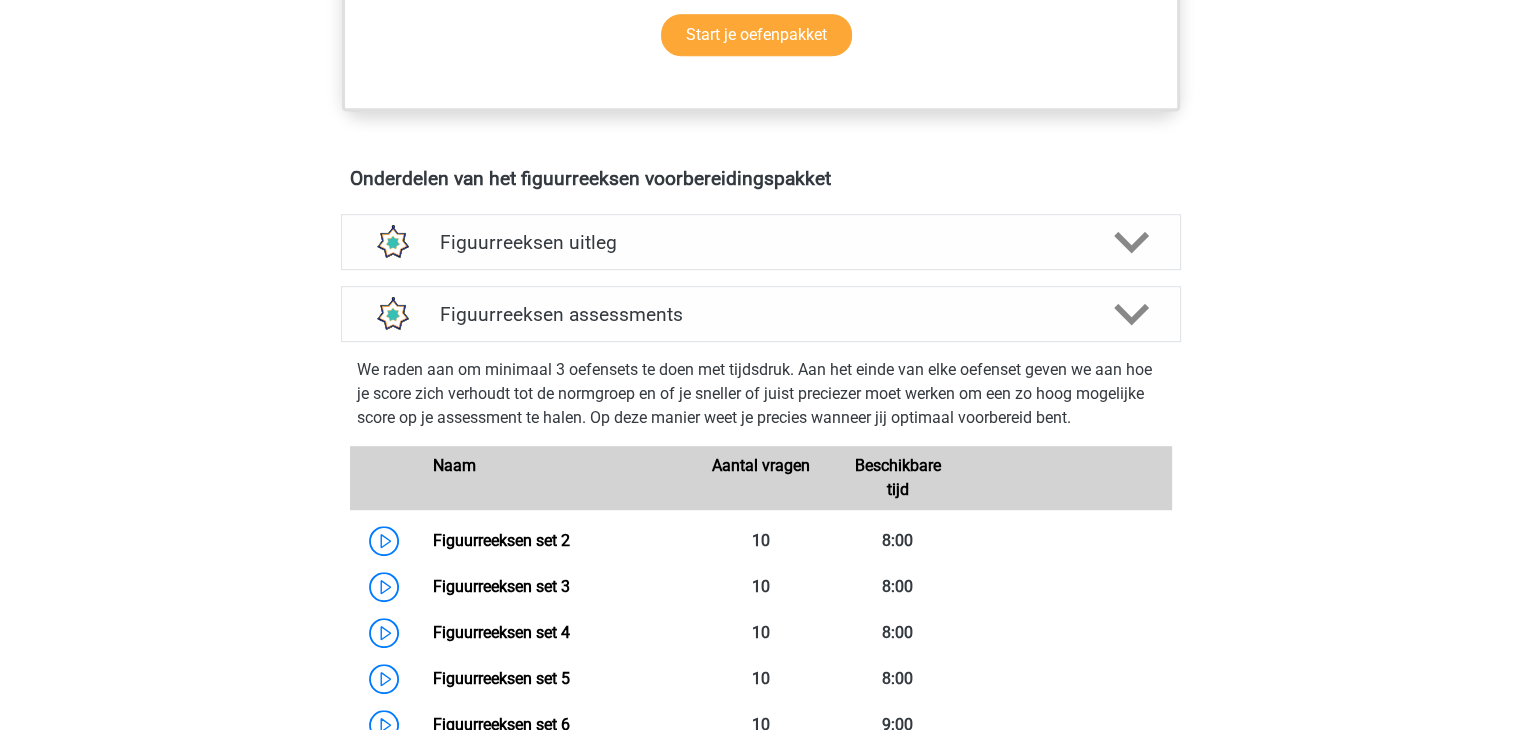 scroll, scrollTop: 1000, scrollLeft: 0, axis: vertical 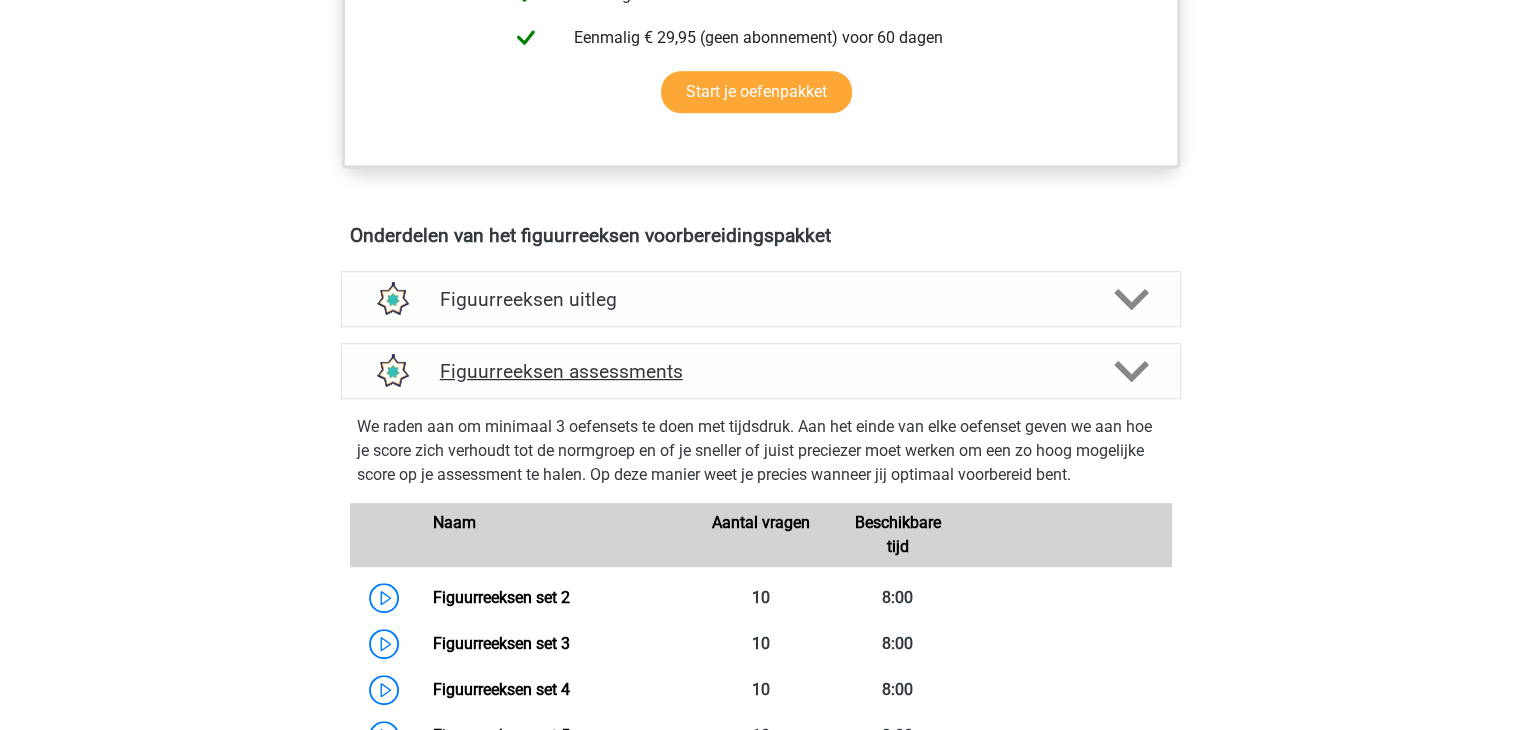 click 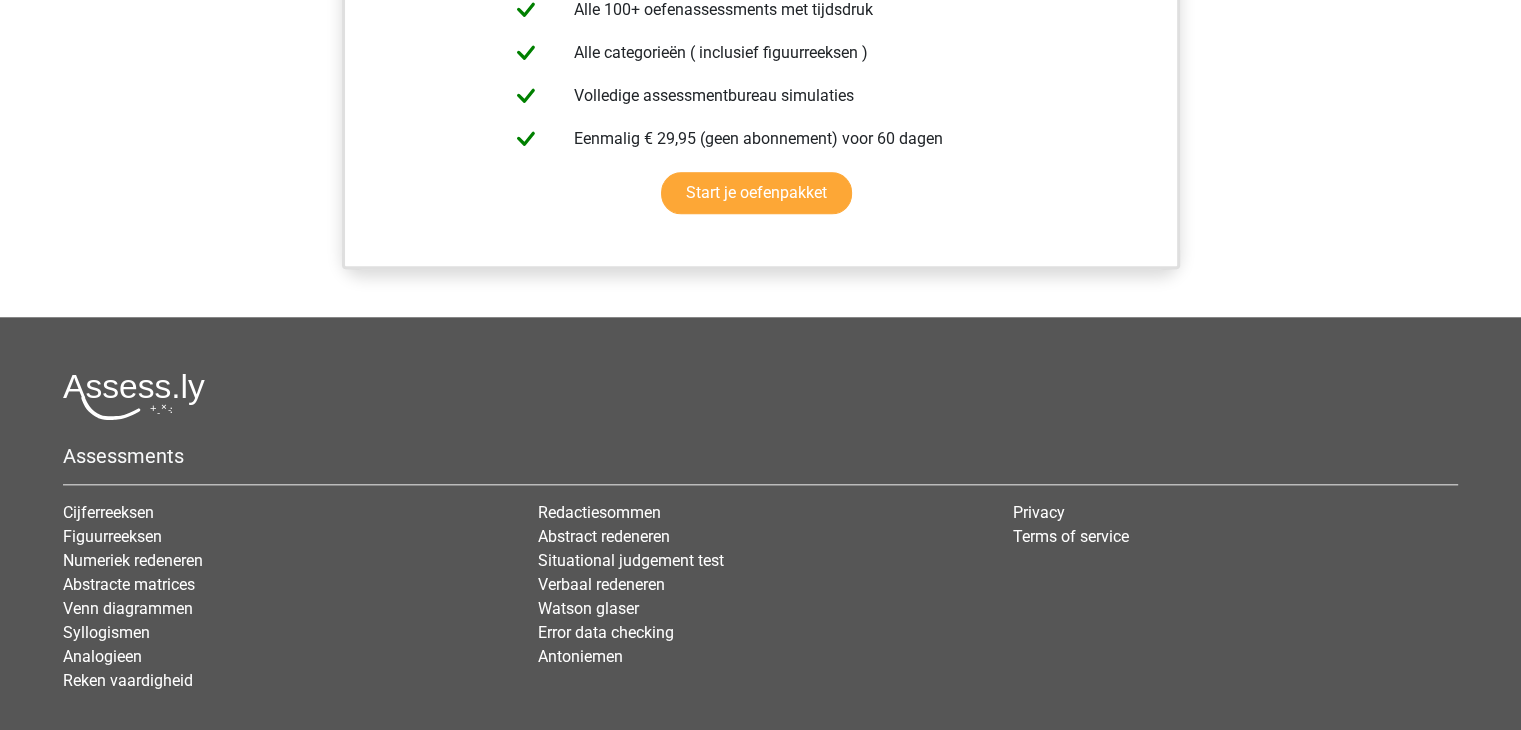 scroll, scrollTop: 1895, scrollLeft: 0, axis: vertical 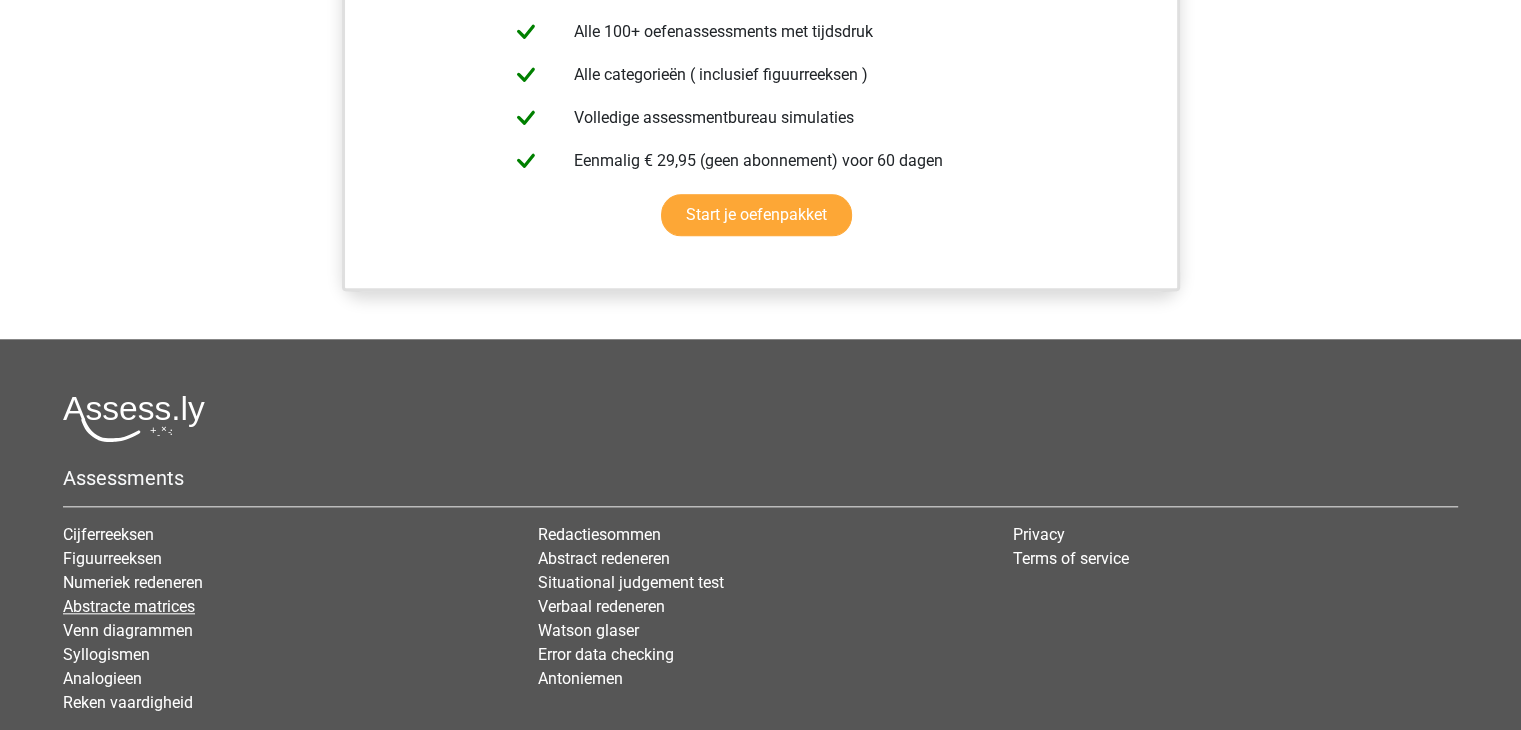 click on "Abstracte matrices" at bounding box center (129, 606) 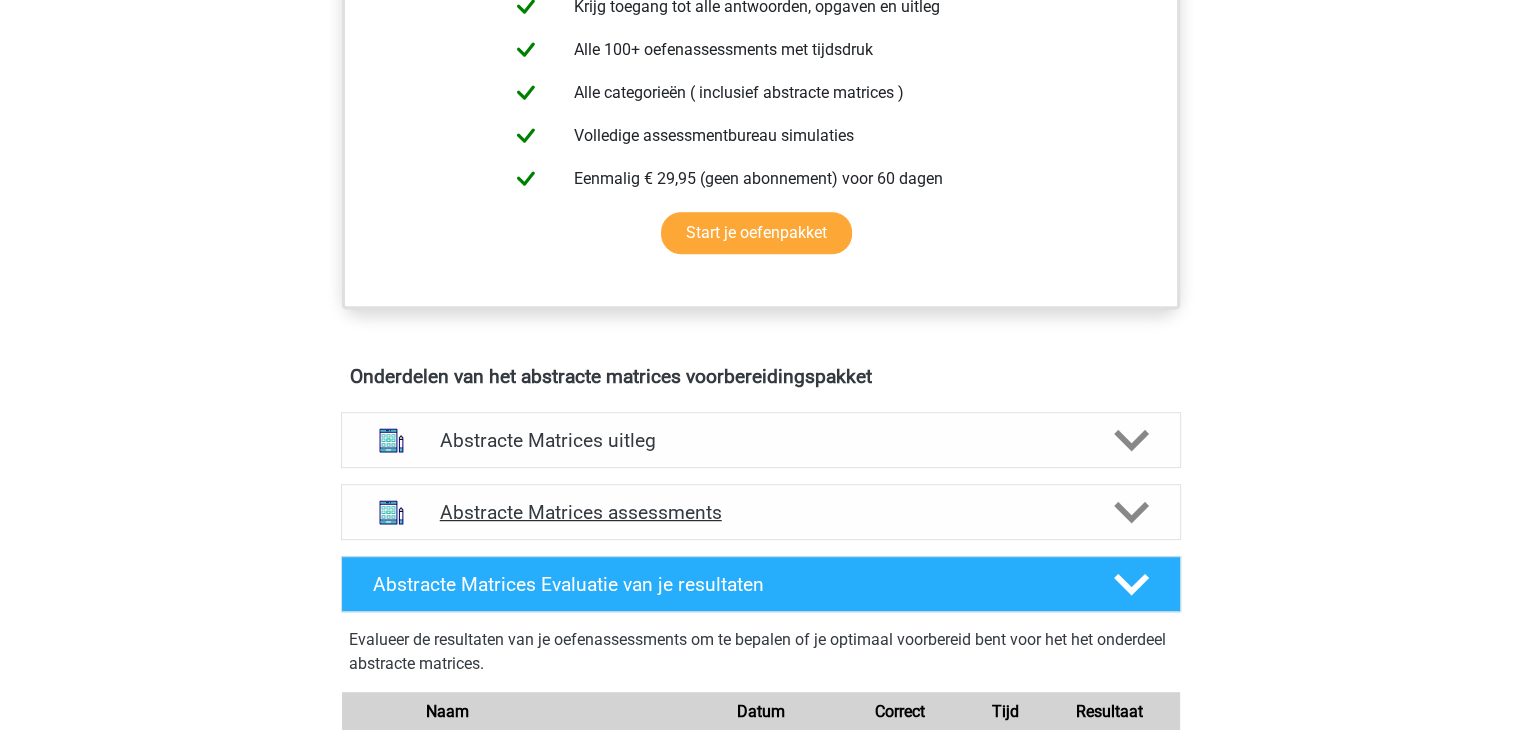 scroll, scrollTop: 900, scrollLeft: 0, axis: vertical 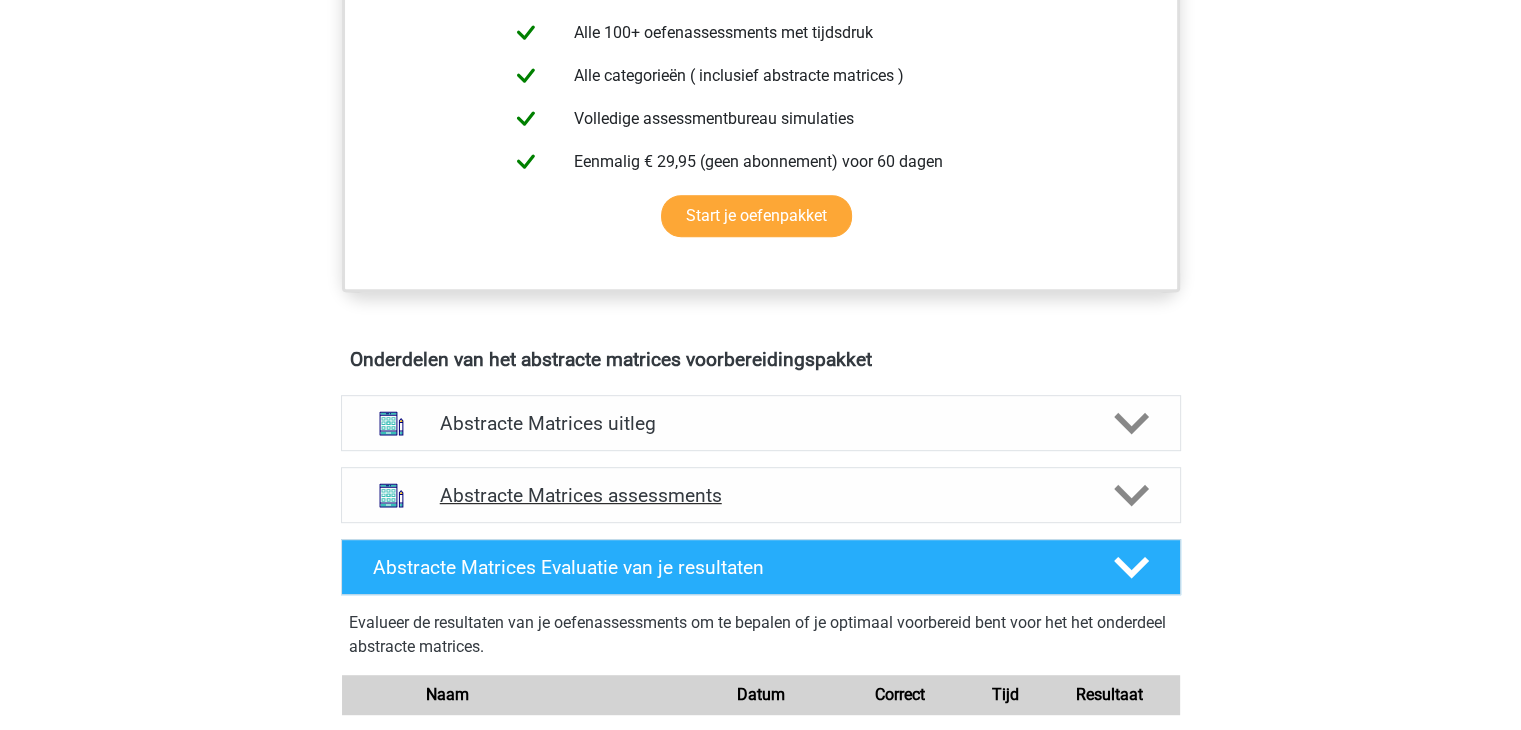 click 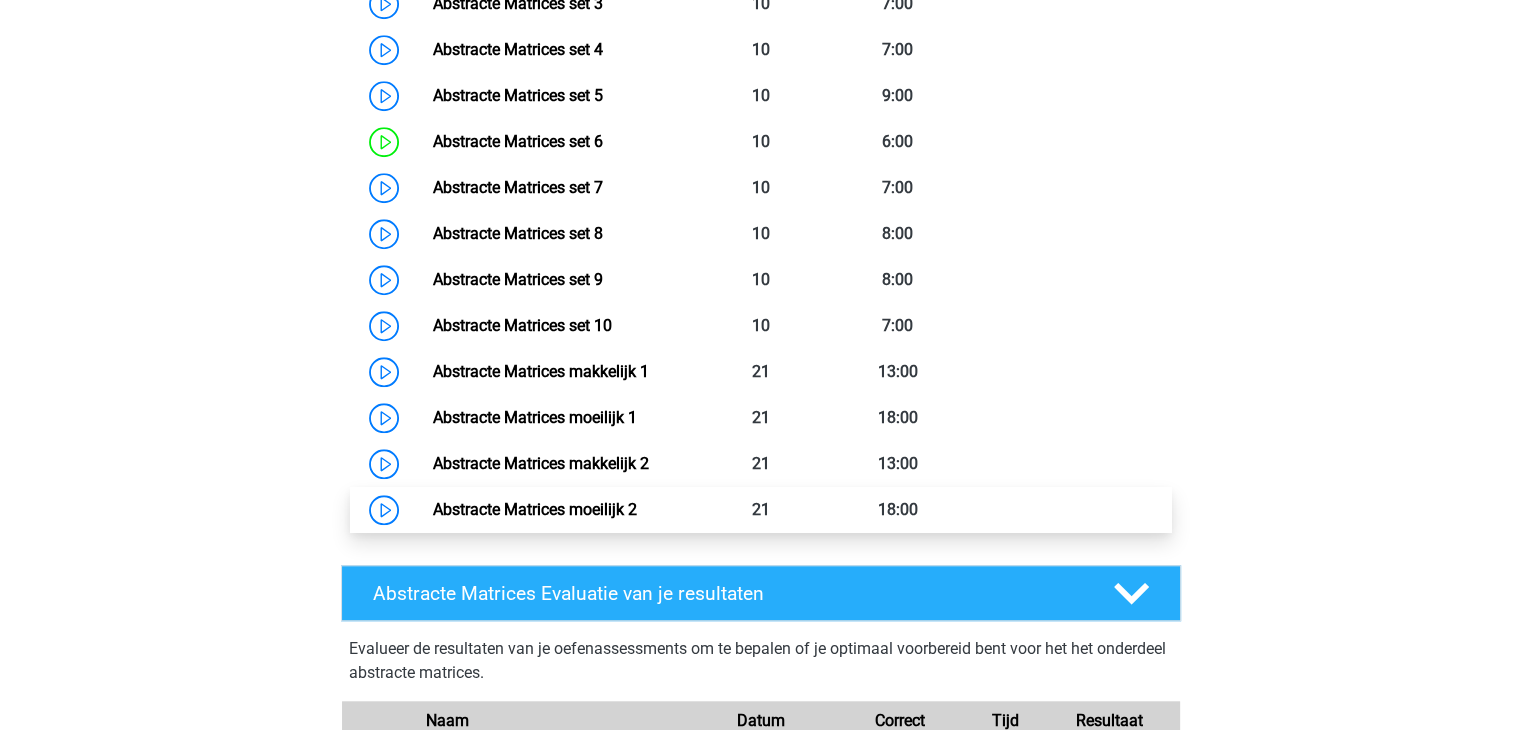 scroll, scrollTop: 1700, scrollLeft: 0, axis: vertical 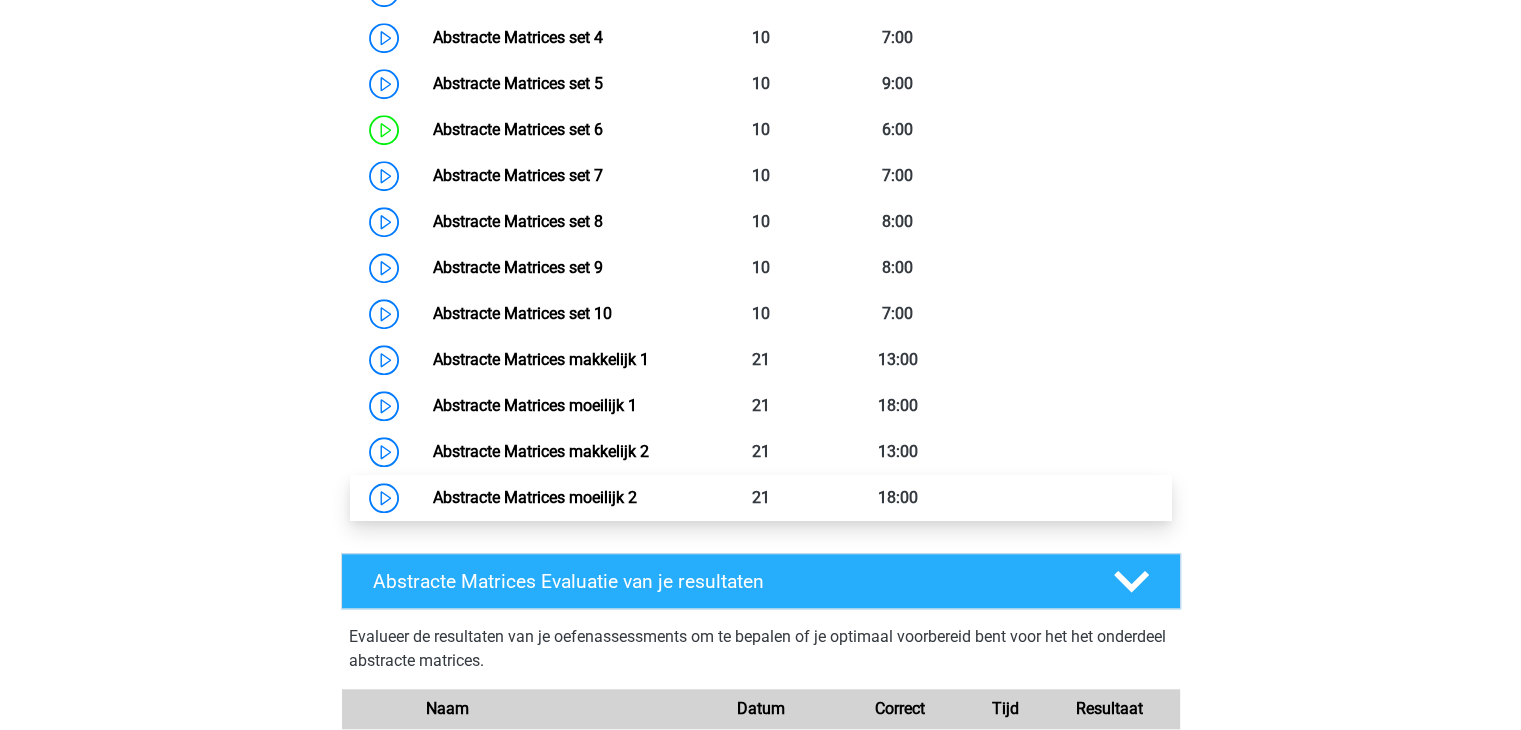 click on "Abstracte Matrices
moeilijk 2" at bounding box center (535, 497) 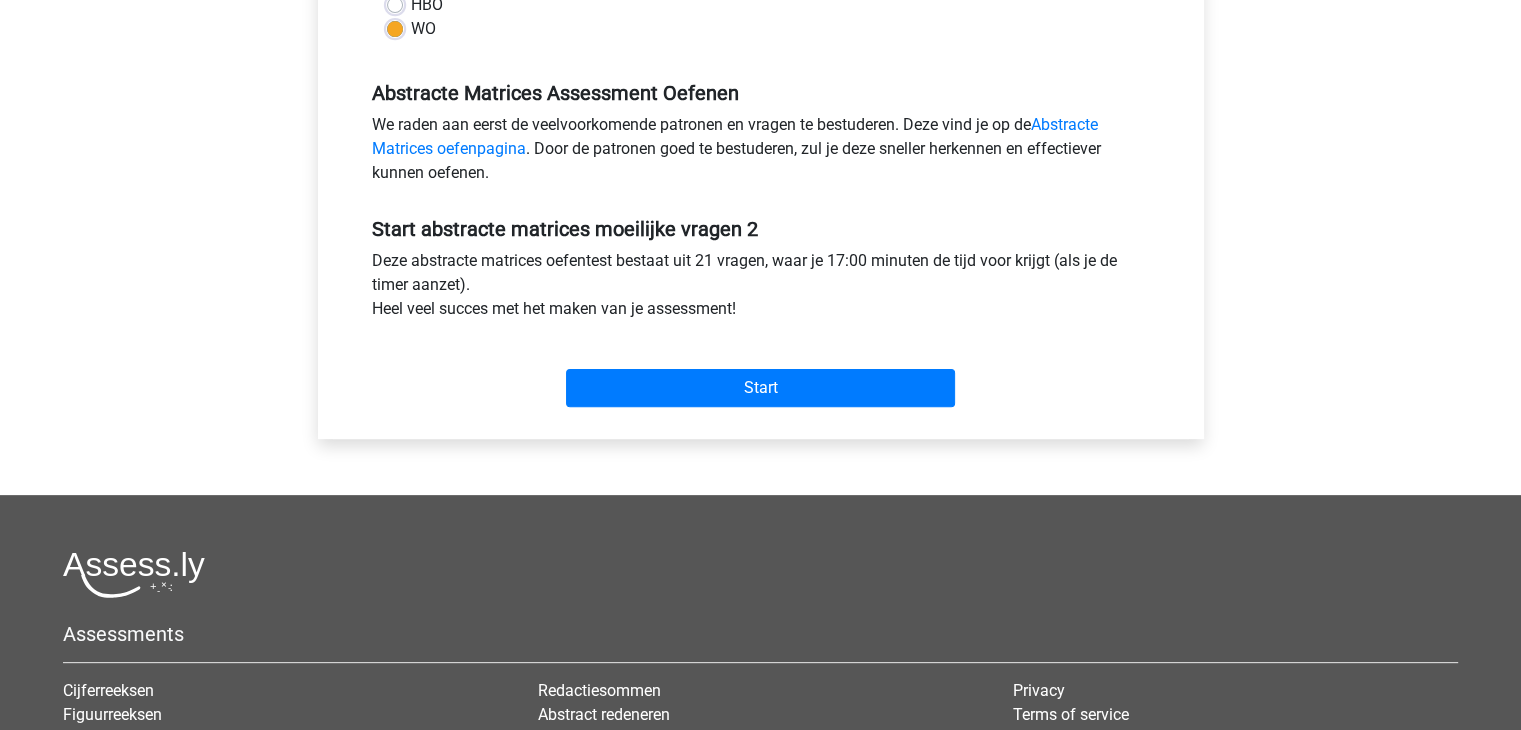scroll, scrollTop: 600, scrollLeft: 0, axis: vertical 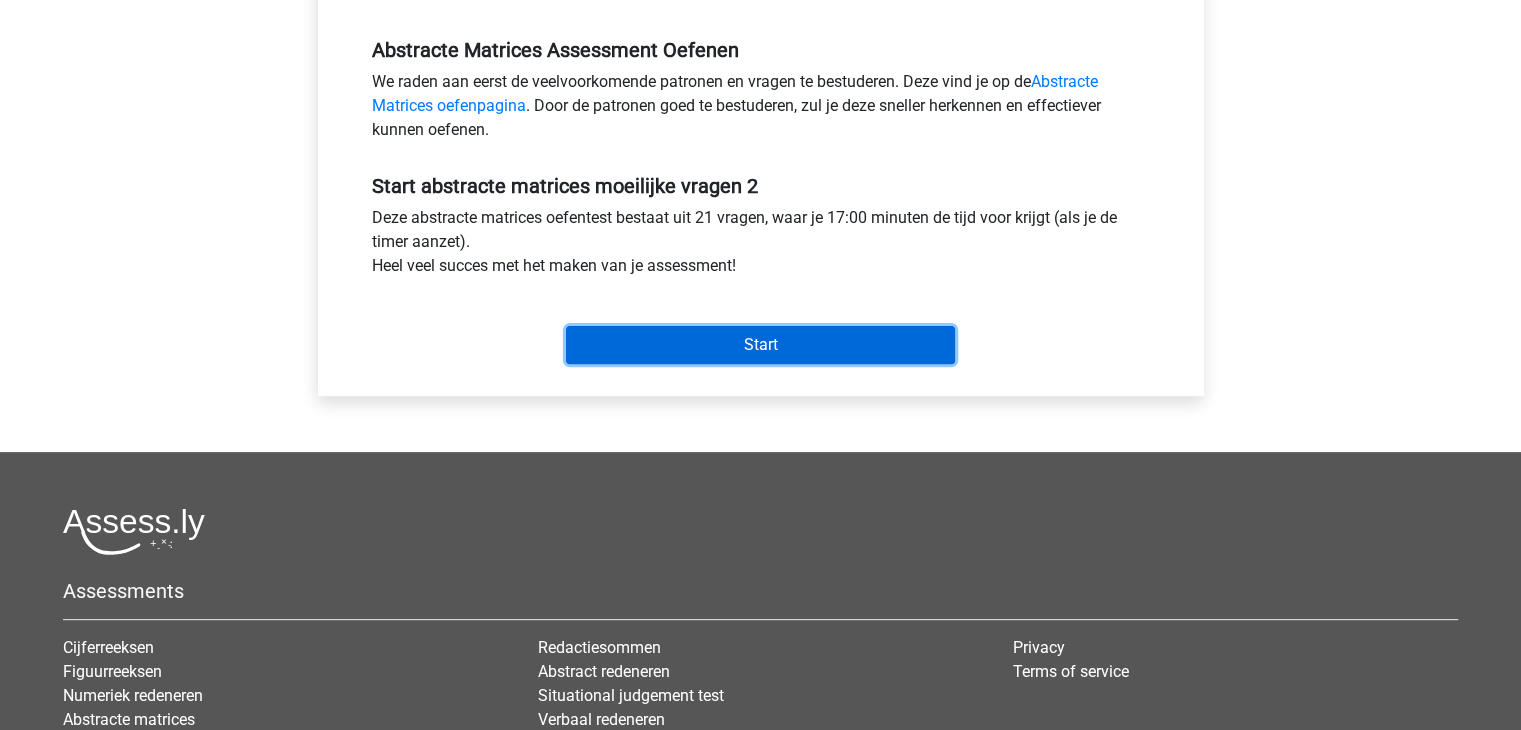 click on "Start" at bounding box center [760, 345] 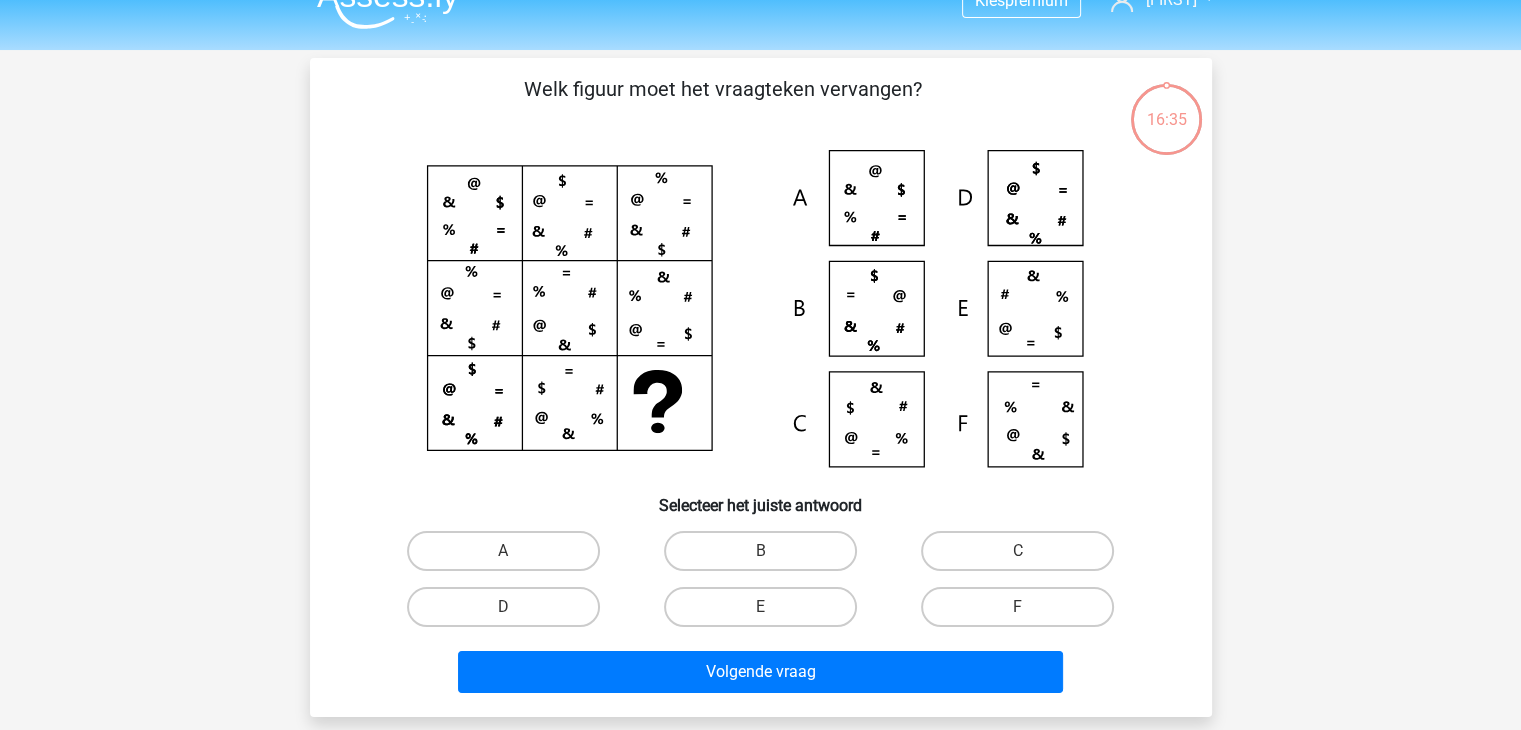 scroll, scrollTop: 0, scrollLeft: 0, axis: both 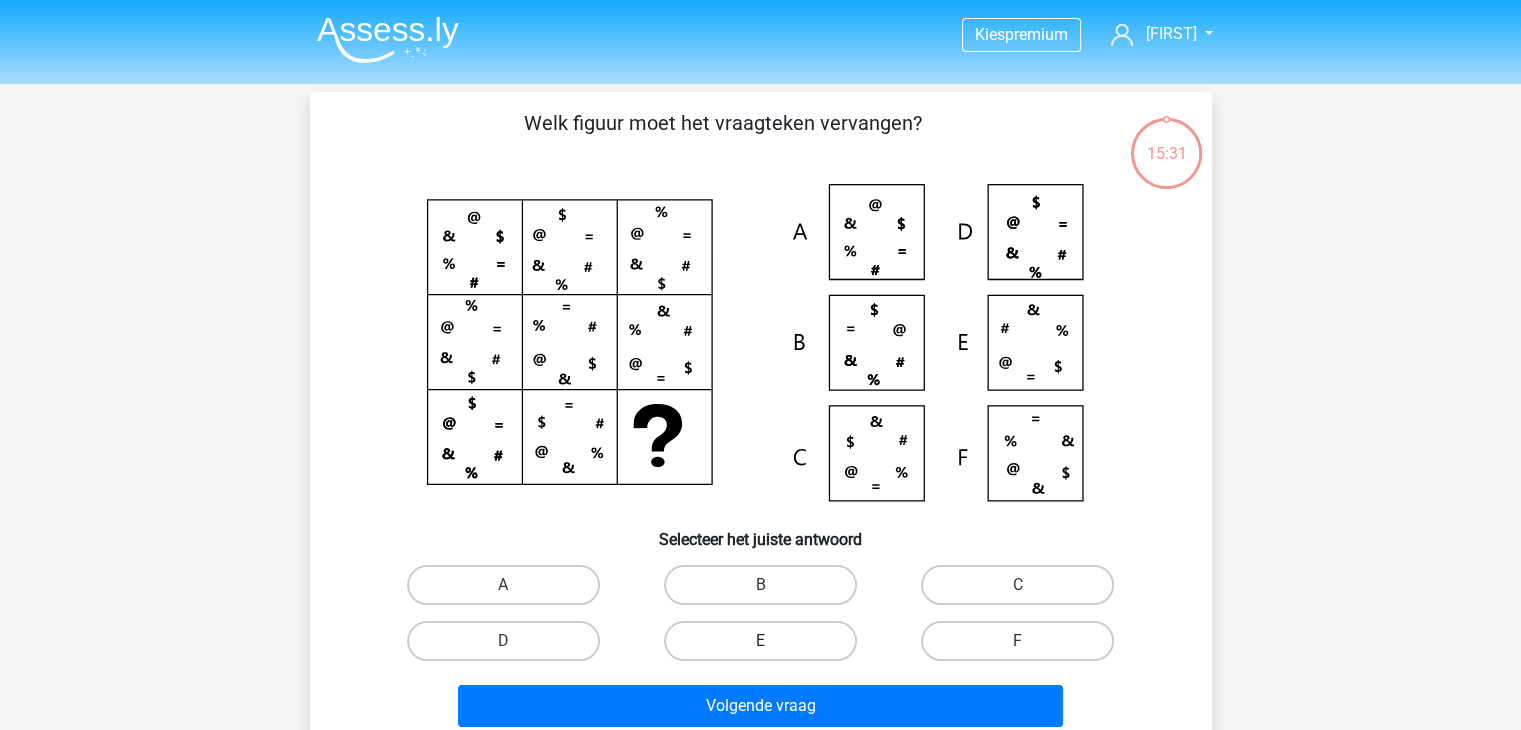 click on "E" at bounding box center (760, 641) 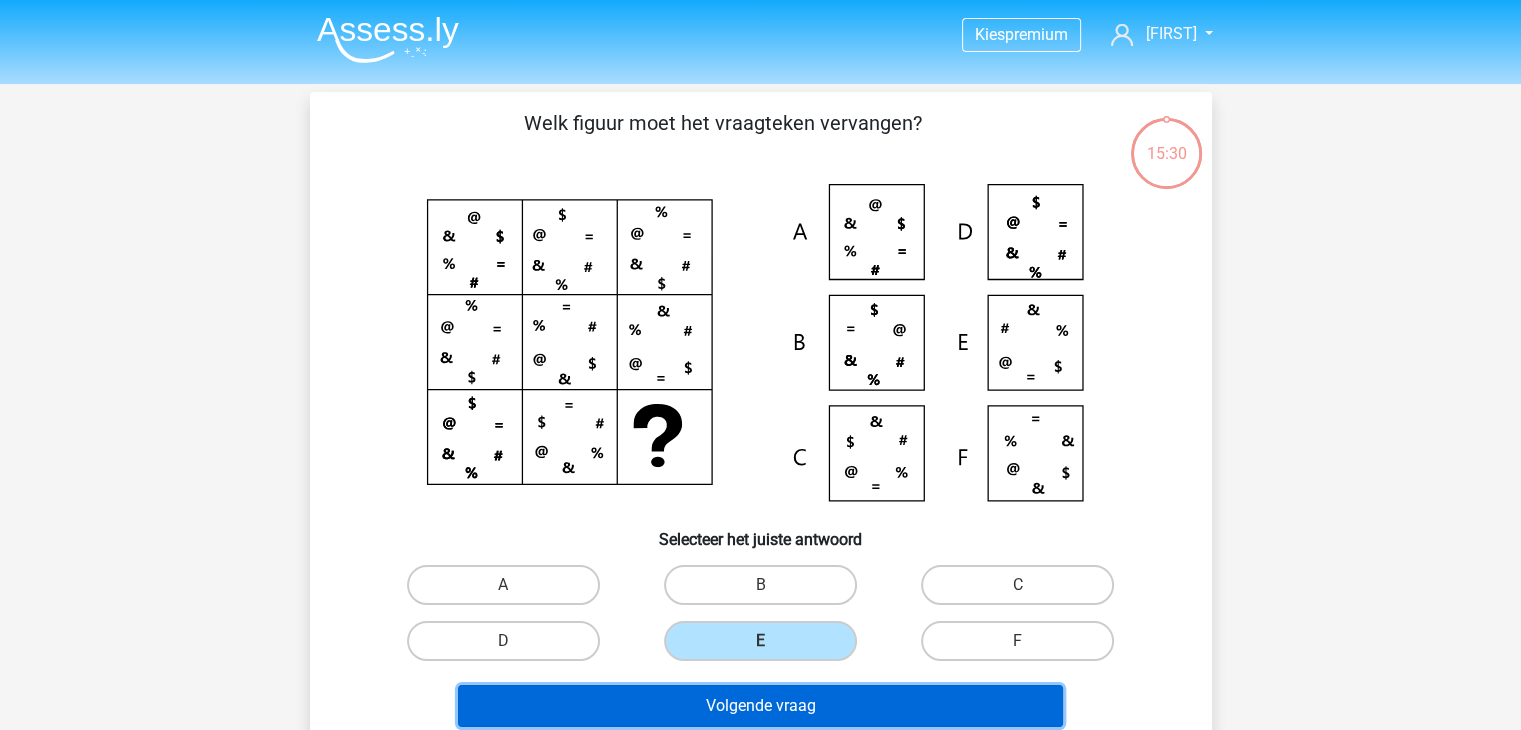 click on "Volgende vraag" at bounding box center [760, 706] 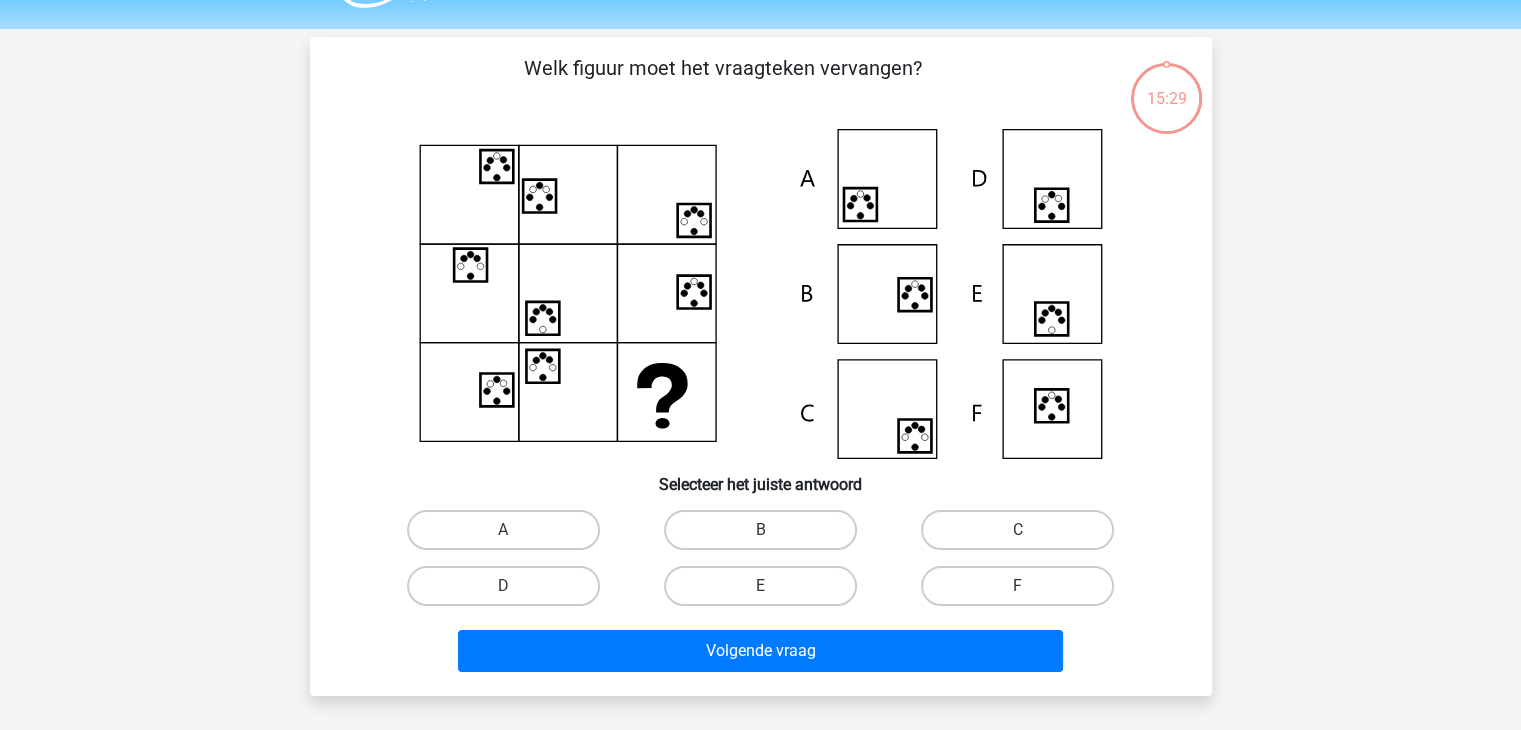 scroll, scrollTop: 92, scrollLeft: 0, axis: vertical 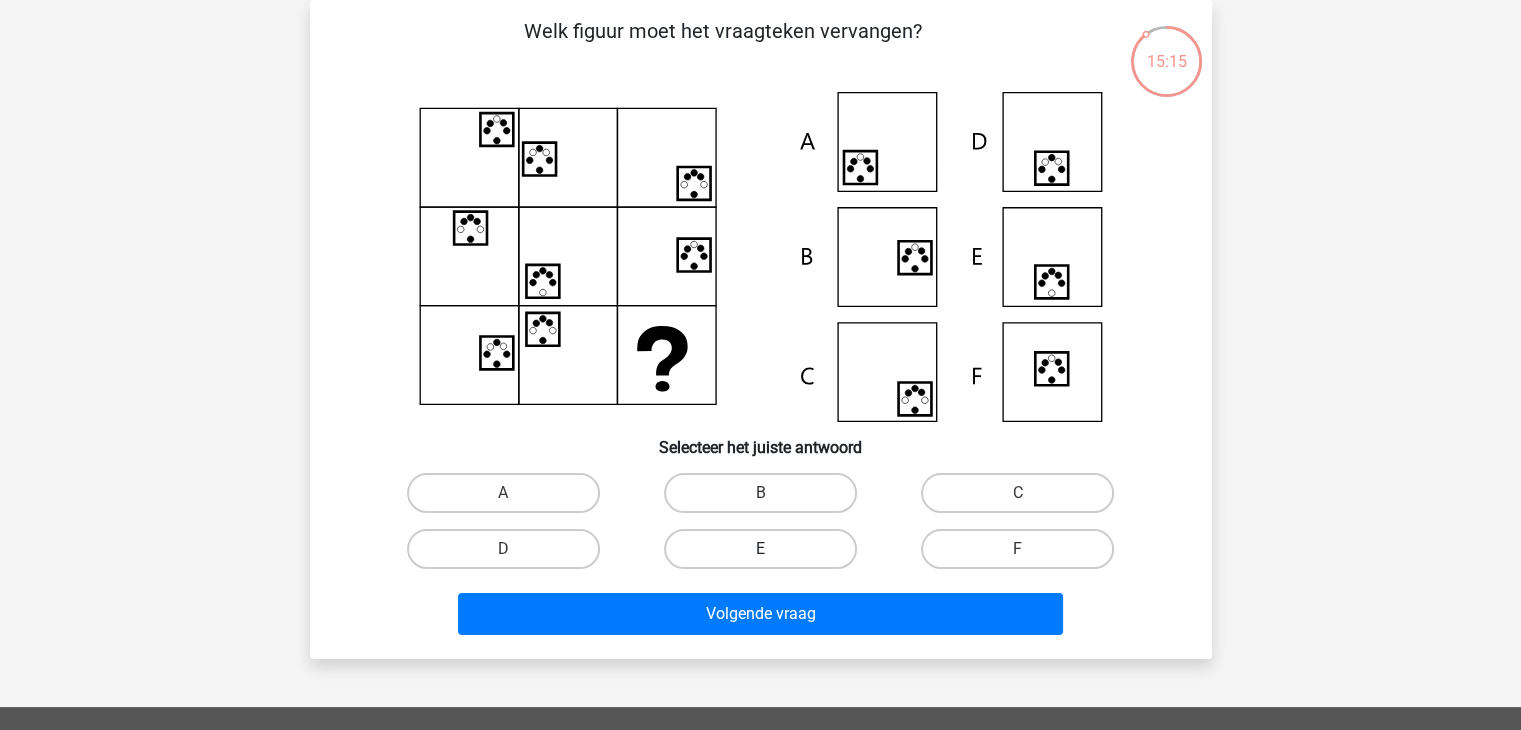 click on "E" at bounding box center (760, 549) 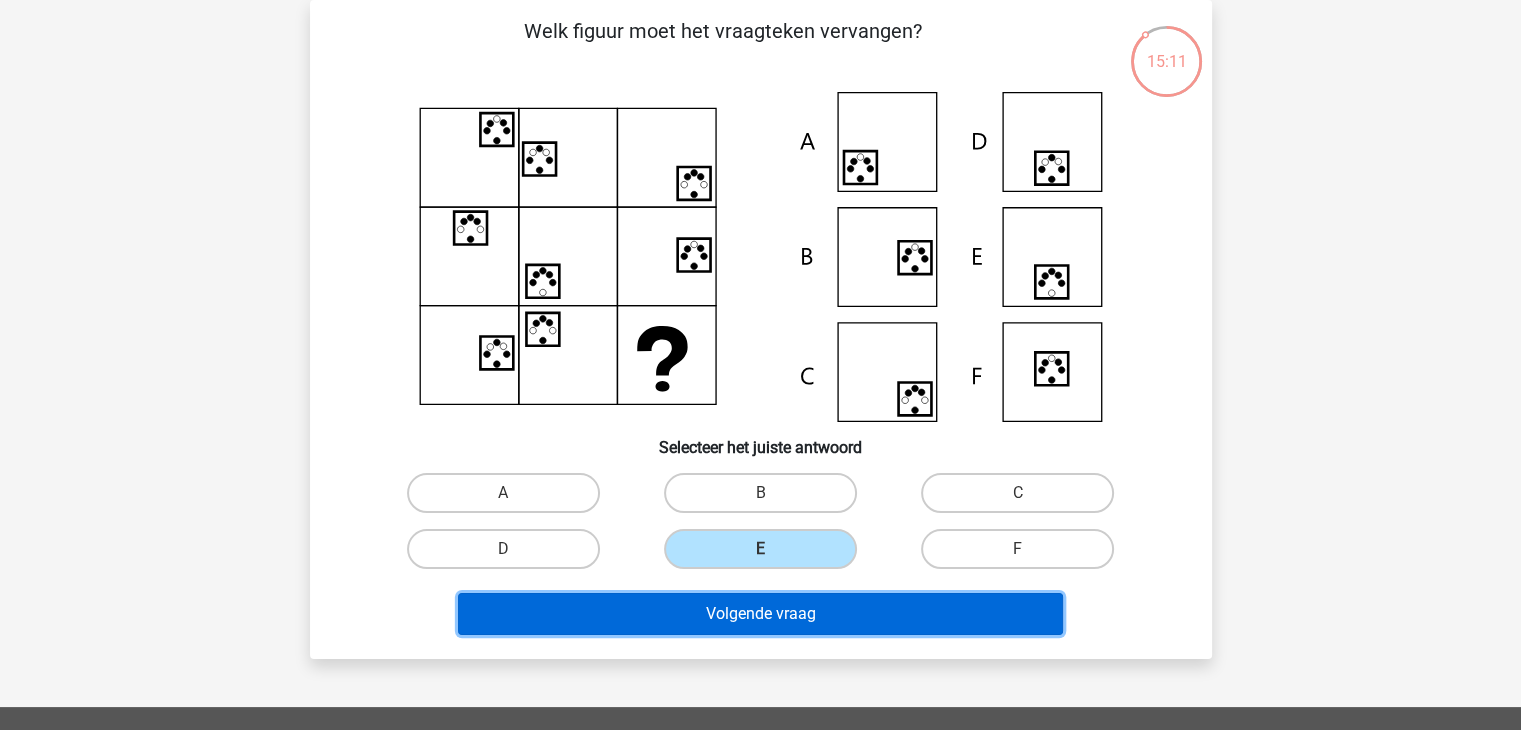 click on "Volgende vraag" at bounding box center [760, 614] 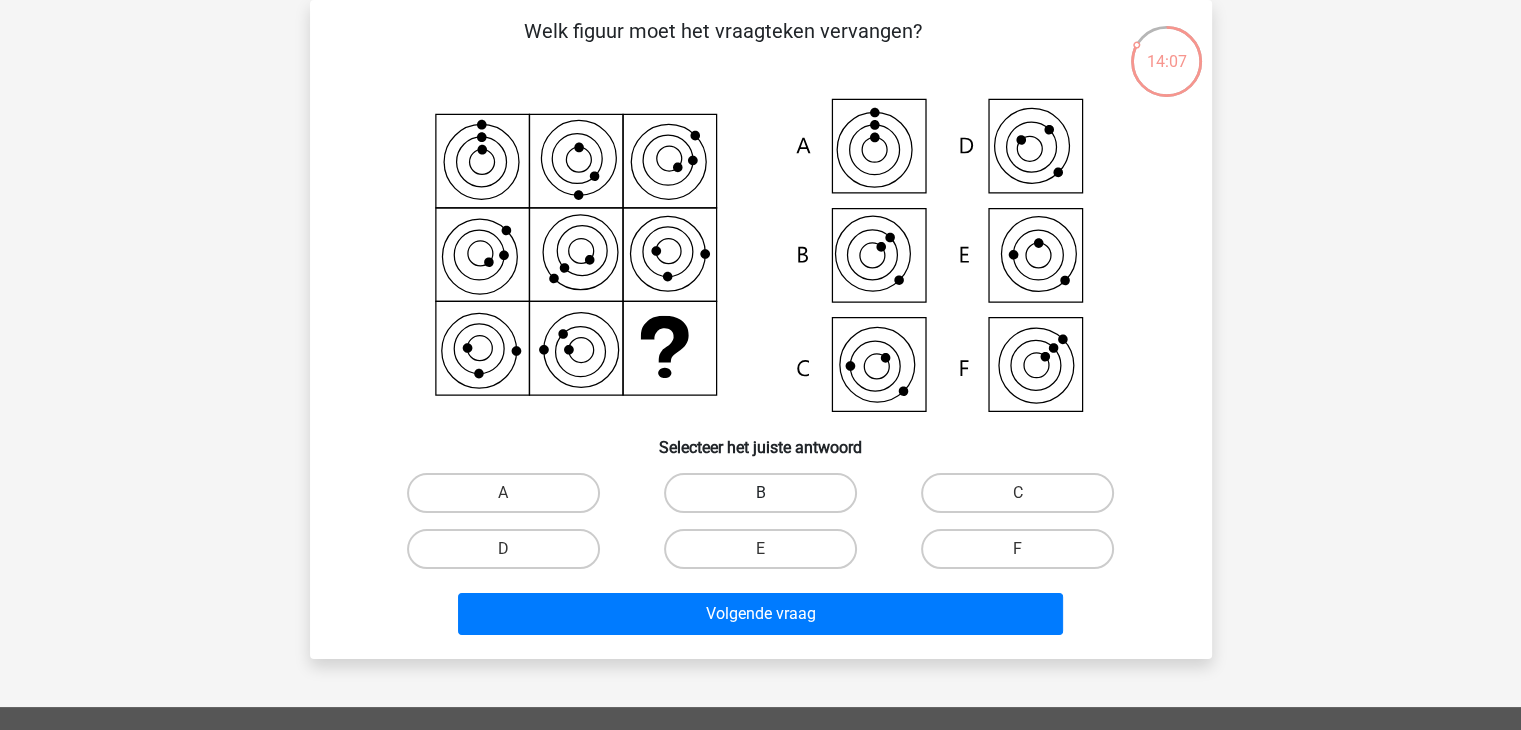 click on "B" at bounding box center (760, 493) 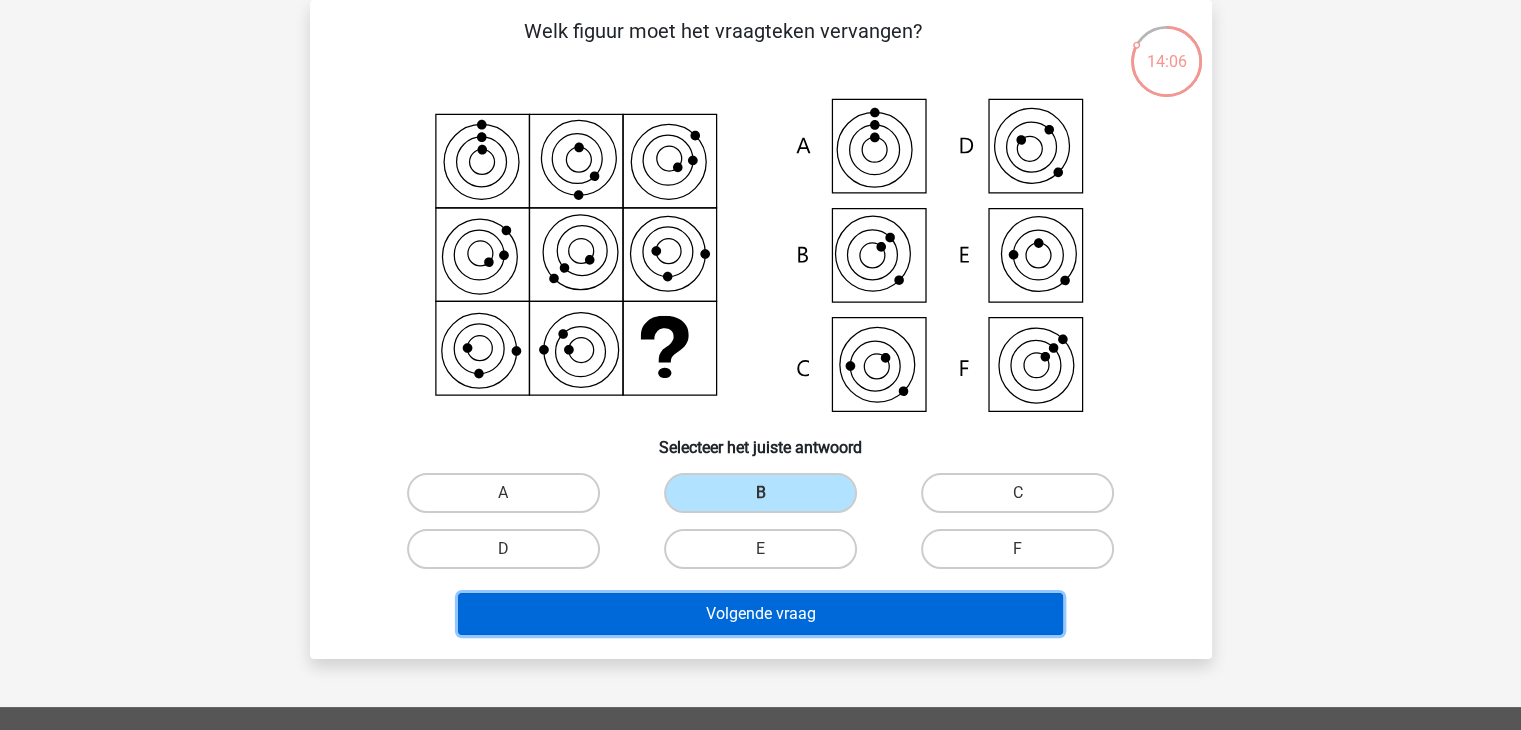 click on "Volgende vraag" at bounding box center (760, 614) 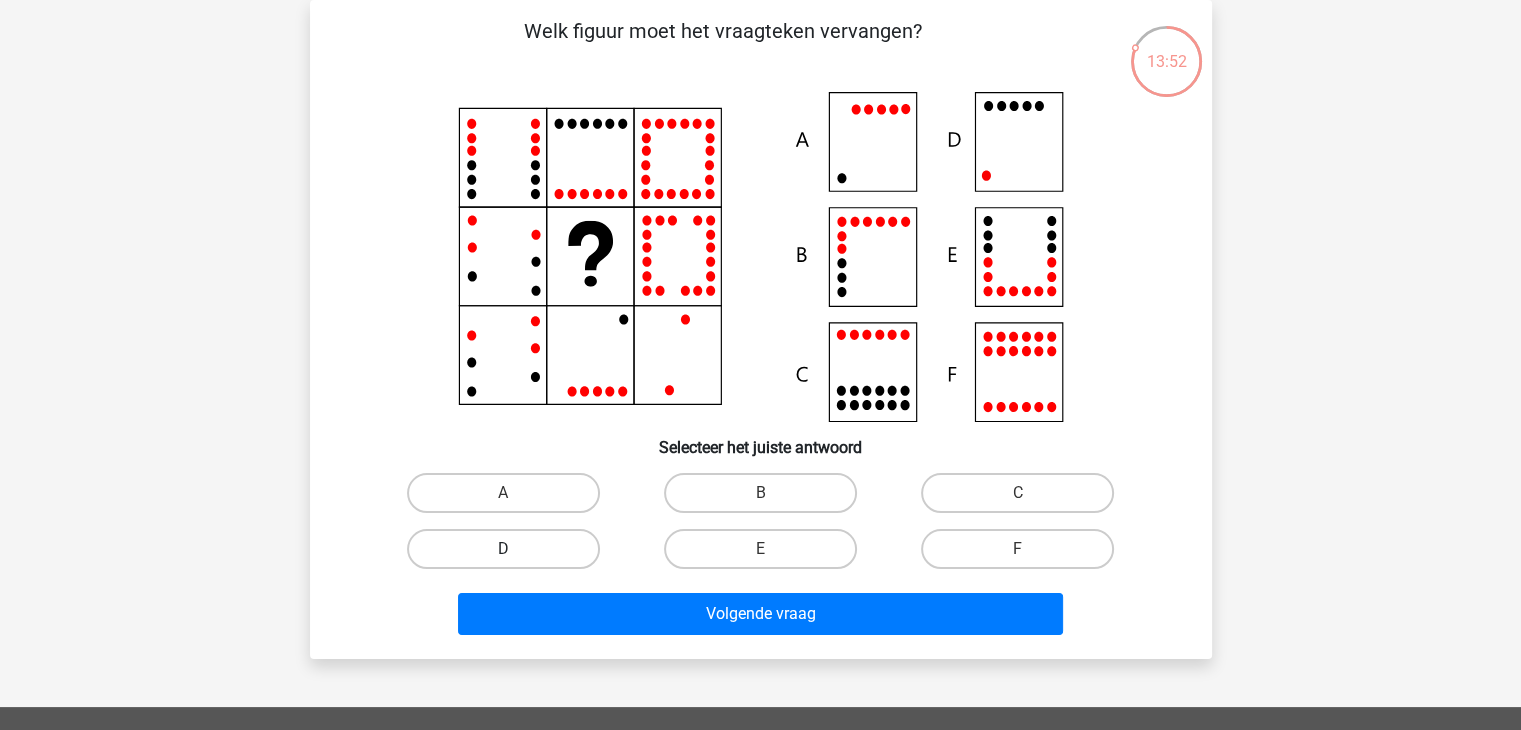 click on "D" at bounding box center [503, 549] 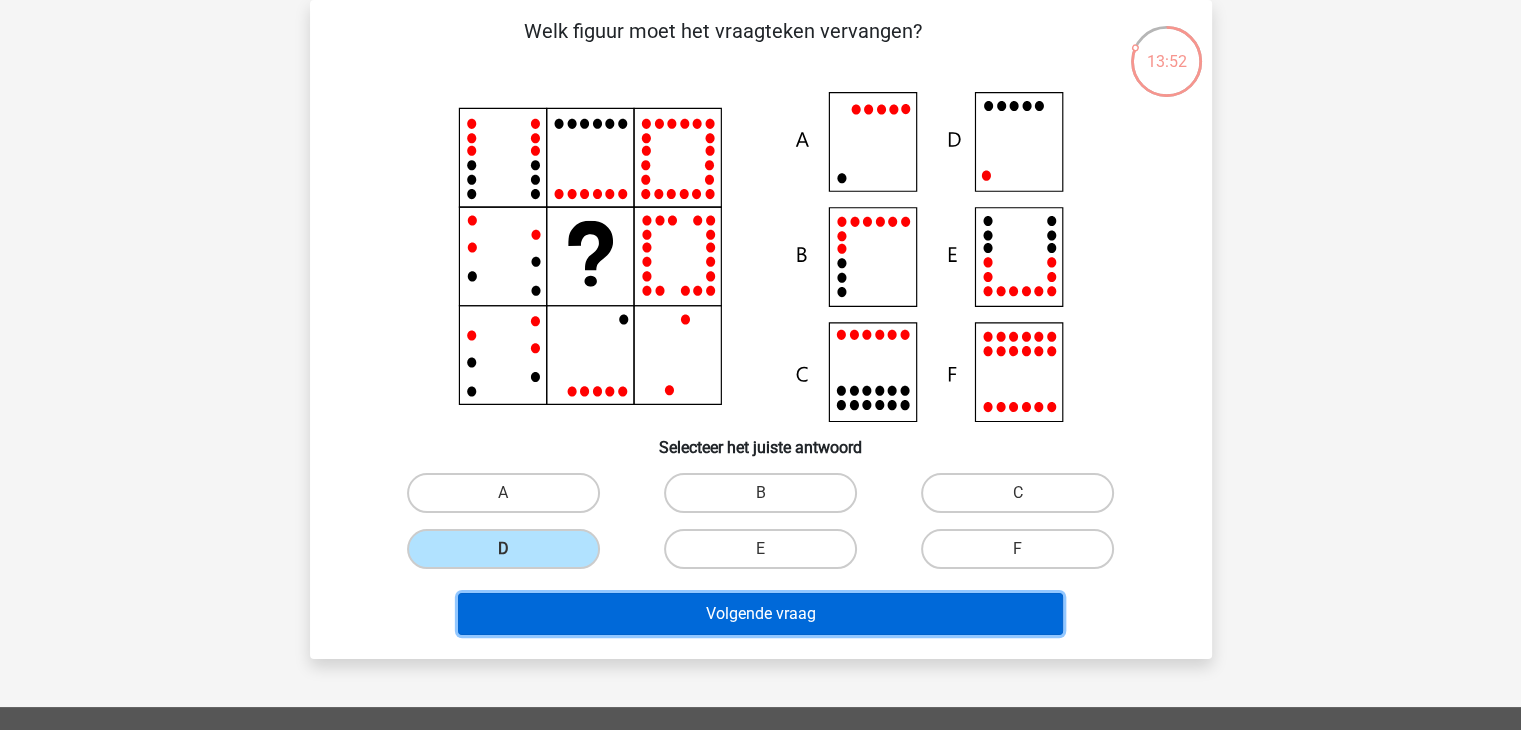 click on "Volgende vraag" at bounding box center [760, 614] 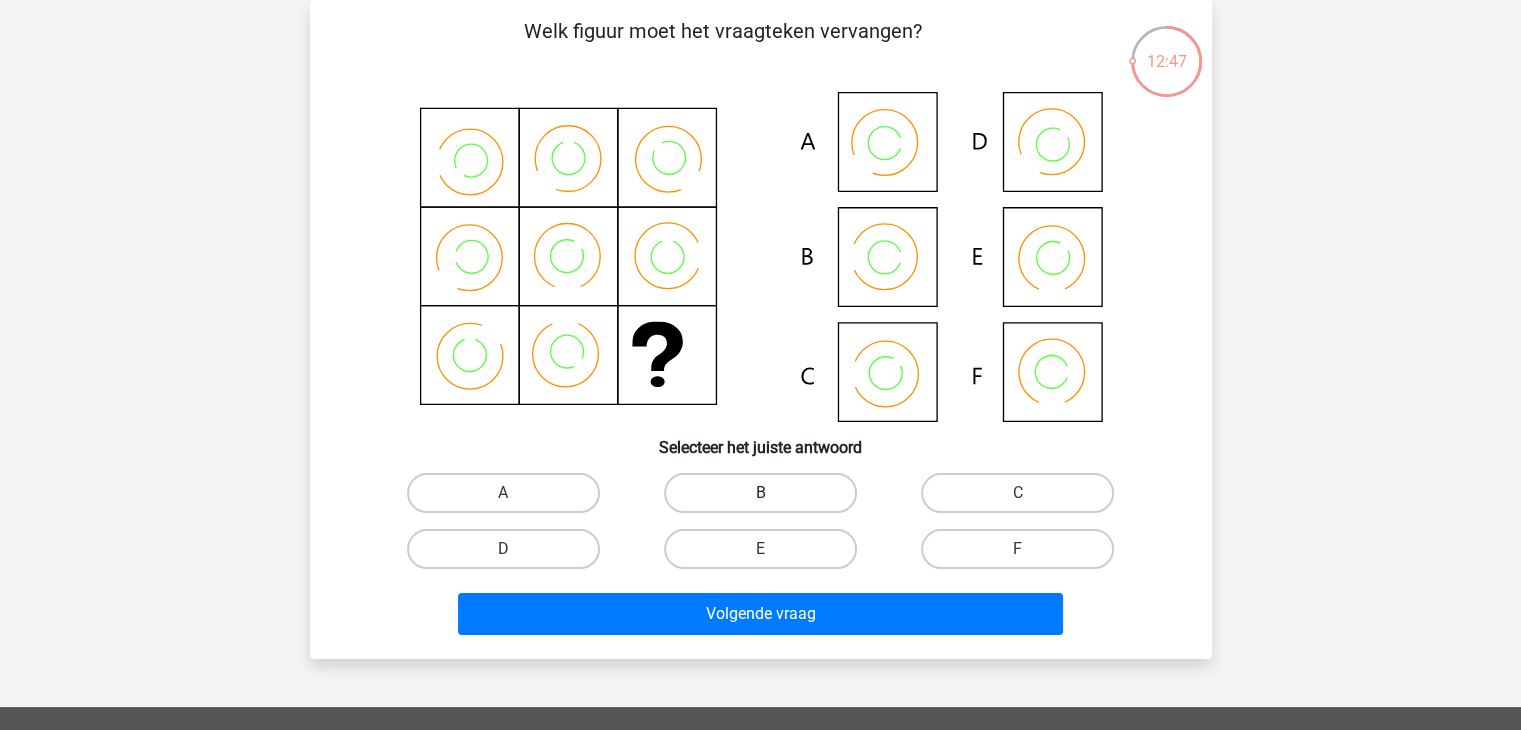 click on "B" at bounding box center (760, 493) 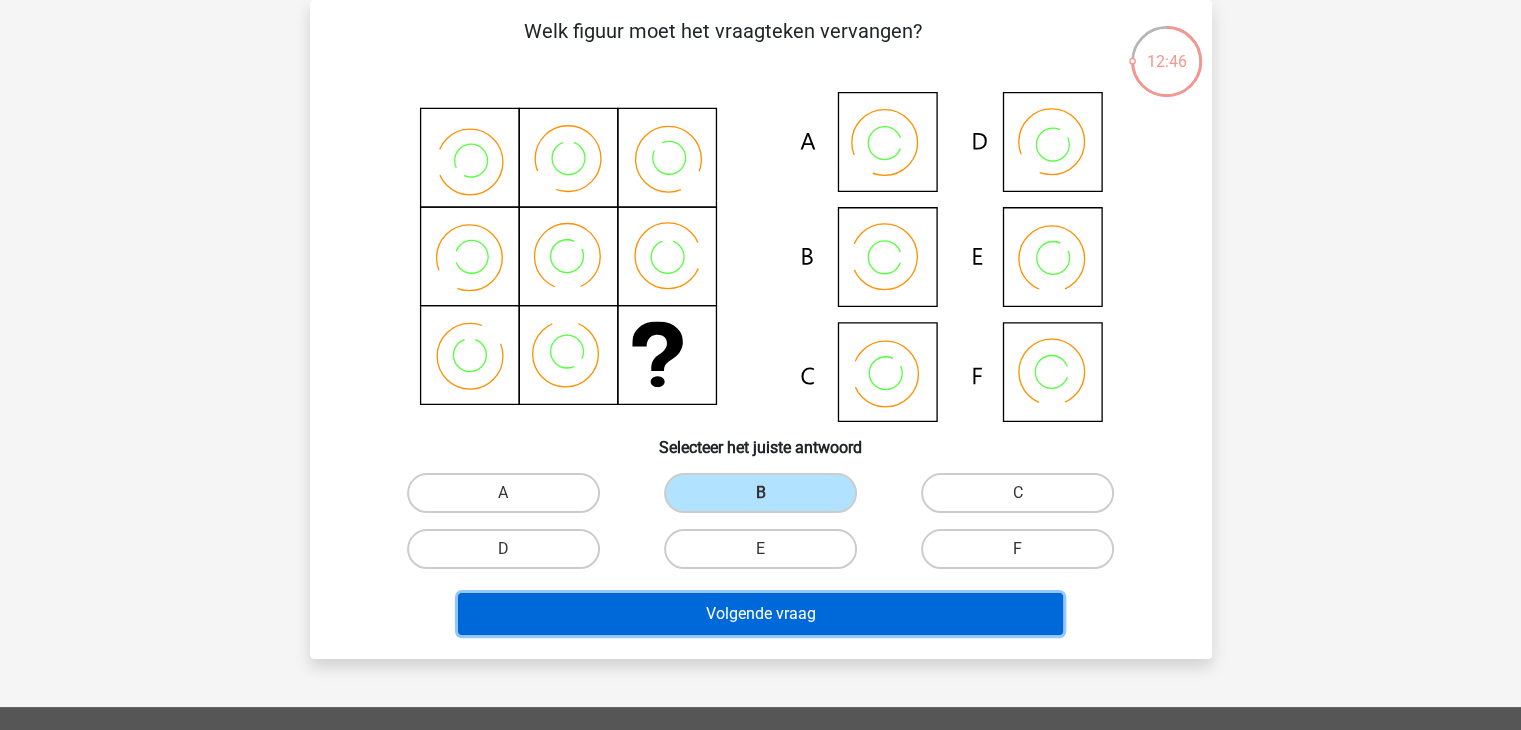 click on "Volgende vraag" at bounding box center [760, 614] 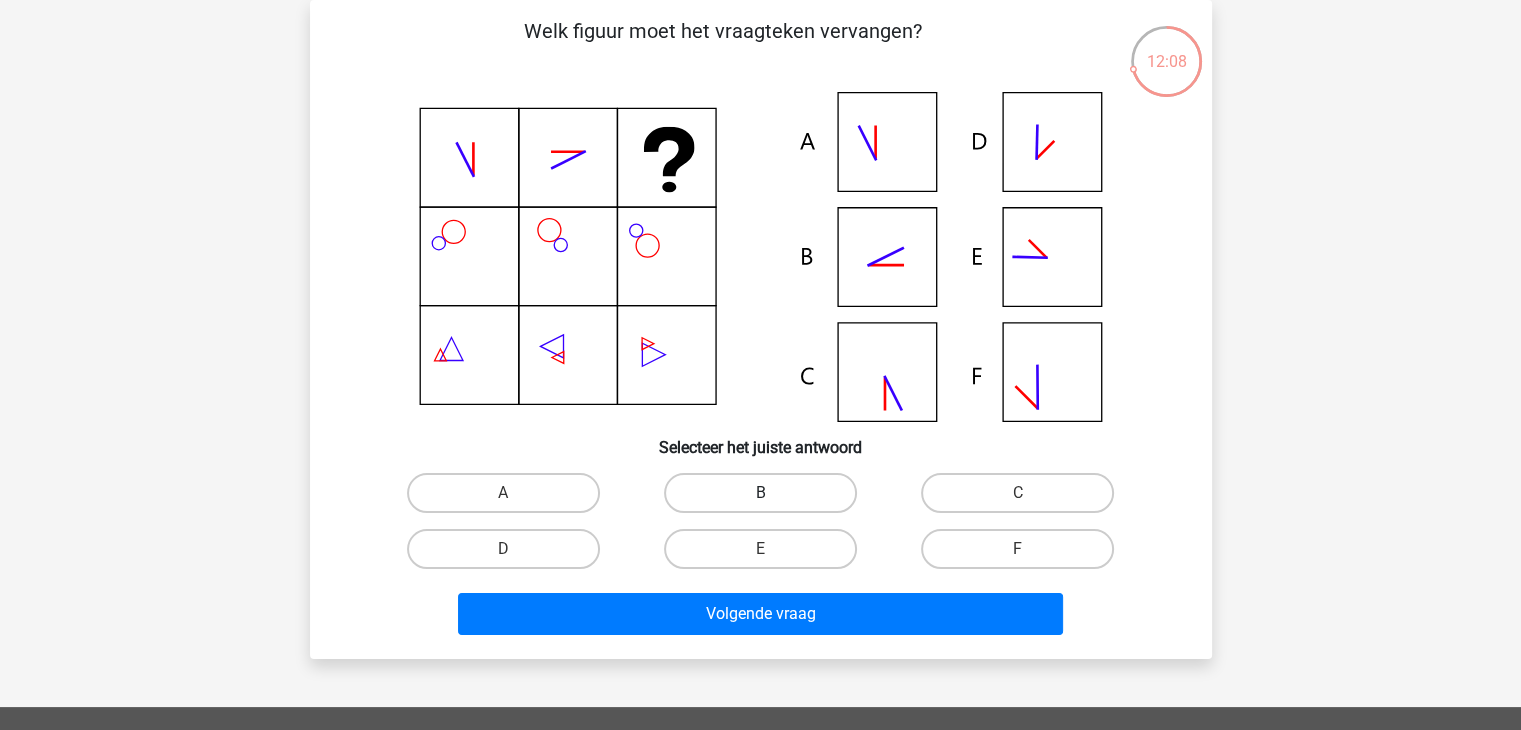 click on "B" at bounding box center (760, 493) 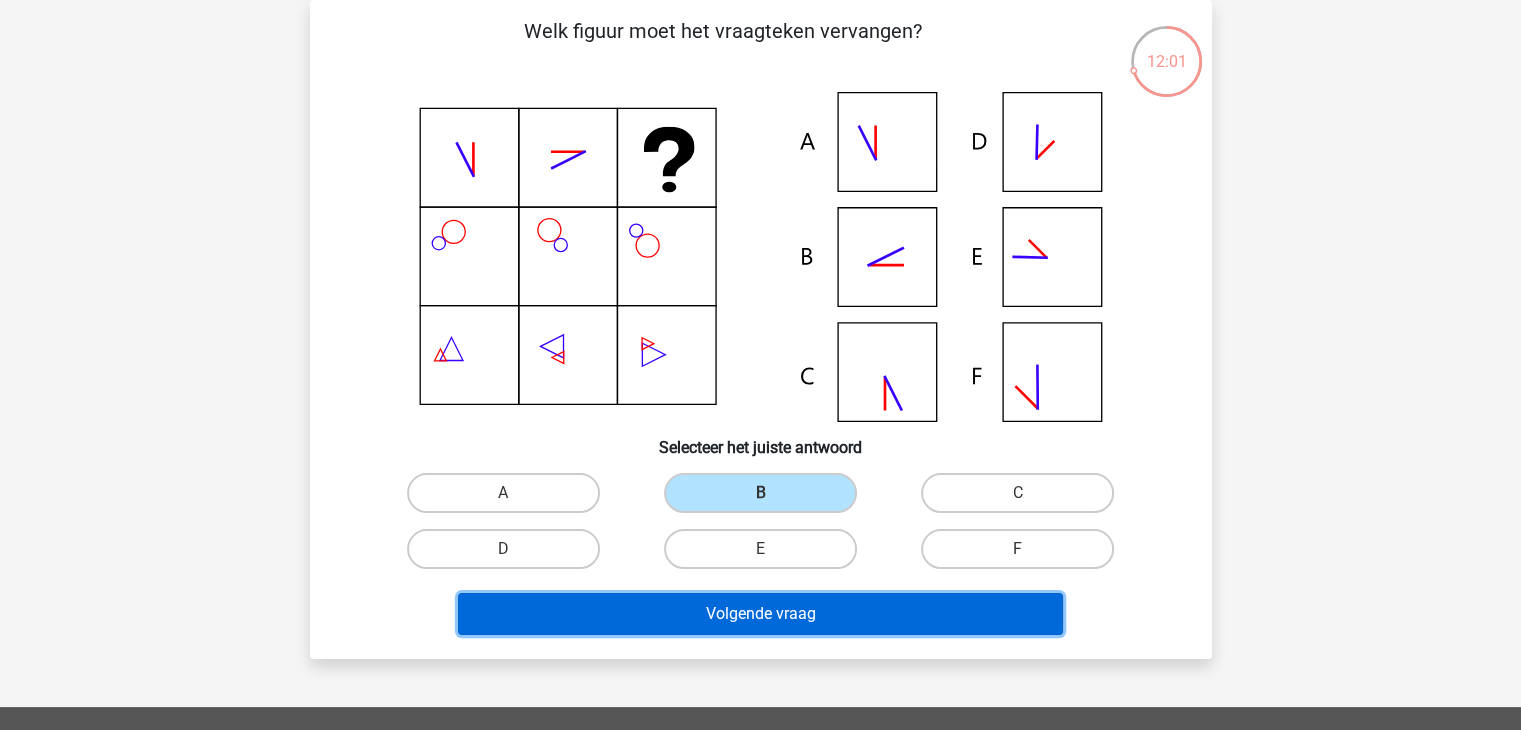 click on "Volgende vraag" at bounding box center (760, 614) 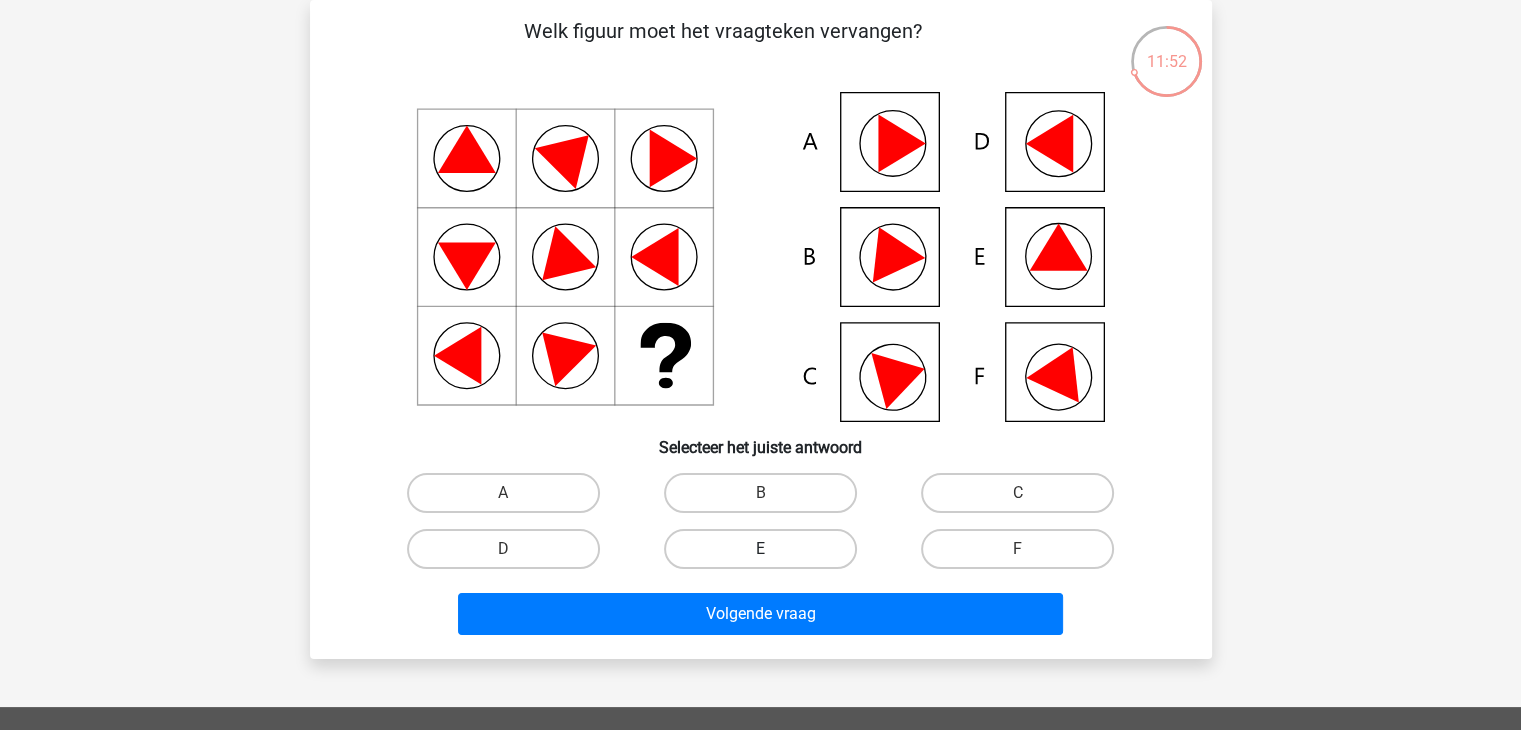 click on "E" at bounding box center (760, 549) 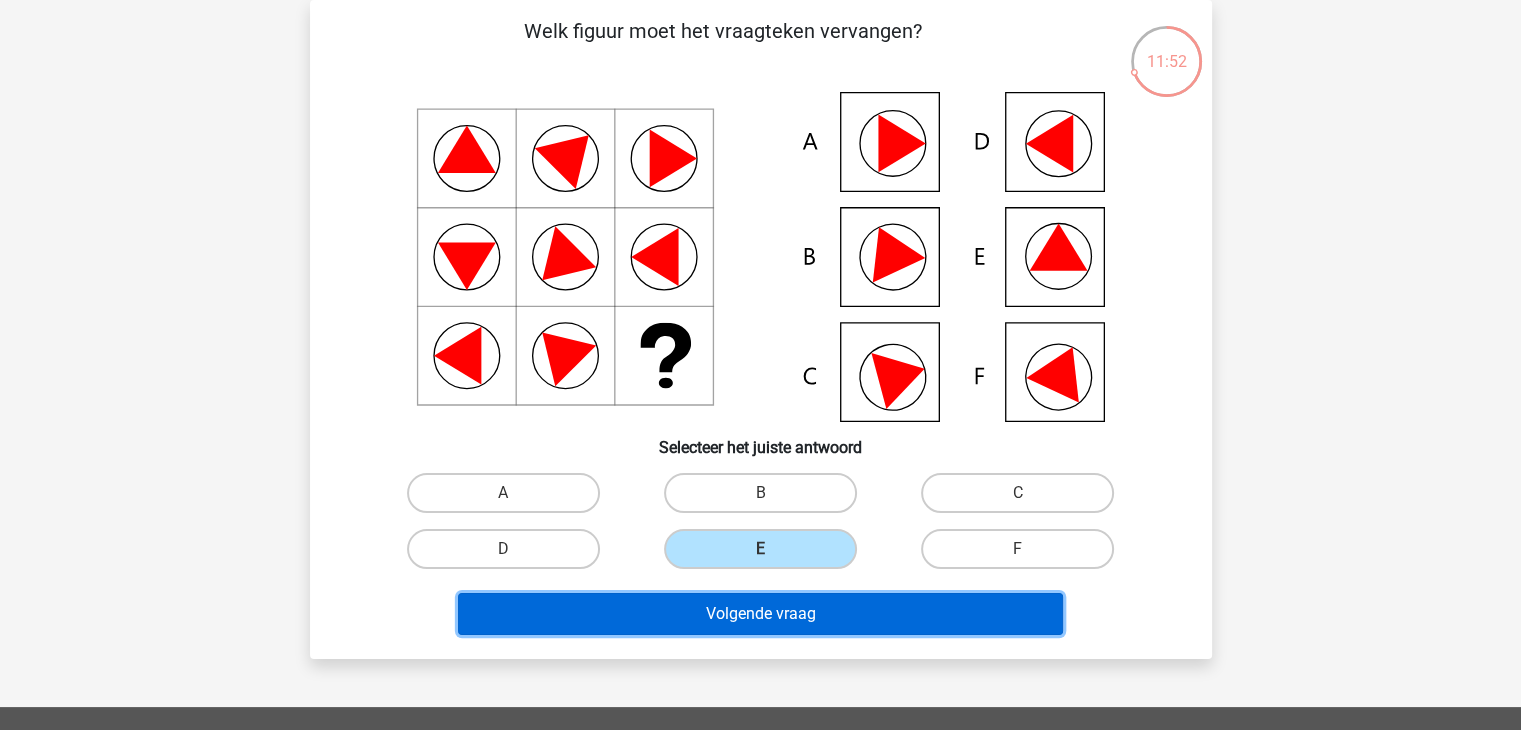 click on "Volgende vraag" at bounding box center (760, 614) 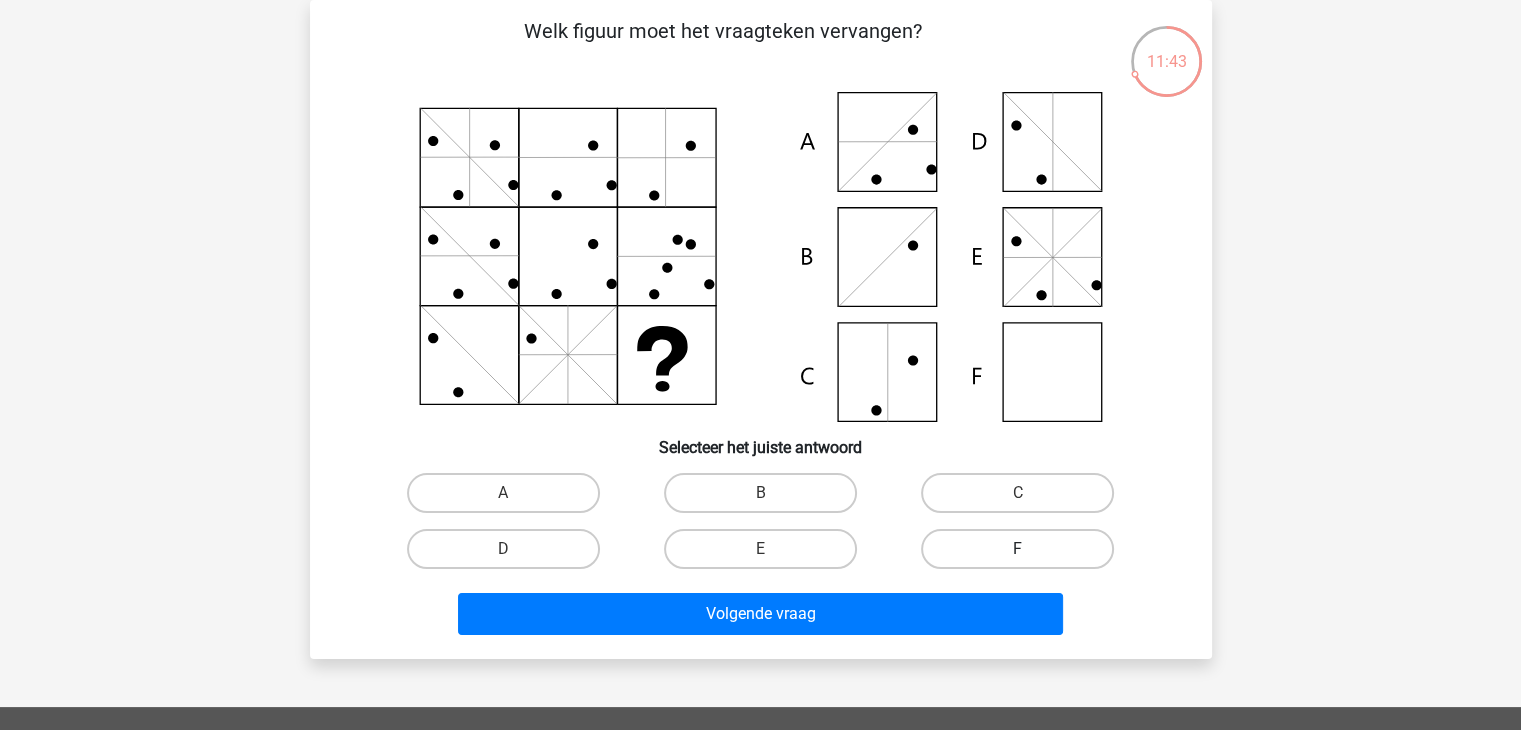 click on "F" at bounding box center (1017, 549) 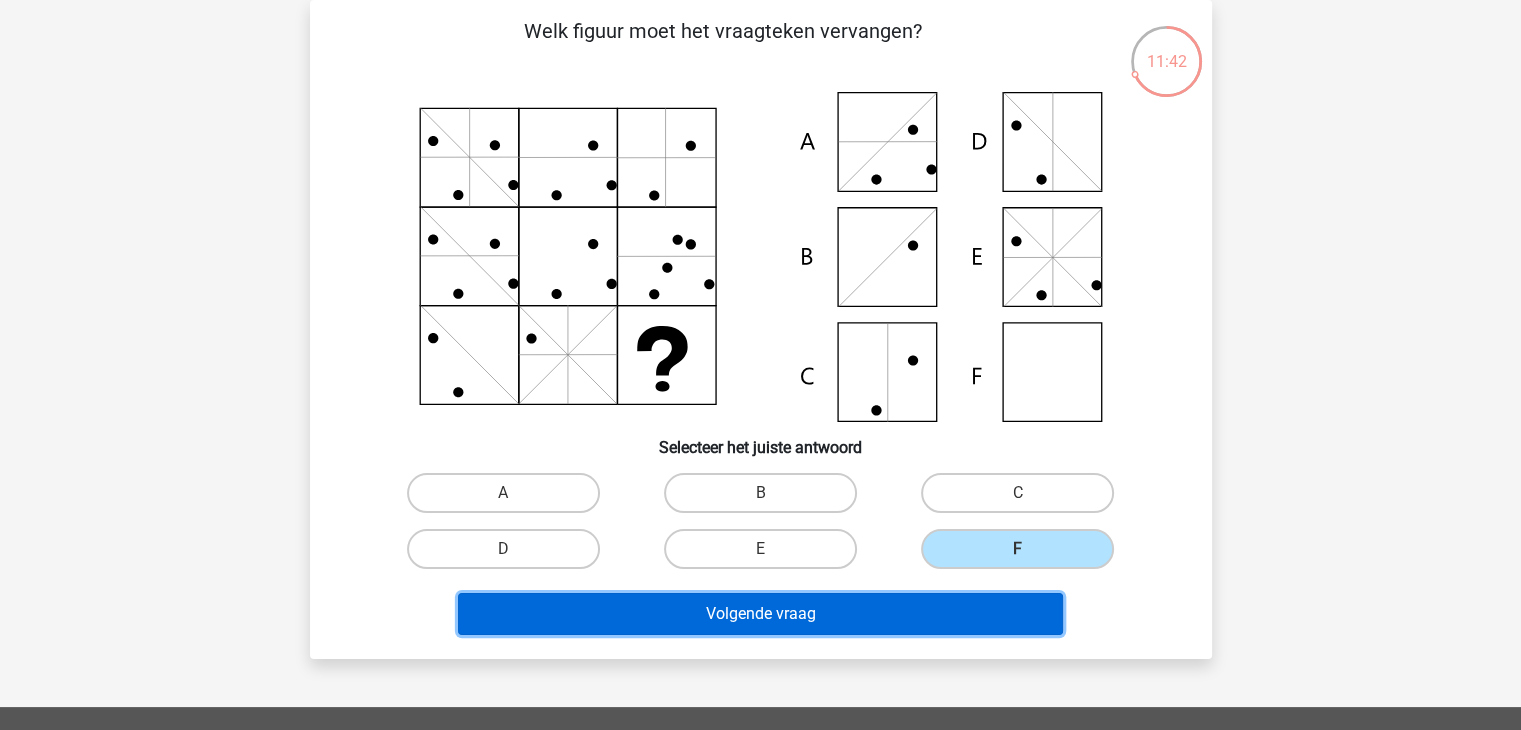 click on "Volgende vraag" at bounding box center (760, 614) 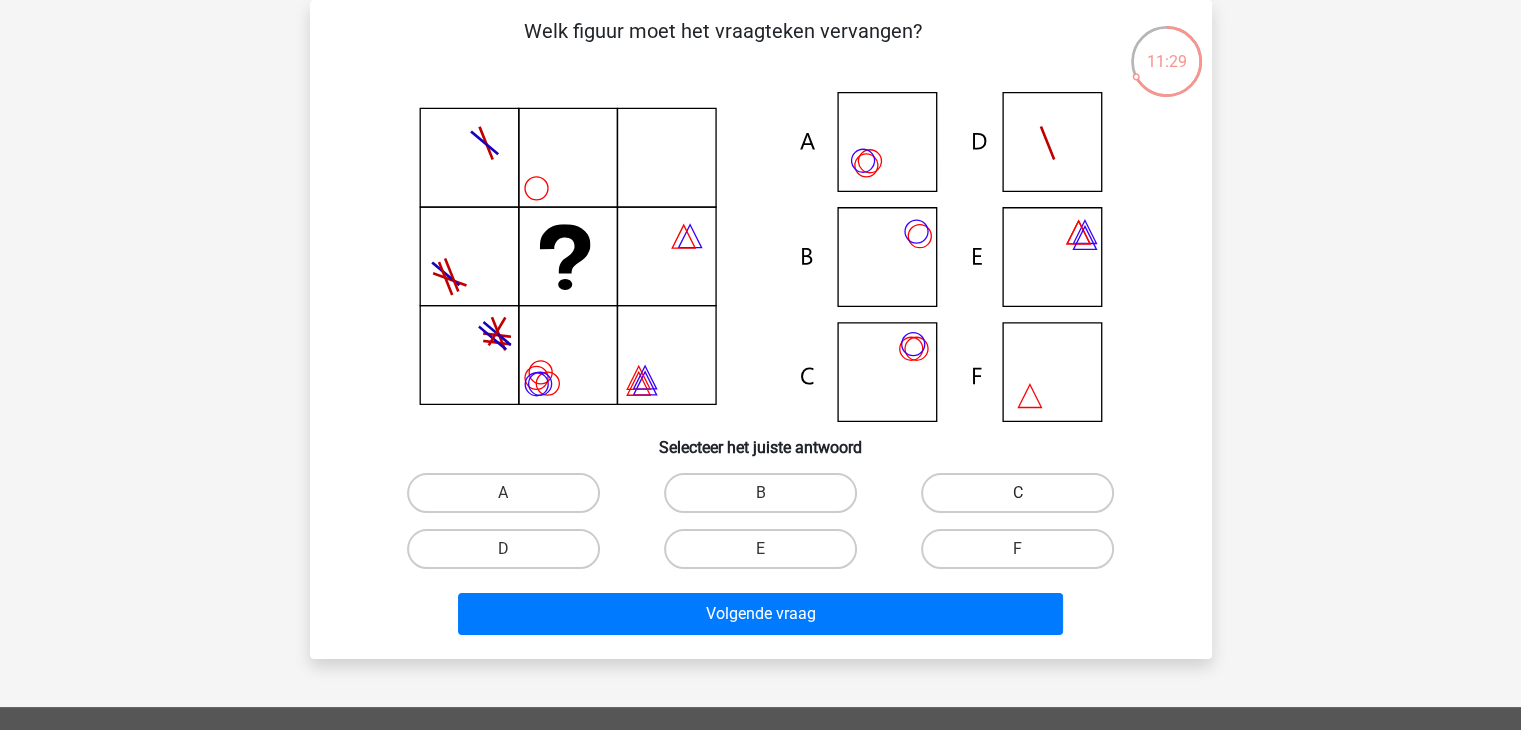 click on "C" at bounding box center (1017, 493) 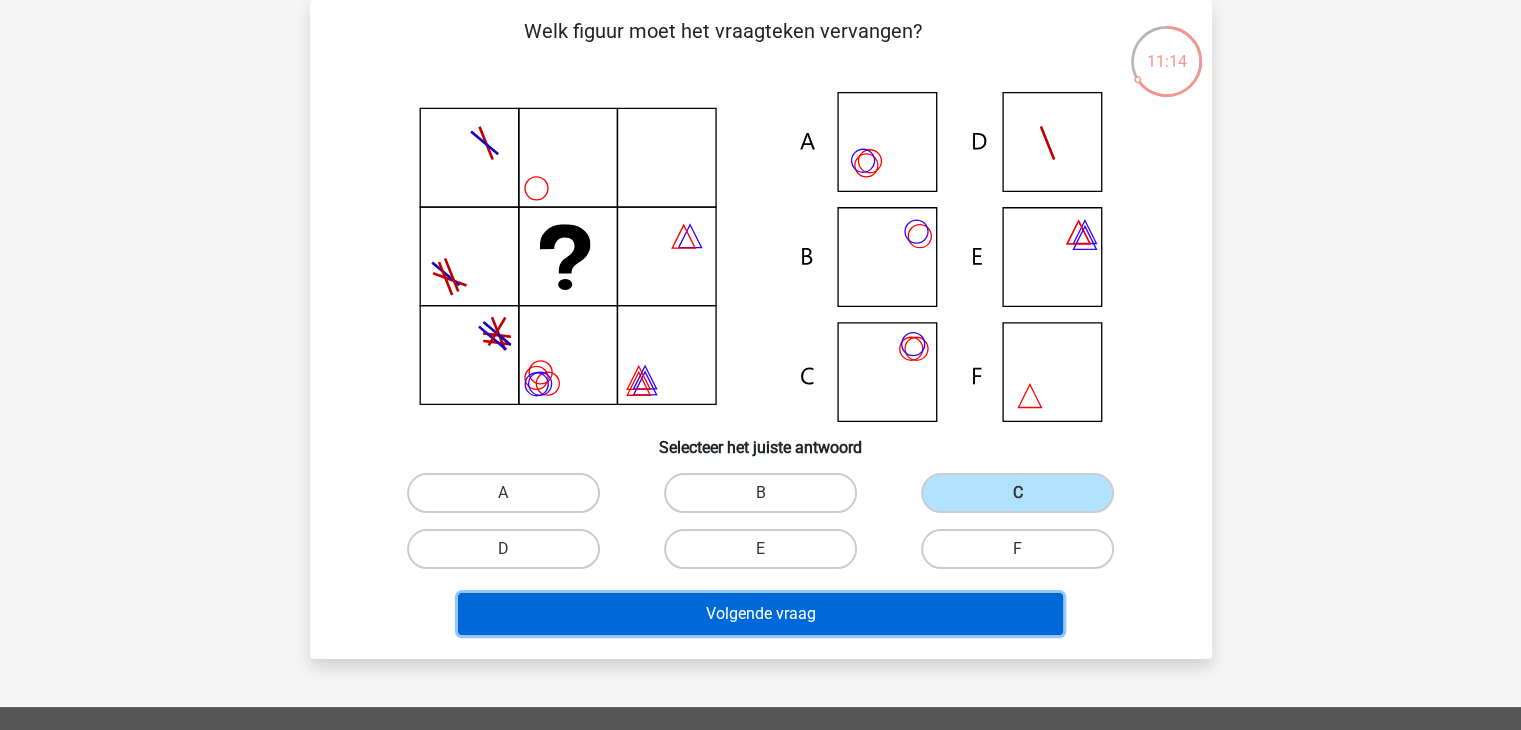 click on "Volgende vraag" at bounding box center (760, 614) 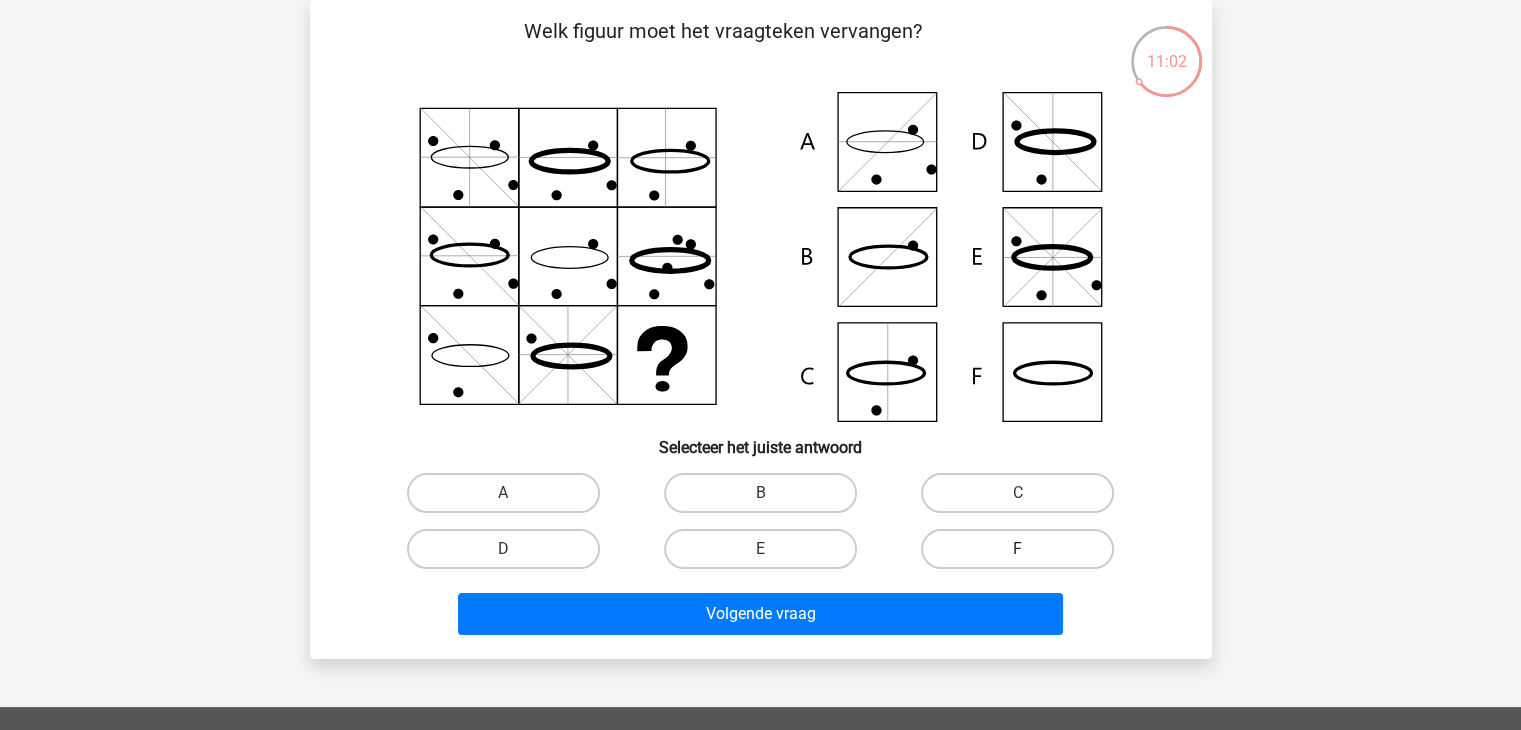 click on "F" at bounding box center (1017, 549) 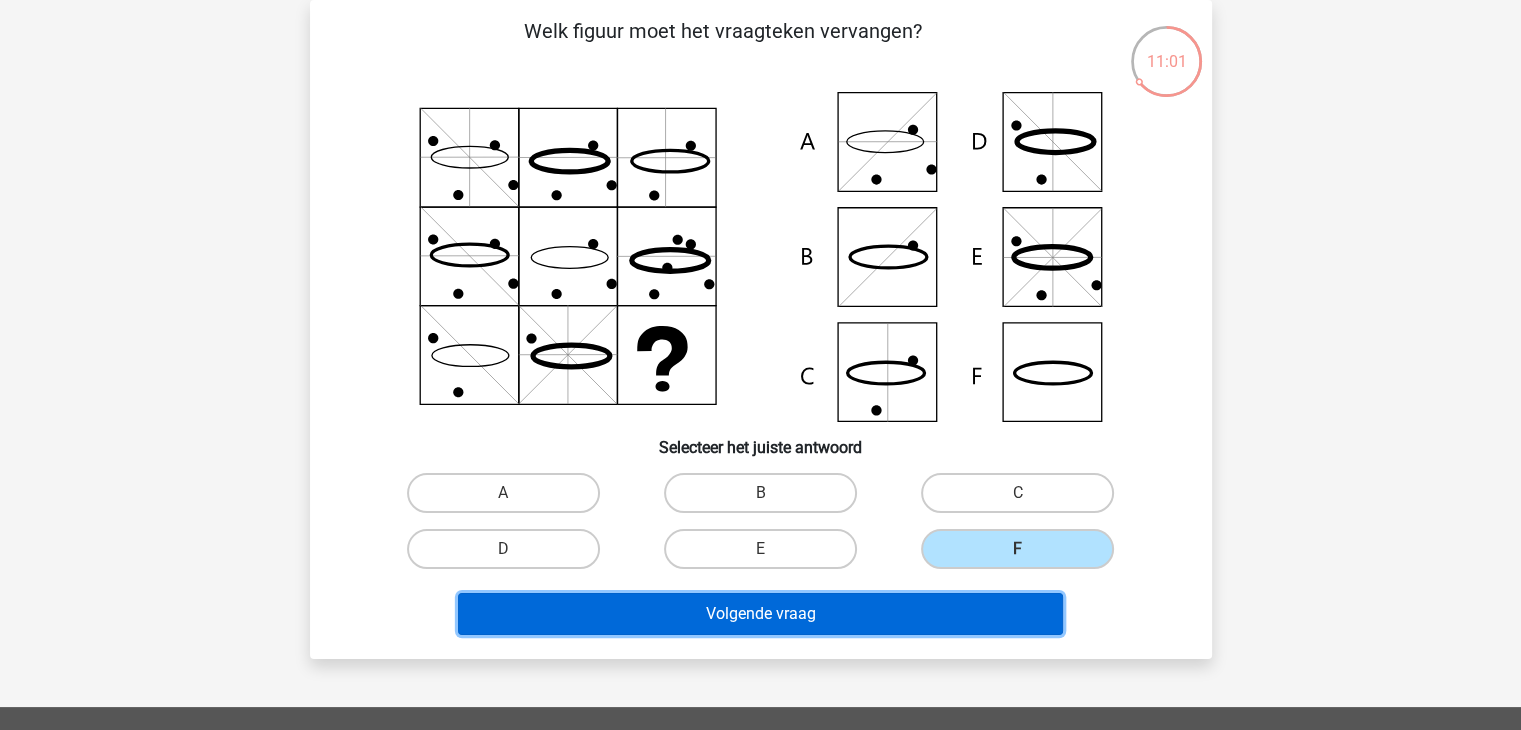 click on "Volgende vraag" at bounding box center (760, 614) 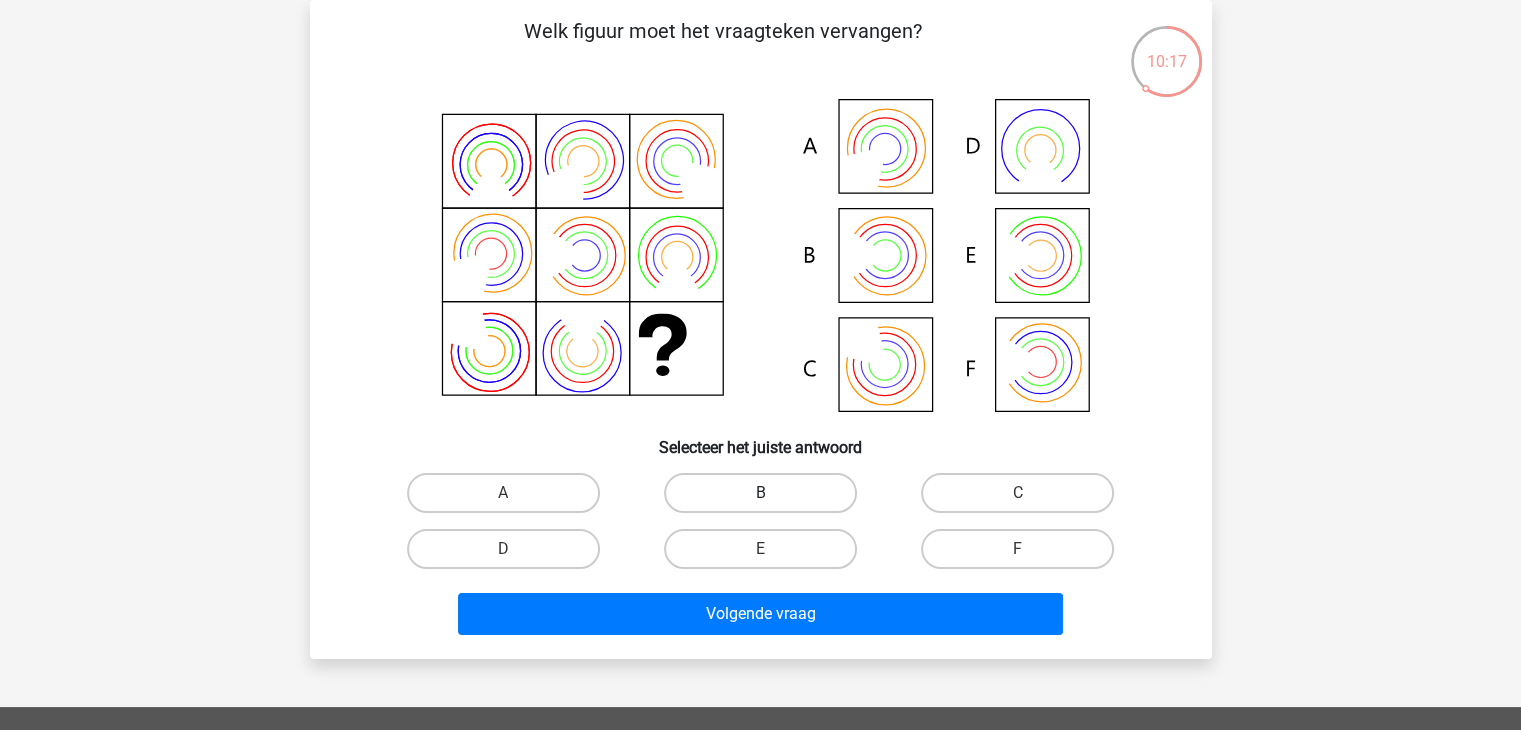 click on "B" at bounding box center [760, 493] 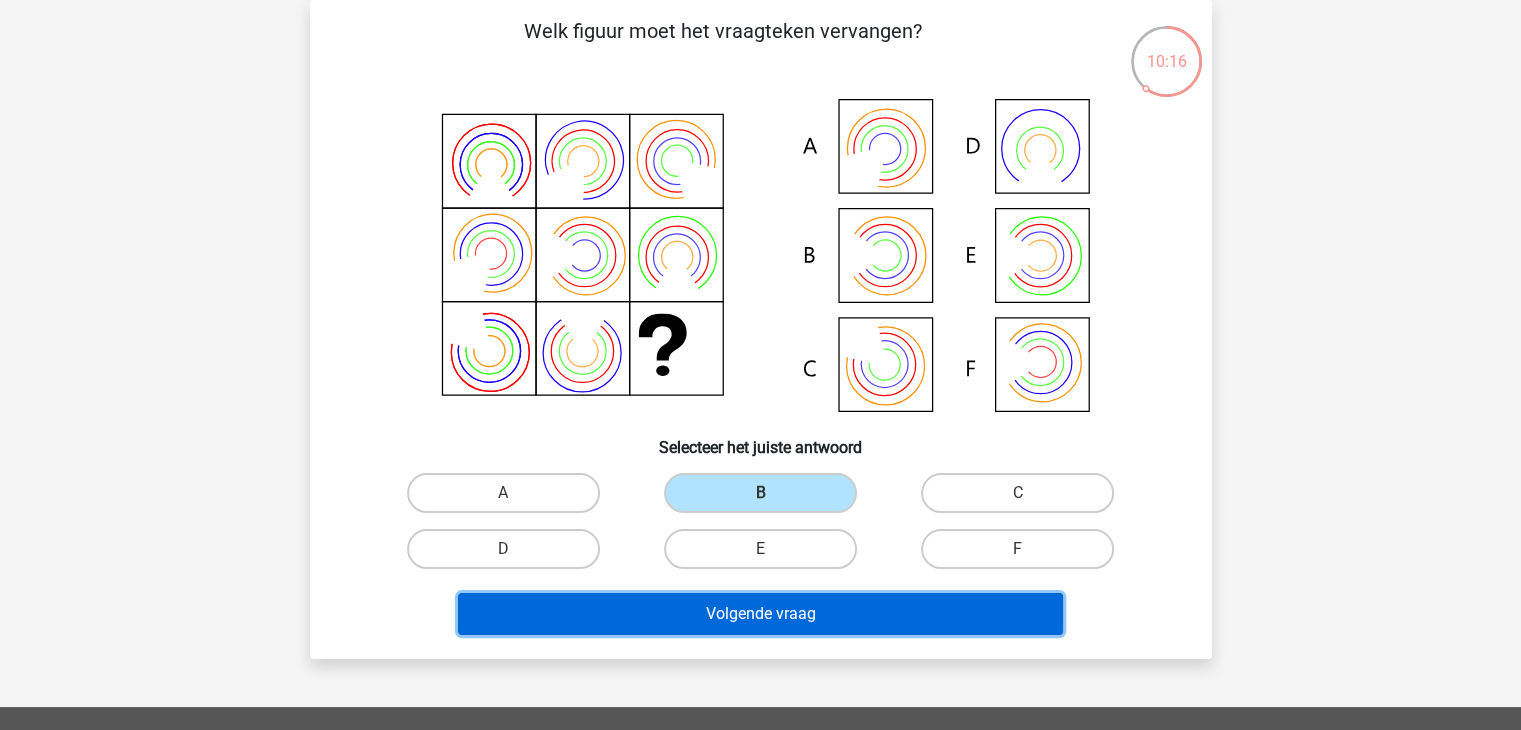 click on "Volgende vraag" at bounding box center (760, 614) 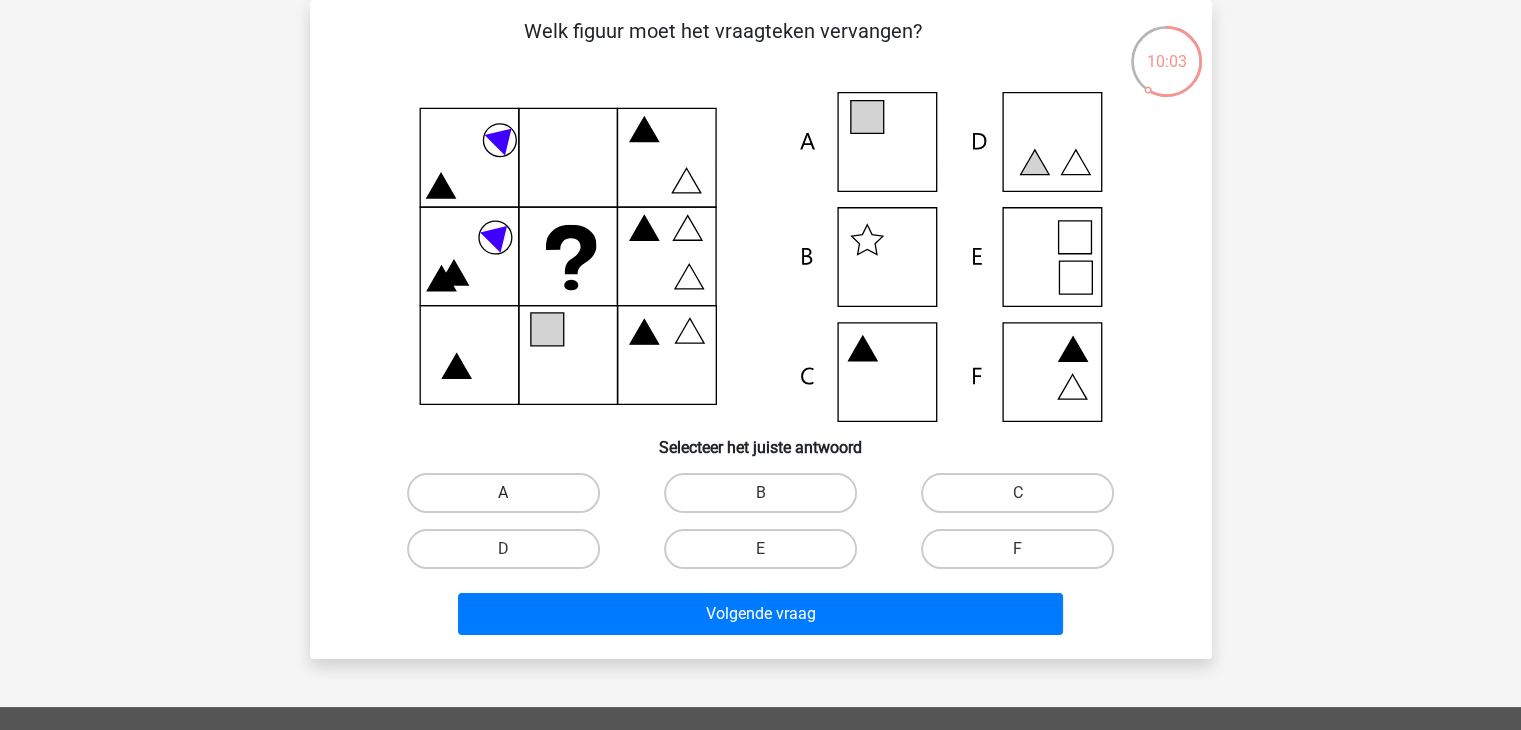 click on "A" at bounding box center (503, 493) 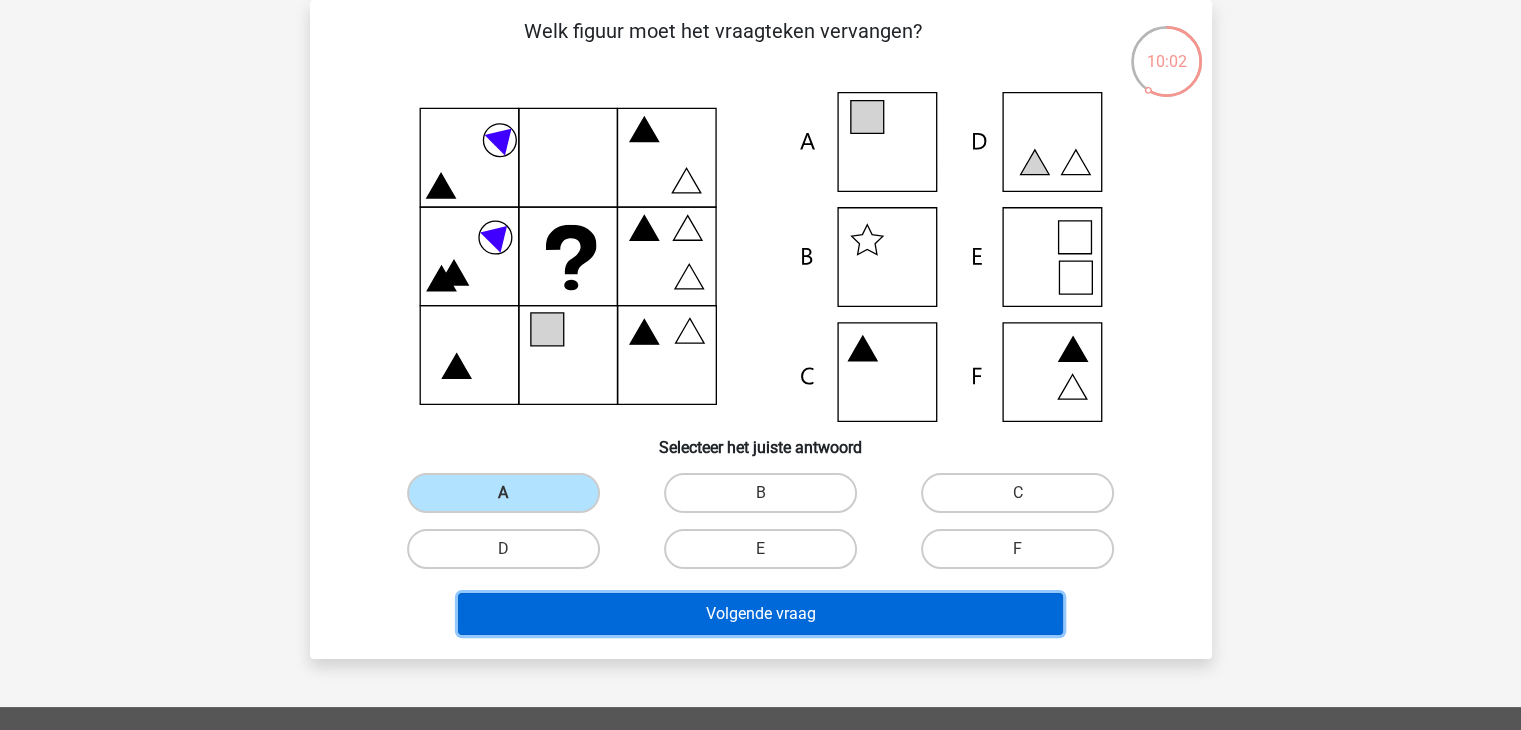 click on "Volgende vraag" at bounding box center (760, 614) 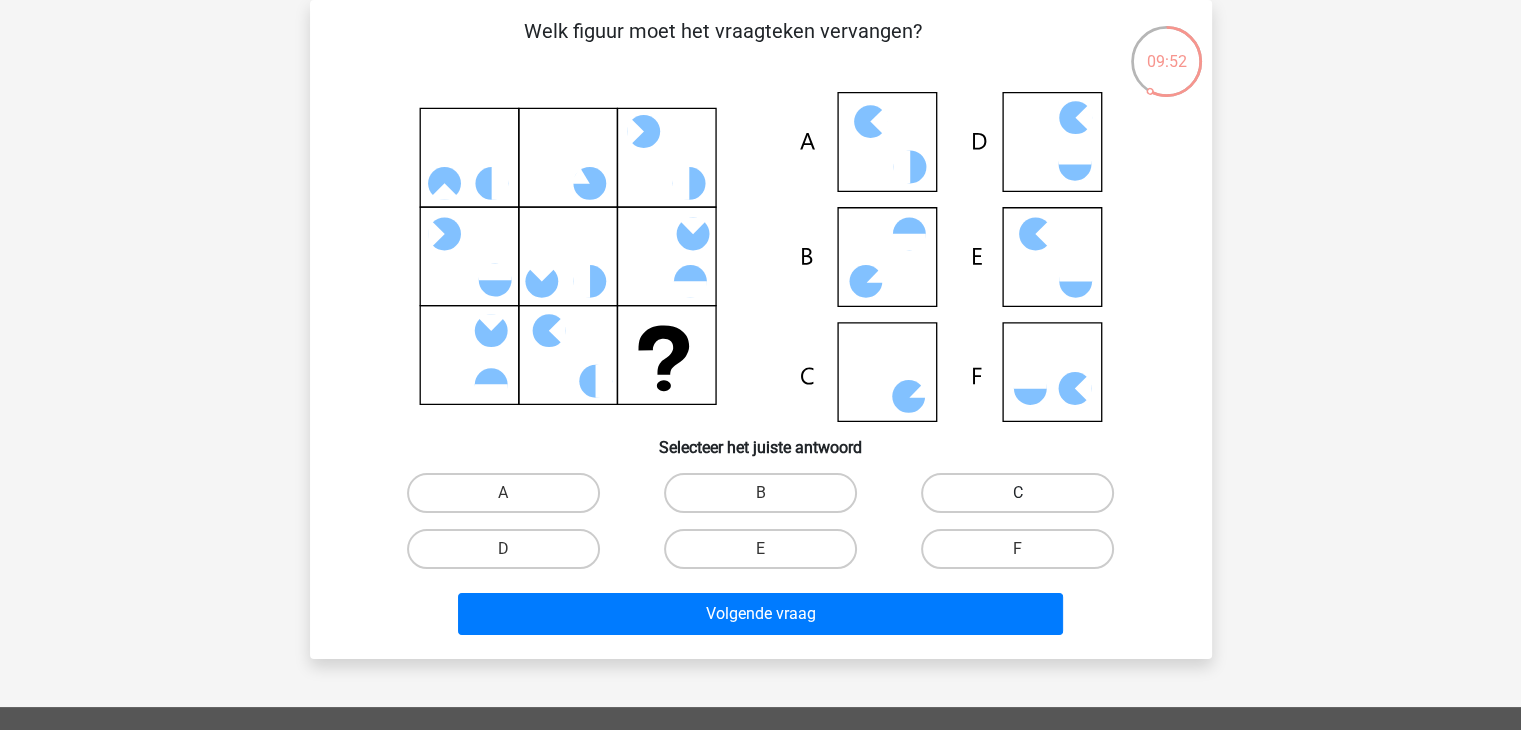 click on "C" at bounding box center (1017, 493) 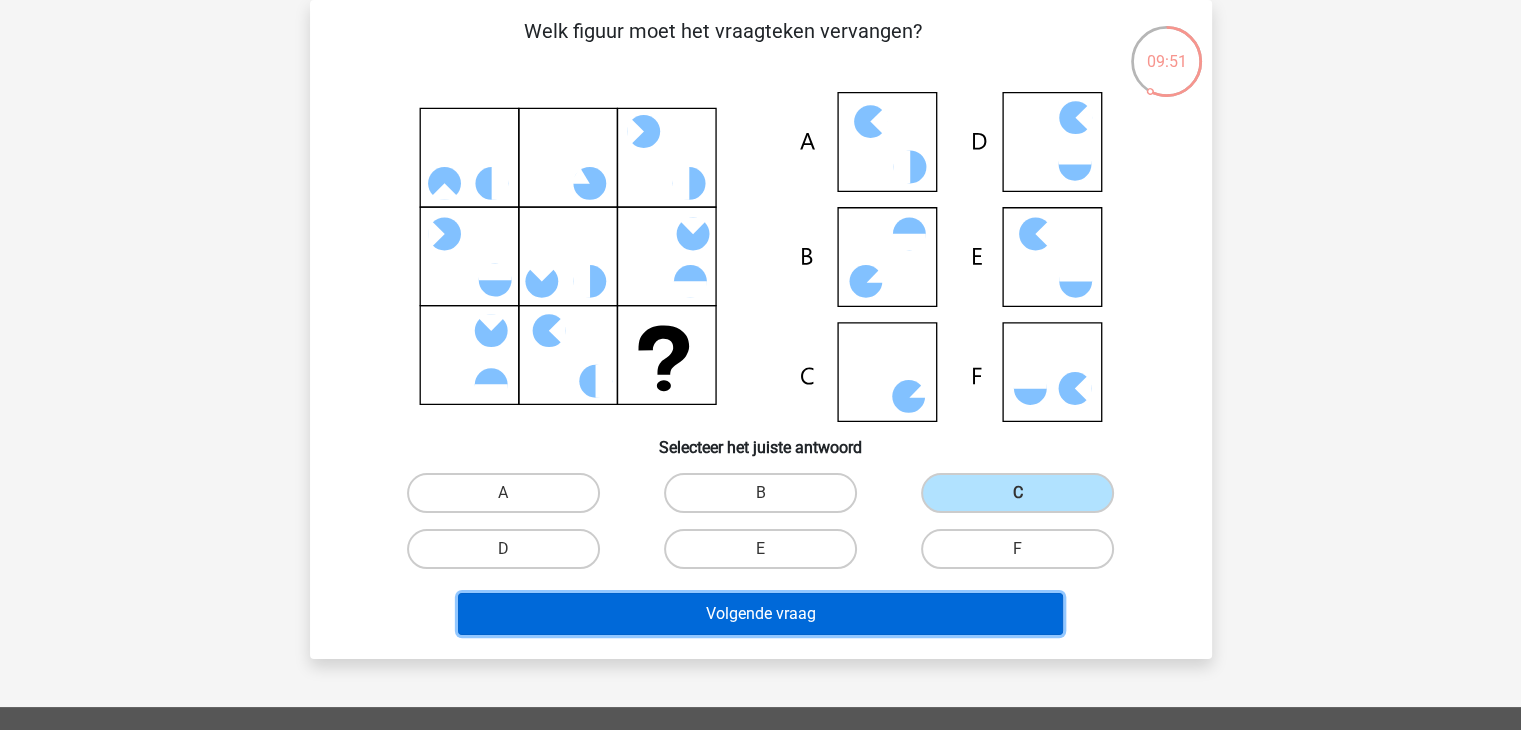 click on "Volgende vraag" at bounding box center (760, 614) 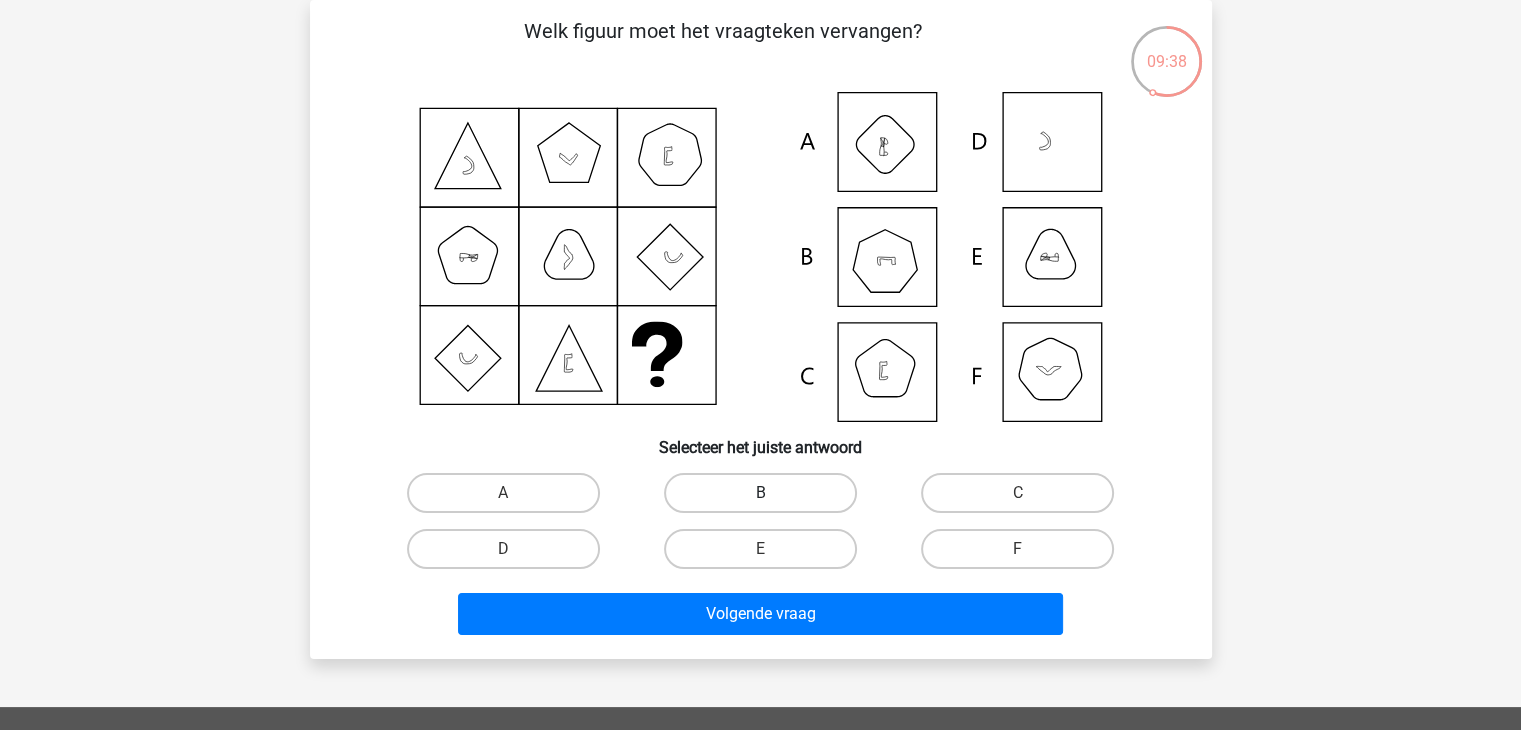 click on "B" at bounding box center (760, 493) 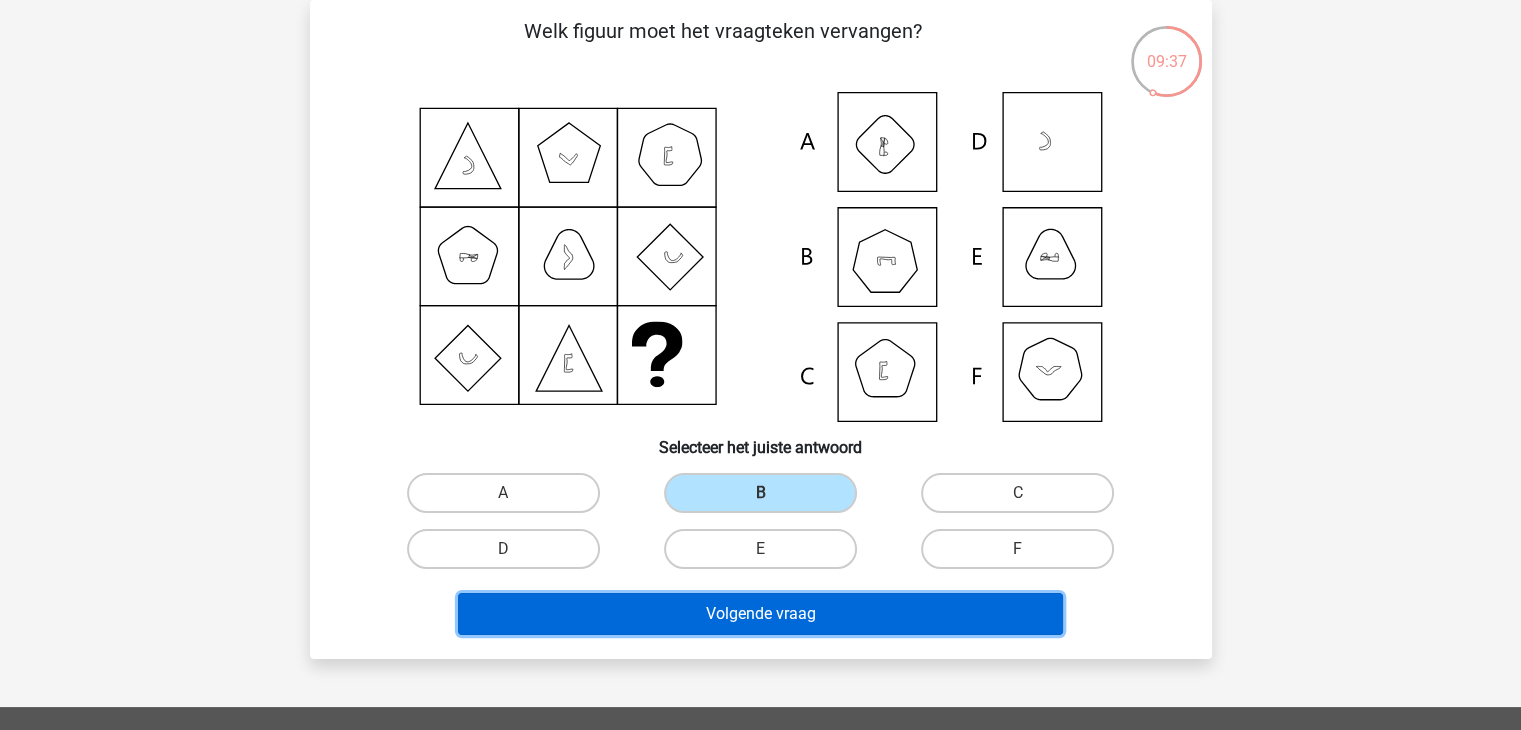 click on "Volgende vraag" at bounding box center [760, 614] 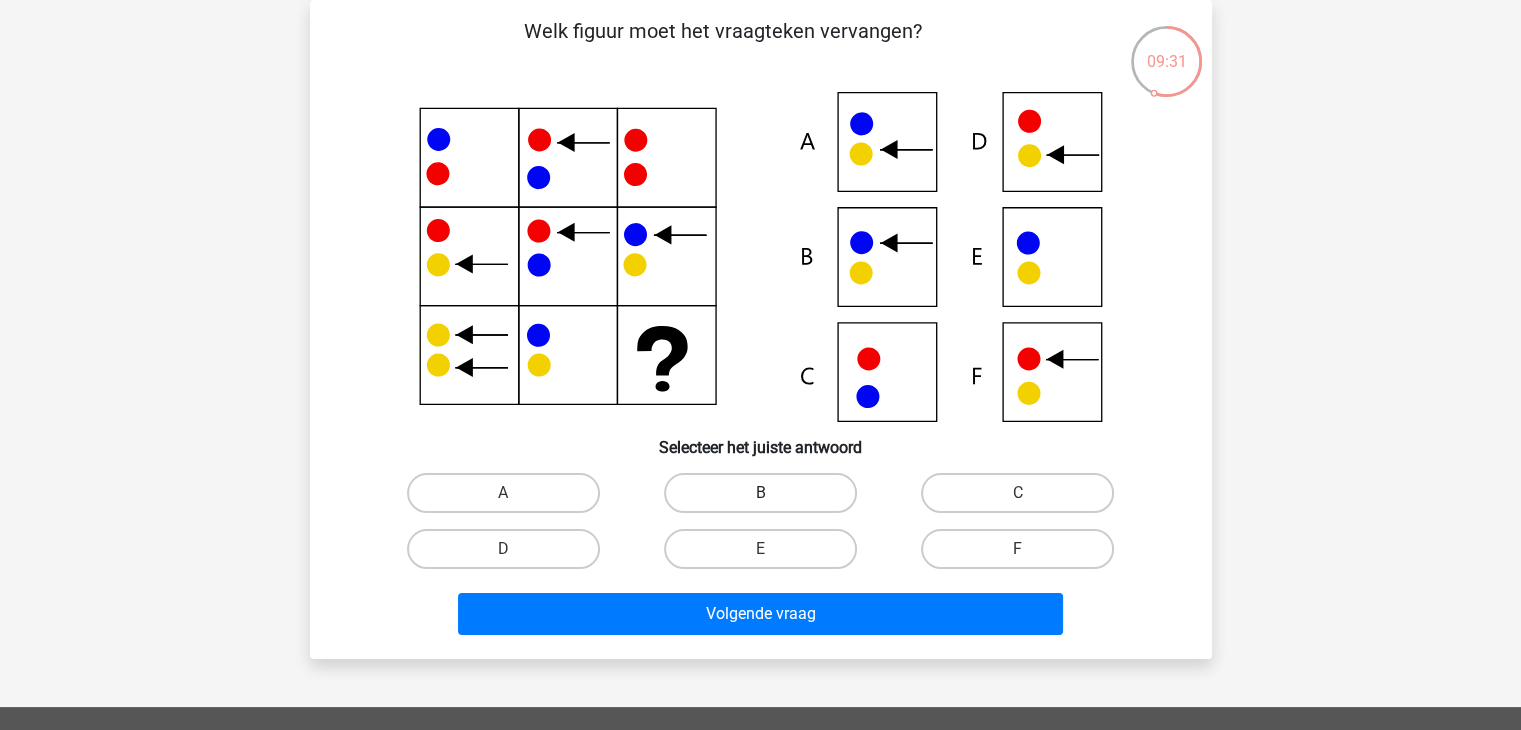 click on "B" at bounding box center [760, 493] 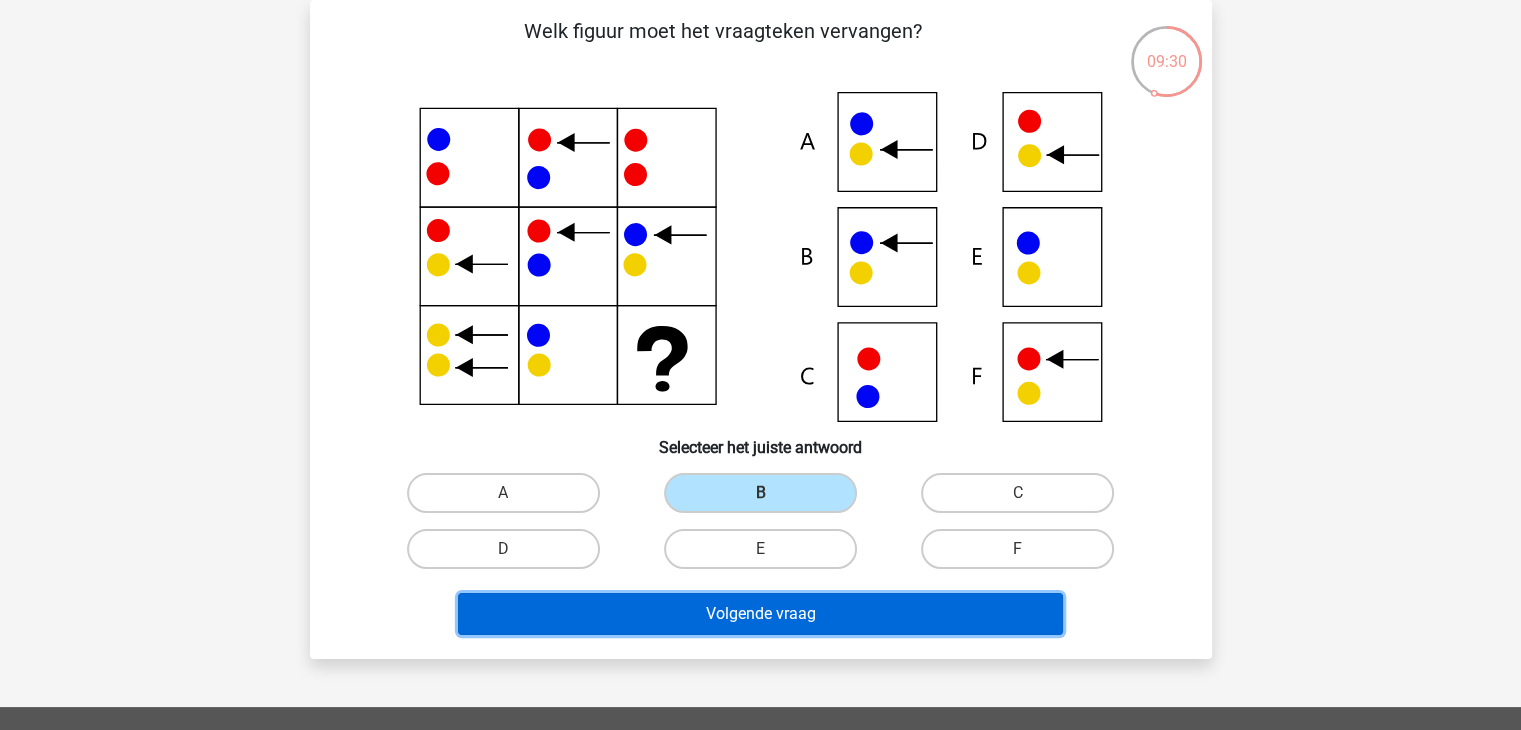 click on "Volgende vraag" at bounding box center (760, 614) 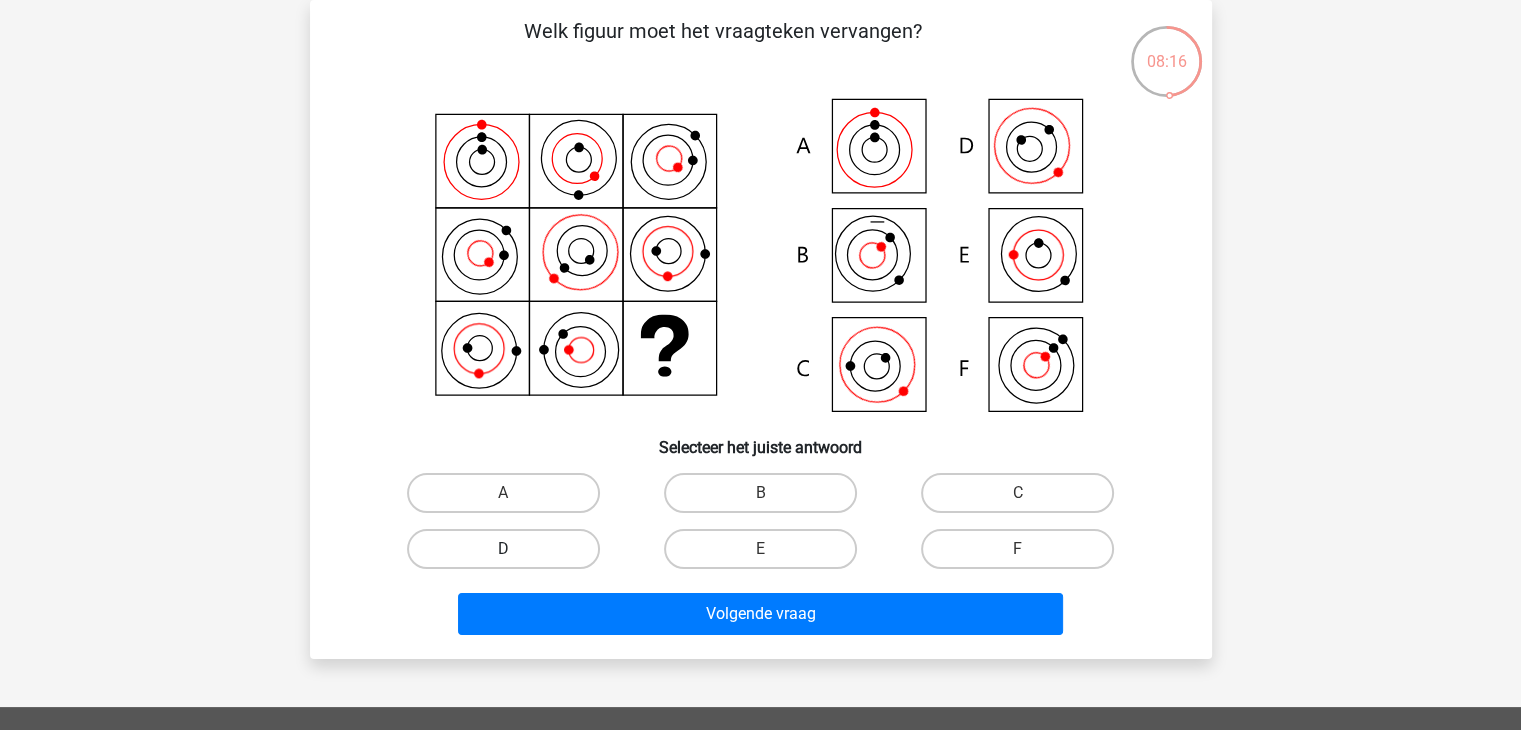 click on "D" at bounding box center [503, 549] 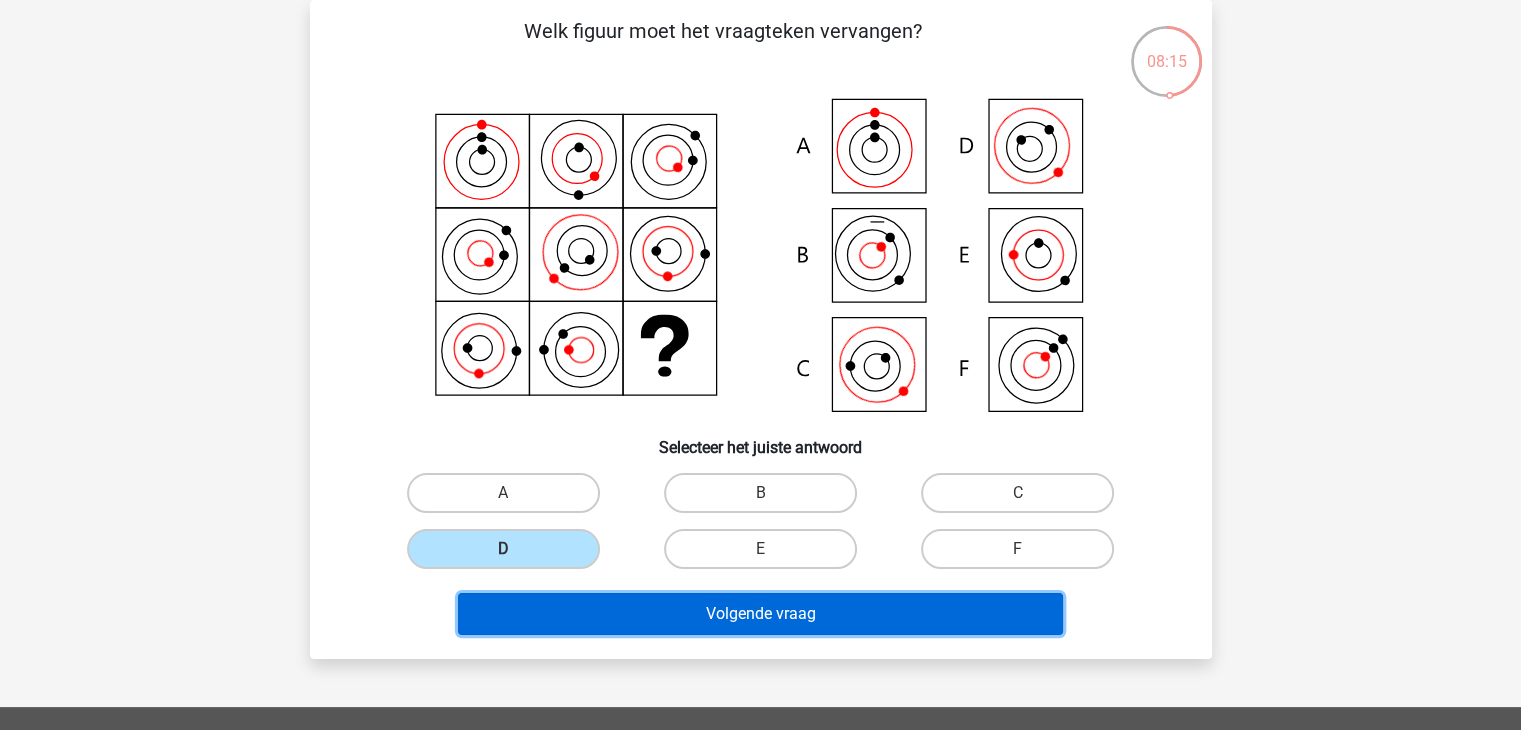click on "Volgende vraag" at bounding box center (760, 614) 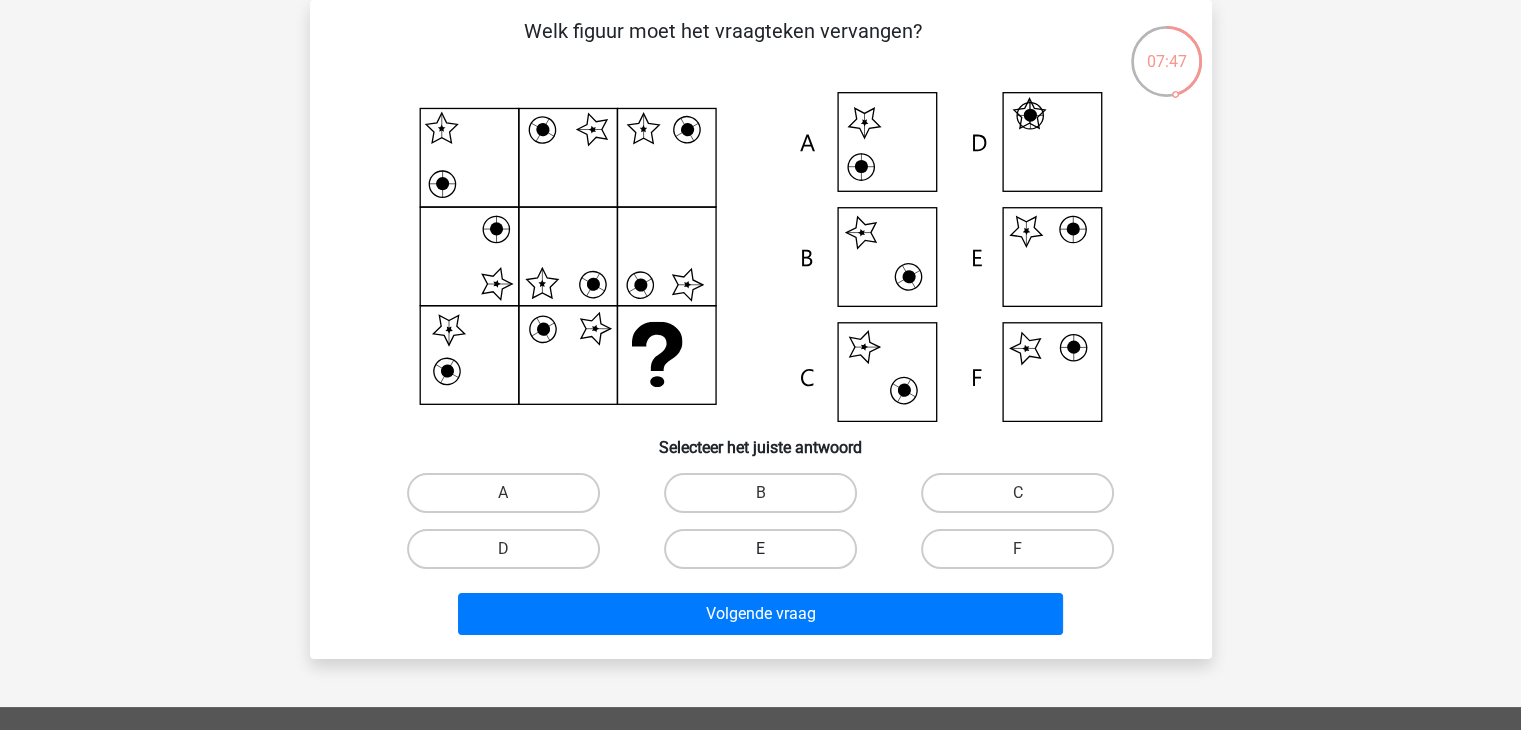 click on "E" at bounding box center (760, 549) 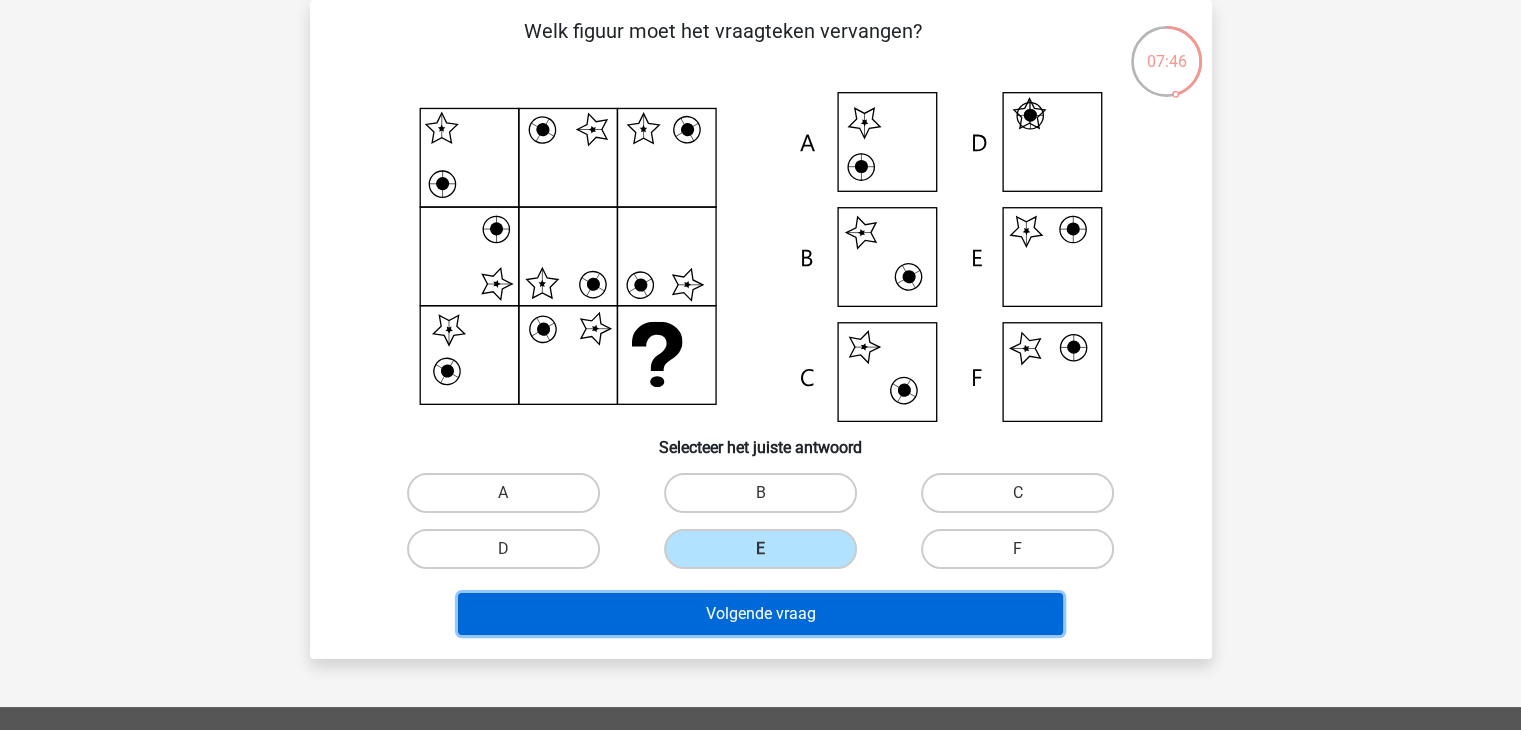 click on "Volgende vraag" at bounding box center (760, 614) 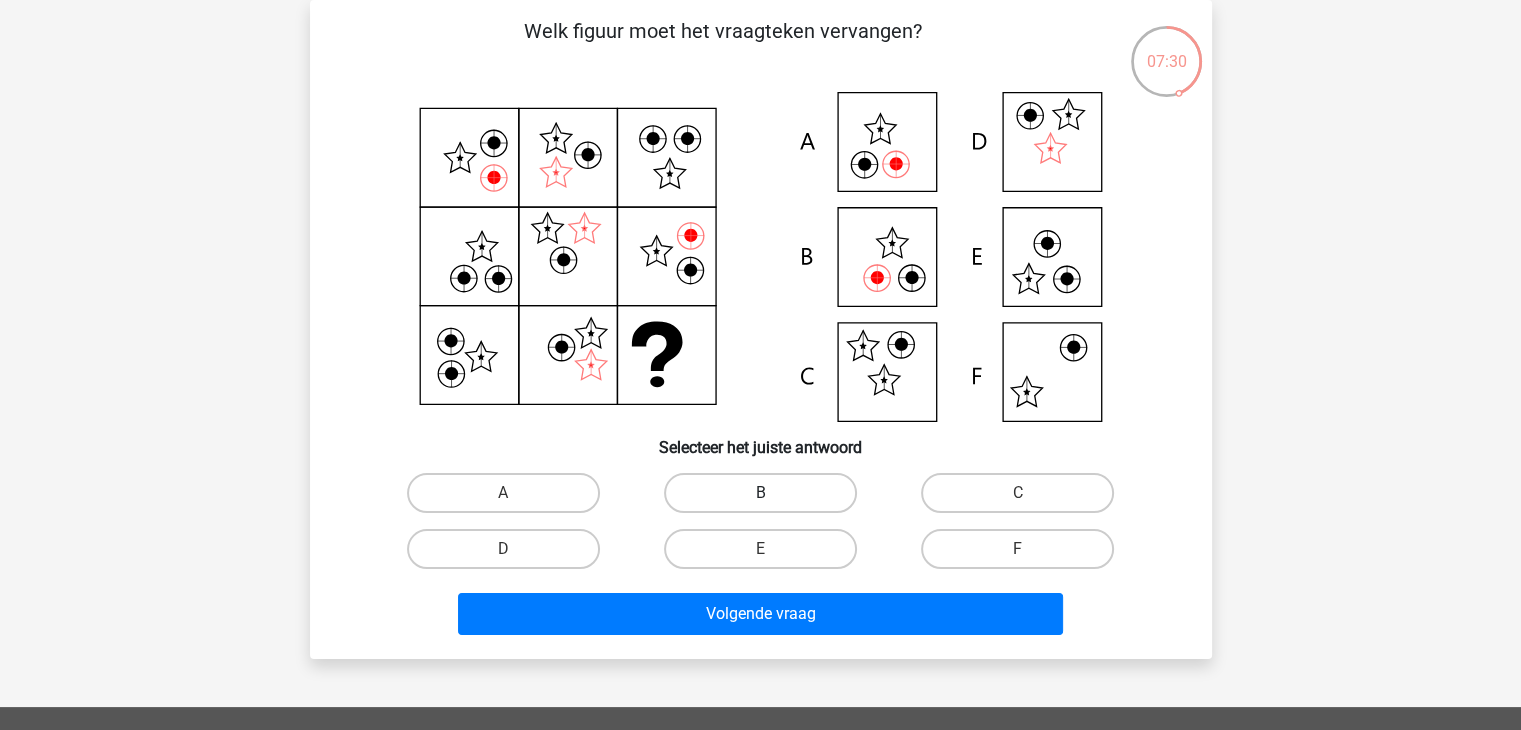 click on "B" at bounding box center (760, 493) 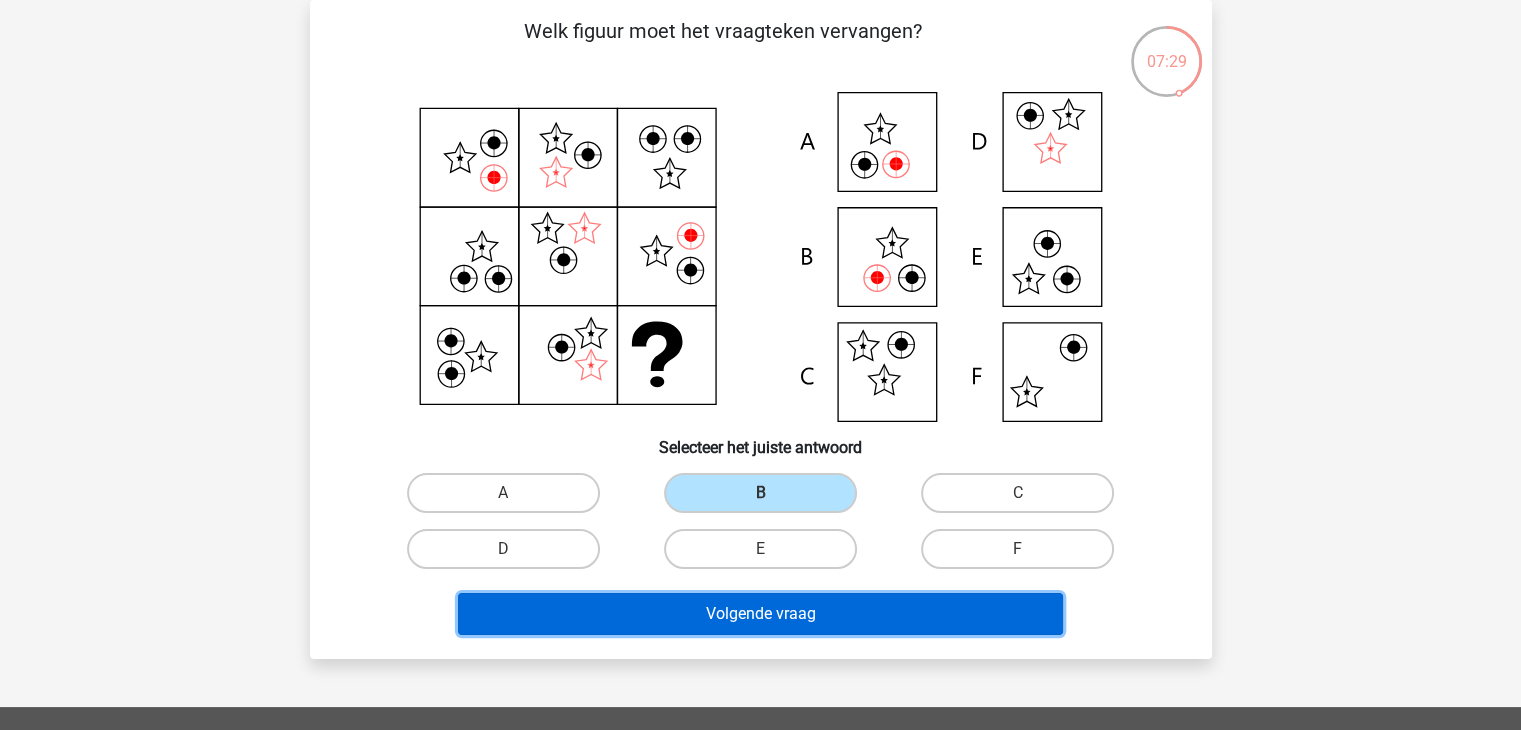 click on "Volgende vraag" at bounding box center [760, 614] 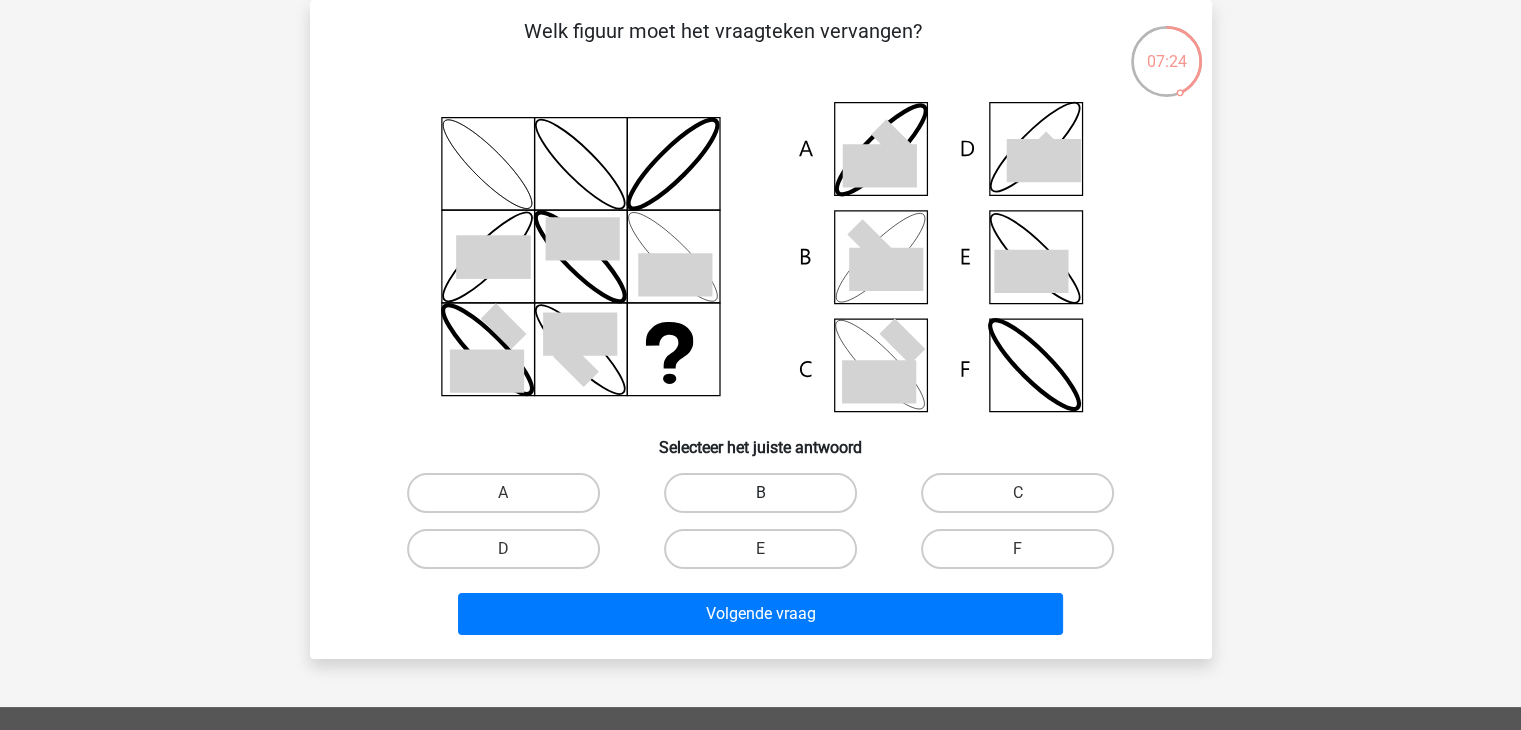 click on "B" at bounding box center [760, 493] 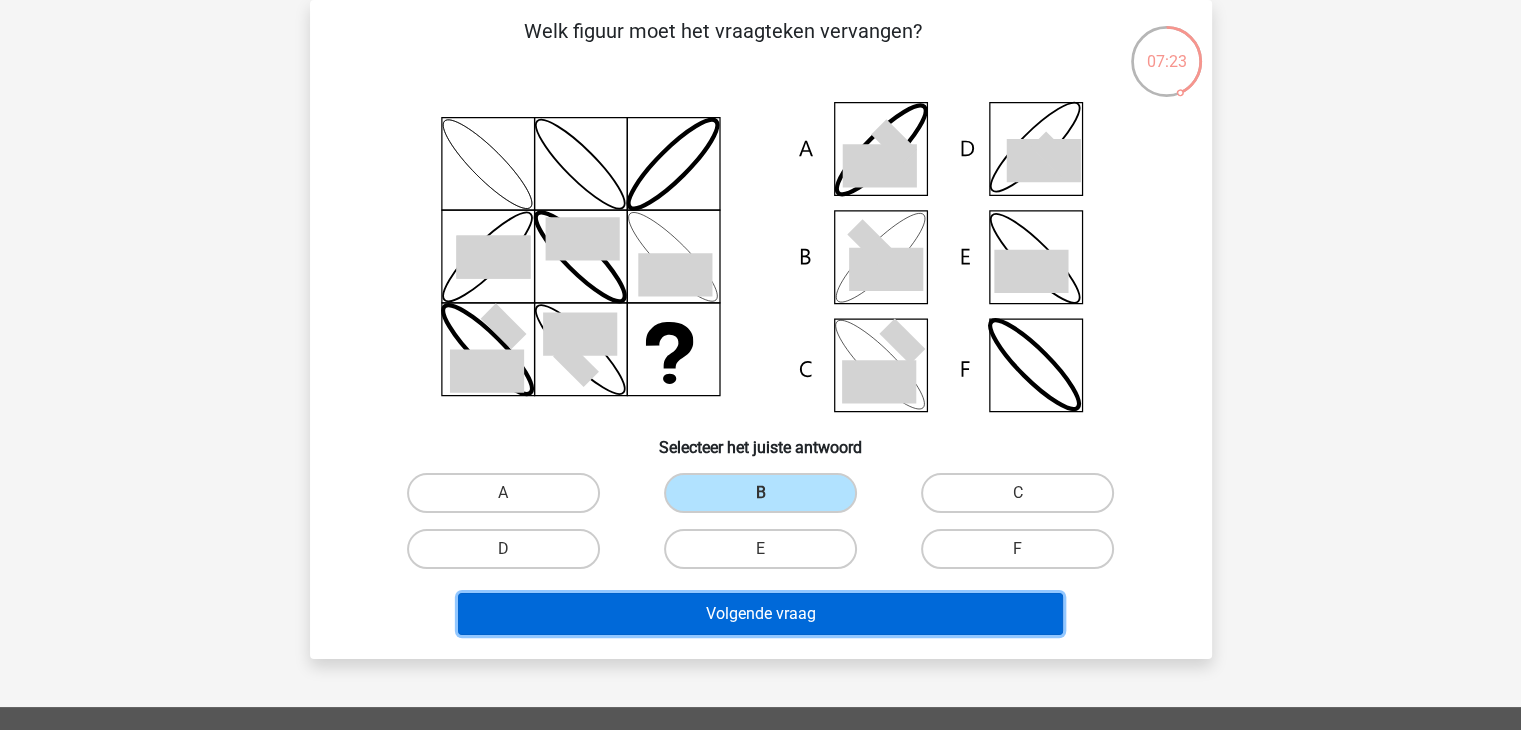 click on "Volgende vraag" at bounding box center (760, 614) 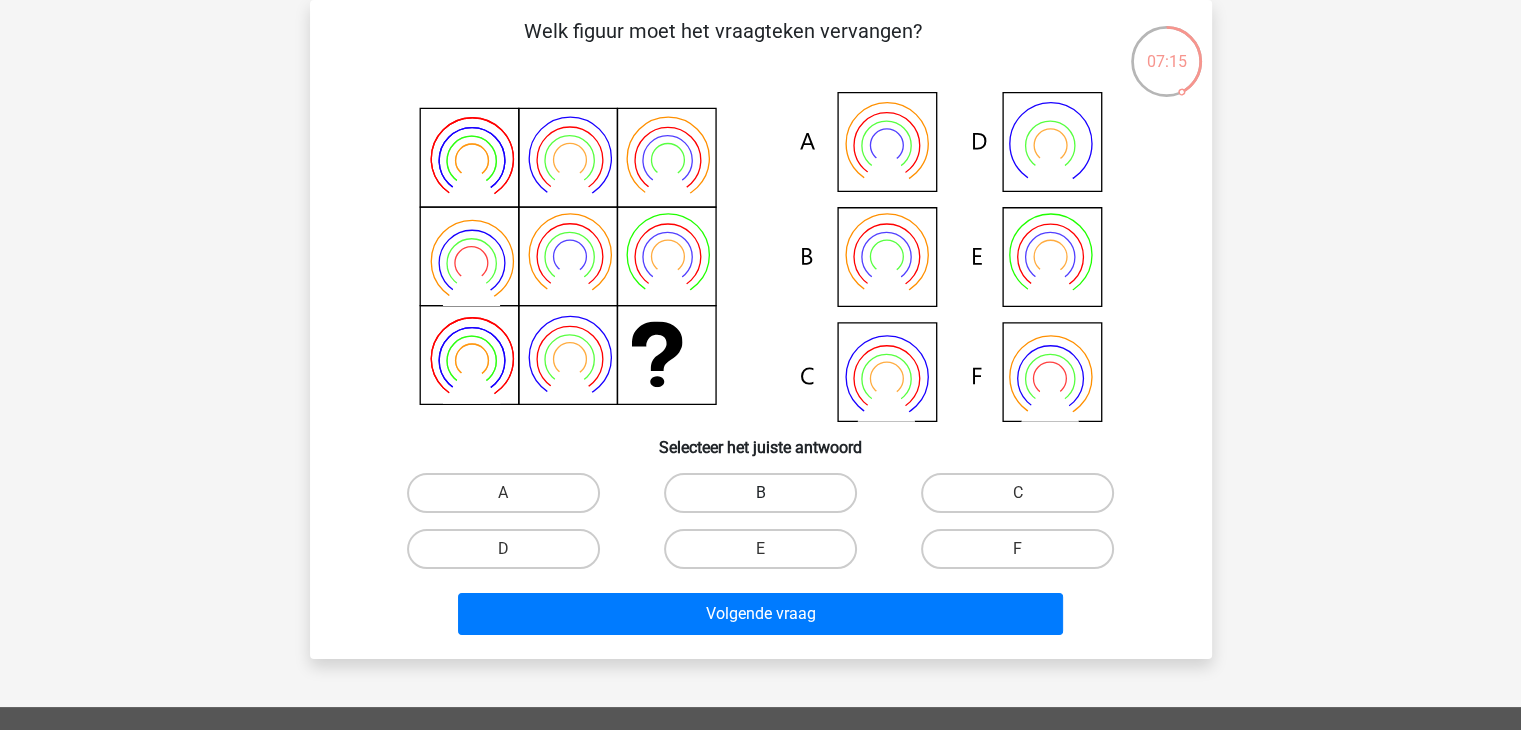 click on "B" at bounding box center (760, 493) 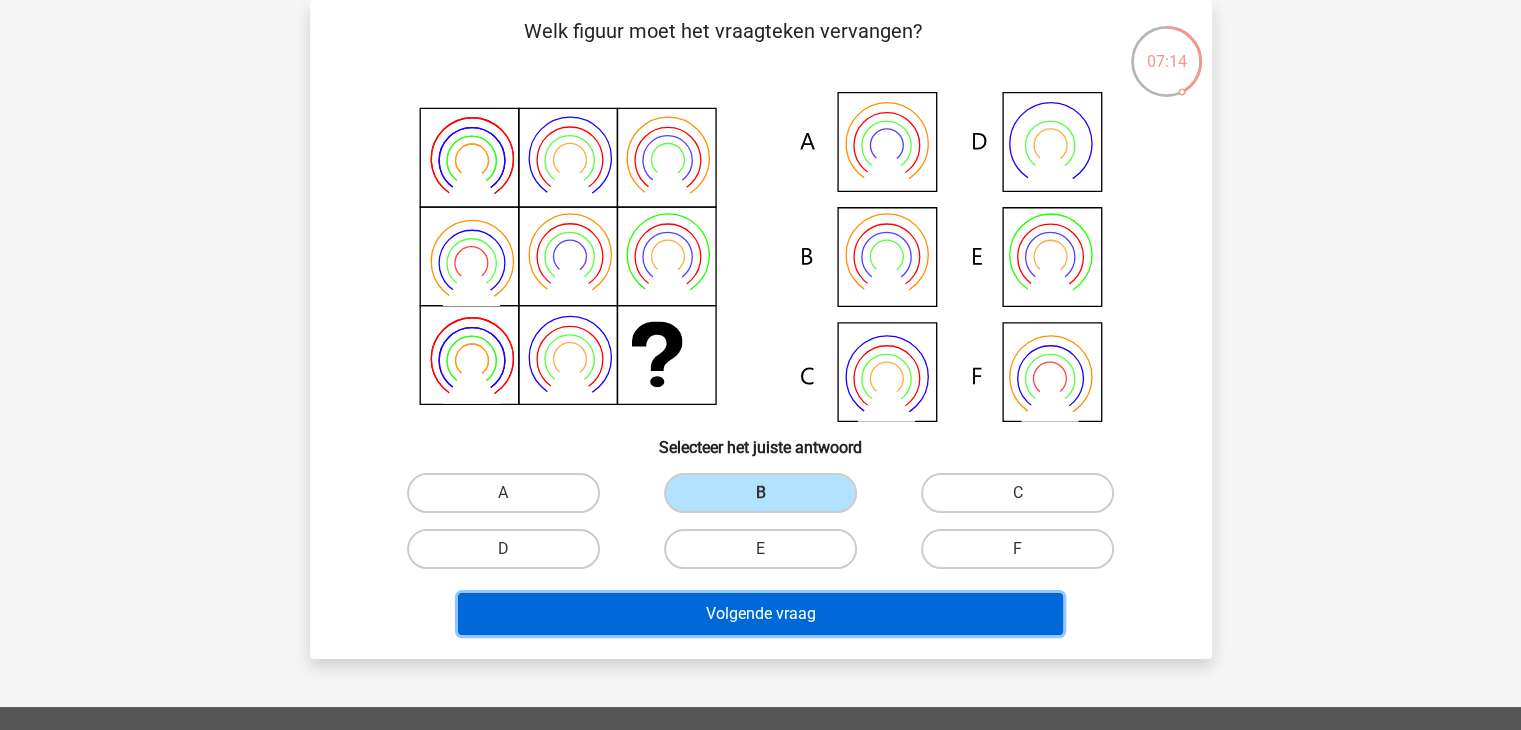 click on "Volgende vraag" at bounding box center (760, 614) 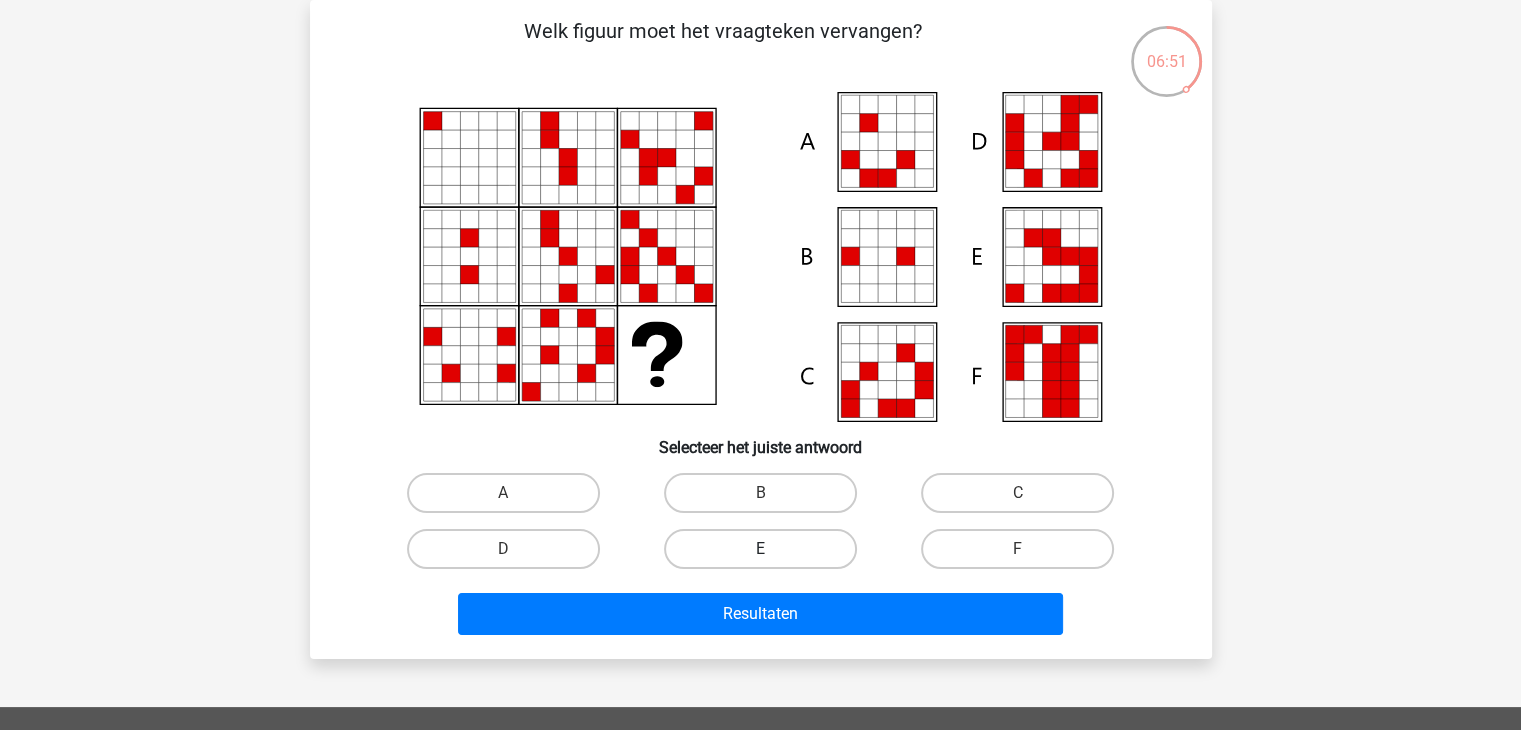 click on "E" at bounding box center (760, 549) 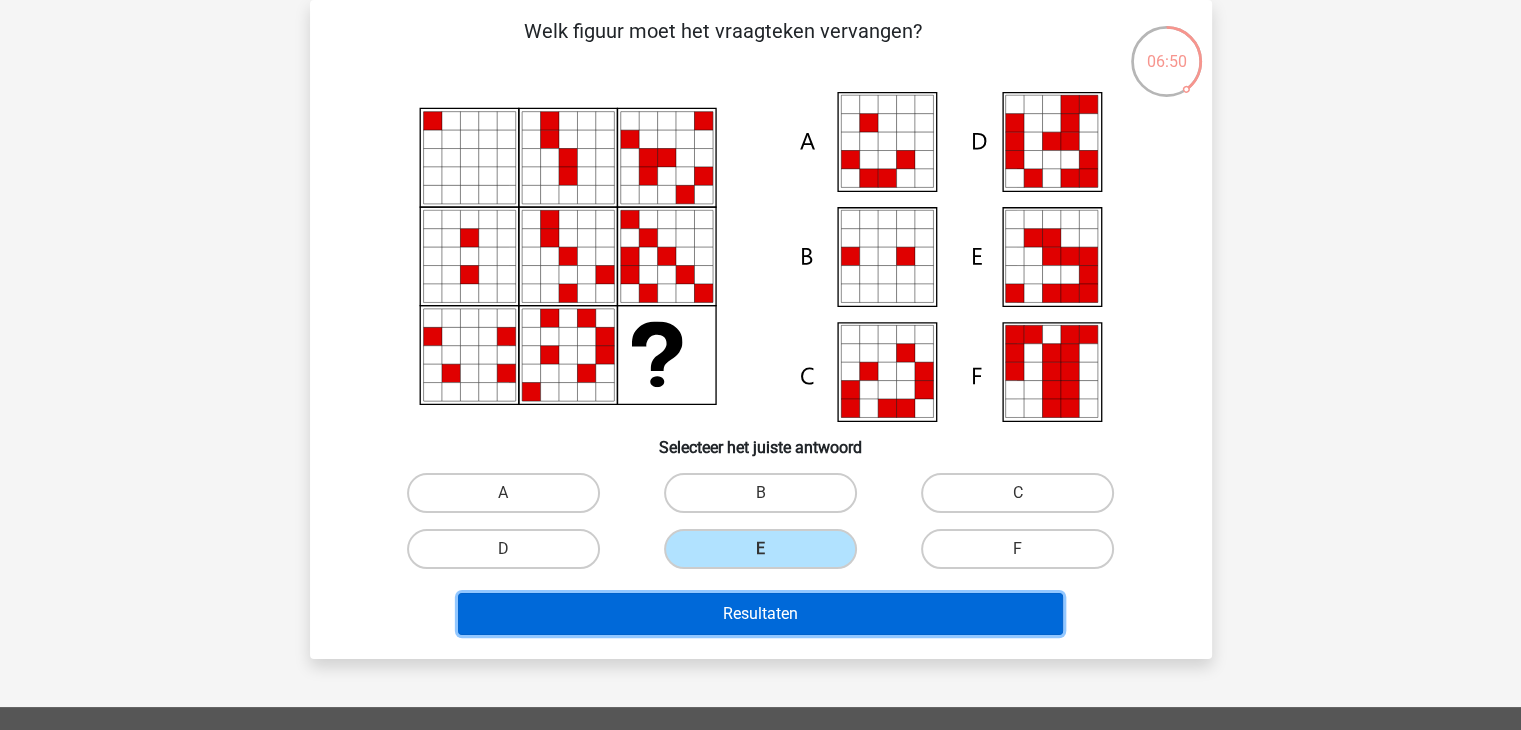 click on "Resultaten" at bounding box center (760, 614) 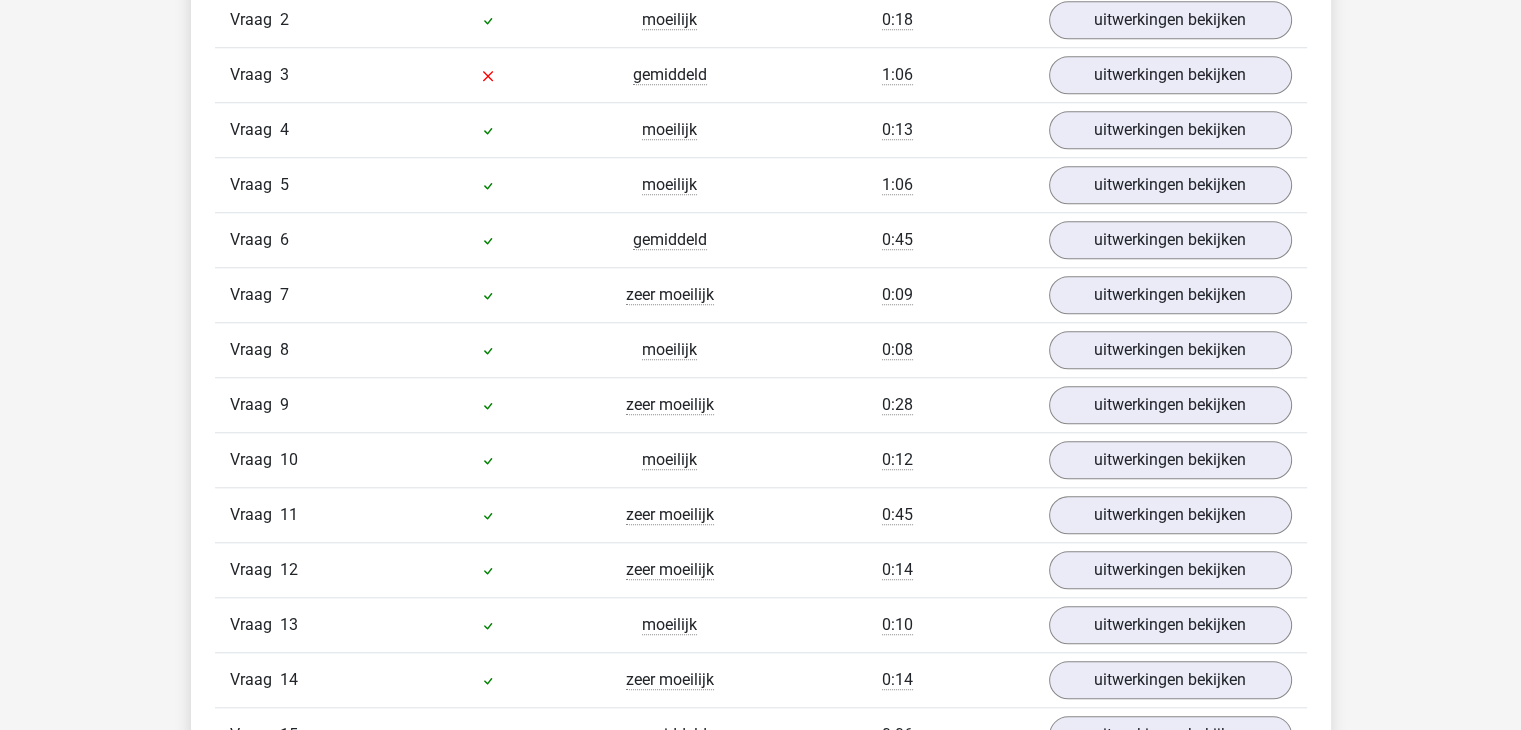 scroll, scrollTop: 1500, scrollLeft: 0, axis: vertical 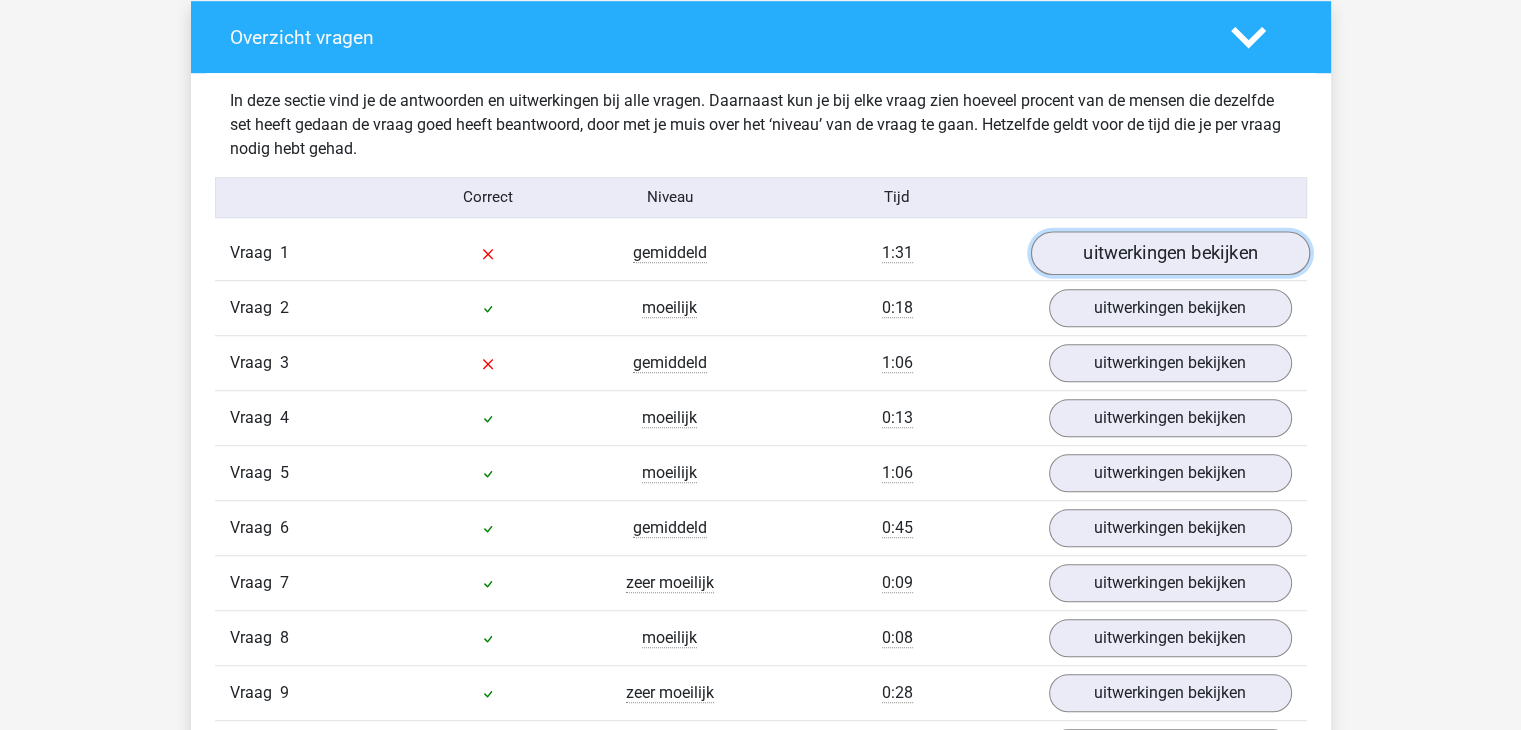 click on "uitwerkingen bekijken" at bounding box center (1169, 253) 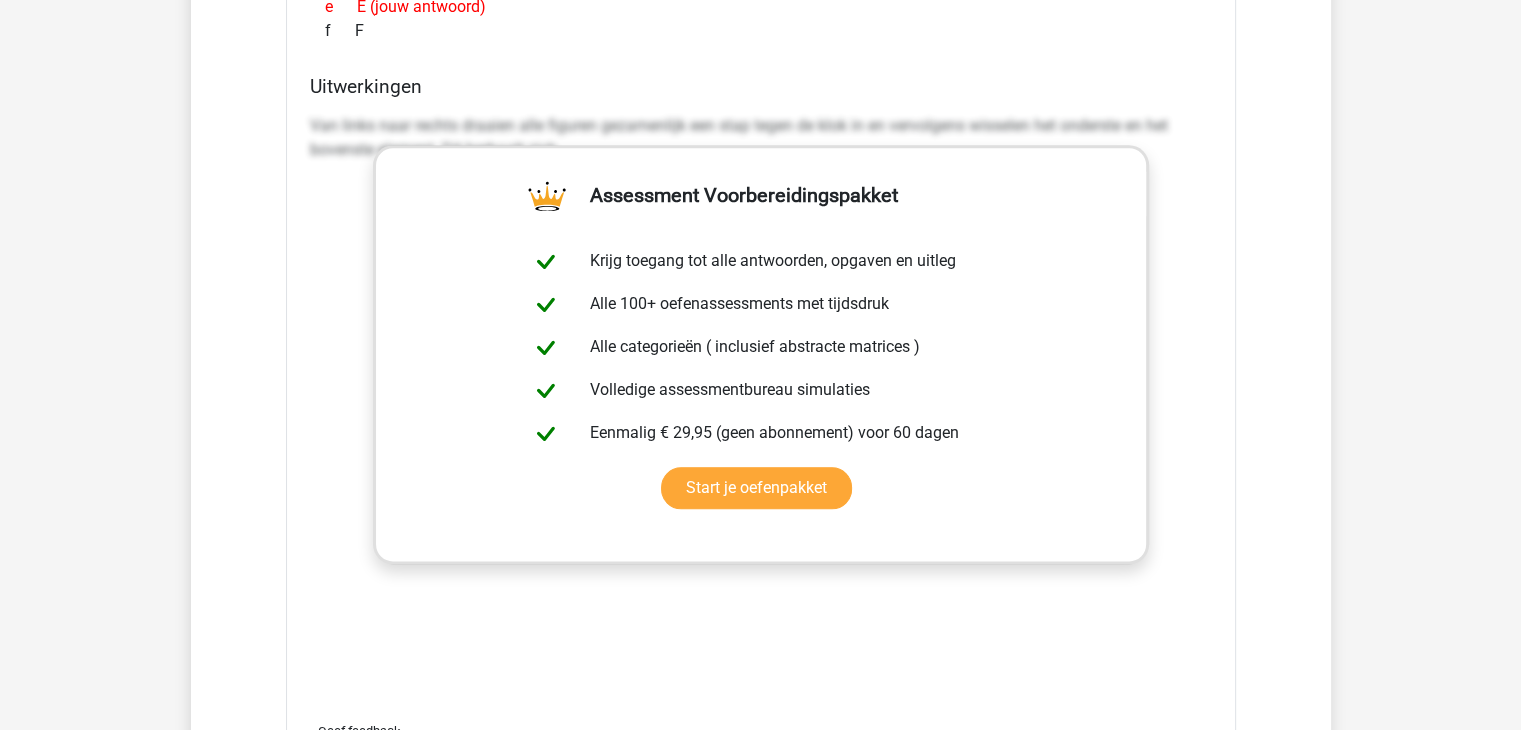 scroll, scrollTop: 2800, scrollLeft: 0, axis: vertical 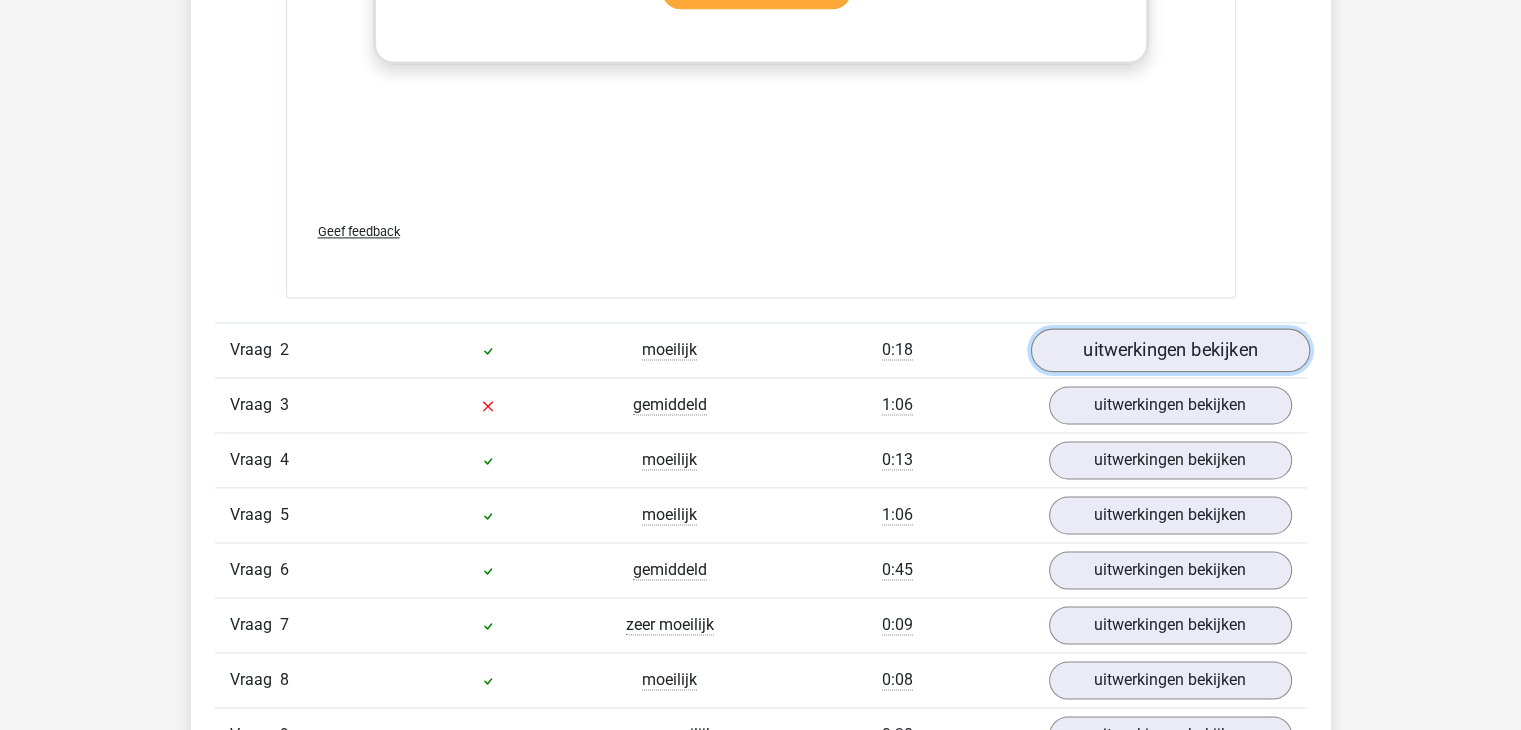 click on "uitwerkingen bekijken" at bounding box center [1169, 350] 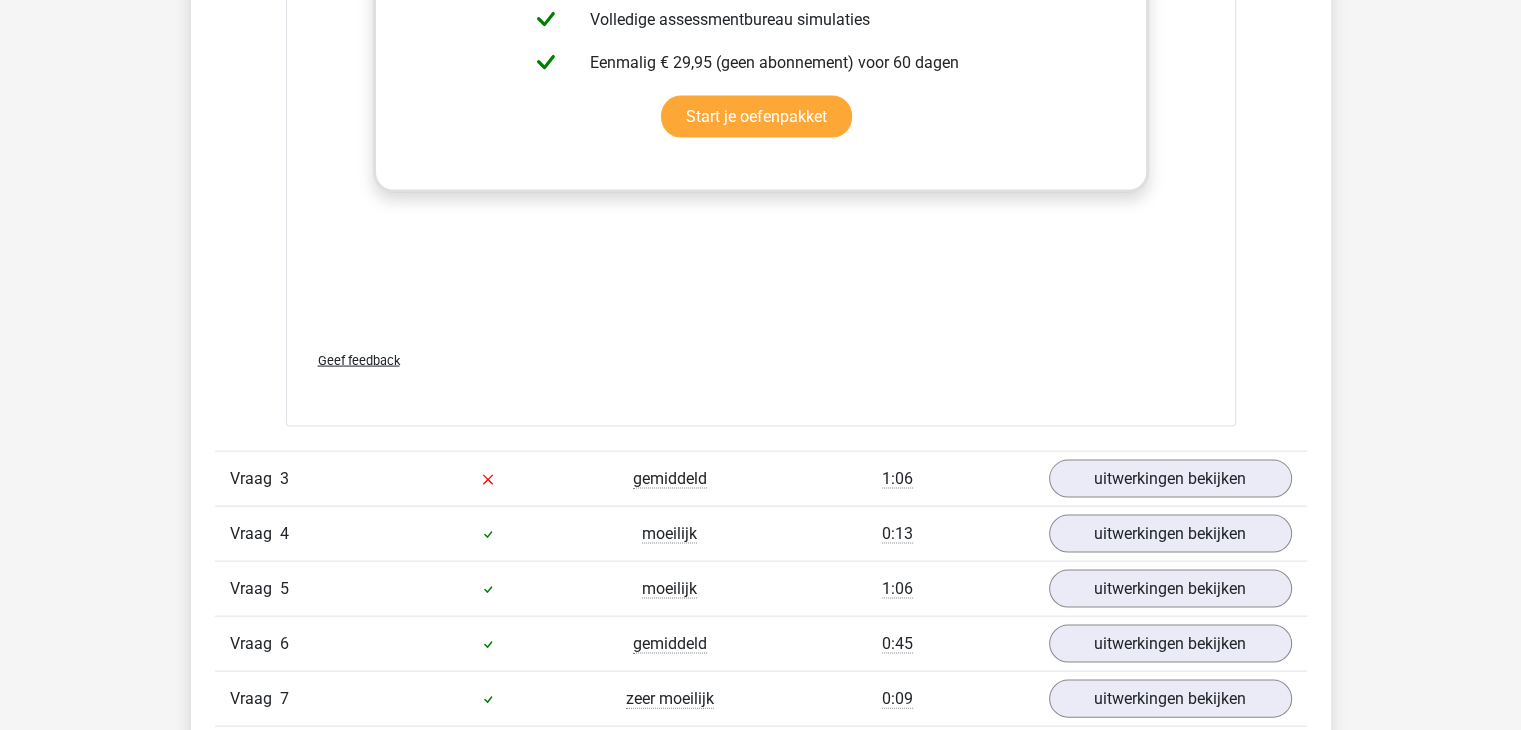 scroll, scrollTop: 4200, scrollLeft: 0, axis: vertical 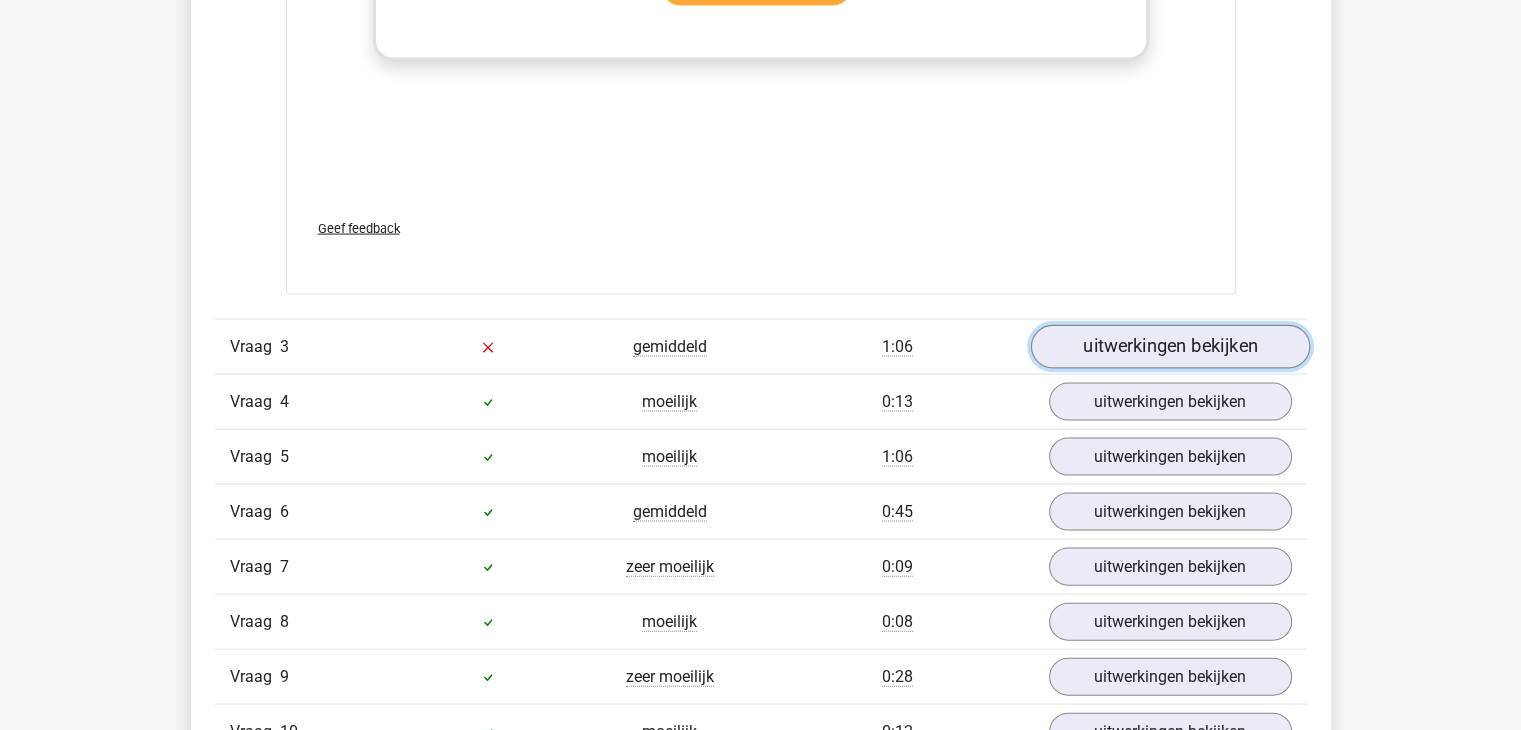 click on "uitwerkingen bekijken" at bounding box center [1169, 348] 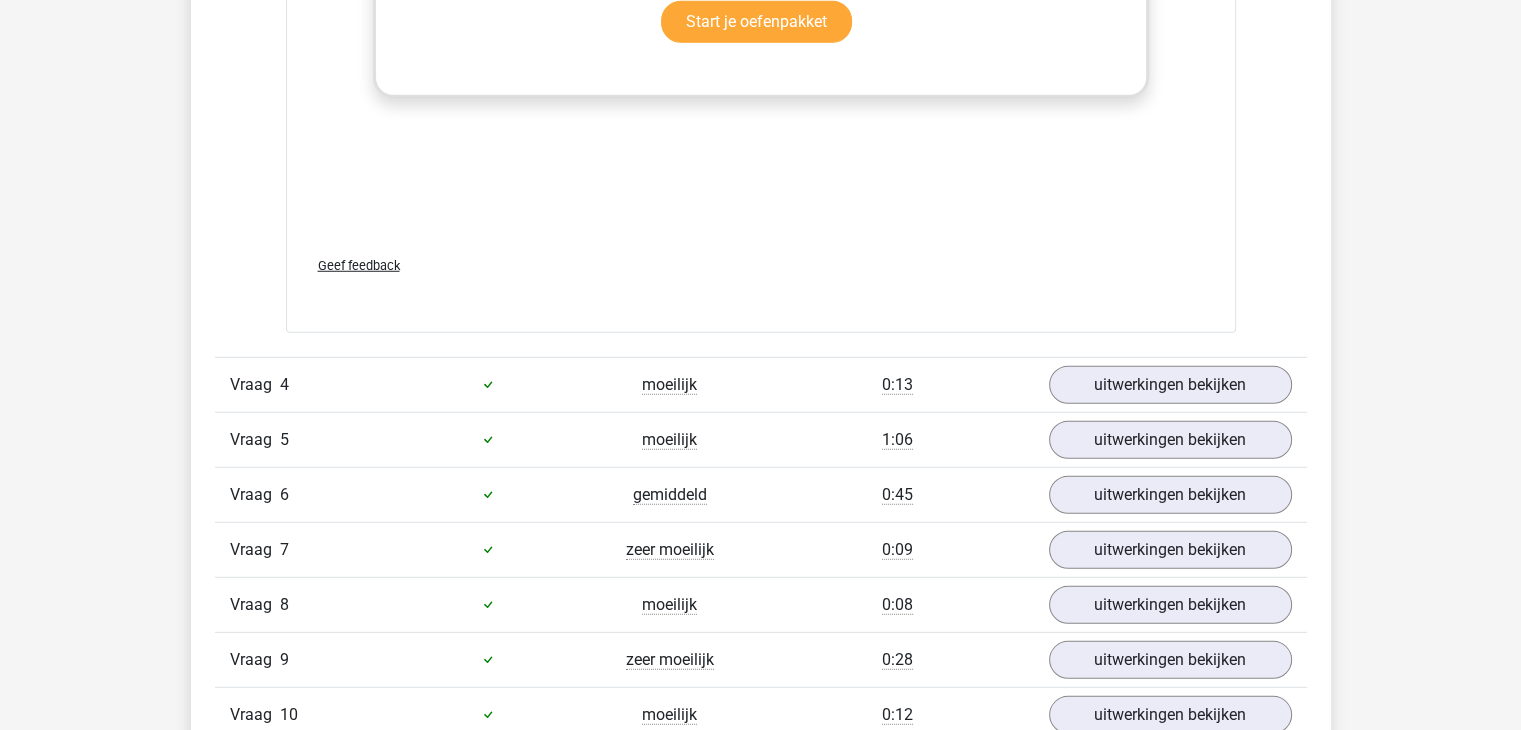 scroll, scrollTop: 5600, scrollLeft: 0, axis: vertical 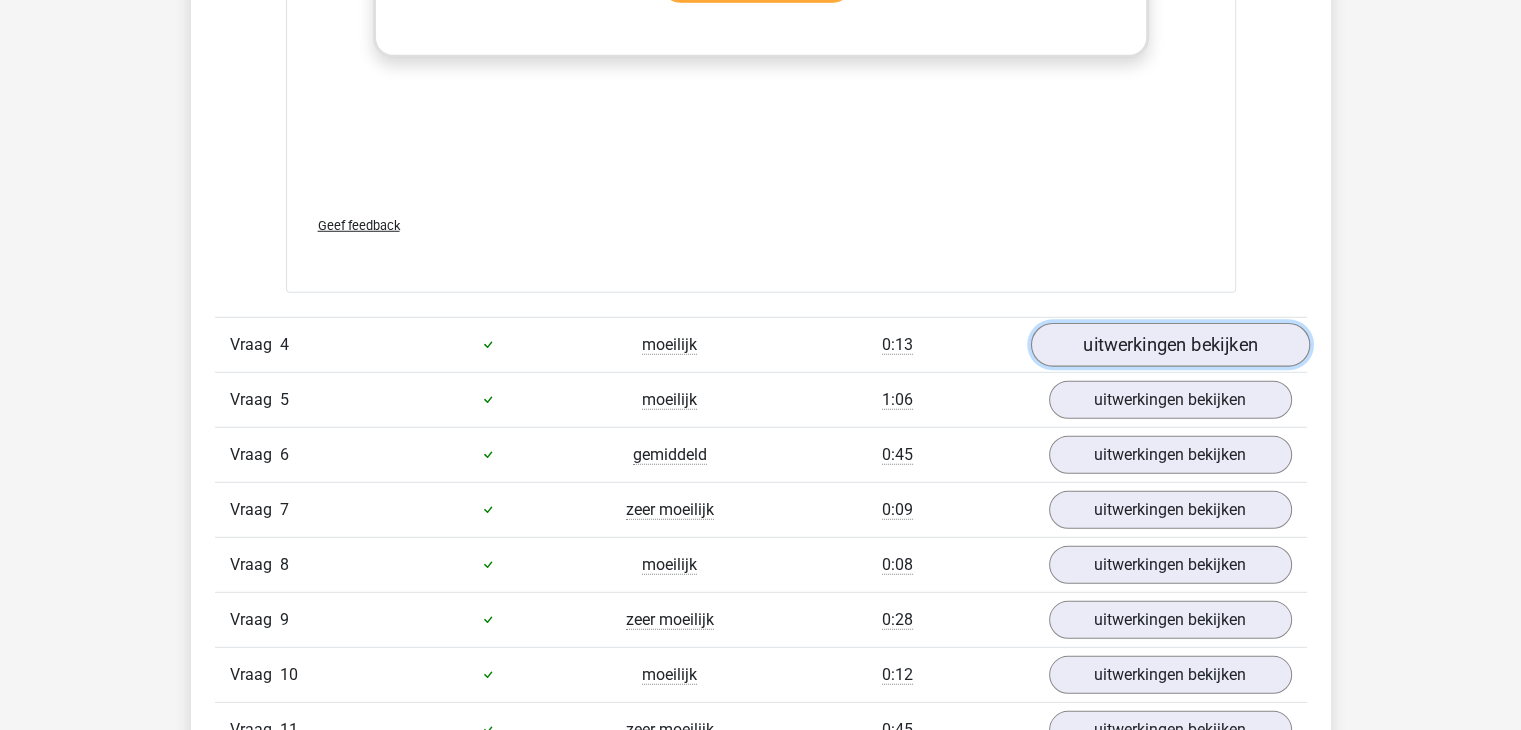 click on "uitwerkingen bekijken" at bounding box center (1169, 345) 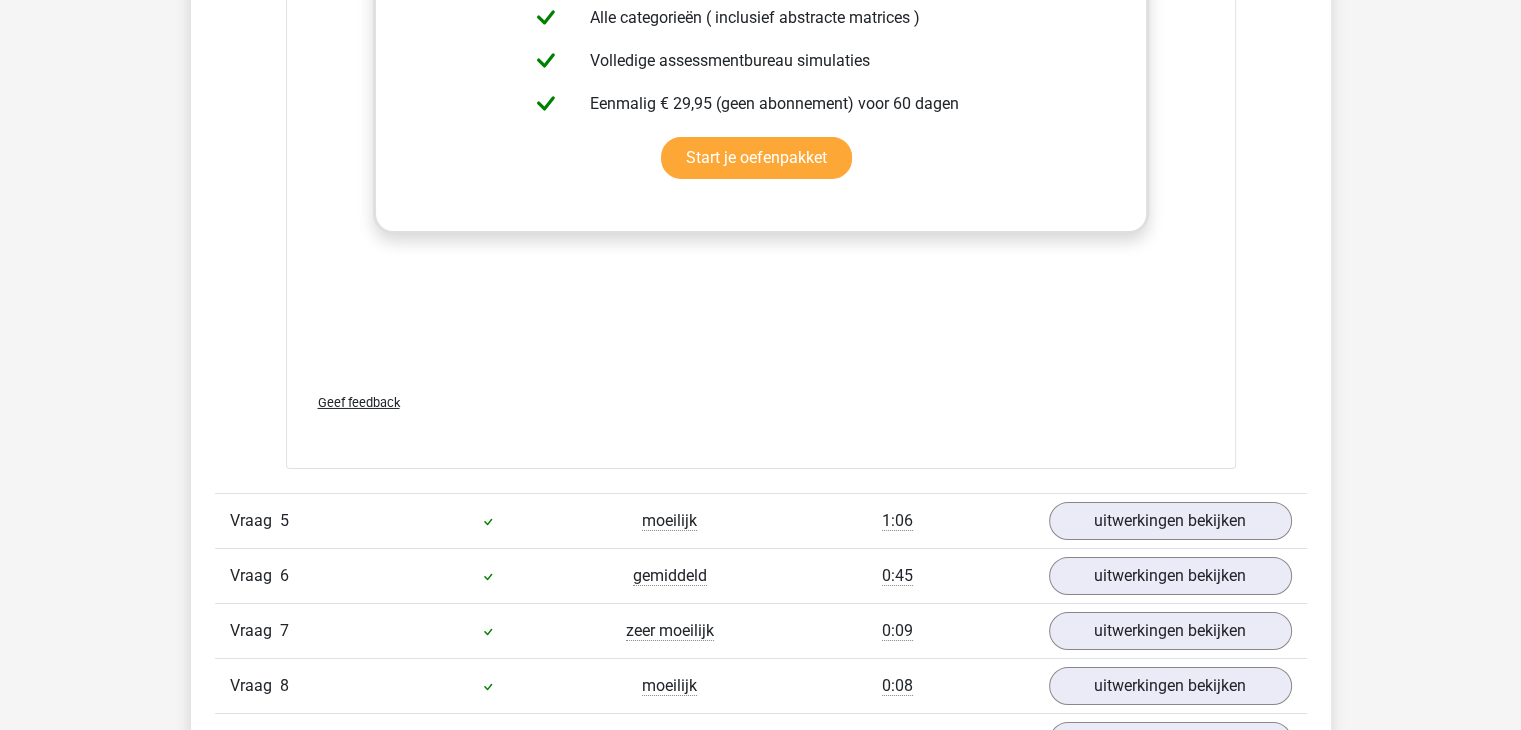 scroll, scrollTop: 7000, scrollLeft: 0, axis: vertical 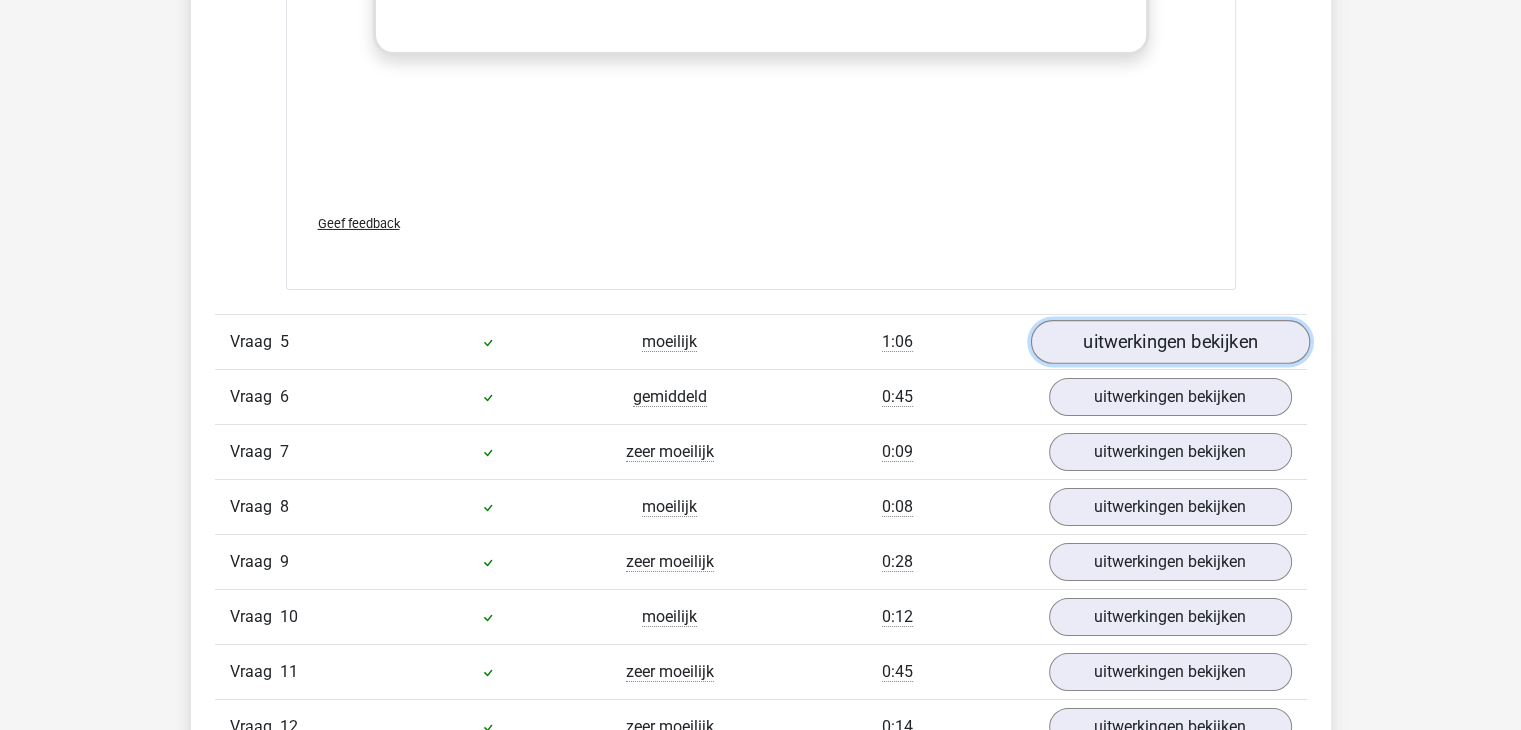 click on "uitwerkingen bekijken" at bounding box center (1169, 342) 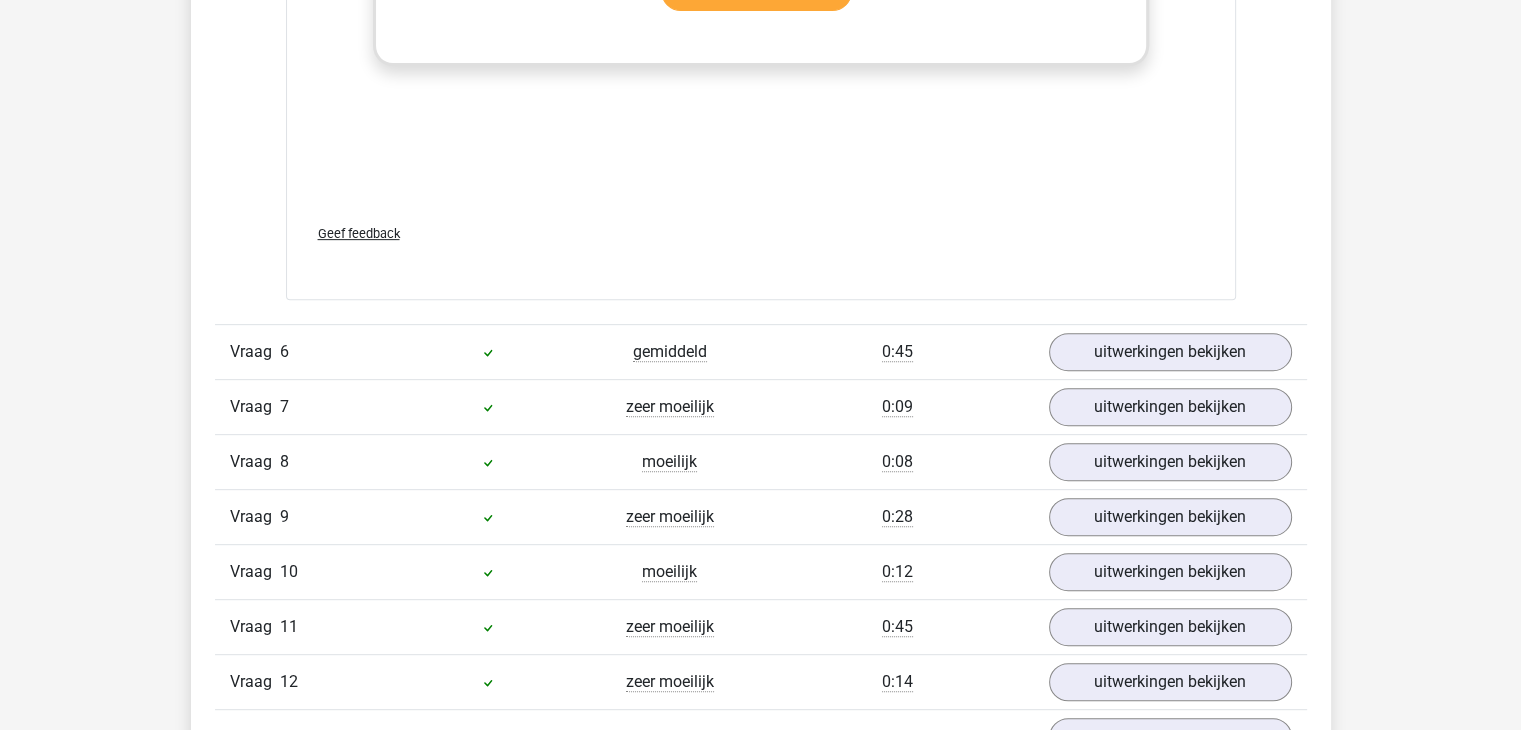 scroll, scrollTop: 8400, scrollLeft: 0, axis: vertical 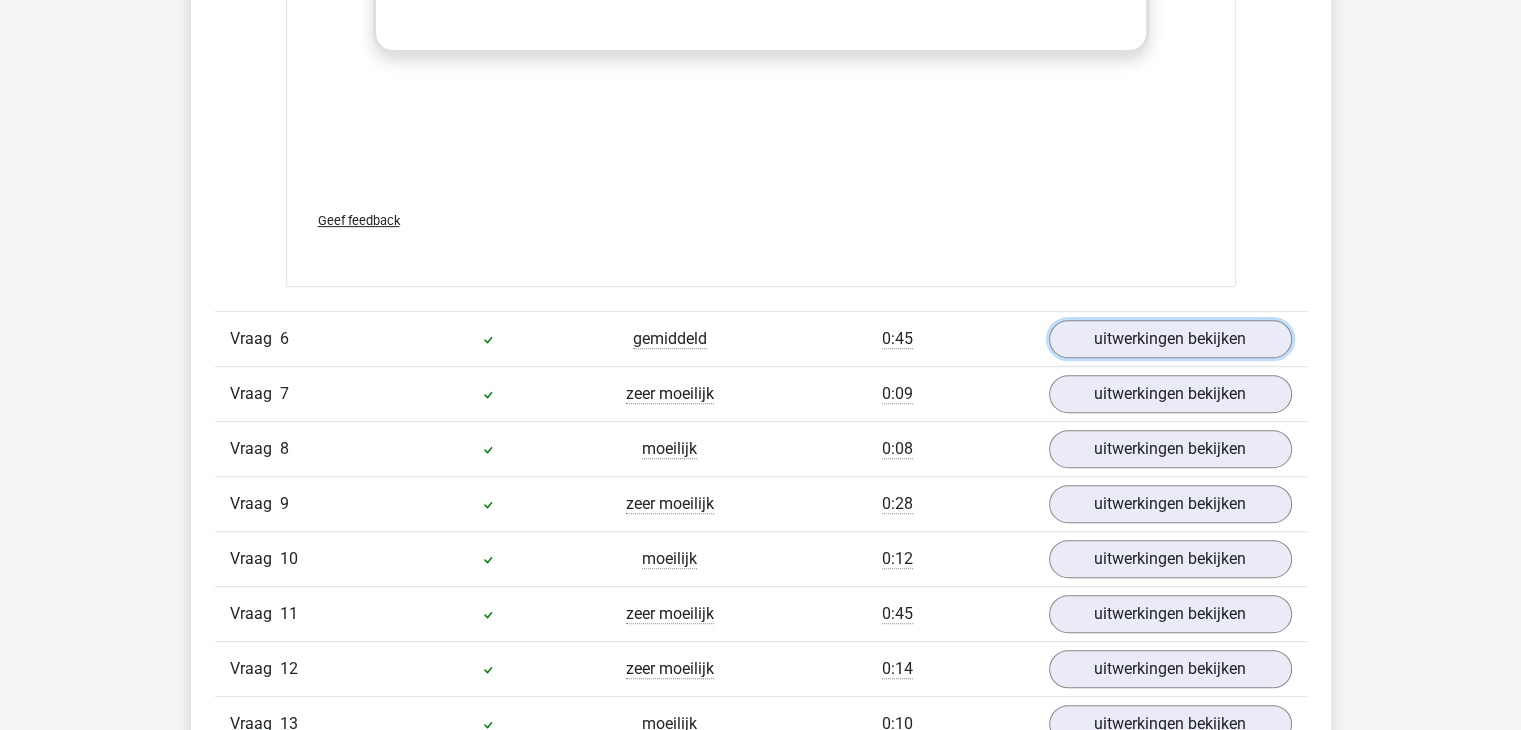click on "uitwerkingen bekijken" at bounding box center [1170, 339] 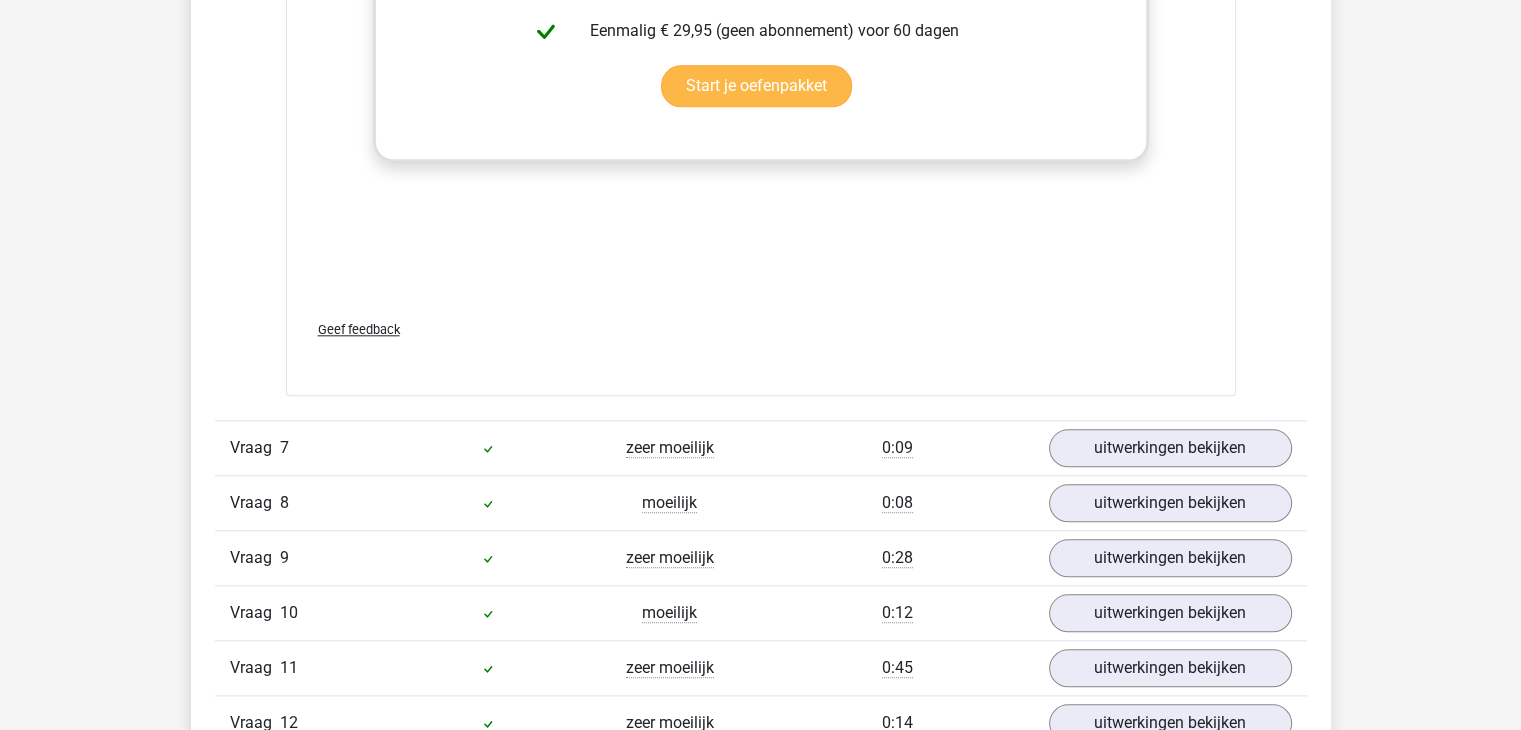scroll, scrollTop: 9700, scrollLeft: 0, axis: vertical 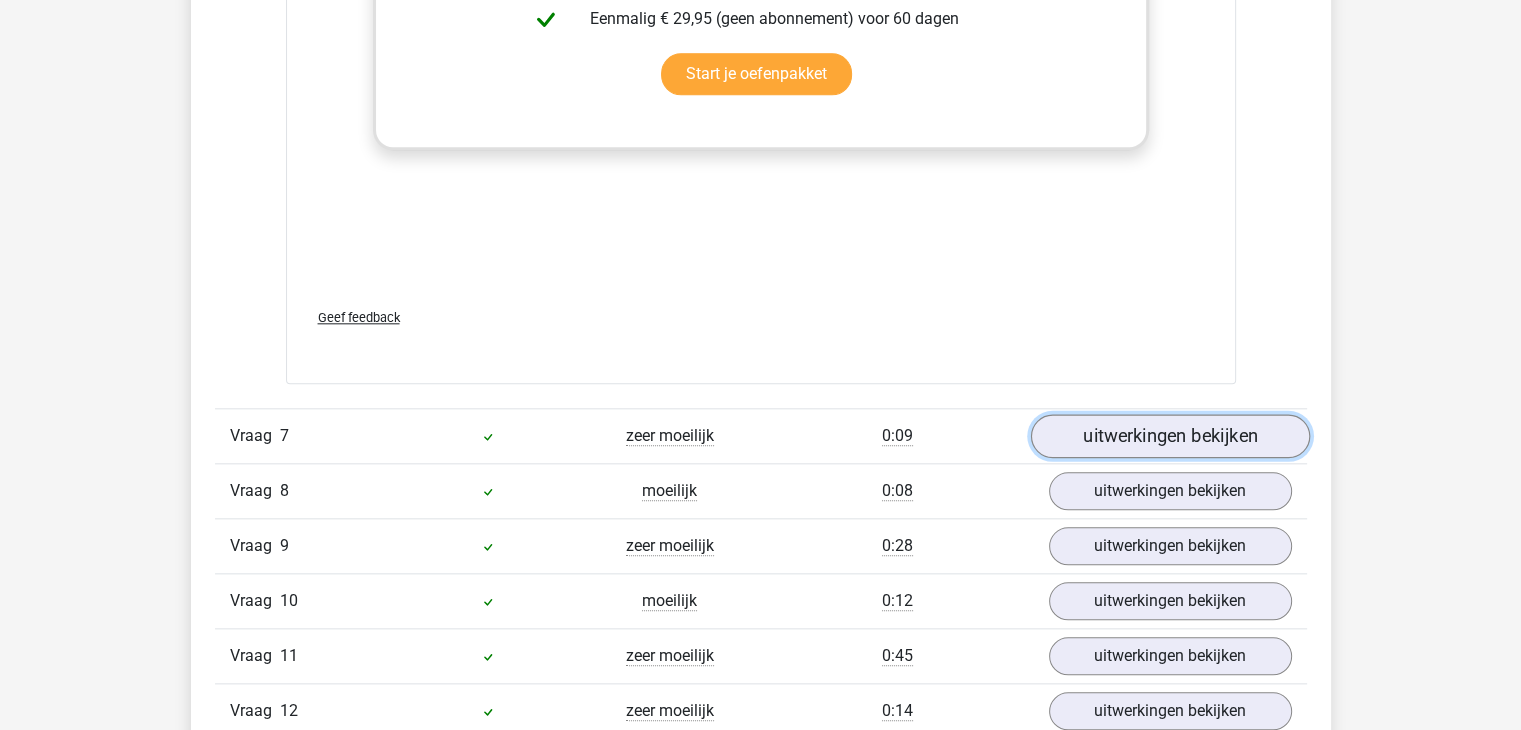 click on "uitwerkingen bekijken" at bounding box center (1169, 436) 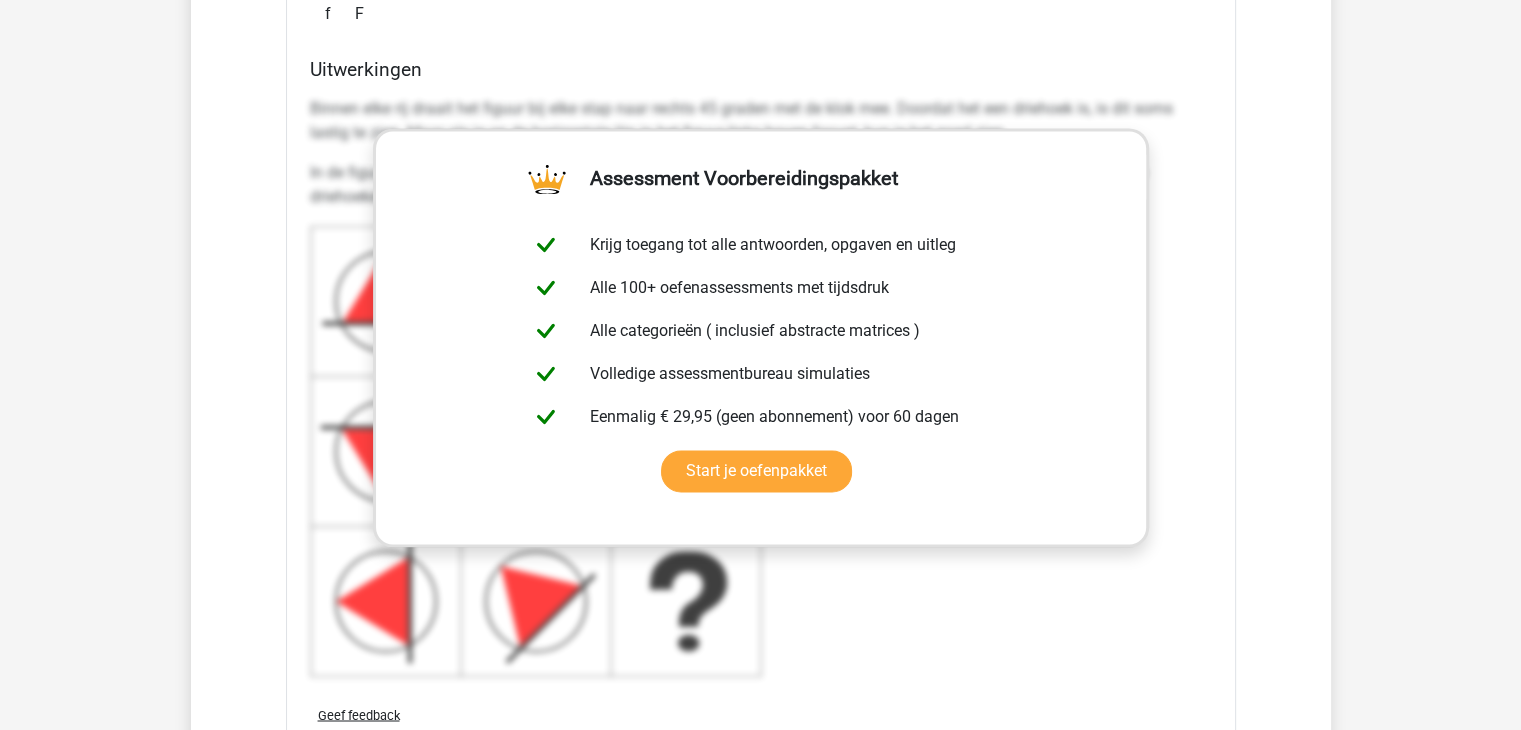 scroll, scrollTop: 11100, scrollLeft: 0, axis: vertical 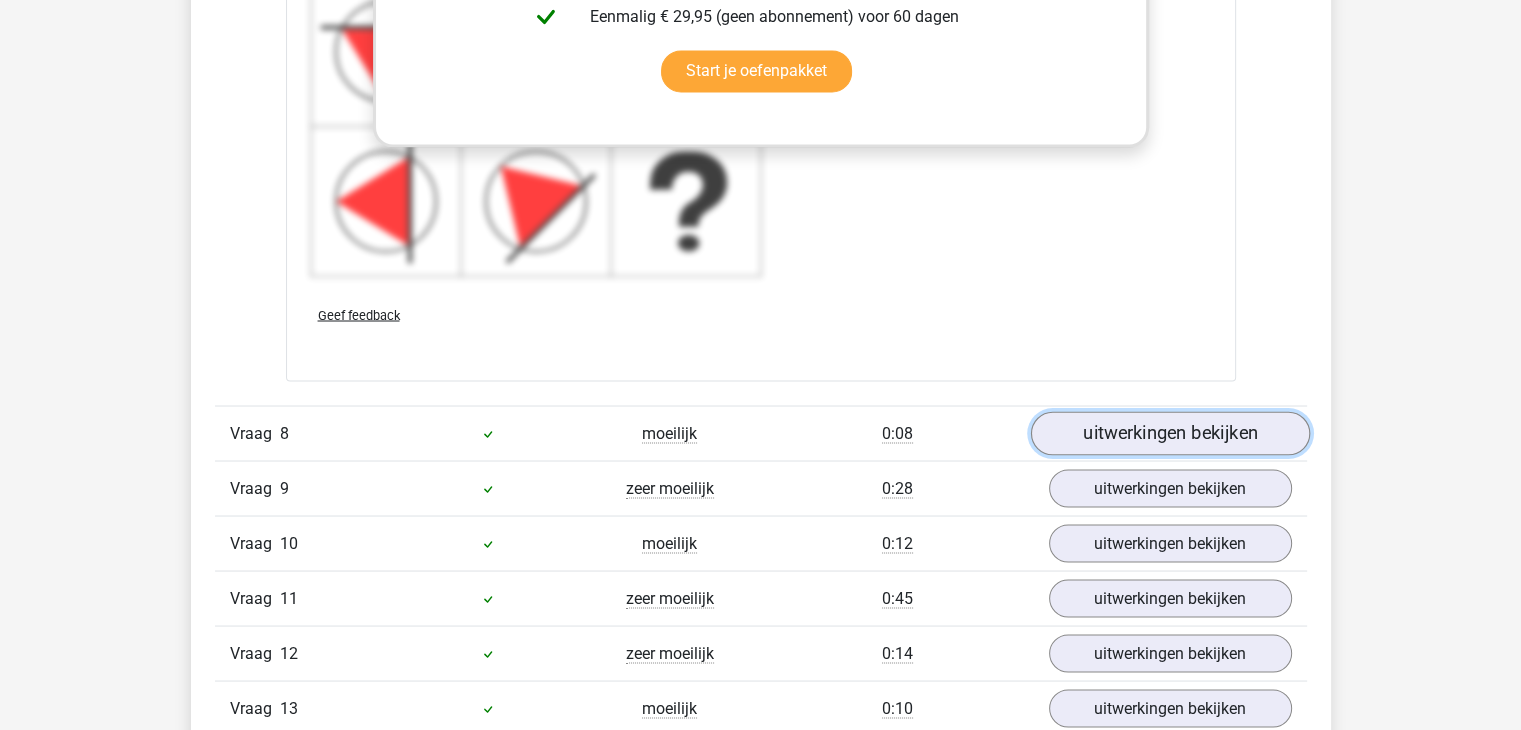 click on "uitwerkingen bekijken" at bounding box center [1169, 434] 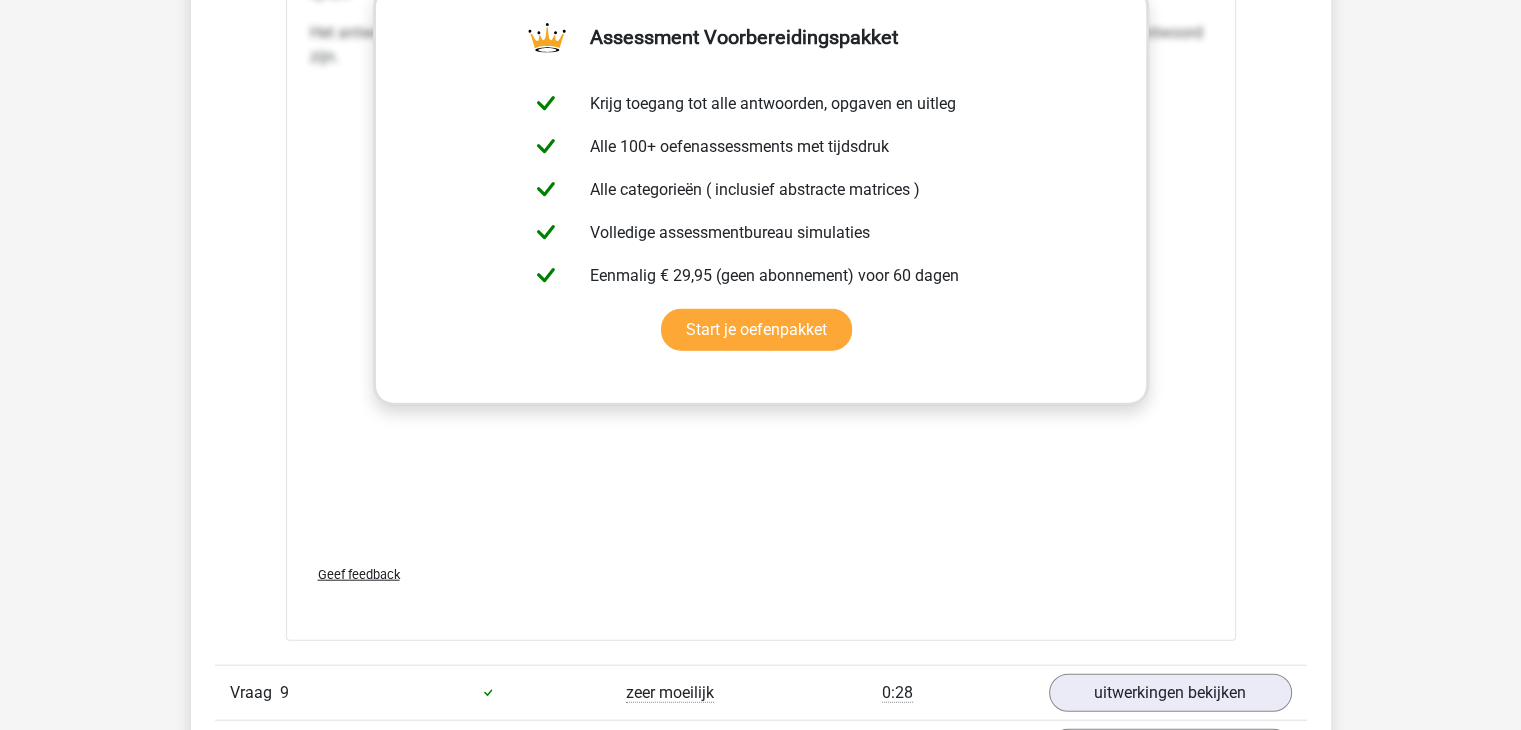 scroll, scrollTop: 12400, scrollLeft: 0, axis: vertical 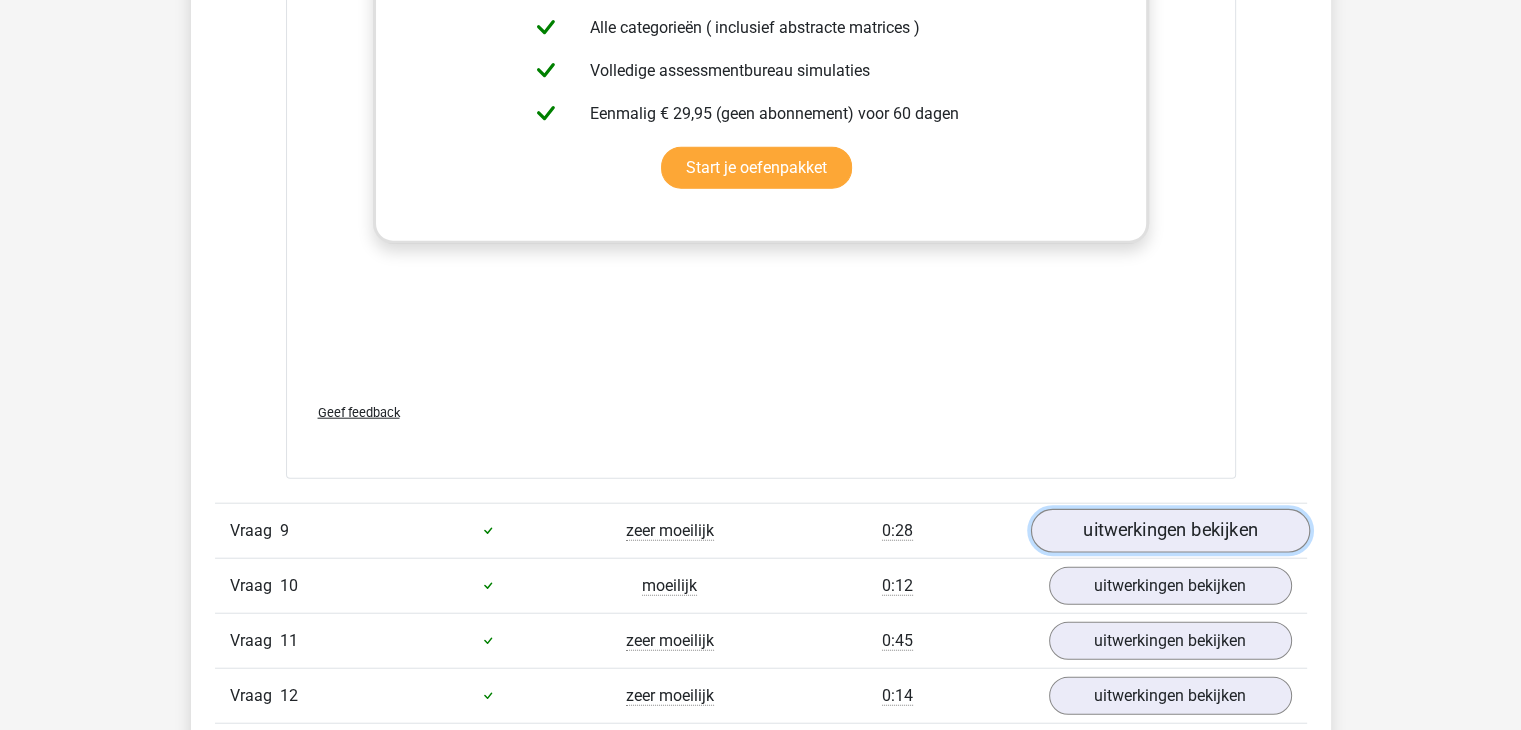 click on "uitwerkingen bekijken" at bounding box center (1169, 531) 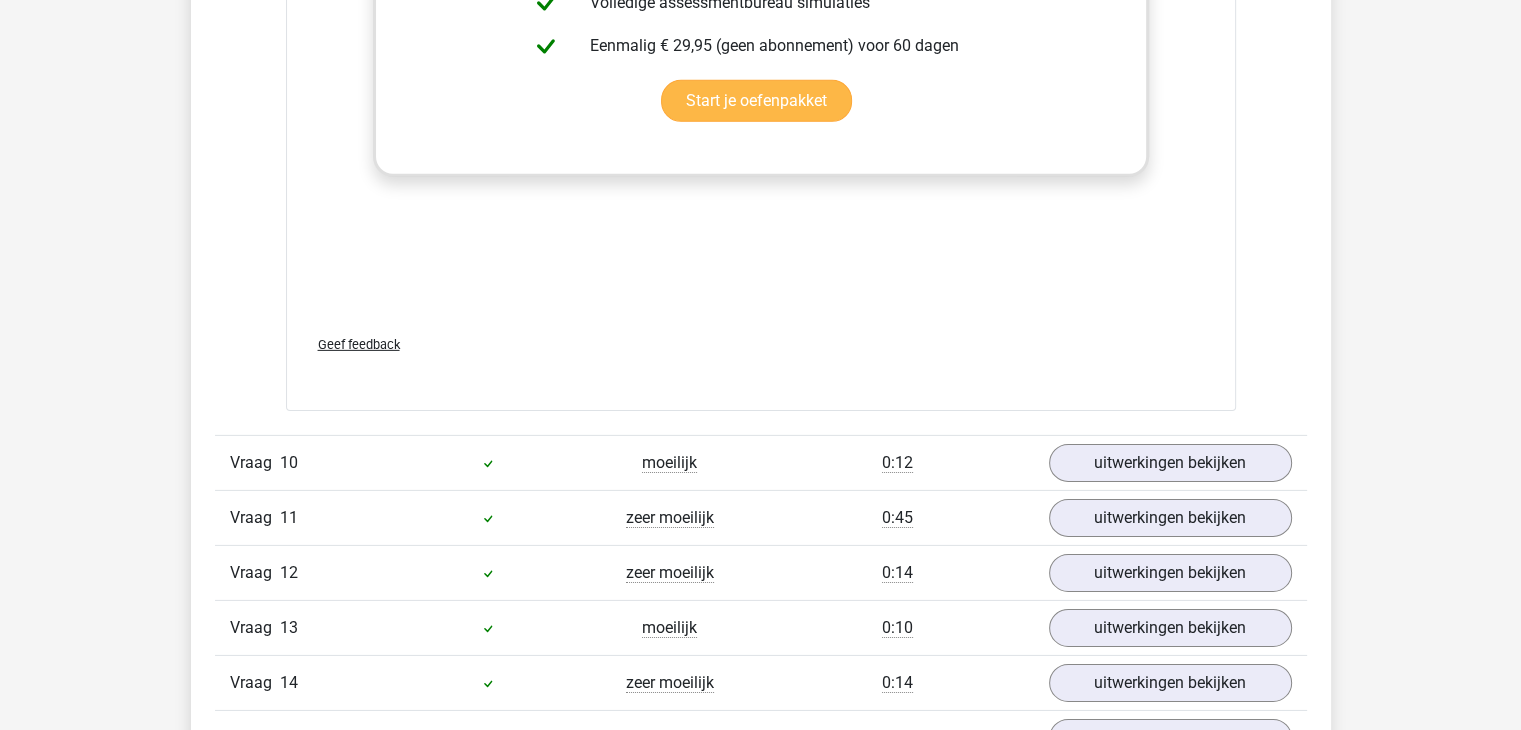 scroll, scrollTop: 13900, scrollLeft: 0, axis: vertical 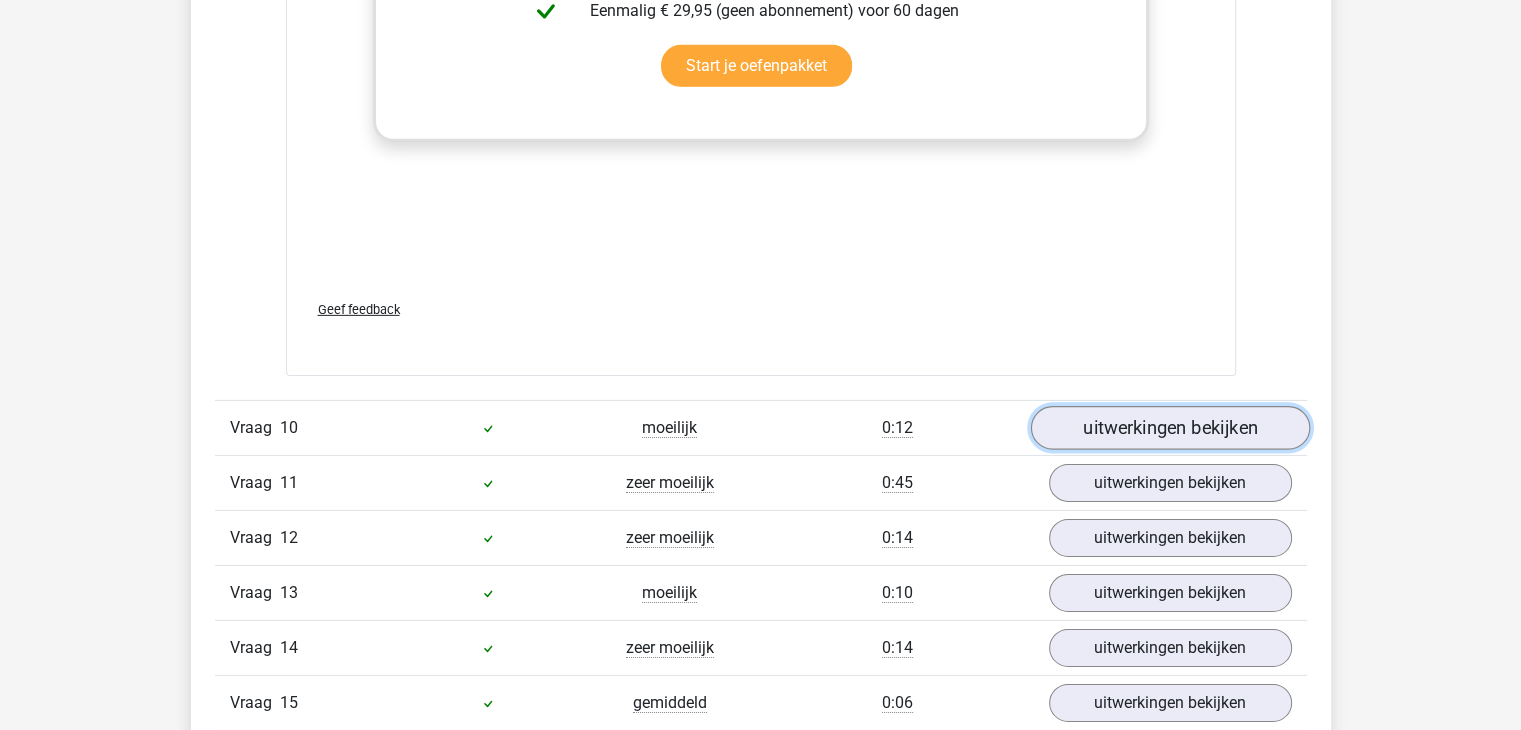 click on "uitwerkingen bekijken" at bounding box center [1169, 428] 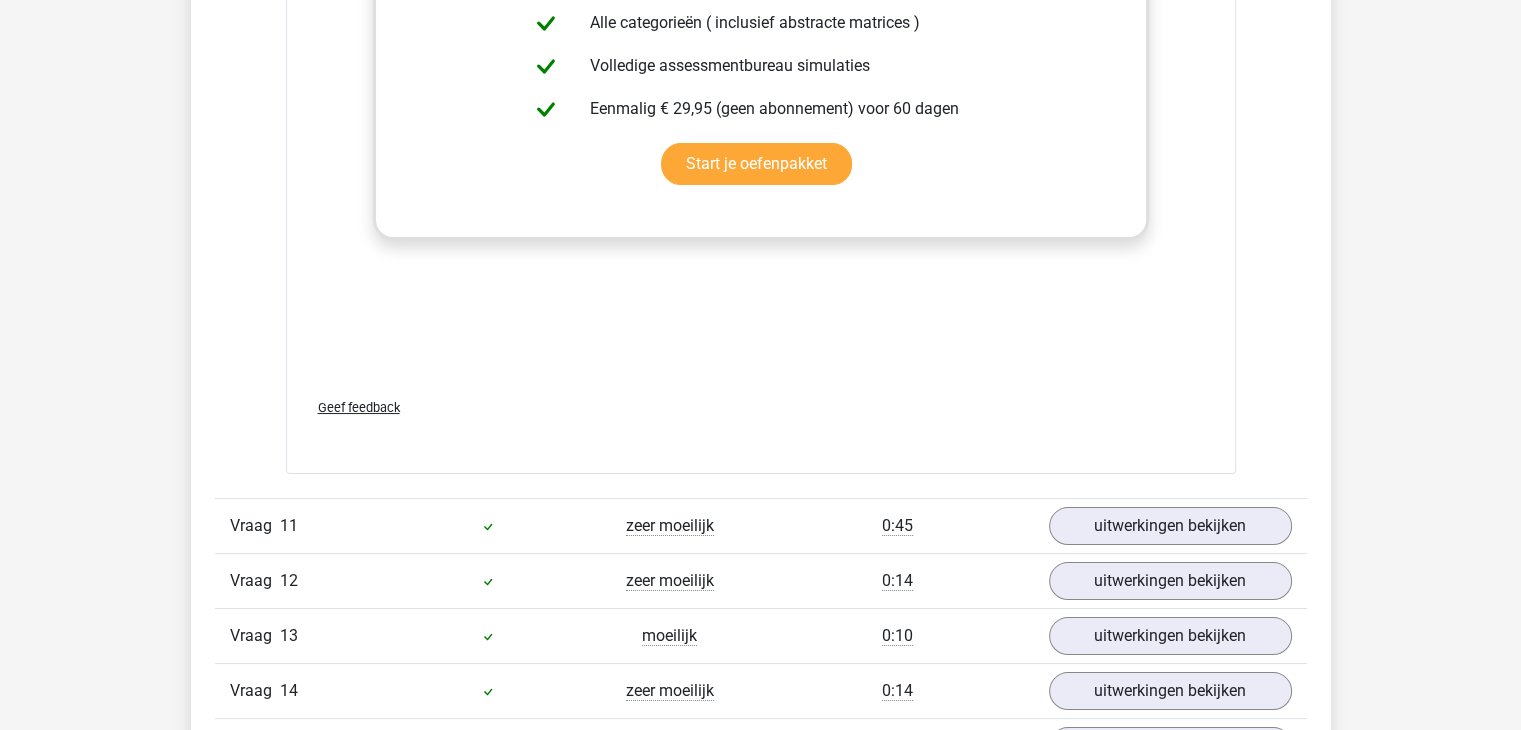 scroll, scrollTop: 15200, scrollLeft: 0, axis: vertical 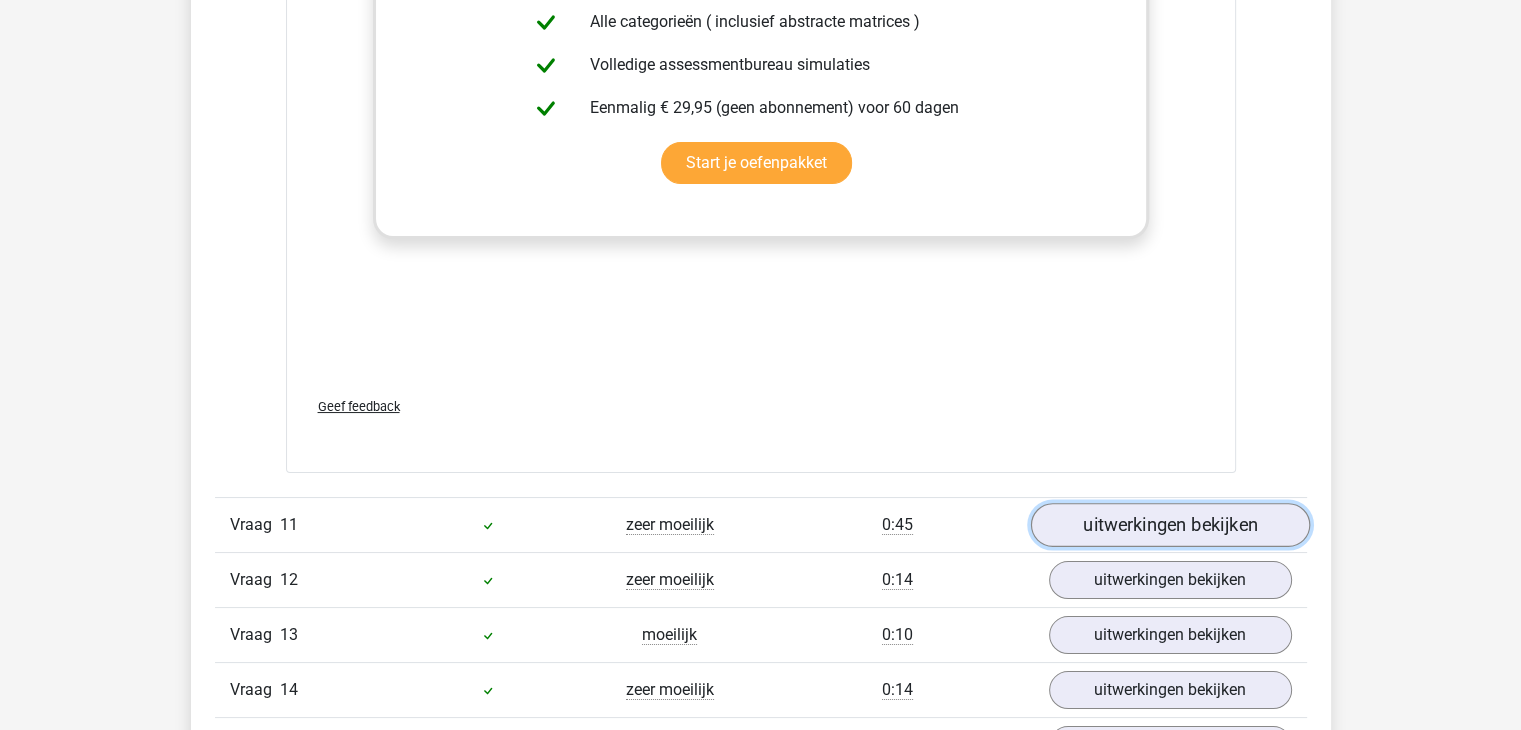click on "uitwerkingen bekijken" at bounding box center [1169, 525] 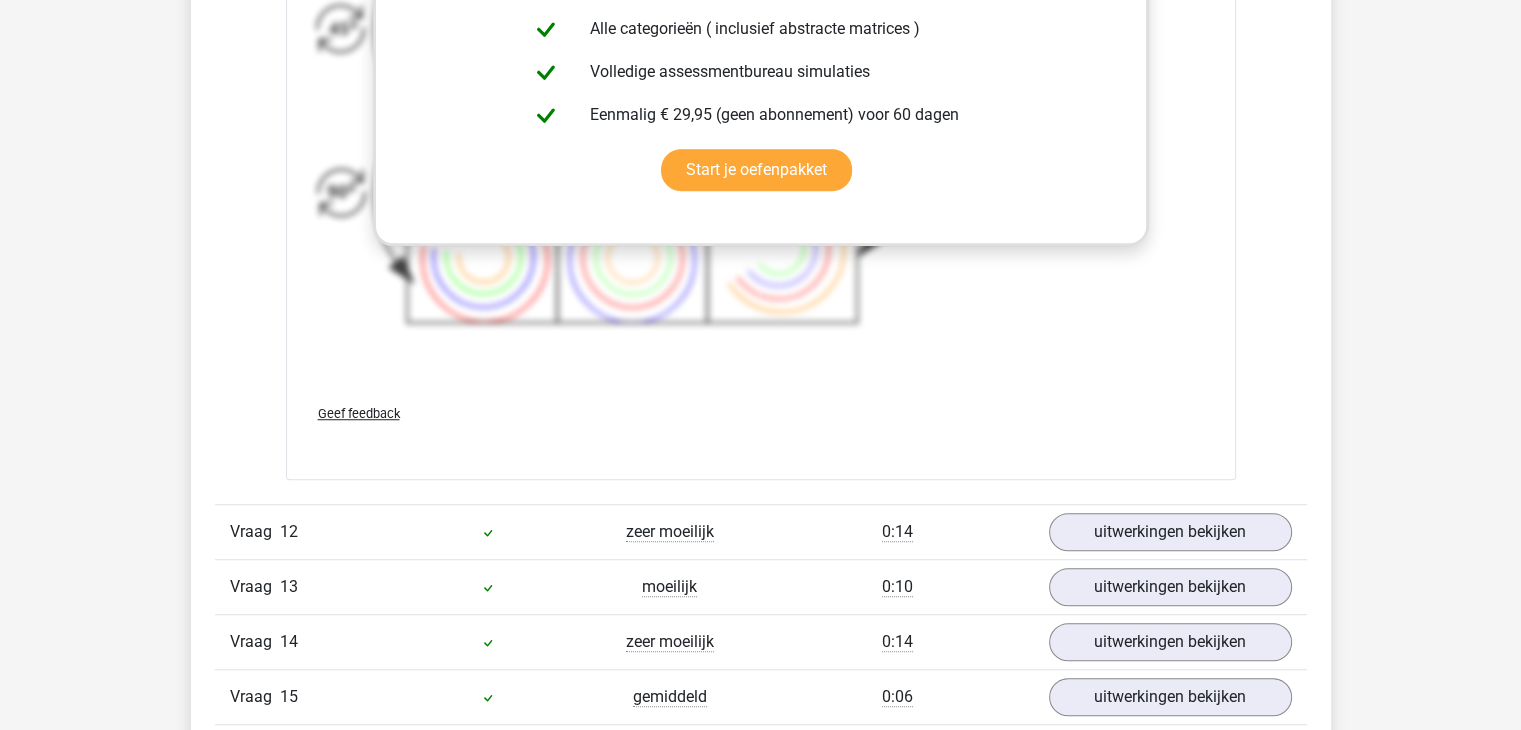 scroll, scrollTop: 16800, scrollLeft: 0, axis: vertical 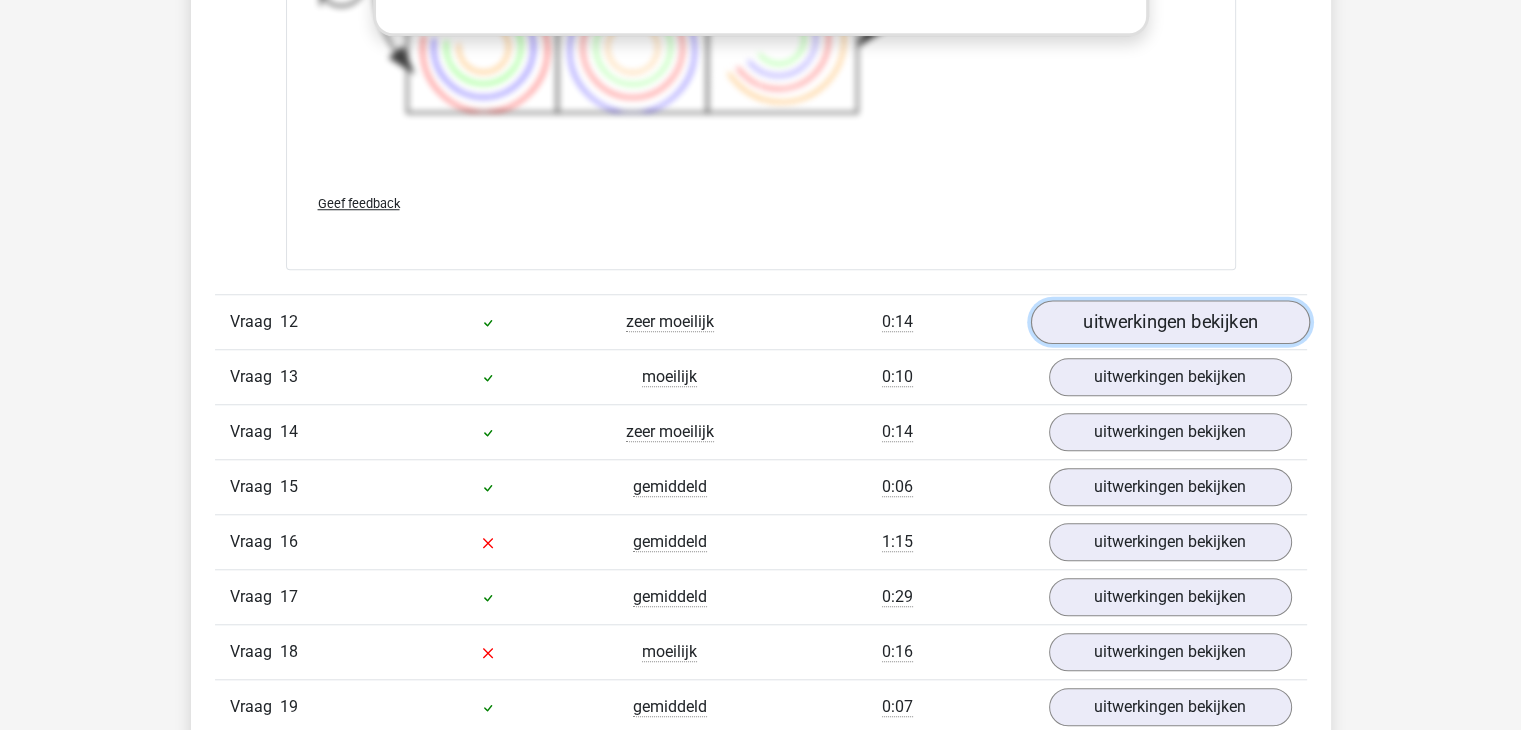 click on "uitwerkingen bekijken" at bounding box center [1169, 323] 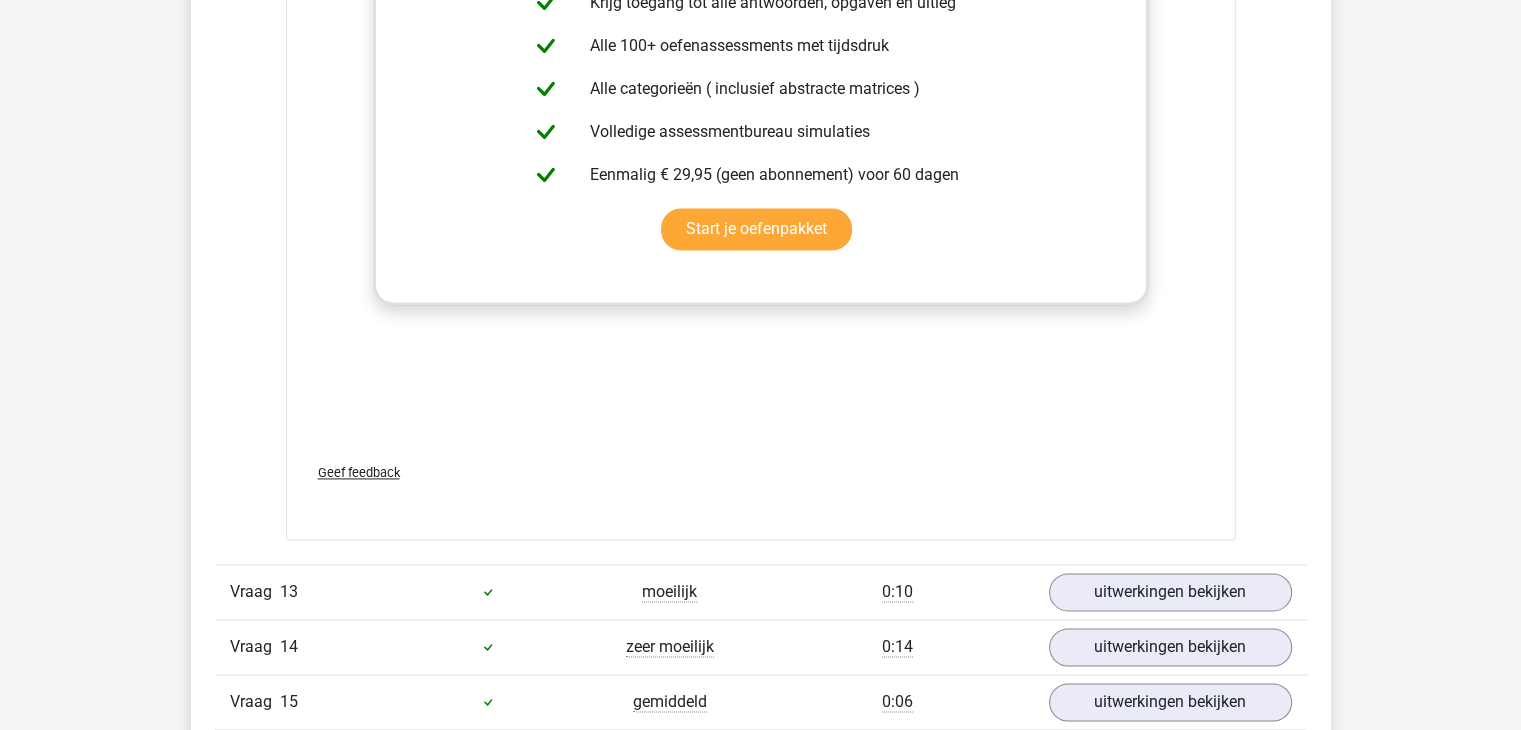 scroll, scrollTop: 18100, scrollLeft: 0, axis: vertical 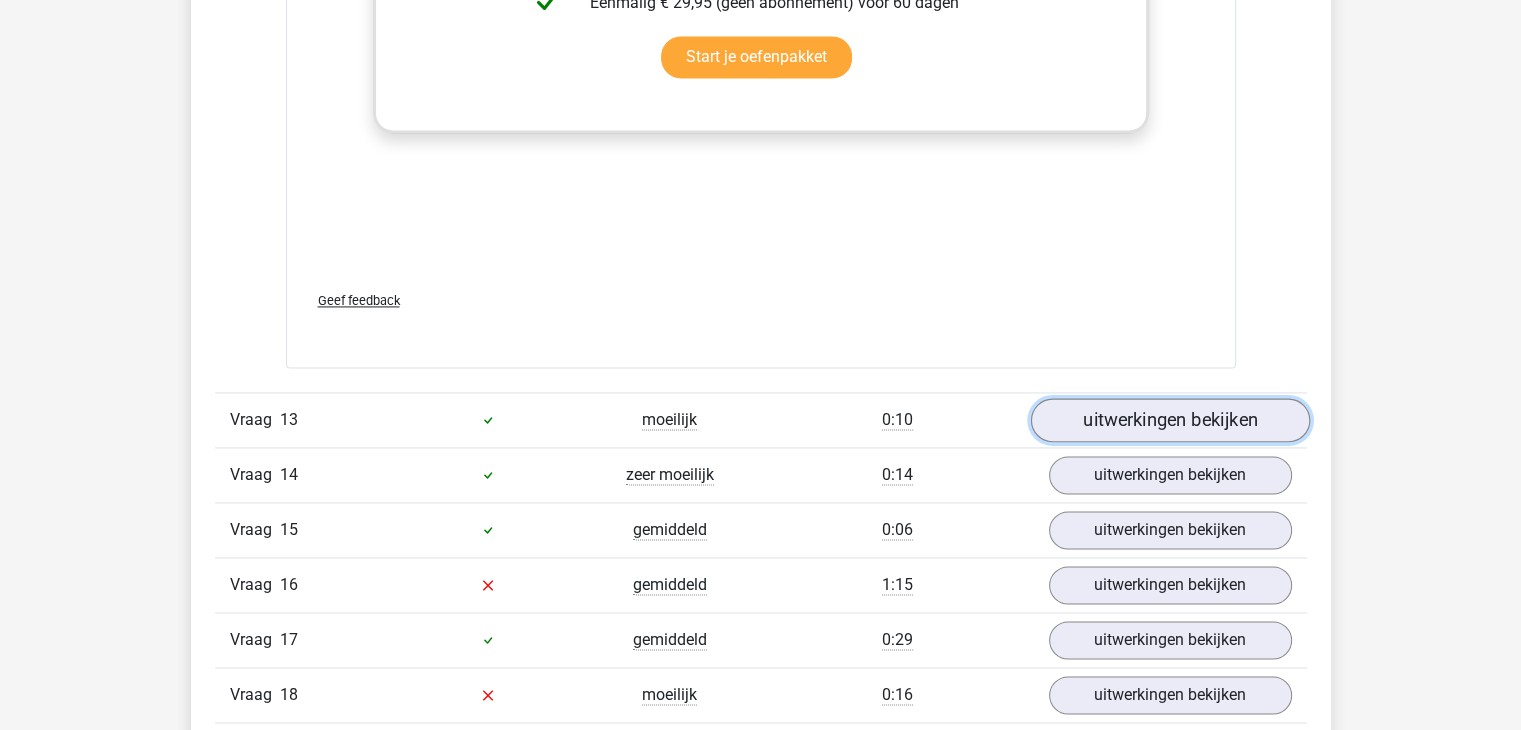 click on "uitwerkingen bekijken" at bounding box center [1169, 420] 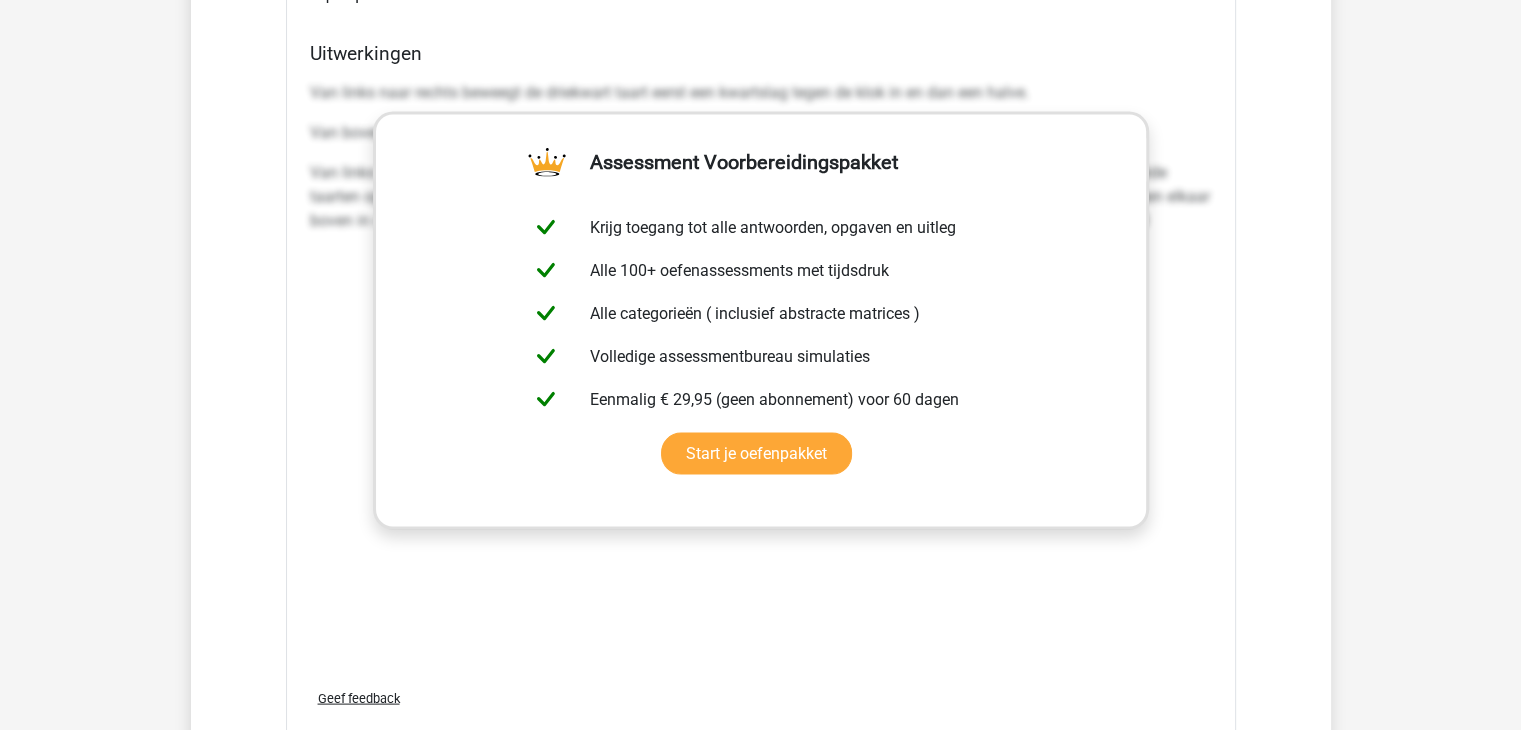 scroll, scrollTop: 19400, scrollLeft: 0, axis: vertical 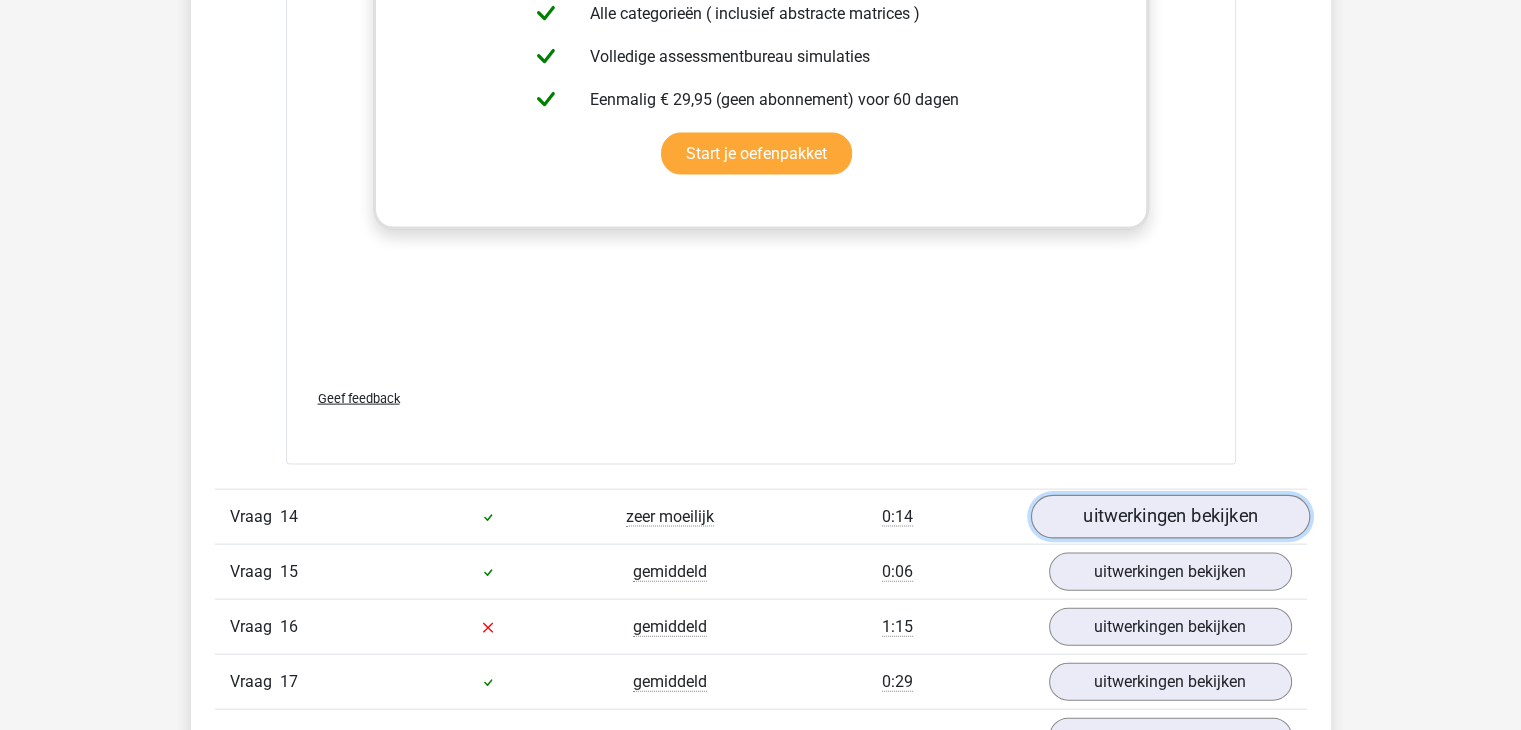 click on "uitwerkingen bekijken" at bounding box center [1169, 517] 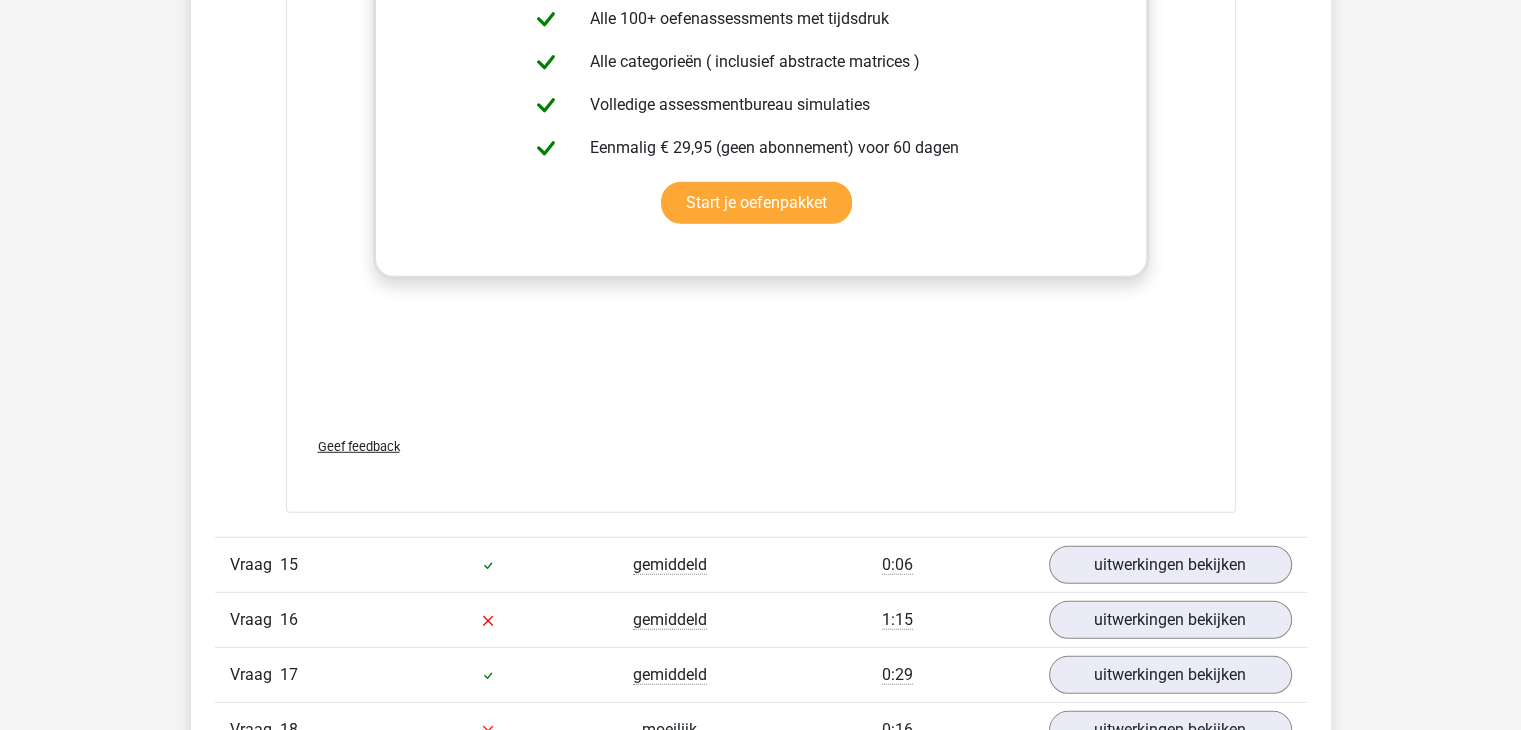 scroll, scrollTop: 20800, scrollLeft: 0, axis: vertical 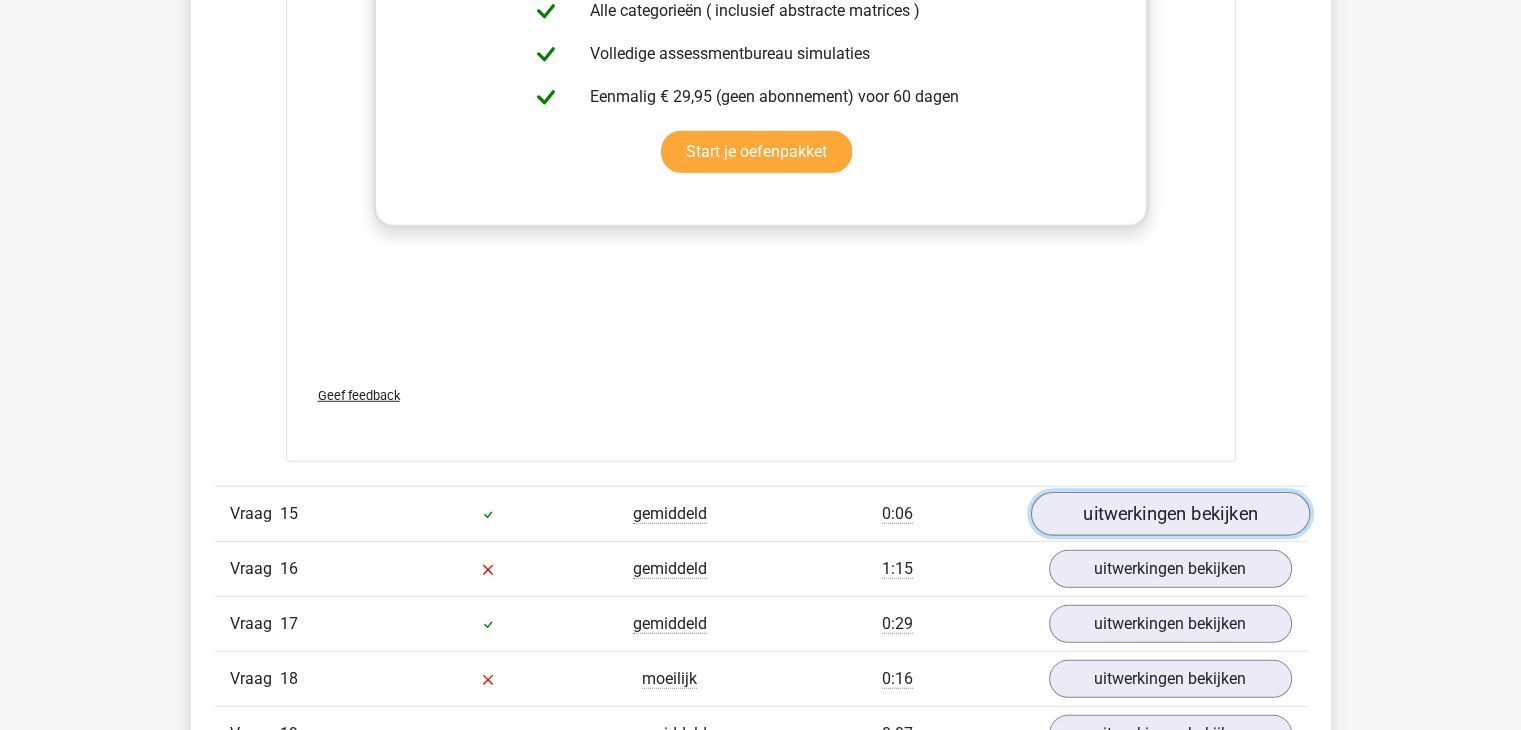 click on "uitwerkingen bekijken" at bounding box center (1169, 514) 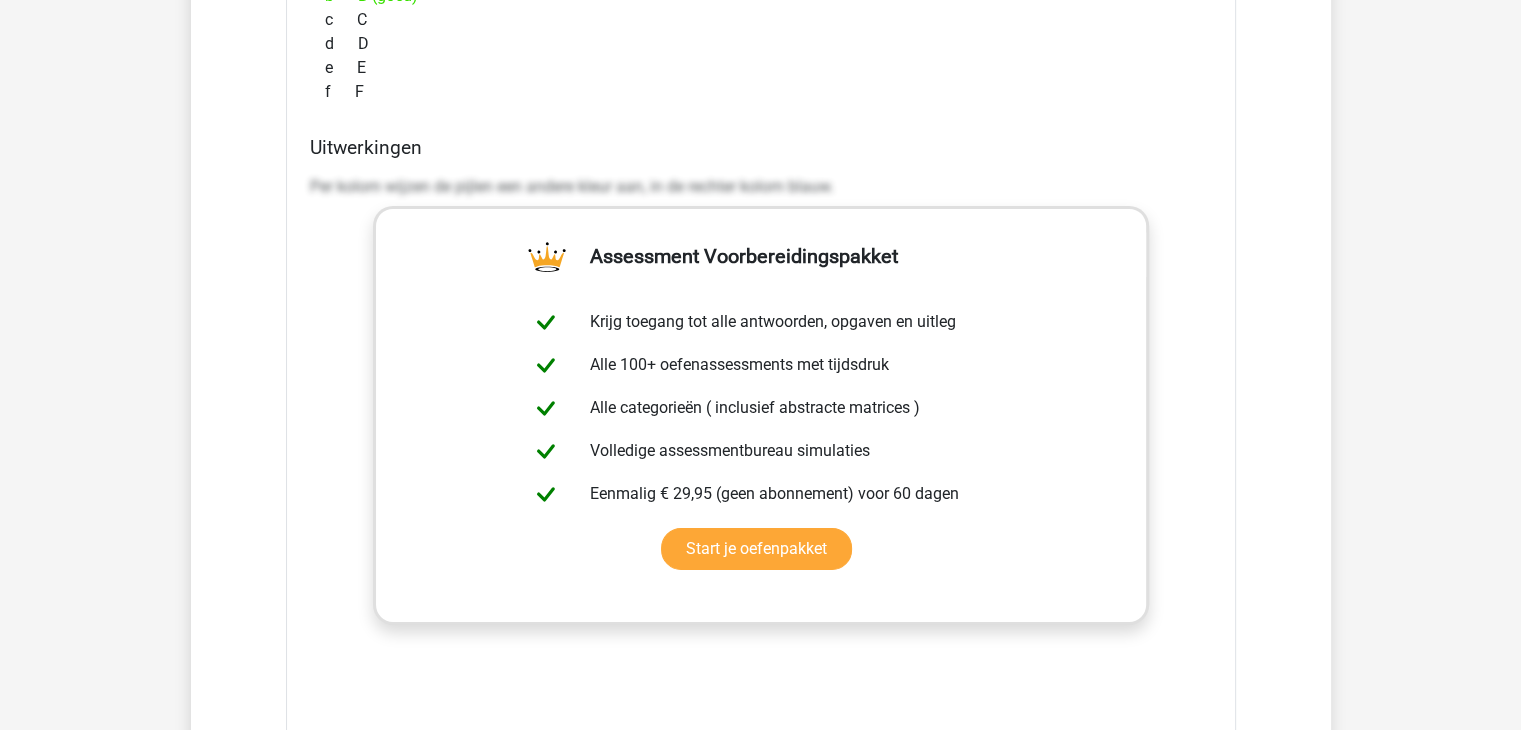 scroll, scrollTop: 22200, scrollLeft: 0, axis: vertical 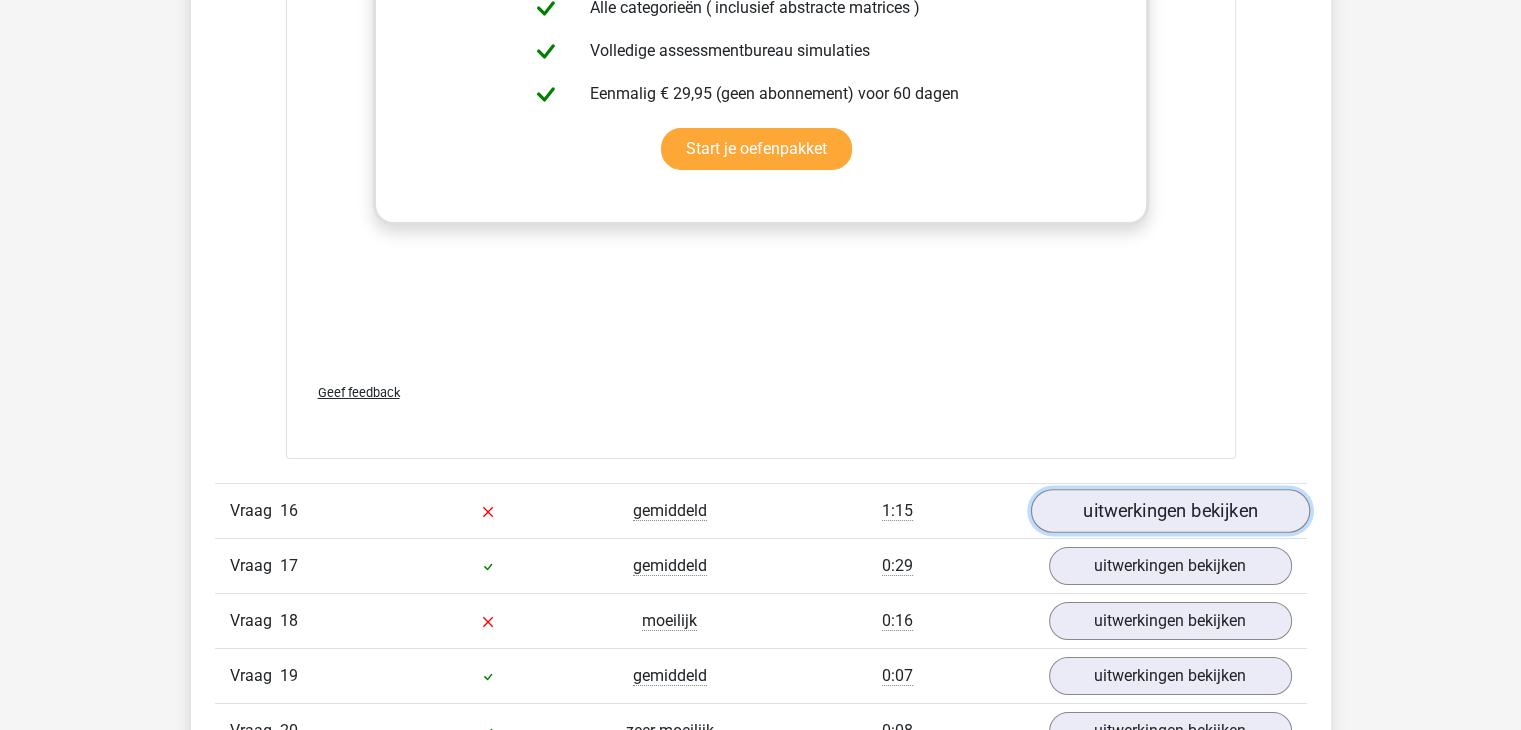 click on "uitwerkingen bekijken" at bounding box center (1169, 511) 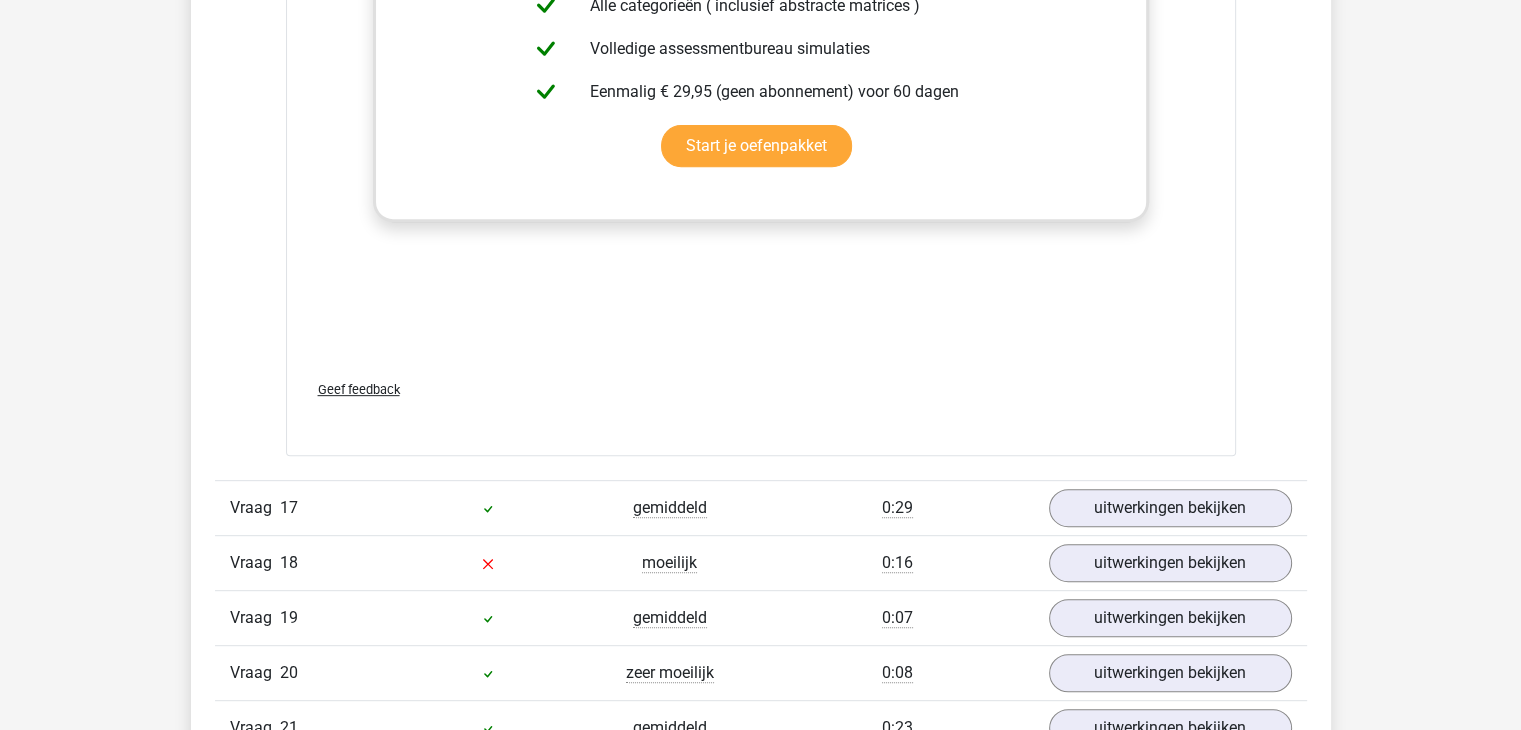 scroll, scrollTop: 23800, scrollLeft: 0, axis: vertical 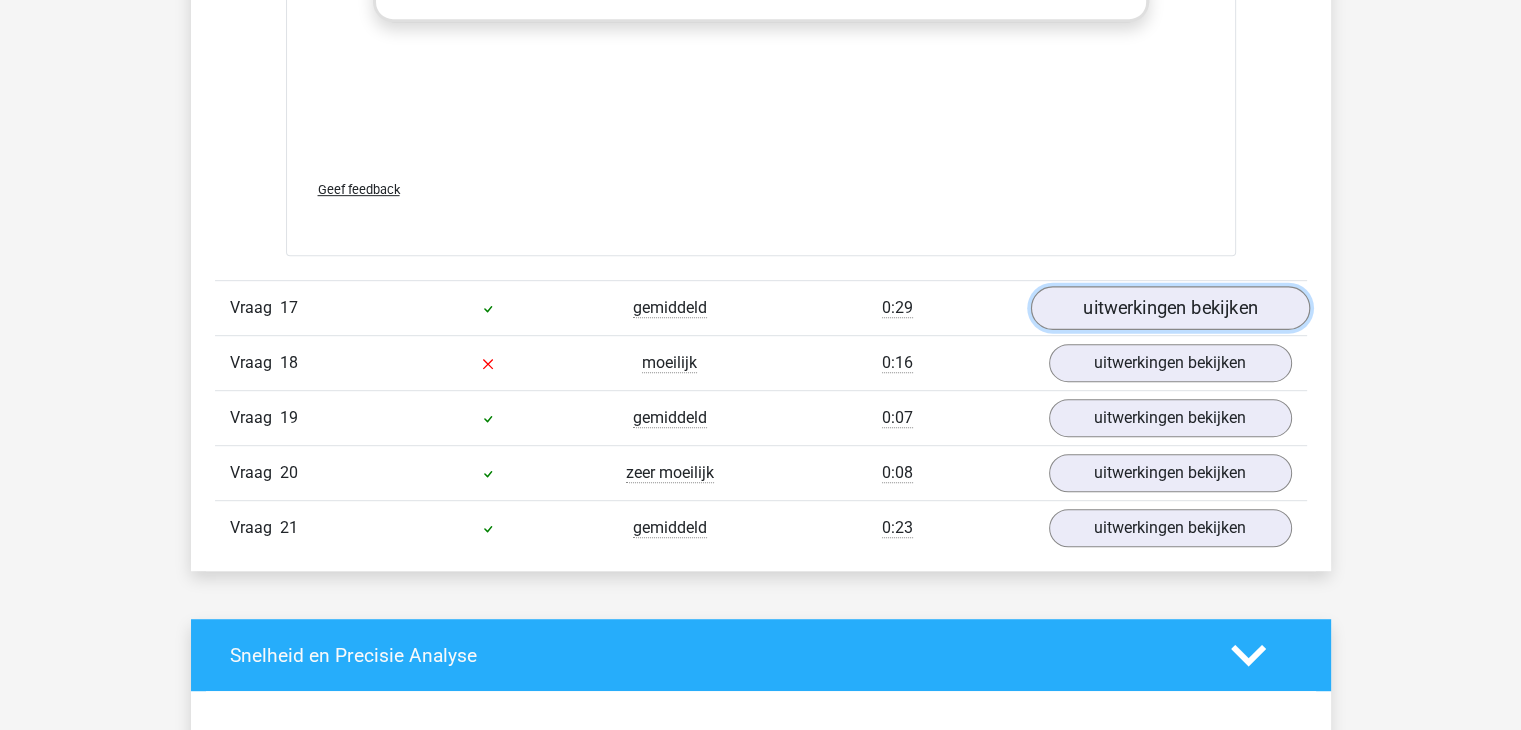 click on "uitwerkingen bekijken" at bounding box center (1169, 309) 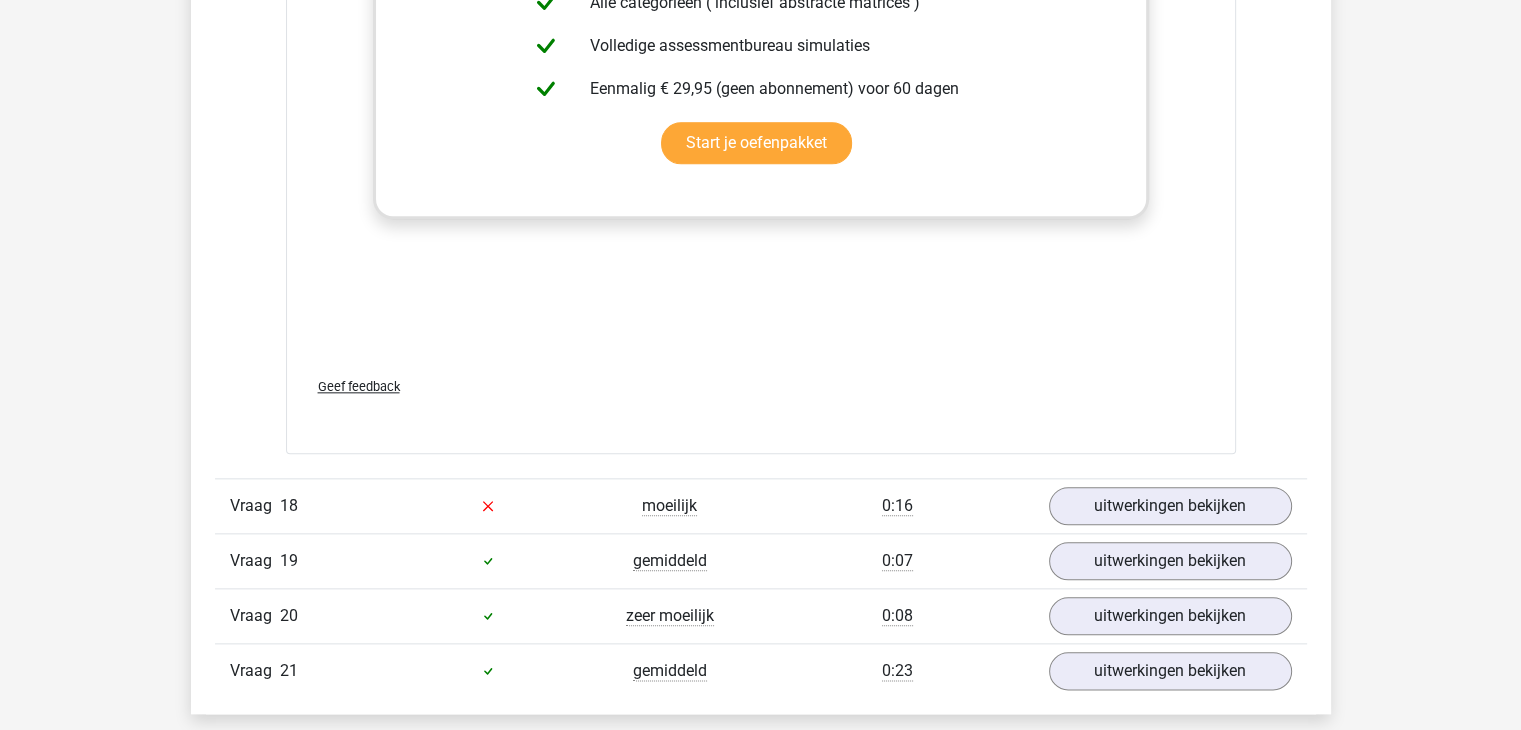 scroll, scrollTop: 25100, scrollLeft: 0, axis: vertical 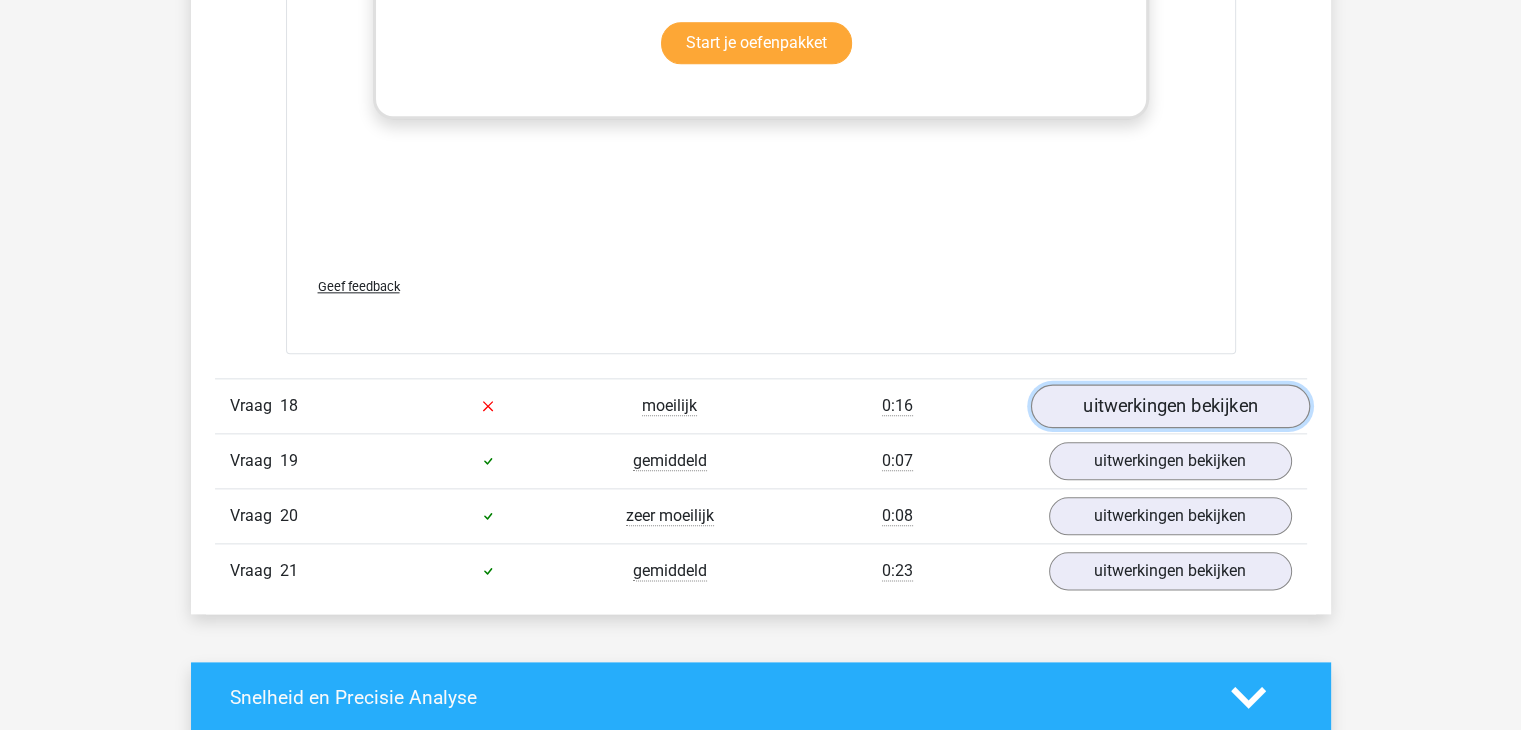 click on "uitwerkingen bekijken" at bounding box center [1169, 406] 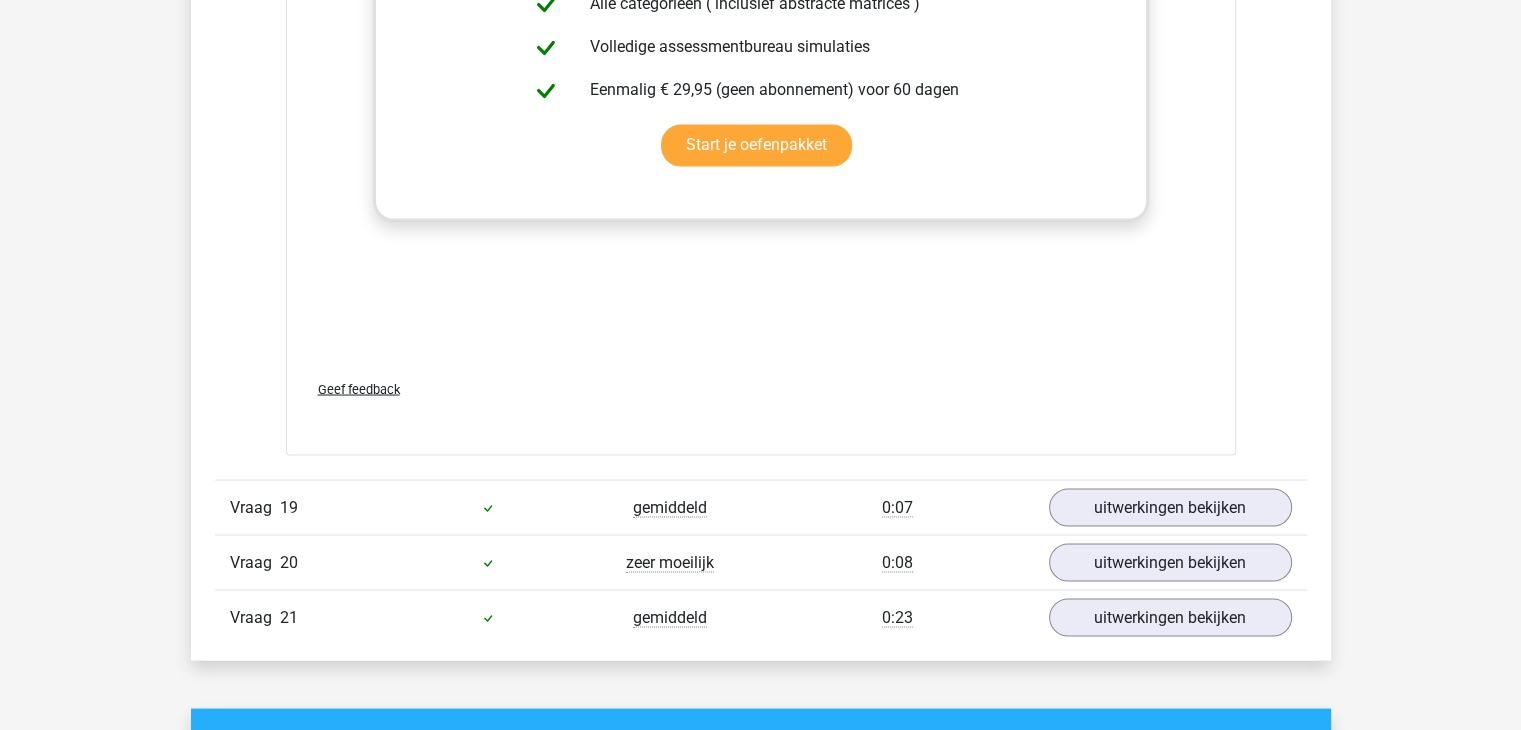 scroll, scrollTop: 26400, scrollLeft: 0, axis: vertical 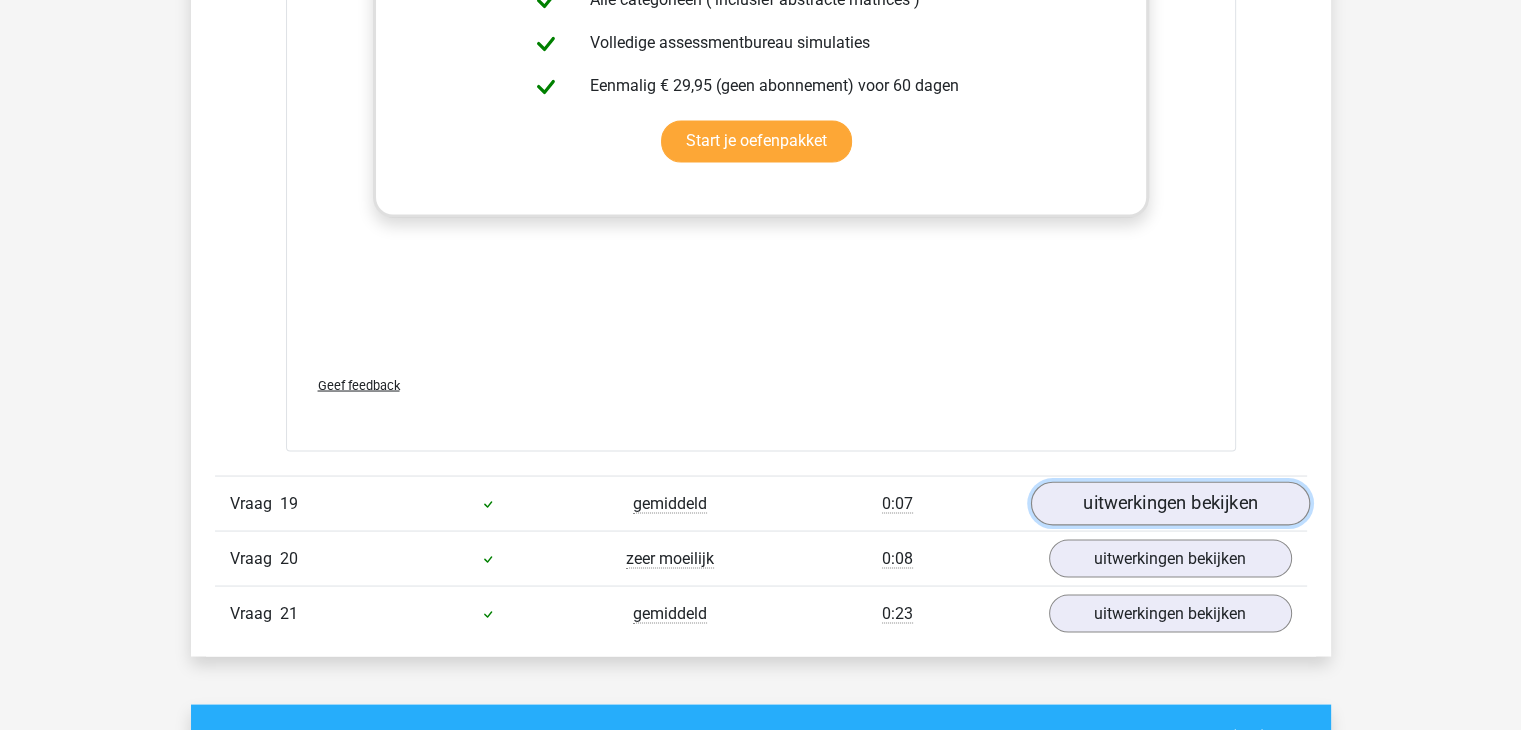 click on "uitwerkingen bekijken" at bounding box center [1169, 503] 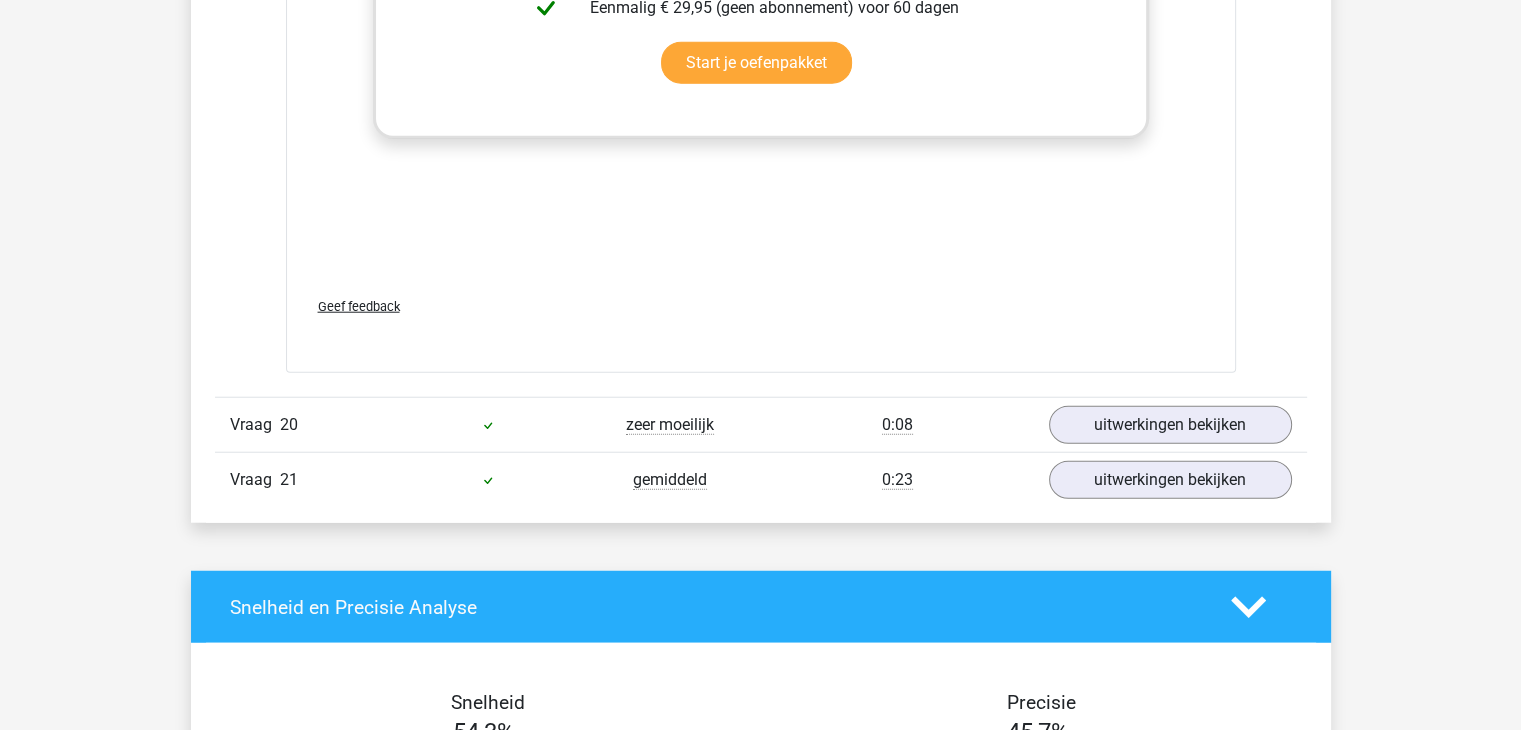 scroll, scrollTop: 27900, scrollLeft: 0, axis: vertical 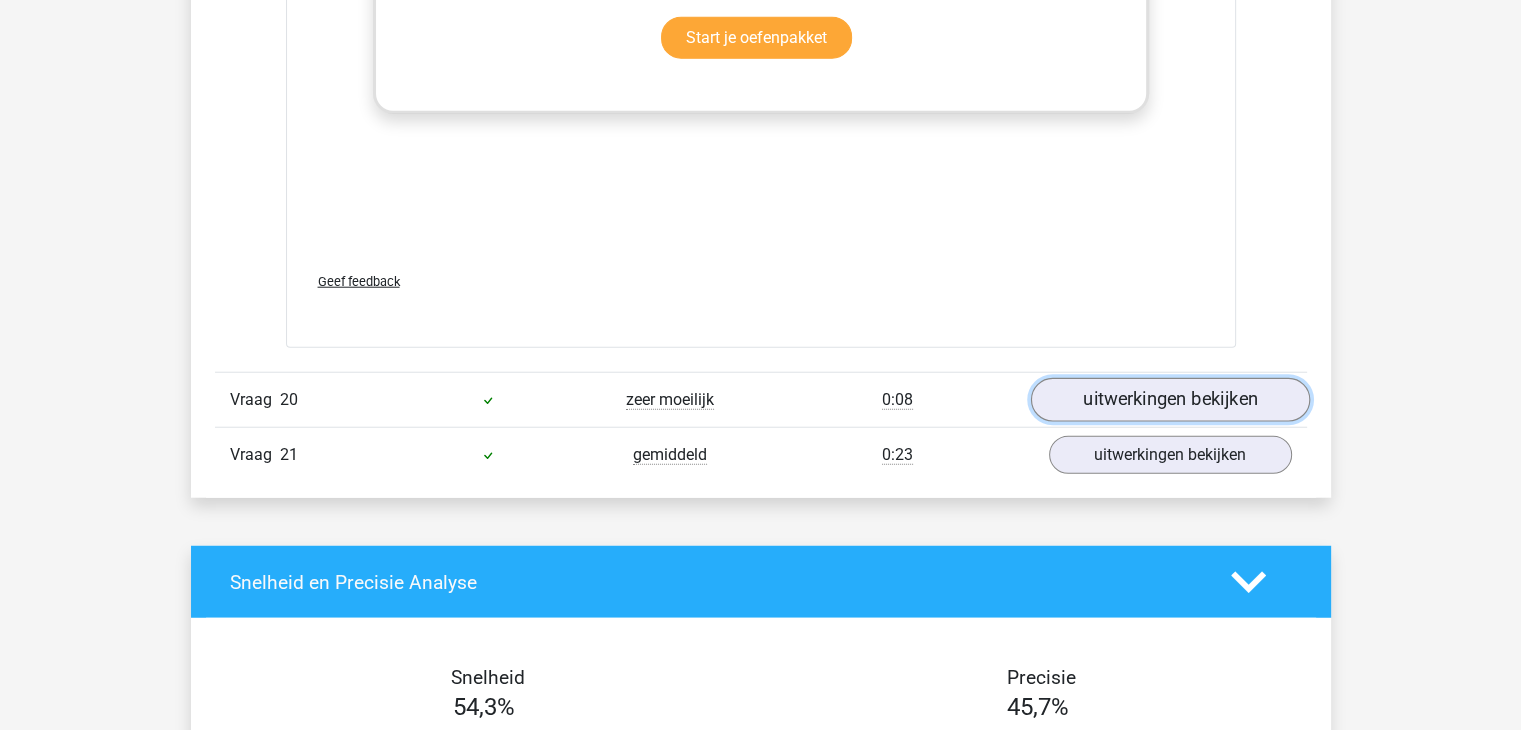 click on "uitwerkingen bekijken" at bounding box center [1169, 400] 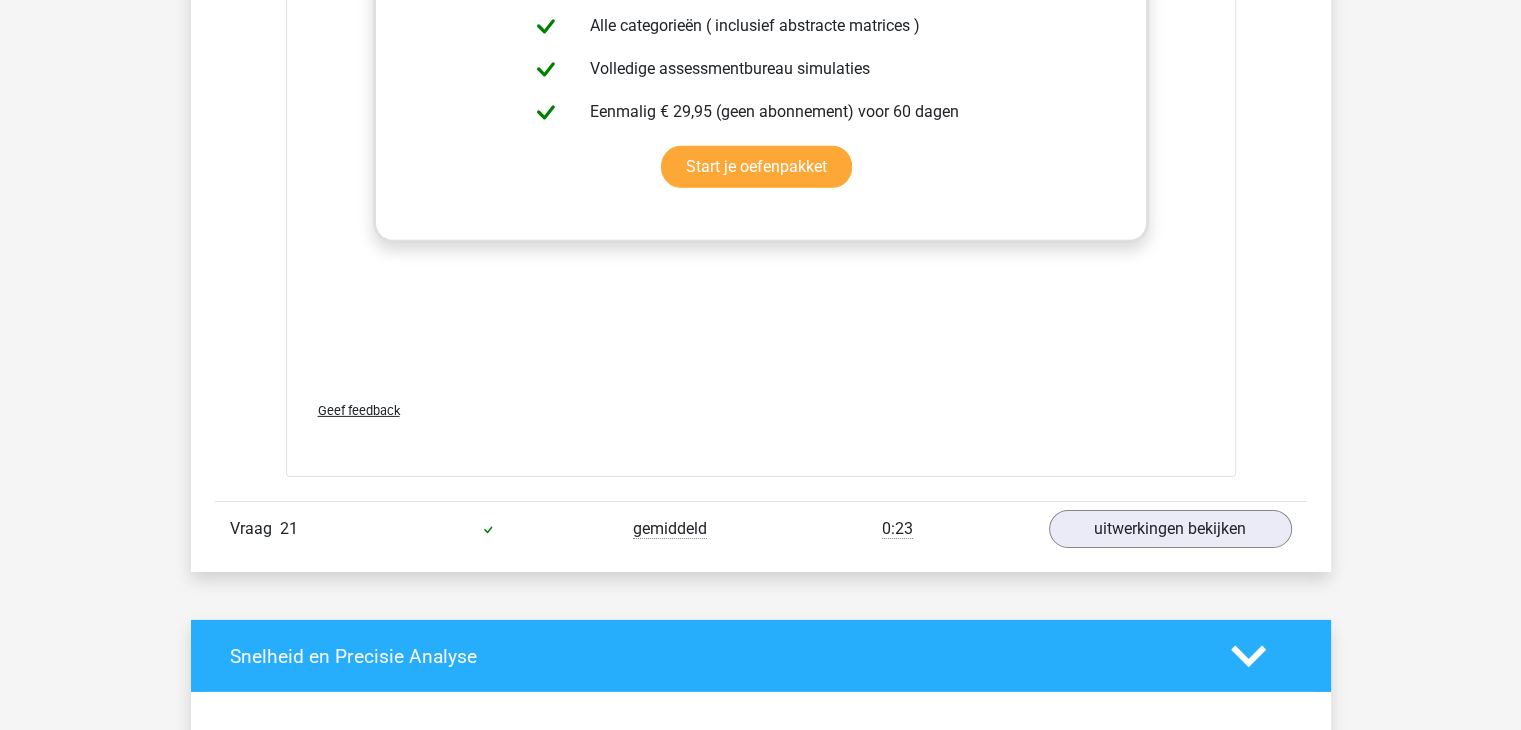 scroll, scrollTop: 29200, scrollLeft: 0, axis: vertical 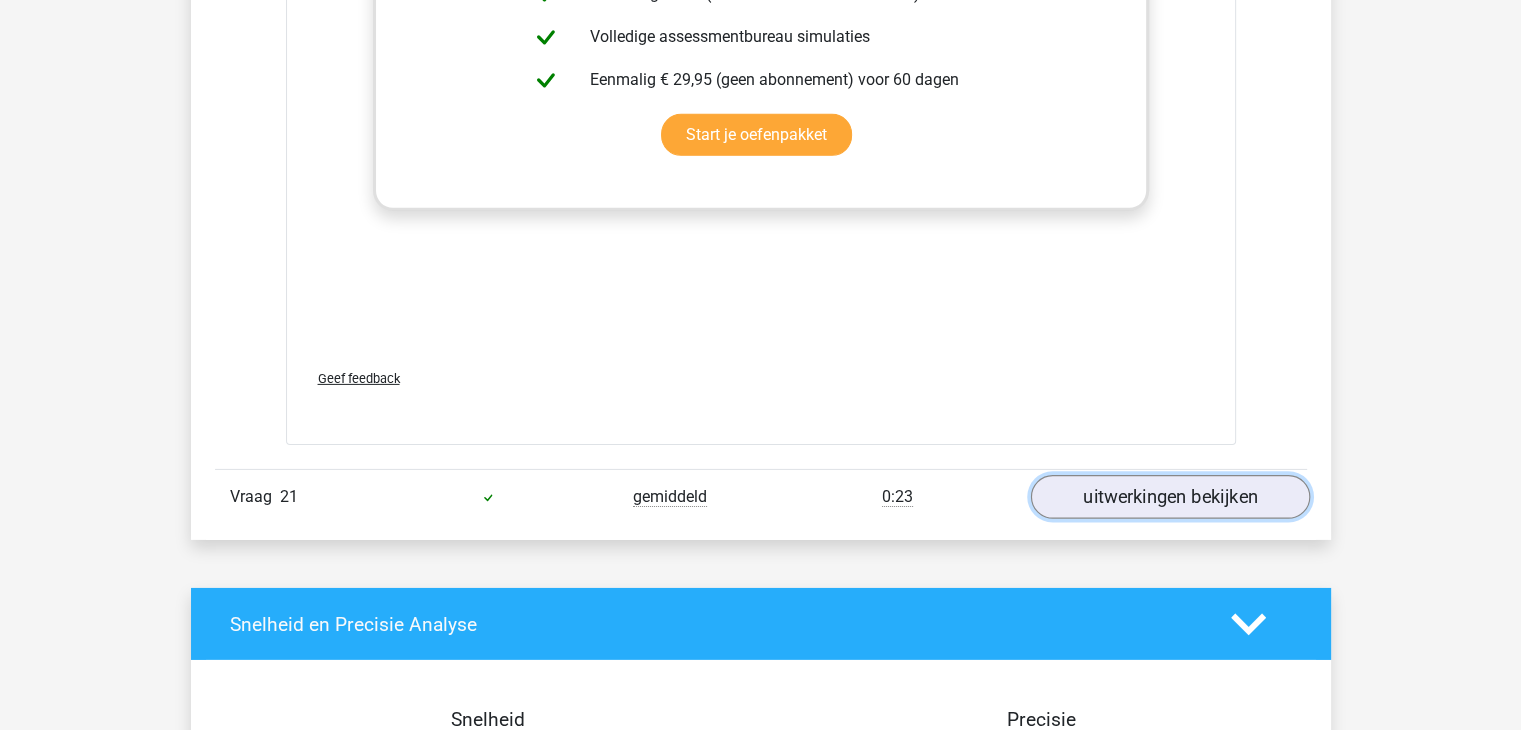 click on "uitwerkingen bekijken" at bounding box center (1169, 497) 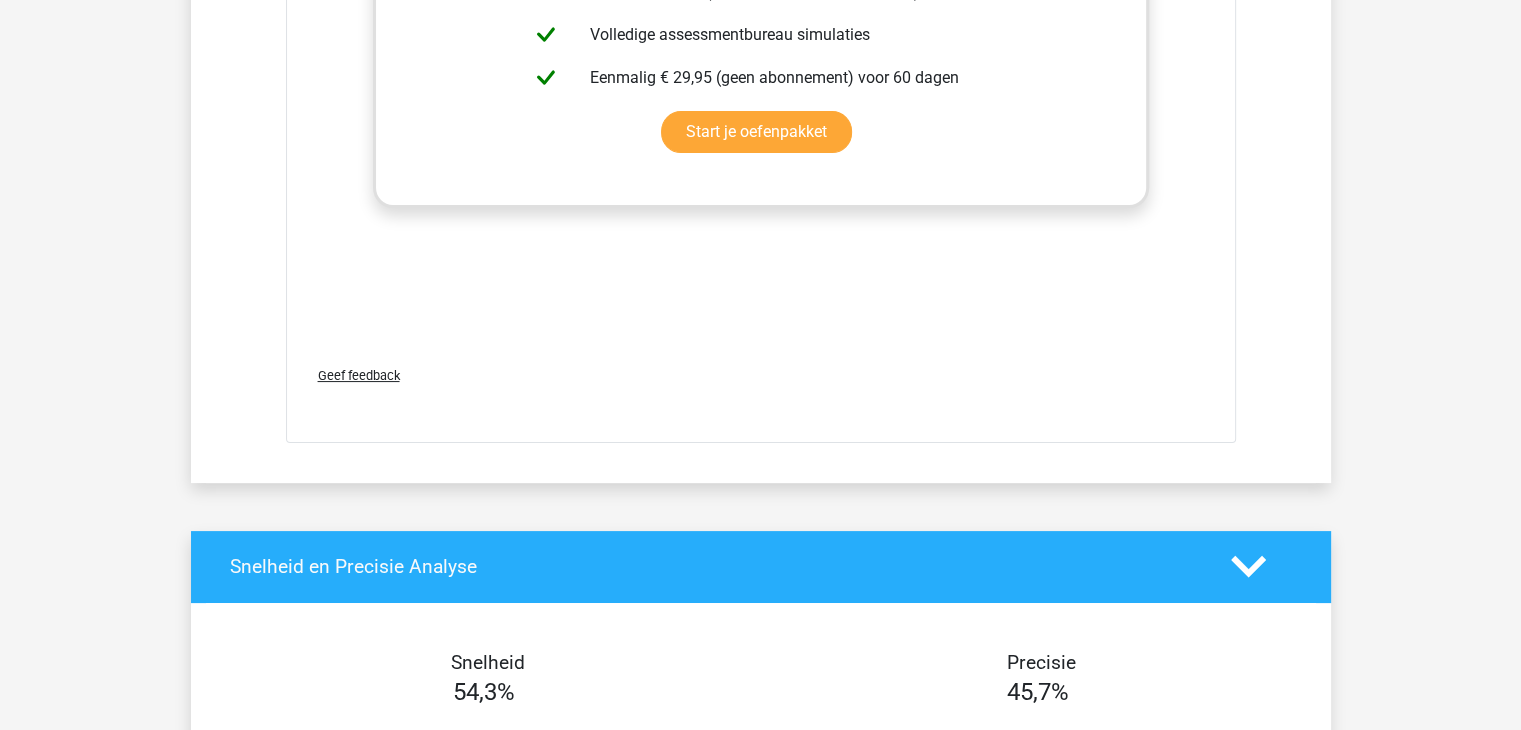 scroll, scrollTop: 31100, scrollLeft: 0, axis: vertical 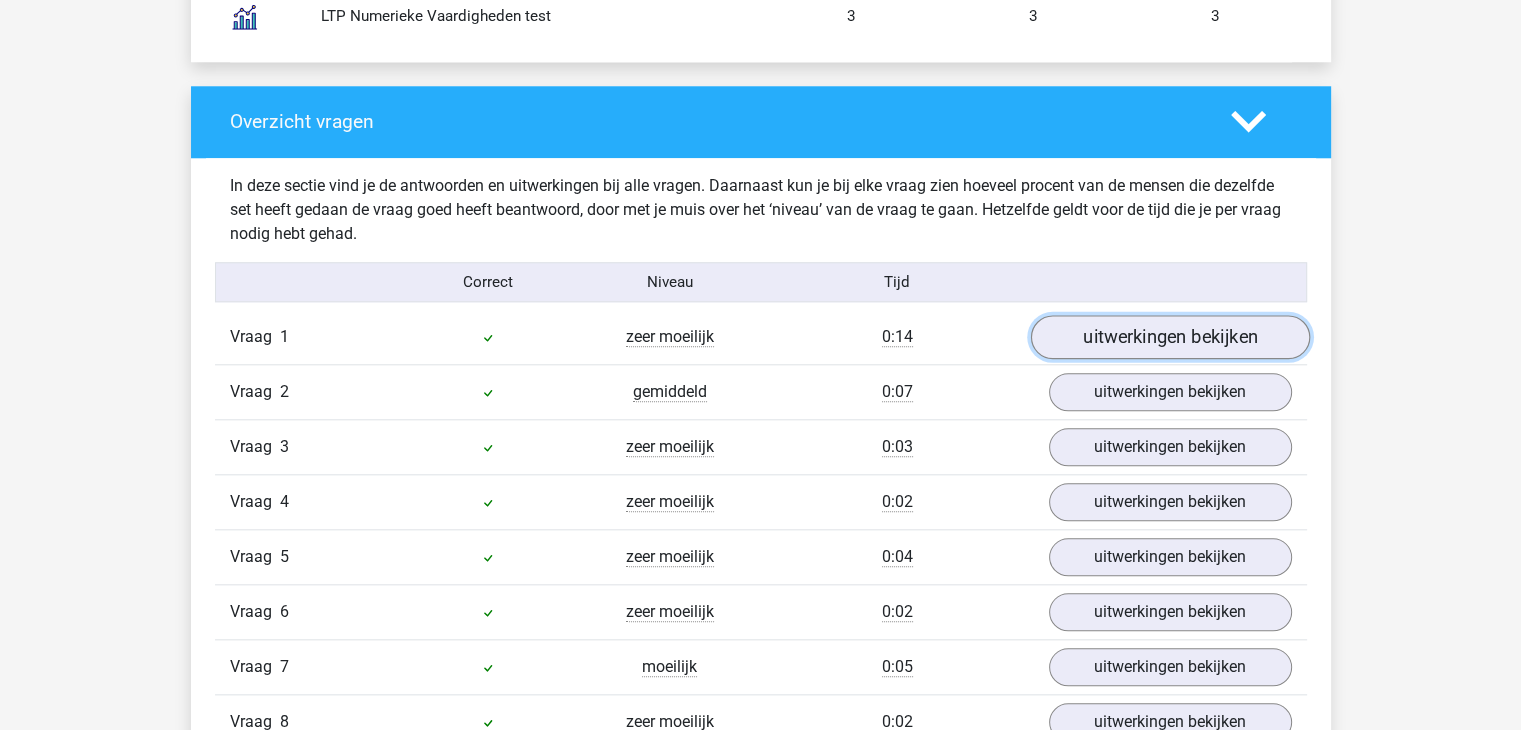 click on "uitwerkingen bekijken" at bounding box center (1169, 338) 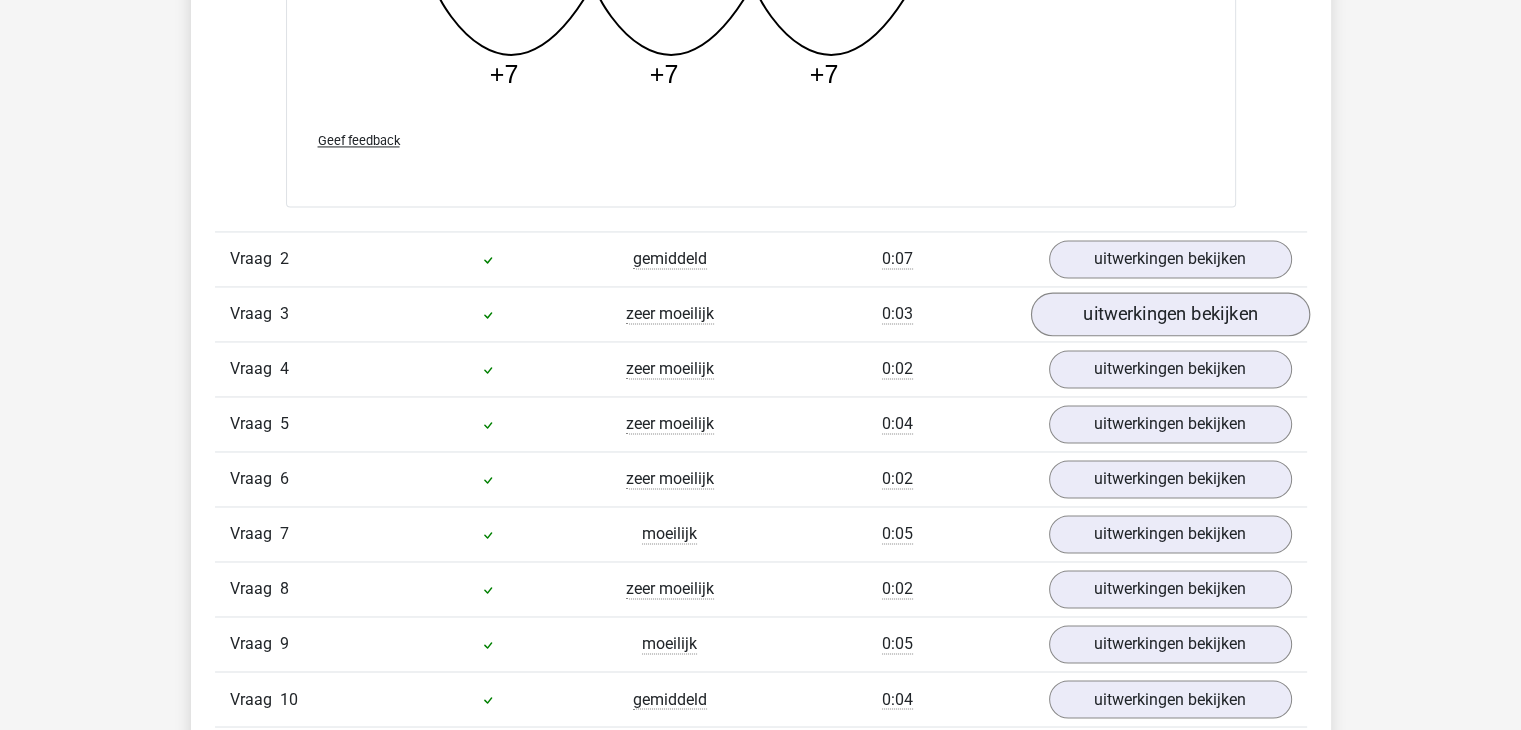 scroll, scrollTop: 3179, scrollLeft: 0, axis: vertical 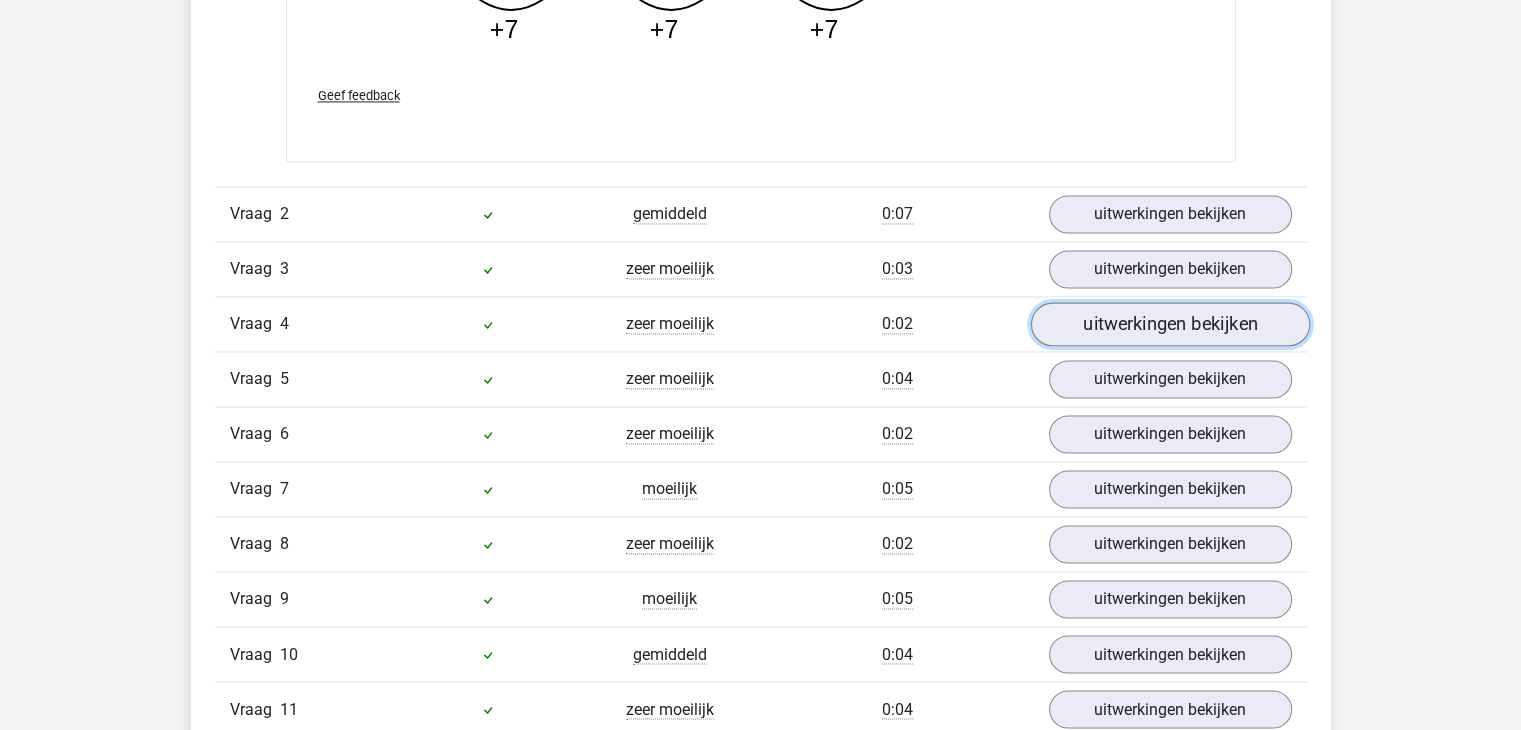 click on "uitwerkingen bekijken" at bounding box center [1169, 324] 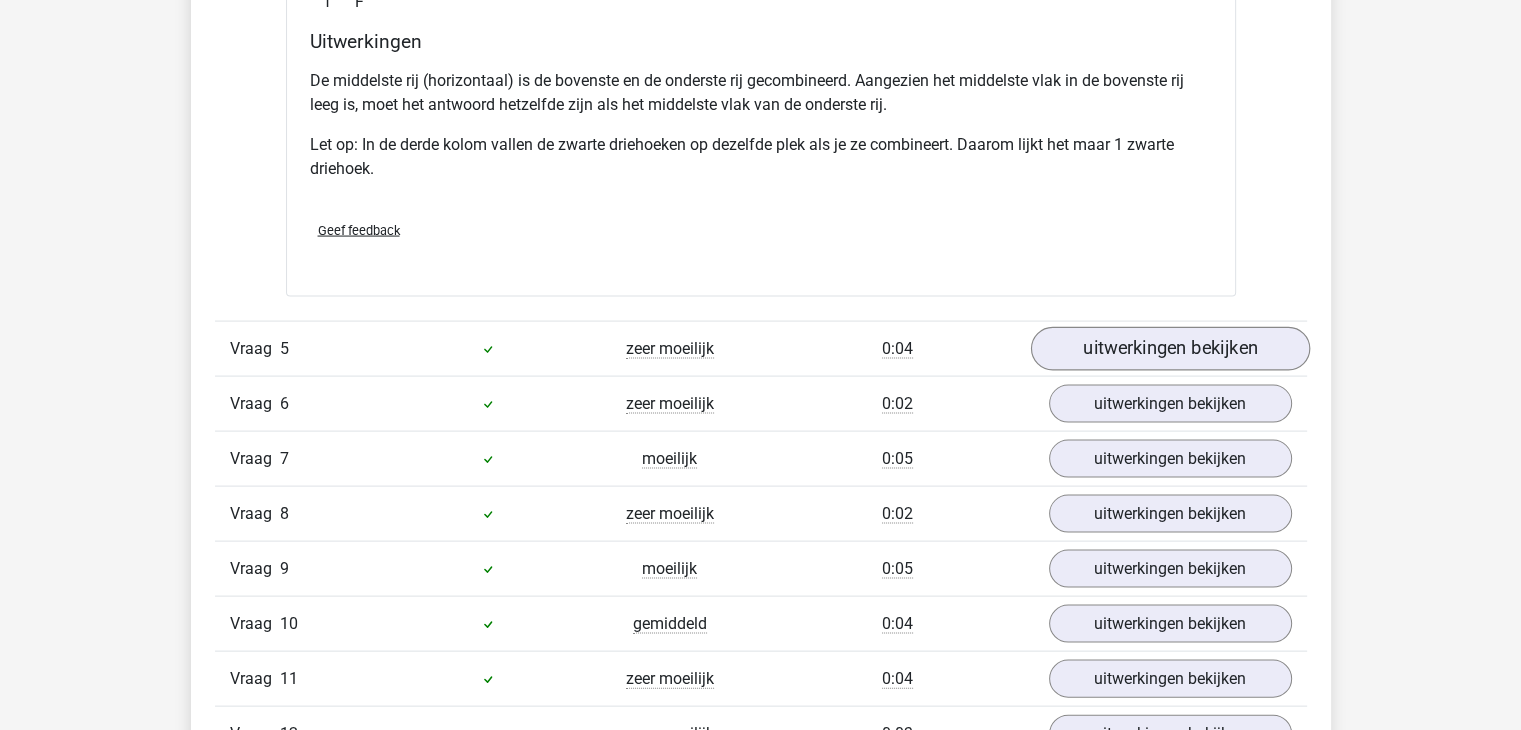 scroll, scrollTop: 4179, scrollLeft: 0, axis: vertical 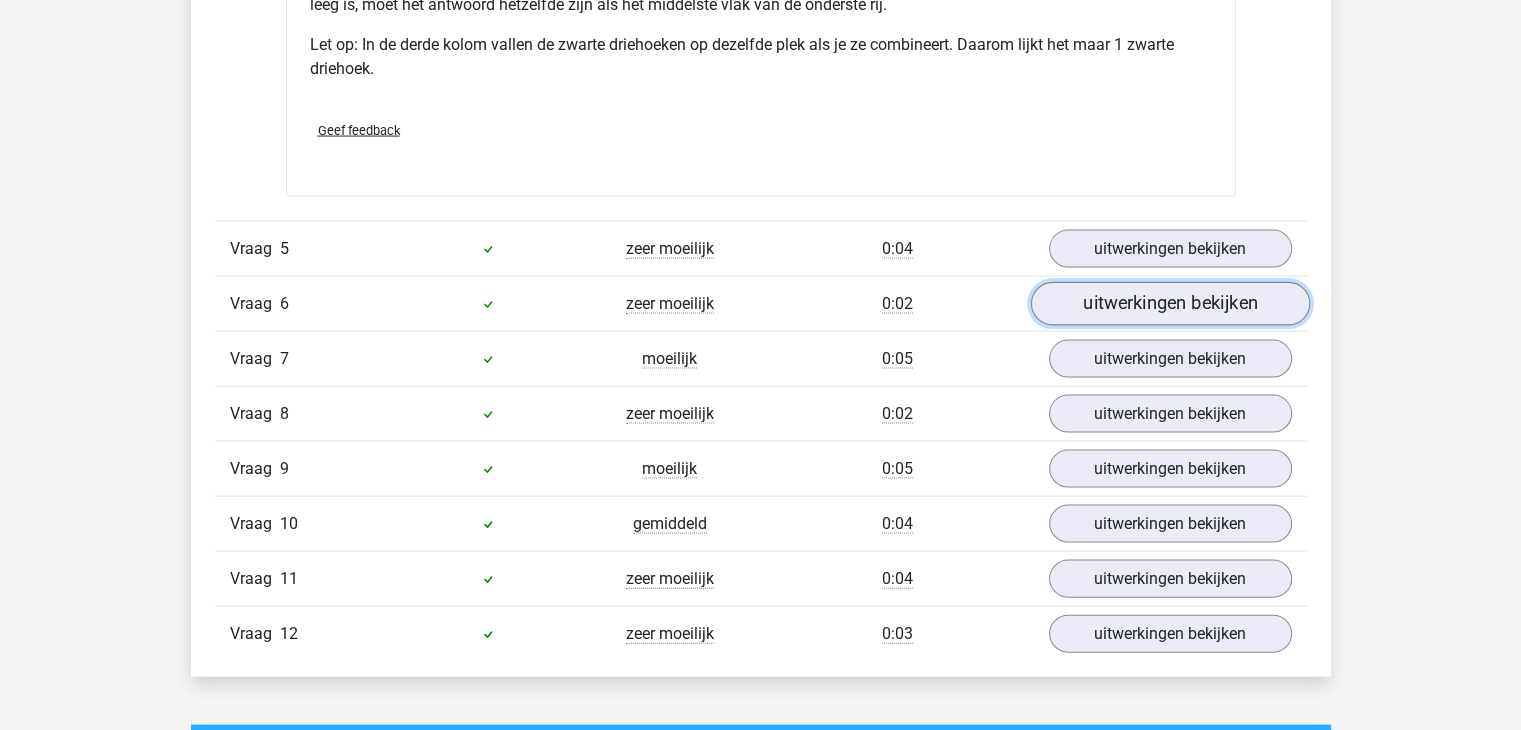 click on "uitwerkingen bekijken" at bounding box center [1169, 305] 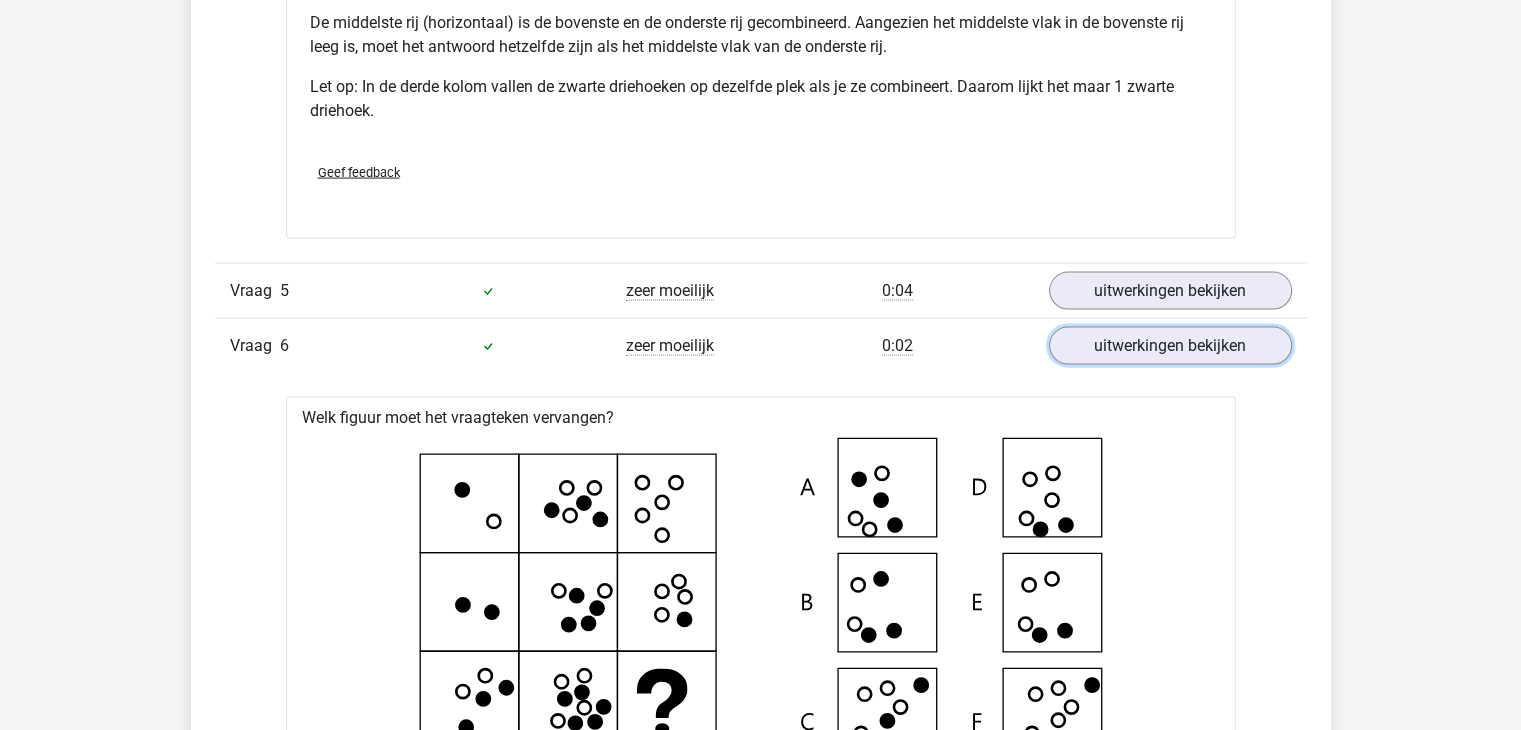 scroll, scrollTop: 4079, scrollLeft: 0, axis: vertical 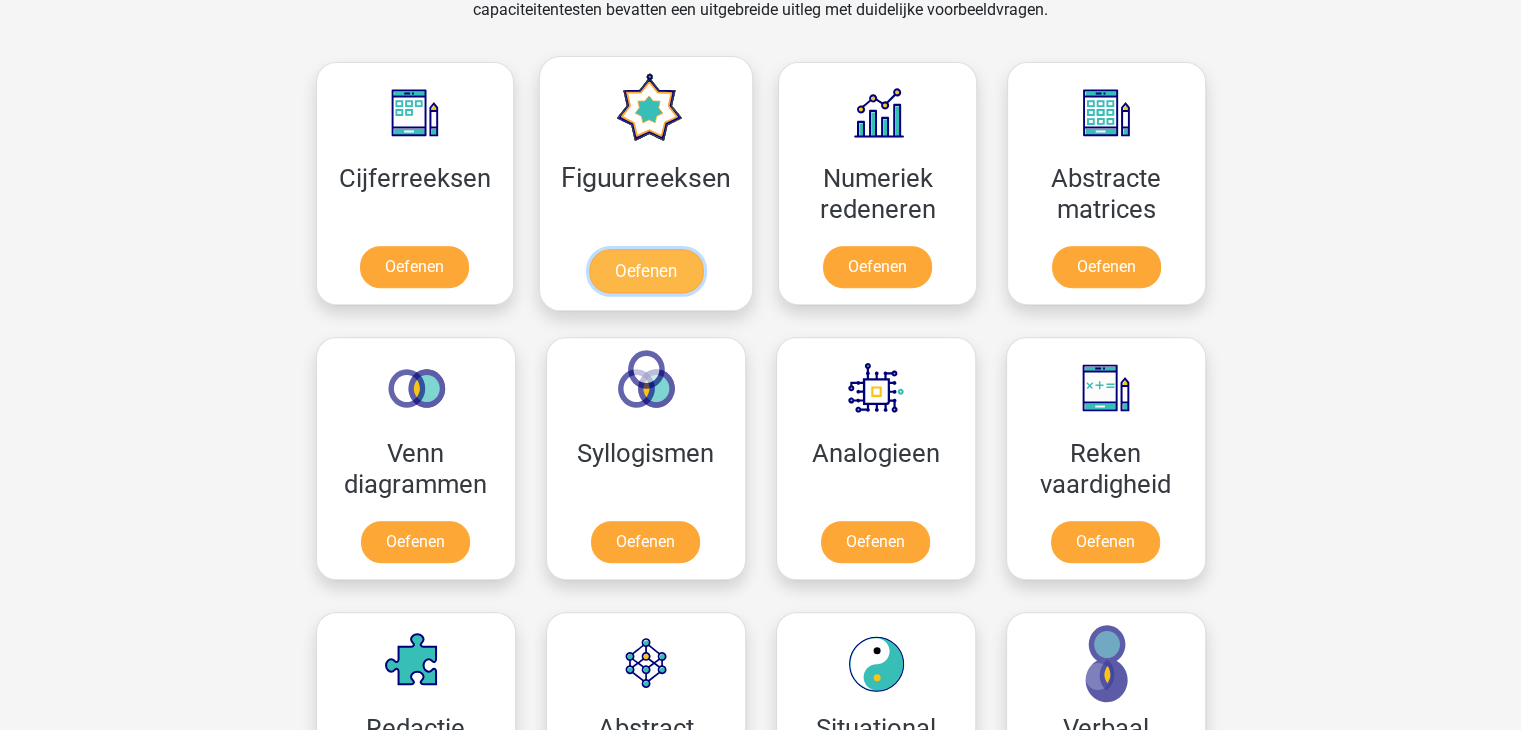 click on "Oefenen" at bounding box center [646, 271] 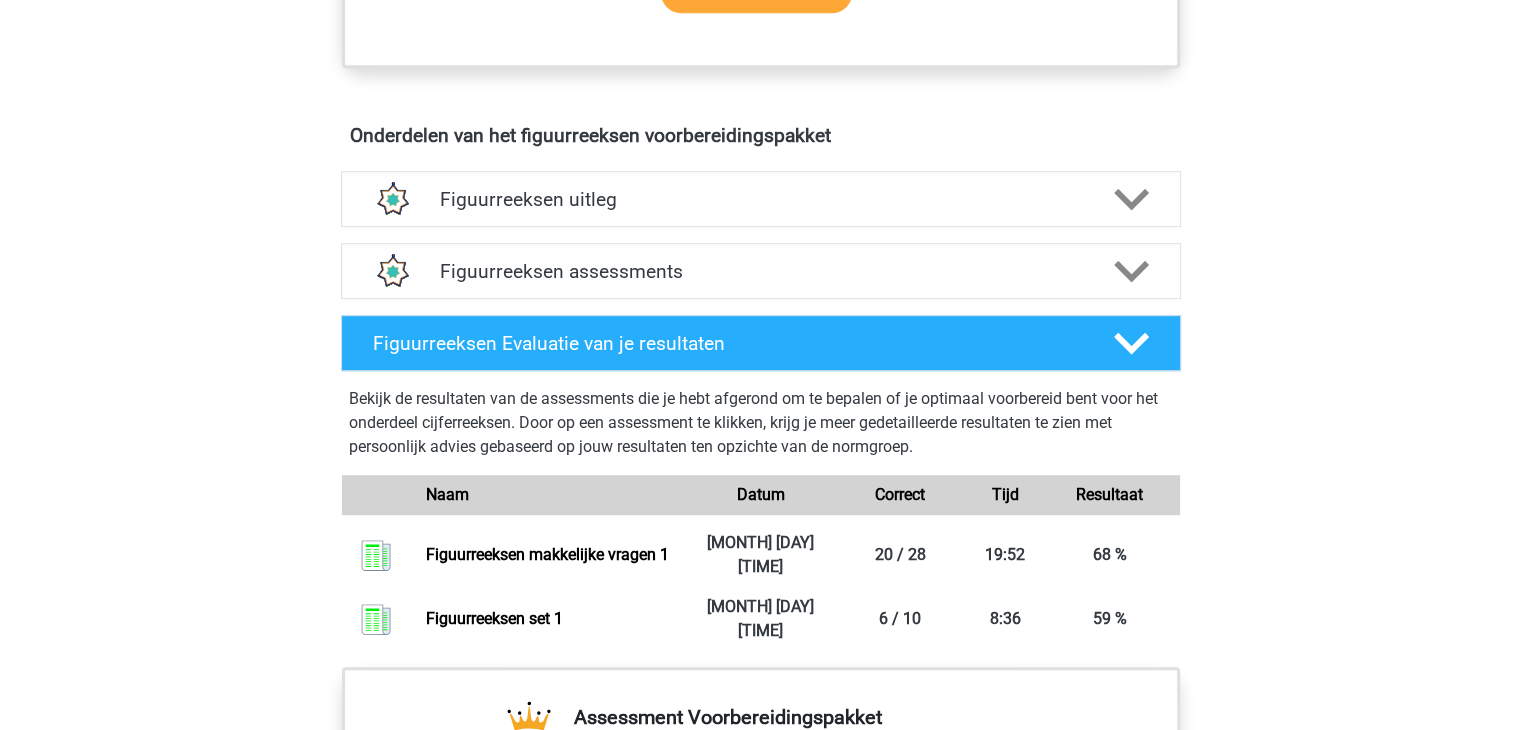 scroll, scrollTop: 1100, scrollLeft: 0, axis: vertical 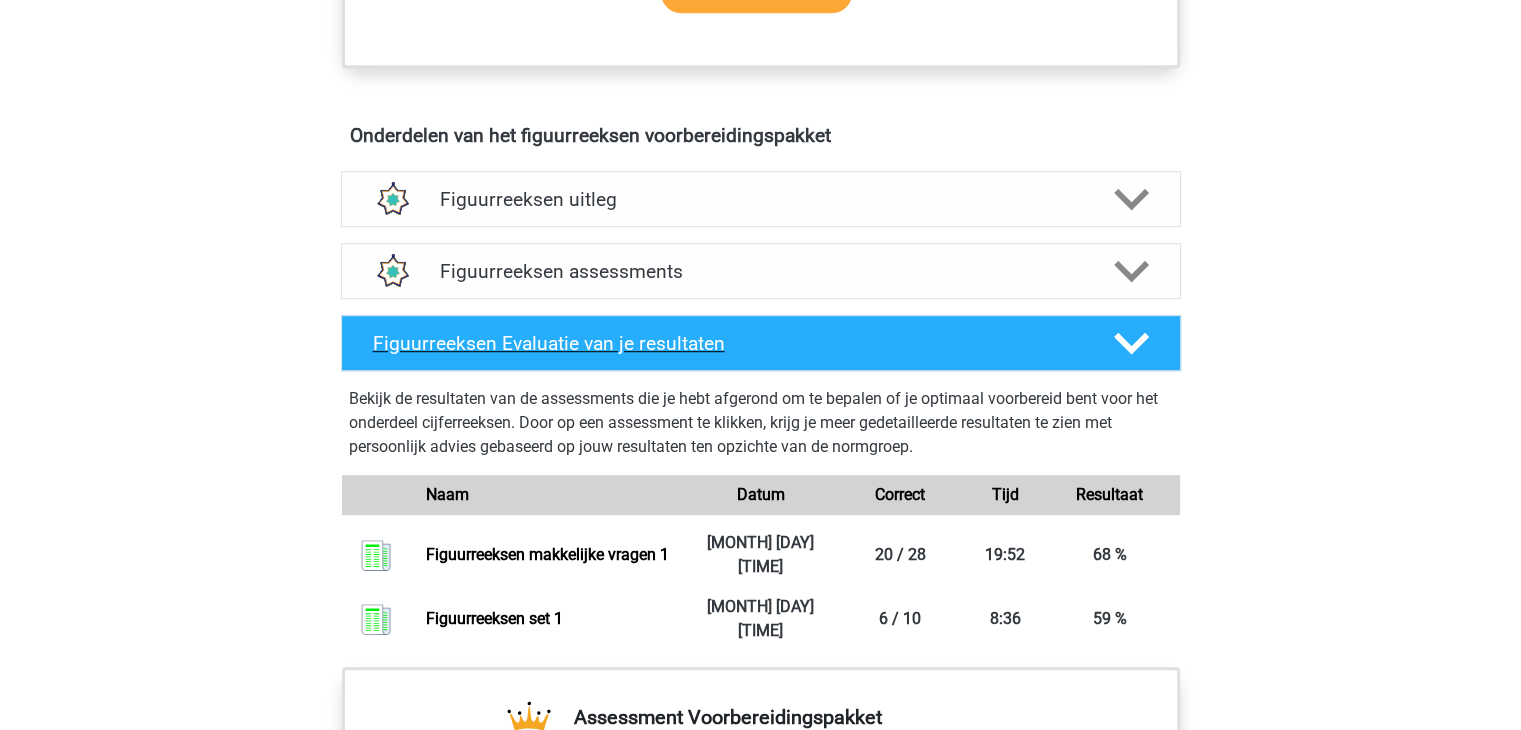 click 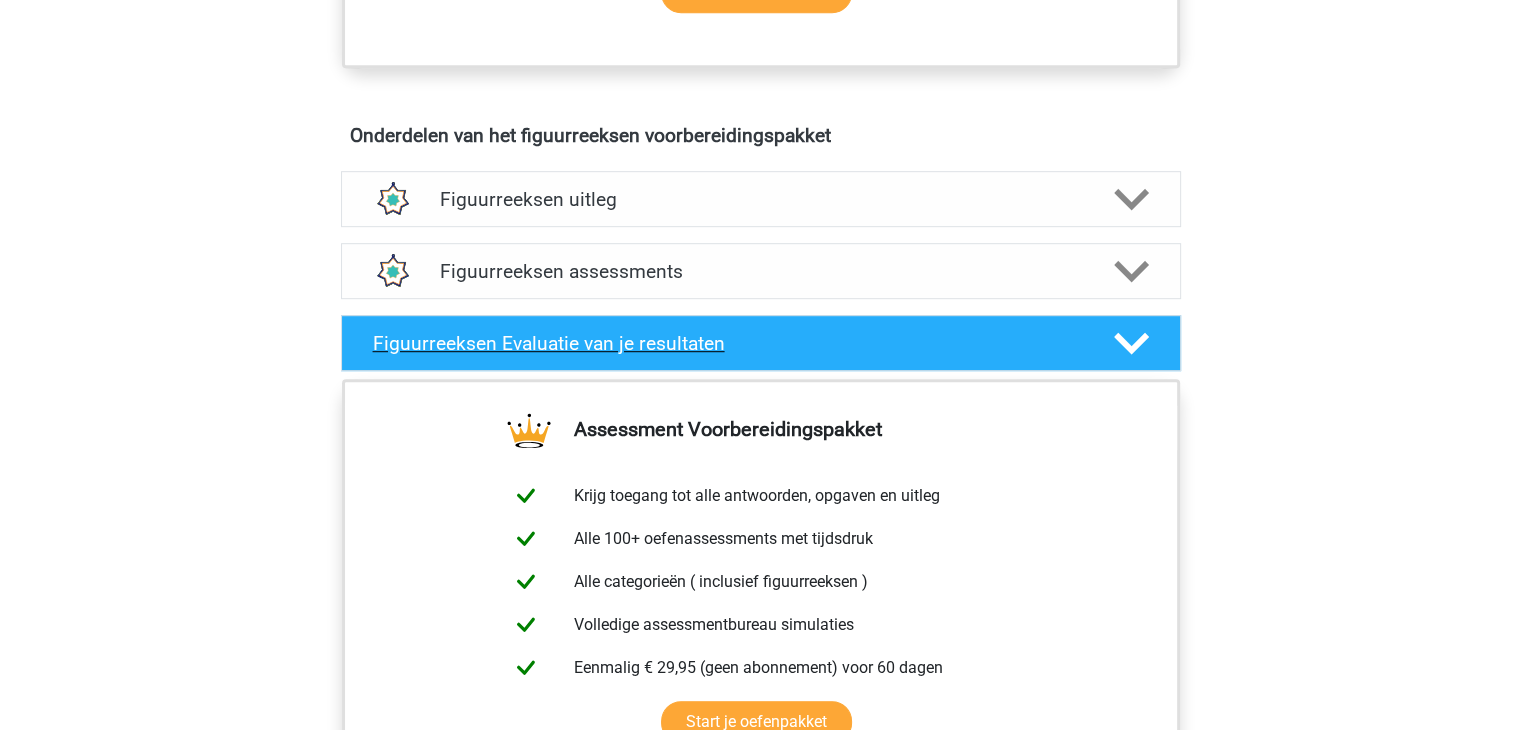 click 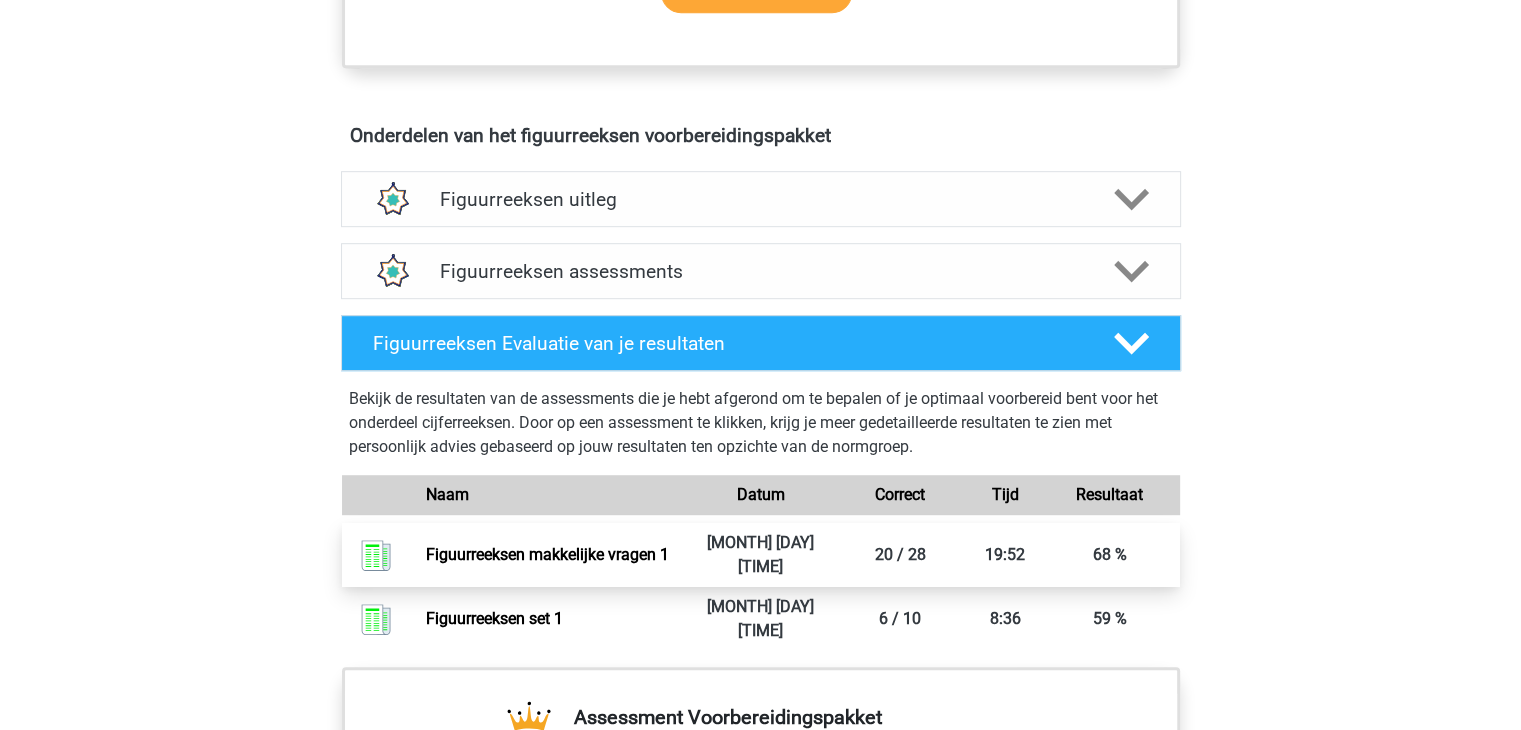 click on "Figuurreeksen makkelijke vragen 1" at bounding box center [547, 554] 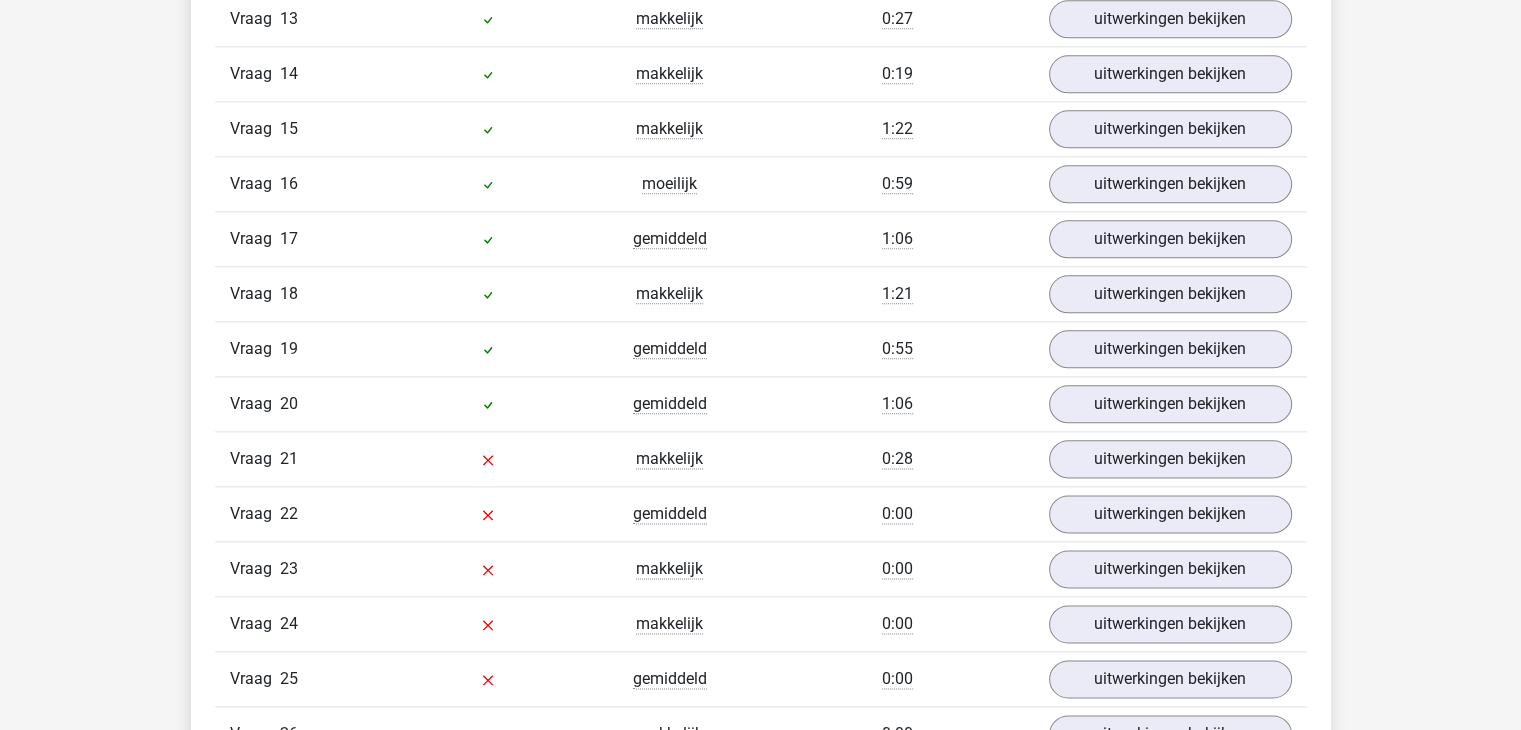 scroll, scrollTop: 2600, scrollLeft: 0, axis: vertical 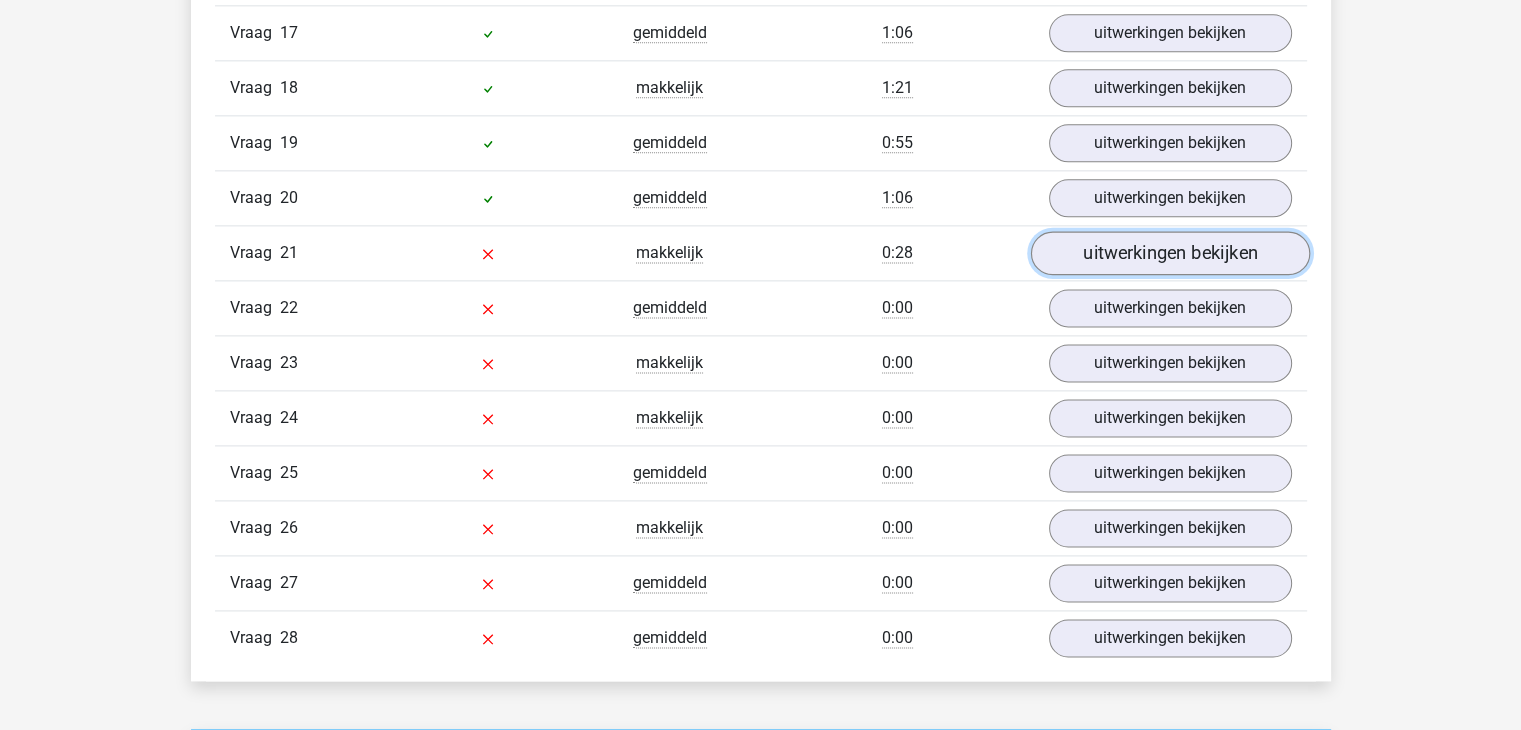 click on "uitwerkingen bekijken" at bounding box center [1169, 253] 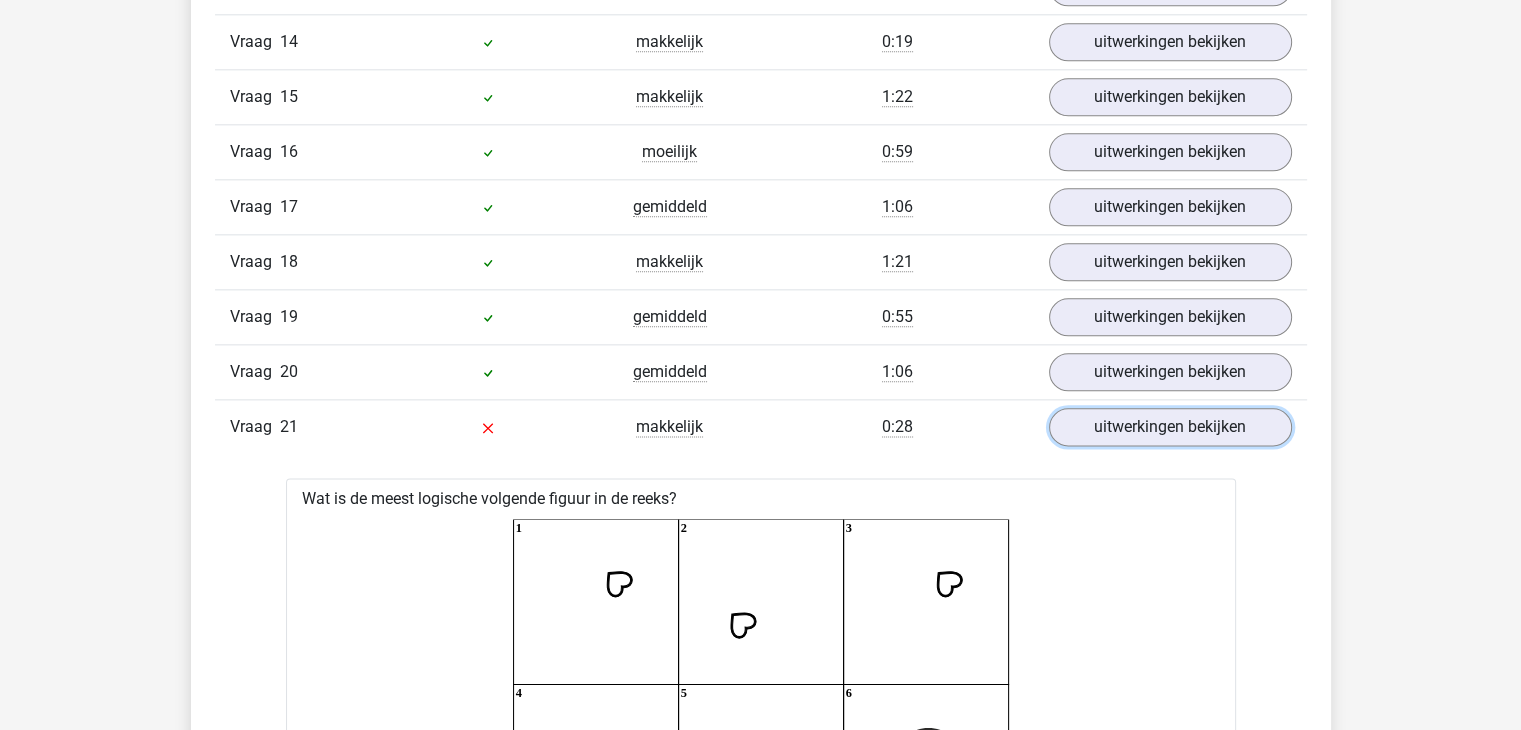 scroll, scrollTop: 2400, scrollLeft: 0, axis: vertical 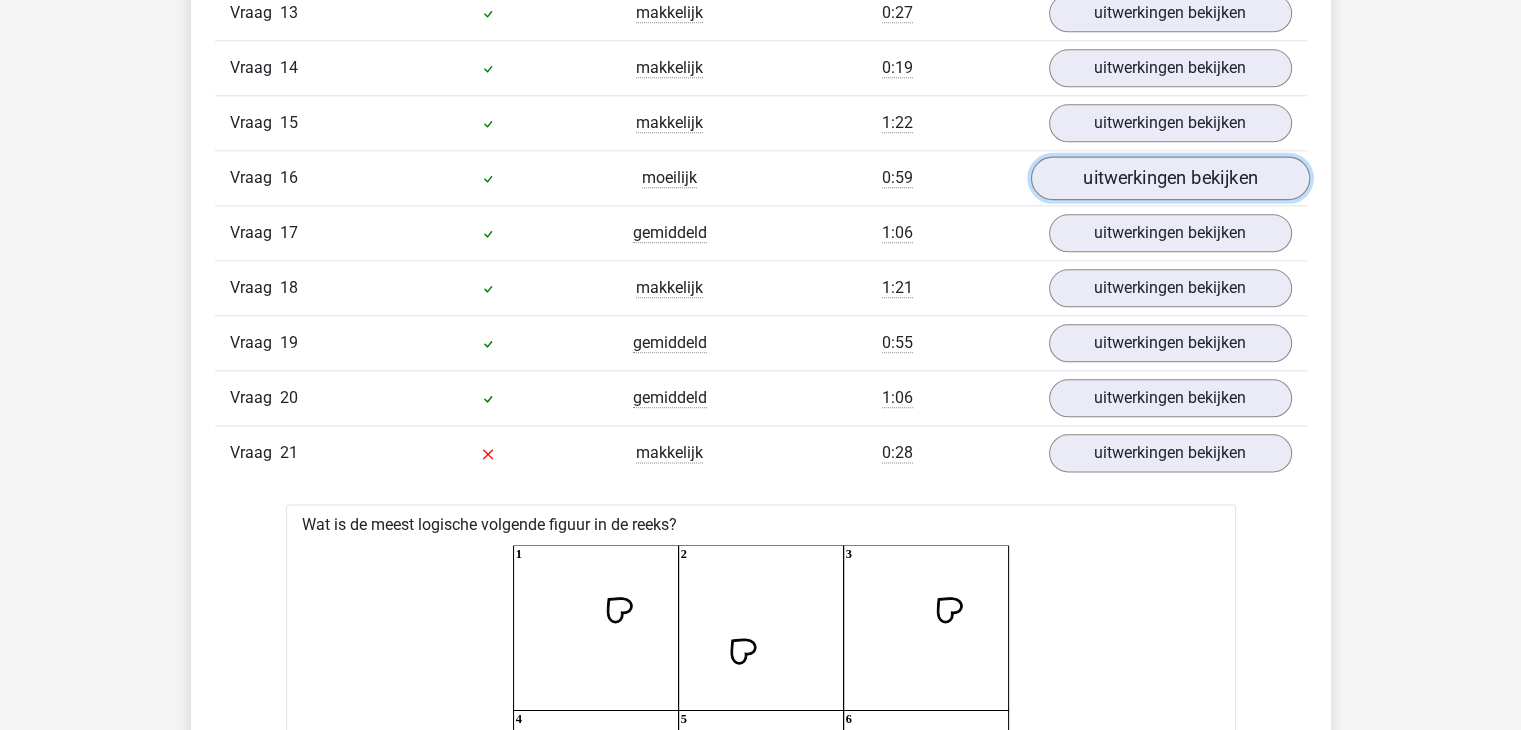 click on "uitwerkingen bekijken" at bounding box center [1169, 178] 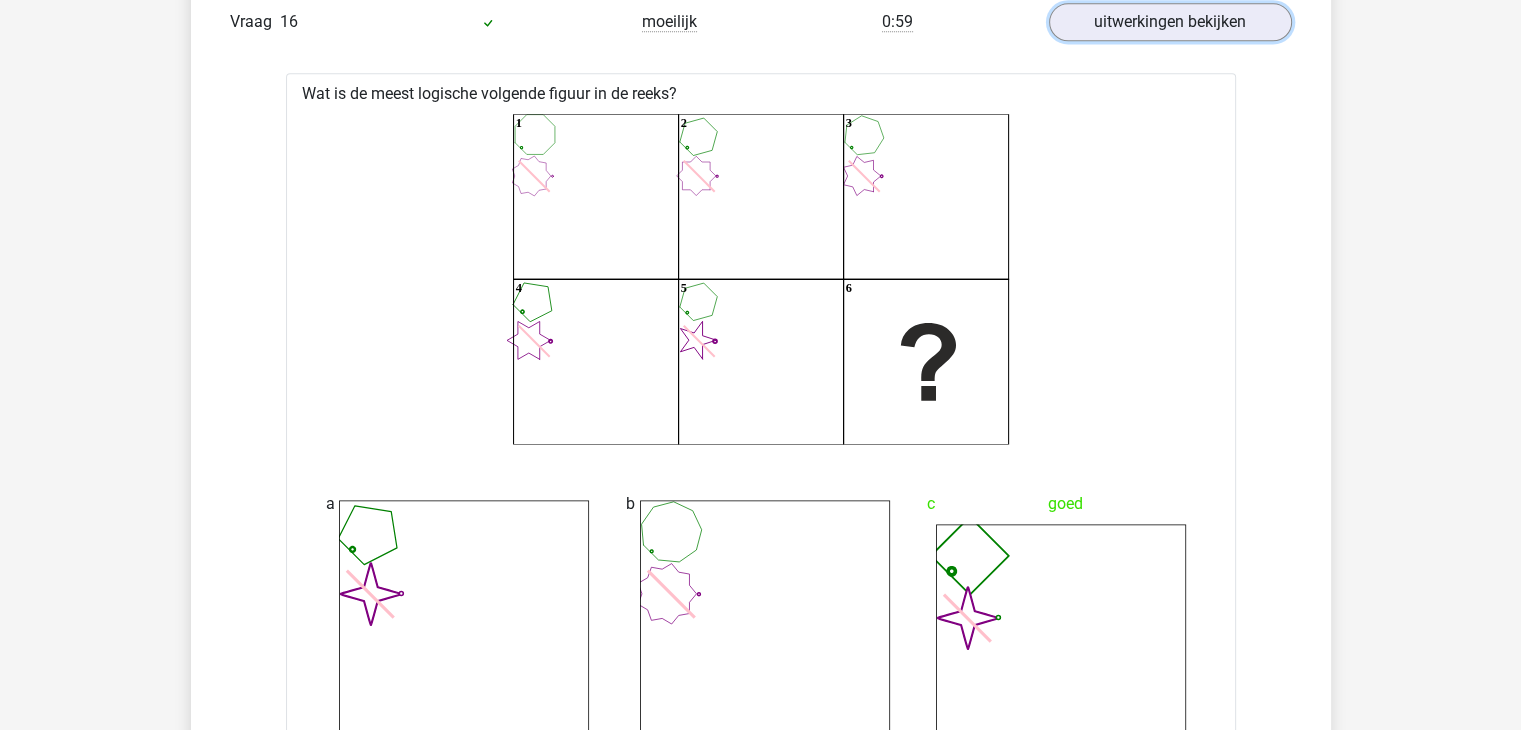 scroll, scrollTop: 2600, scrollLeft: 0, axis: vertical 